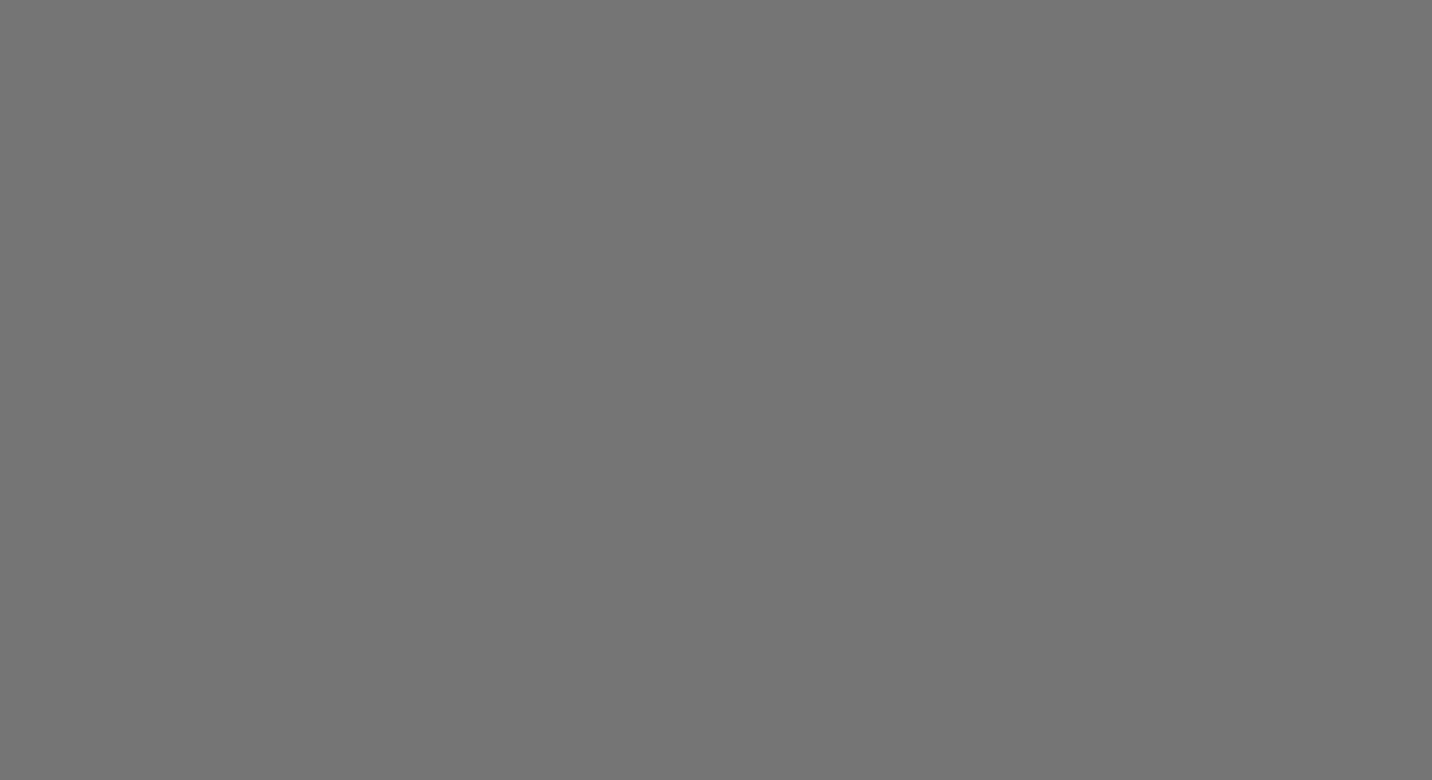 scroll, scrollTop: 0, scrollLeft: 0, axis: both 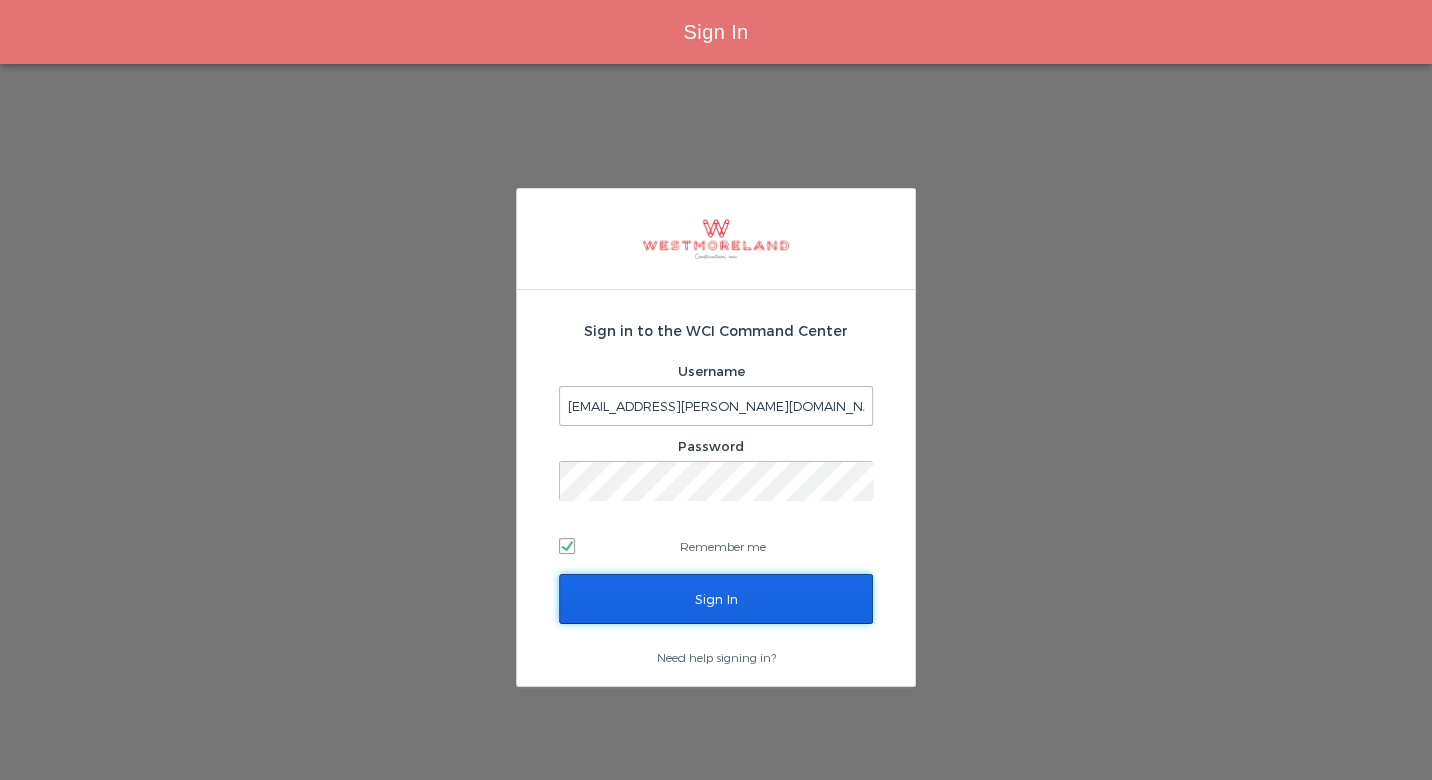 click on "Sign In" at bounding box center (716, 599) 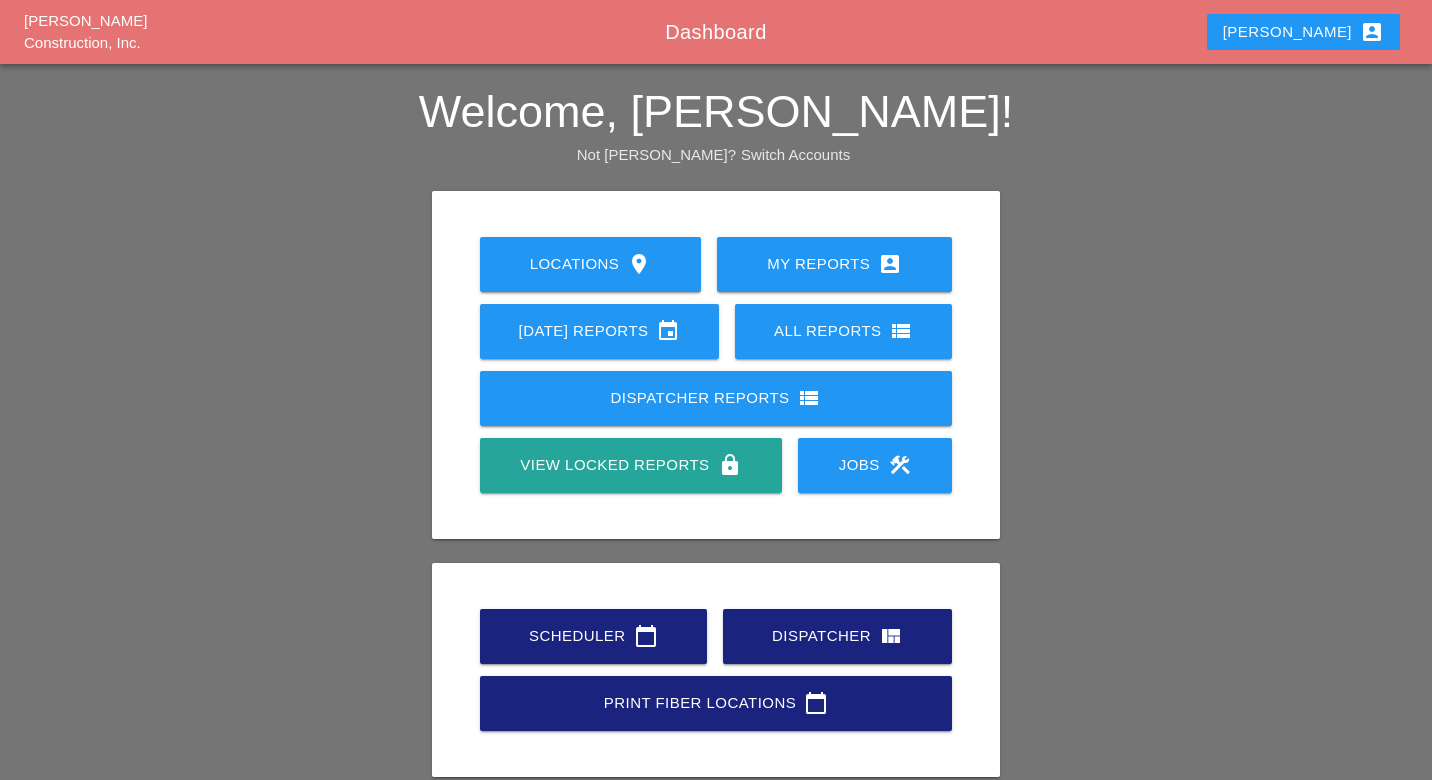 scroll, scrollTop: 0, scrollLeft: 0, axis: both 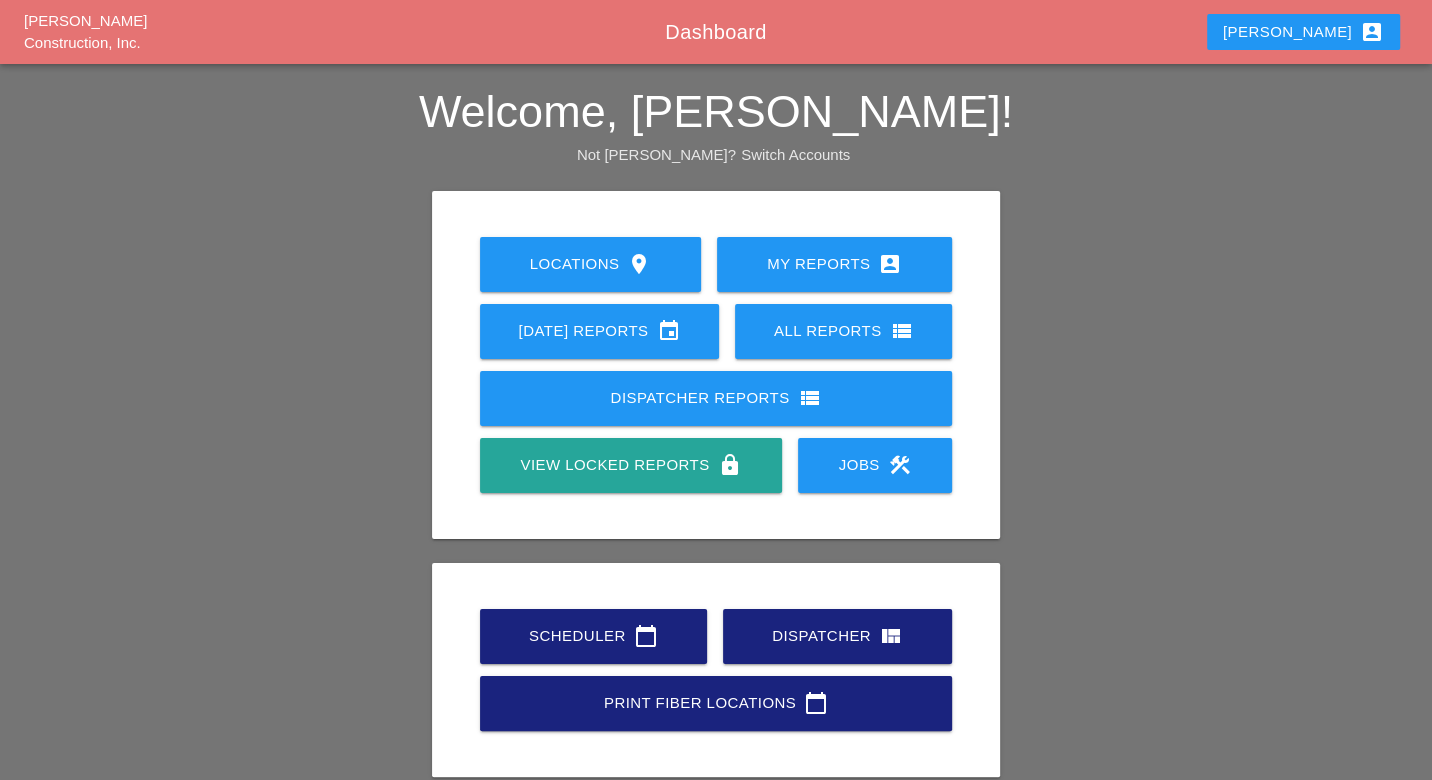 click on "Scheduler calendar_today" at bounding box center (593, 636) 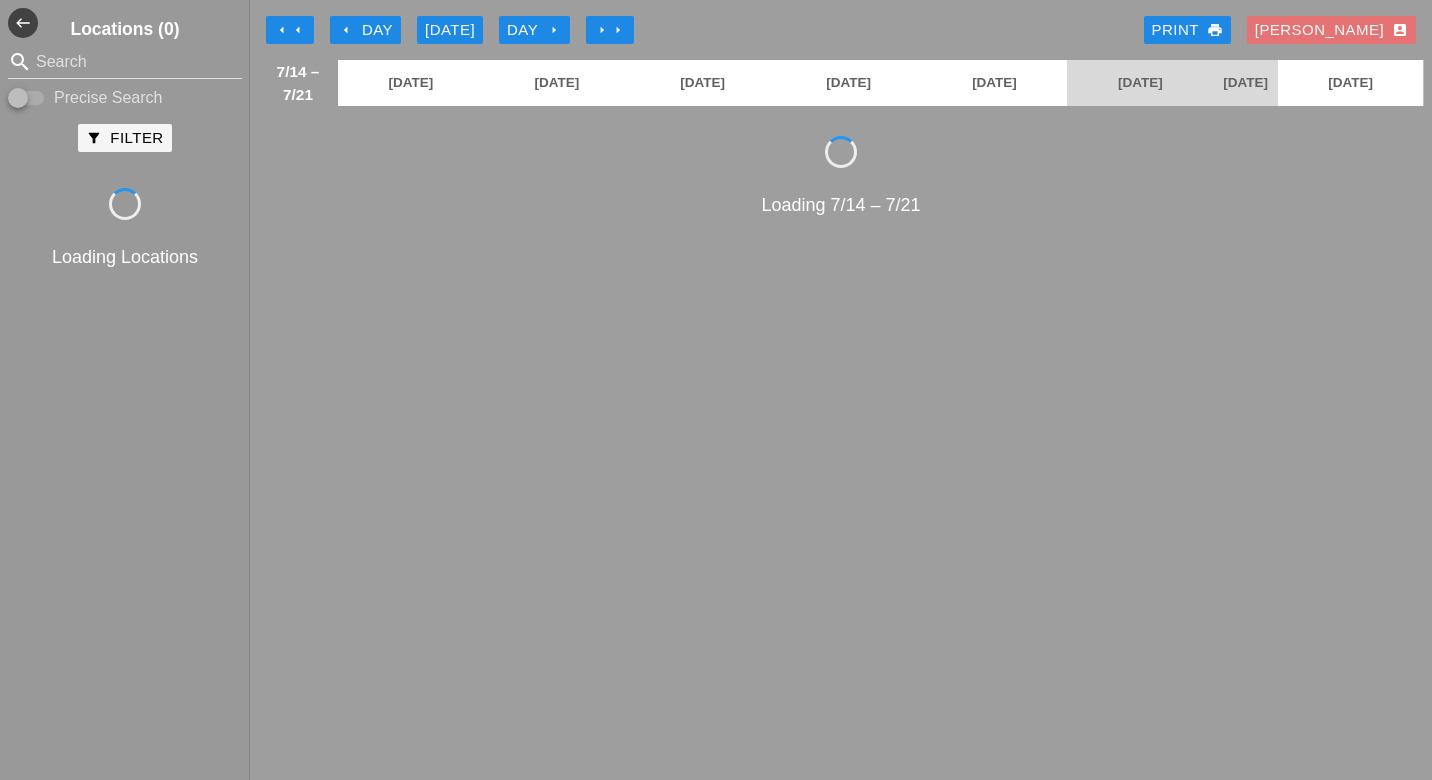 scroll, scrollTop: 0, scrollLeft: 0, axis: both 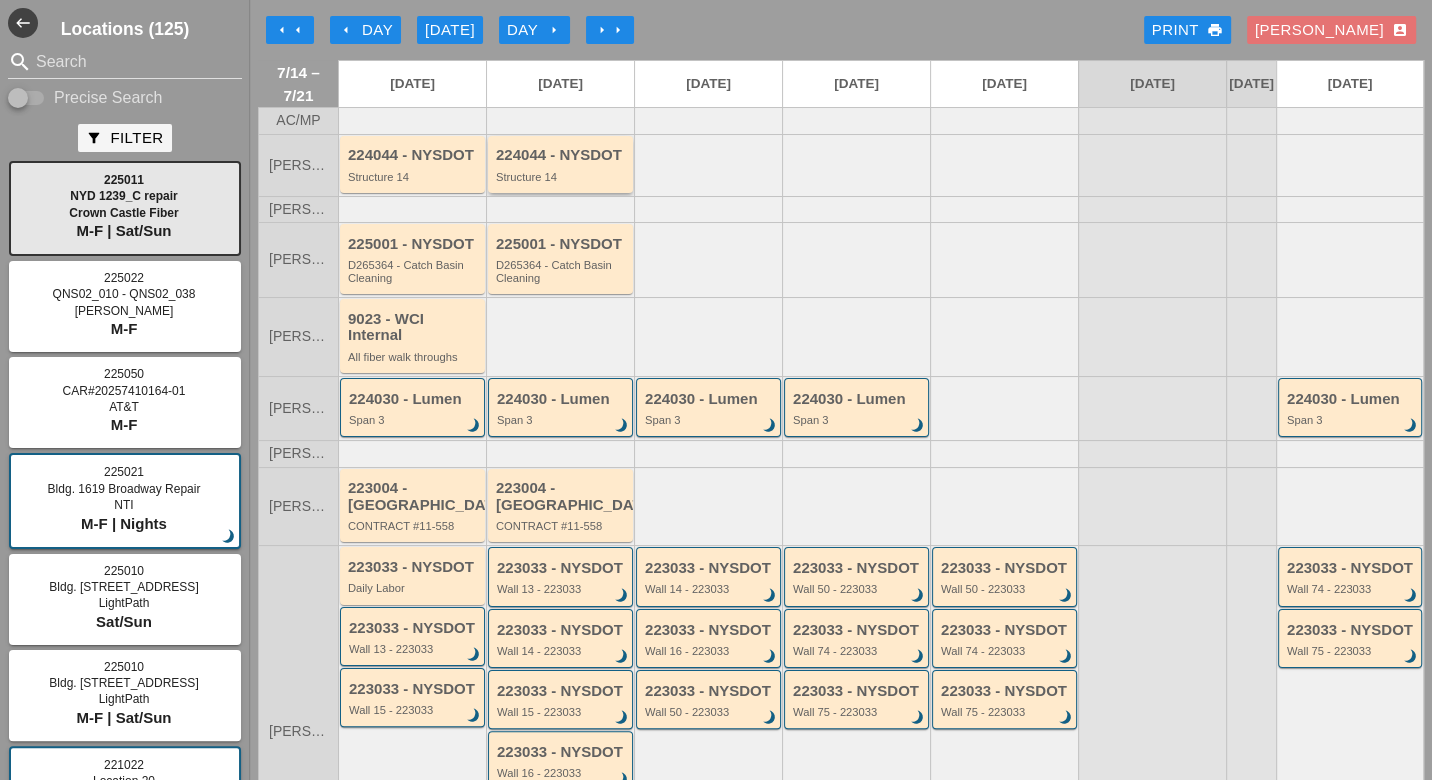 click on "Structure 14" at bounding box center (562, 177) 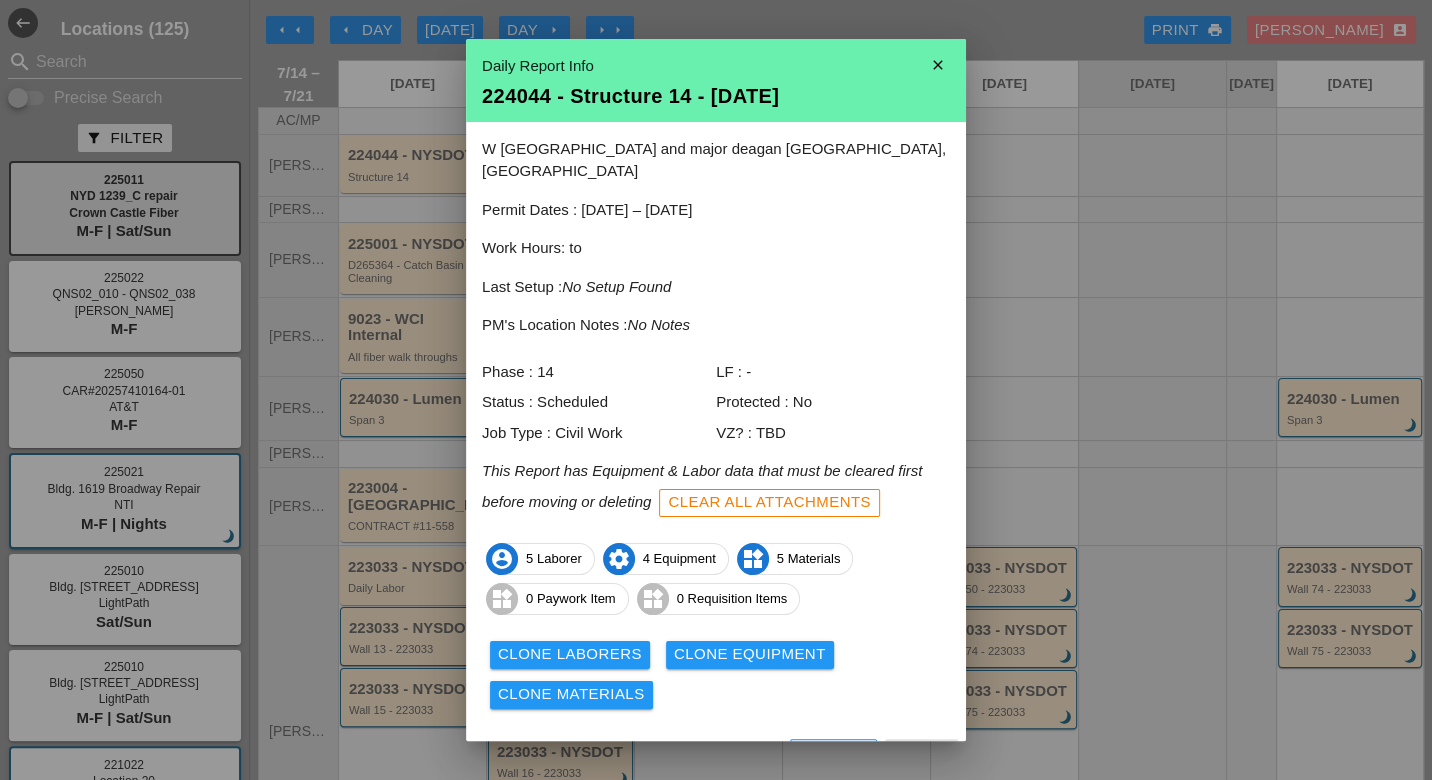 scroll, scrollTop: 17, scrollLeft: 0, axis: vertical 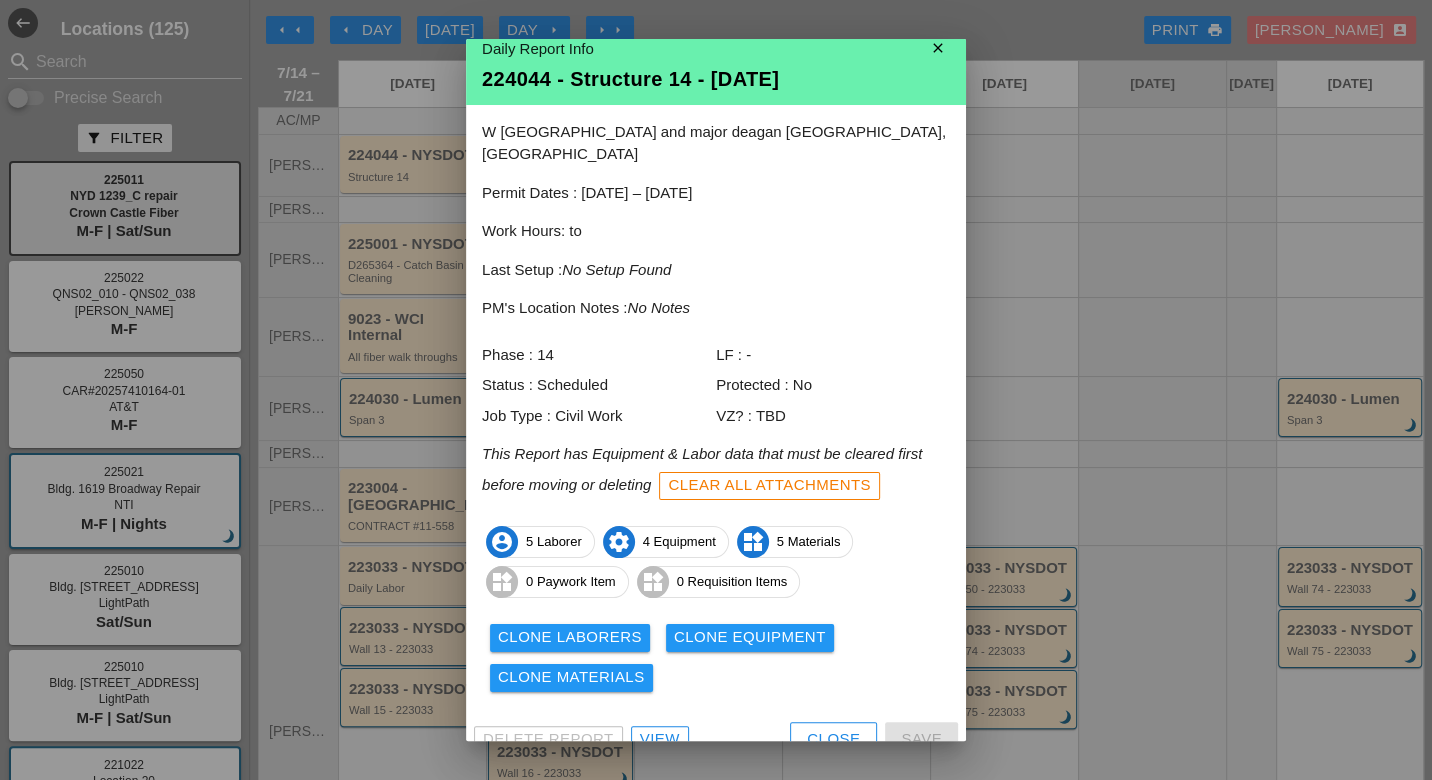 click on "View" at bounding box center (660, 739) 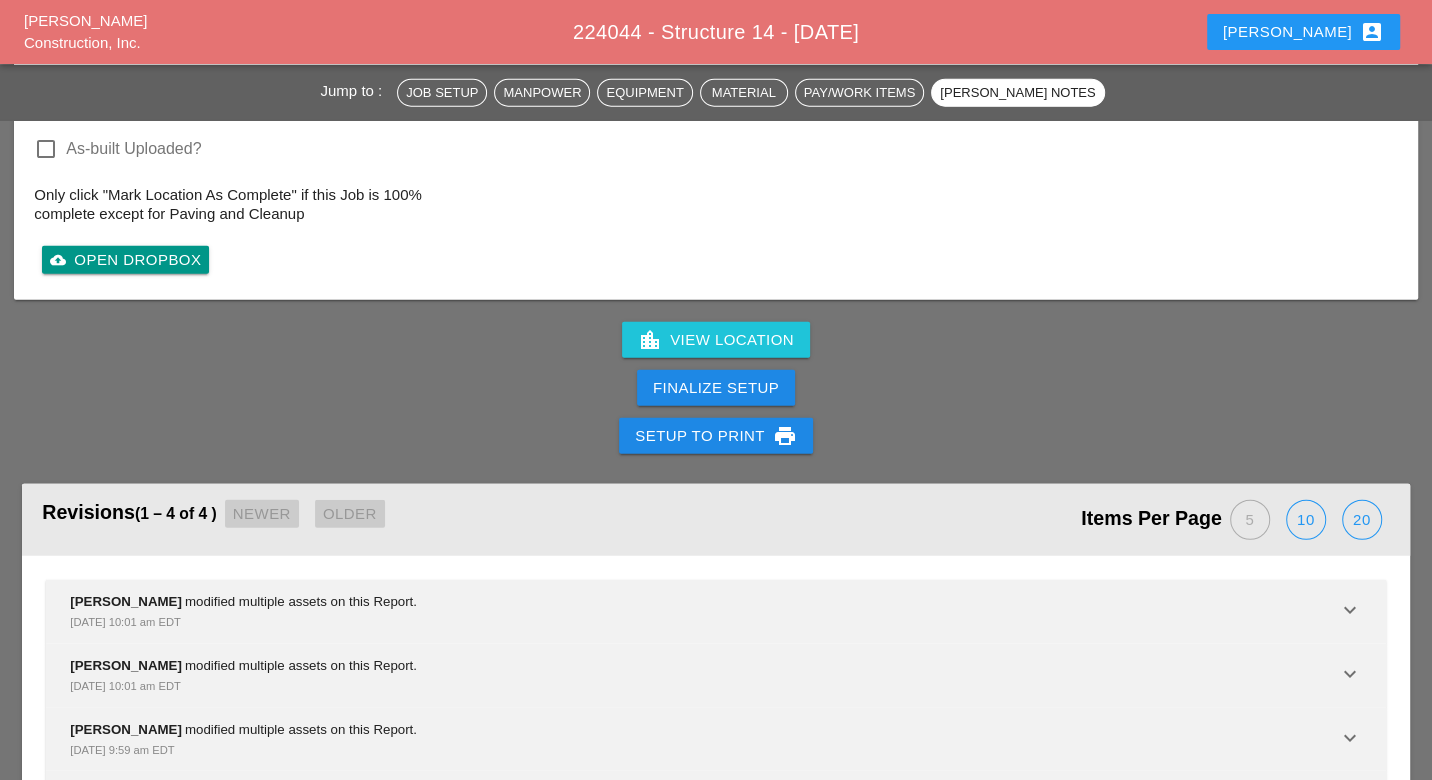 scroll, scrollTop: 3701, scrollLeft: 0, axis: vertical 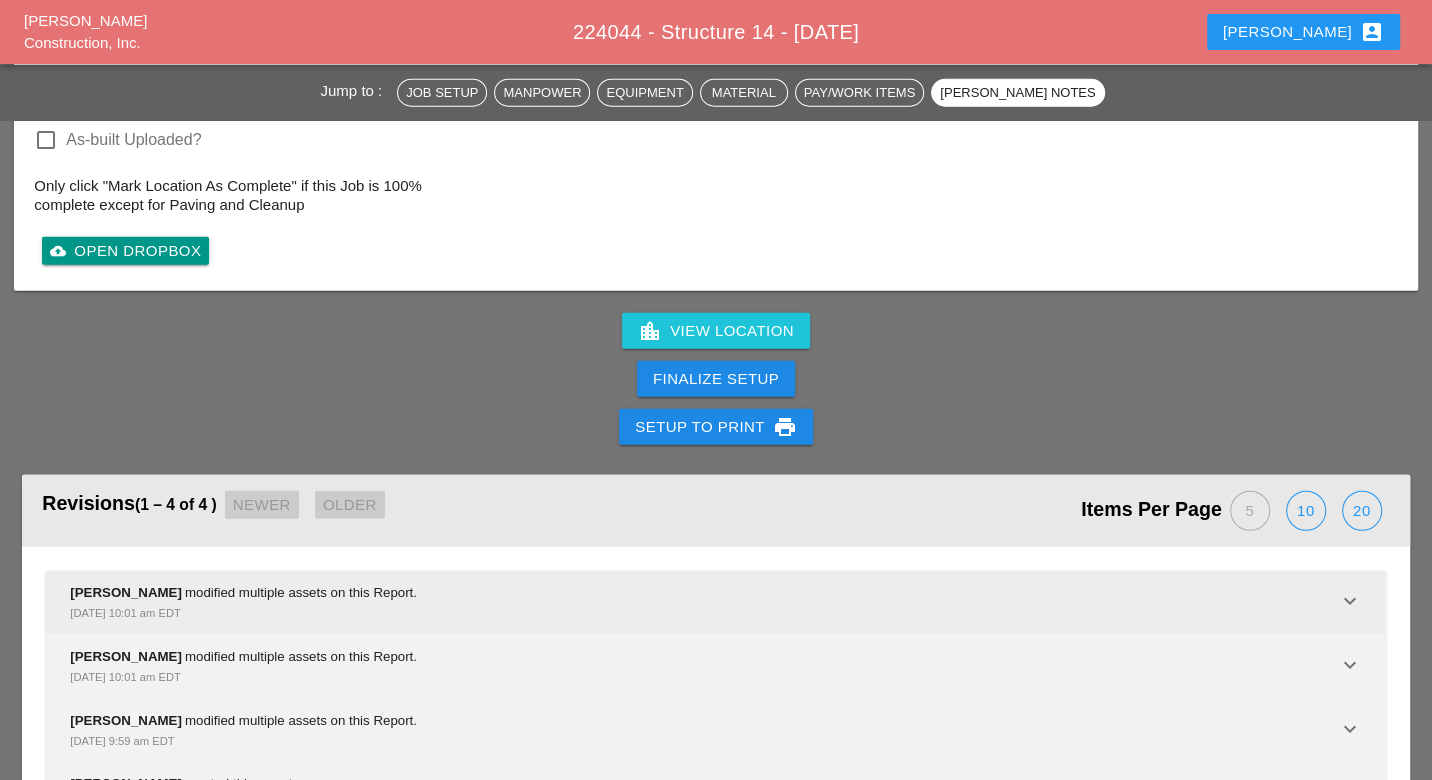 click on "keyboard_arrow_down" at bounding box center (1350, 601) 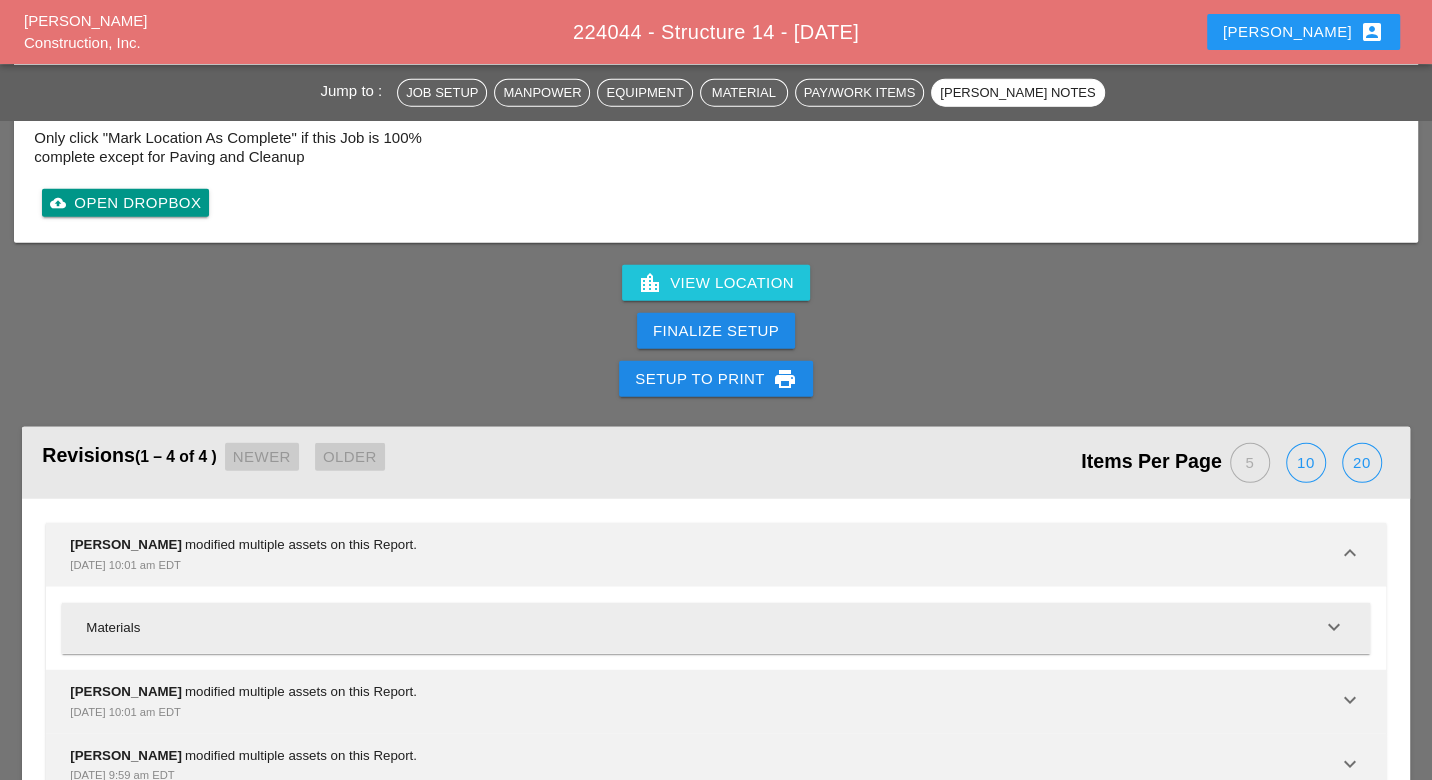 scroll, scrollTop: 3783, scrollLeft: 0, axis: vertical 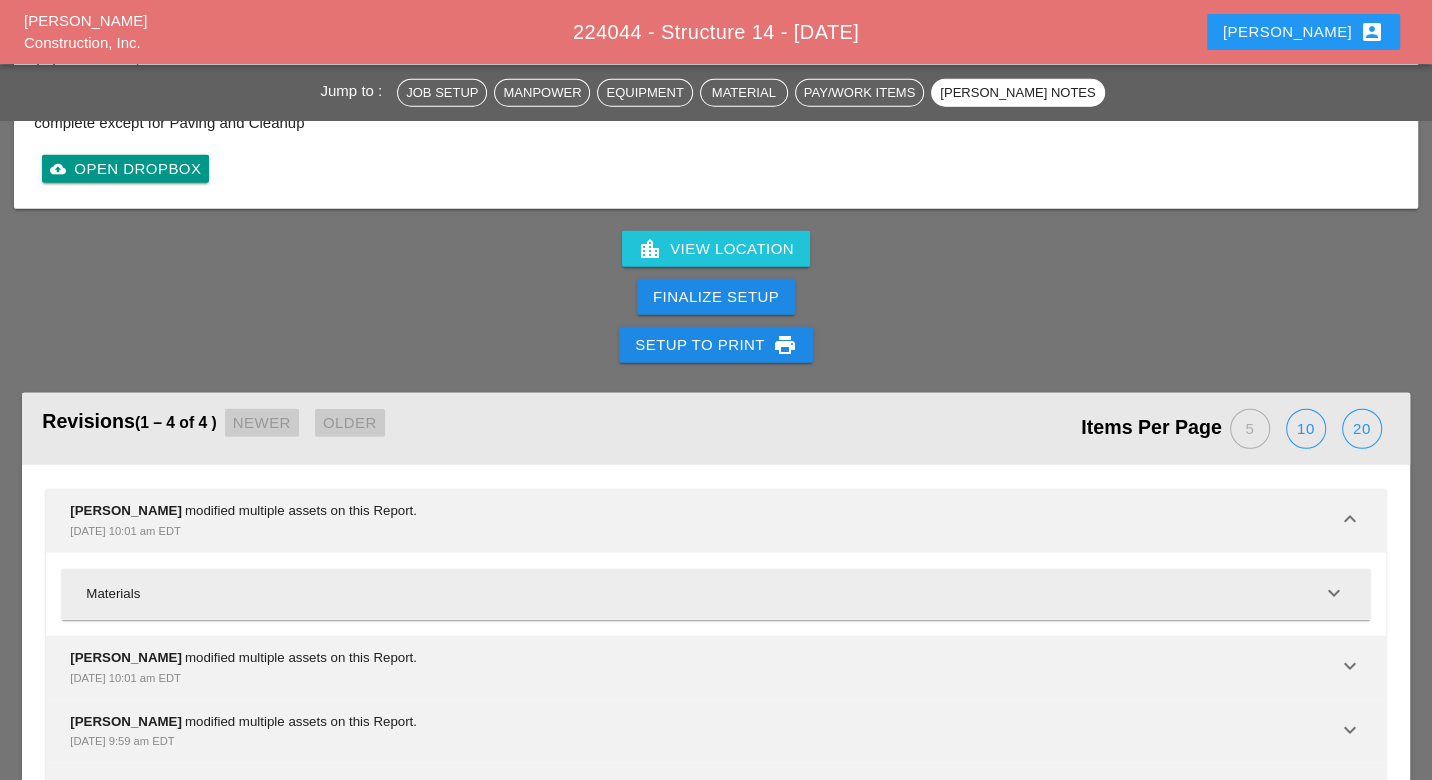 click on "keyboard_arrow_down" at bounding box center (1334, 593) 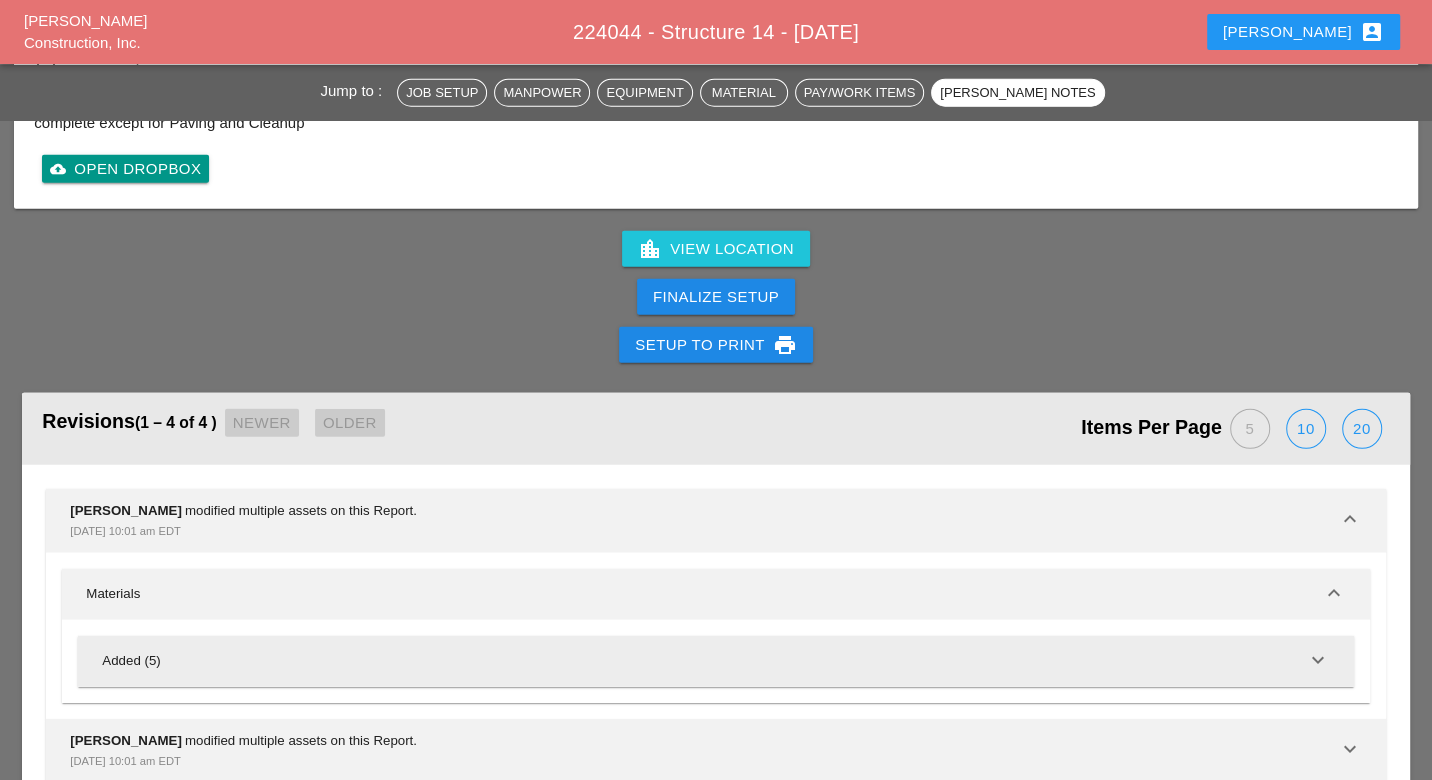 click on "Added (5)" at bounding box center (703, 661) 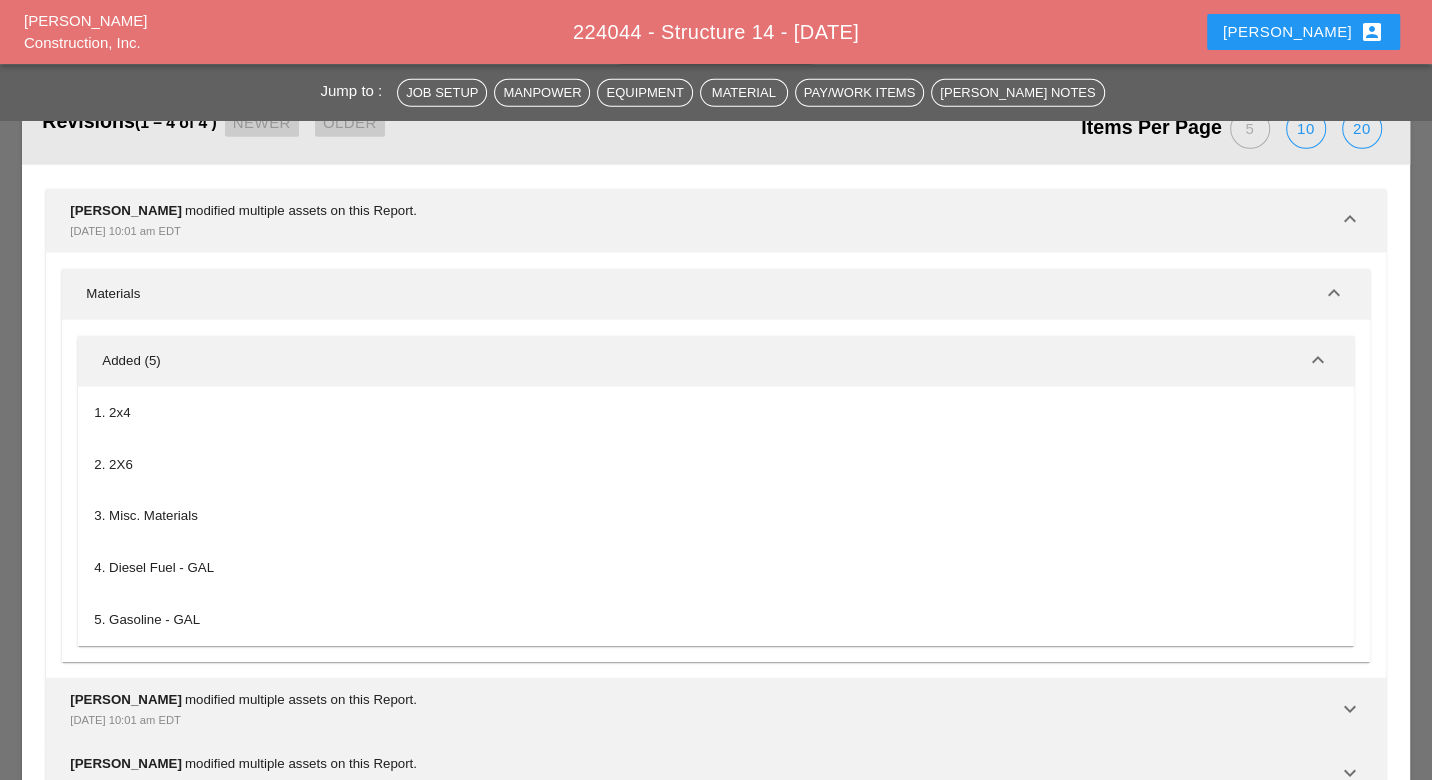 scroll, scrollTop: 4126, scrollLeft: 0, axis: vertical 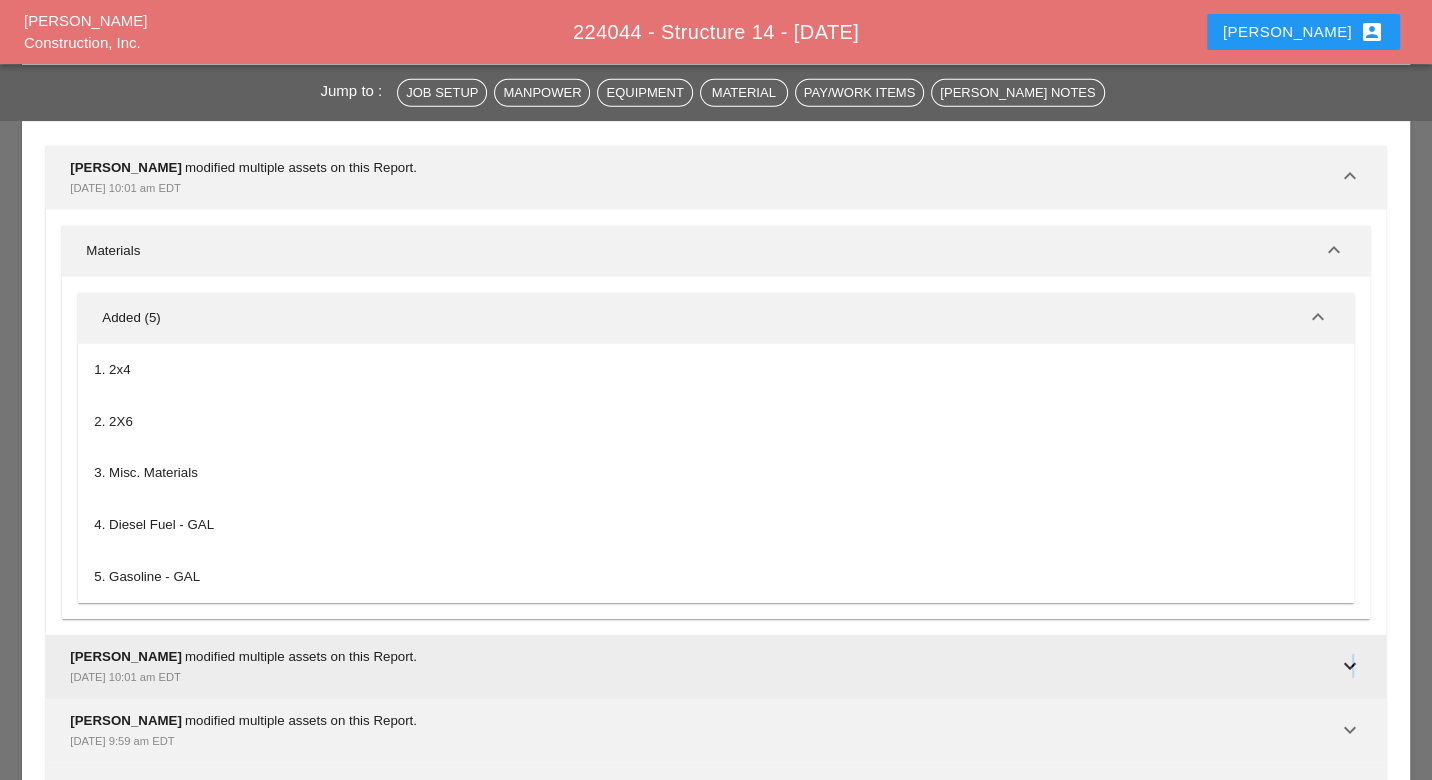 click on "keyboard_arrow_down" at bounding box center (1350, 666) 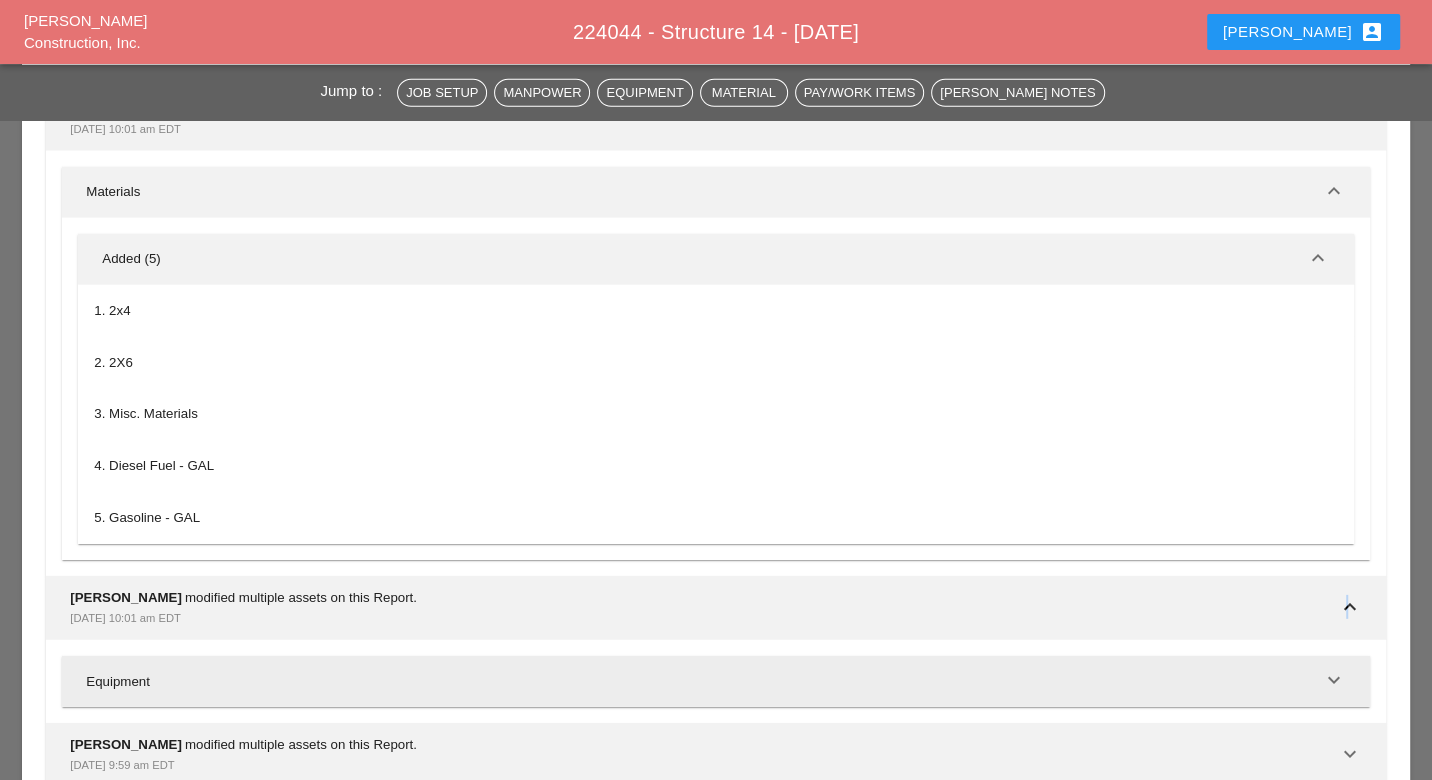 scroll, scrollTop: 4209, scrollLeft: 0, axis: vertical 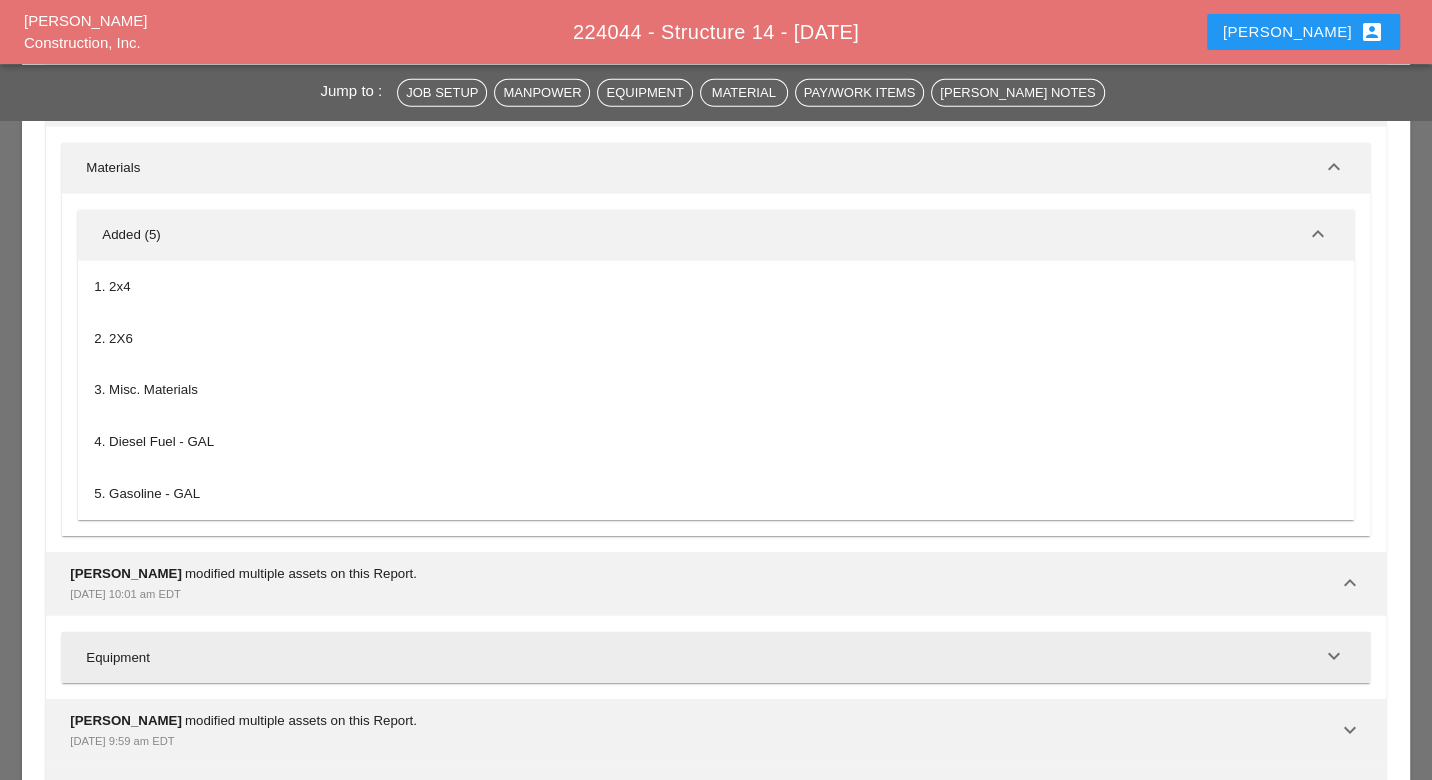 click on "Equipment" at bounding box center (703, 658) 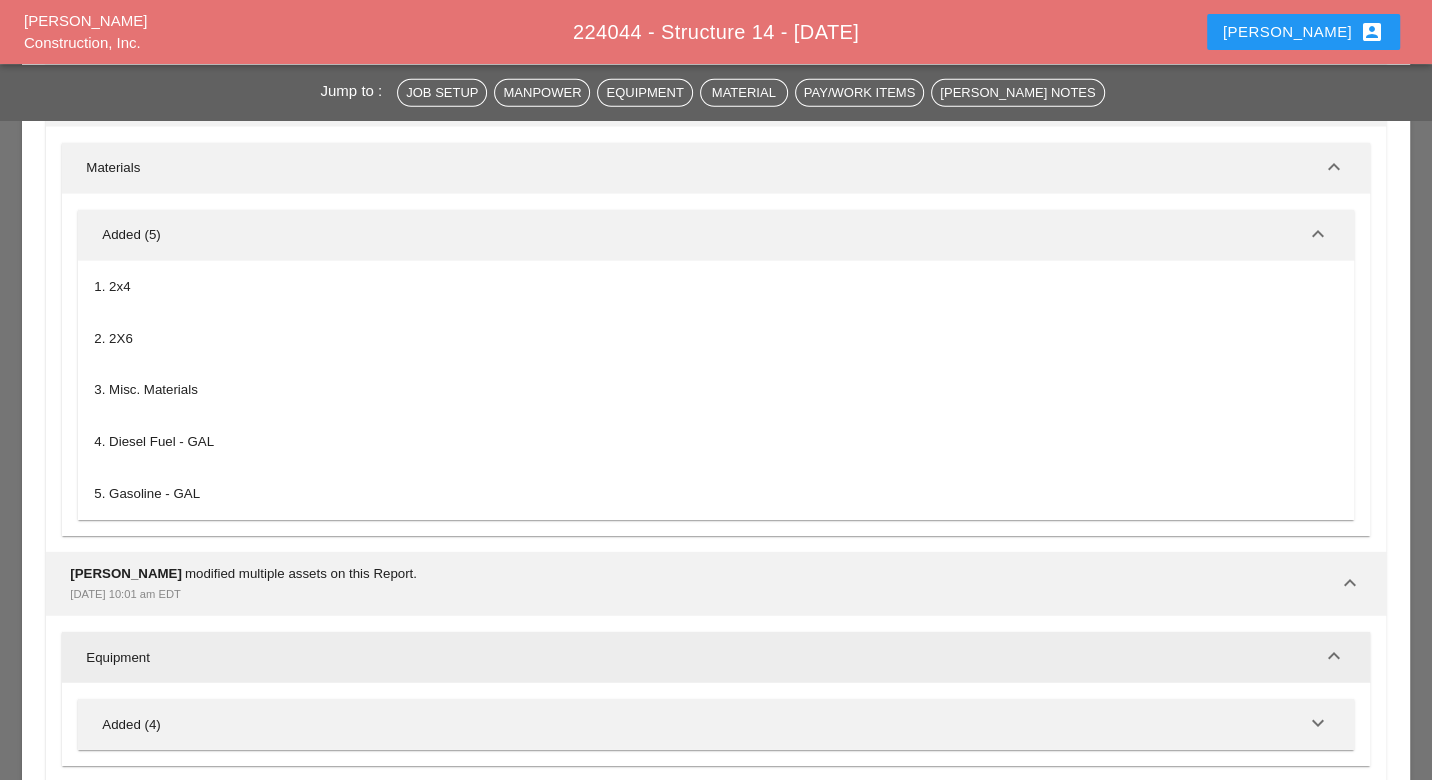 scroll, scrollTop: 4292, scrollLeft: 0, axis: vertical 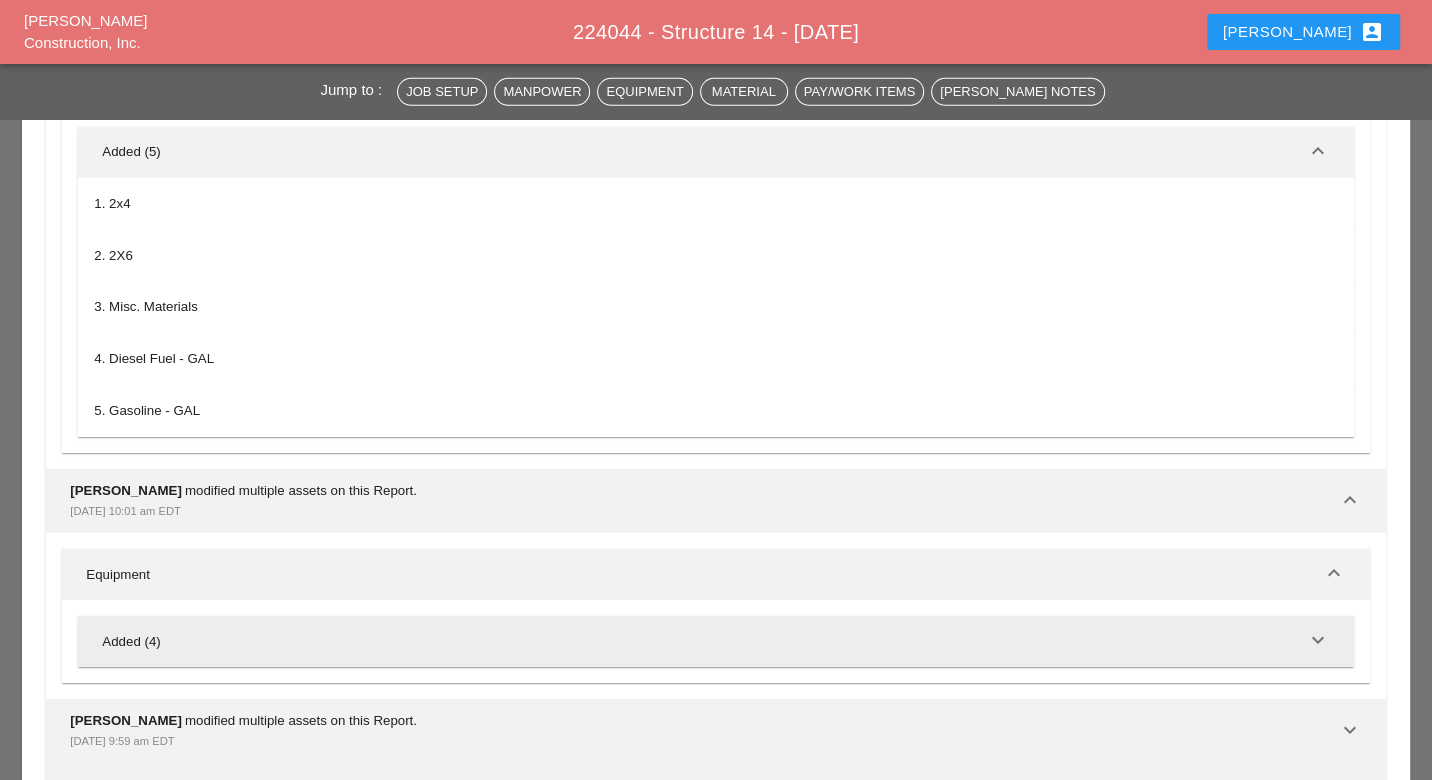 click on "Added (4)" at bounding box center (703, 642) 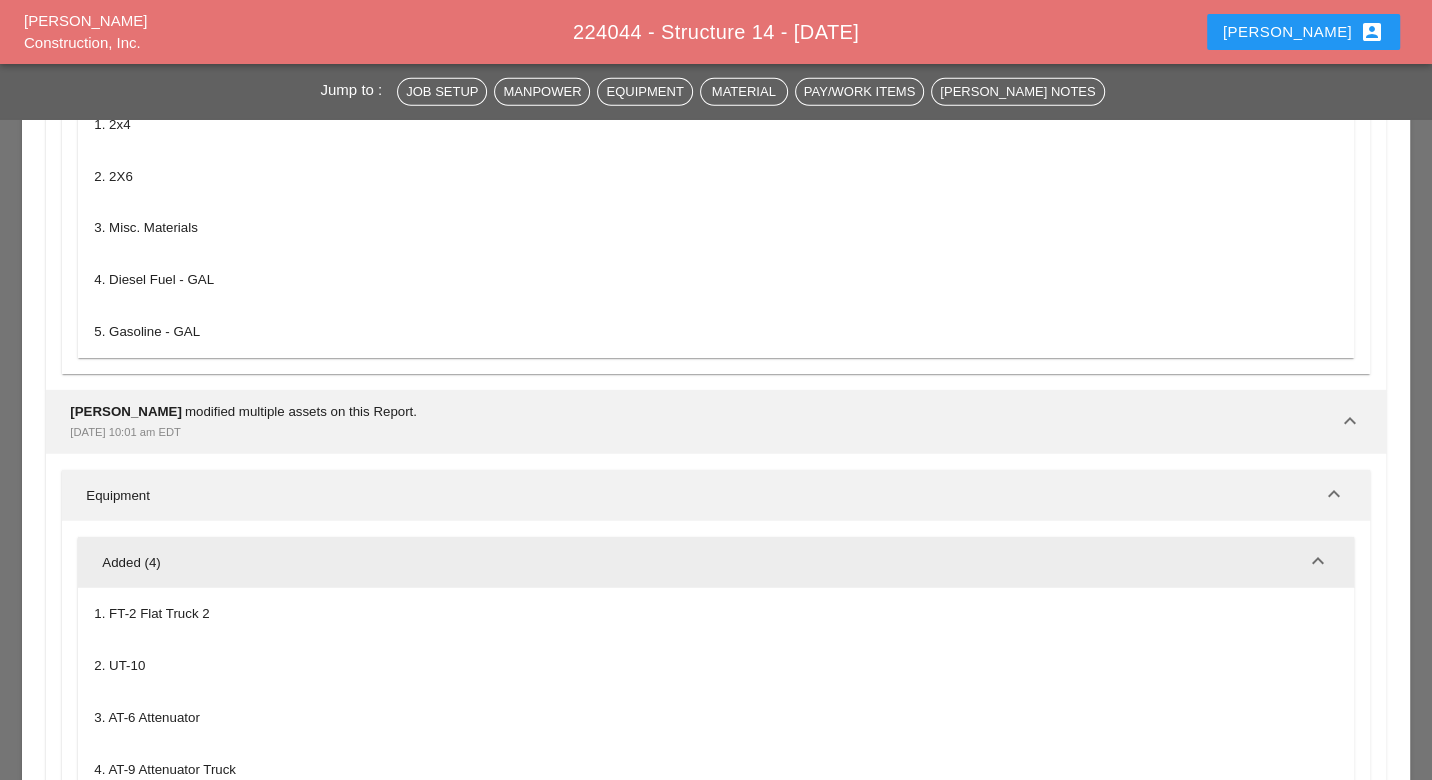 scroll, scrollTop: 4500, scrollLeft: 0, axis: vertical 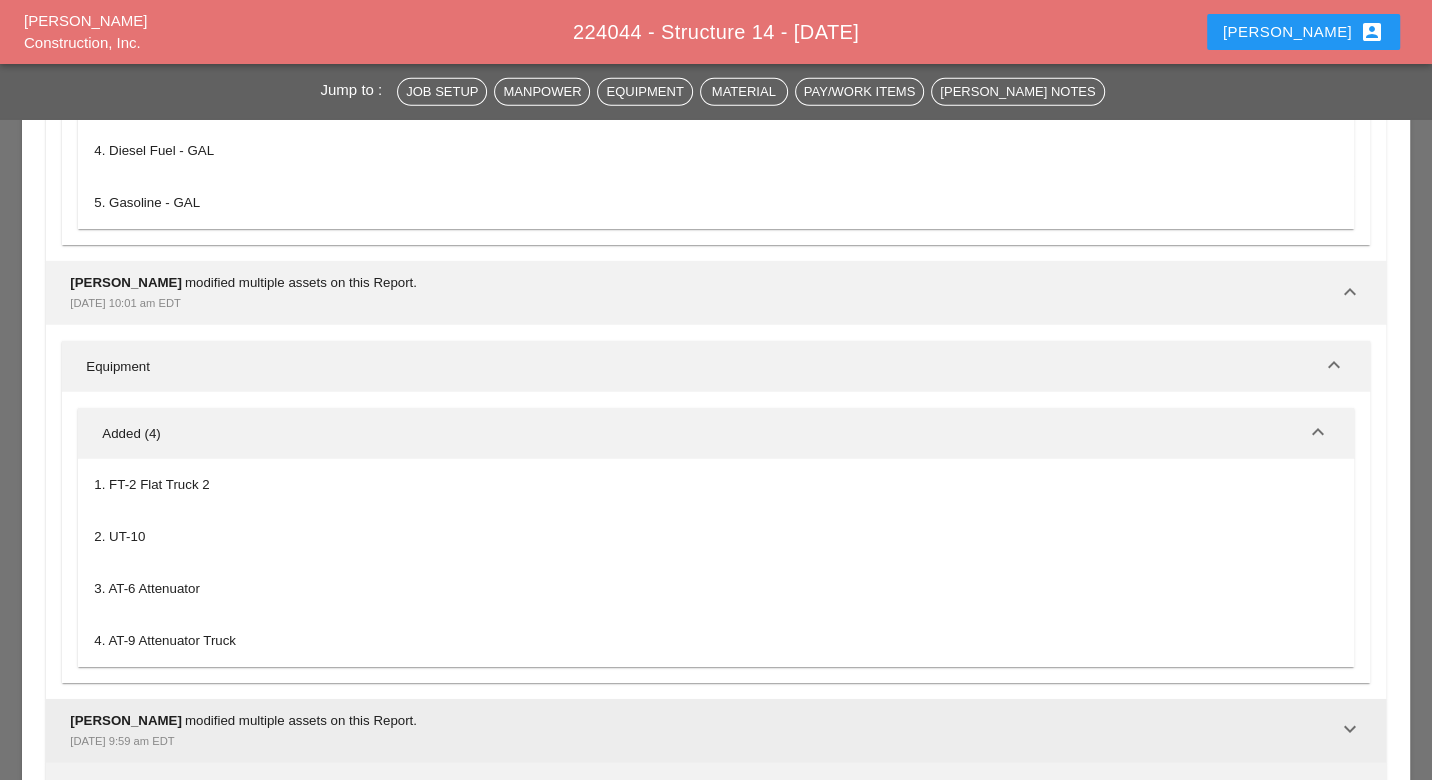 click on "keyboard_arrow_down" at bounding box center [1350, 729] 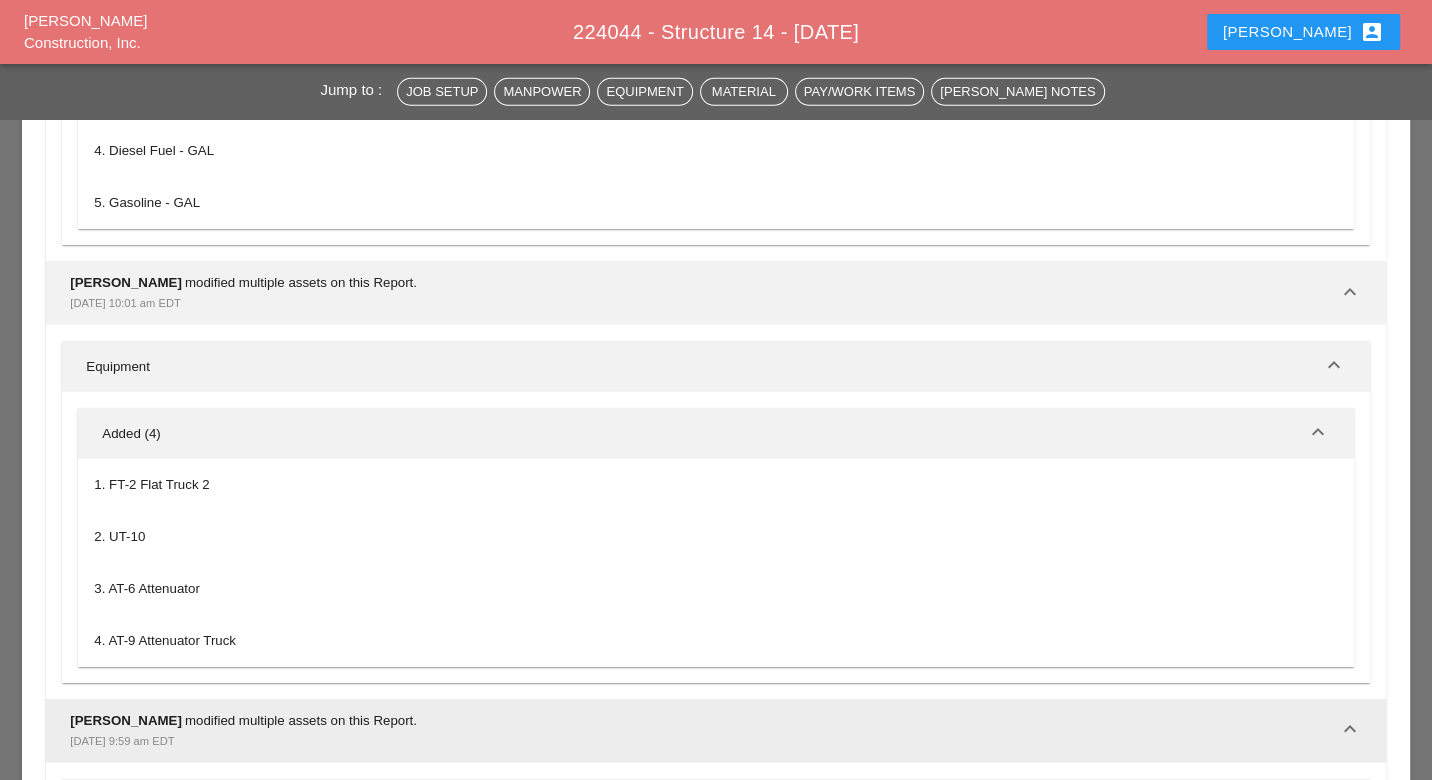 scroll, scrollTop: 4583, scrollLeft: 0, axis: vertical 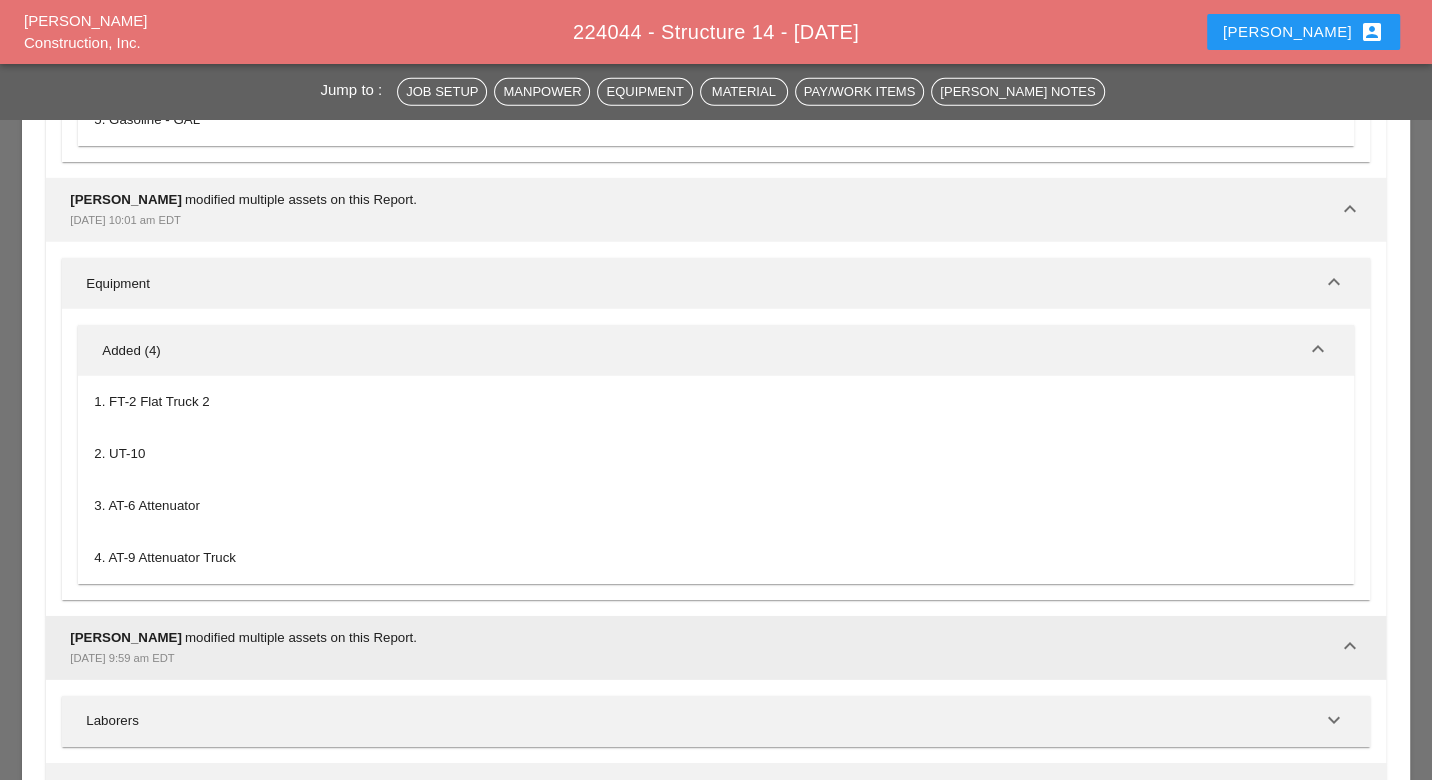 click on "Jul 14, 2025, 9:59 am EDT" at bounding box center (703, 658) 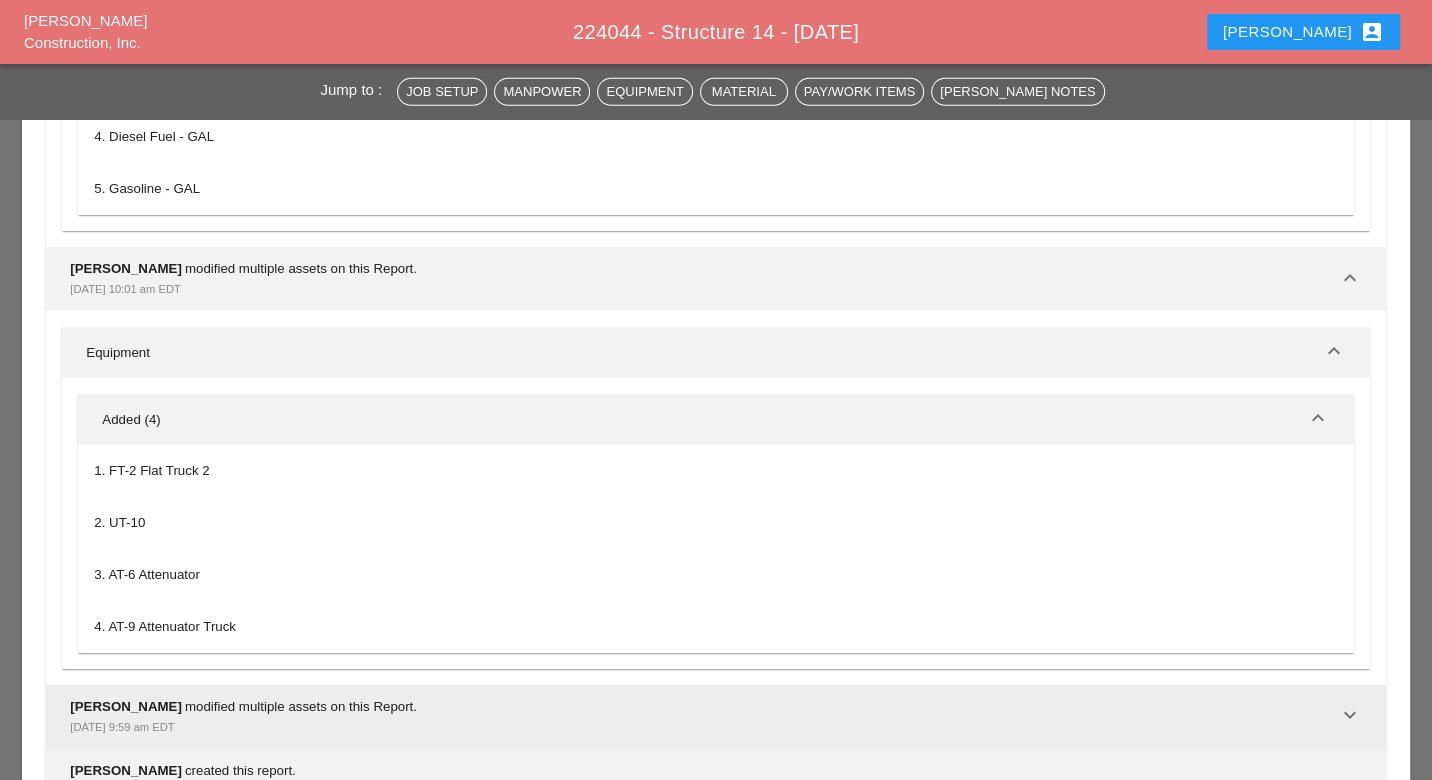 scroll, scrollTop: 4500, scrollLeft: 0, axis: vertical 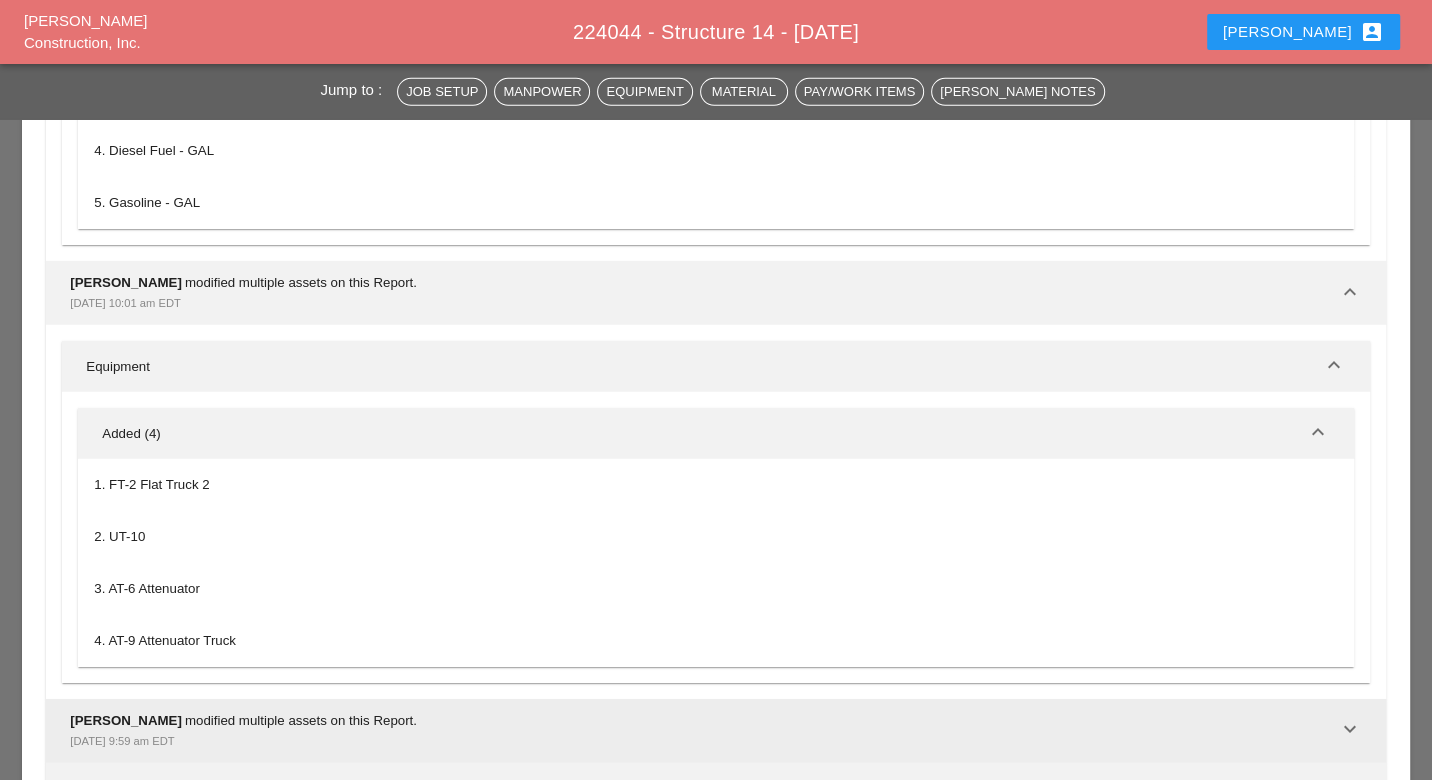 click on "keyboard_arrow_down" at bounding box center (1350, 729) 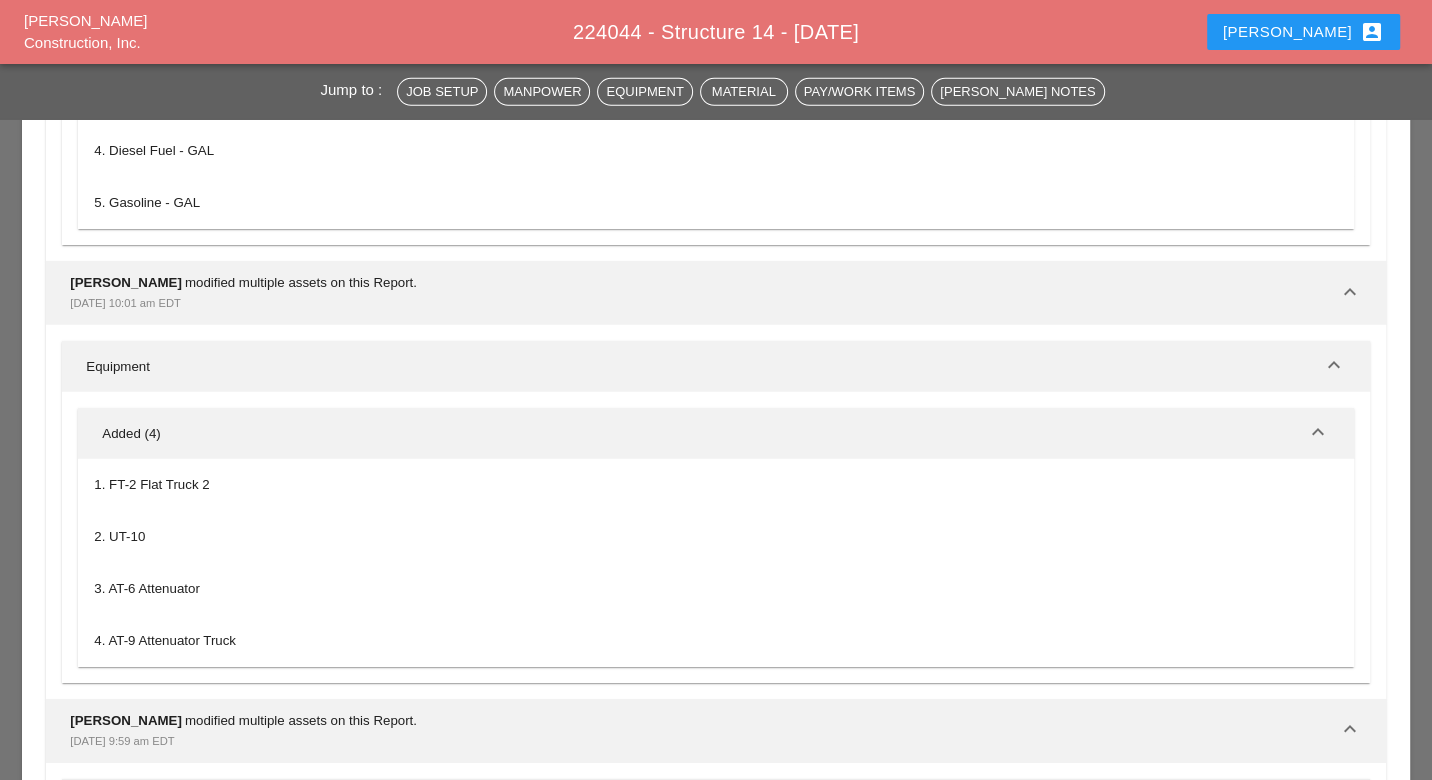 scroll, scrollTop: 4583, scrollLeft: 0, axis: vertical 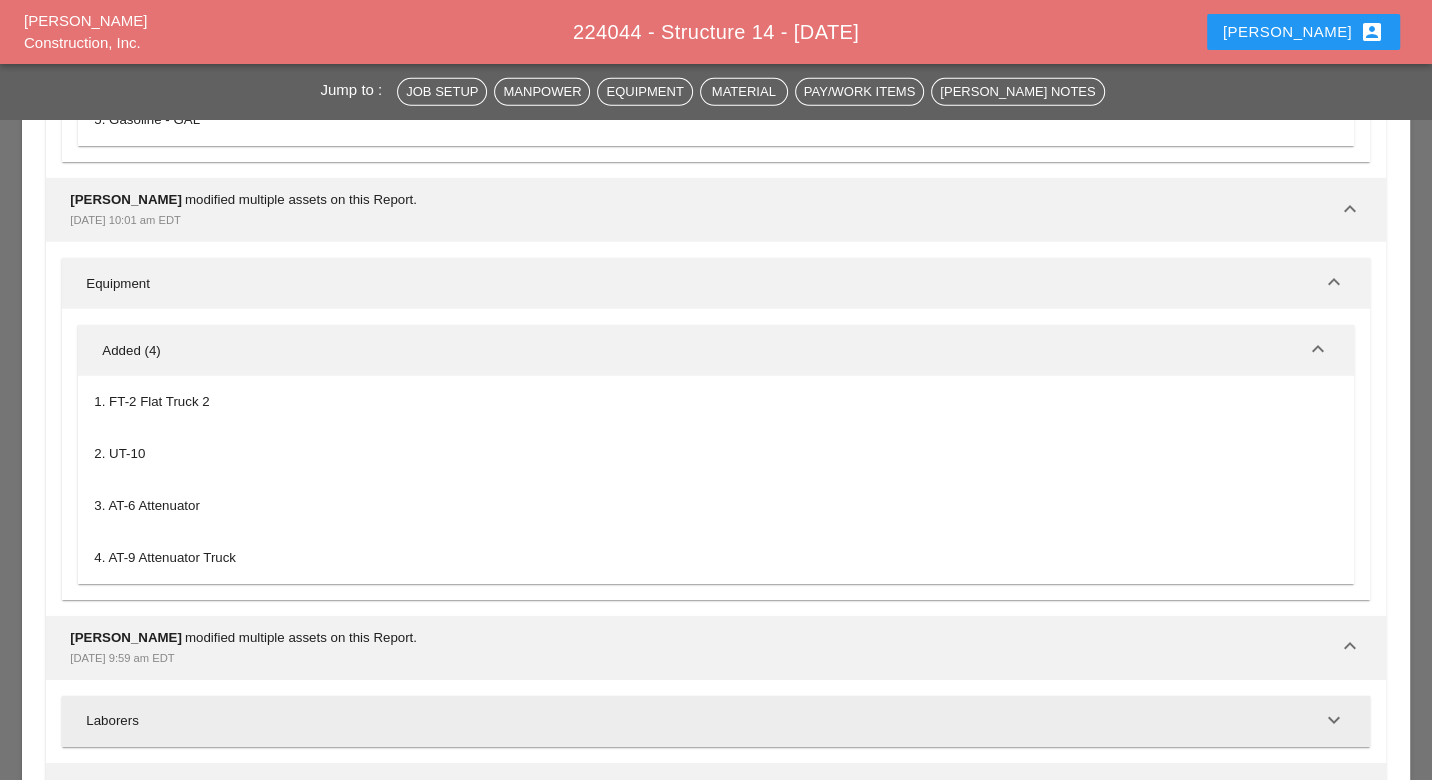 click on "Laborers keyboard_arrow_down" at bounding box center [715, 721] 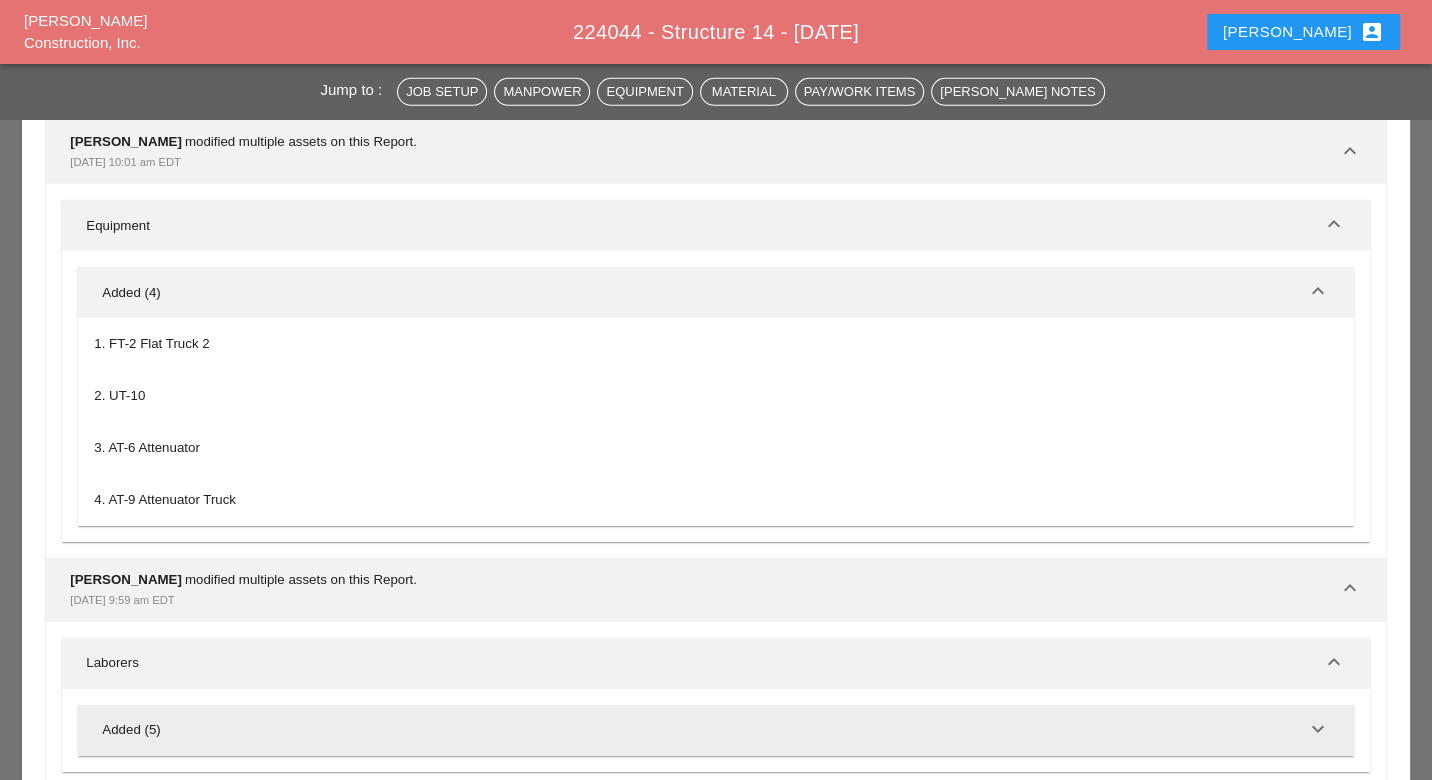scroll, scrollTop: 4666, scrollLeft: 0, axis: vertical 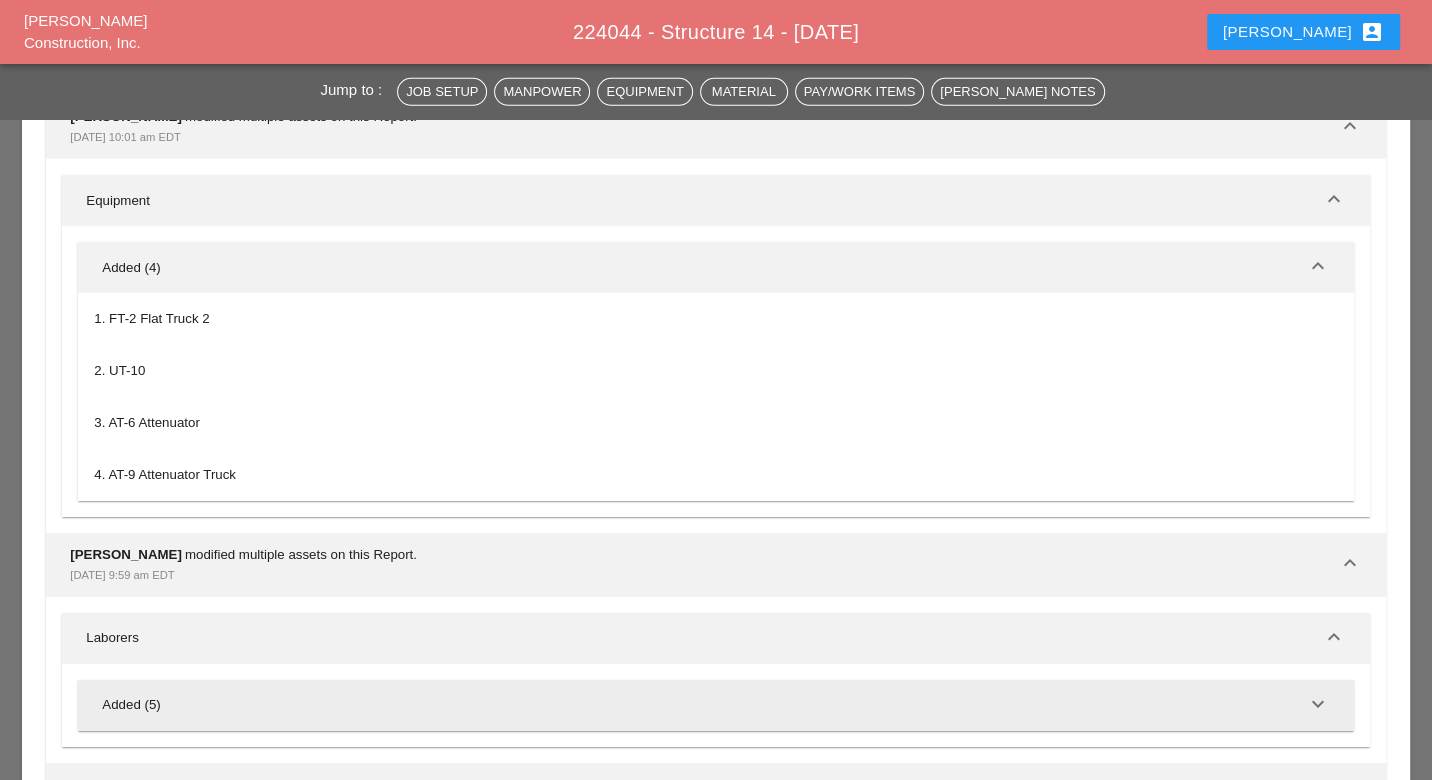 click on "Added (5) keyboard_arrow_down" at bounding box center (715, 705) 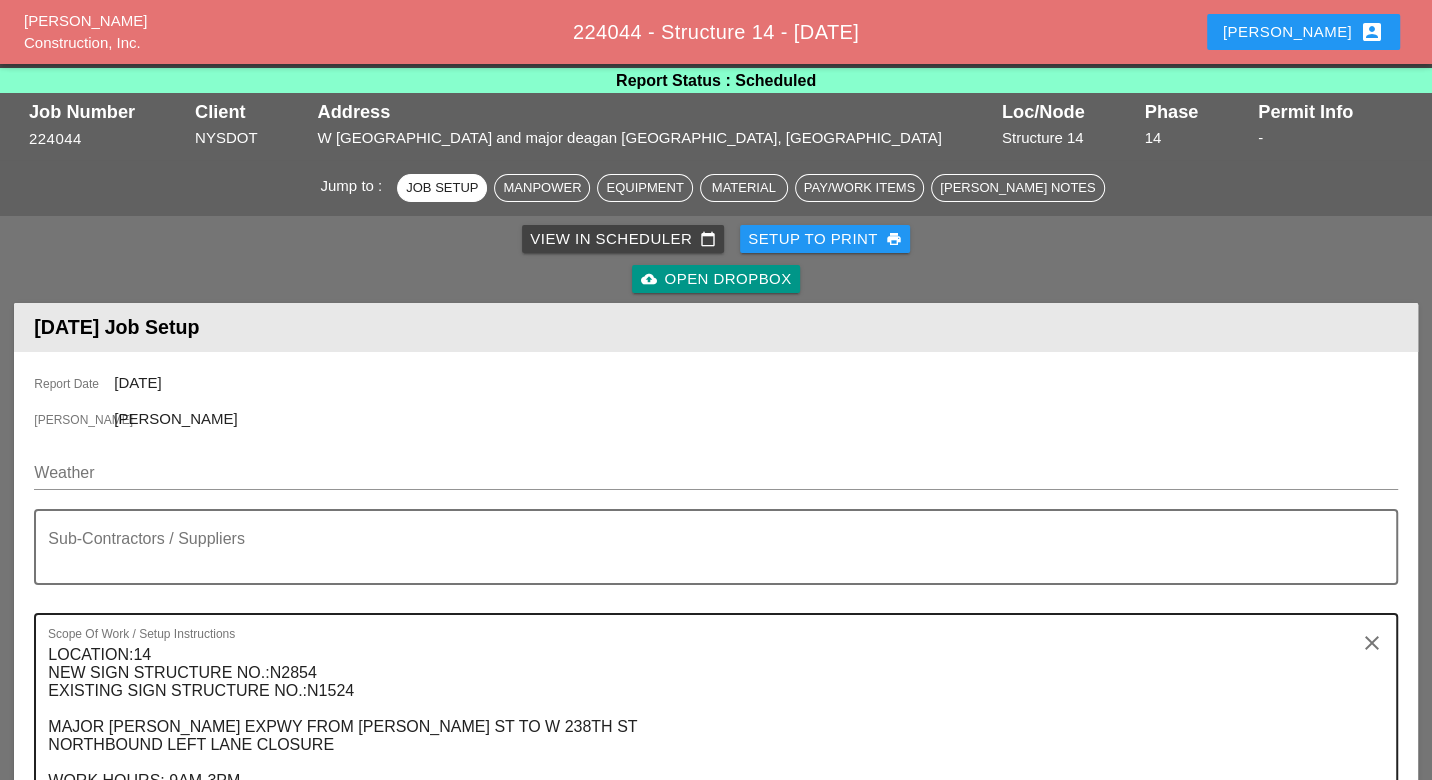 scroll, scrollTop: 0, scrollLeft: 0, axis: both 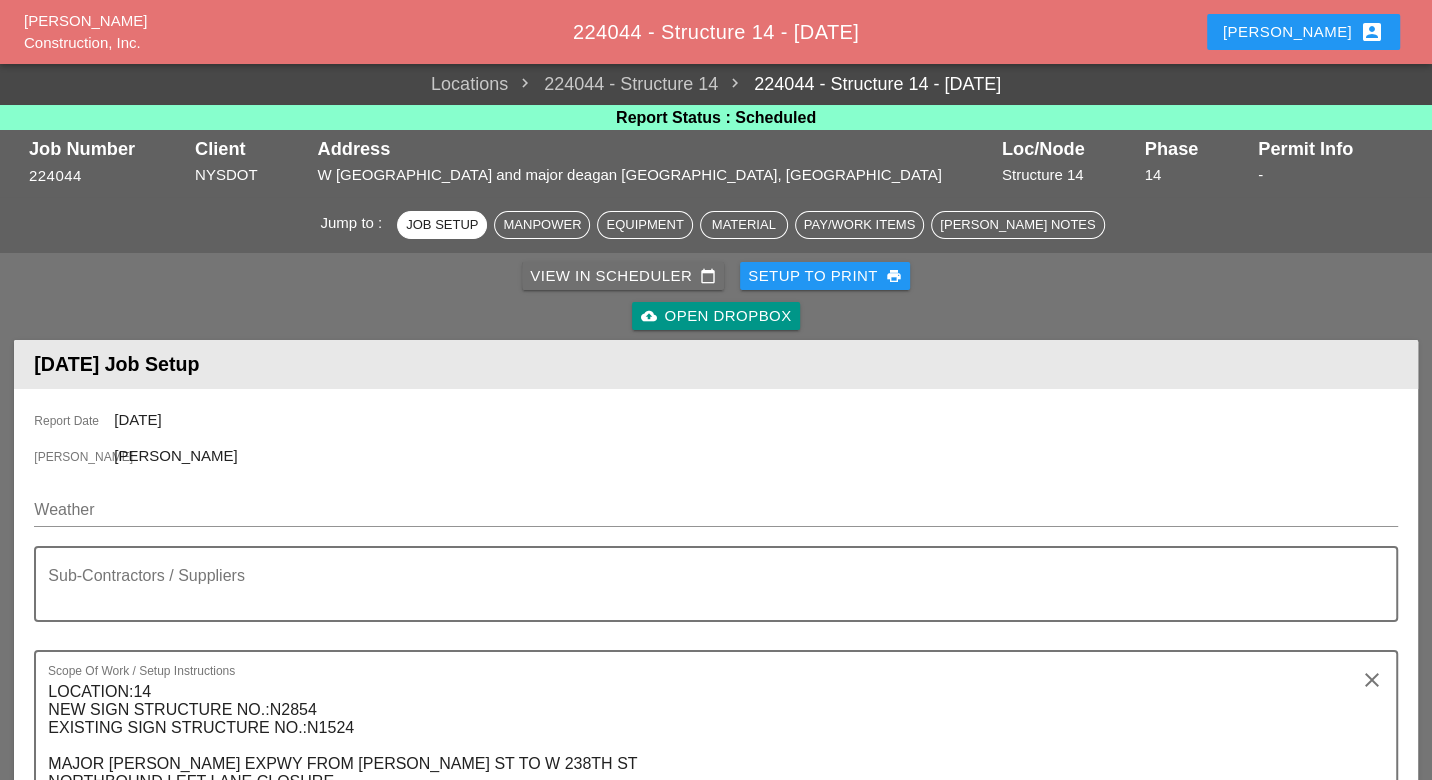 click on "View in Scheduler calendar_today" at bounding box center [623, 276] 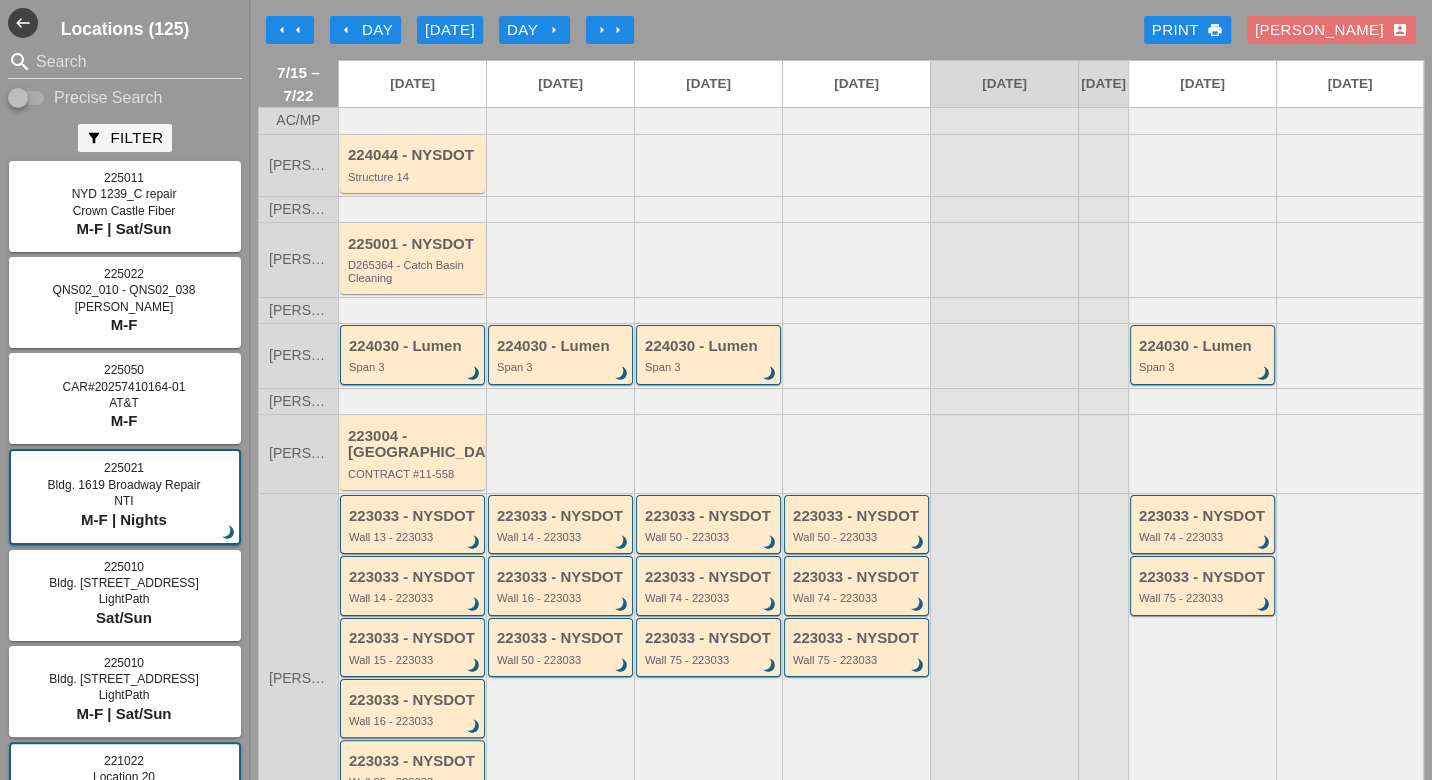 click on "arrow_left Day" at bounding box center (365, 30) 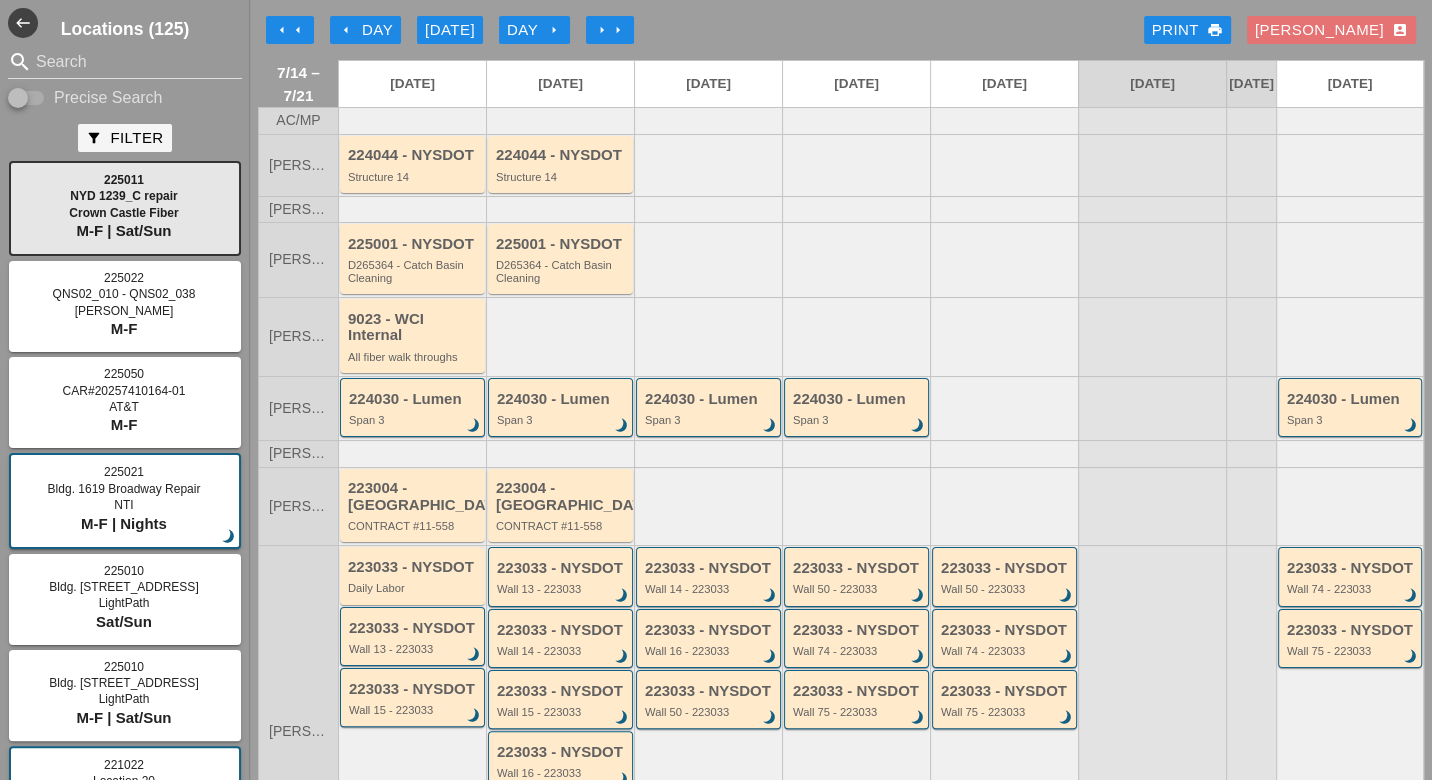 scroll, scrollTop: 111, scrollLeft: 0, axis: vertical 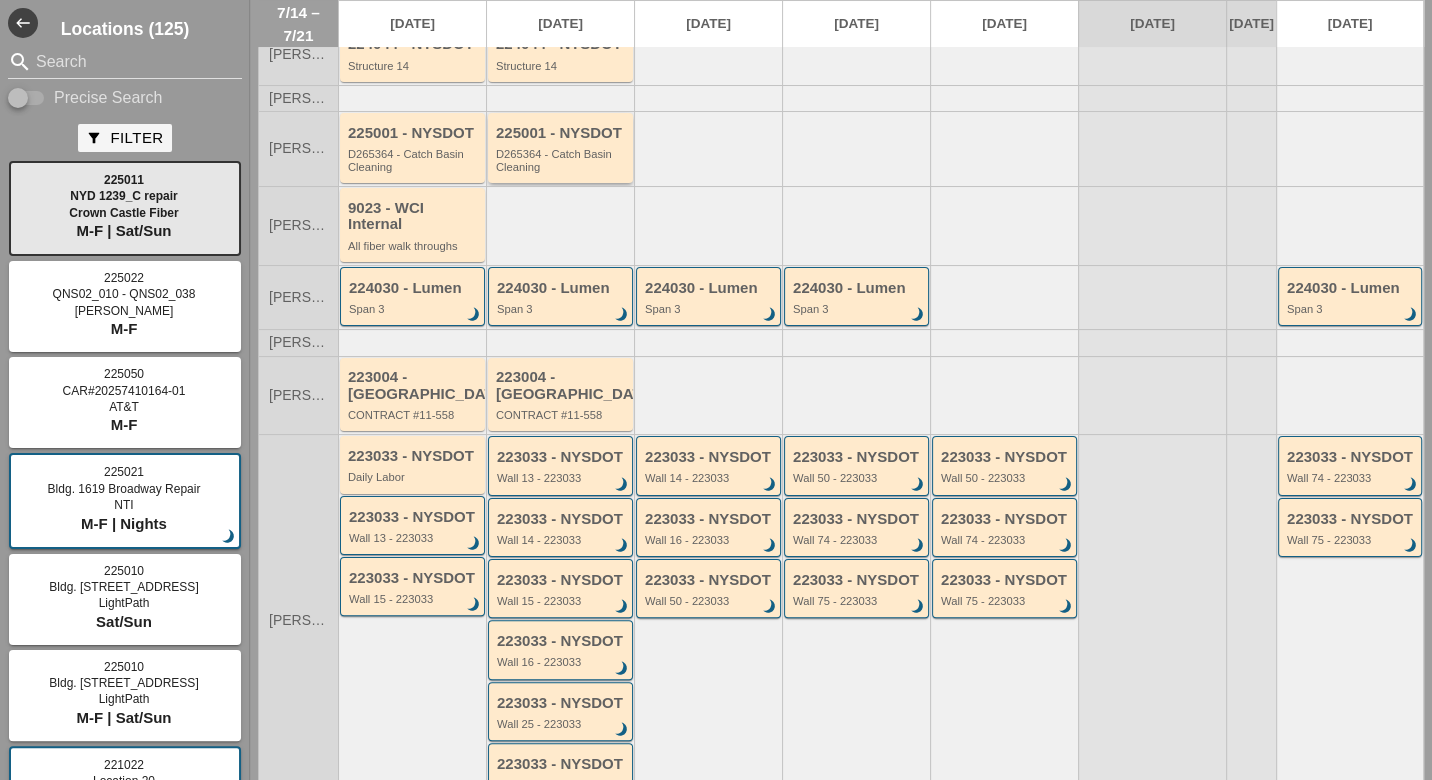 click on "D265364 - Catch Basin Cleaning" at bounding box center [562, 160] 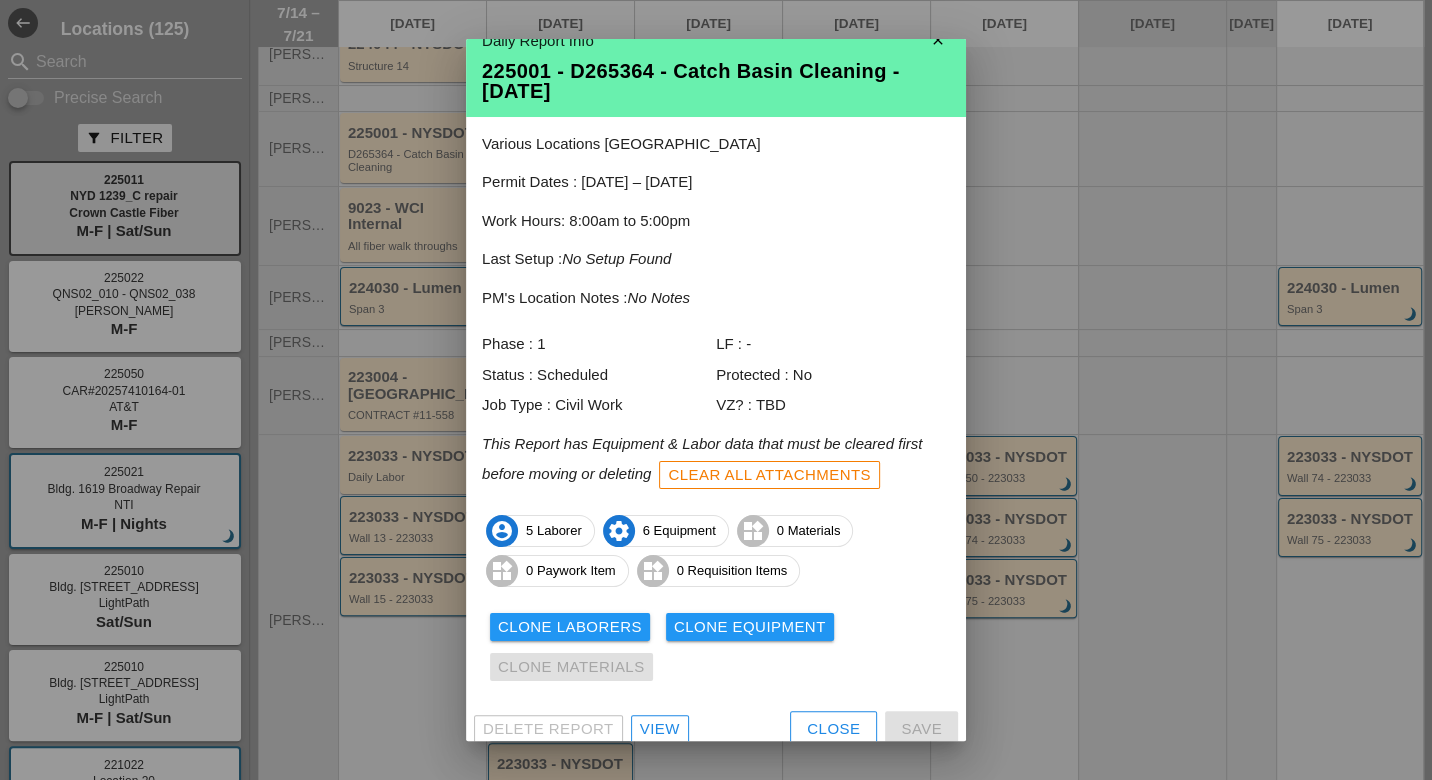 scroll, scrollTop: 38, scrollLeft: 0, axis: vertical 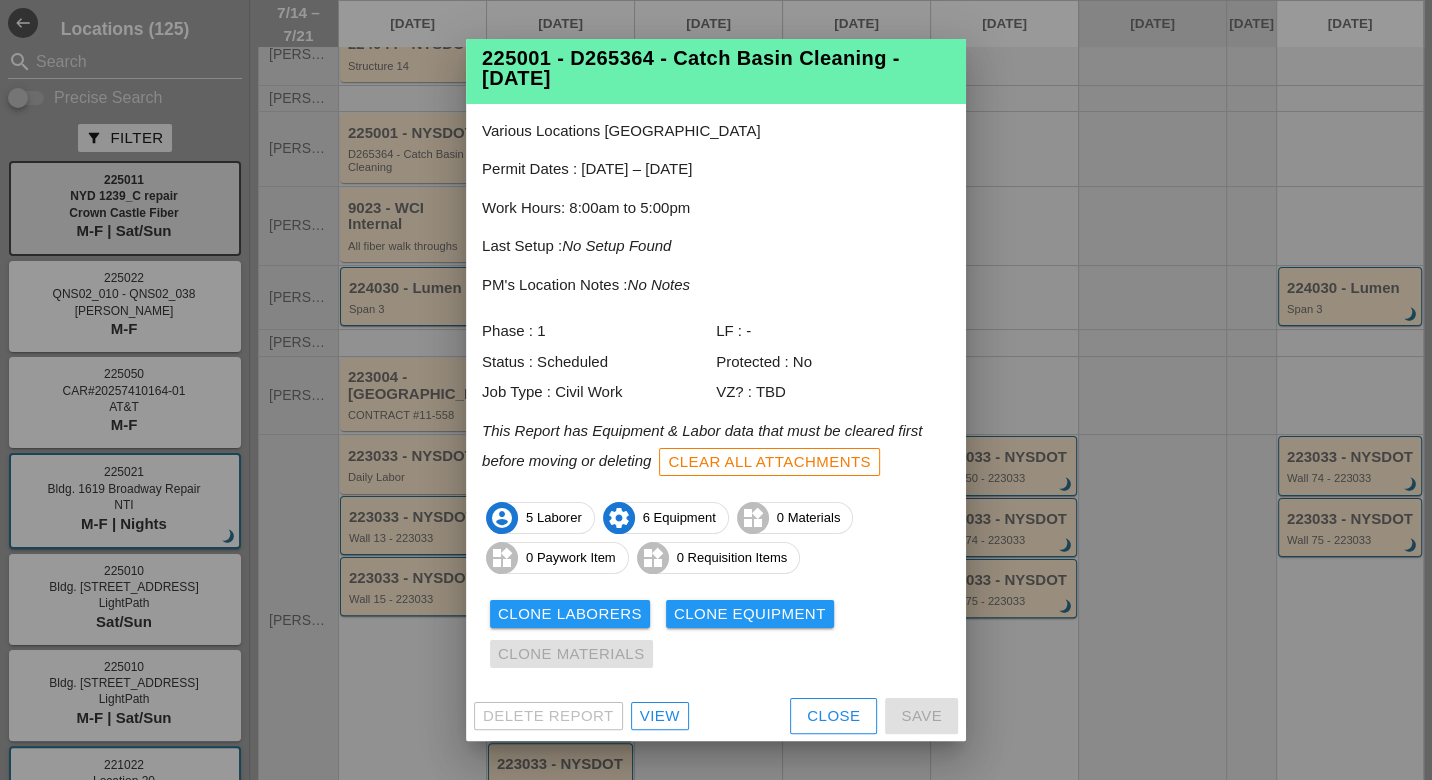 click on "View" at bounding box center (660, 716) 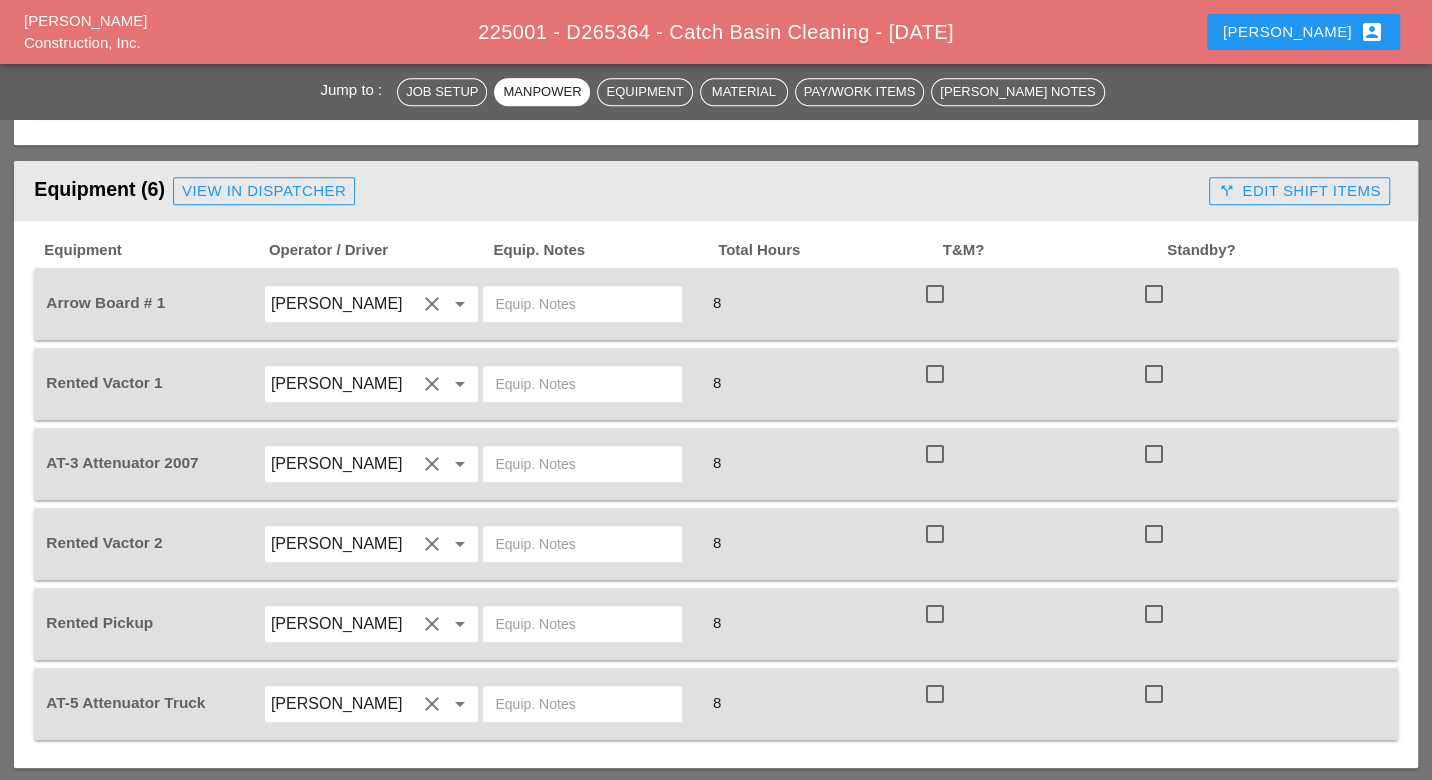 scroll, scrollTop: 1333, scrollLeft: 0, axis: vertical 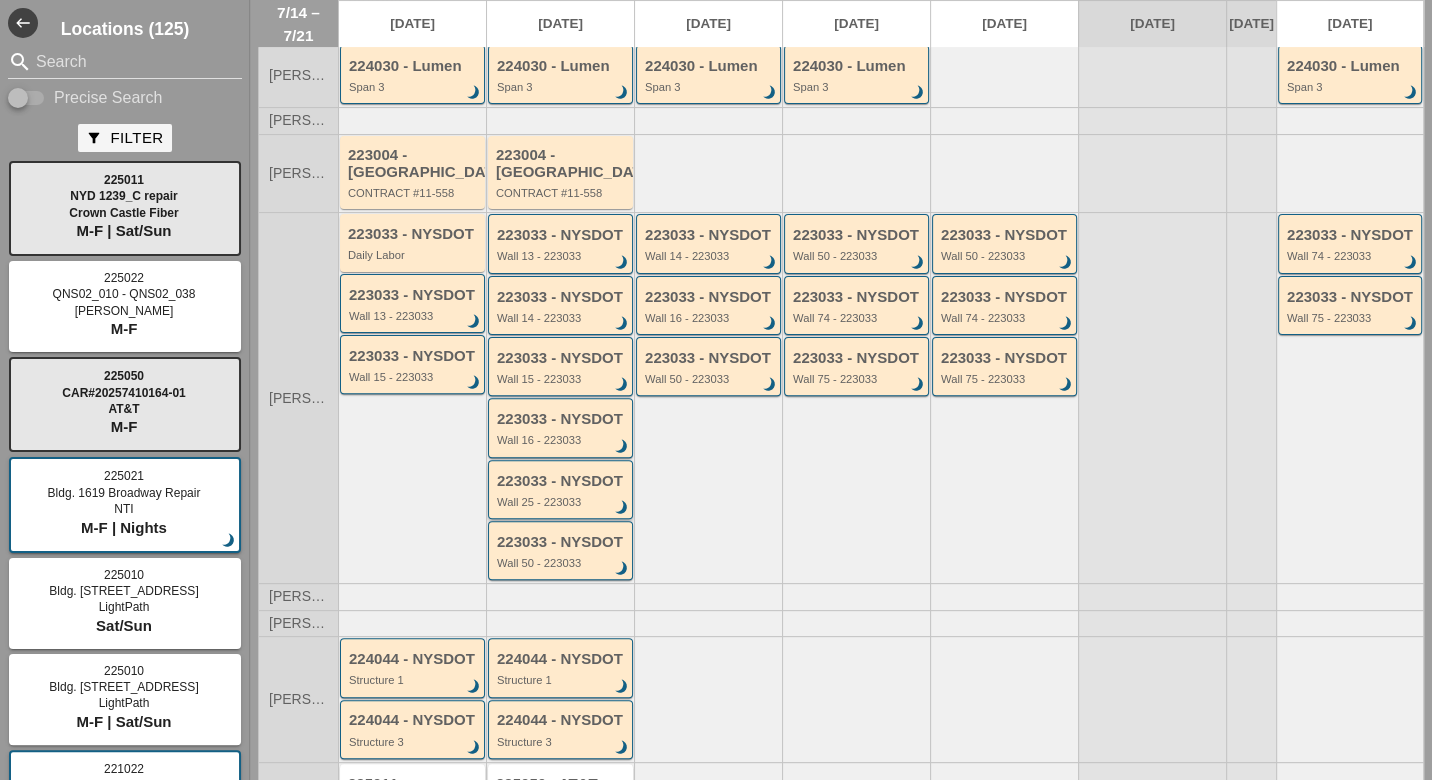 click on "223033 - NYSDOT" at bounding box center (562, 481) 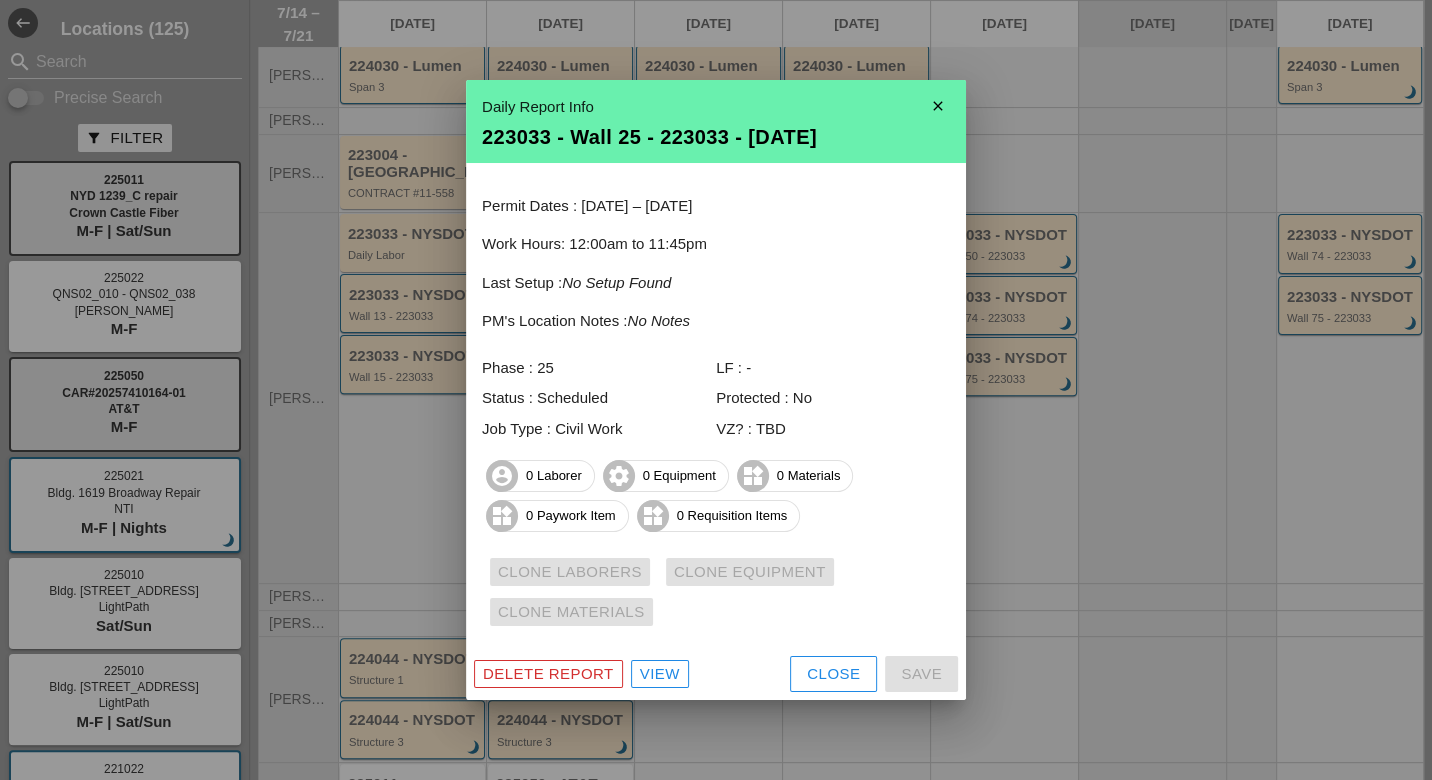 click on "View" at bounding box center [660, 674] 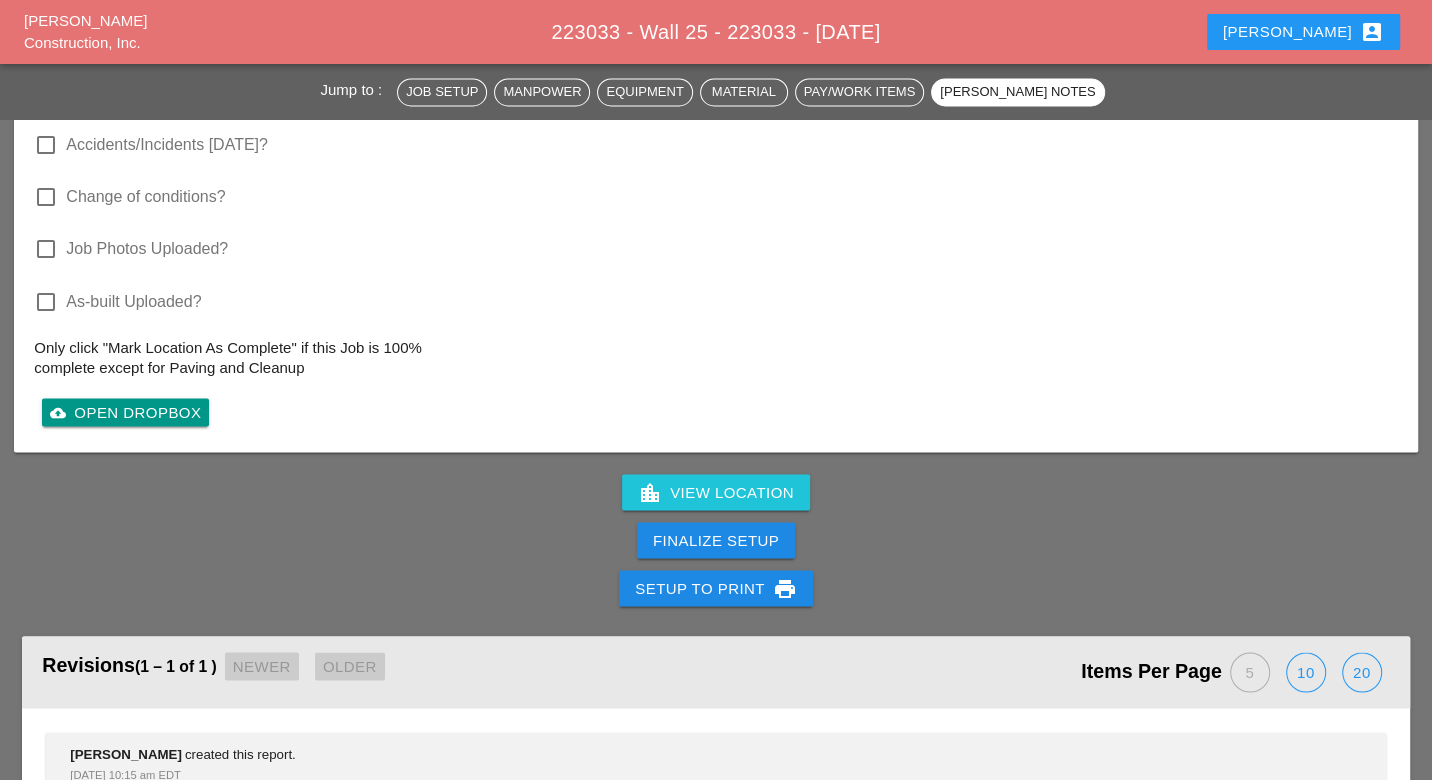 scroll, scrollTop: 2578, scrollLeft: 0, axis: vertical 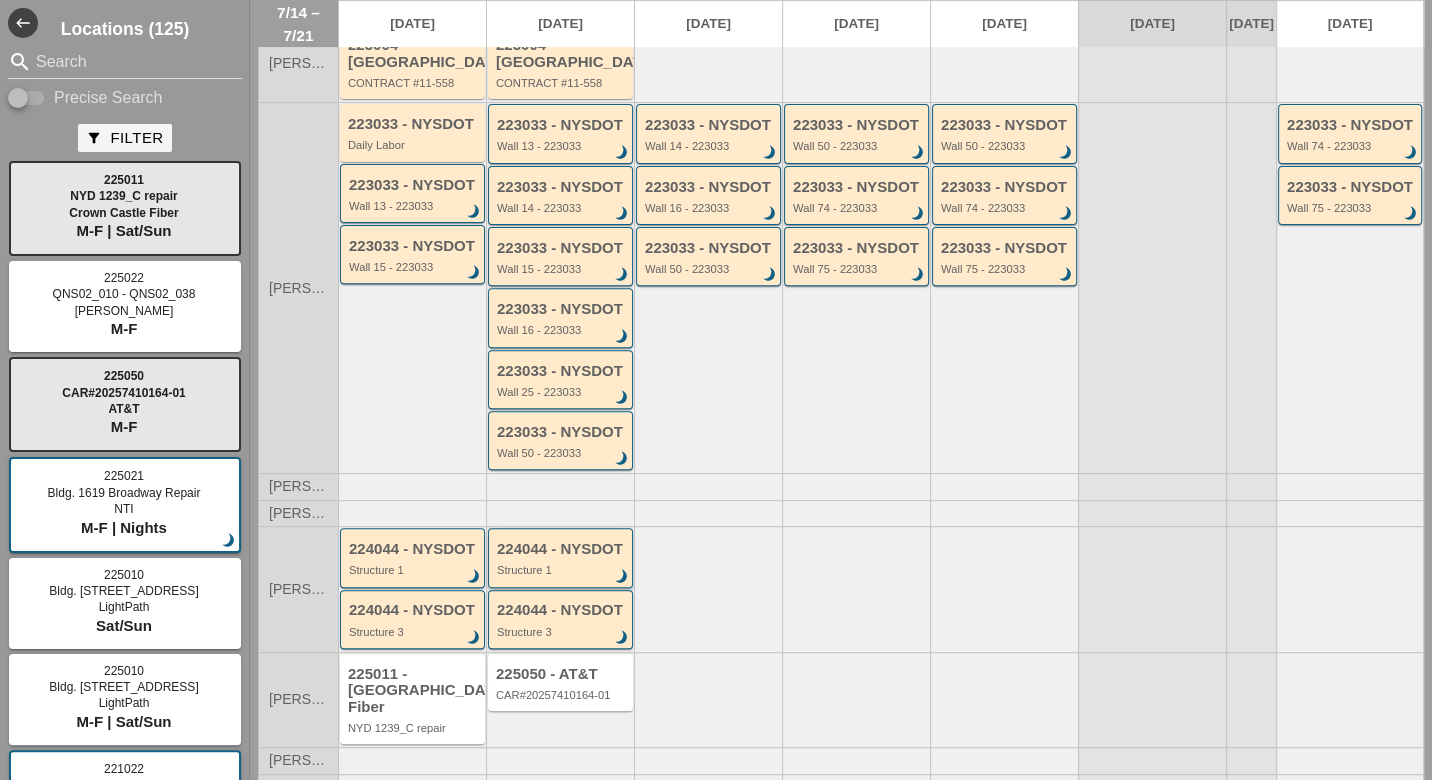 click on "224044 - NYSDOT" at bounding box center [562, 549] 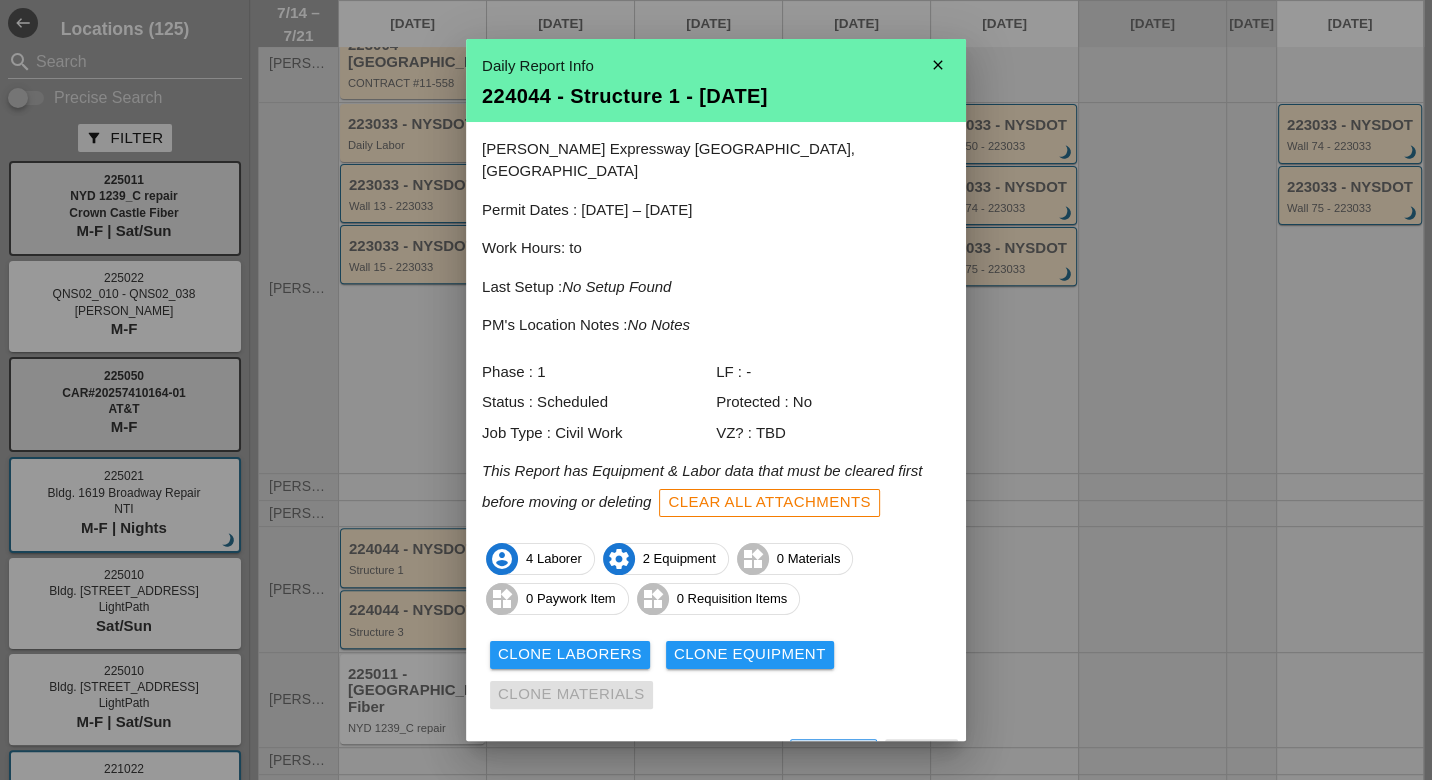 scroll, scrollTop: 17, scrollLeft: 0, axis: vertical 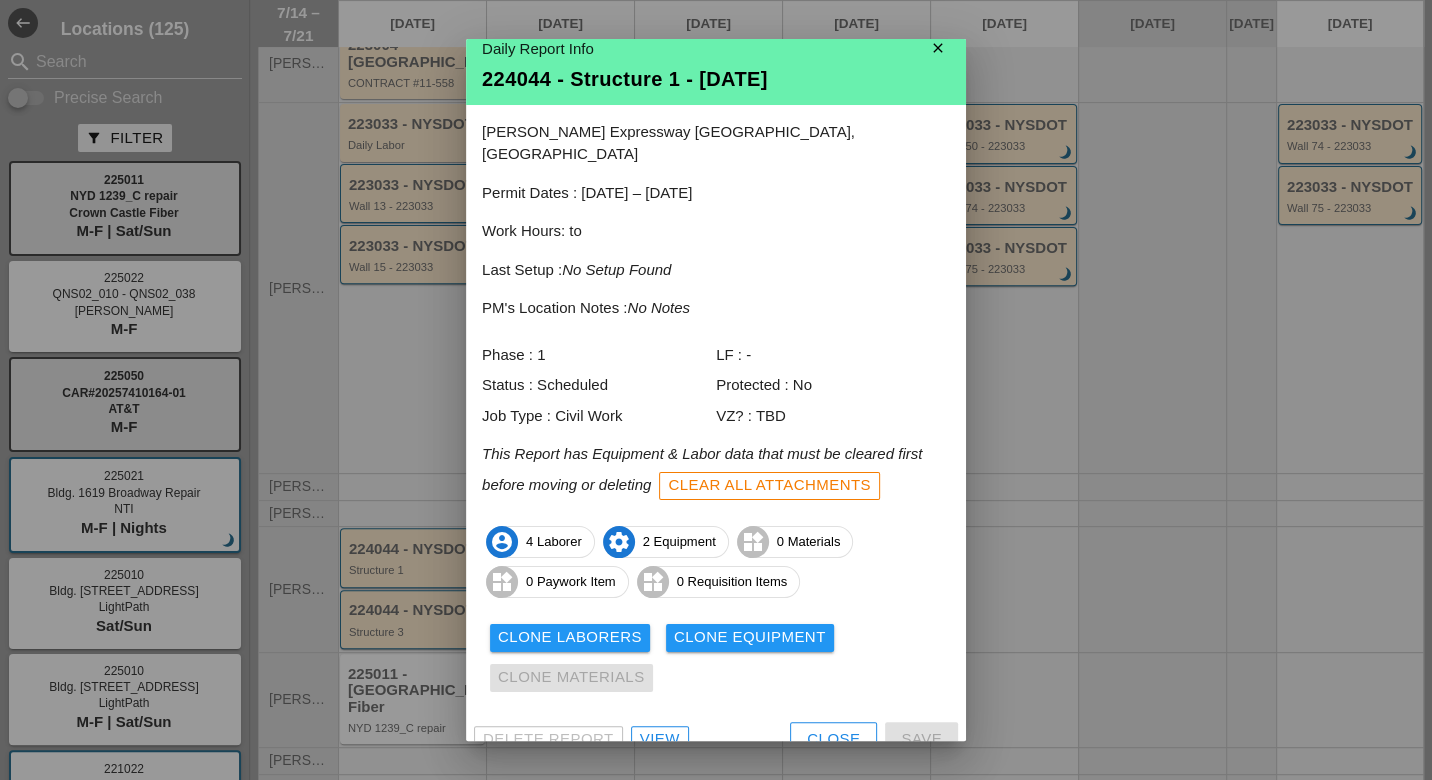 click on "Delete Report View Close Save" at bounding box center [716, 740] 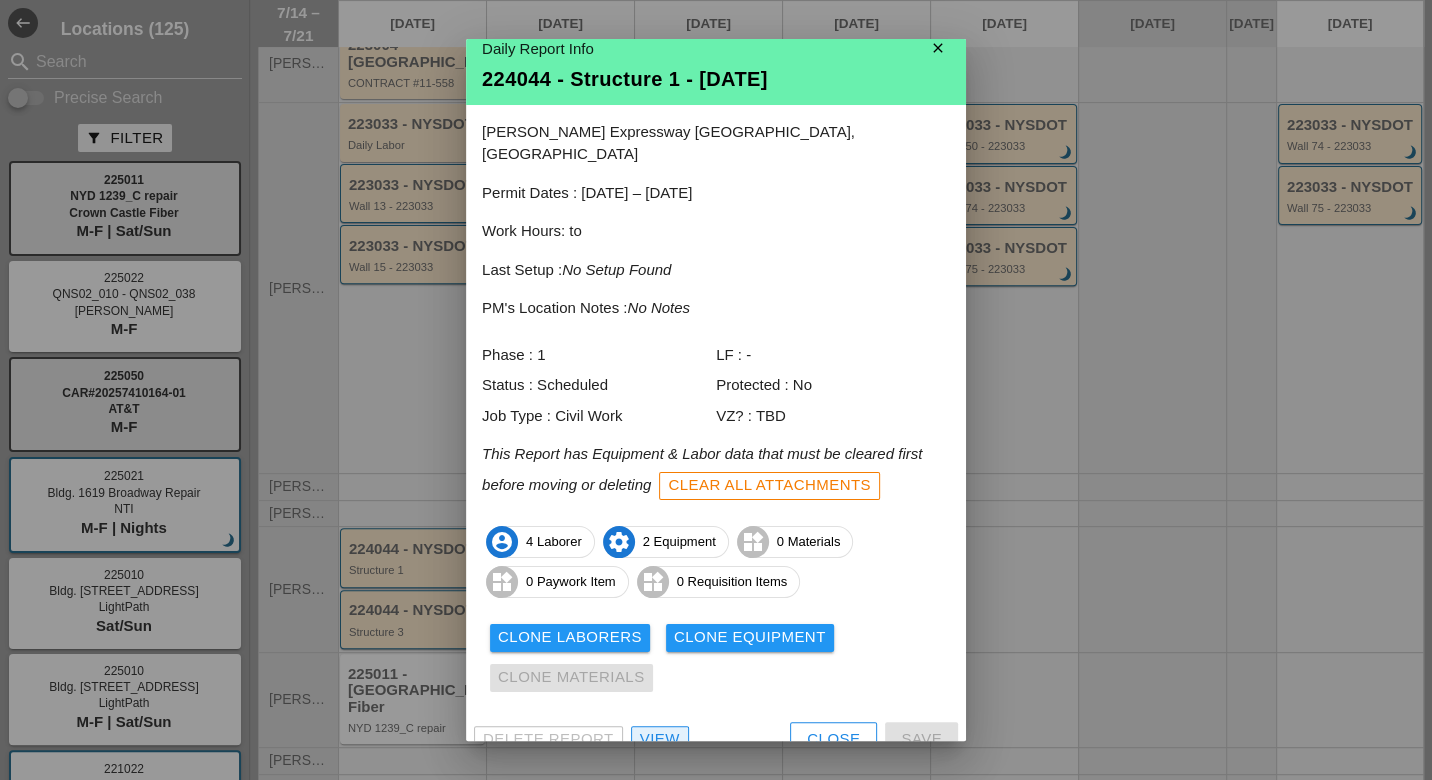 drag, startPoint x: 678, startPoint y: 718, endPoint x: 754, endPoint y: 689, distance: 81.34495 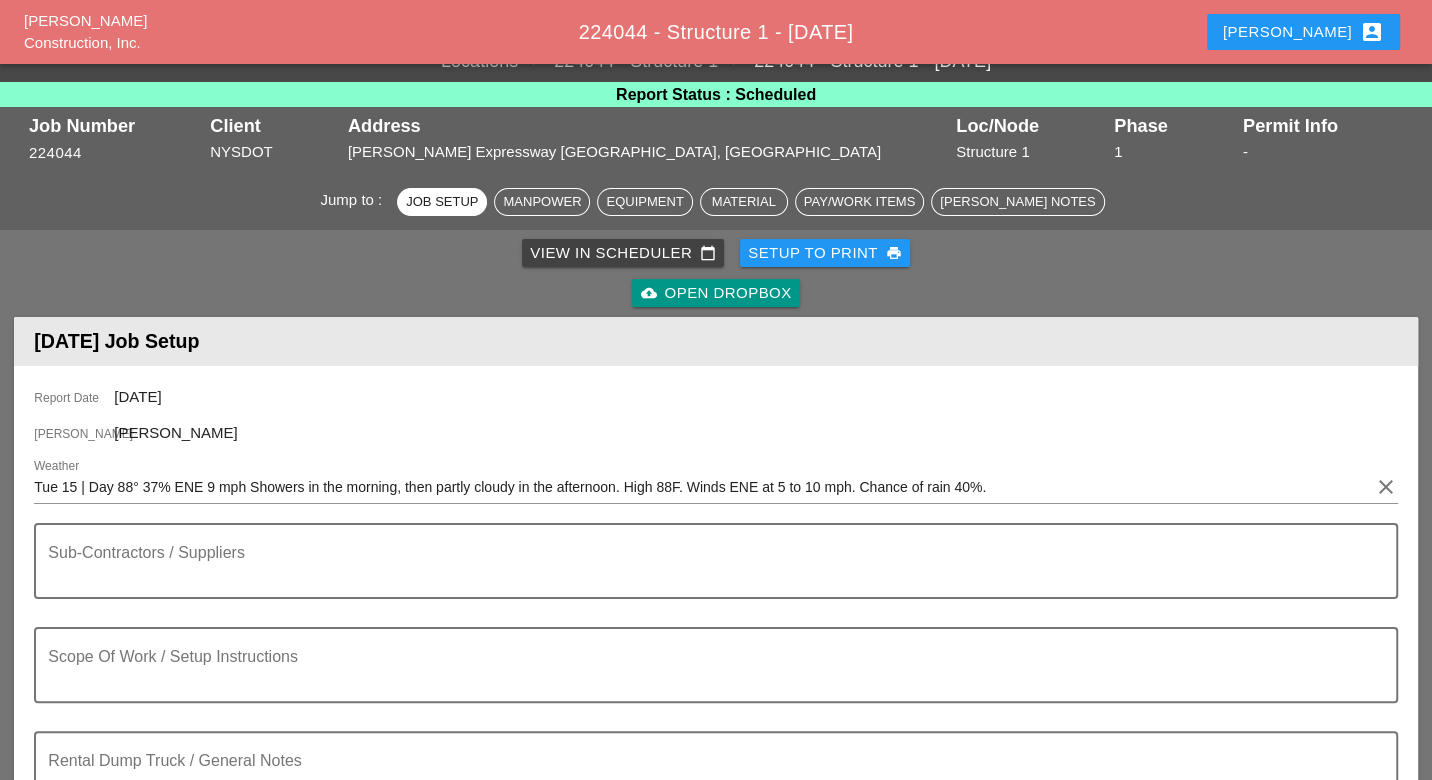 scroll, scrollTop: 0, scrollLeft: 0, axis: both 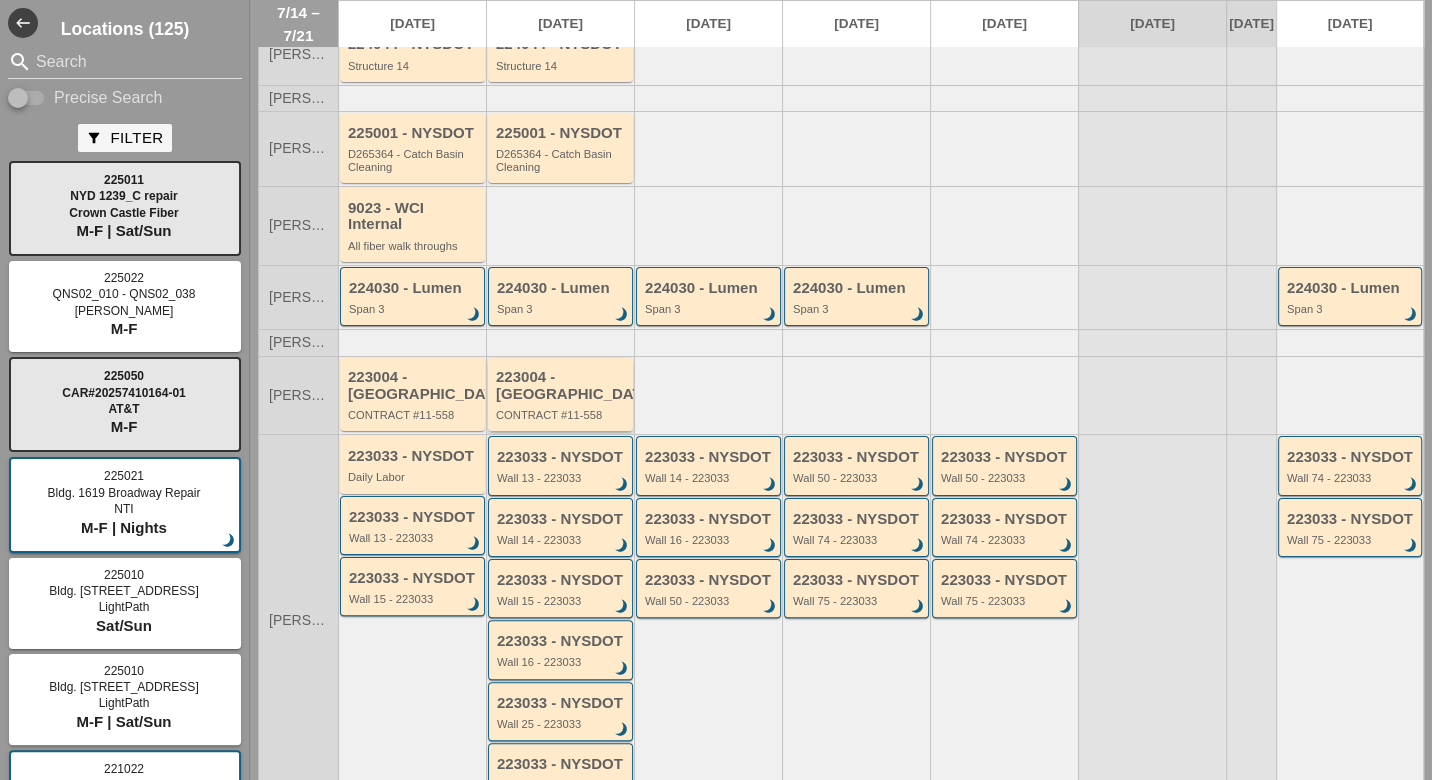 click on "223004 - Green Mtn  CONTRACT #11-558" at bounding box center [562, 395] 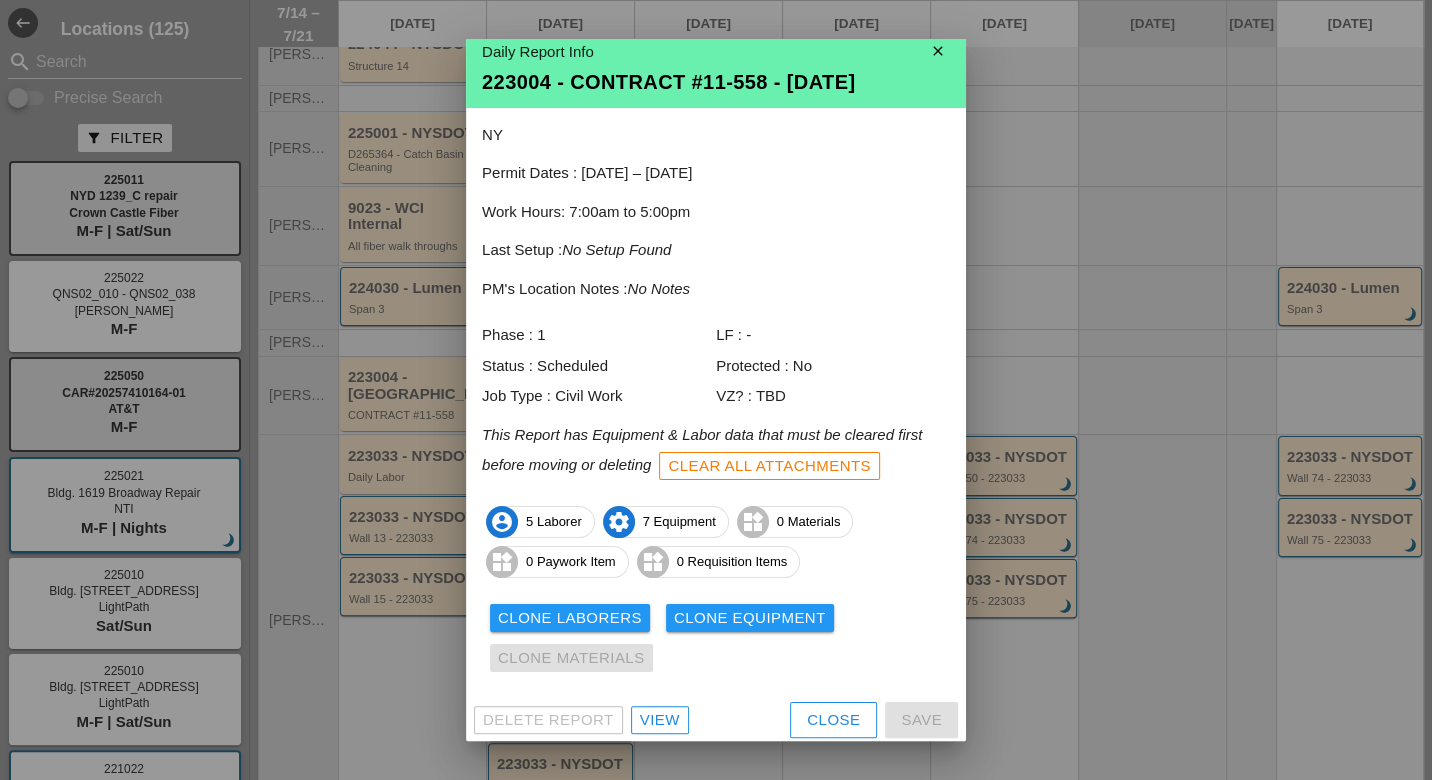scroll, scrollTop: 17, scrollLeft: 0, axis: vertical 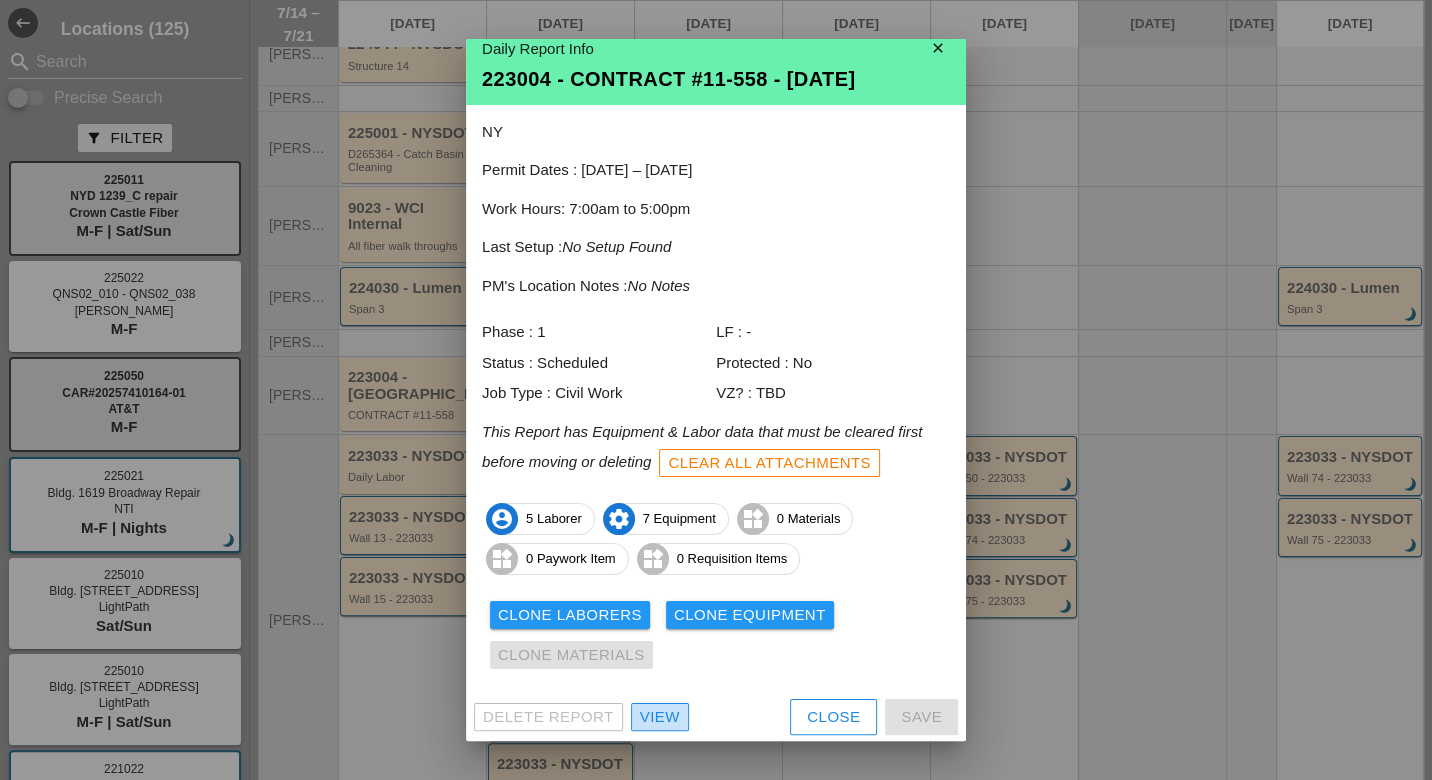 click on "View" at bounding box center (660, 717) 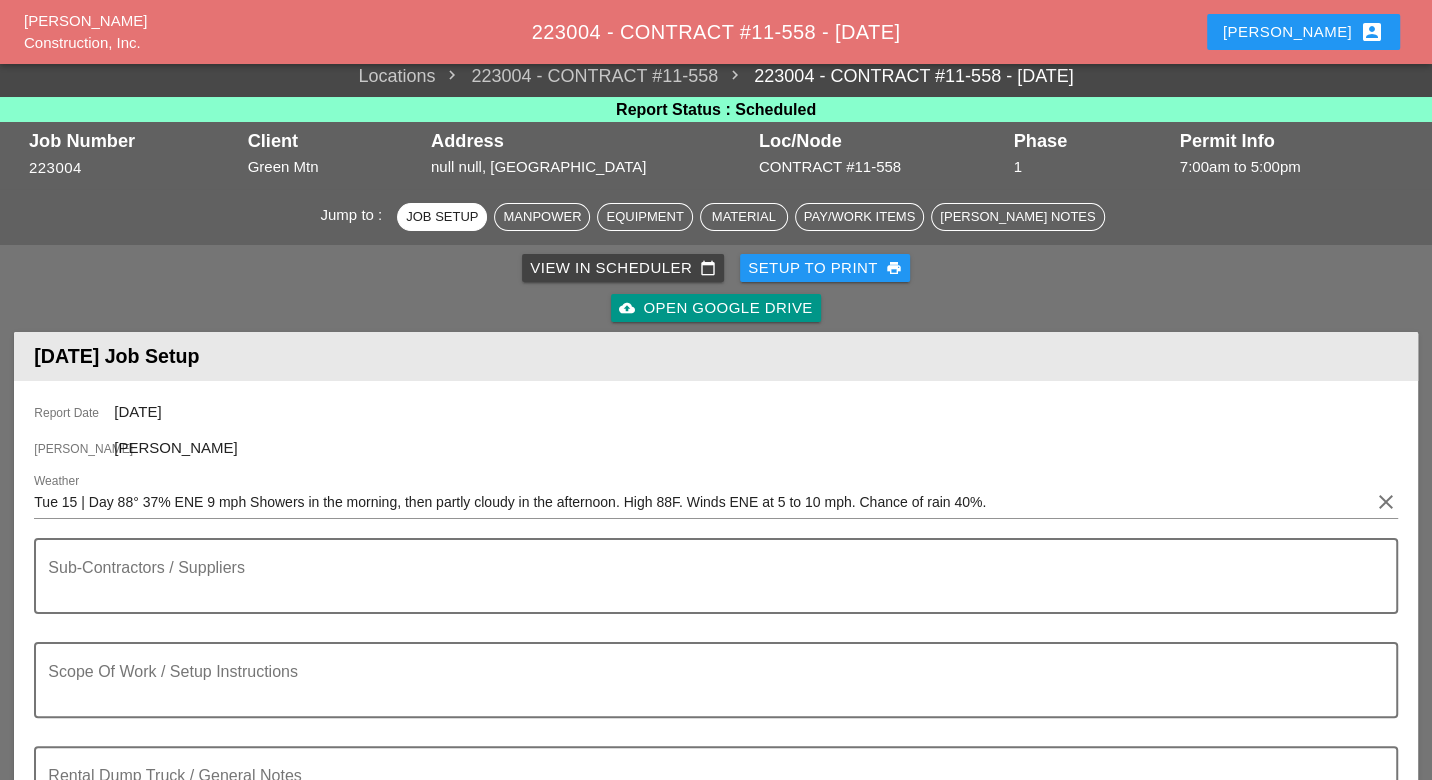 scroll, scrollTop: 0, scrollLeft: 0, axis: both 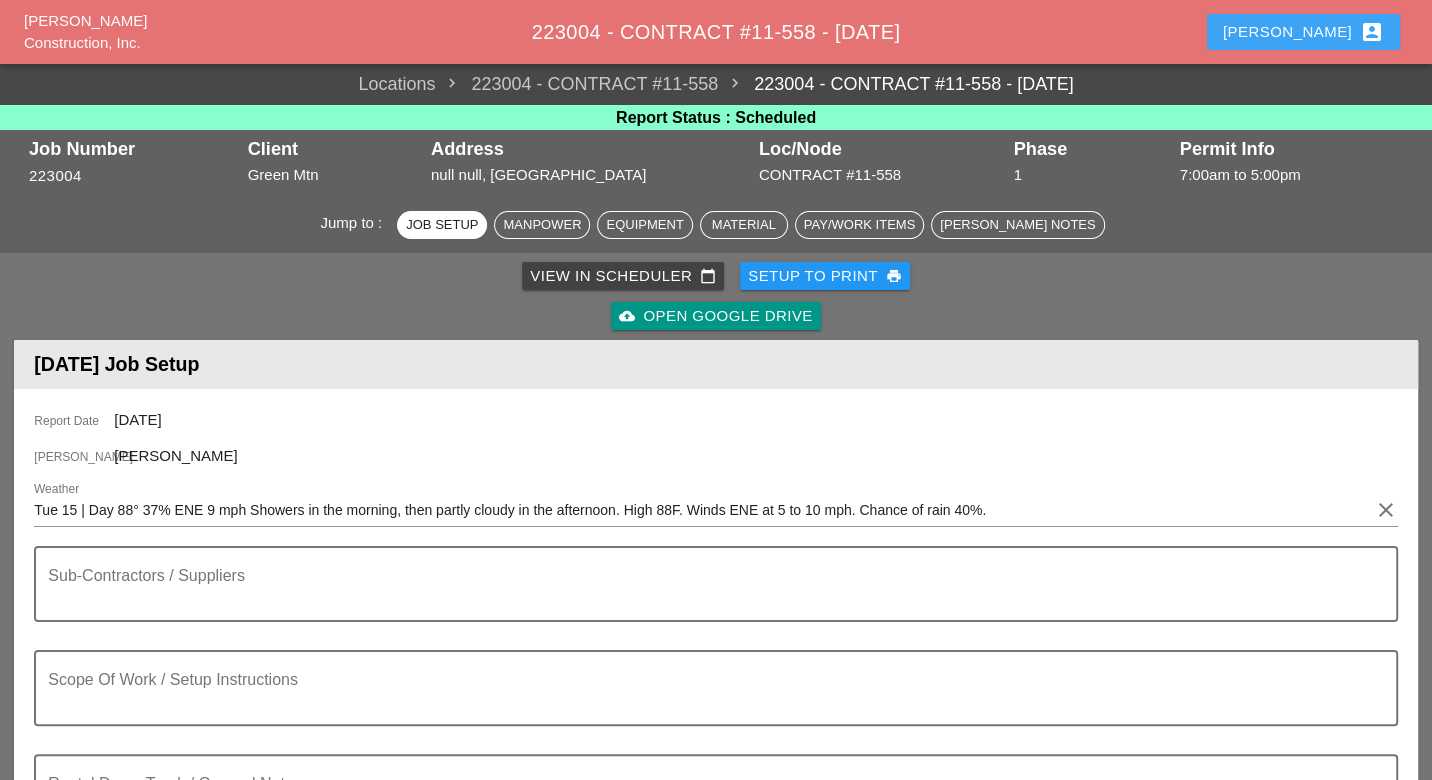 click on "Luca account_box" at bounding box center [1303, 32] 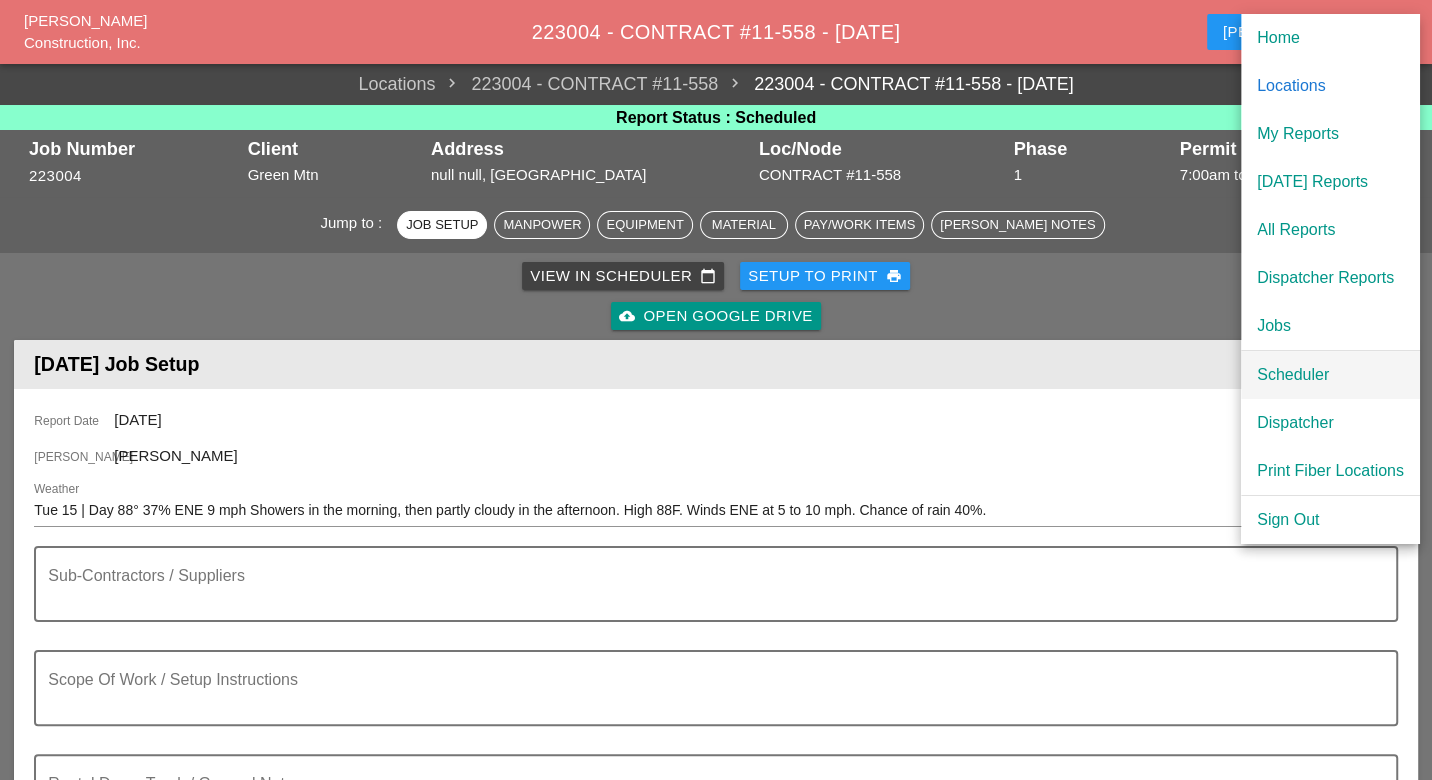 click on "Scheduler" at bounding box center [1330, 375] 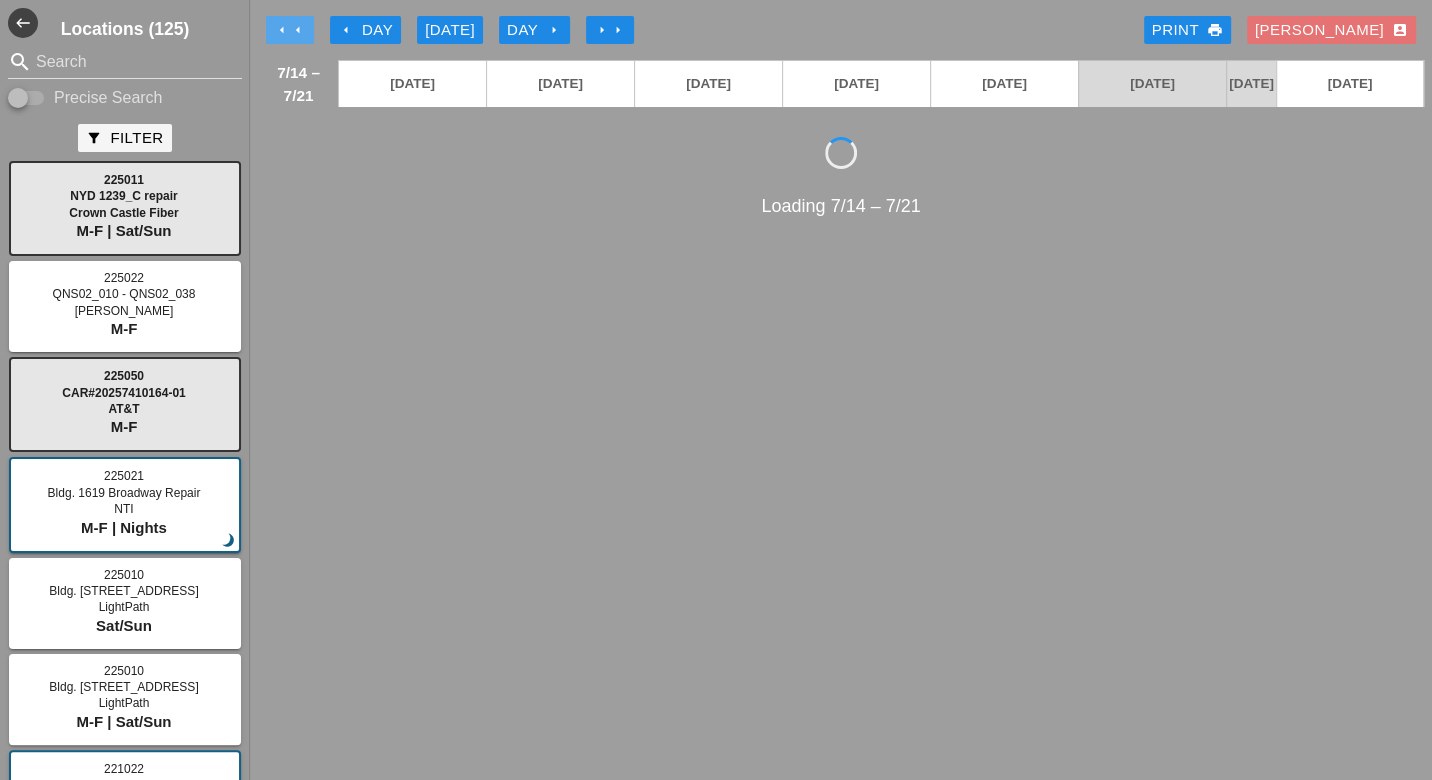 click on "arrow_left" at bounding box center (298, 30) 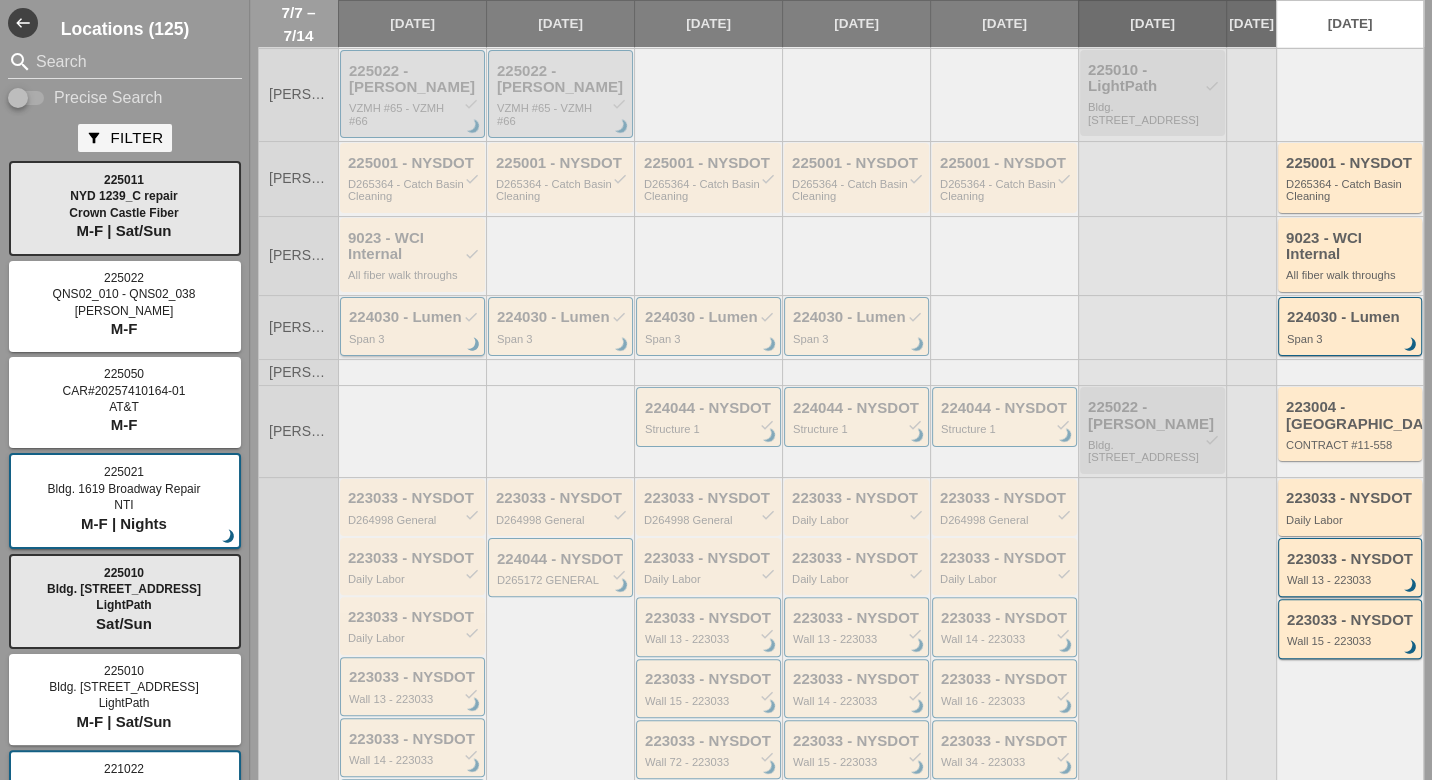 scroll, scrollTop: 222, scrollLeft: 0, axis: vertical 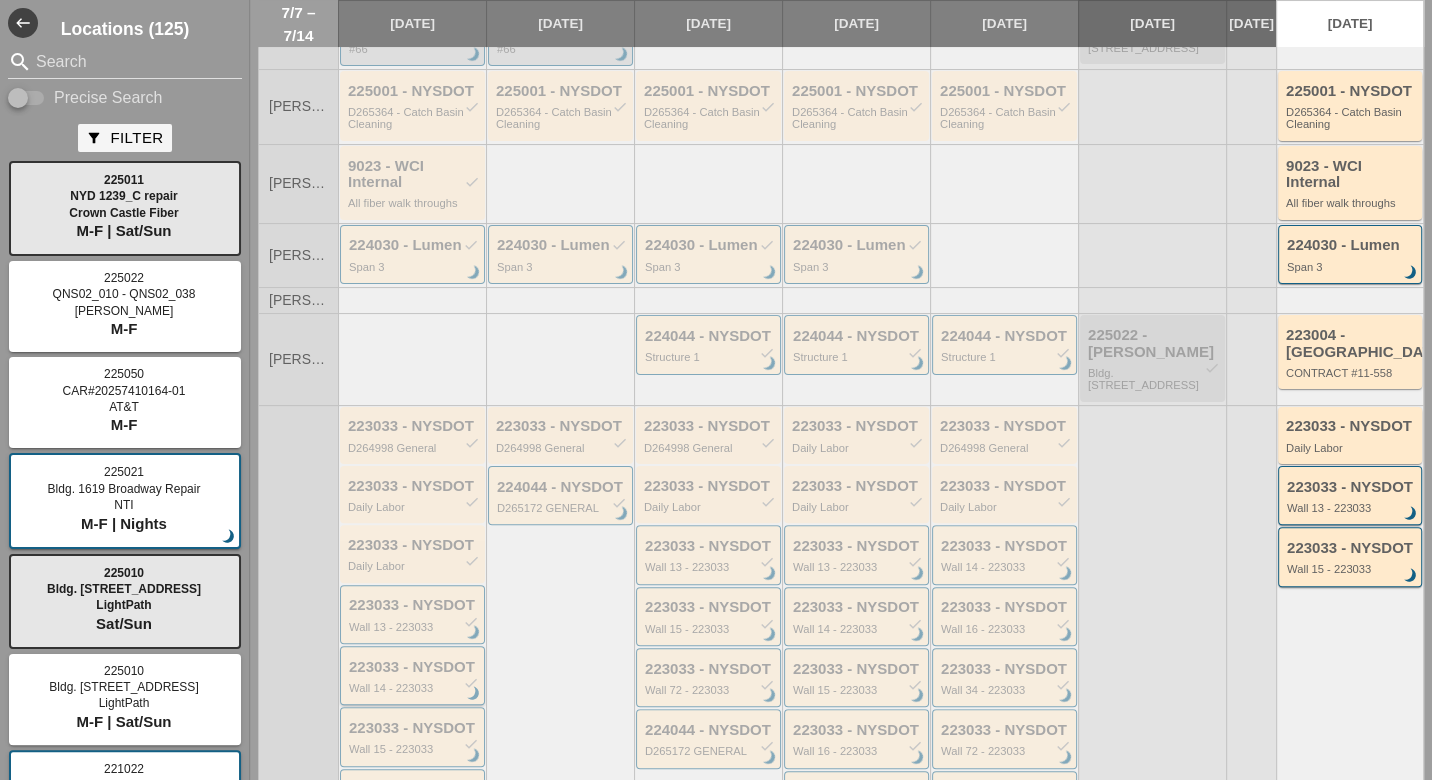 click on "223033 - NYSDOT  check Wall 14 - 223033 brightness_3" at bounding box center [414, 677] 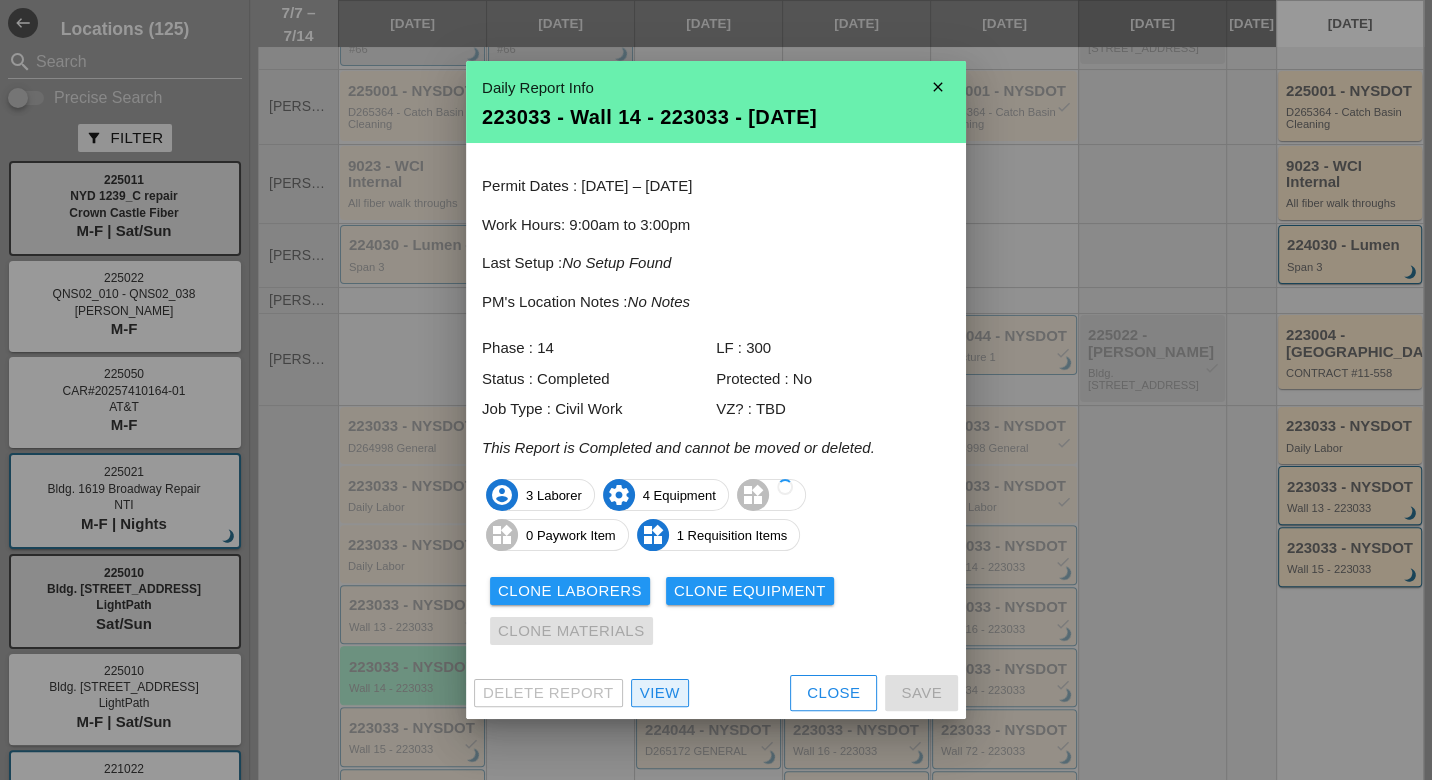 click on "View" at bounding box center (660, 693) 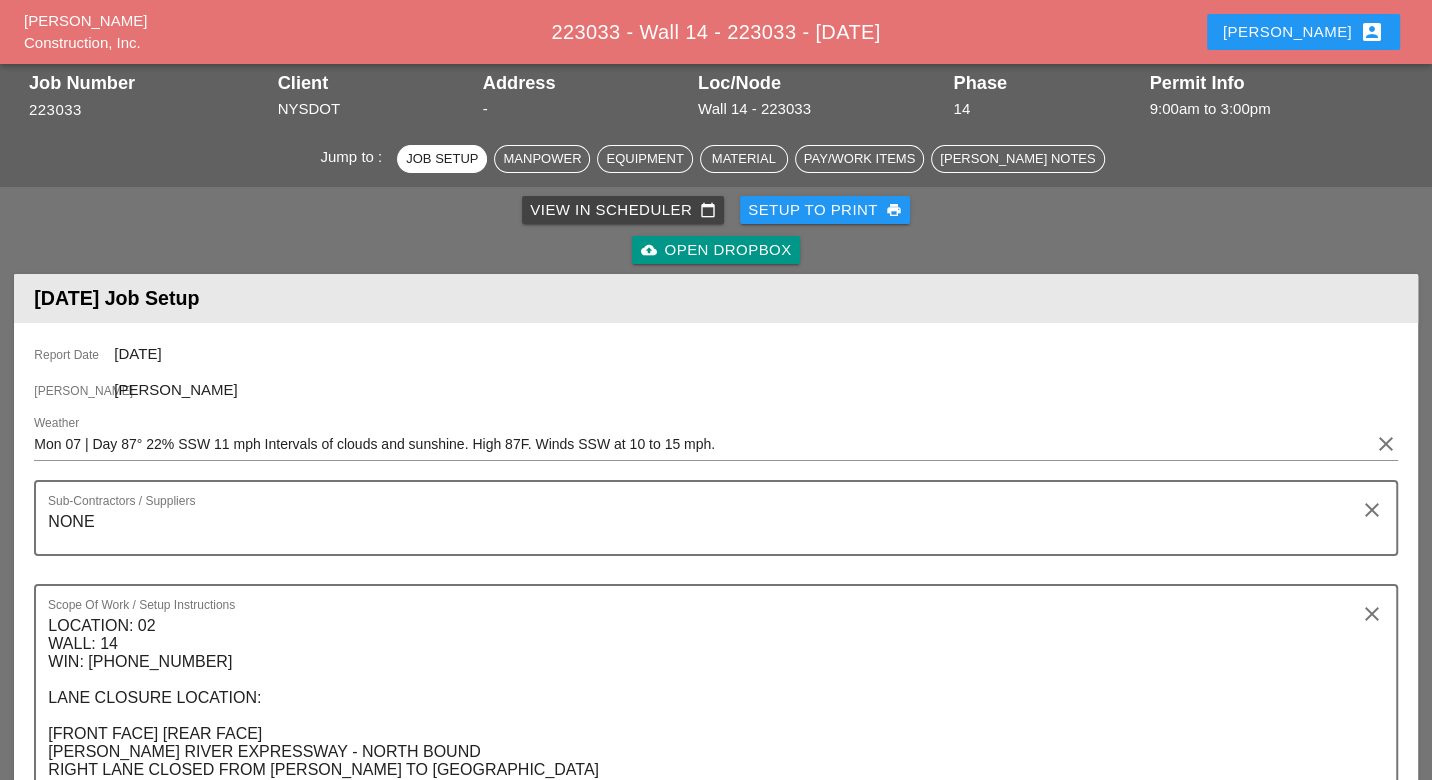 scroll, scrollTop: 1000, scrollLeft: 0, axis: vertical 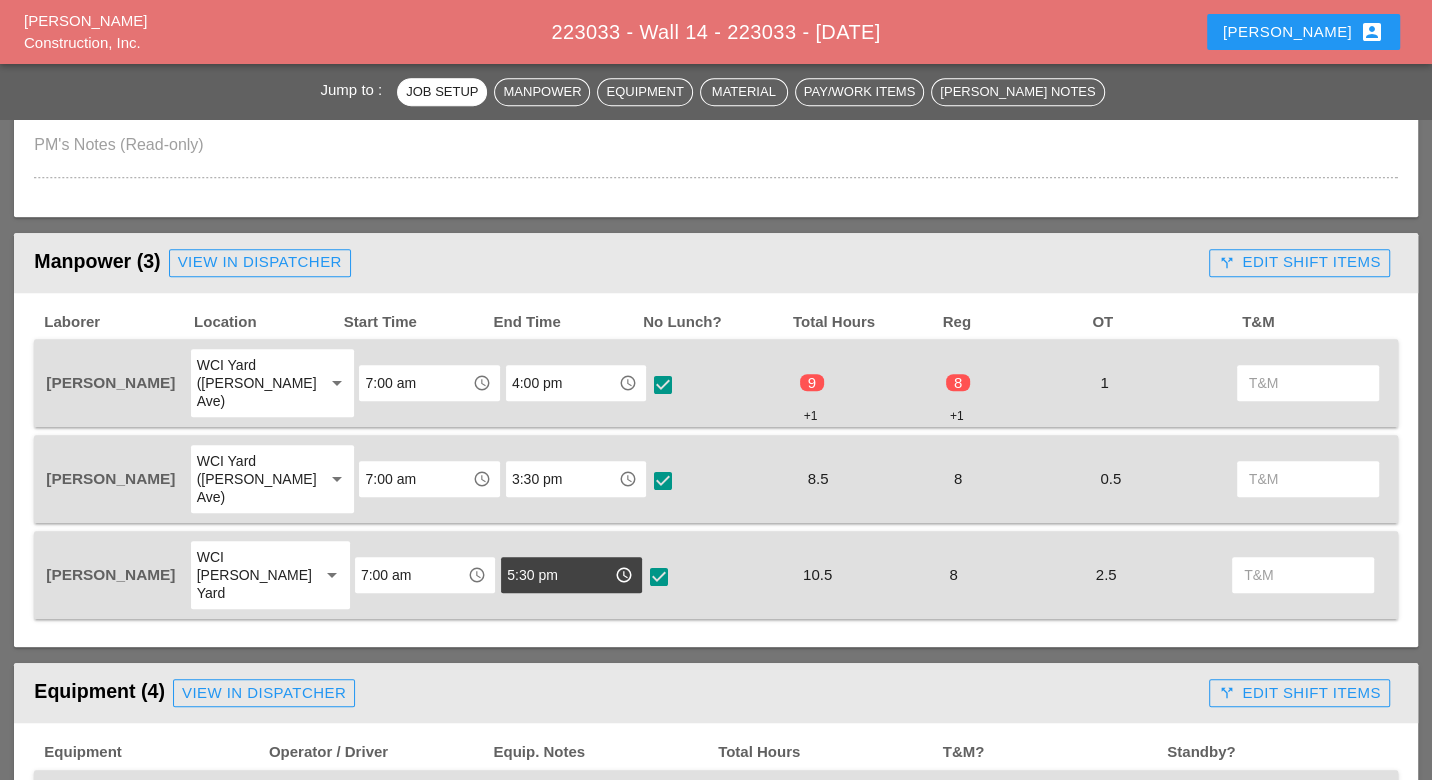 click on "call_split Edit Shift Items" at bounding box center [1299, 262] 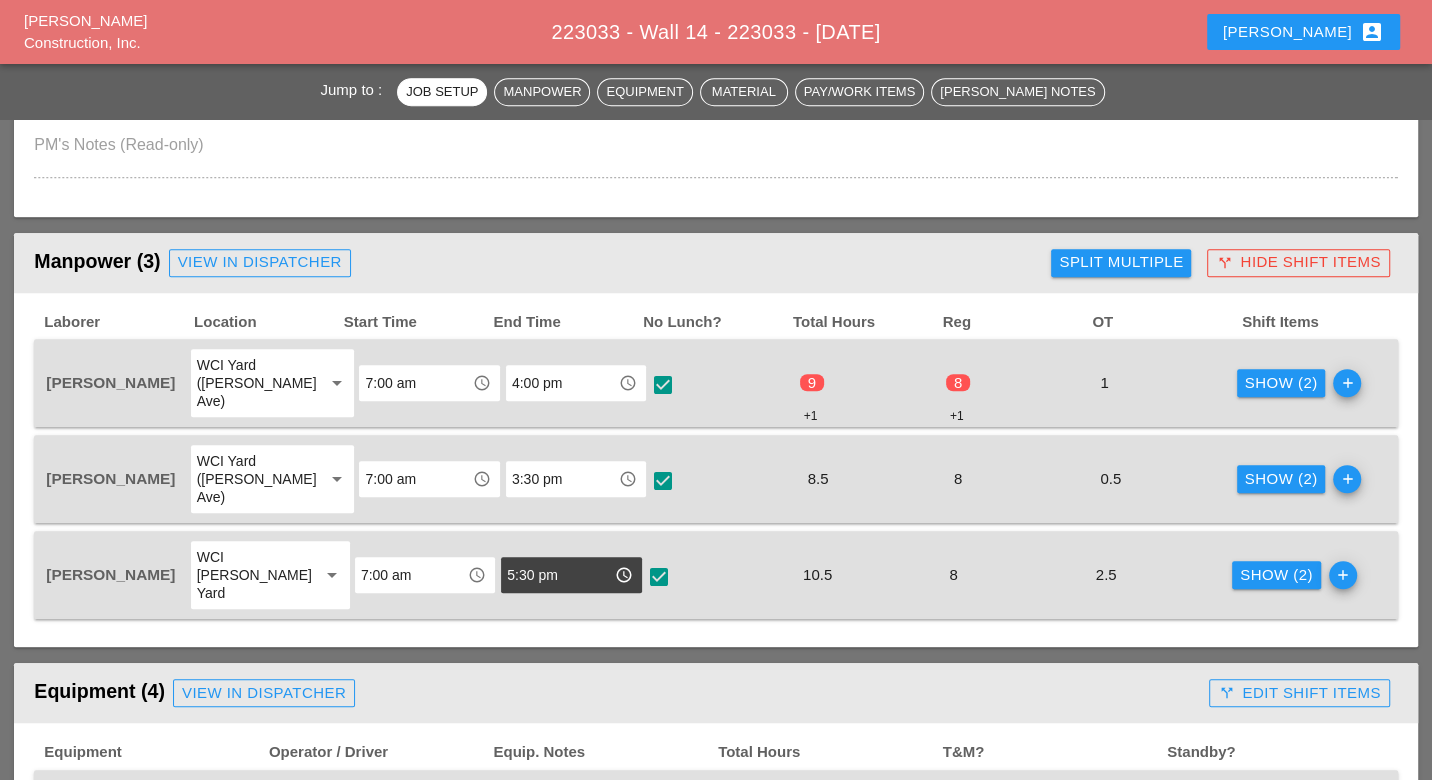 click on "Show (2)" at bounding box center (1281, 383) 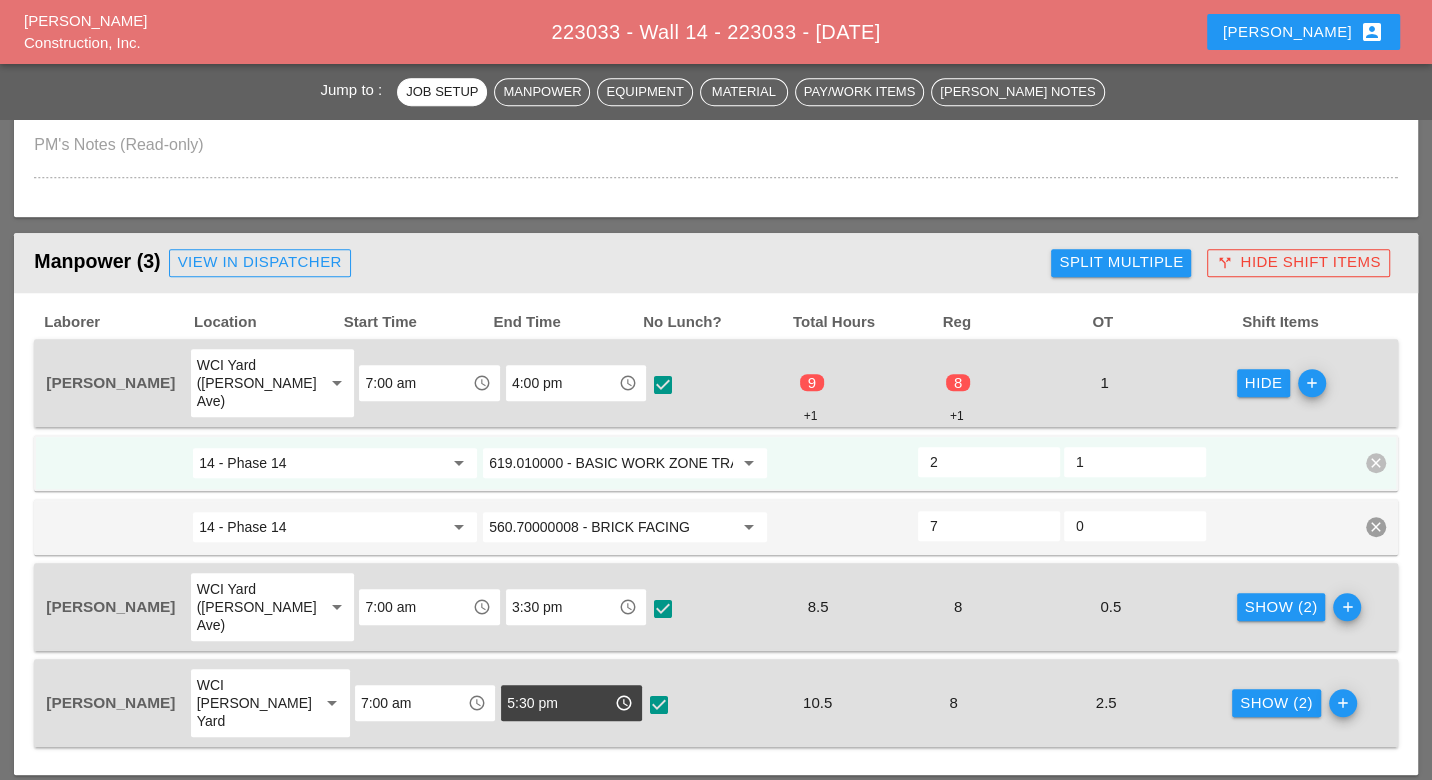 drag, startPoint x: 1087, startPoint y: 438, endPoint x: 1069, endPoint y: 438, distance: 18 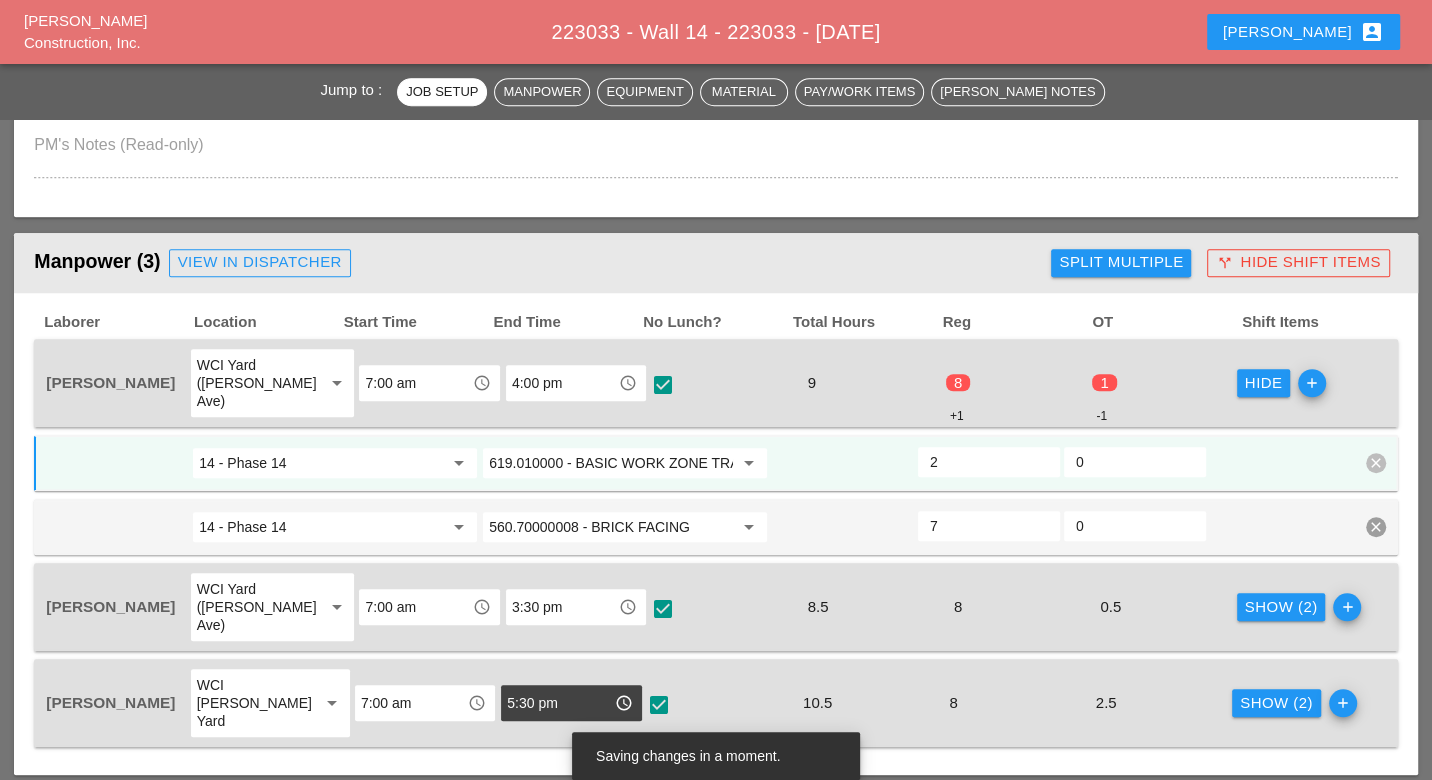 type on "0" 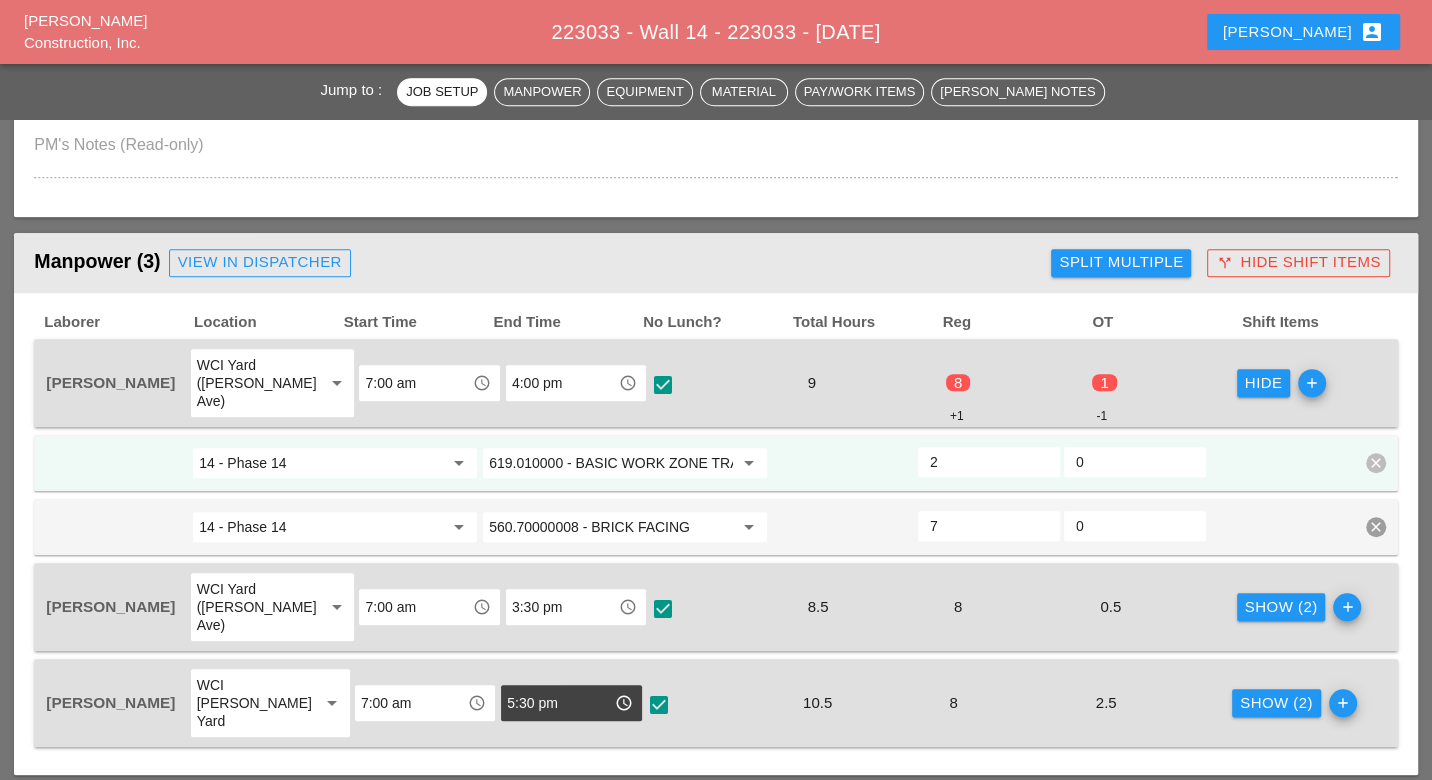 drag, startPoint x: 939, startPoint y: 441, endPoint x: 919, endPoint y: 437, distance: 20.396078 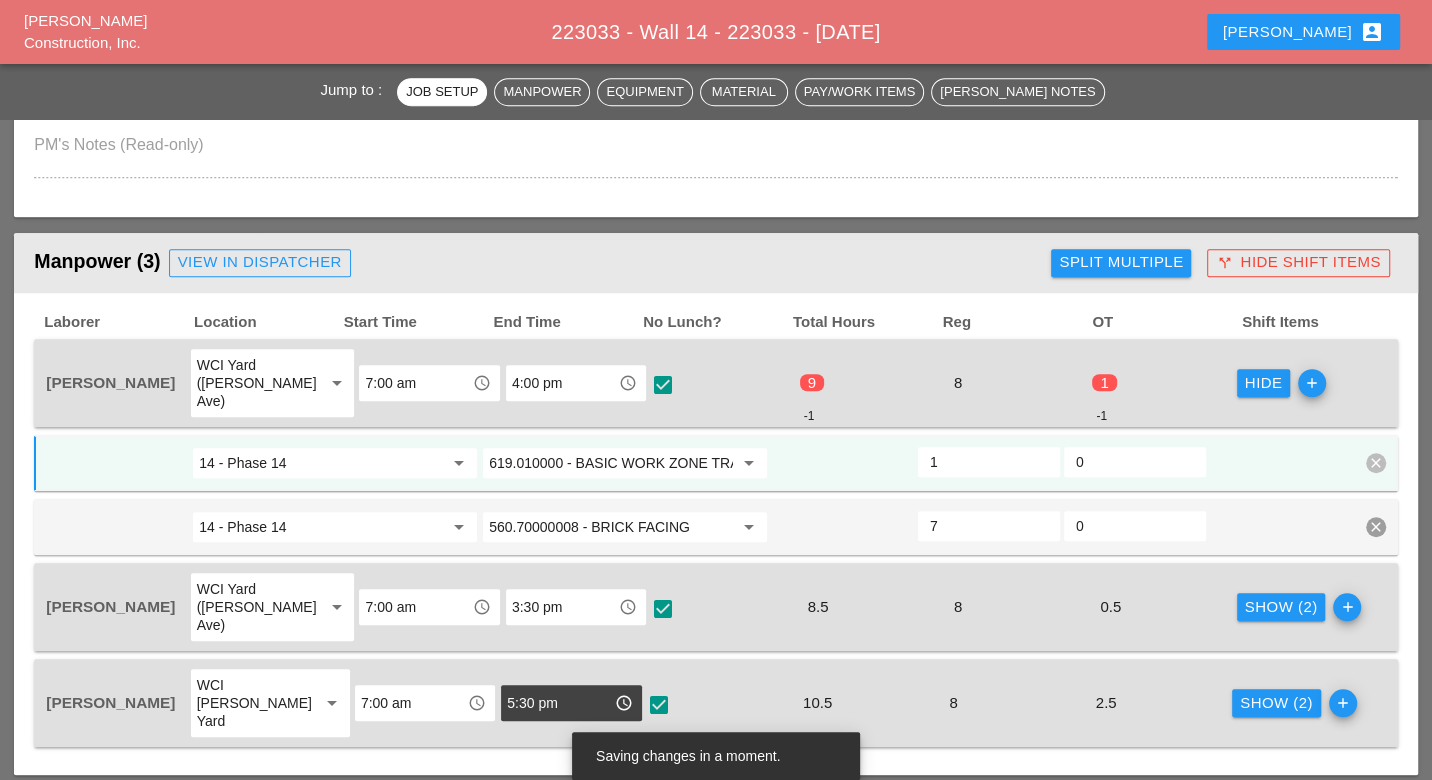 type on "1" 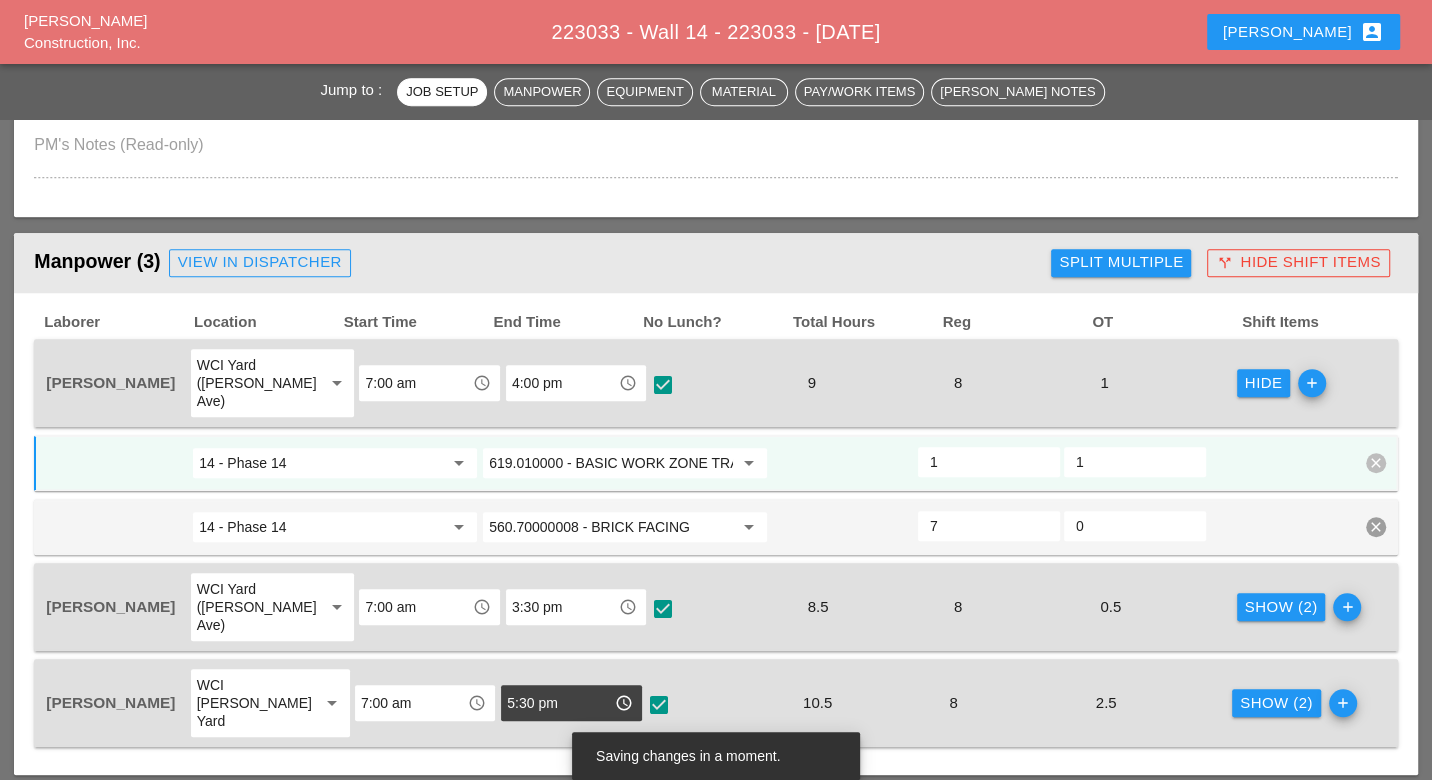 type on "1" 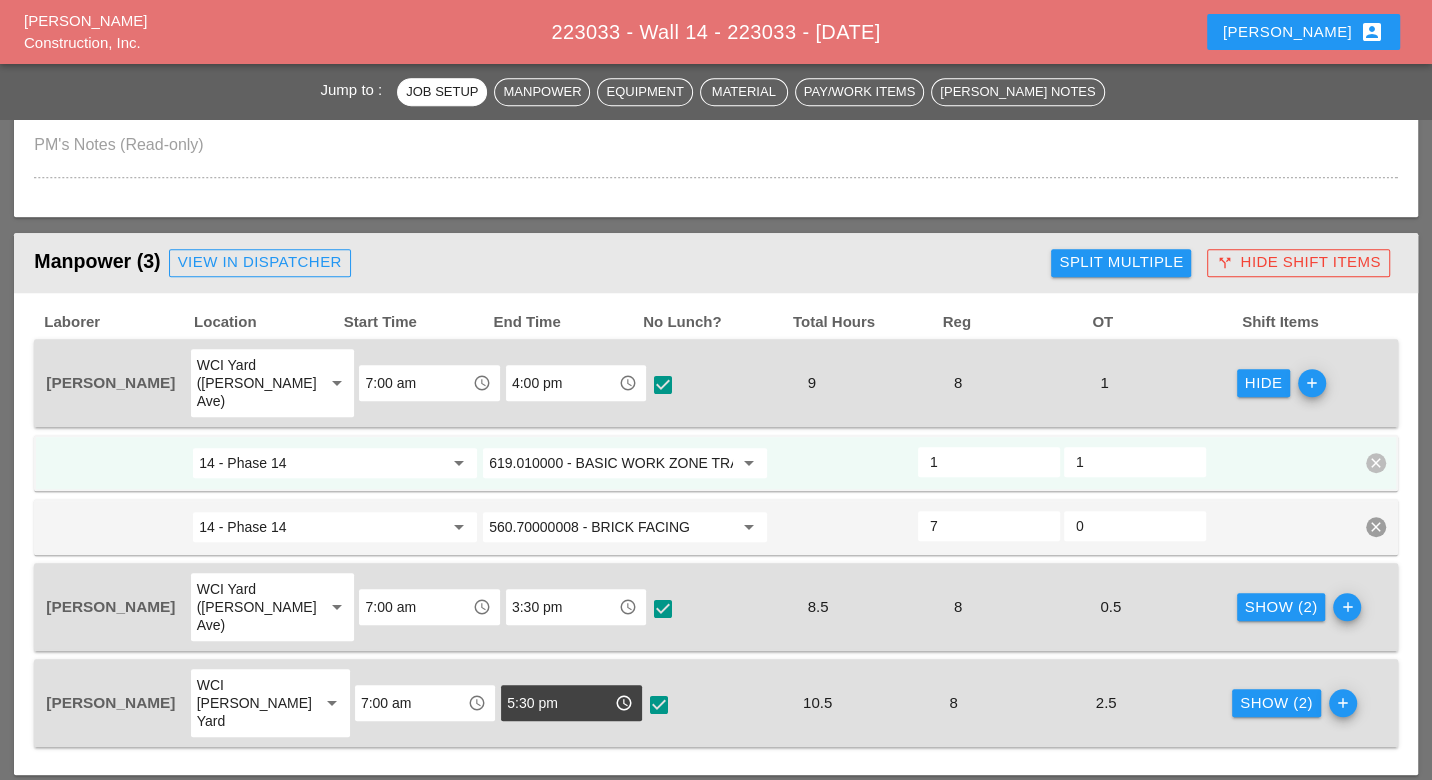 click on "Luca account_box" at bounding box center [1303, 32] 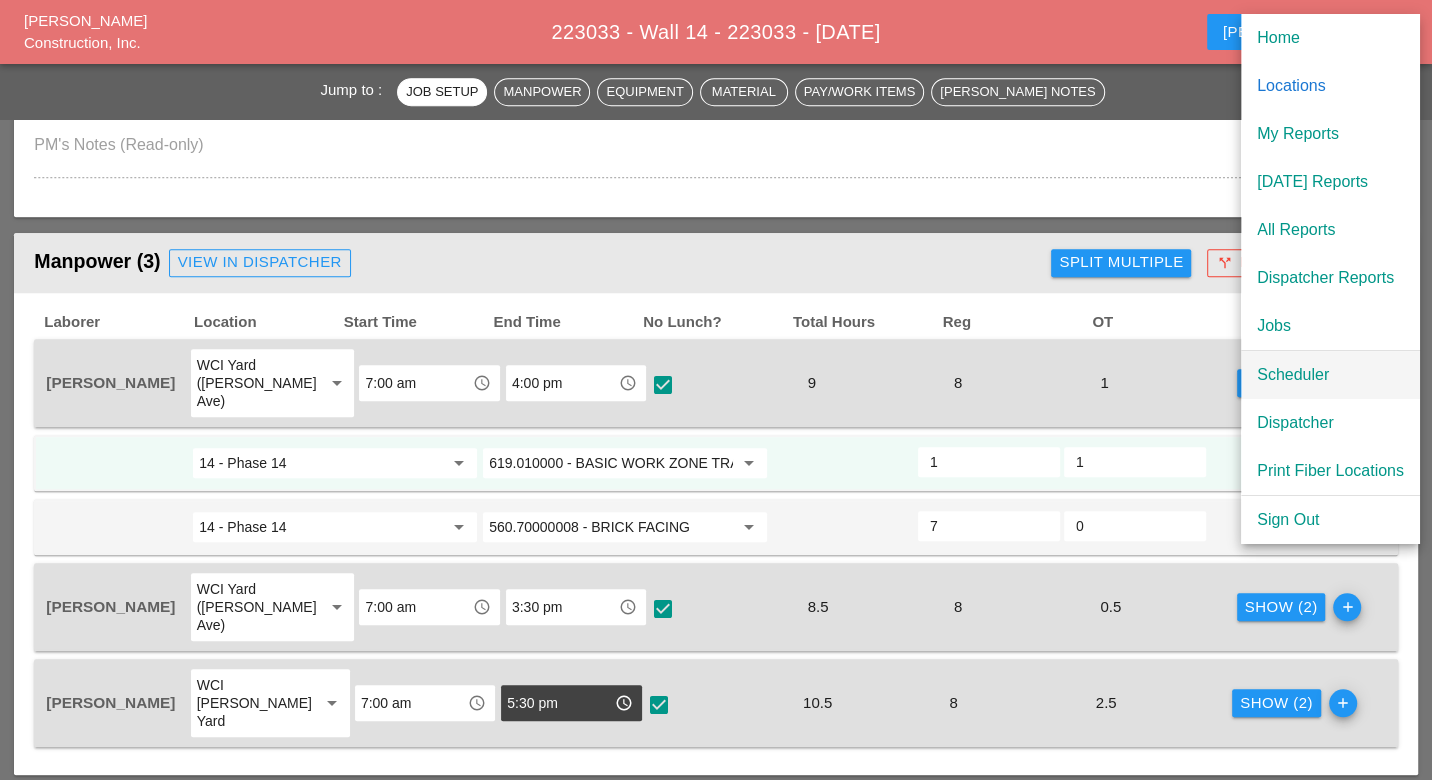 click on "Scheduler" at bounding box center [1330, 375] 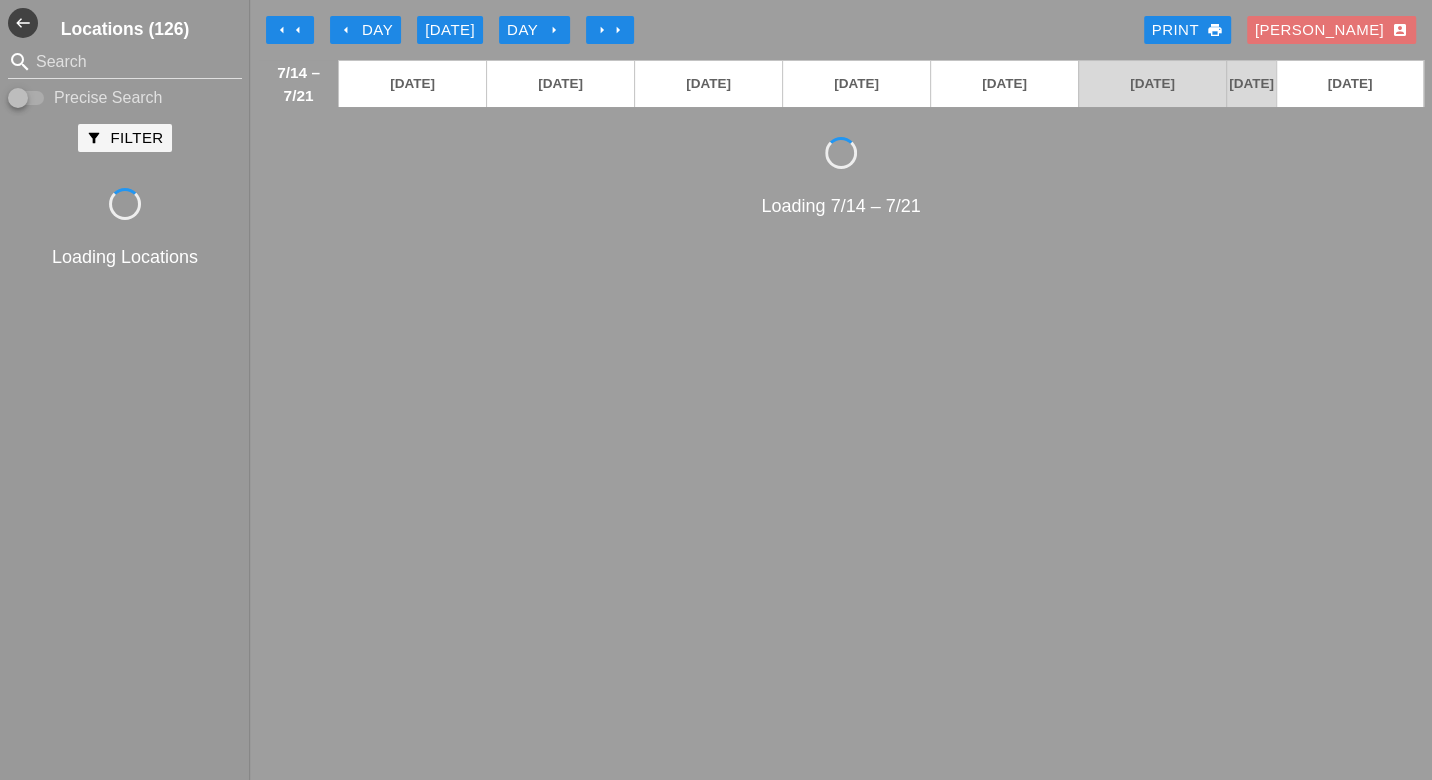 scroll, scrollTop: 0, scrollLeft: 0, axis: both 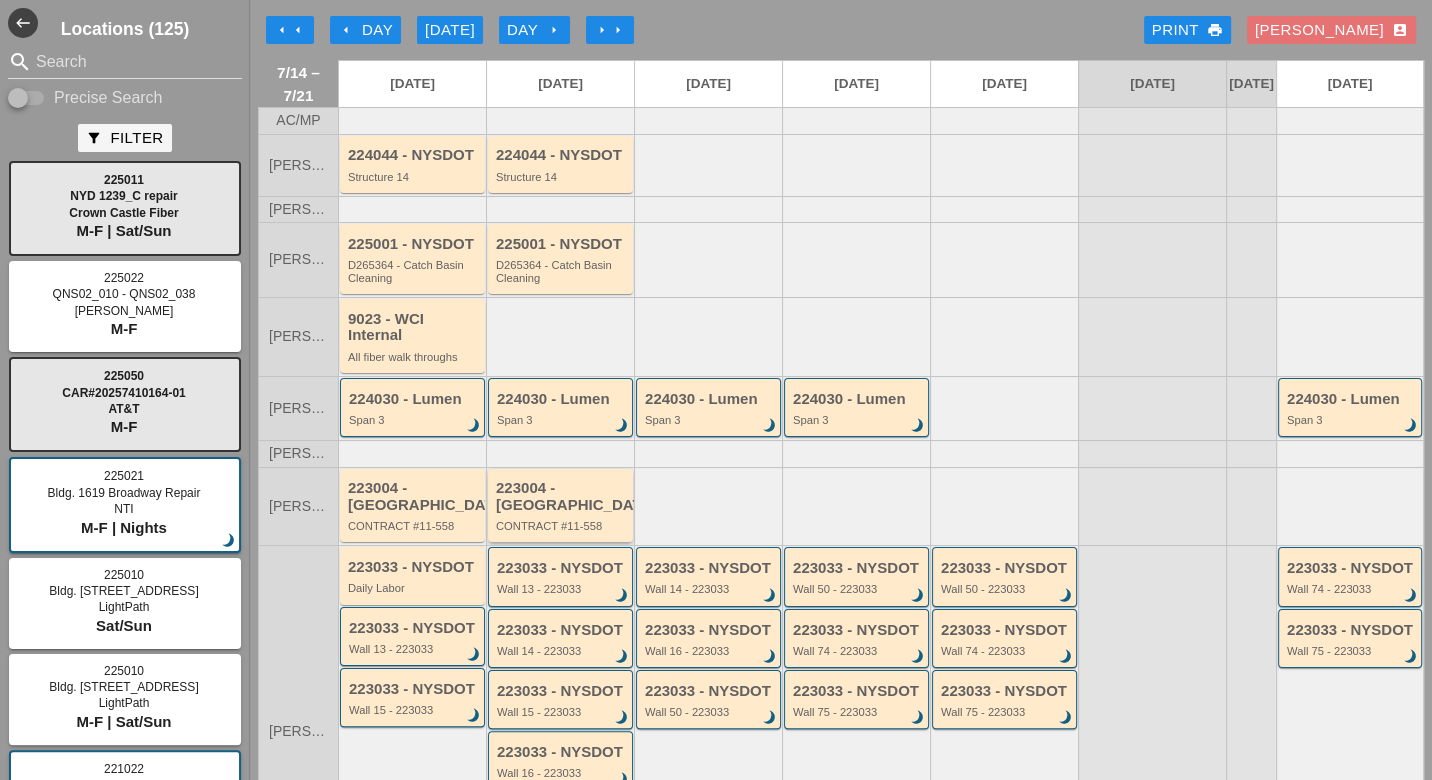 click on "223004 - [GEOGRAPHIC_DATA]" at bounding box center [562, 496] 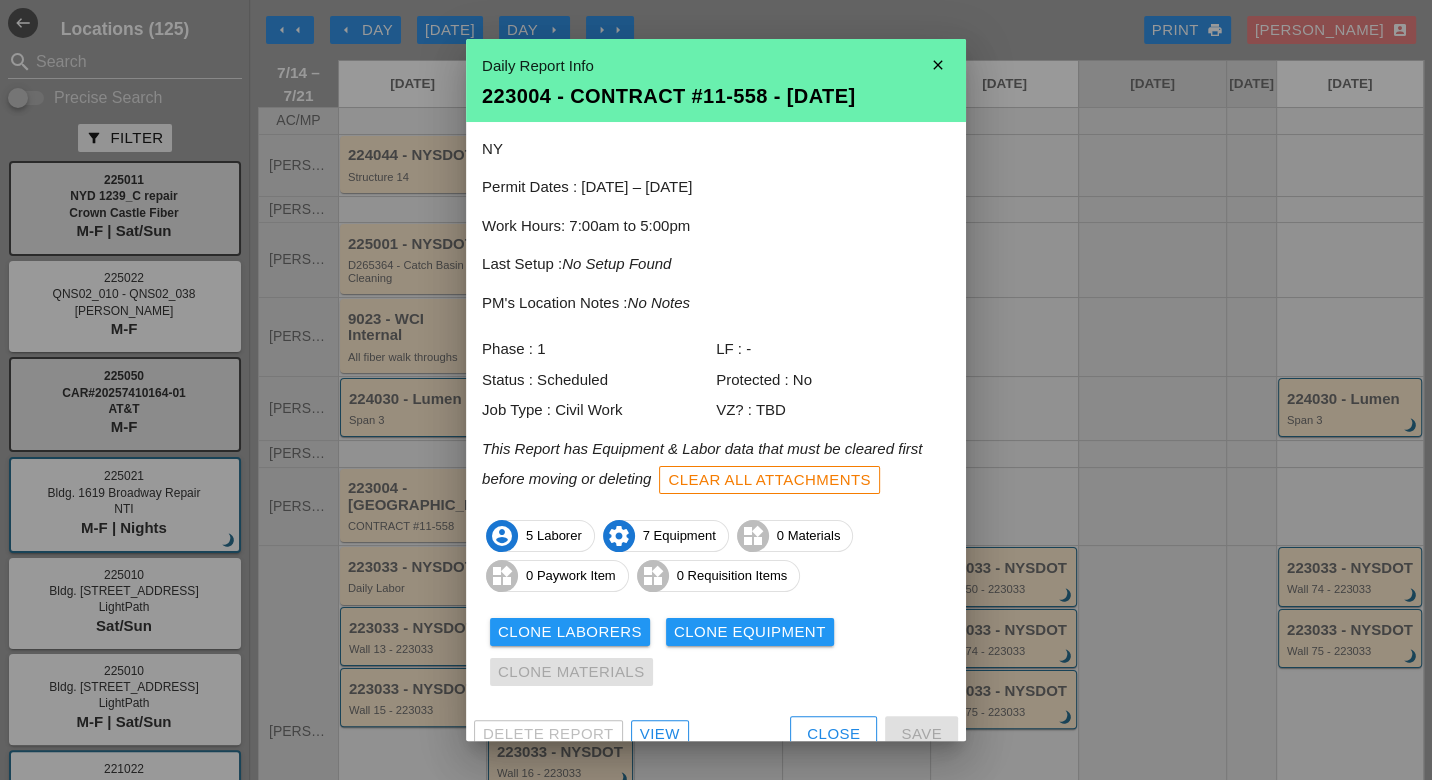 click on "View" at bounding box center [660, 734] 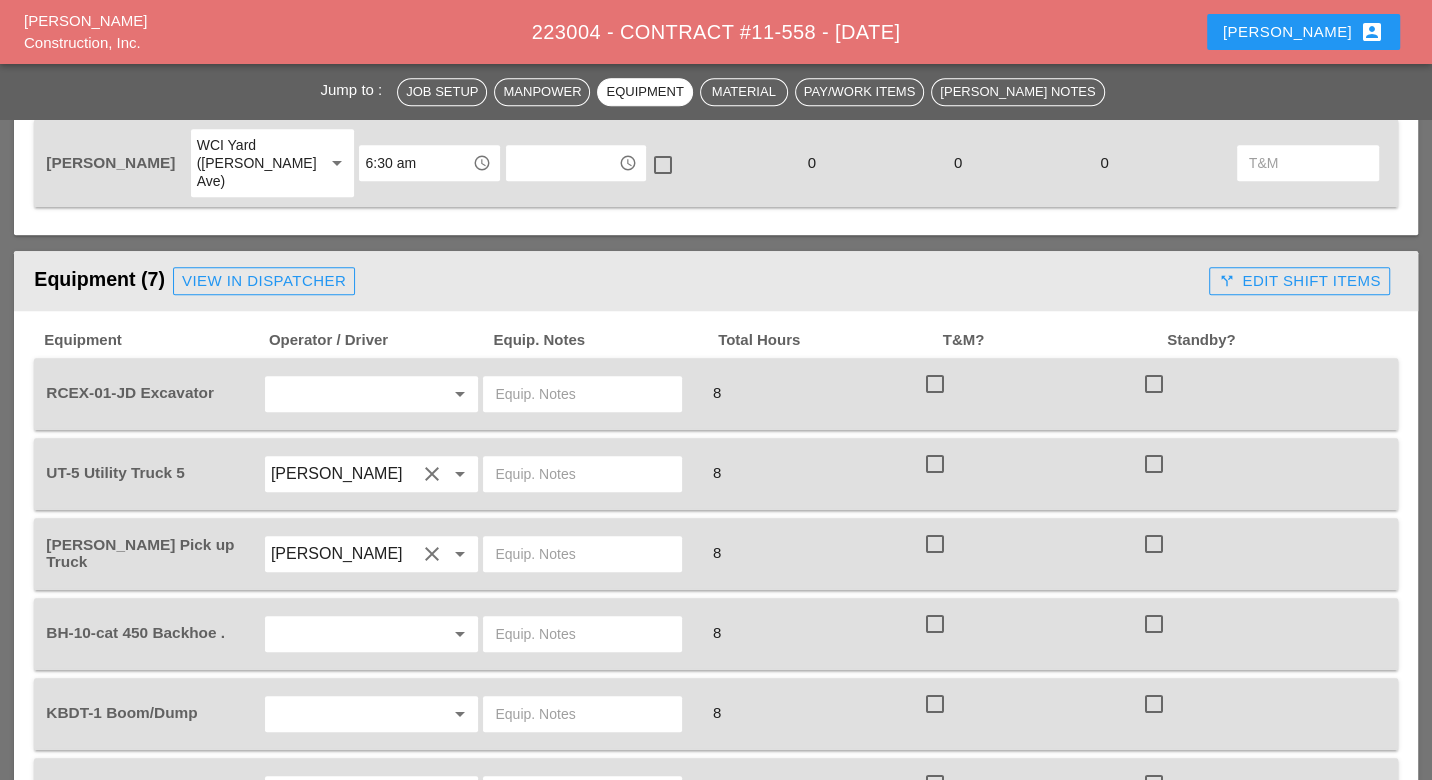scroll, scrollTop: 1288, scrollLeft: 0, axis: vertical 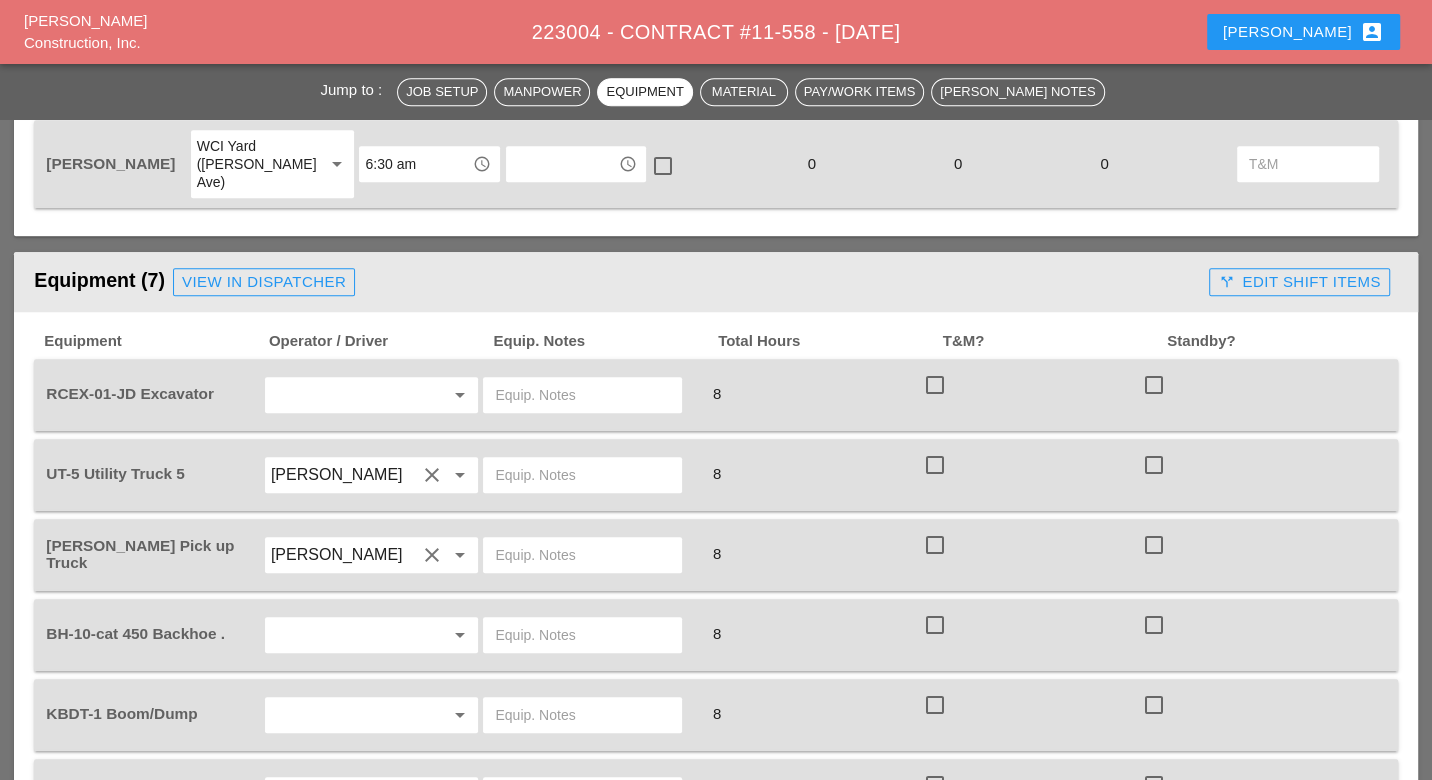 click on "Luca account_box" at bounding box center (1303, 32) 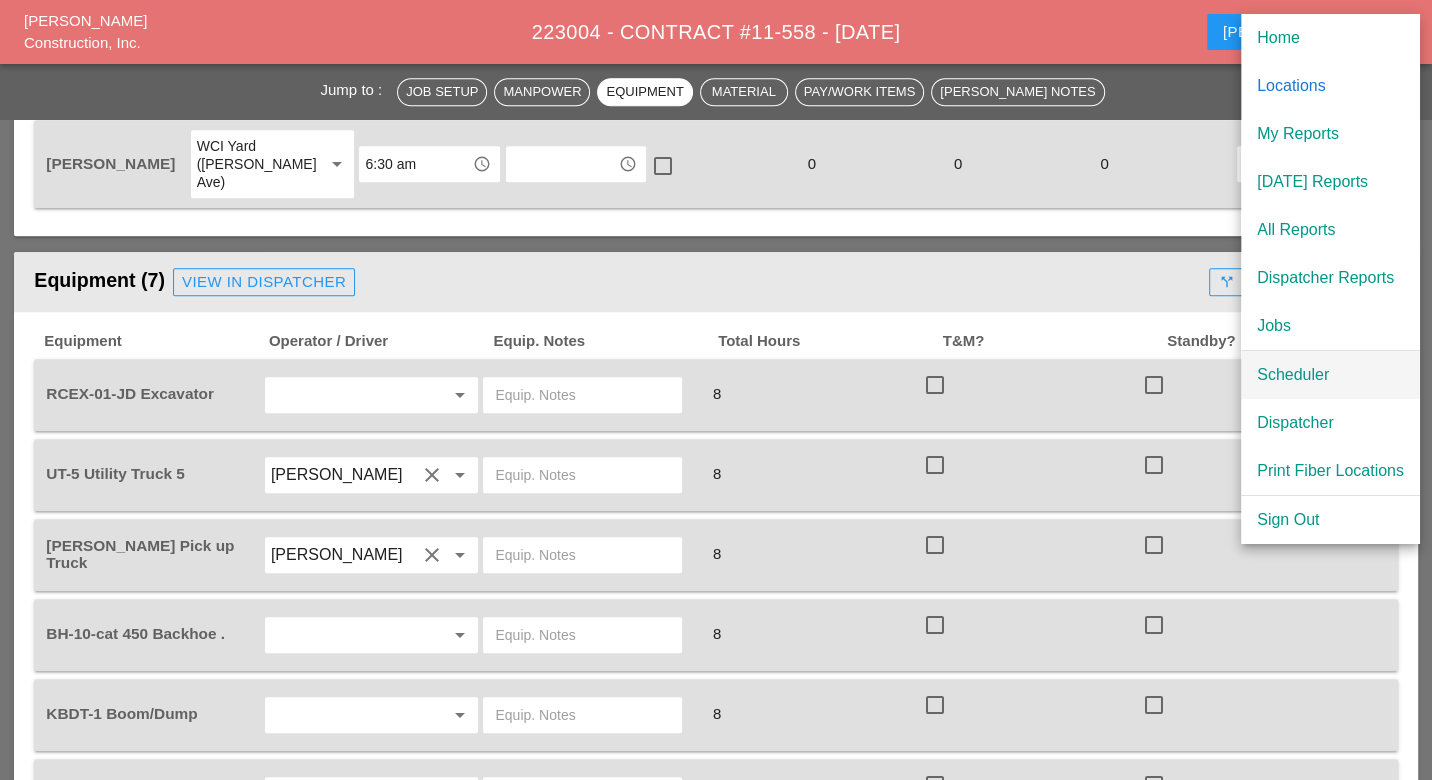 click on "Scheduler" at bounding box center [1330, 375] 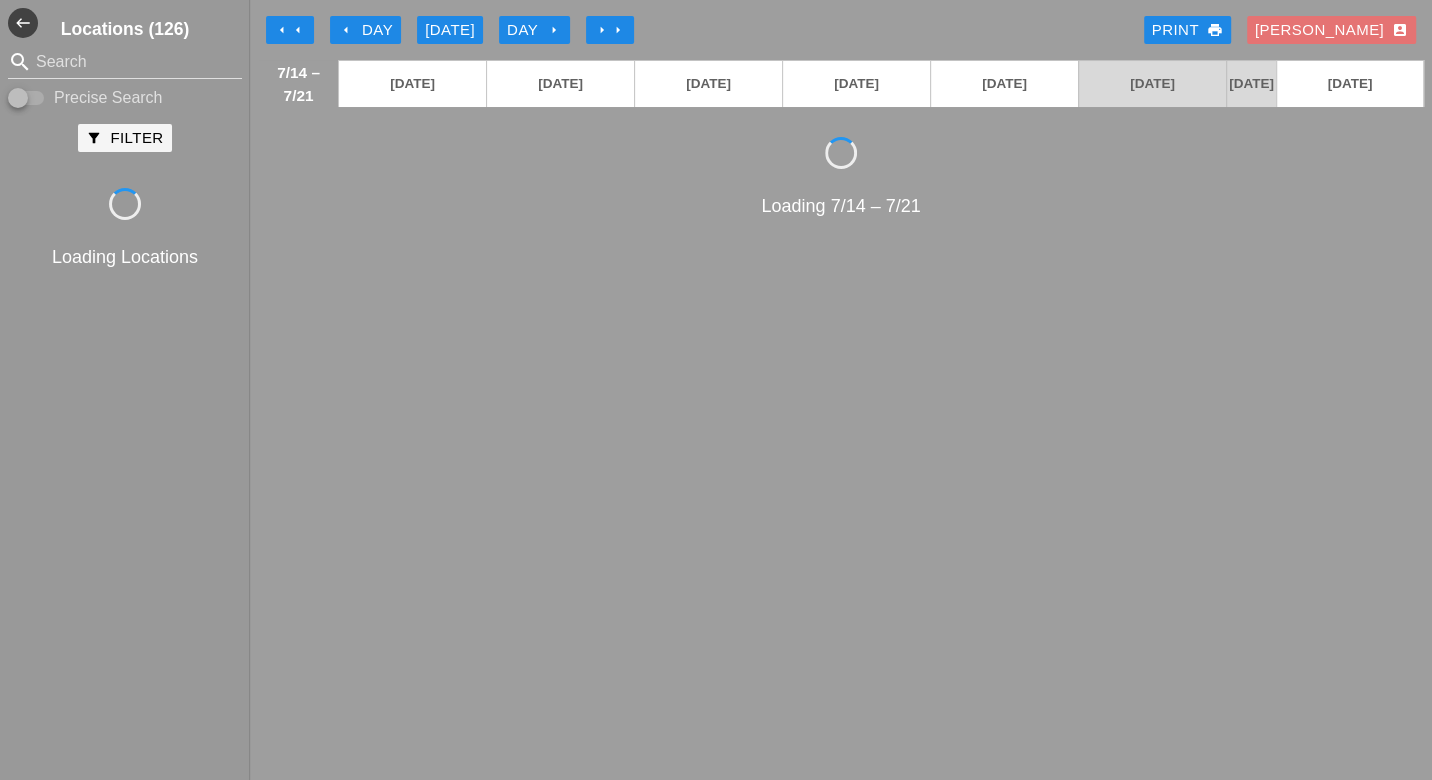 scroll, scrollTop: 0, scrollLeft: 0, axis: both 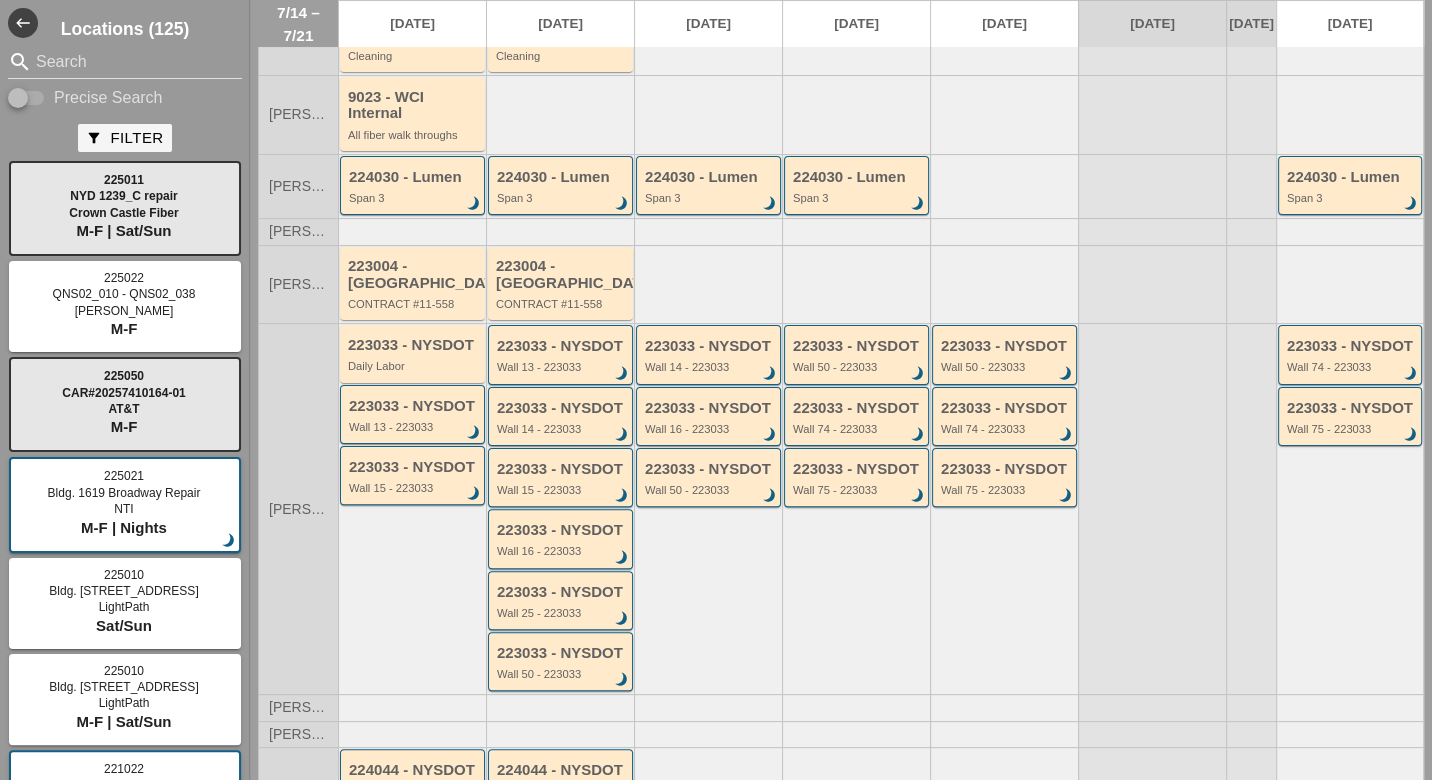 click at bounding box center (27, 98) 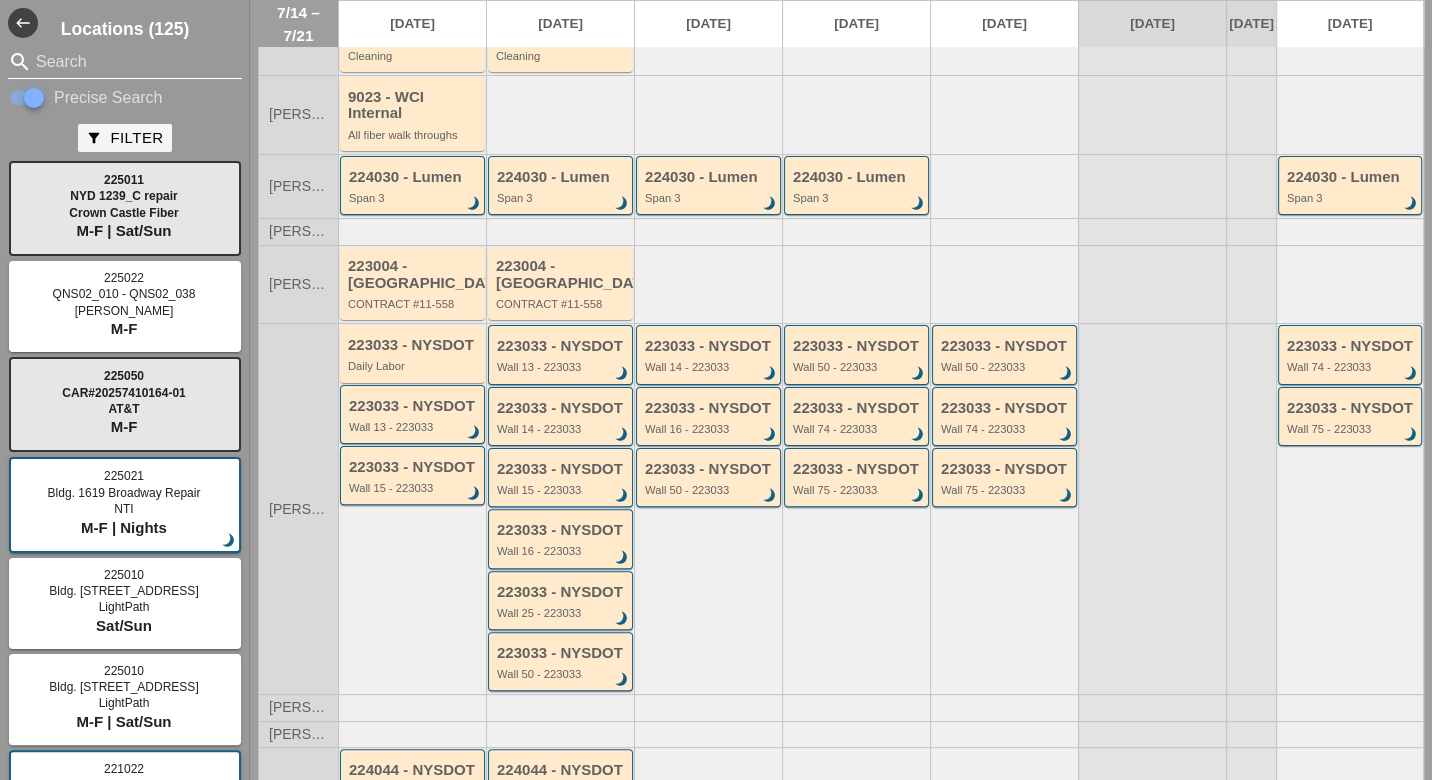 click at bounding box center [125, 62] 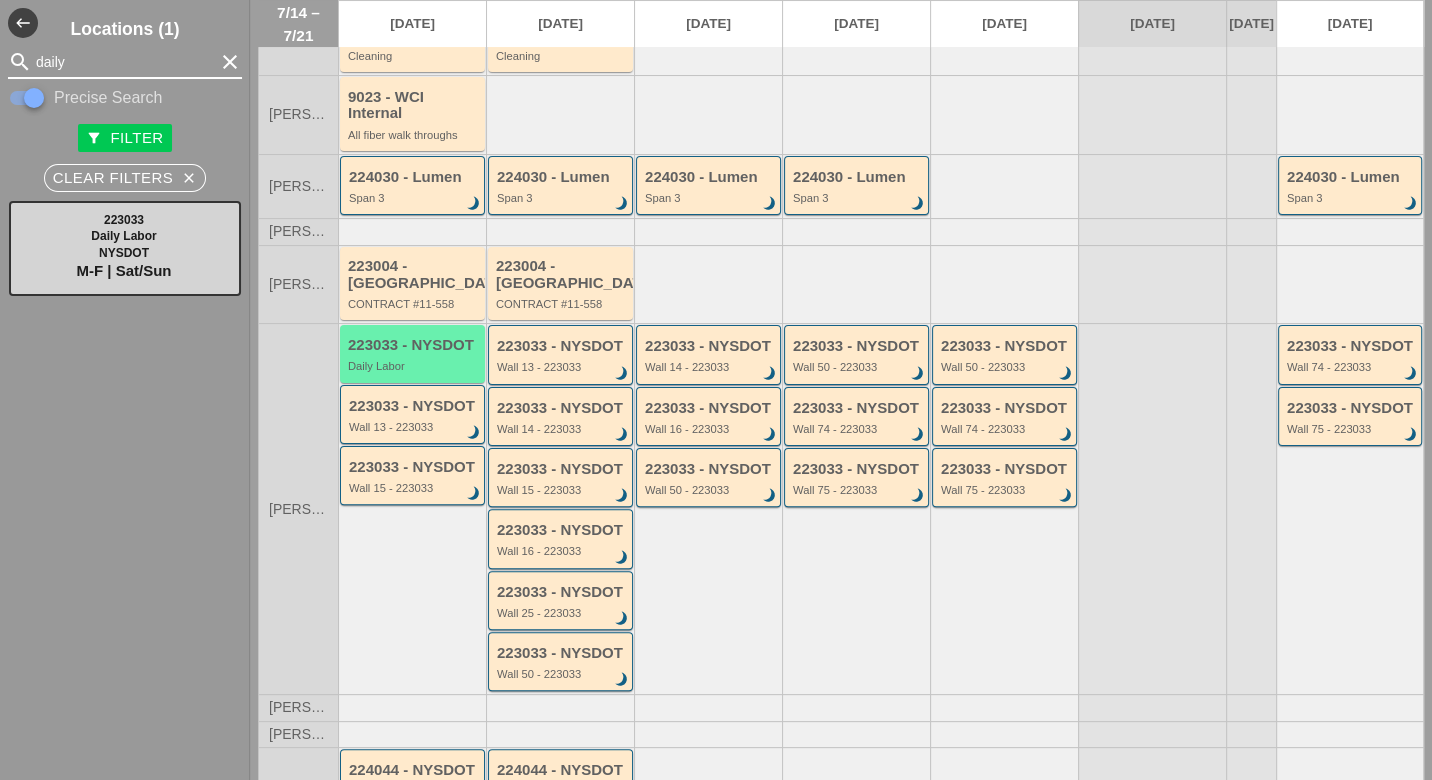 type on "daily" 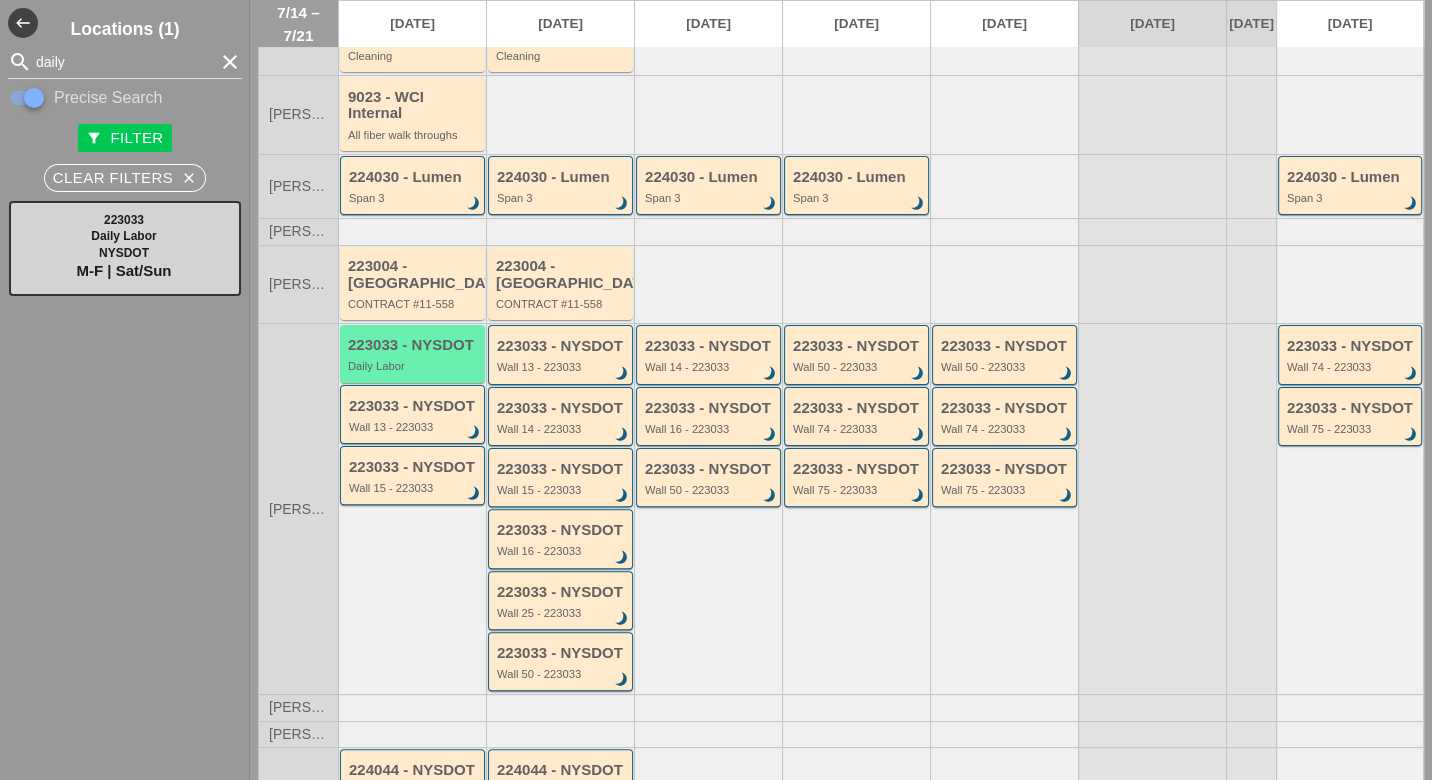type 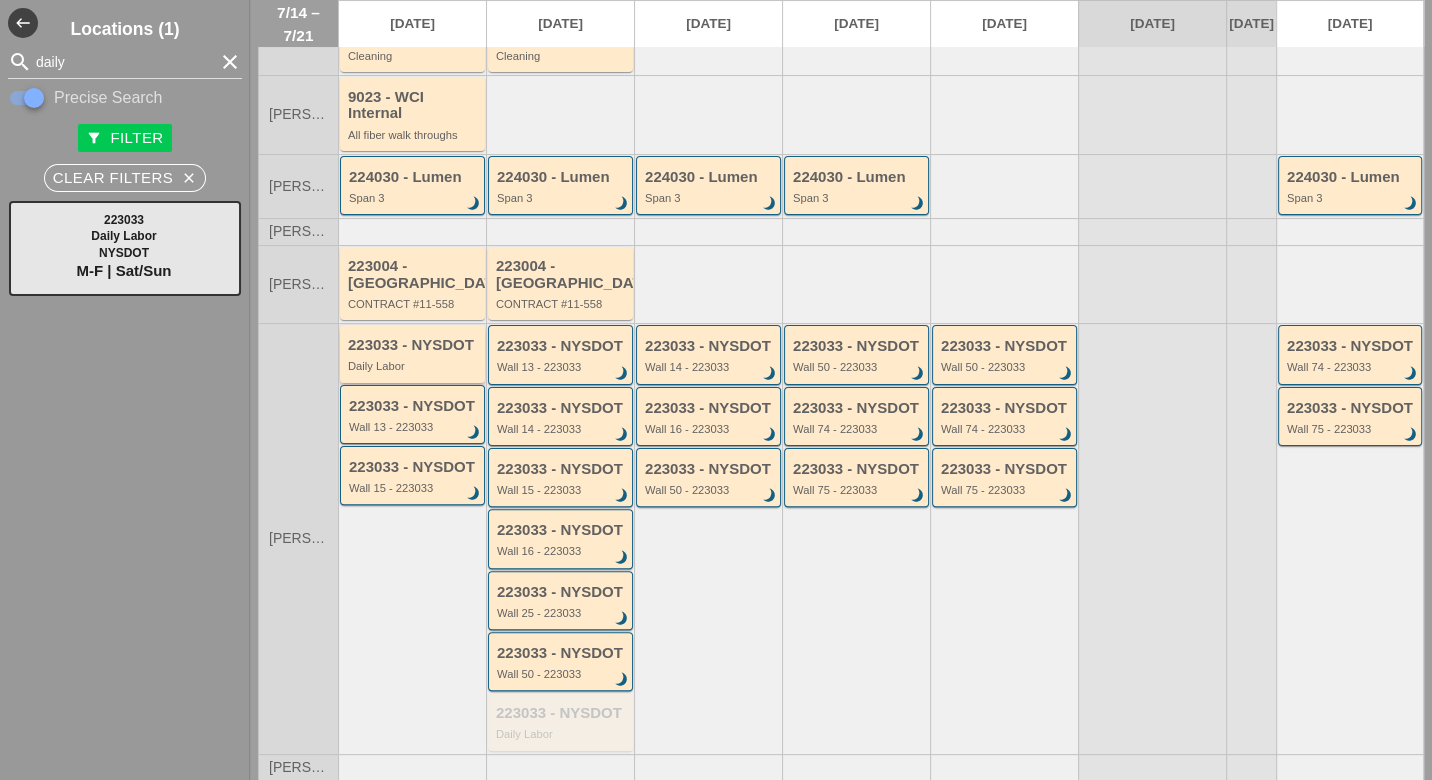 click on "Daily Labor" at bounding box center (414, 366) 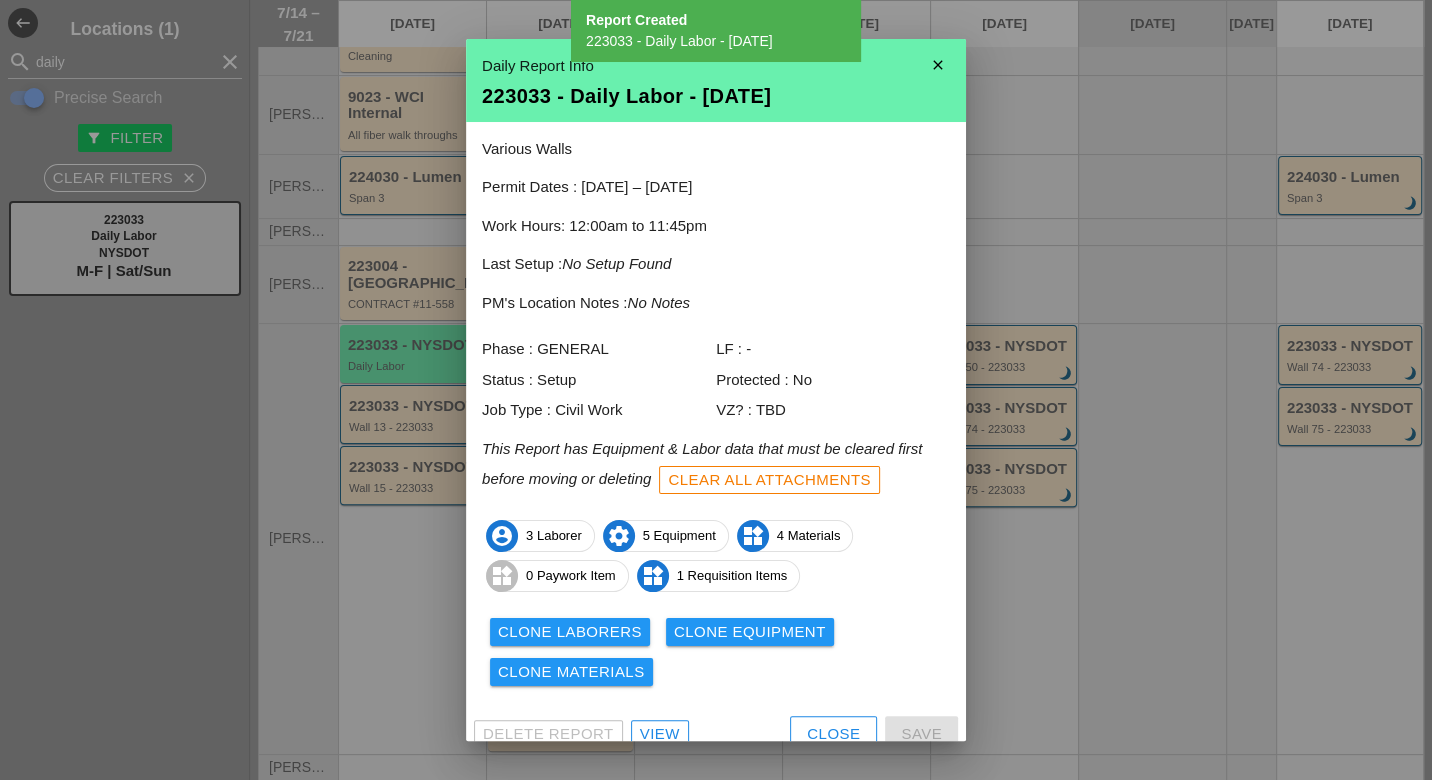 click on "Clone Laborers" at bounding box center (570, 632) 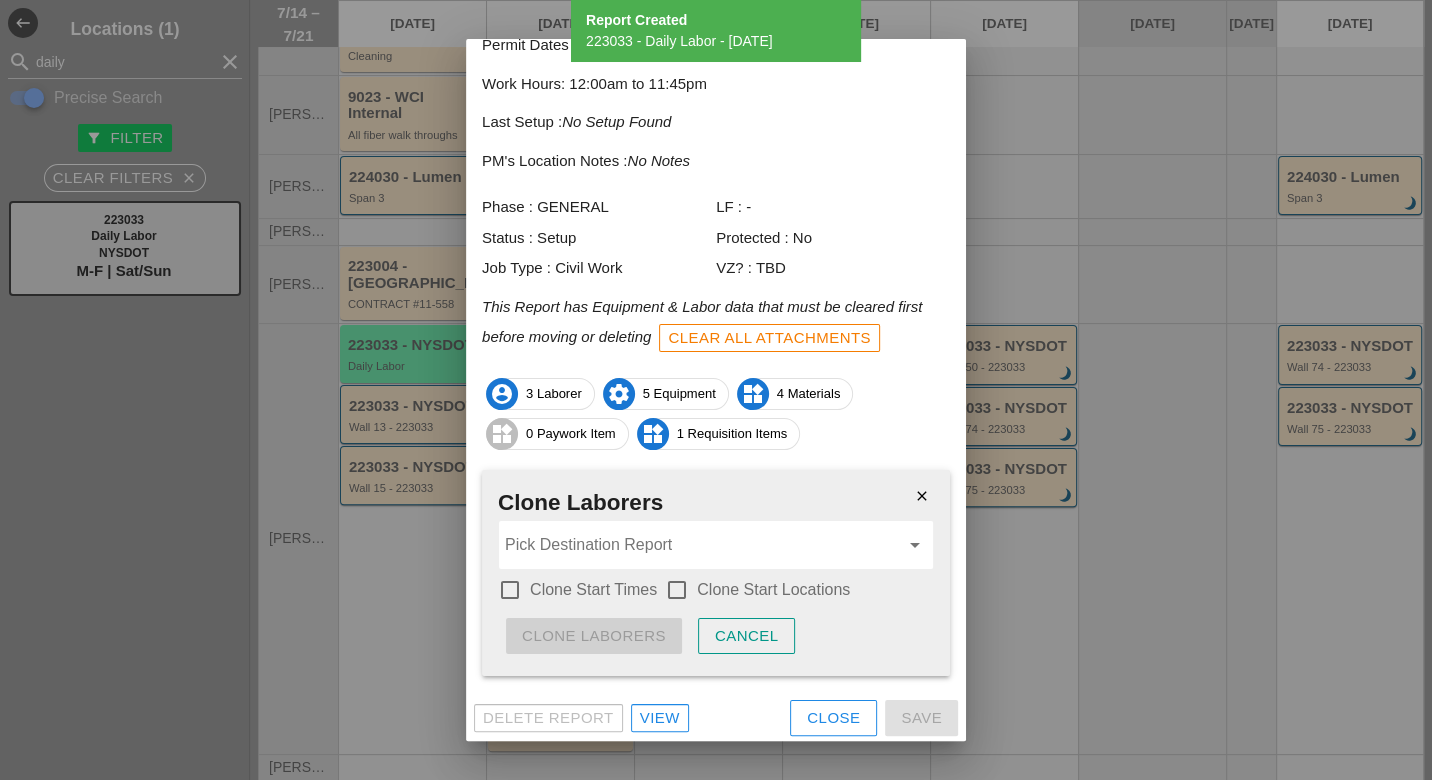 scroll, scrollTop: 142, scrollLeft: 0, axis: vertical 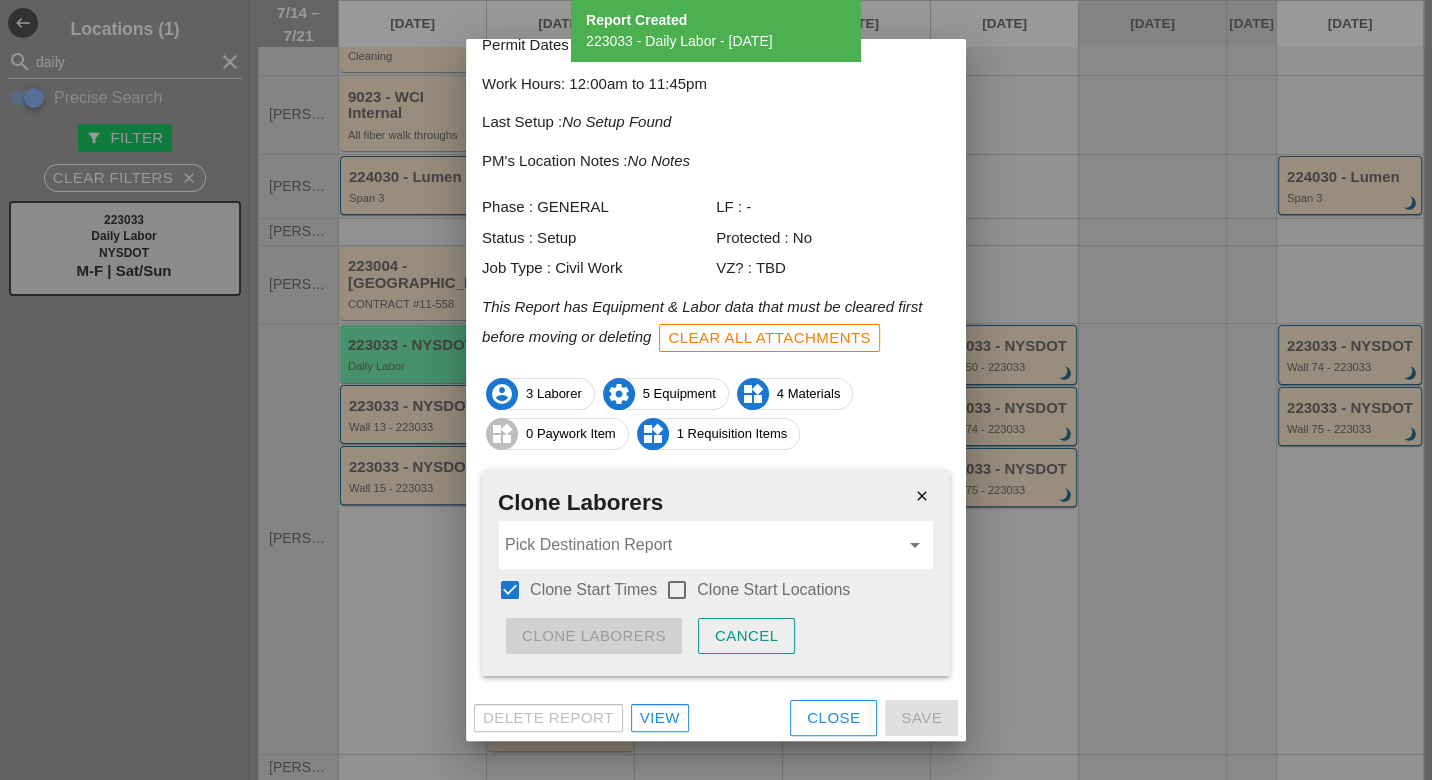drag, startPoint x: 681, startPoint y: 588, endPoint x: 677, endPoint y: 570, distance: 18.439089 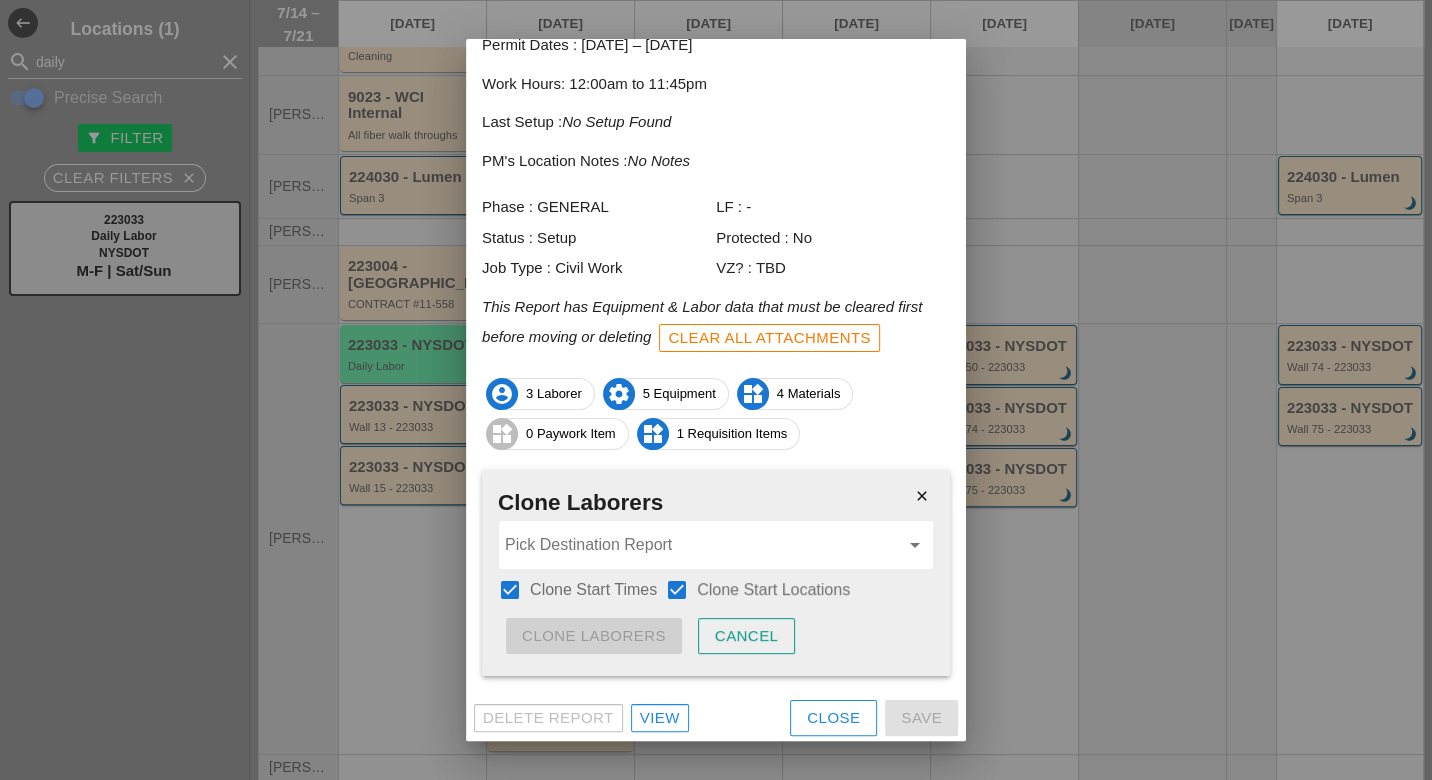 click at bounding box center [702, 545] 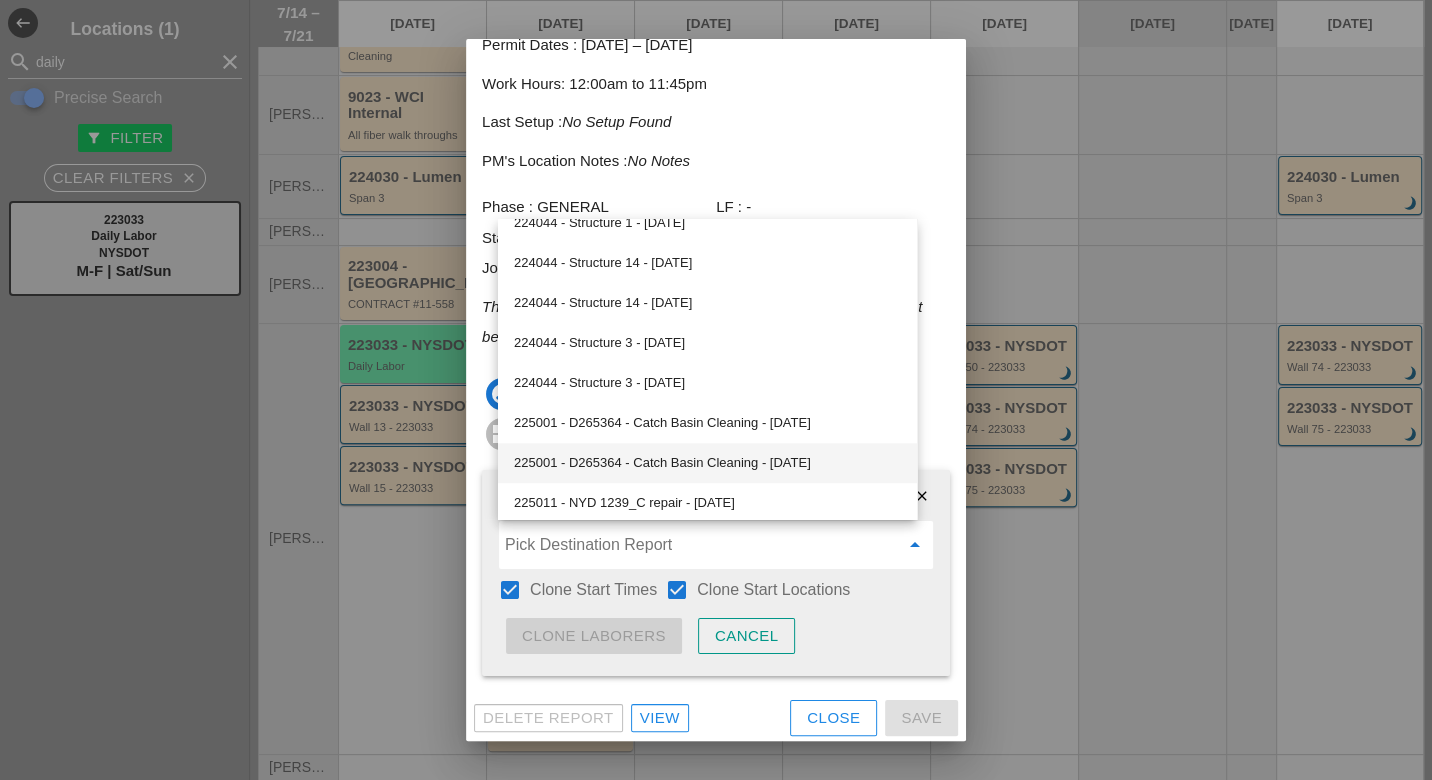 scroll, scrollTop: 1228, scrollLeft: 0, axis: vertical 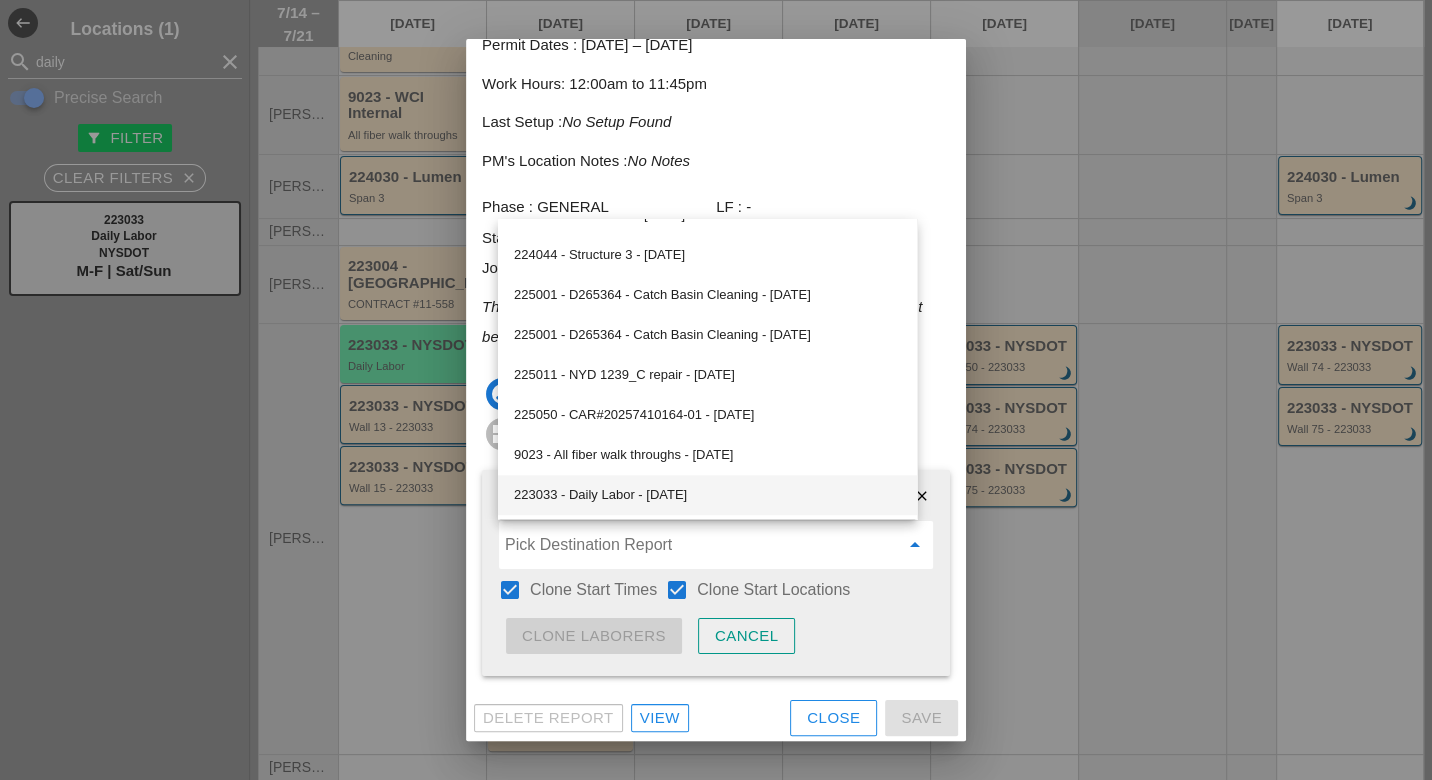 click on "223033 - Daily Labor - 07/15/2025" at bounding box center [707, 495] 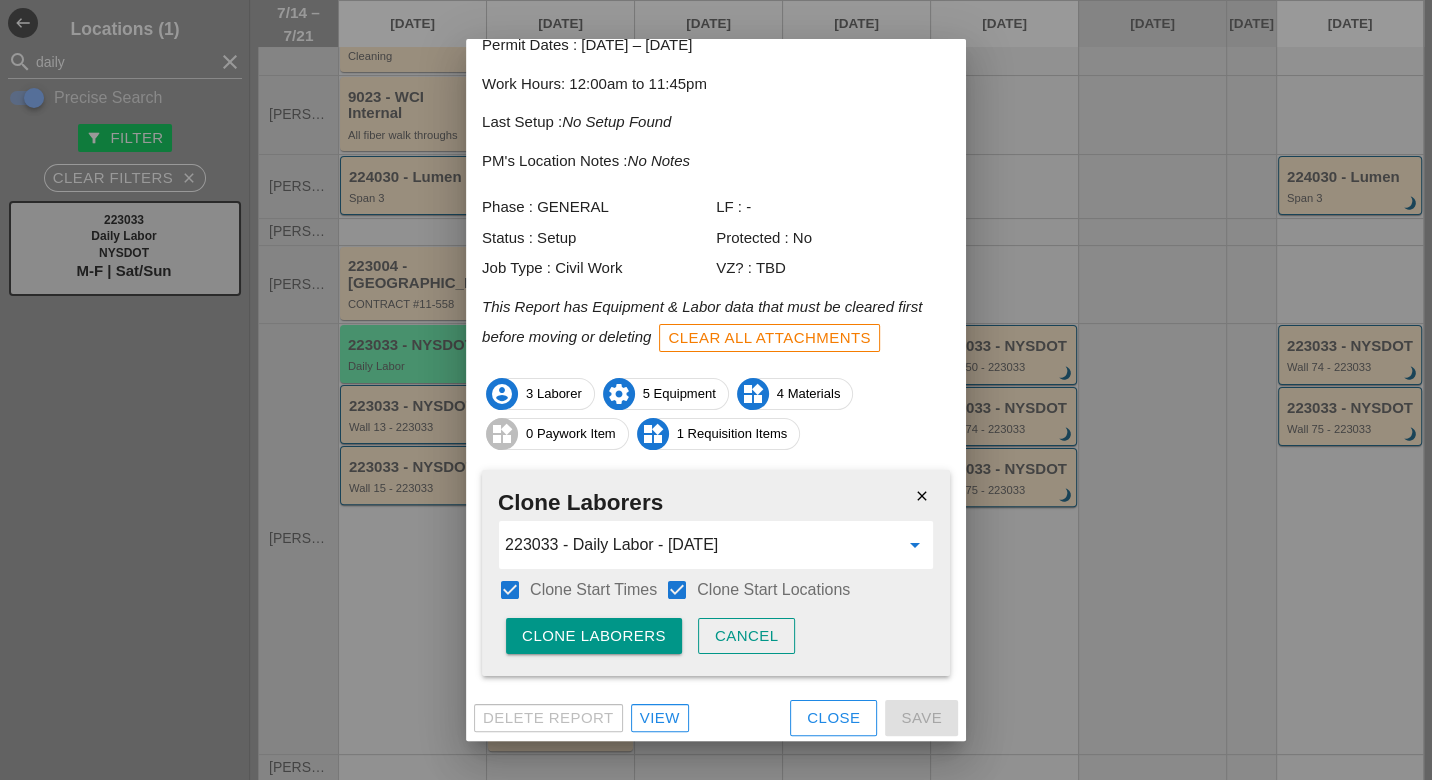 click on "Clone Laborers" at bounding box center (594, 636) 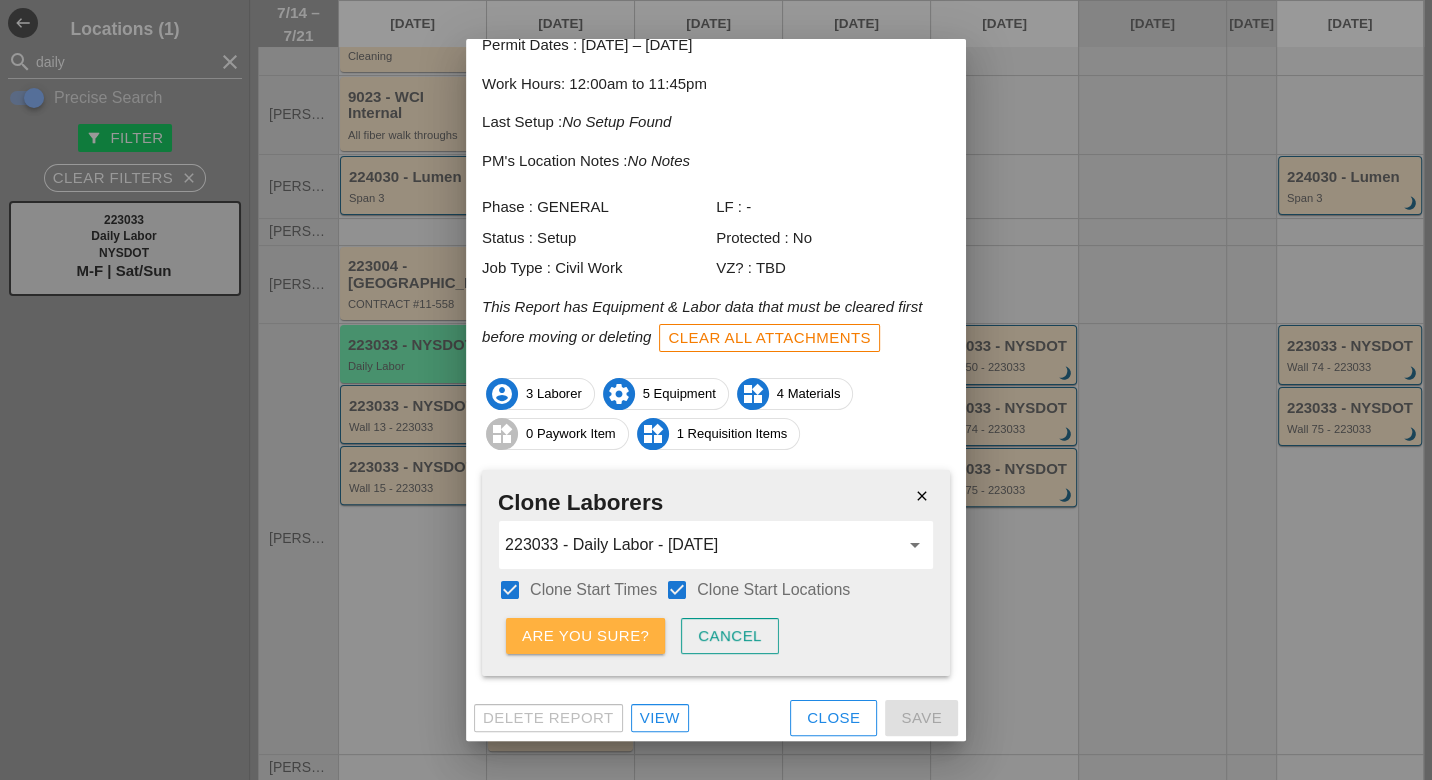 click on "Are you sure?" at bounding box center (585, 636) 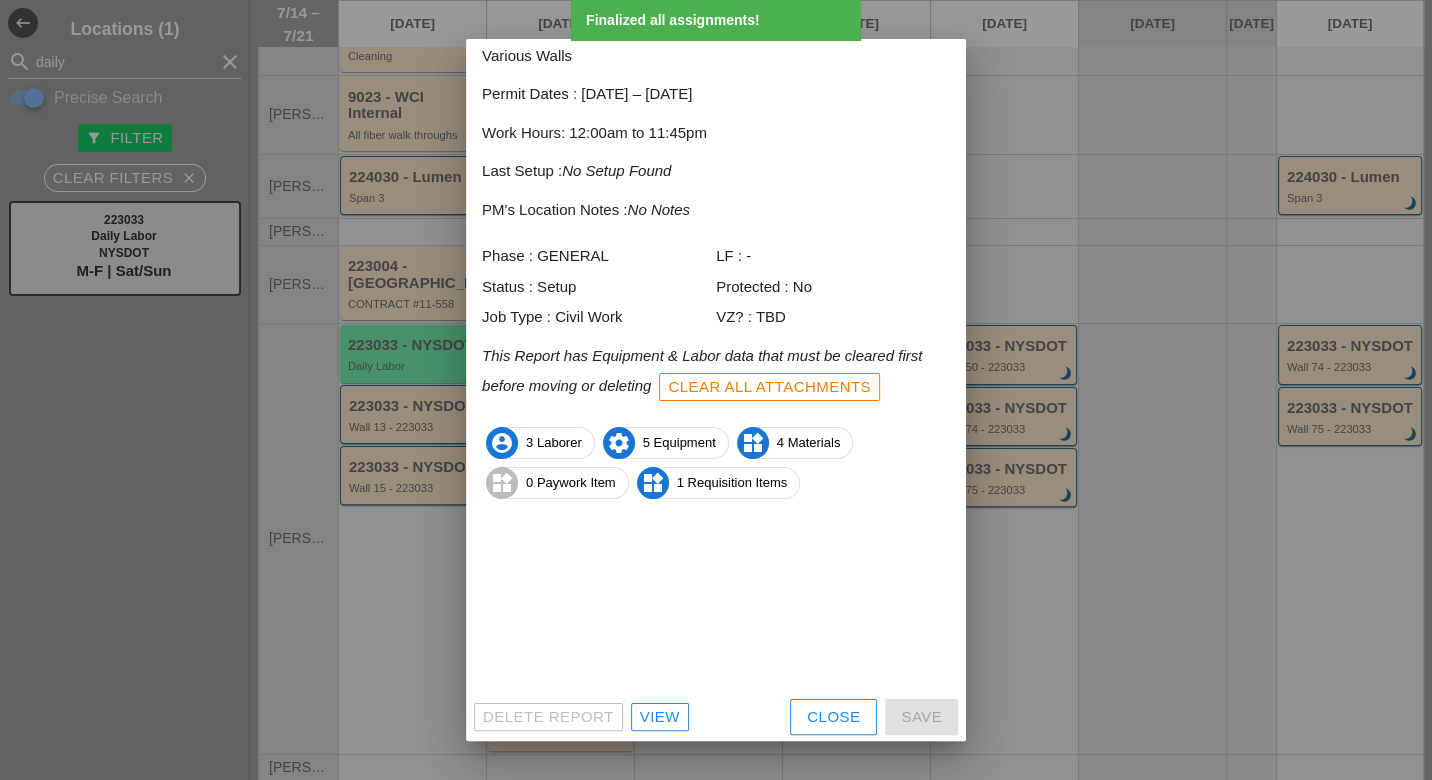 scroll, scrollTop: 17, scrollLeft: 0, axis: vertical 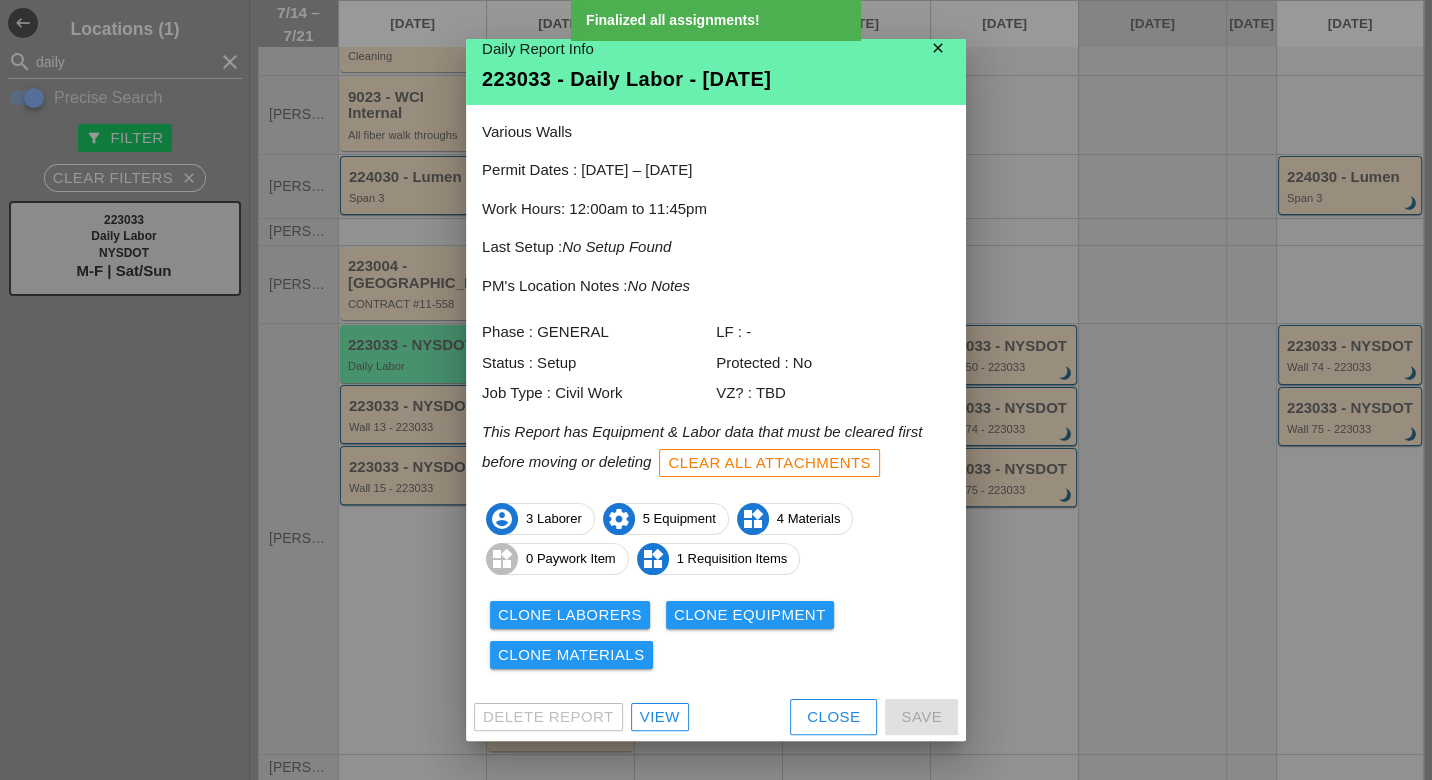 click on "Clone Equipment" at bounding box center (750, 615) 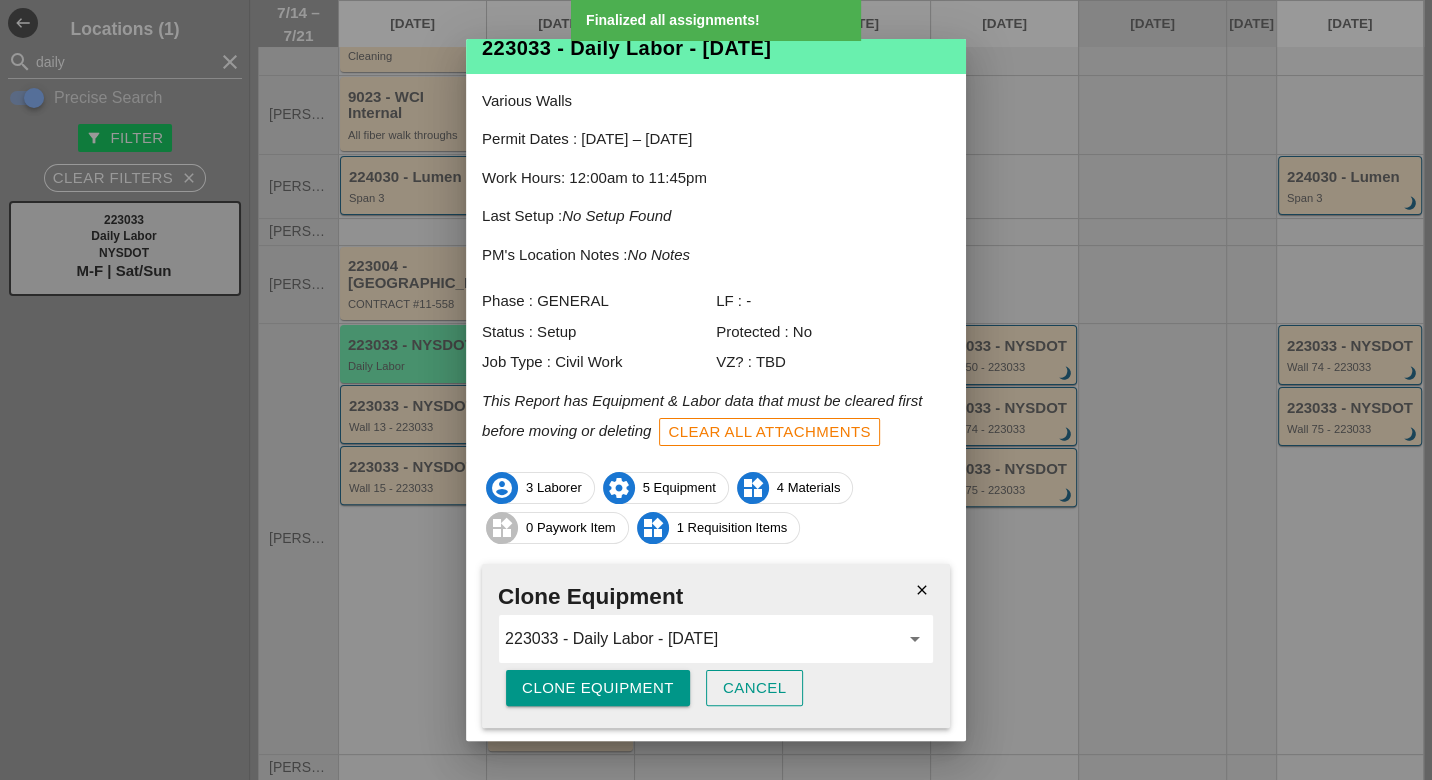 scroll, scrollTop: 101, scrollLeft: 0, axis: vertical 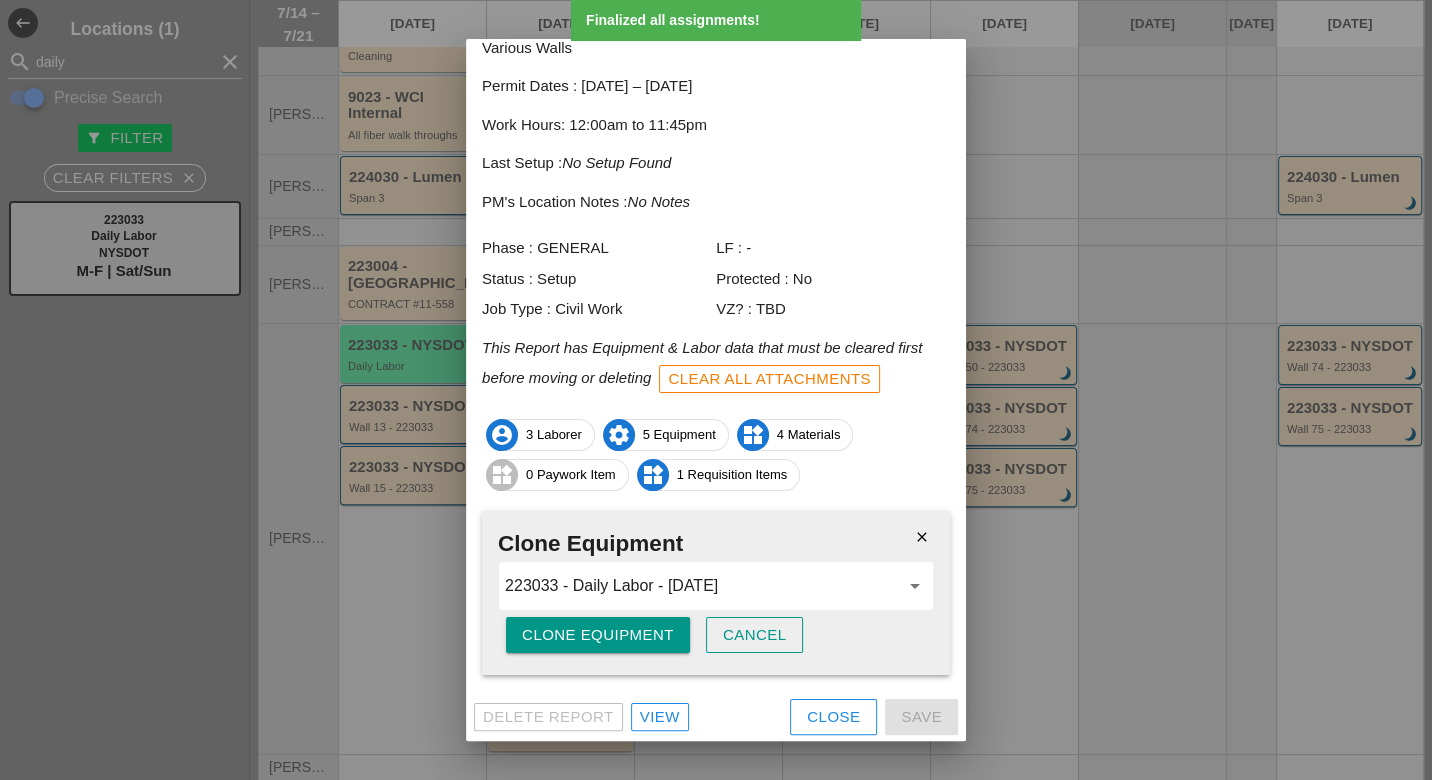 click on "Clone Equipment" at bounding box center [598, 635] 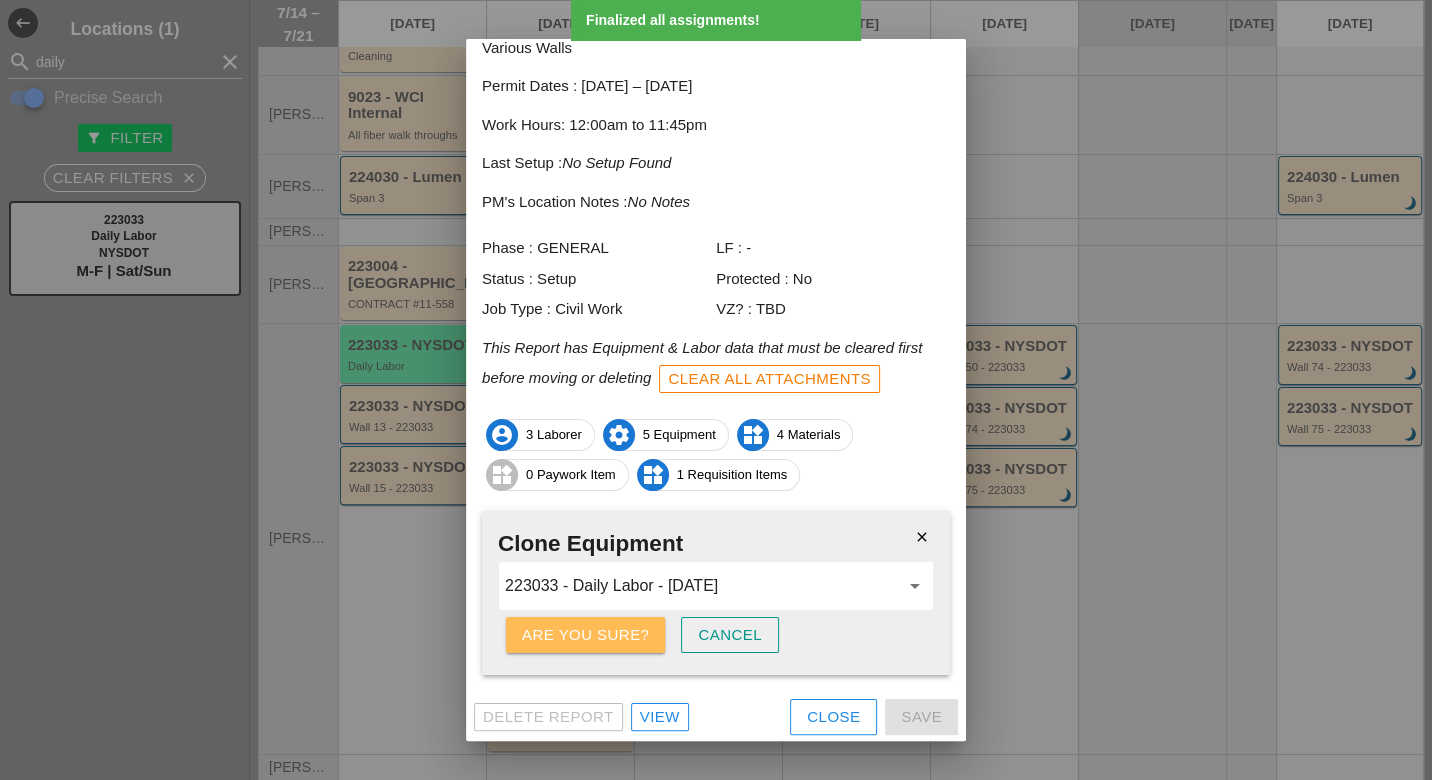 click on "Are you sure?" at bounding box center (585, 635) 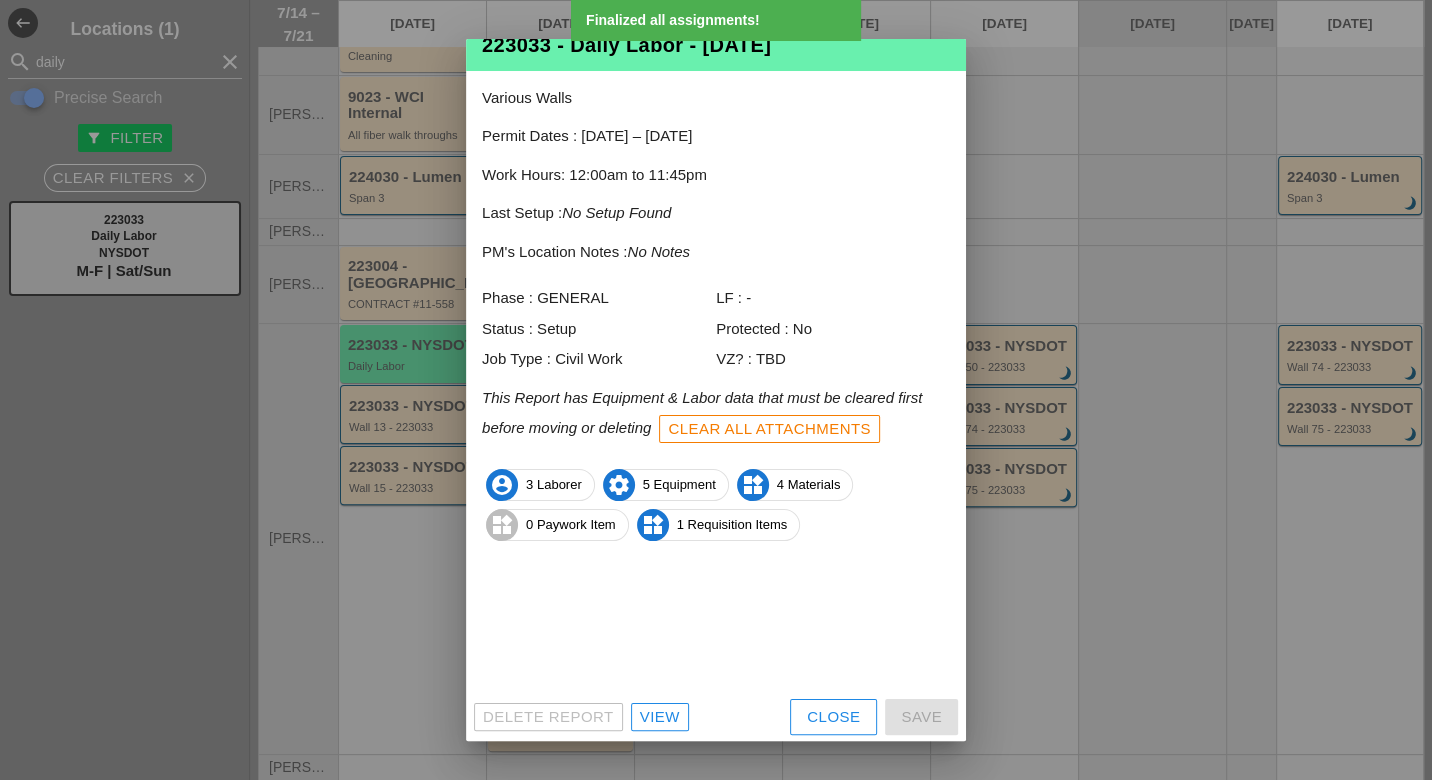 scroll, scrollTop: 17, scrollLeft: 0, axis: vertical 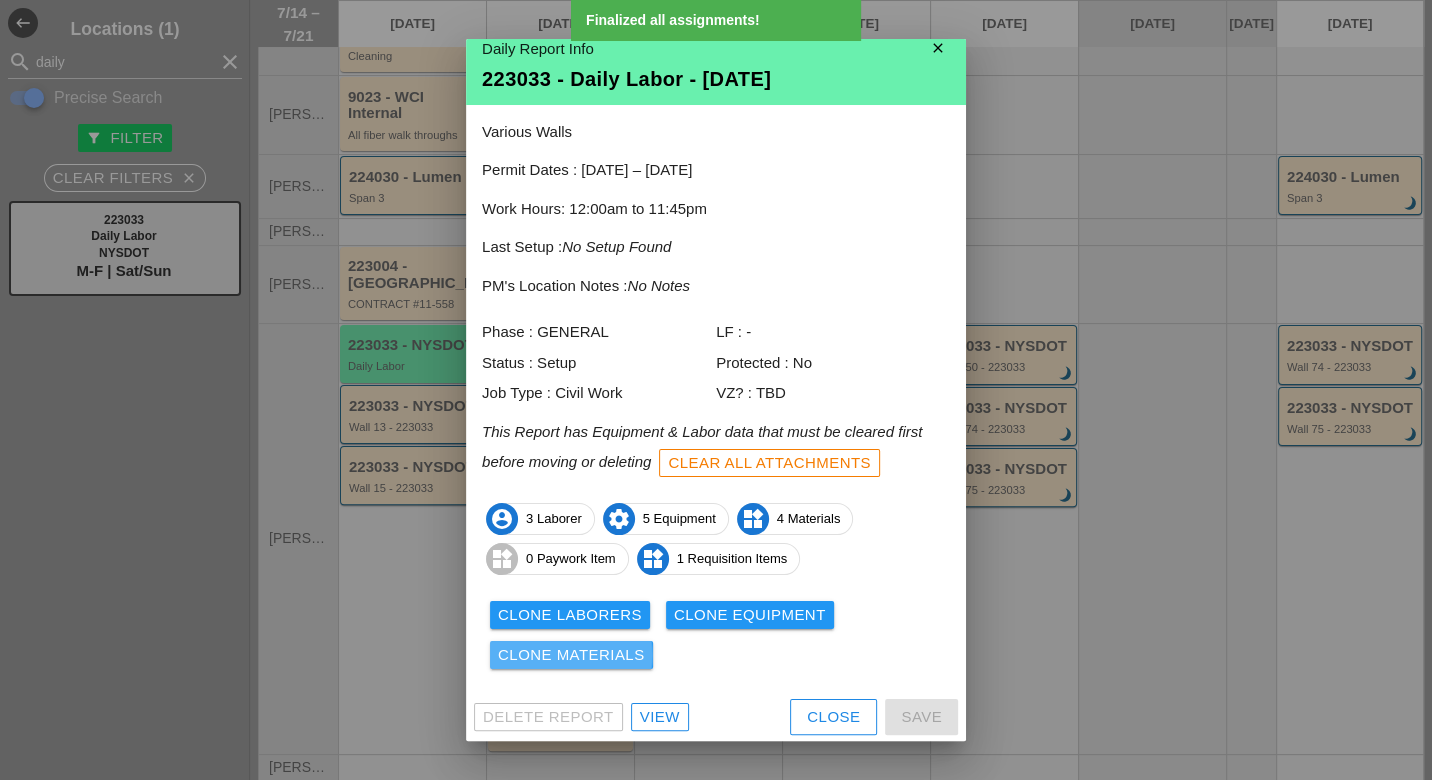 click on "Clone Materials" at bounding box center [571, 655] 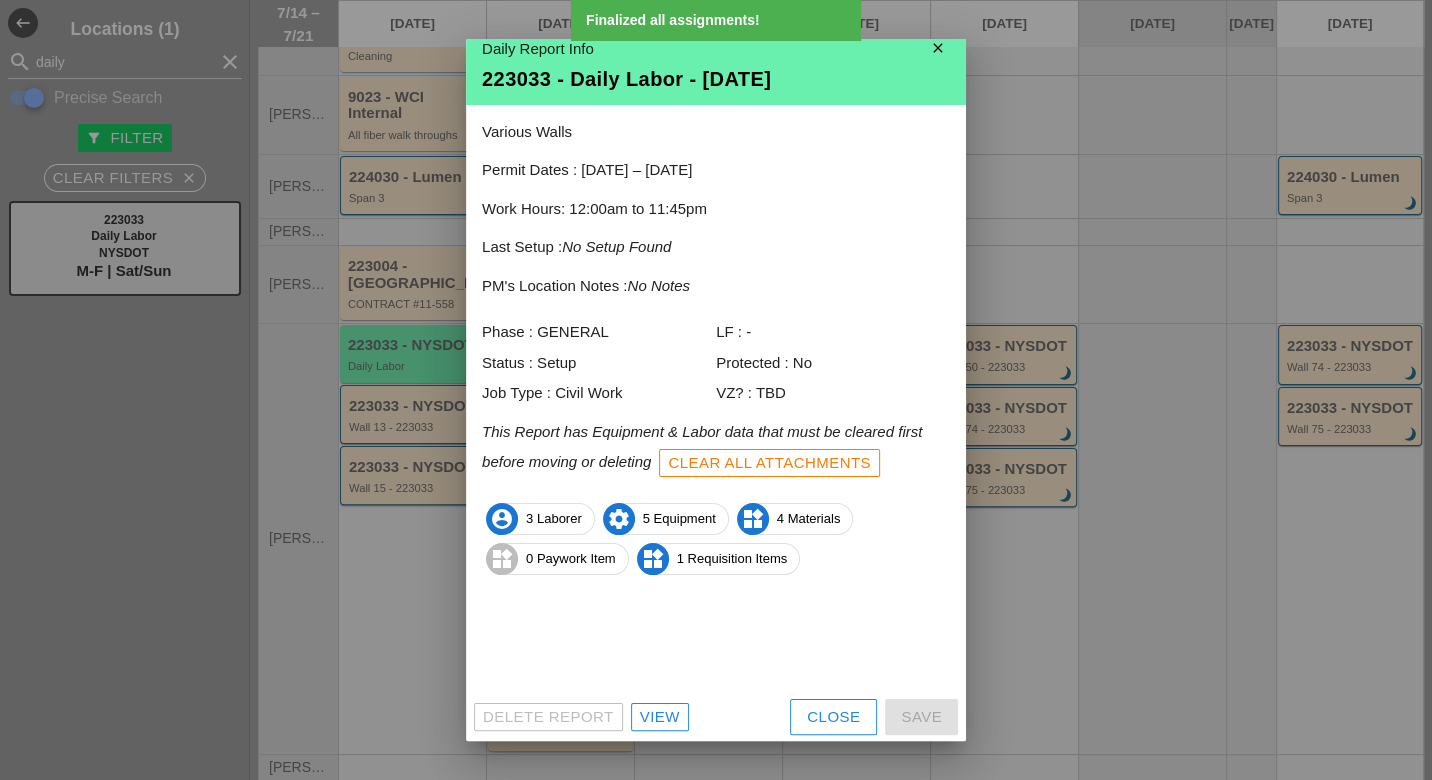 scroll, scrollTop: 0, scrollLeft: 0, axis: both 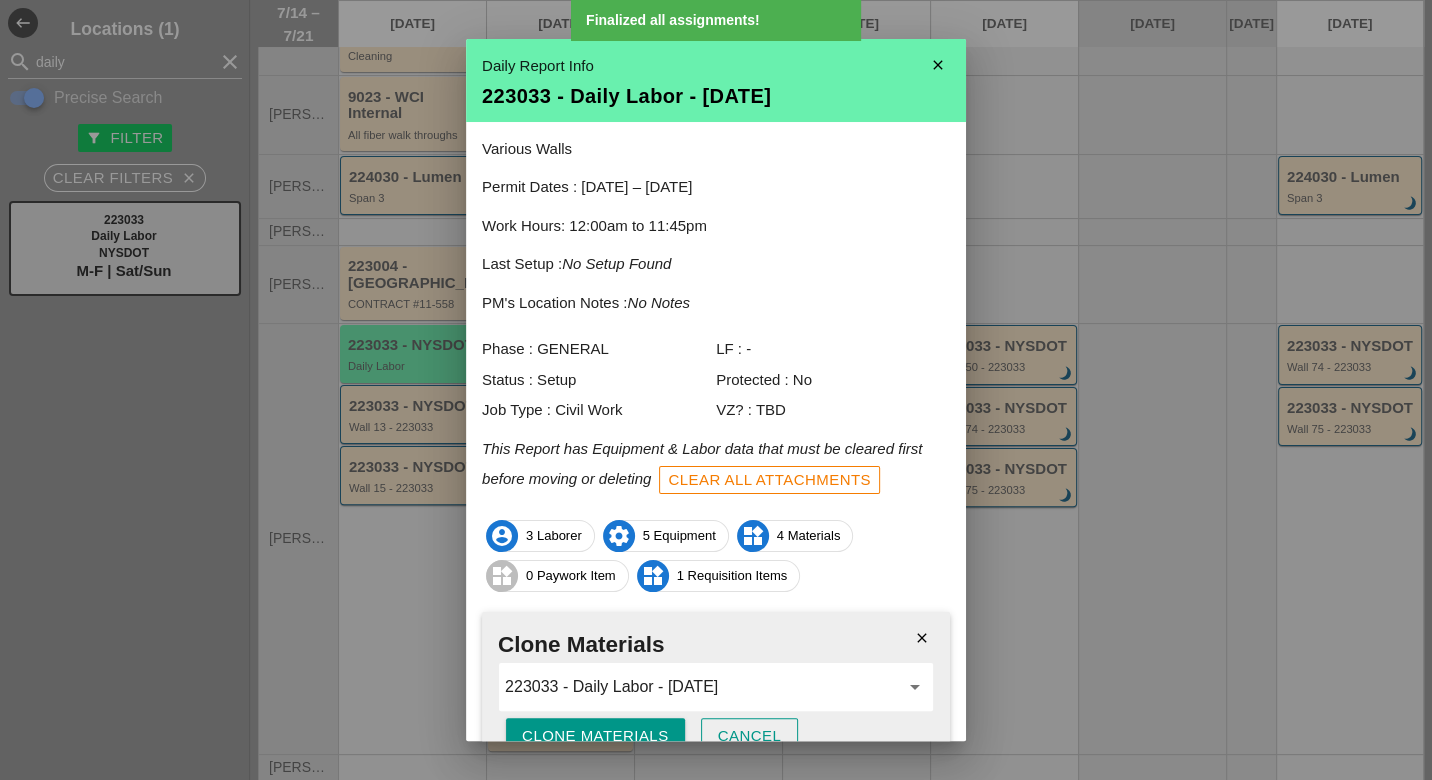 click on "Clone Materials" at bounding box center (595, 736) 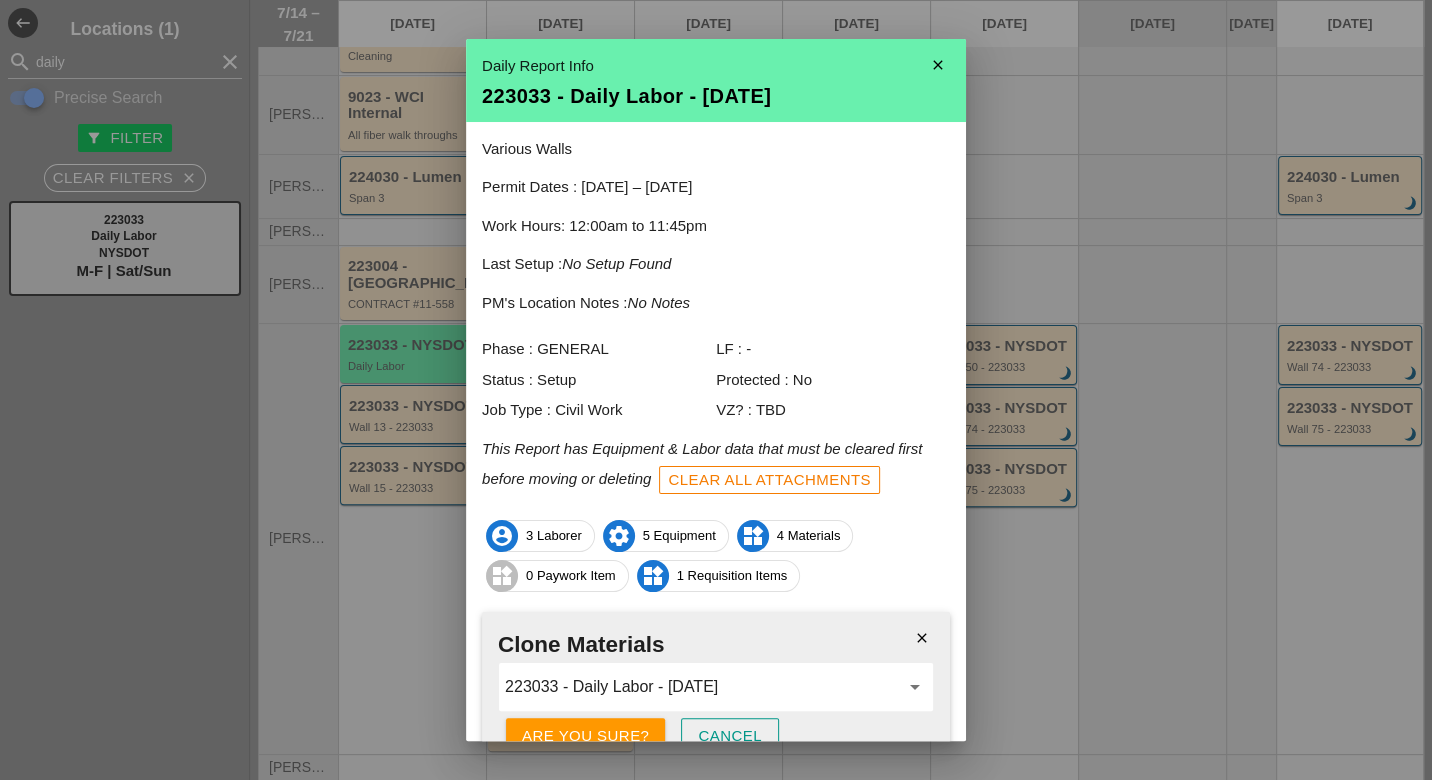 scroll, scrollTop: 101, scrollLeft: 0, axis: vertical 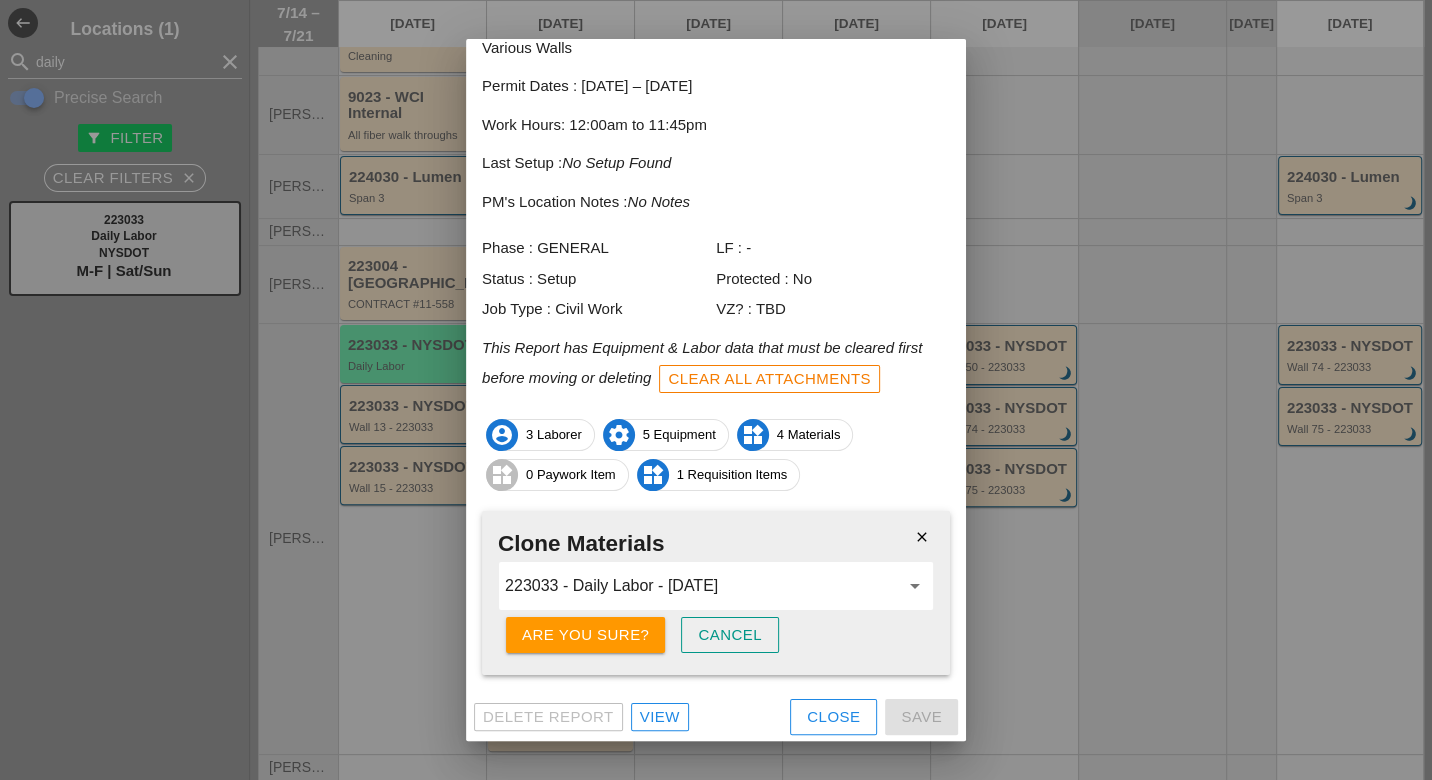 click on "Are you sure?" at bounding box center [585, 635] 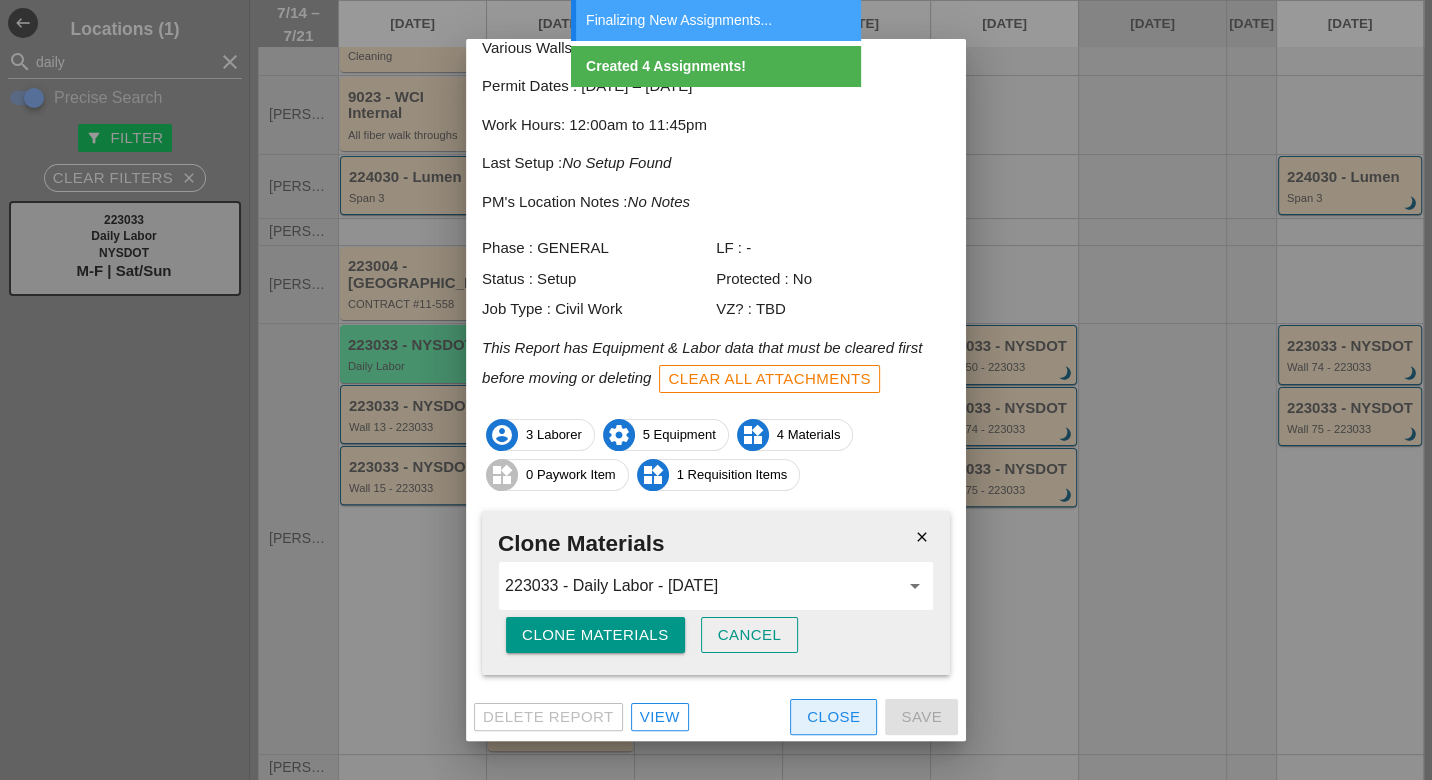 drag, startPoint x: 795, startPoint y: 716, endPoint x: 723, endPoint y: 669, distance: 85.98256 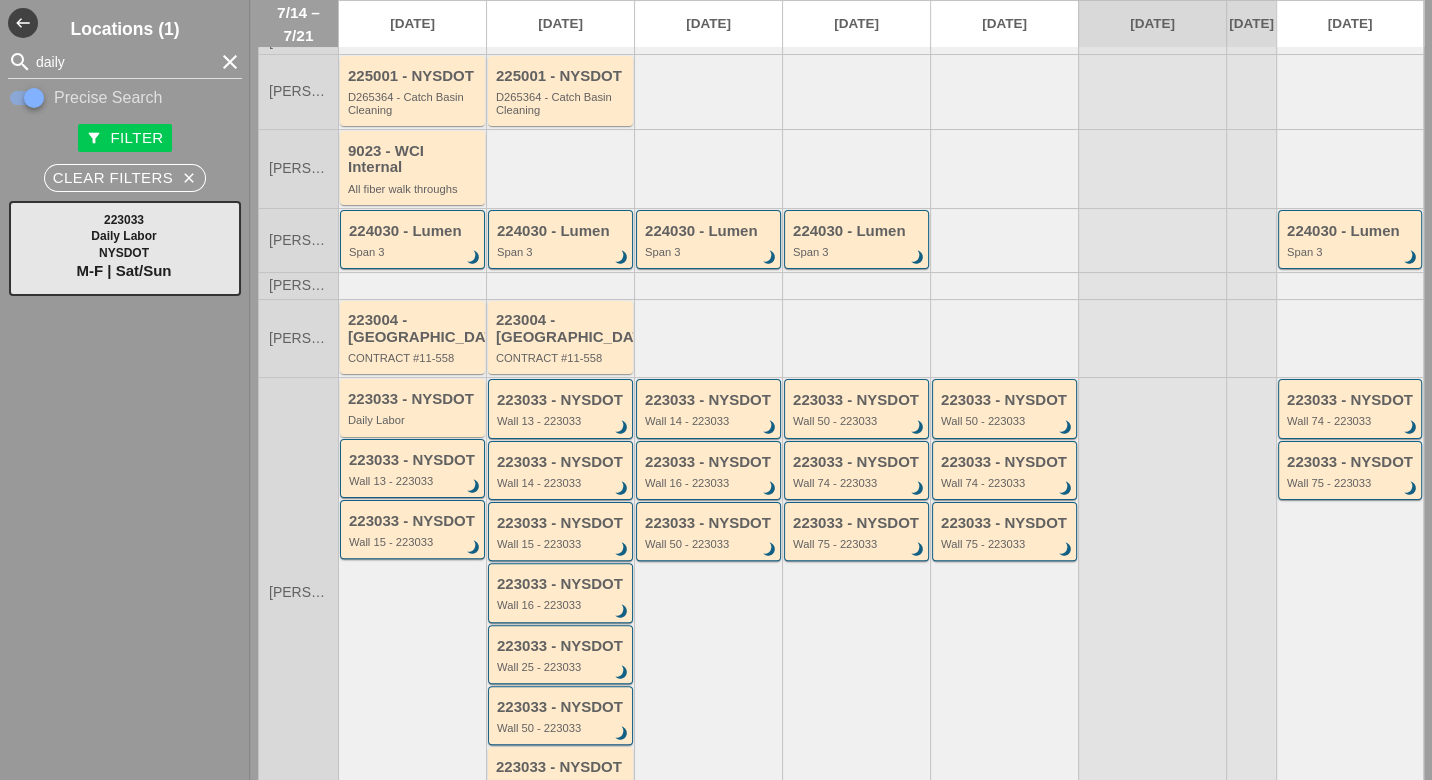 scroll, scrollTop: 0, scrollLeft: 0, axis: both 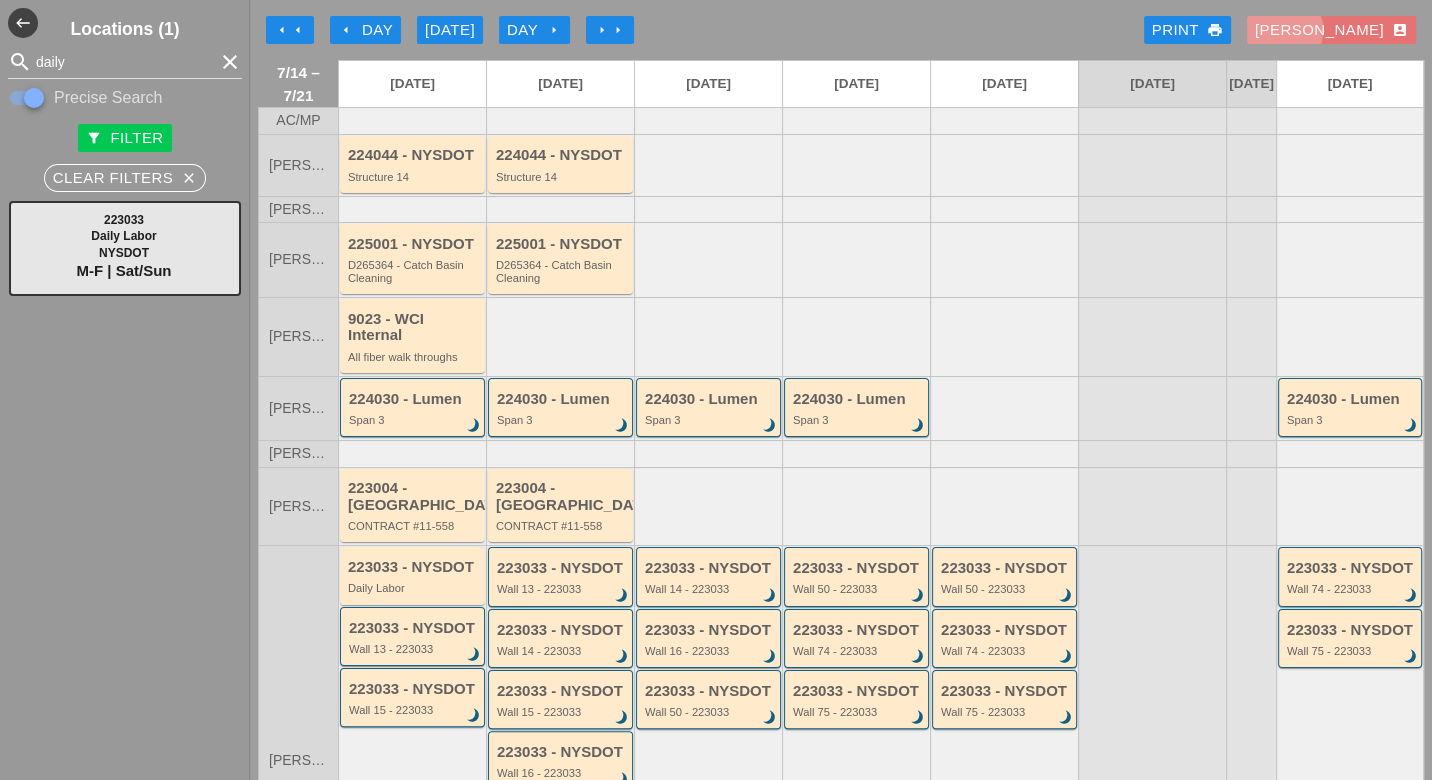 click on "Luca account_box" at bounding box center (1331, 30) 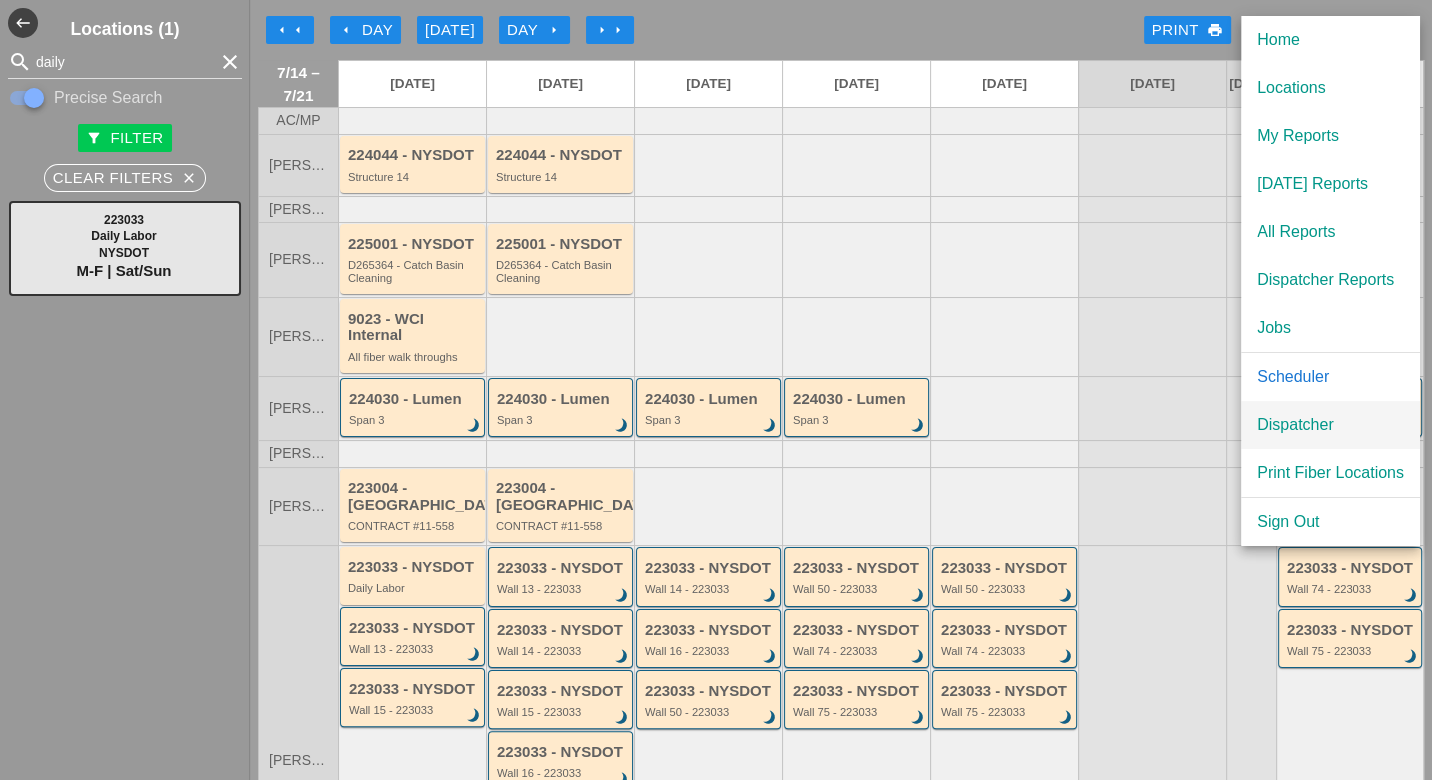 click on "Dispatcher" at bounding box center (1330, 425) 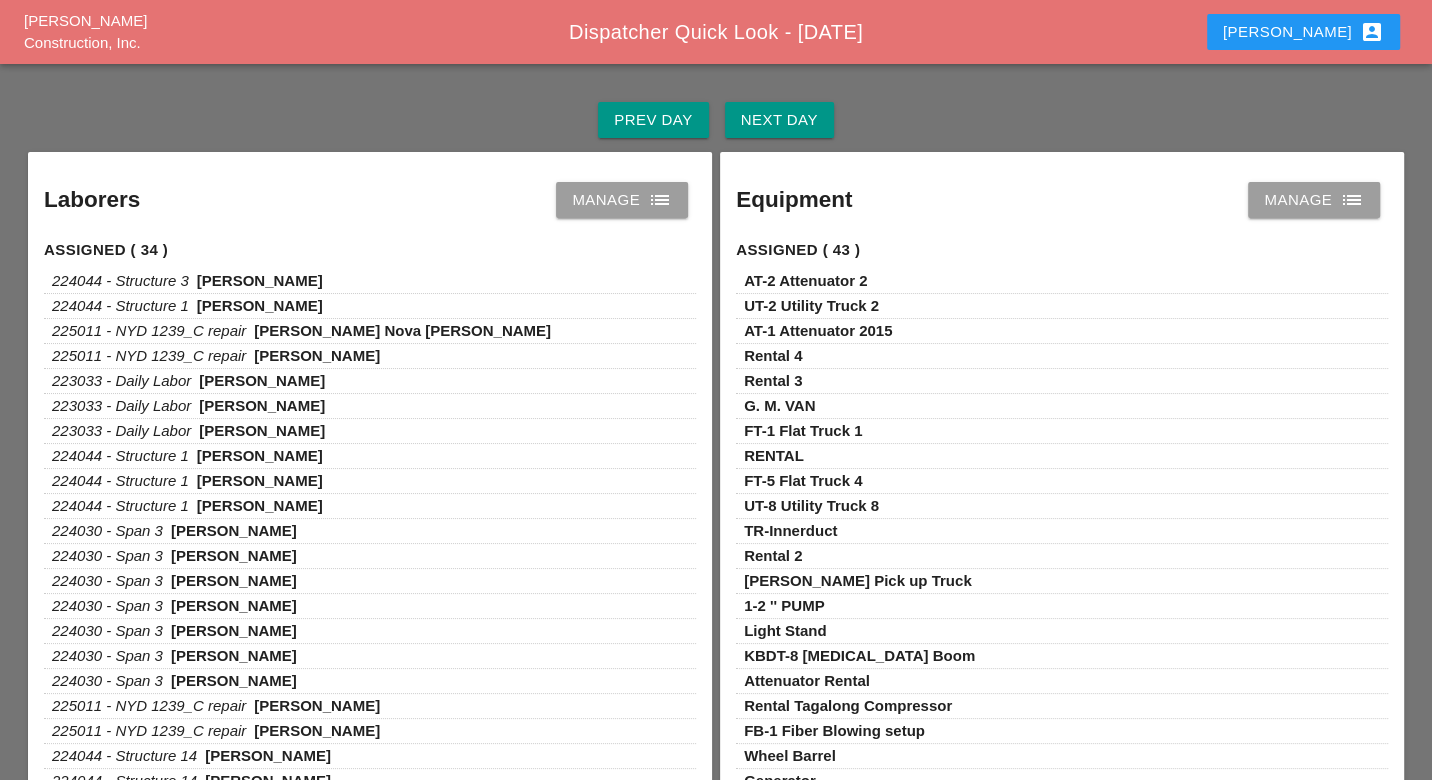 click on "Next Day" at bounding box center (779, 120) 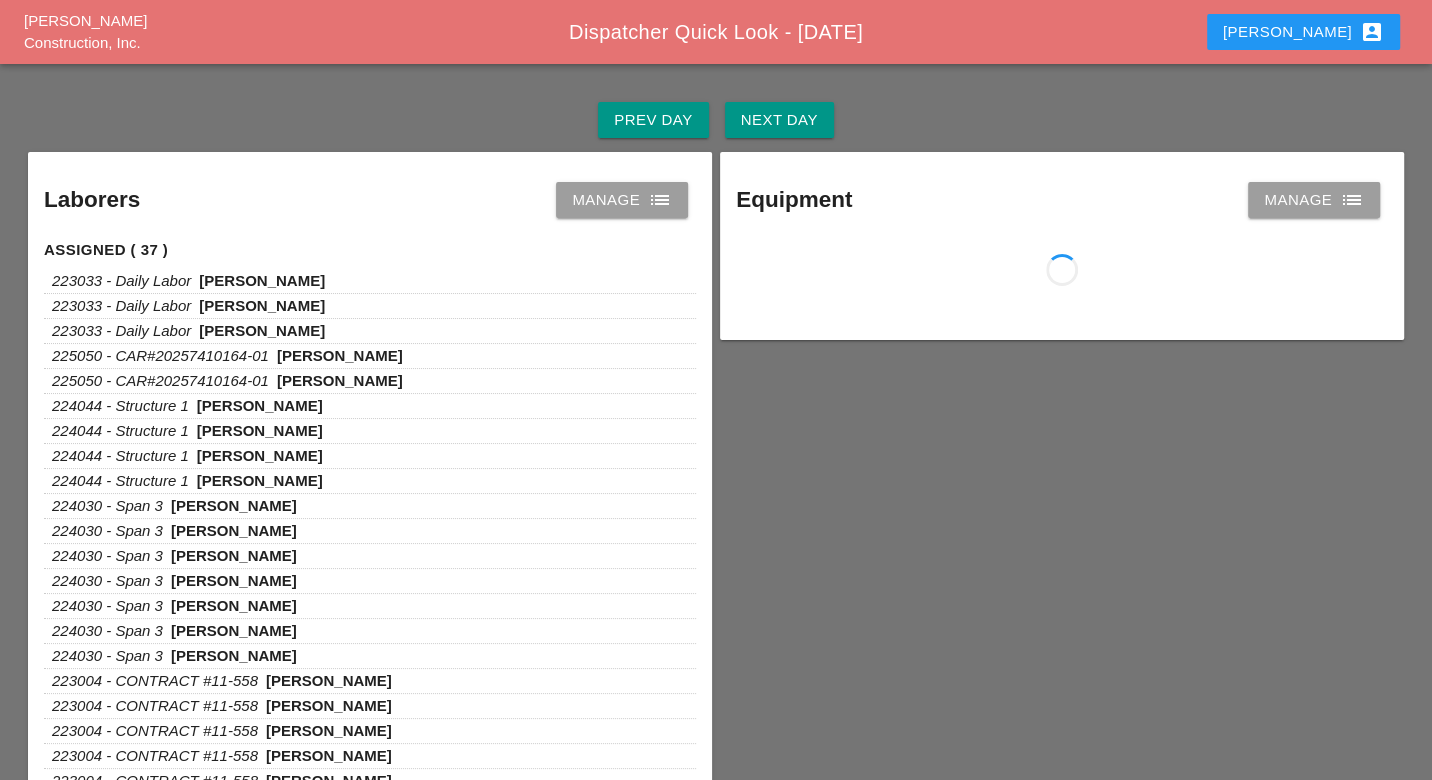 click on "Prev Day" at bounding box center (653, 120) 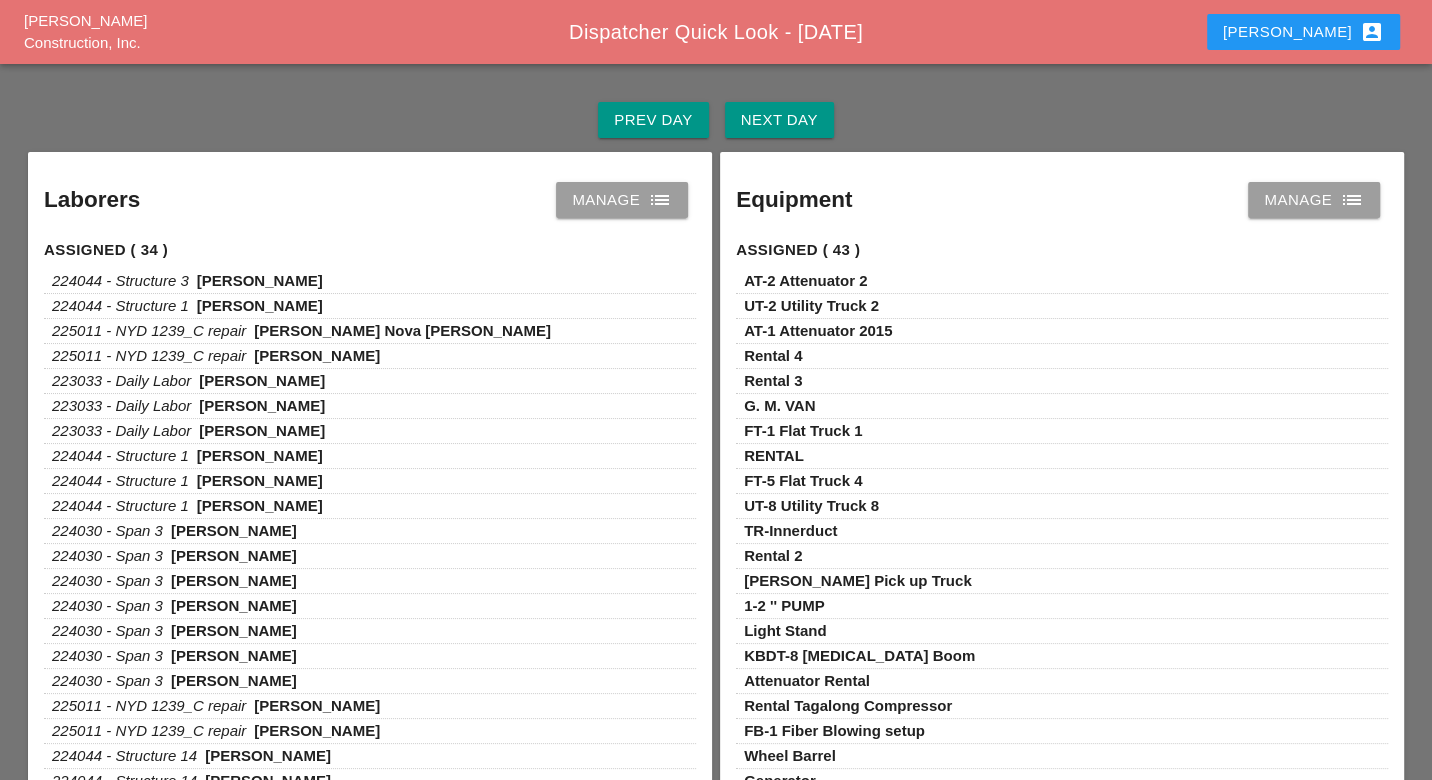 click on "Next Day" at bounding box center [779, 120] 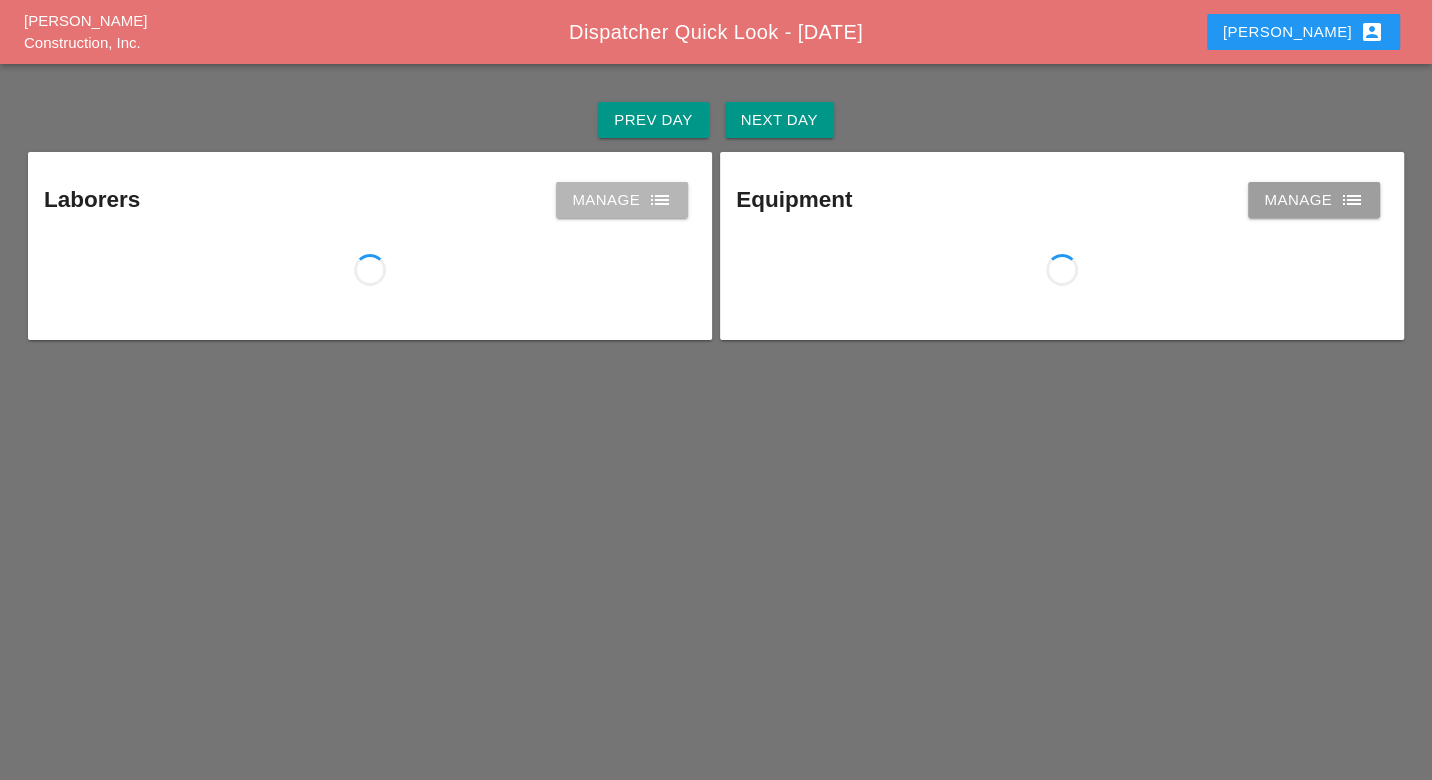 click on "list" at bounding box center [660, 200] 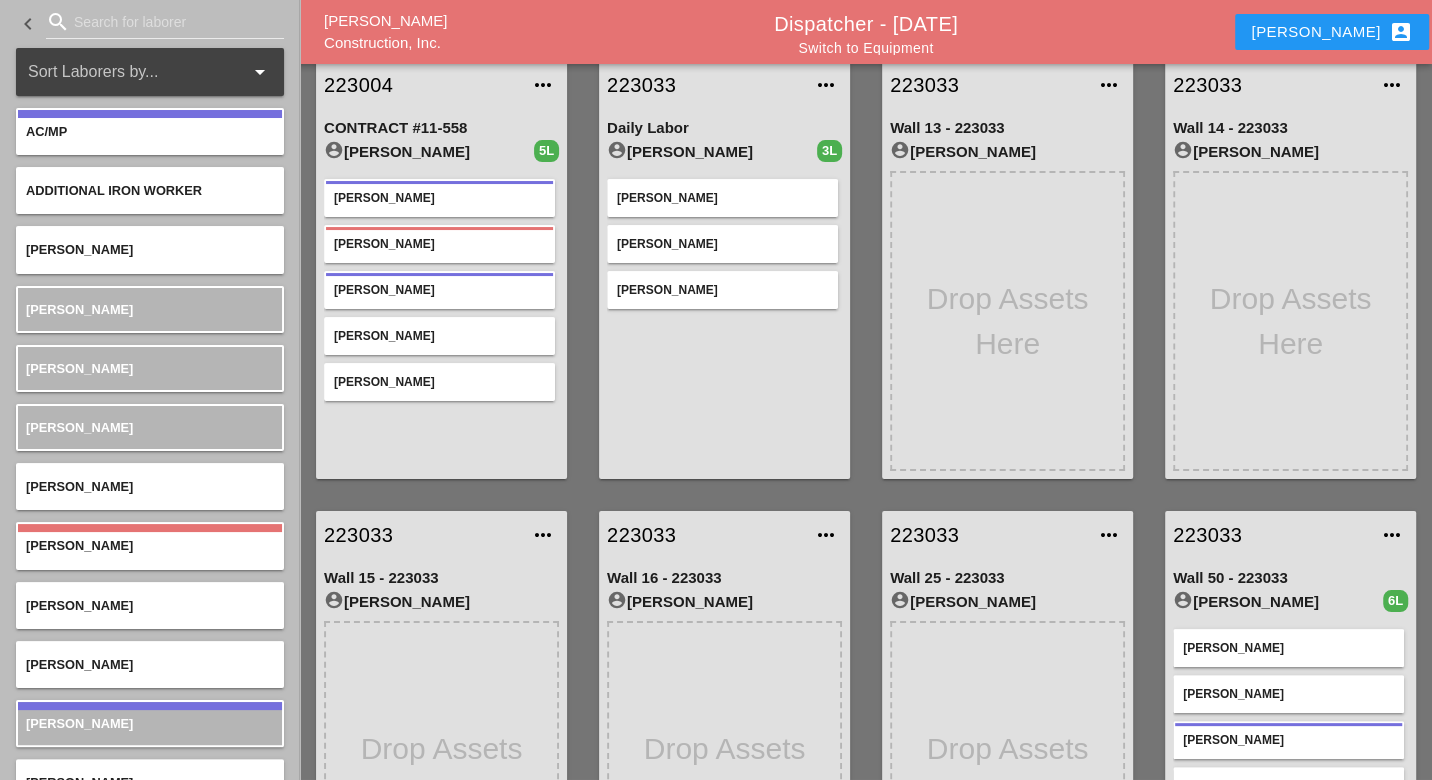 scroll, scrollTop: 333, scrollLeft: 0, axis: vertical 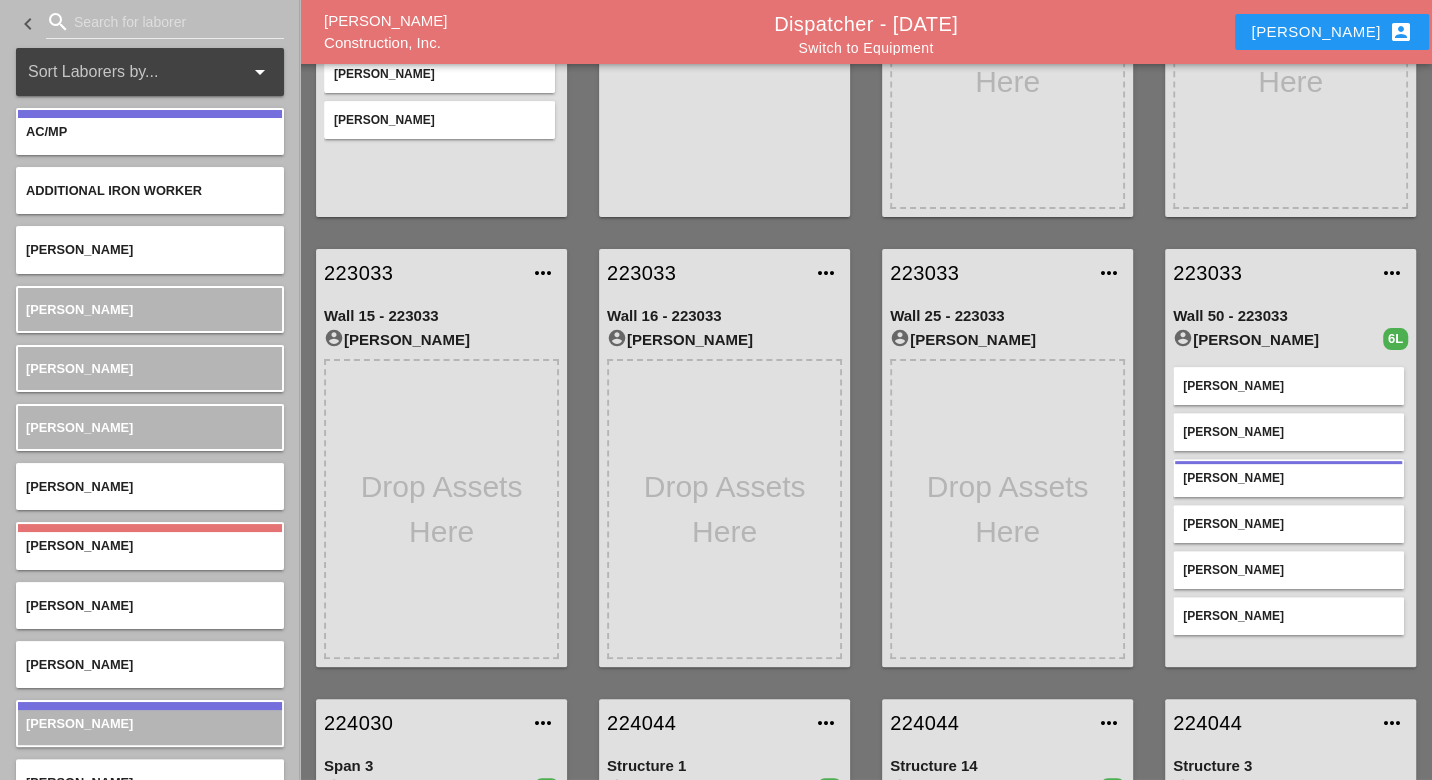 click on "223033" at bounding box center [1270, 273] 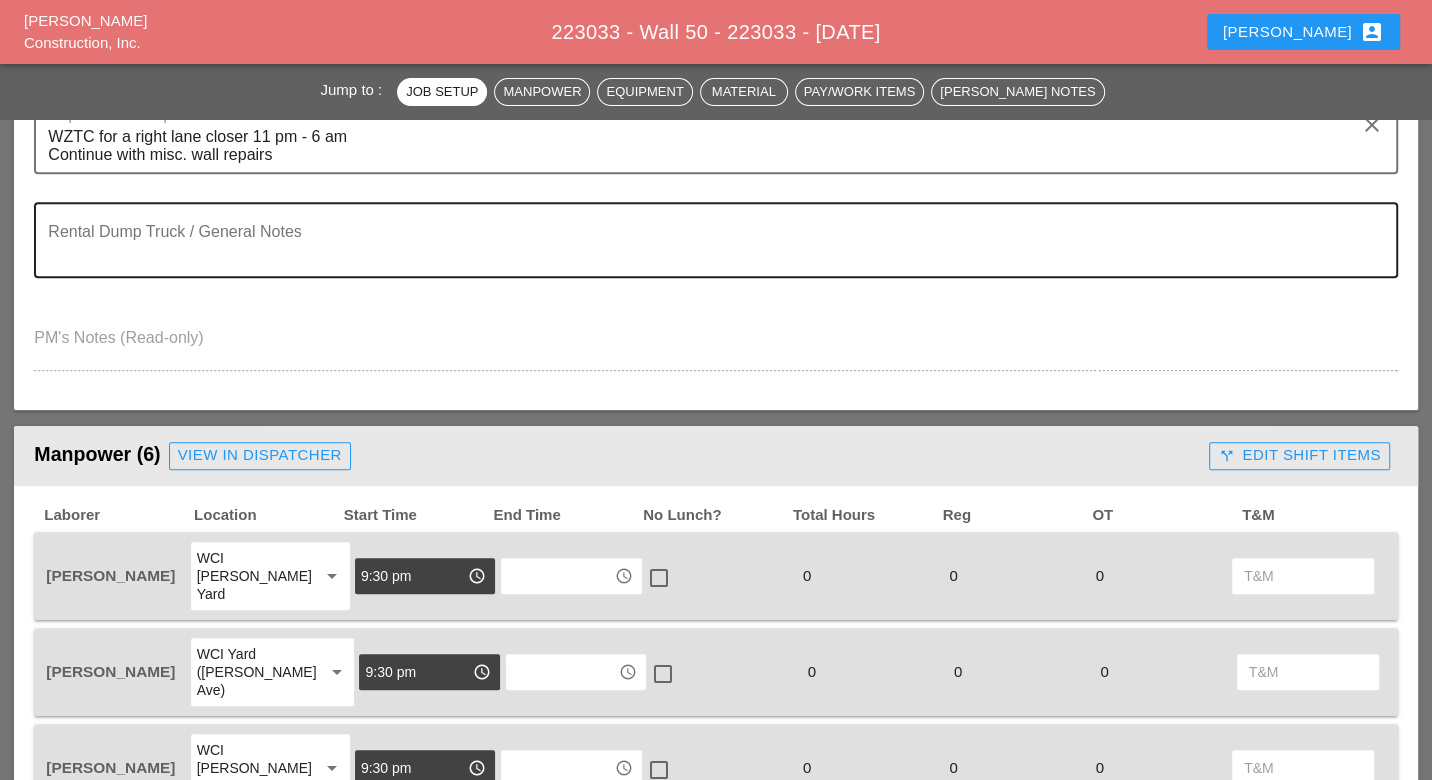 scroll, scrollTop: 0, scrollLeft: 0, axis: both 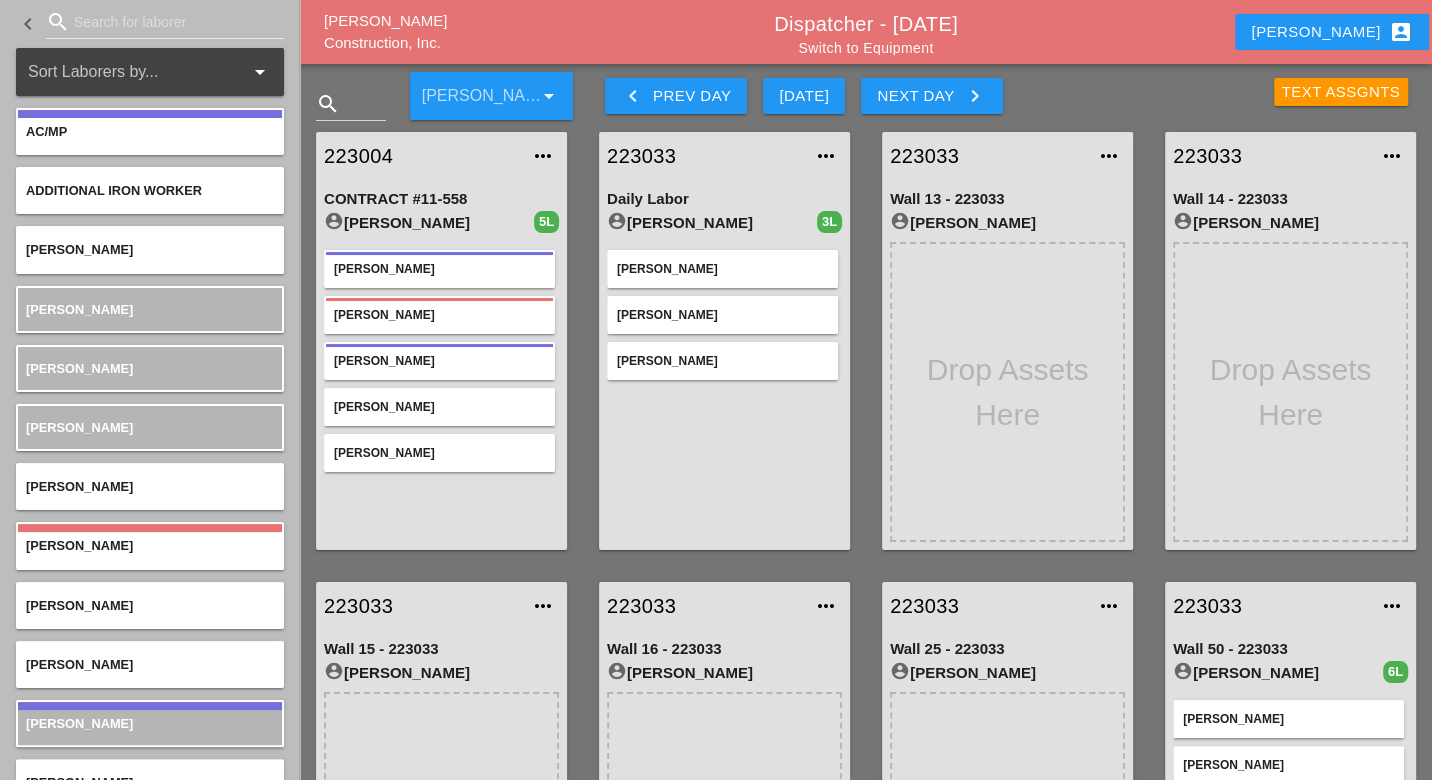 click on "account_box" at bounding box center (1401, 32) 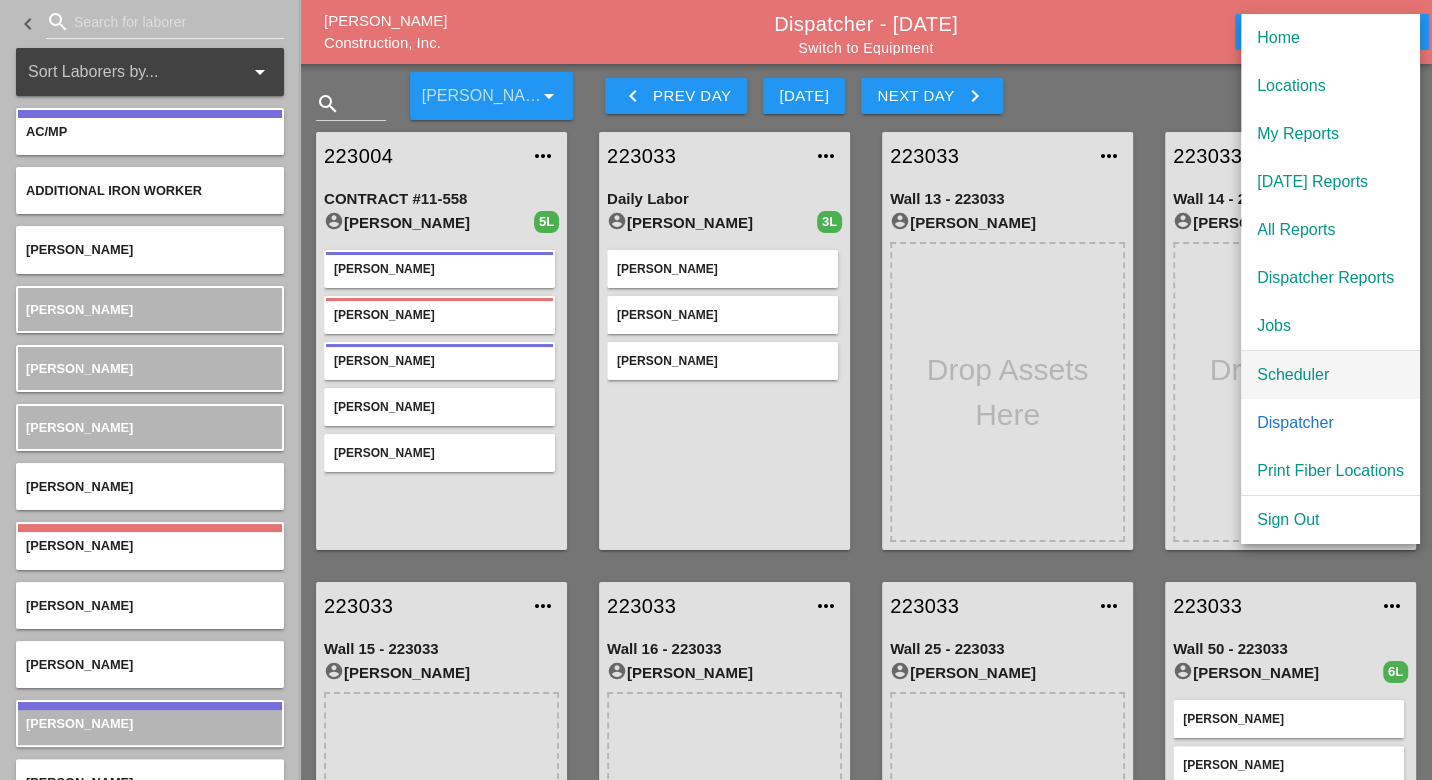 click on "Scheduler" at bounding box center [1330, 375] 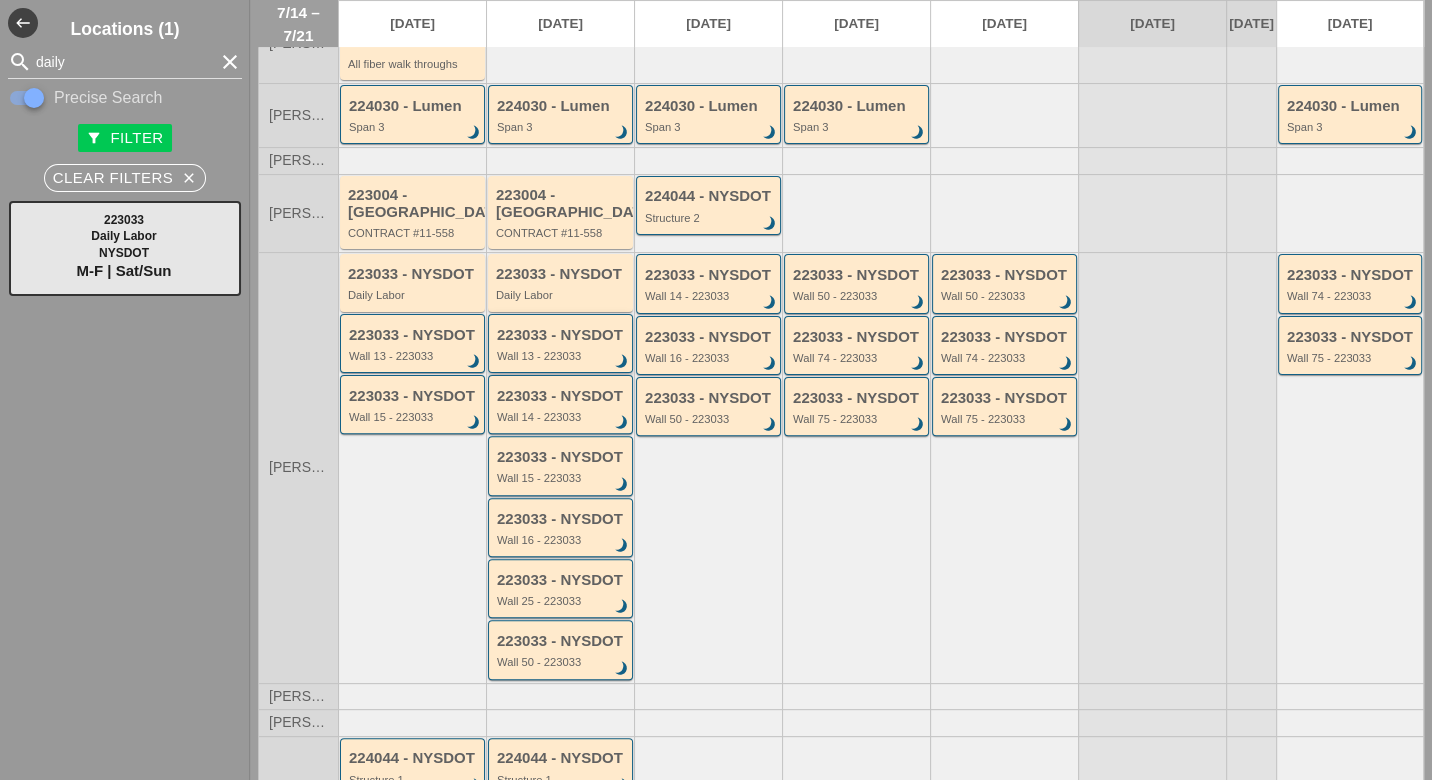 scroll, scrollTop: 333, scrollLeft: 0, axis: vertical 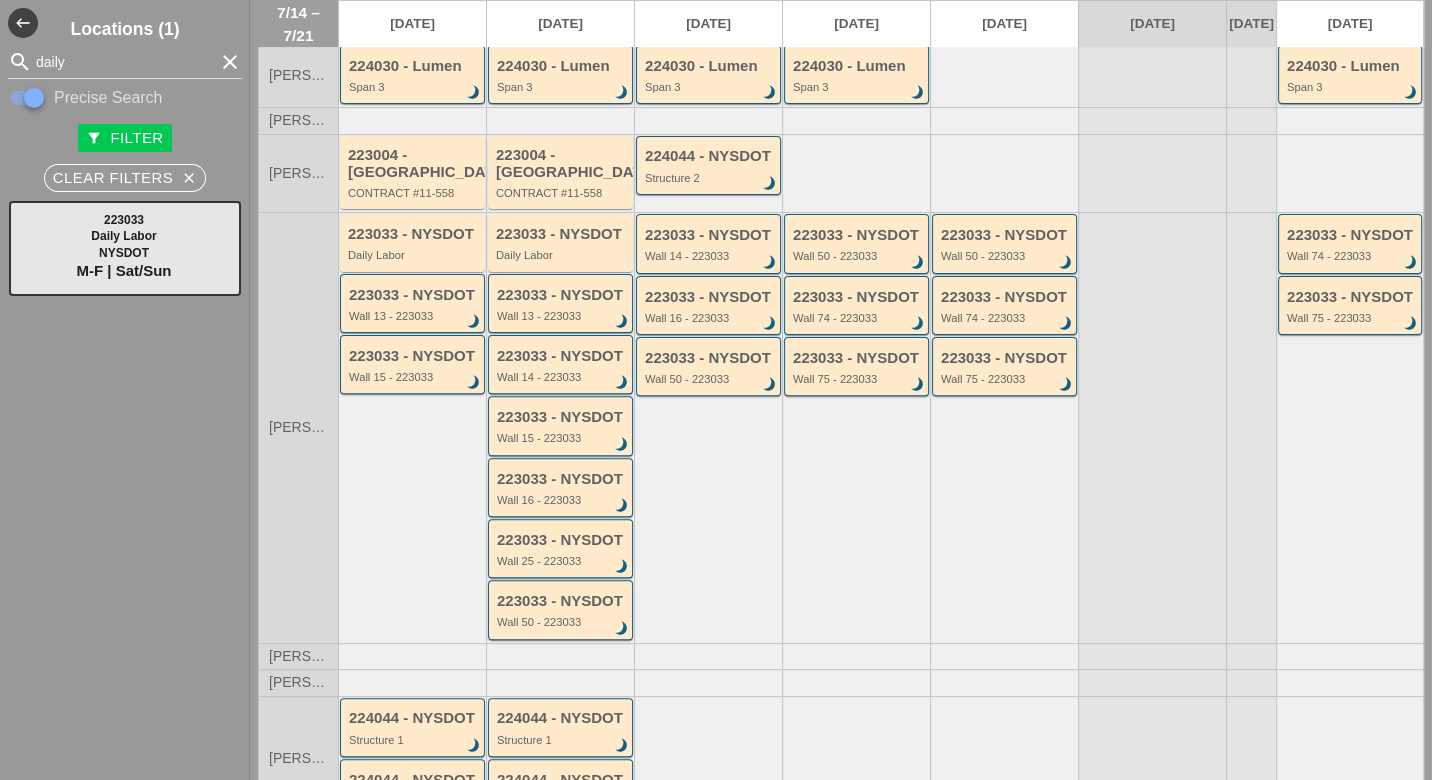click on "223033 - NYSDOT  Wall 50 - 223033 brightness_3" at bounding box center [710, 368] 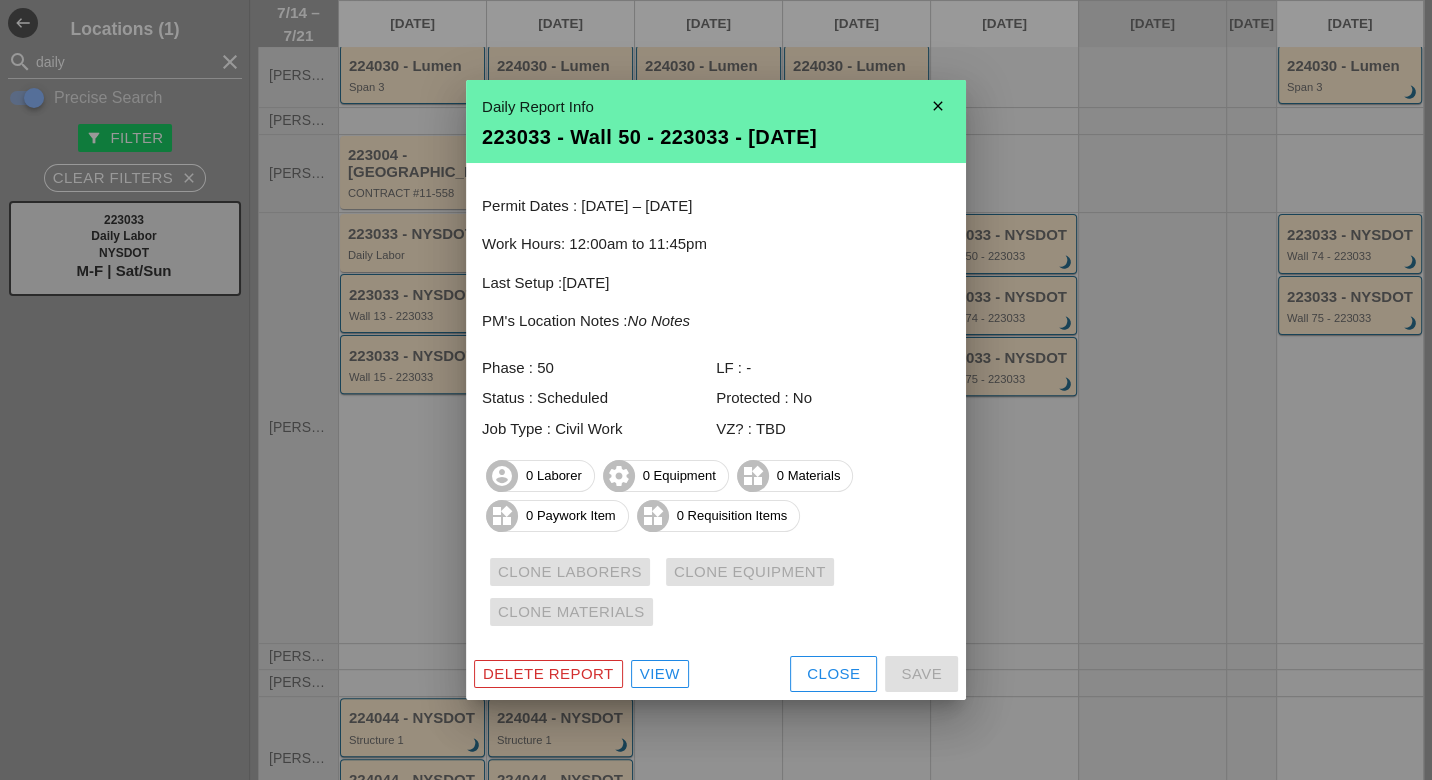 click on "Close" at bounding box center [833, 674] 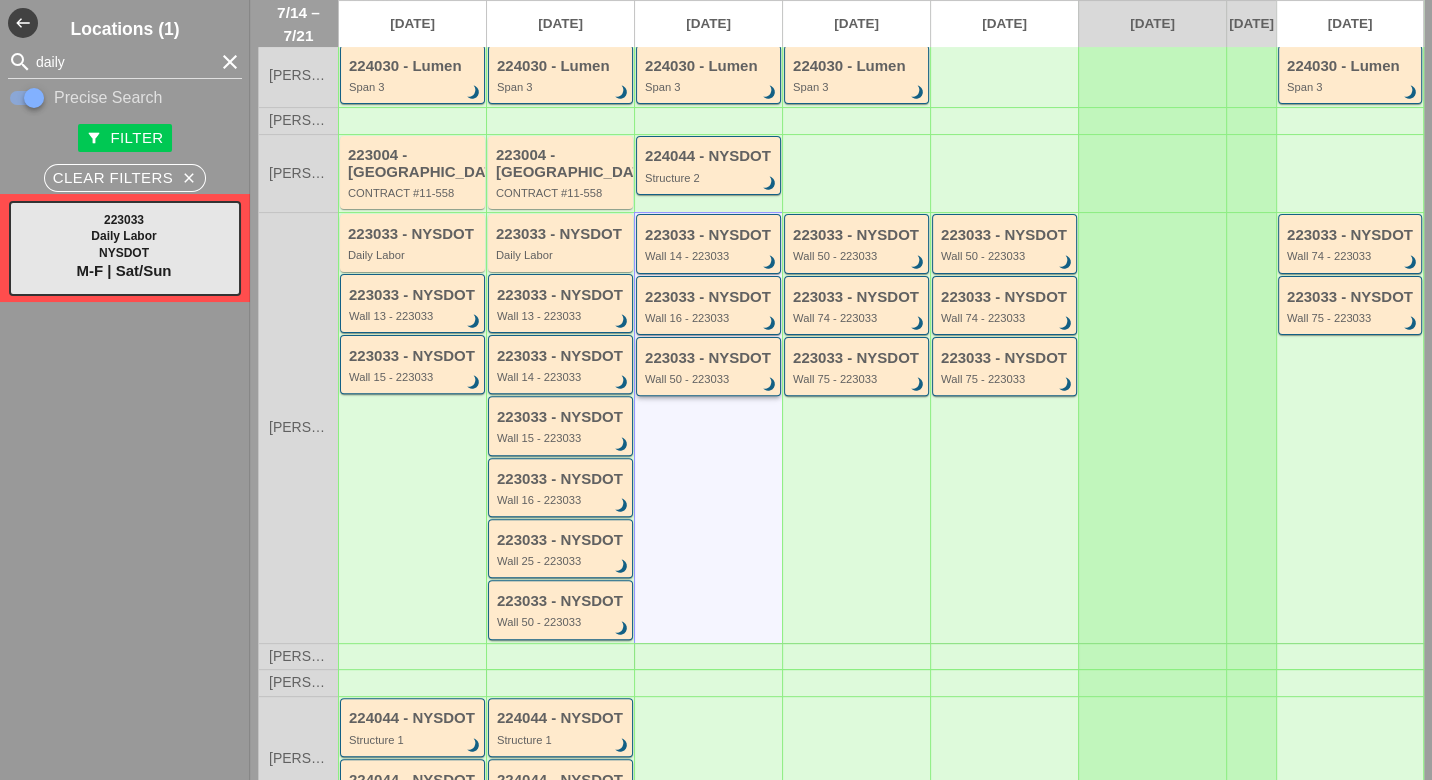 type 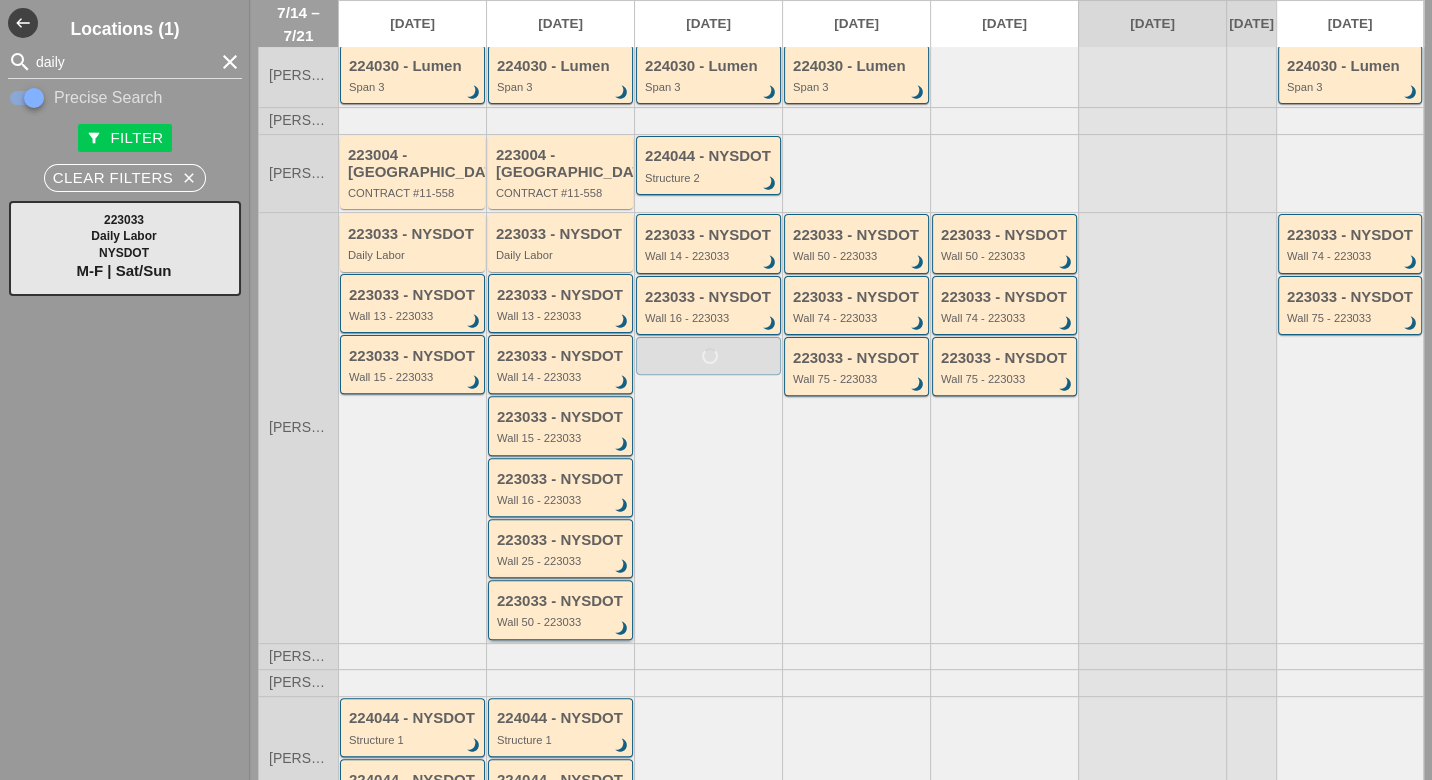 type 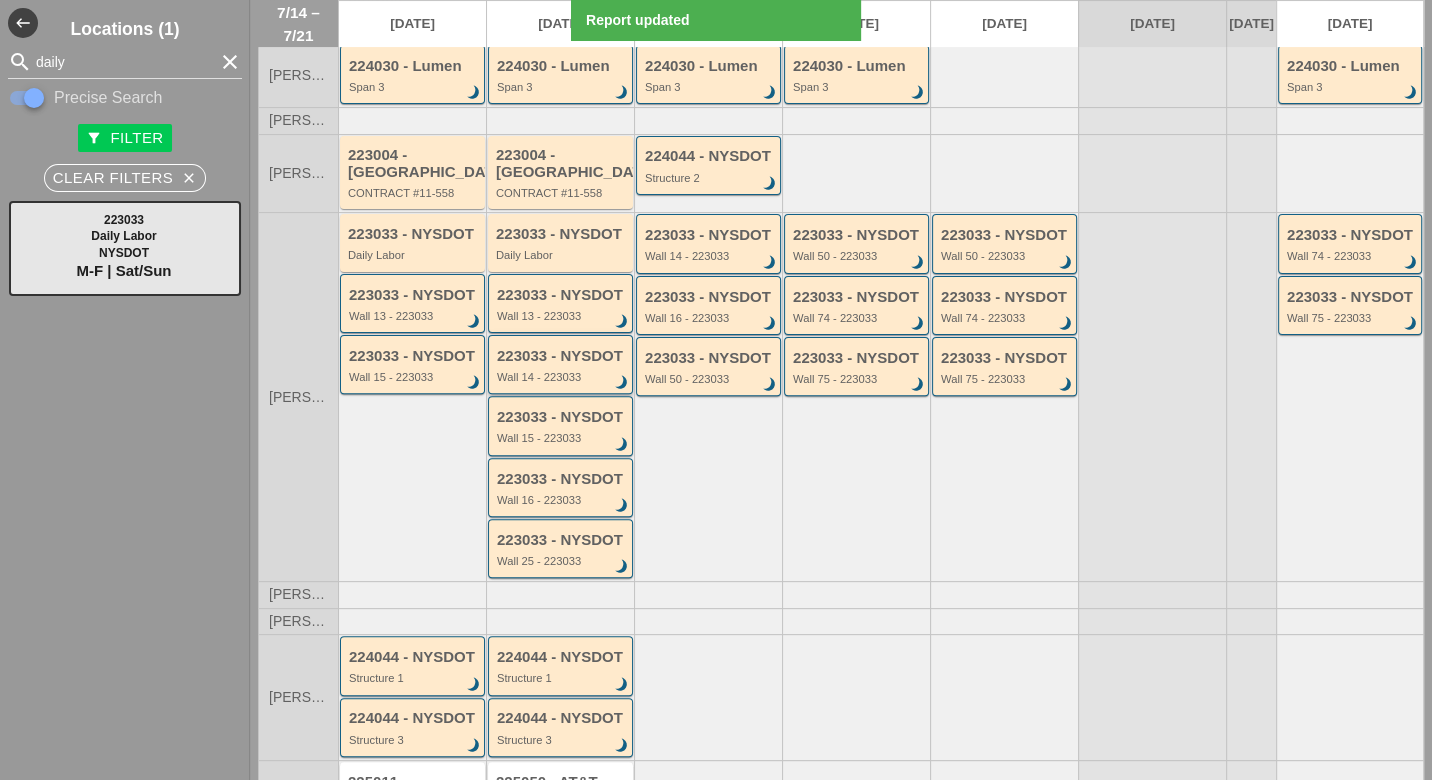 scroll, scrollTop: 0, scrollLeft: 0, axis: both 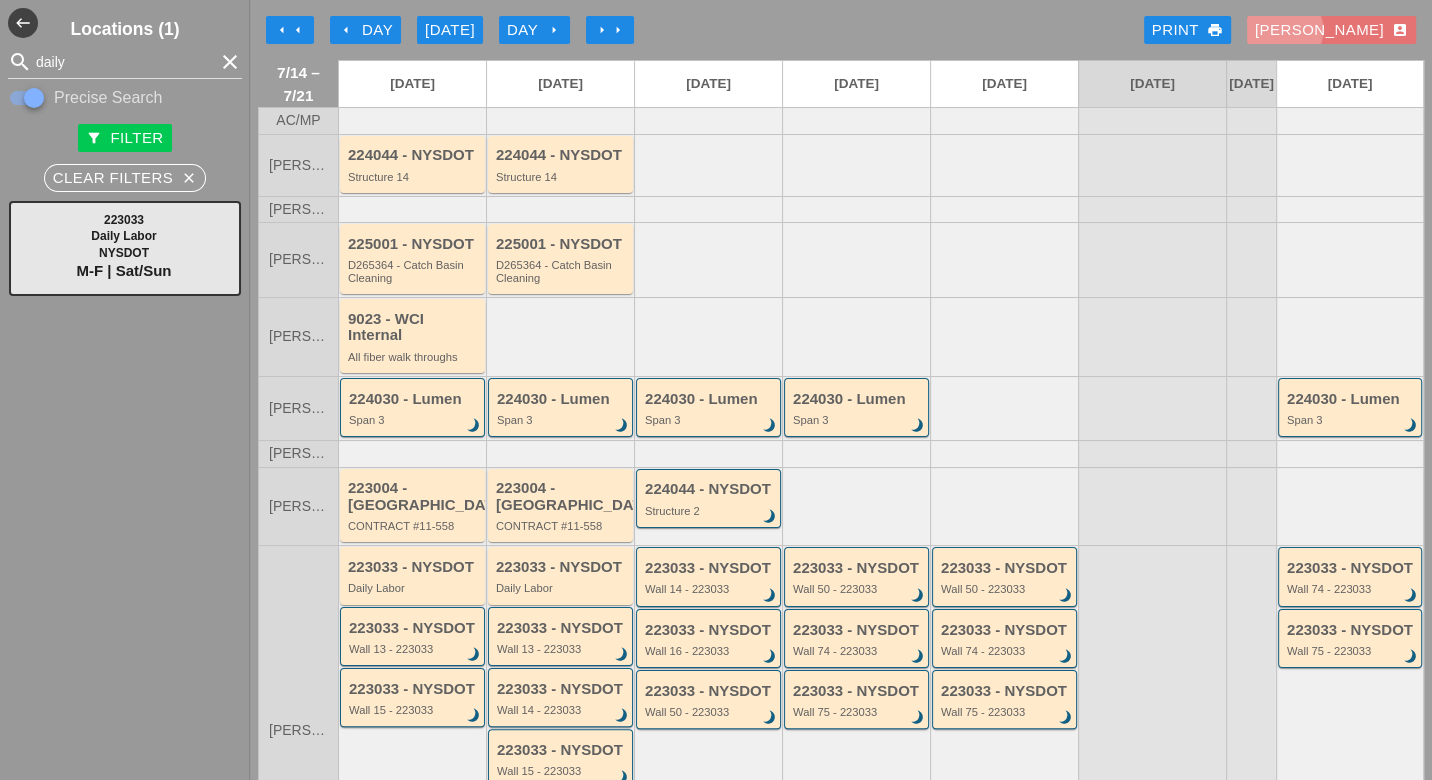 click on "Luca account_box" at bounding box center [1331, 30] 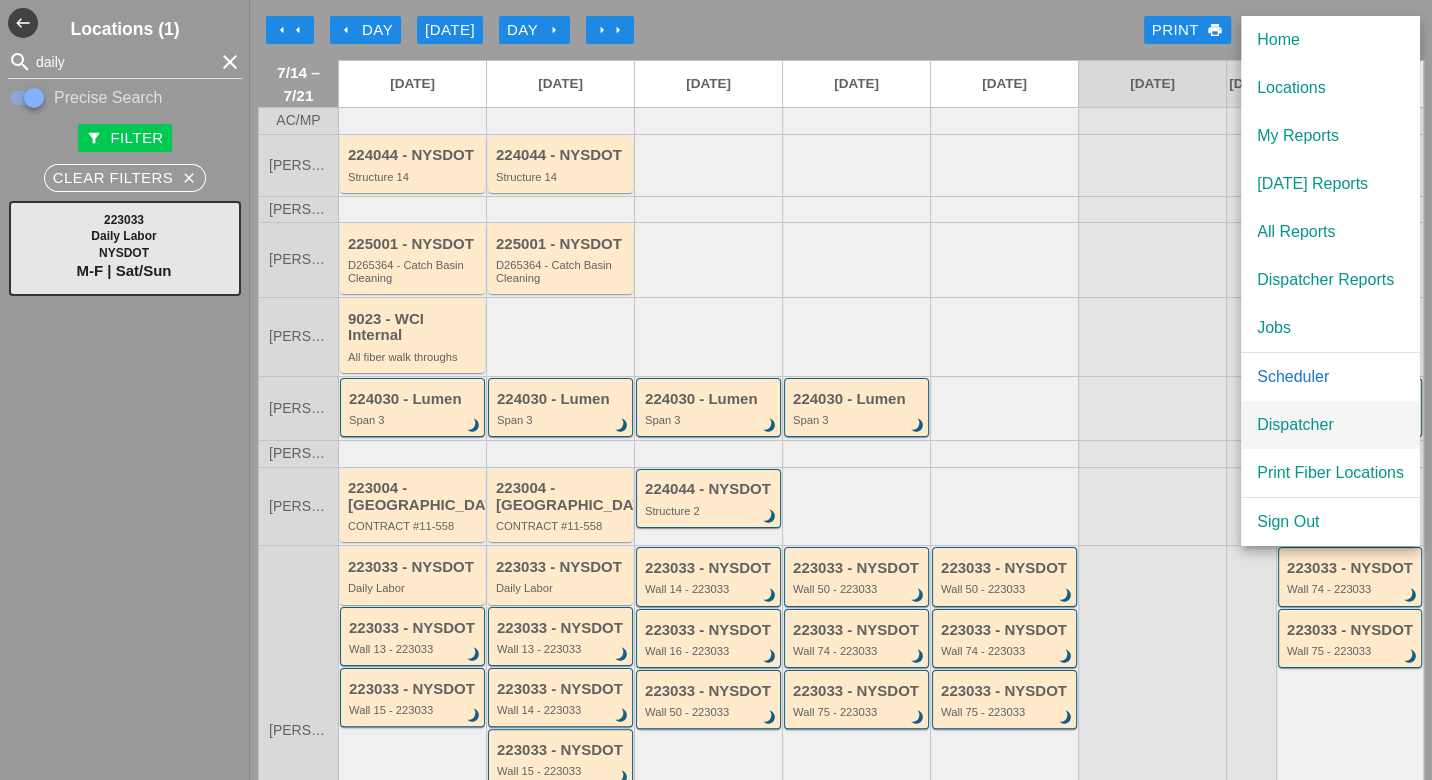 click on "Dispatcher" at bounding box center [1330, 425] 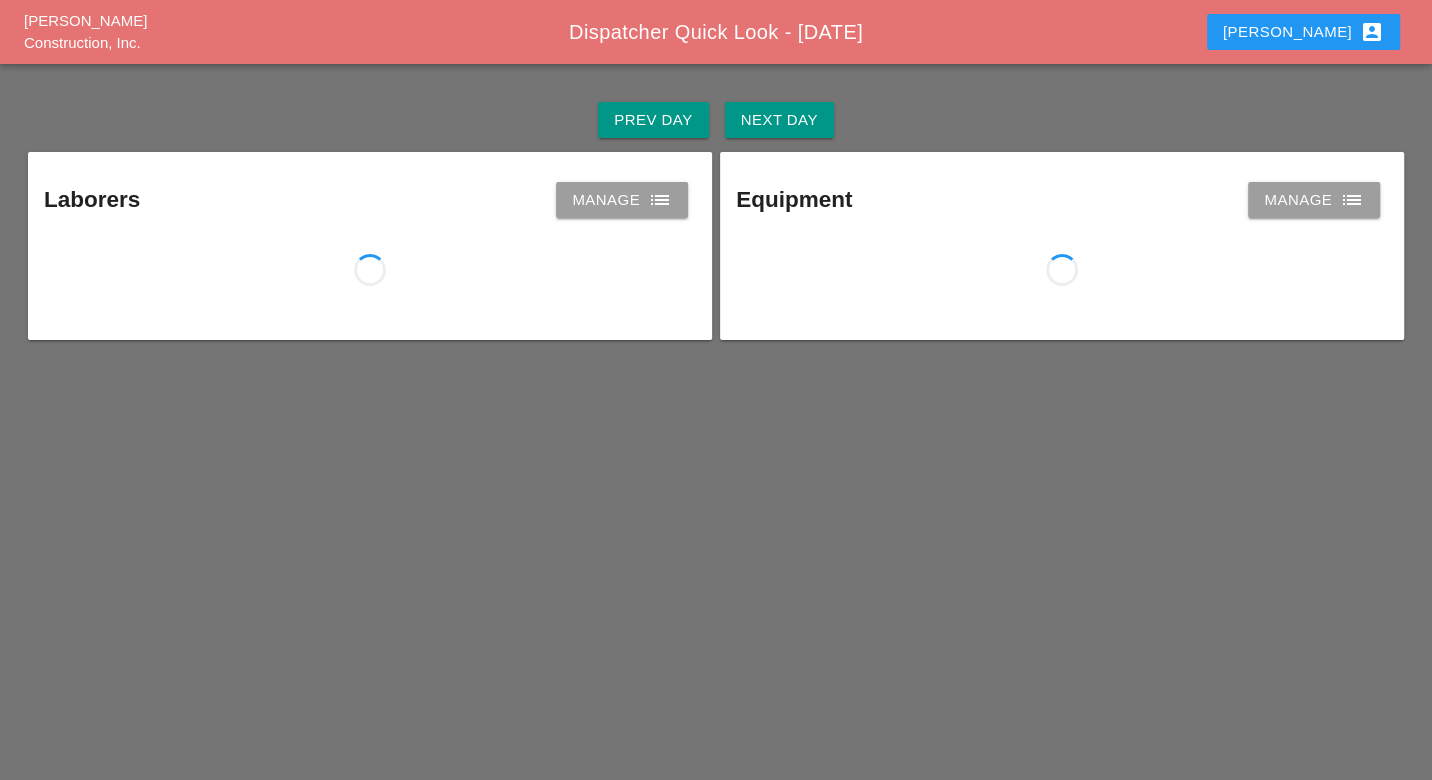click on "Next Day" at bounding box center (779, 120) 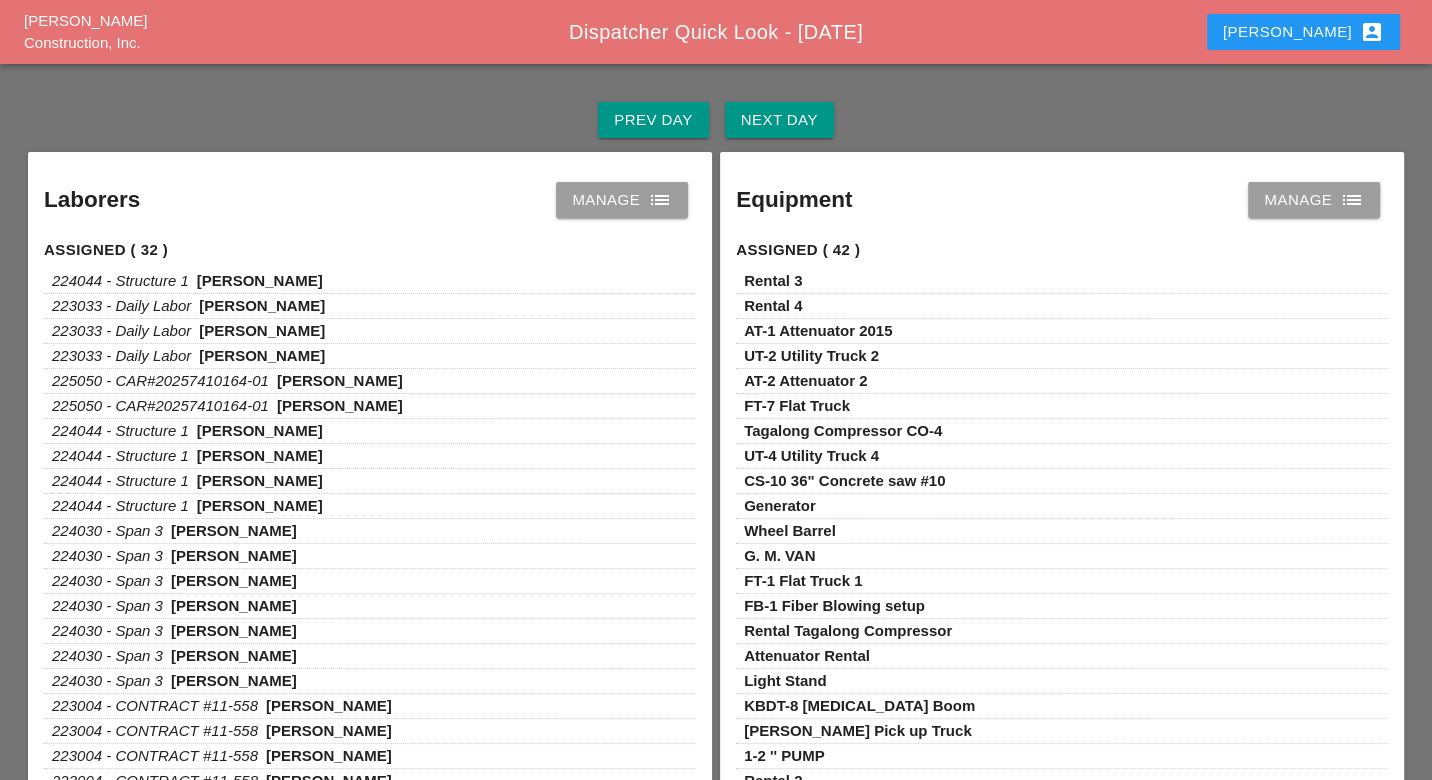 click on "list" at bounding box center (660, 200) 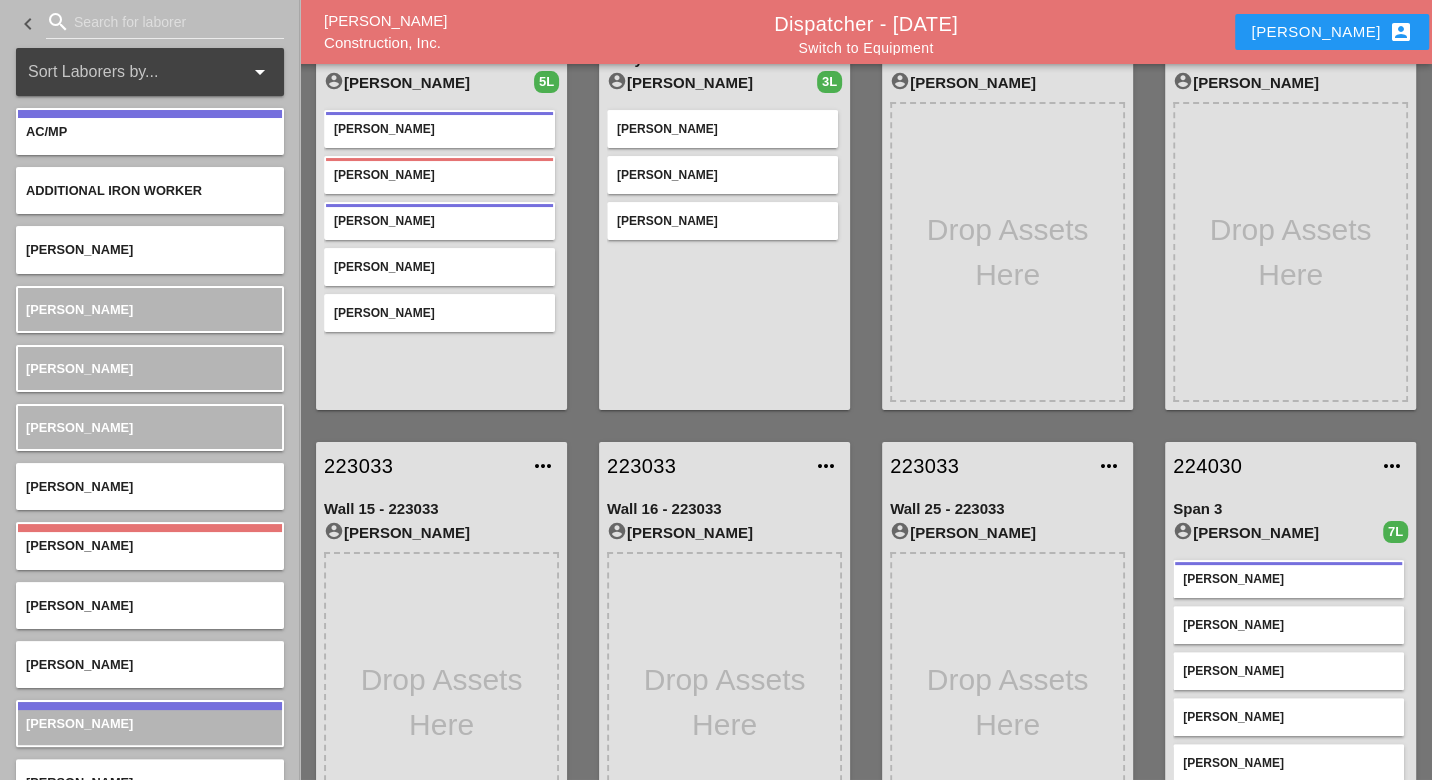 scroll, scrollTop: 0, scrollLeft: 0, axis: both 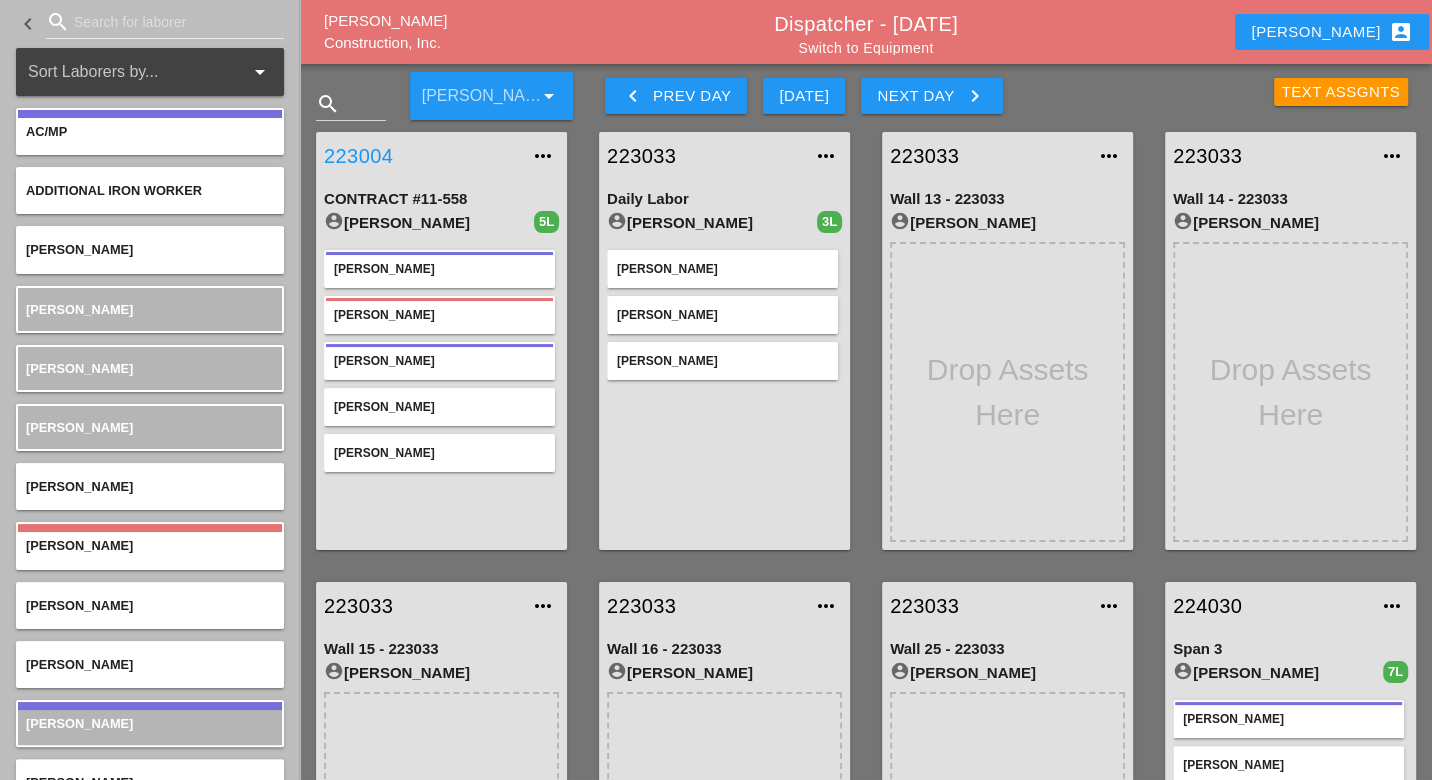 click on "223004" at bounding box center (421, 156) 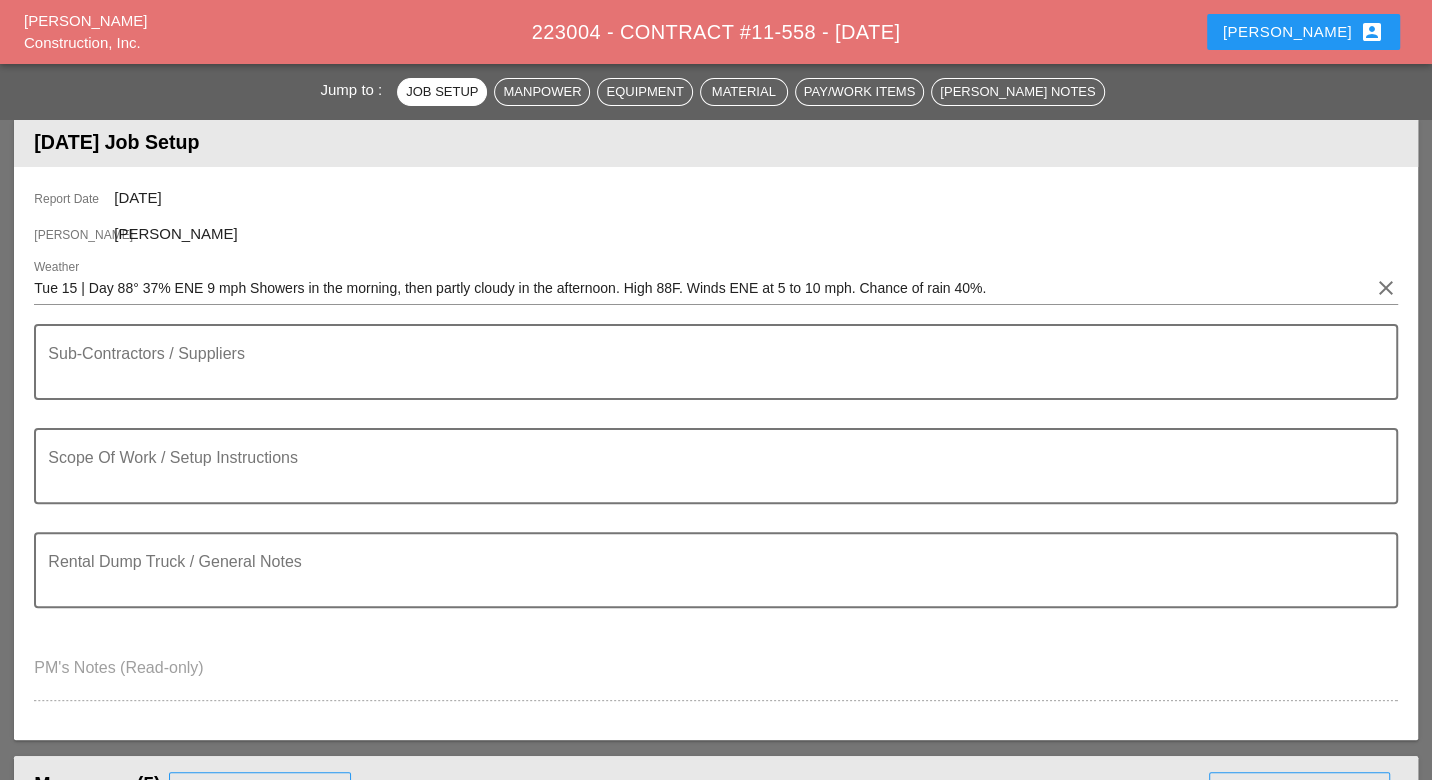 scroll, scrollTop: 0, scrollLeft: 0, axis: both 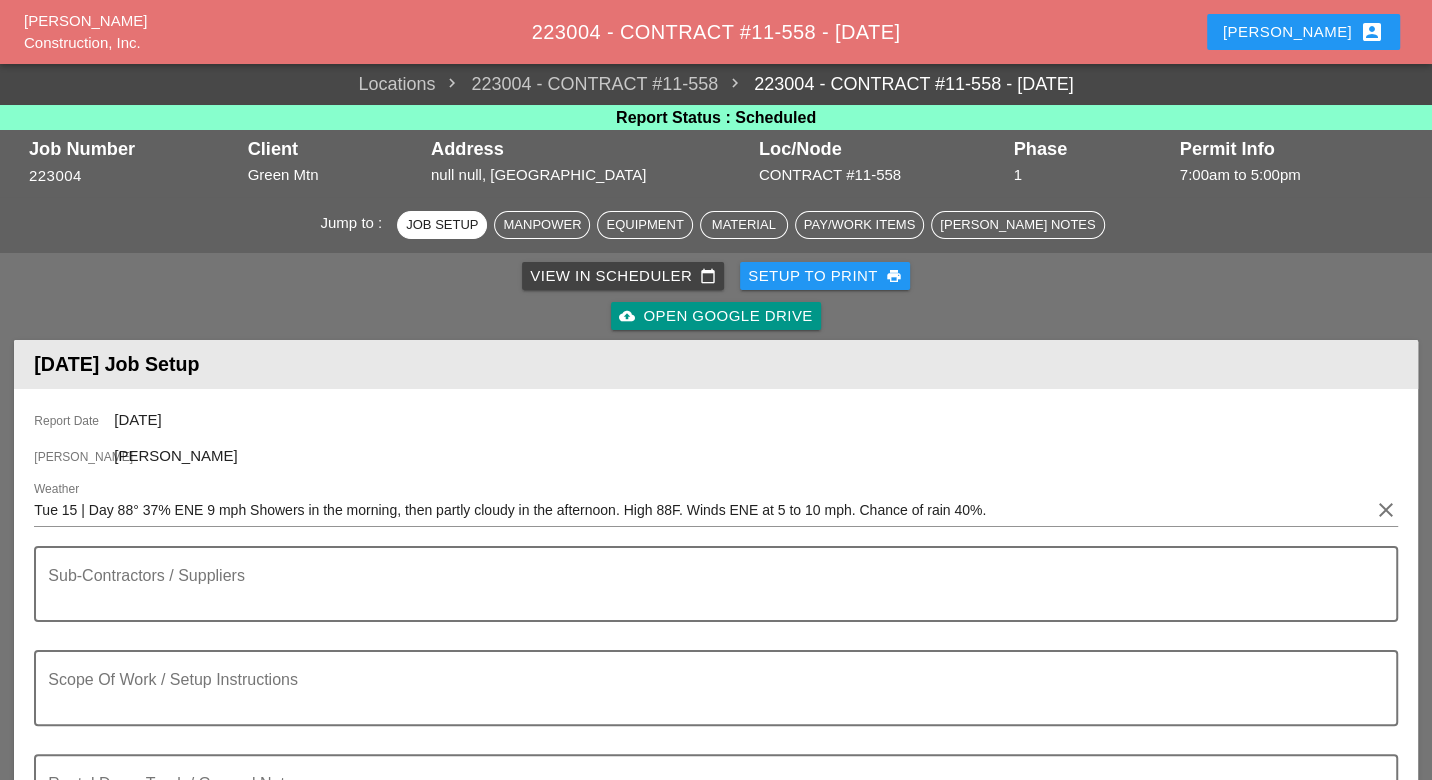 click on "View in Scheduler calendar_today" at bounding box center (623, 276) 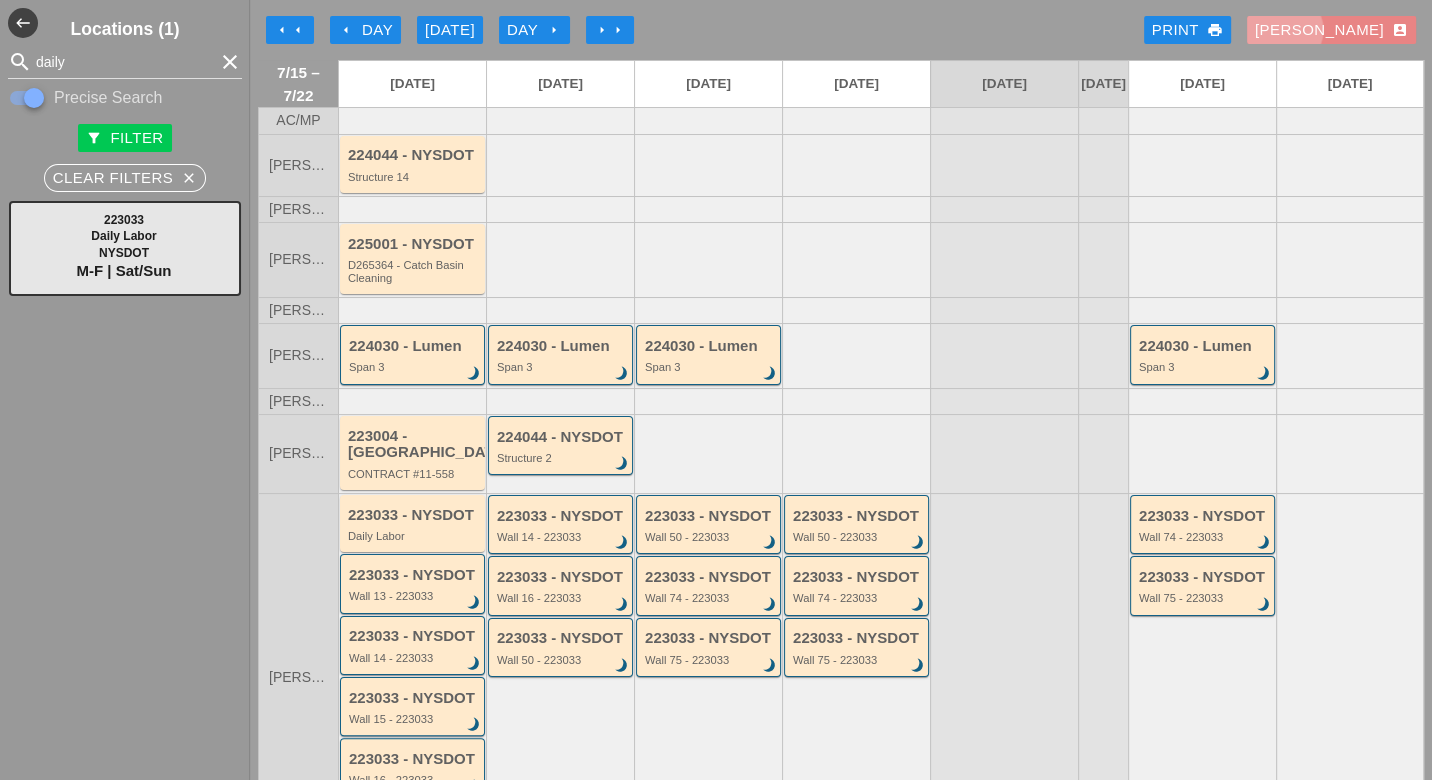 drag, startPoint x: 1356, startPoint y: 36, endPoint x: 1355, endPoint y: 81, distance: 45.01111 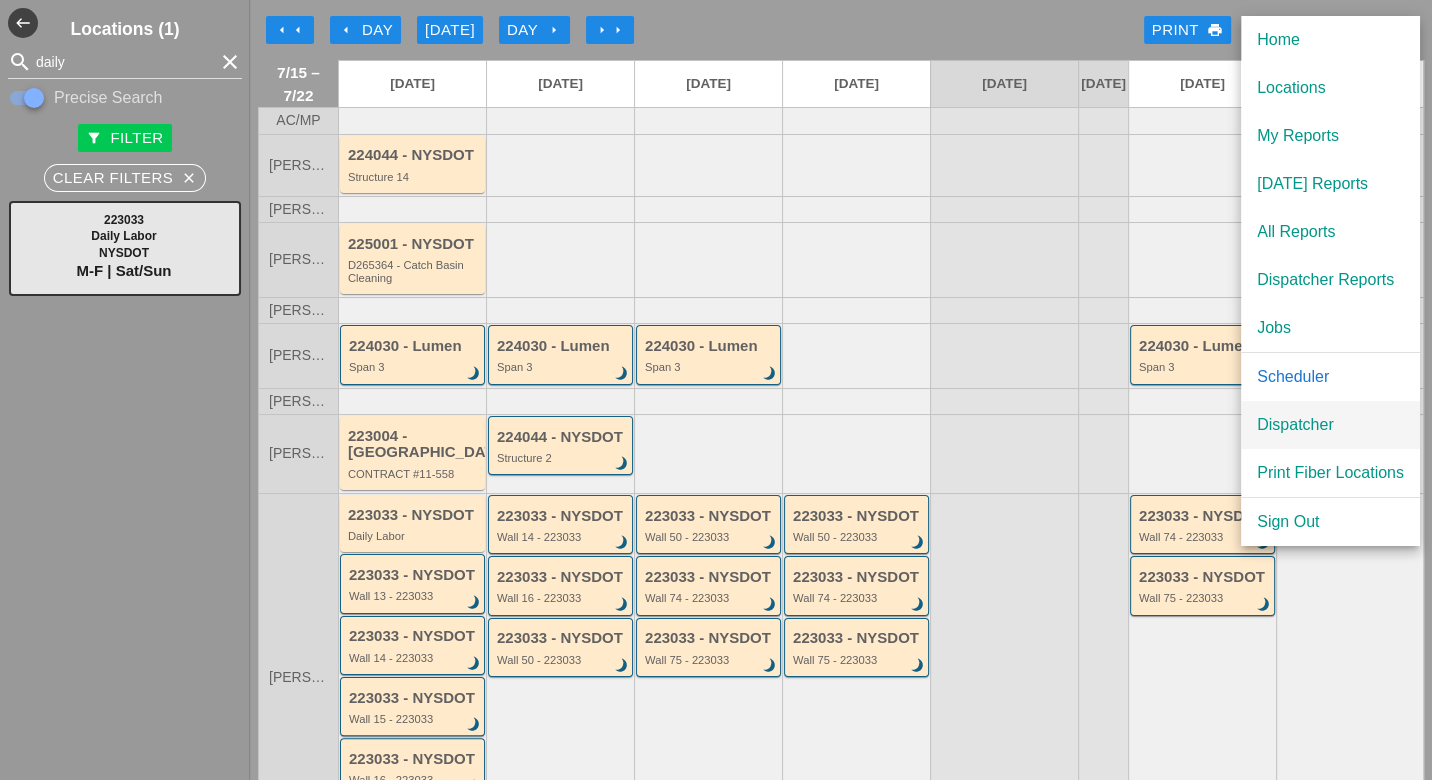 click on "Dispatcher" at bounding box center (1330, 425) 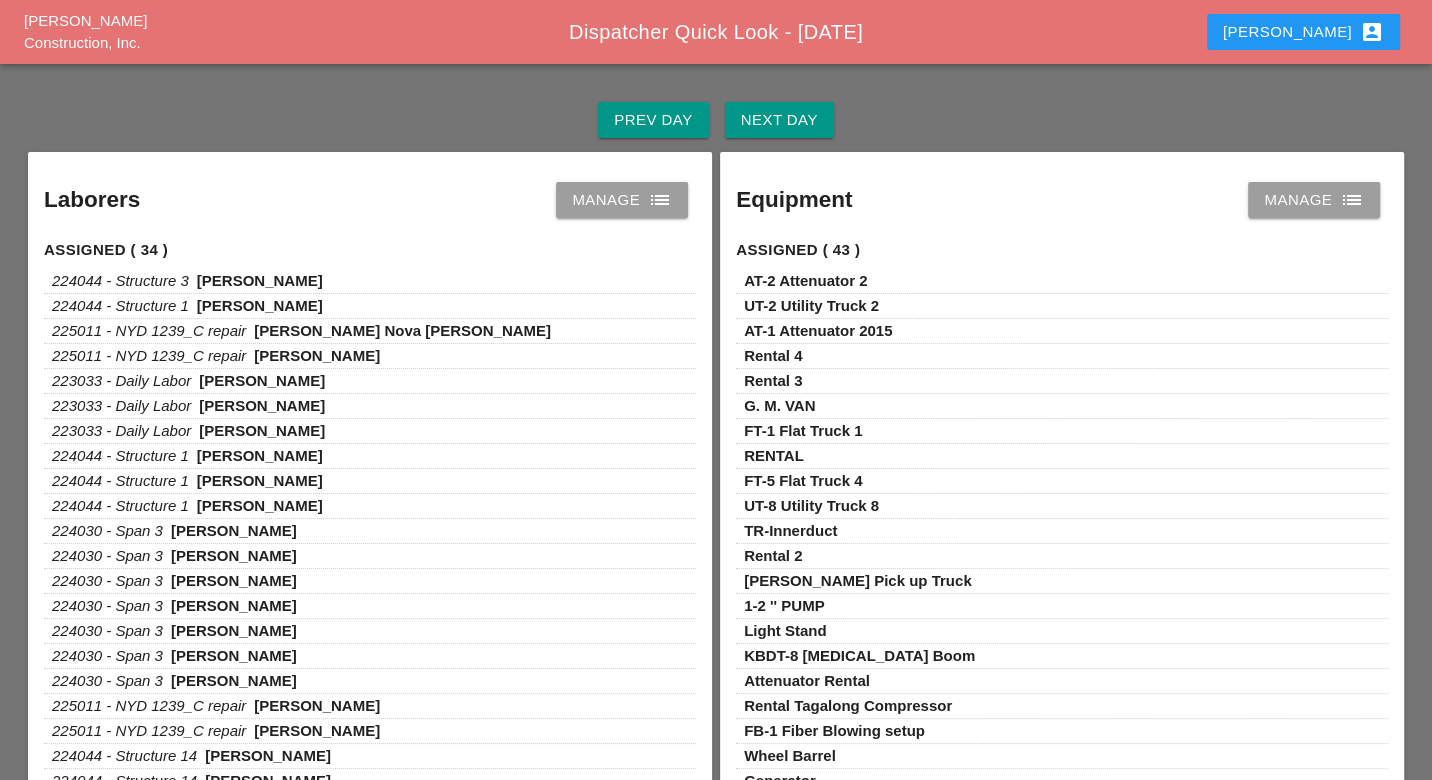 click on "Next Day" at bounding box center [779, 120] 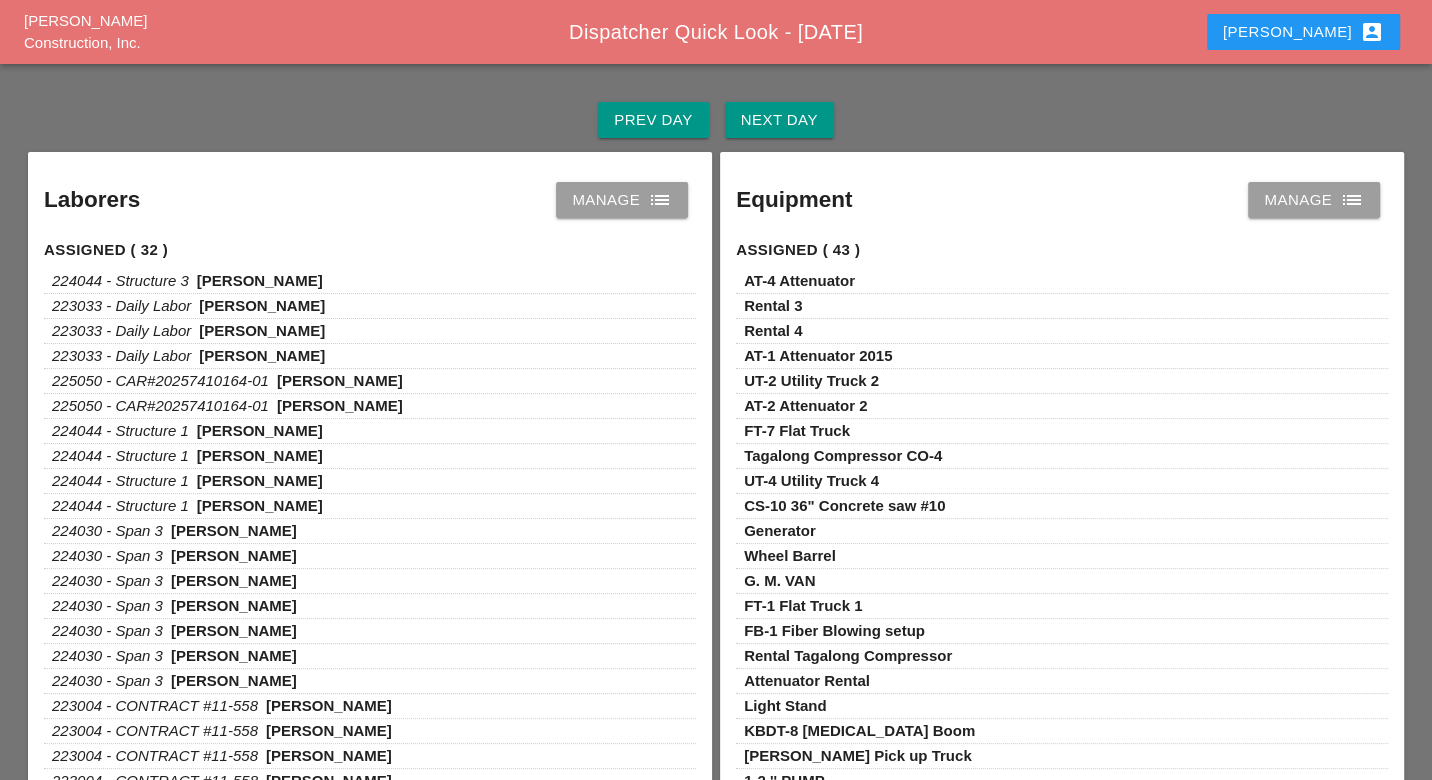 click on "Manage list" at bounding box center [622, 200] 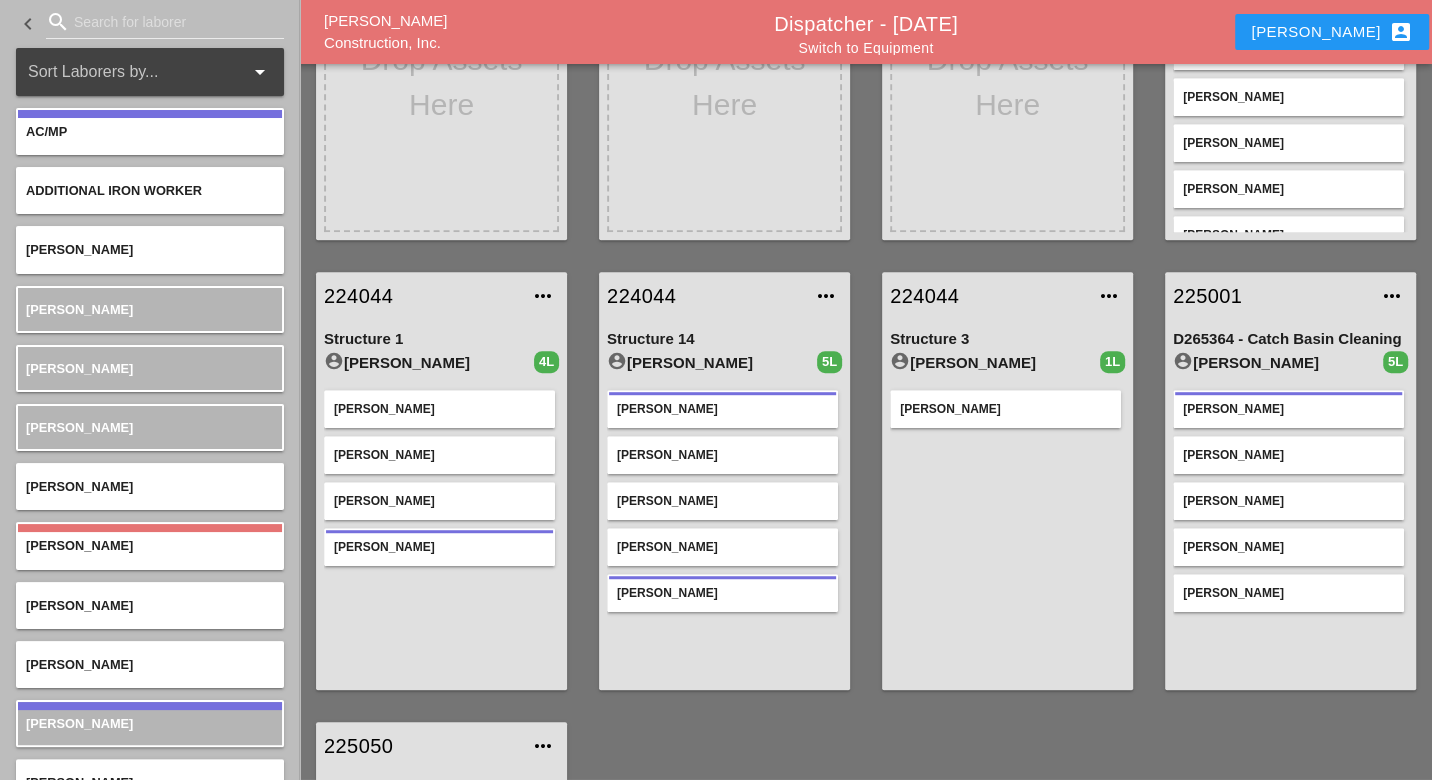 scroll, scrollTop: 777, scrollLeft: 0, axis: vertical 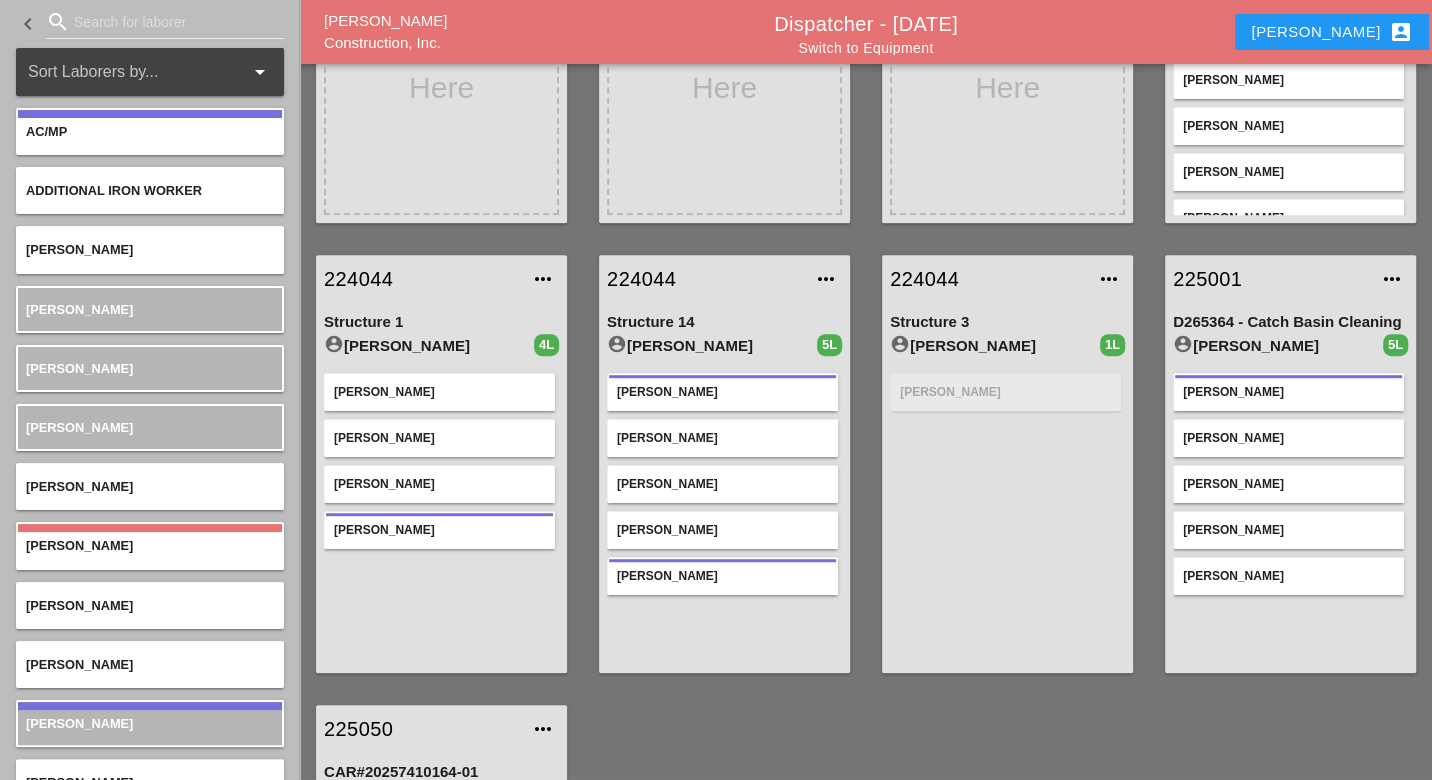 type 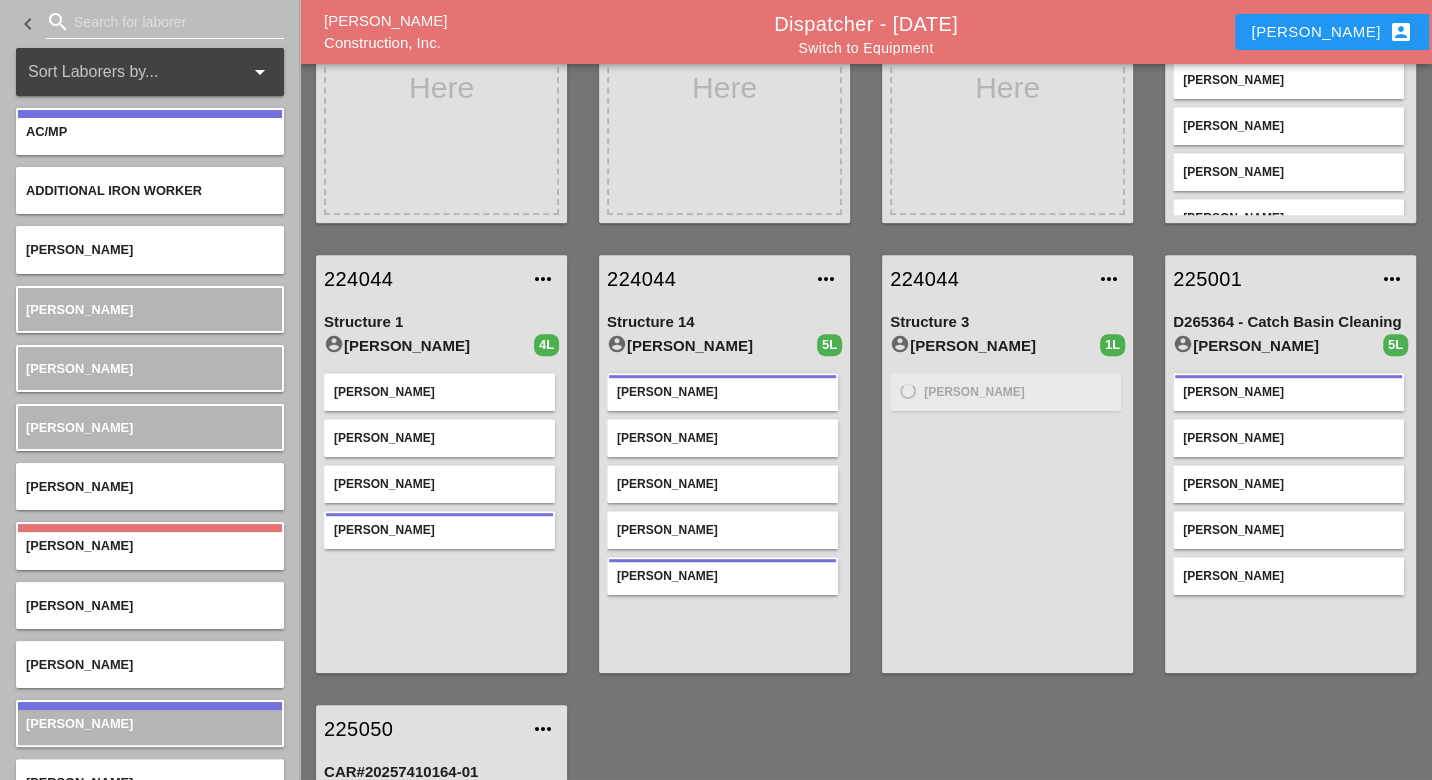 click at bounding box center [165, 22] 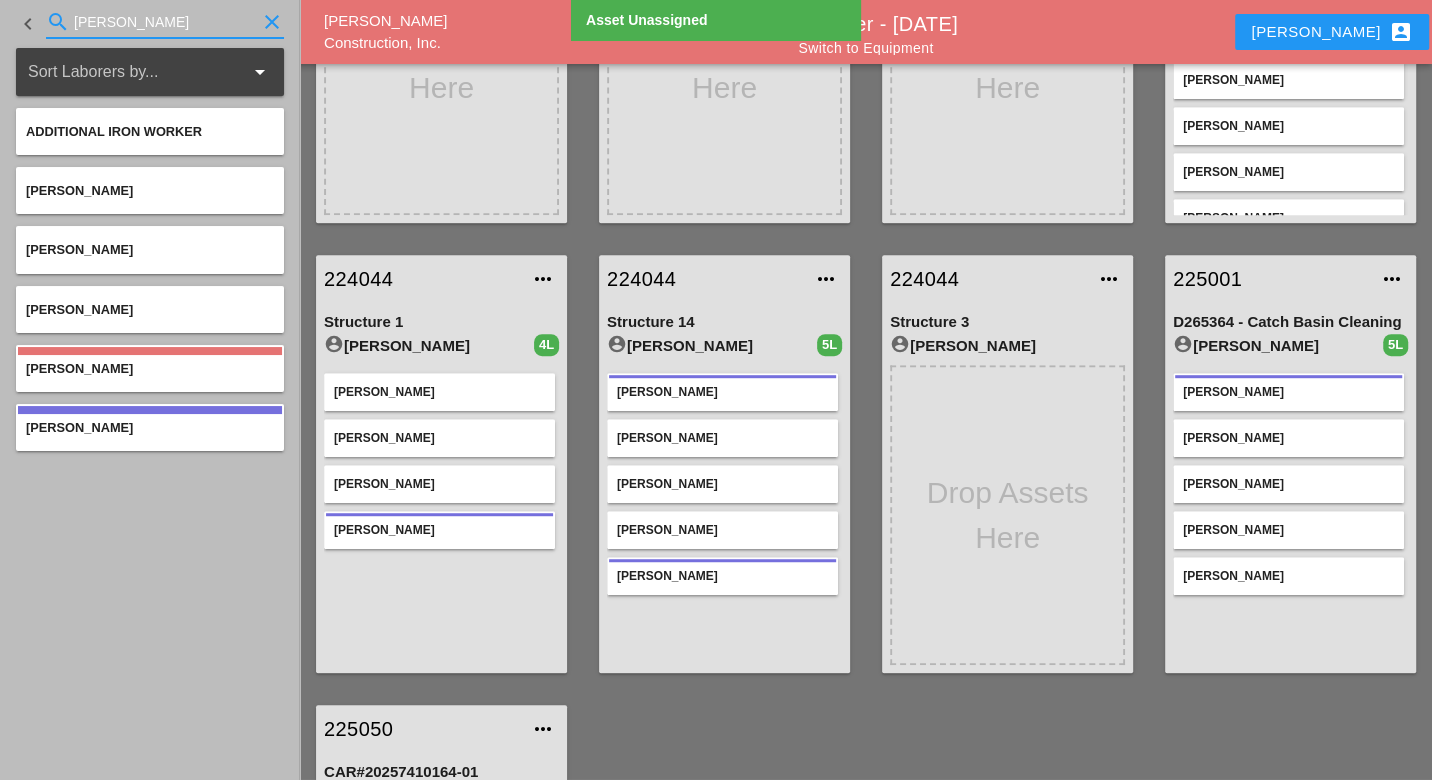 type on "dan" 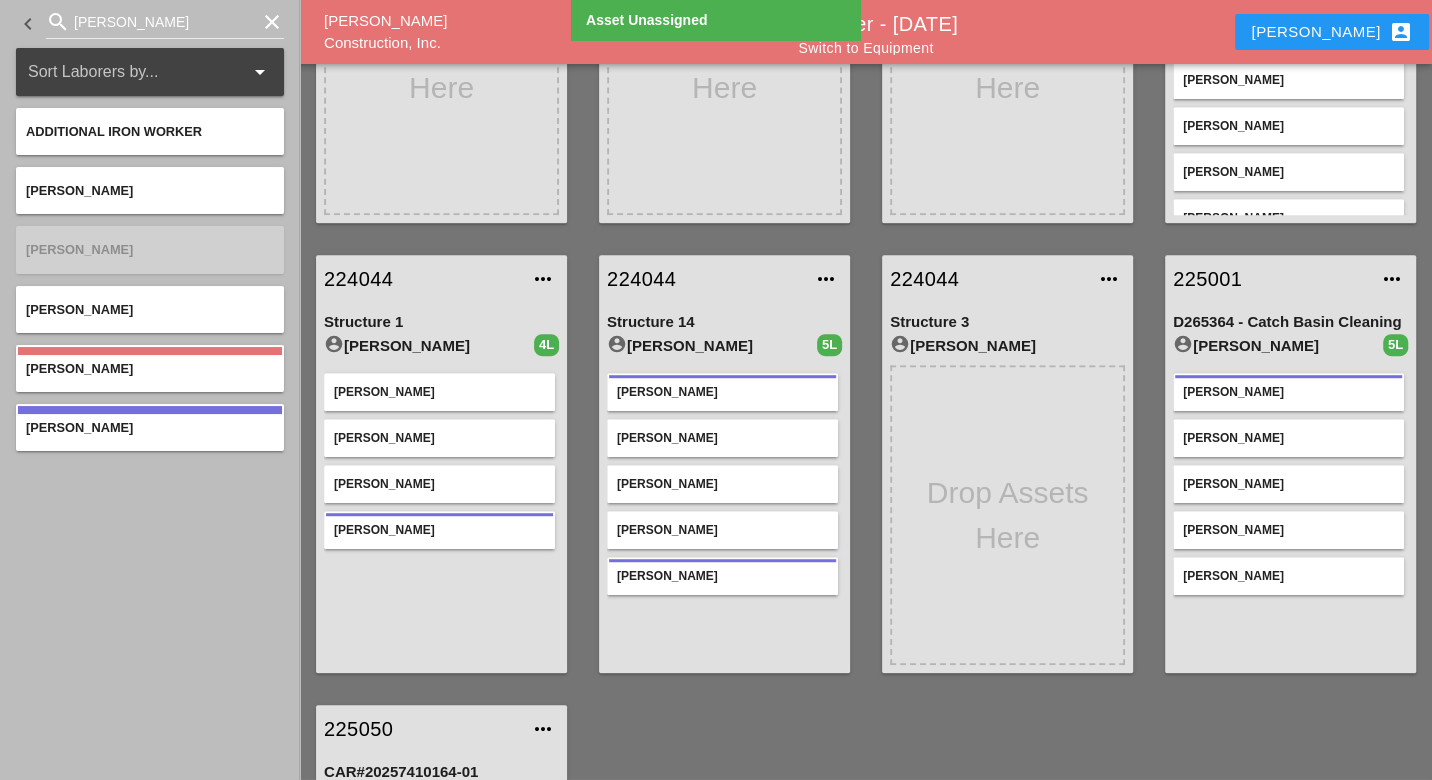 type 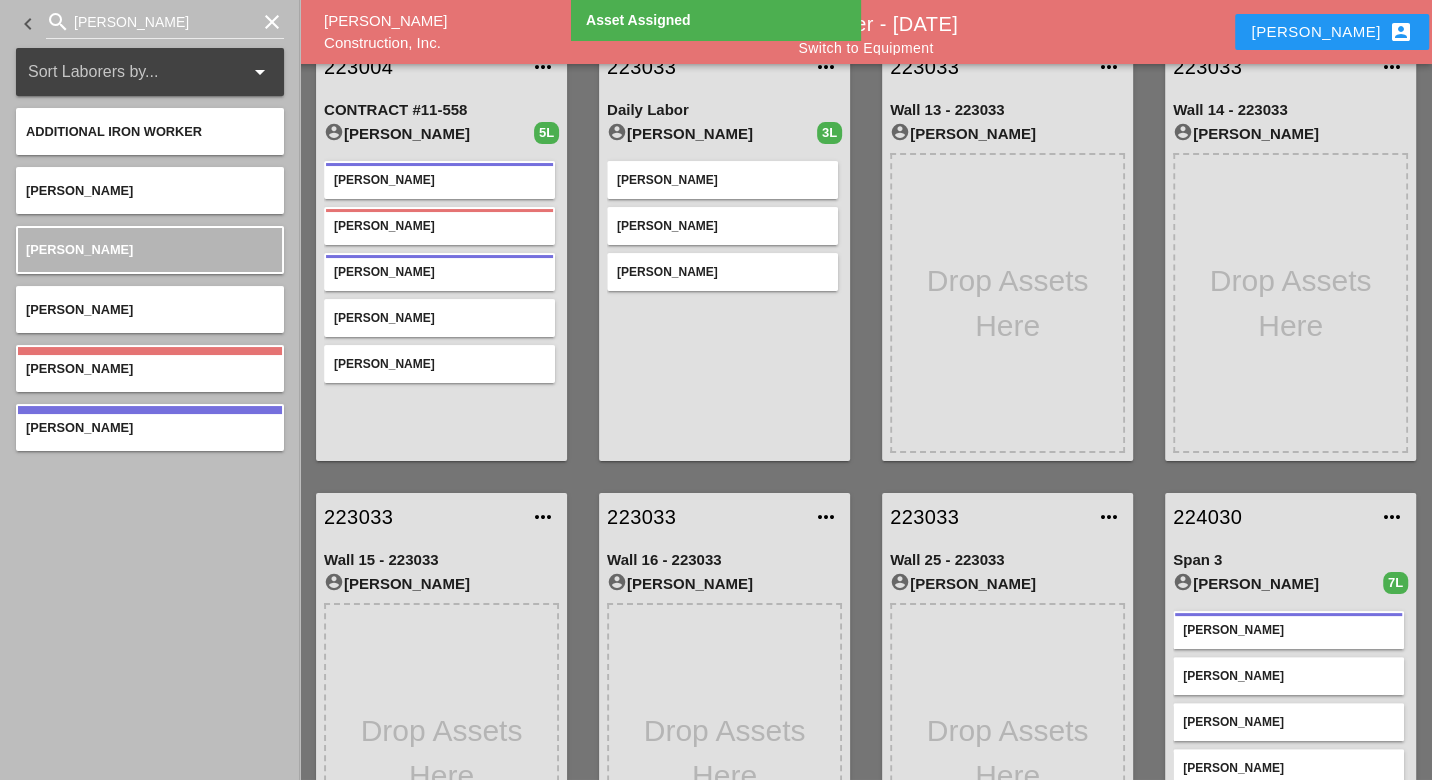 scroll, scrollTop: 0, scrollLeft: 0, axis: both 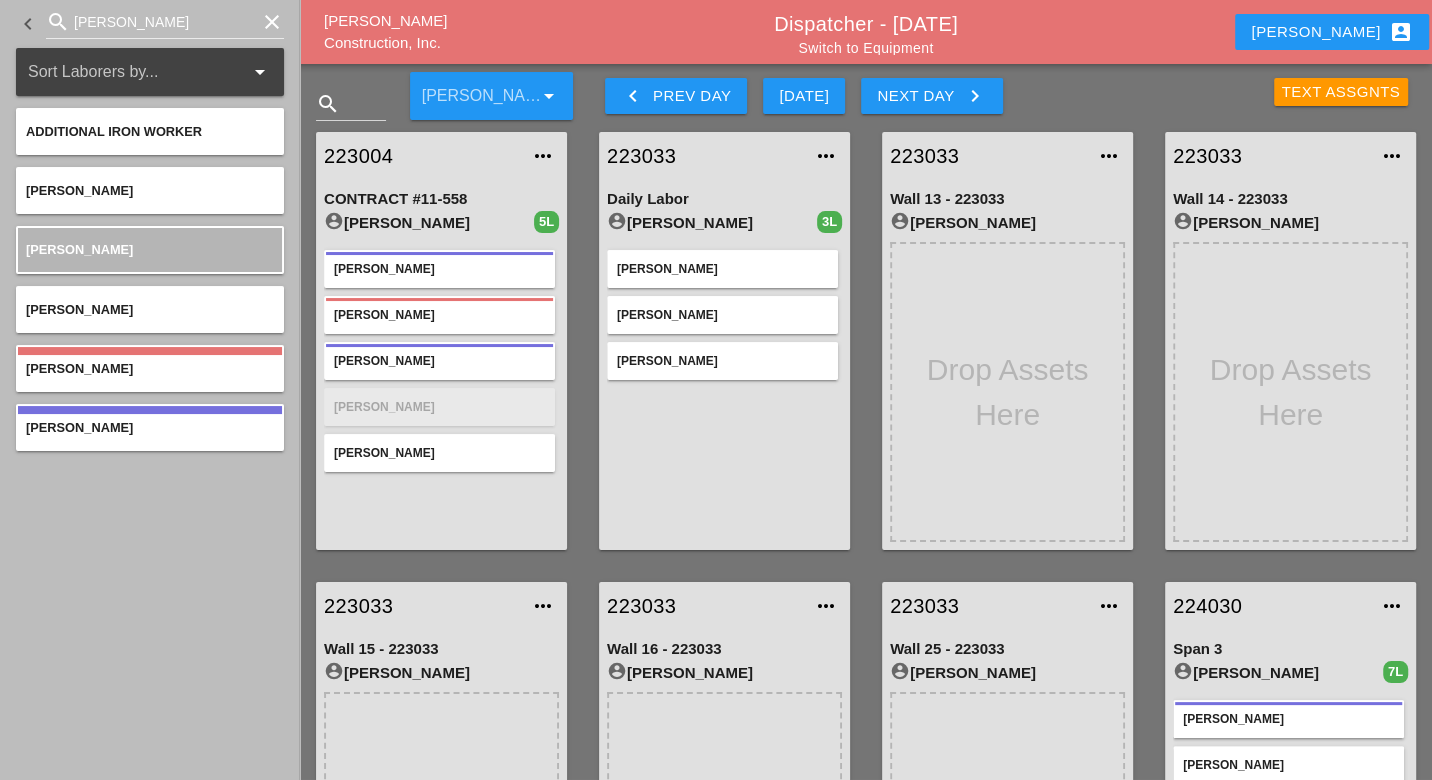 type 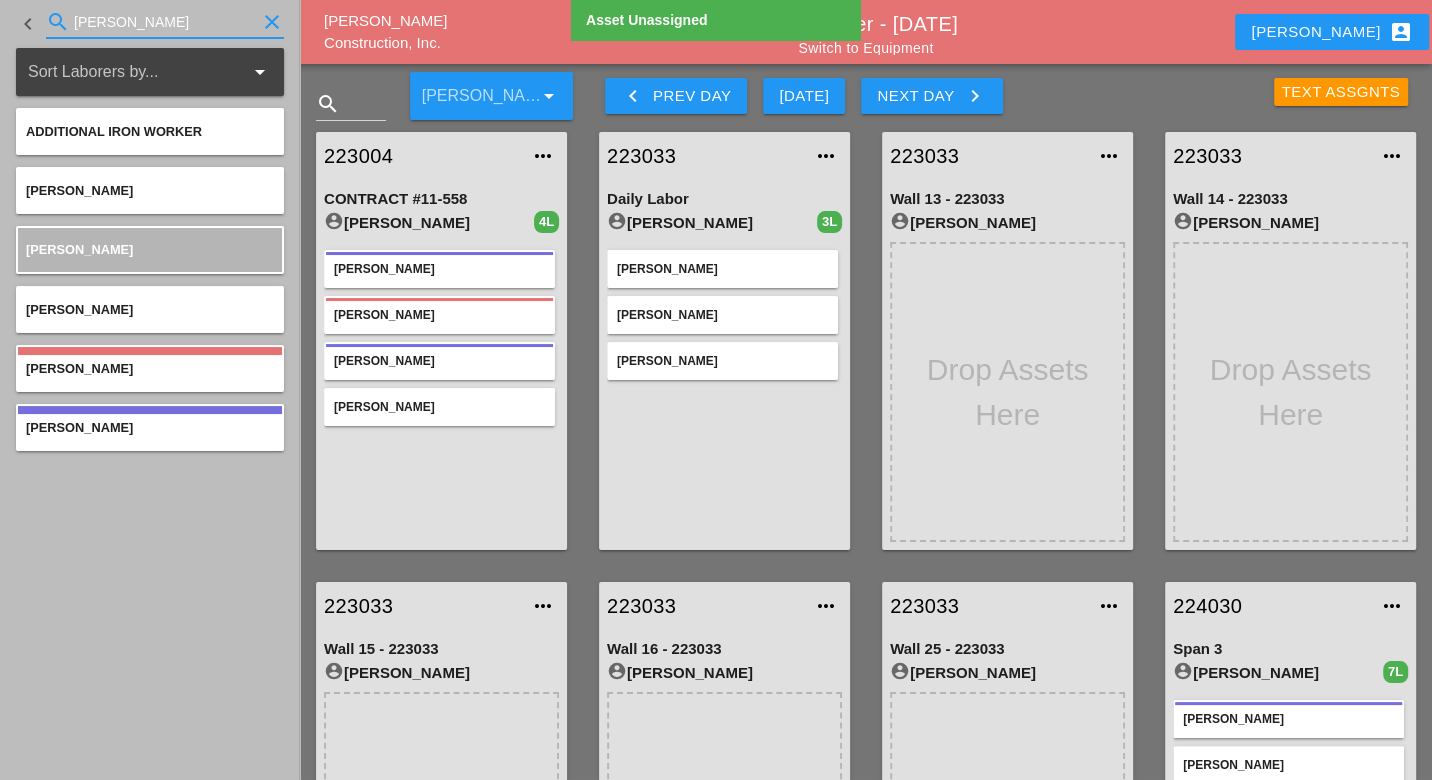 drag, startPoint x: 103, startPoint y: 20, endPoint x: 44, endPoint y: 22, distance: 59.03389 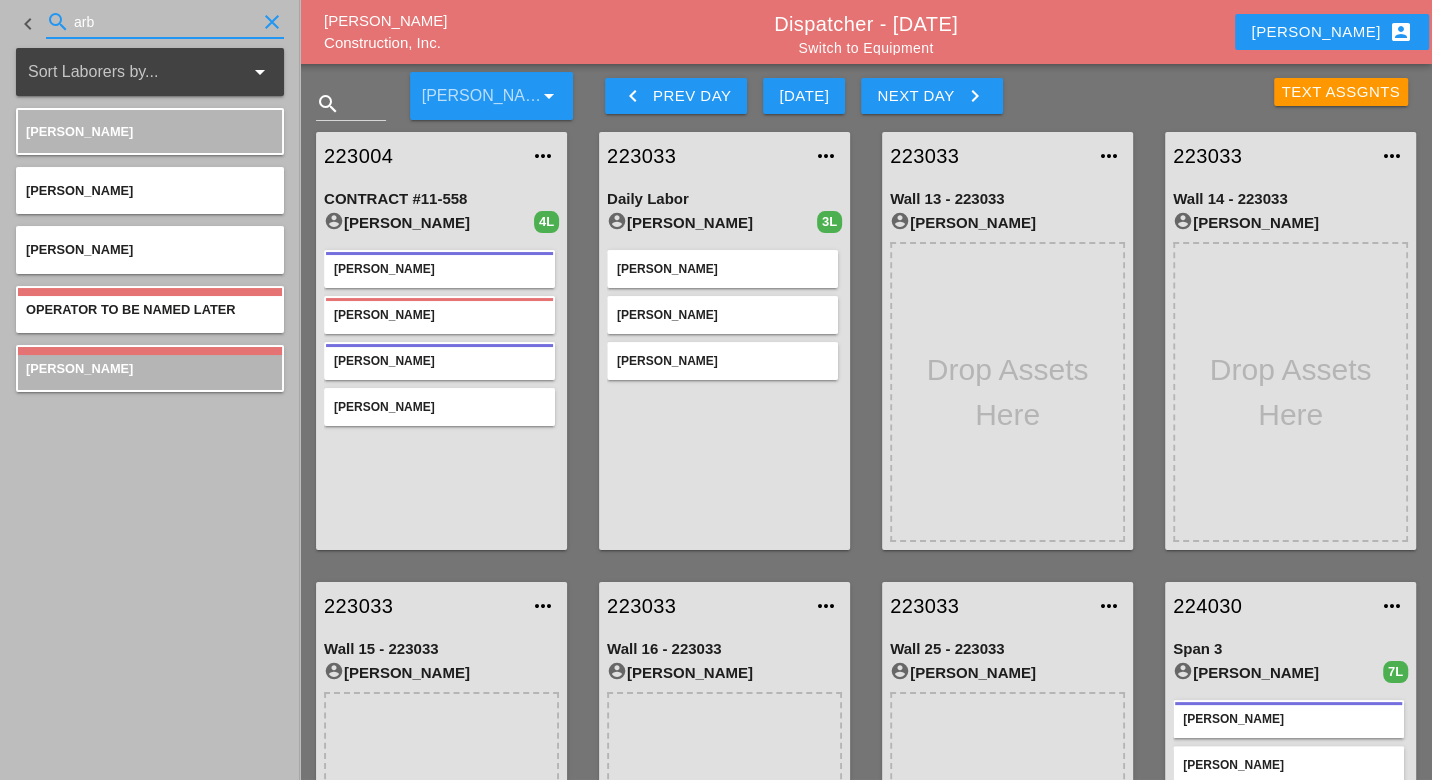 type on "arb" 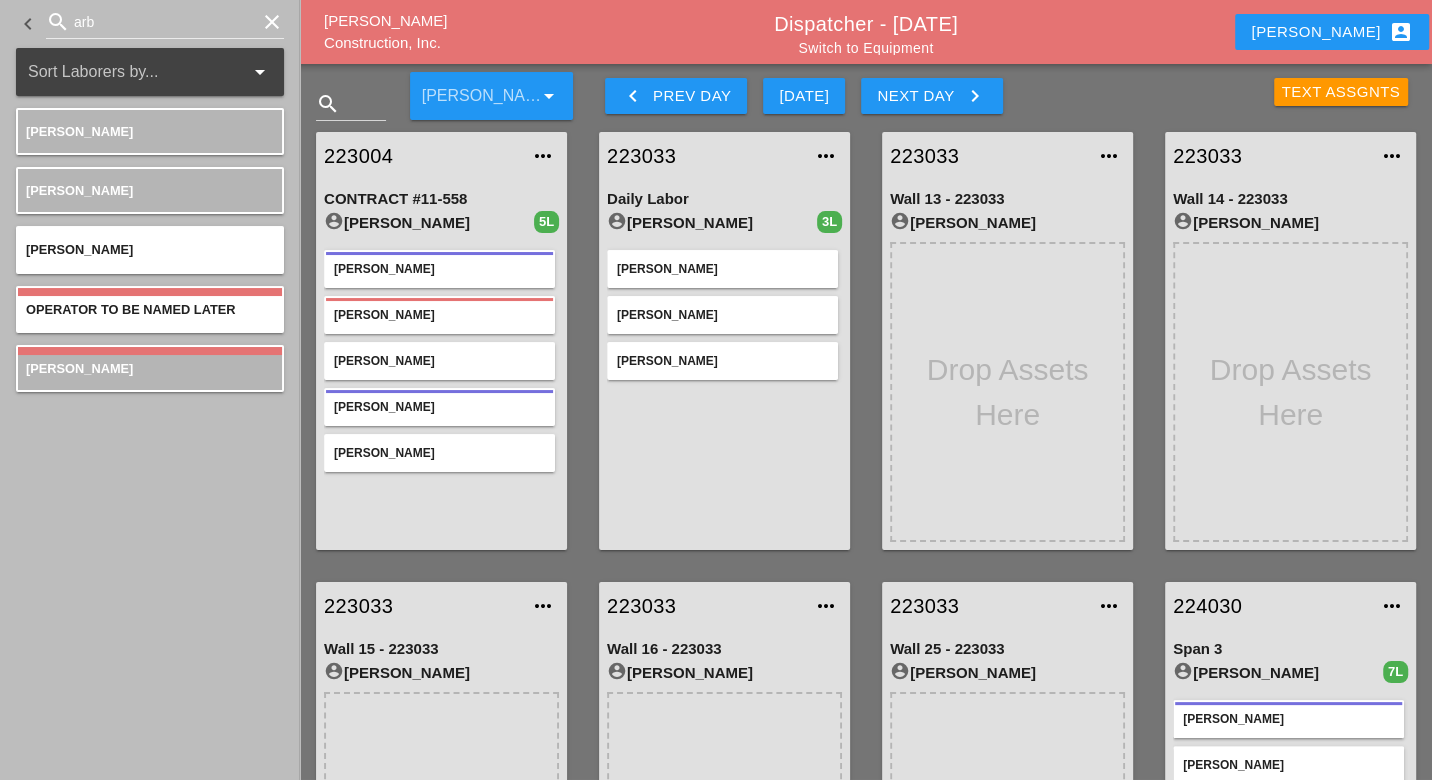 type 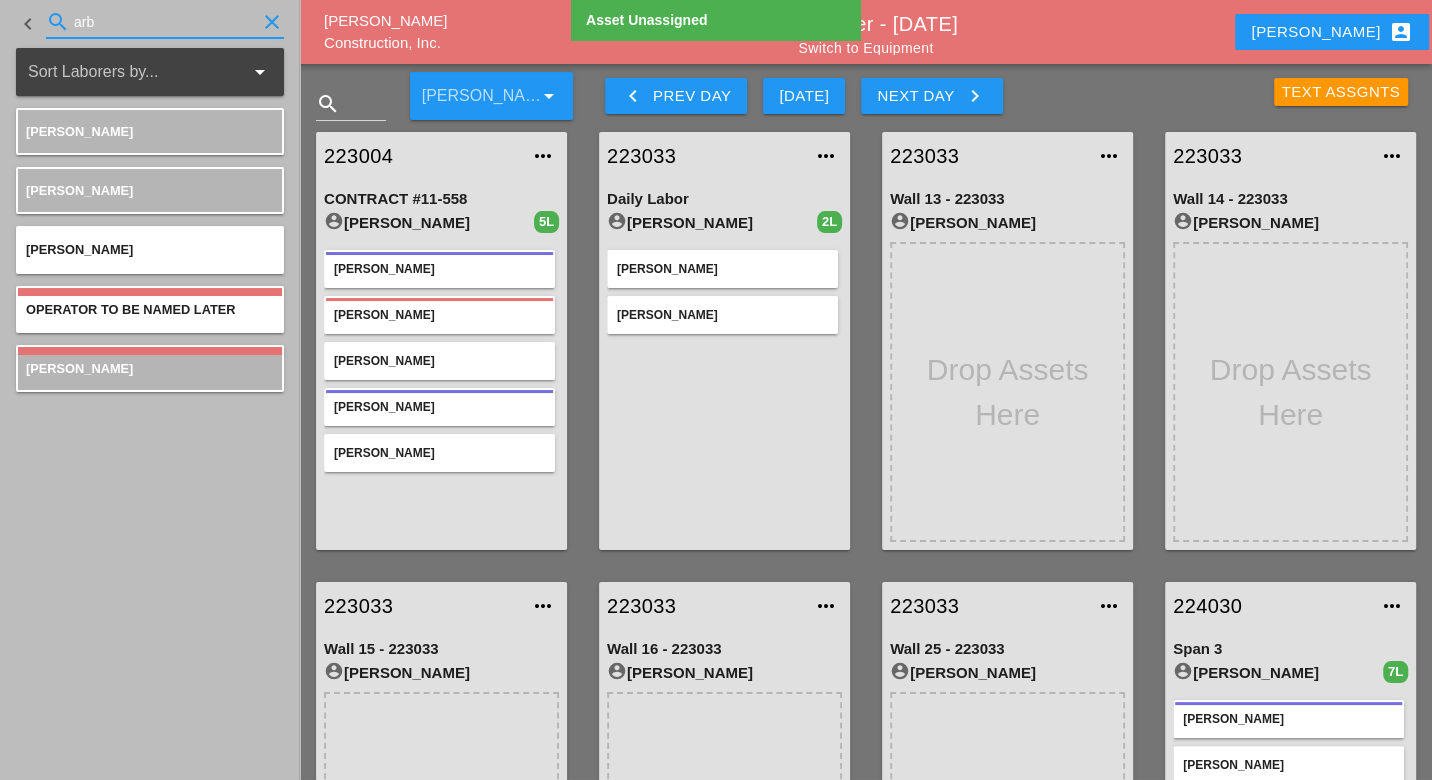 drag, startPoint x: 104, startPoint y: 20, endPoint x: 61, endPoint y: 21, distance: 43.011627 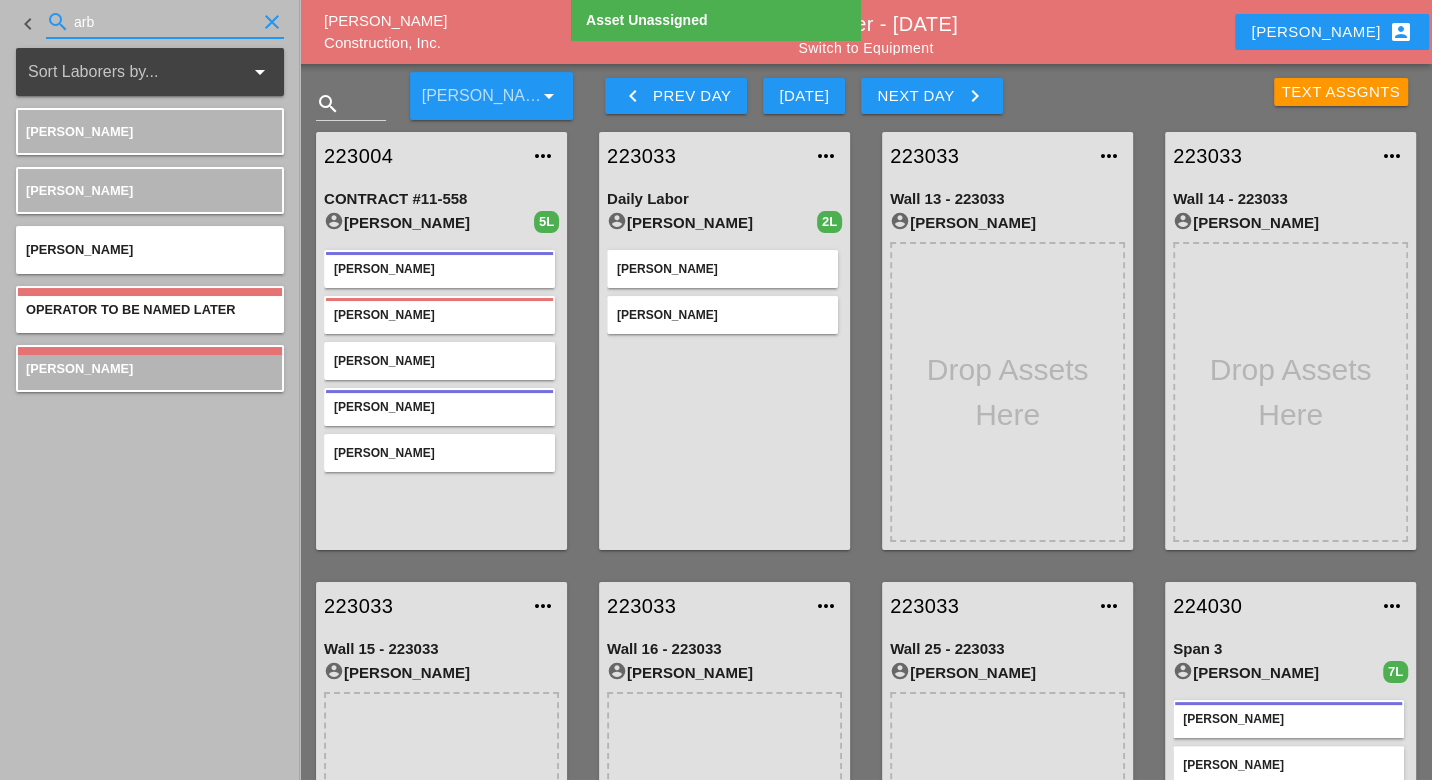 click on "search arb clear" at bounding box center [165, 22] 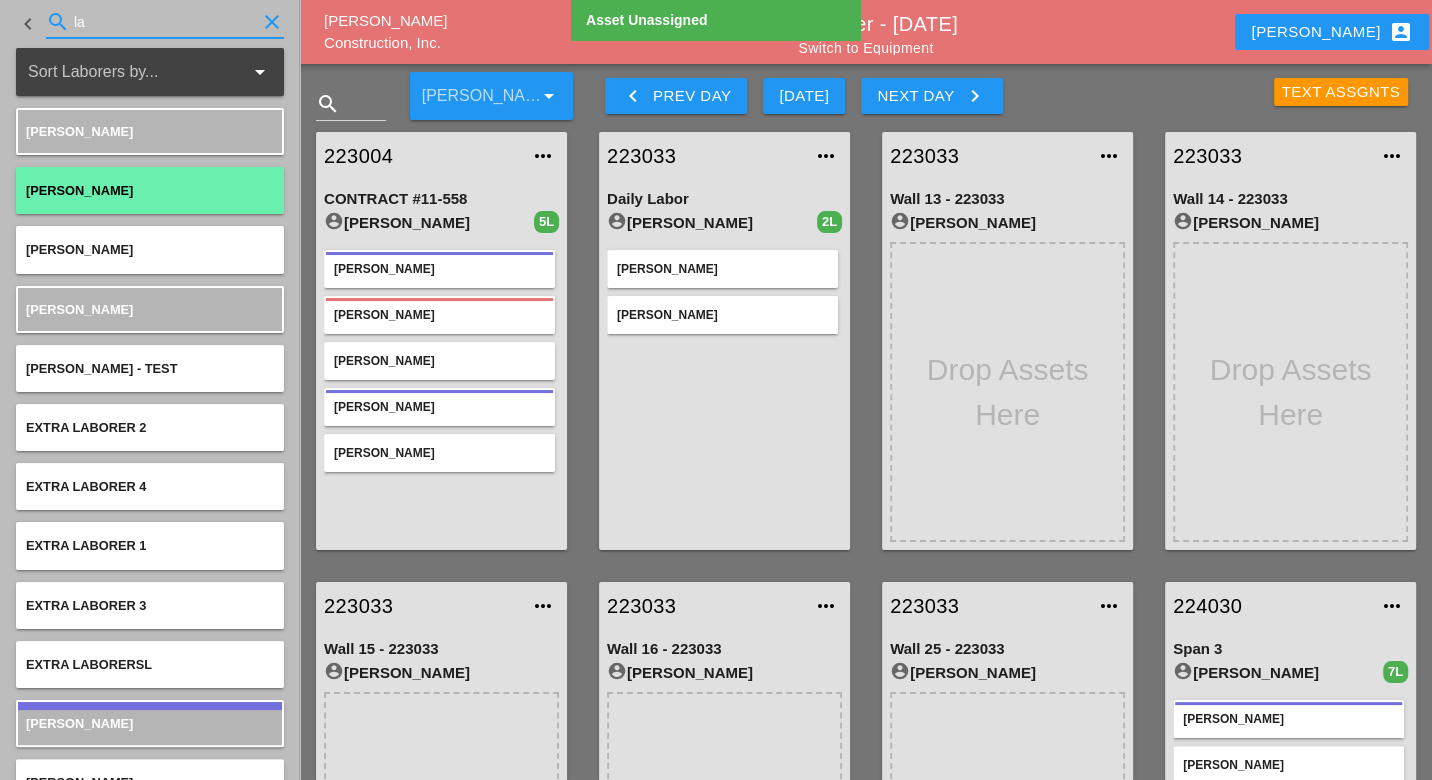 type on "la" 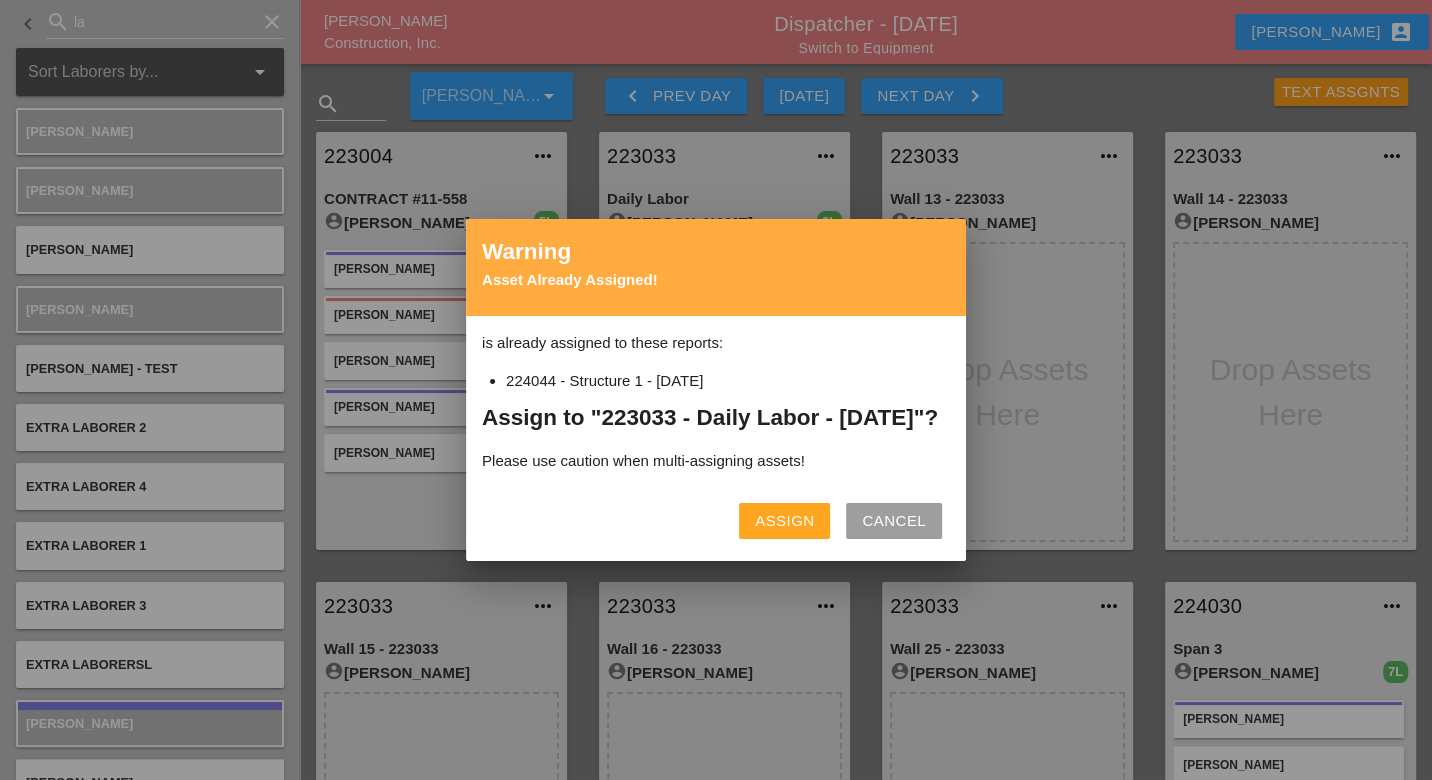 click on "Assign" at bounding box center (784, 521) 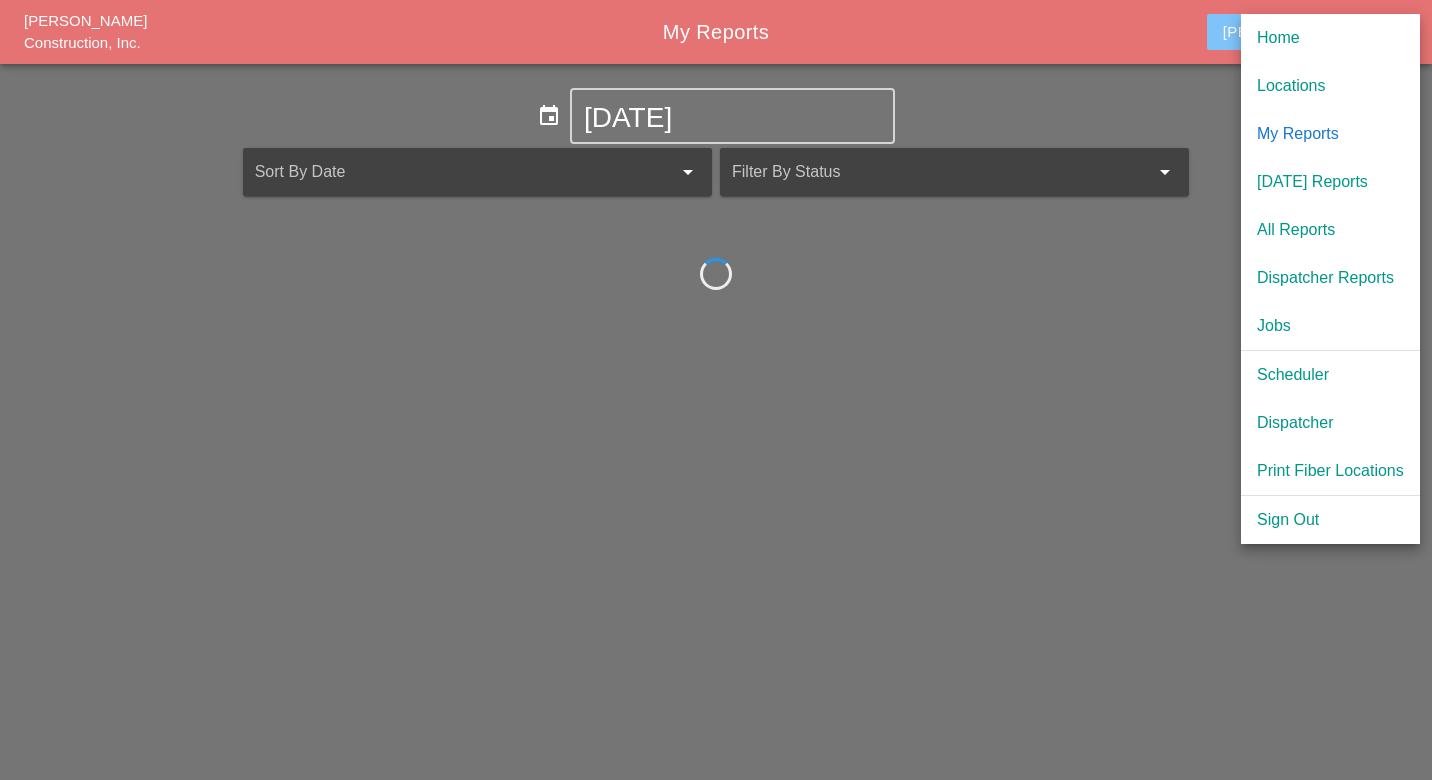 scroll, scrollTop: 0, scrollLeft: 0, axis: both 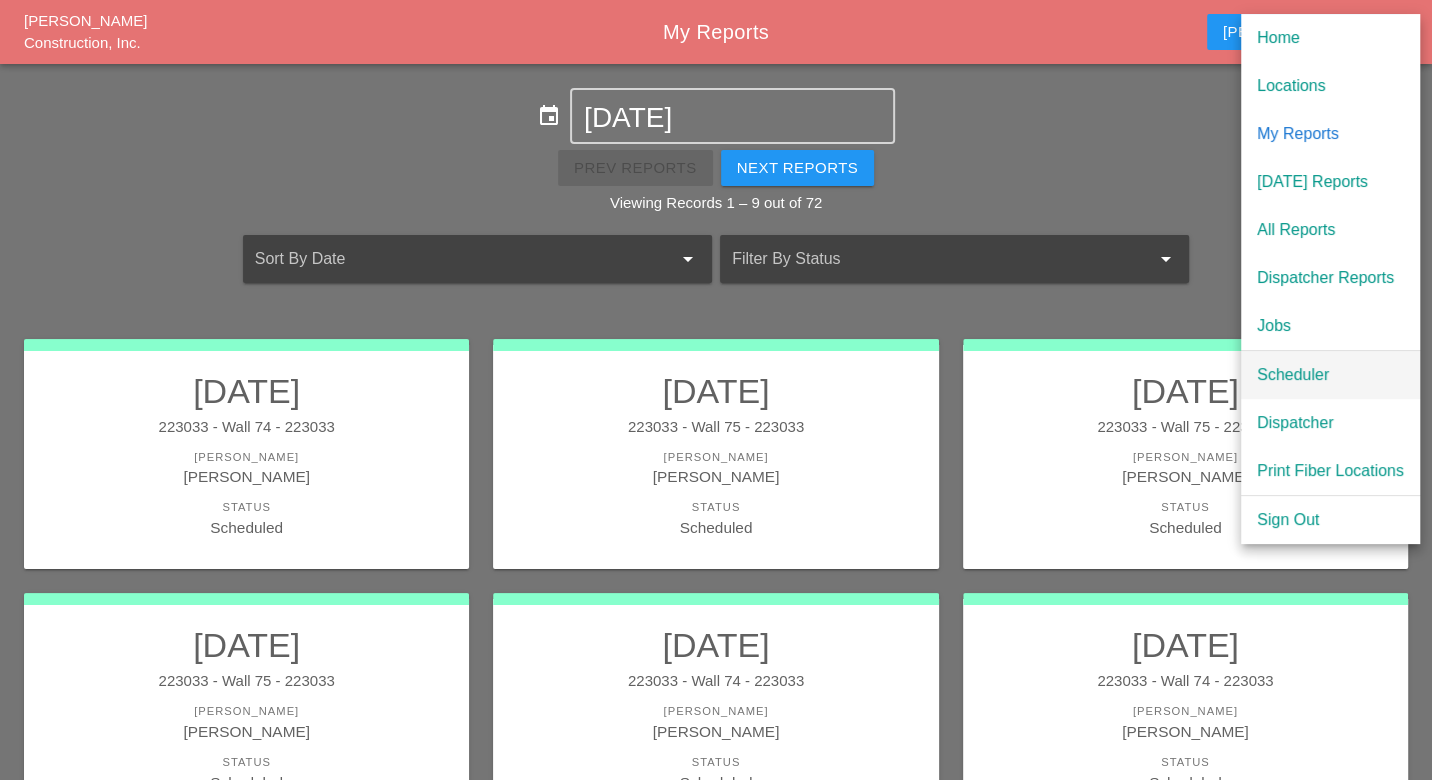 click on "Scheduler" at bounding box center [1330, 375] 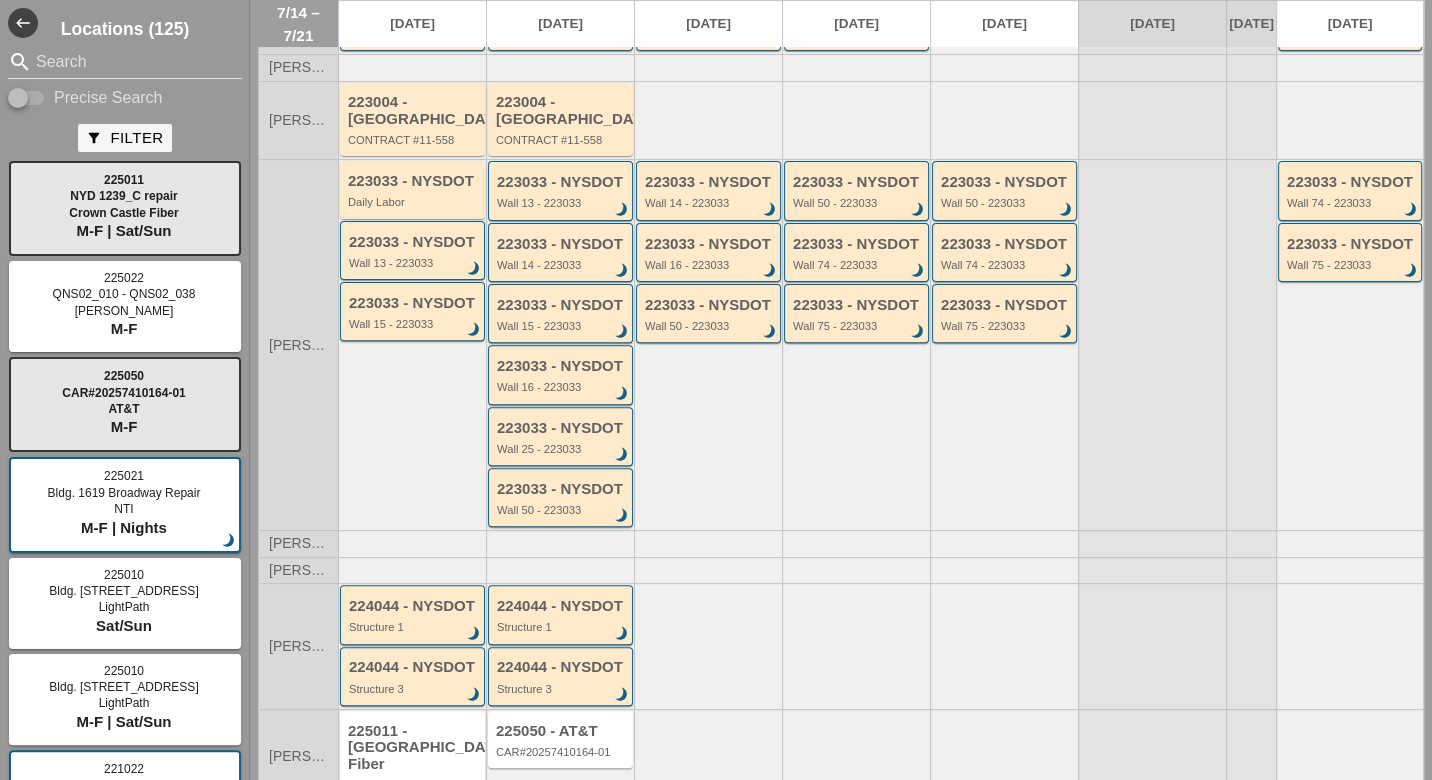 scroll, scrollTop: 443, scrollLeft: 0, axis: vertical 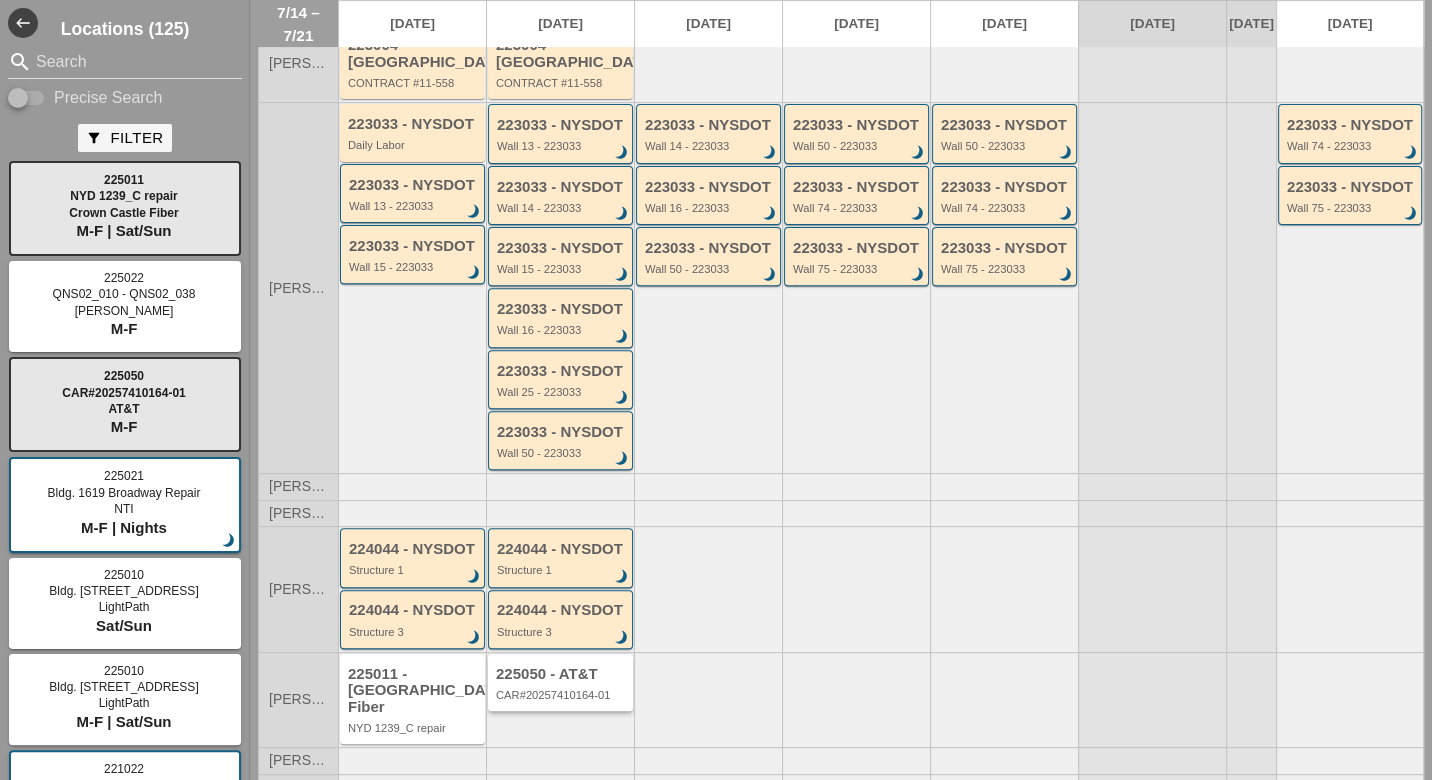 click on "CAR#20257410164-01" at bounding box center (562, 695) 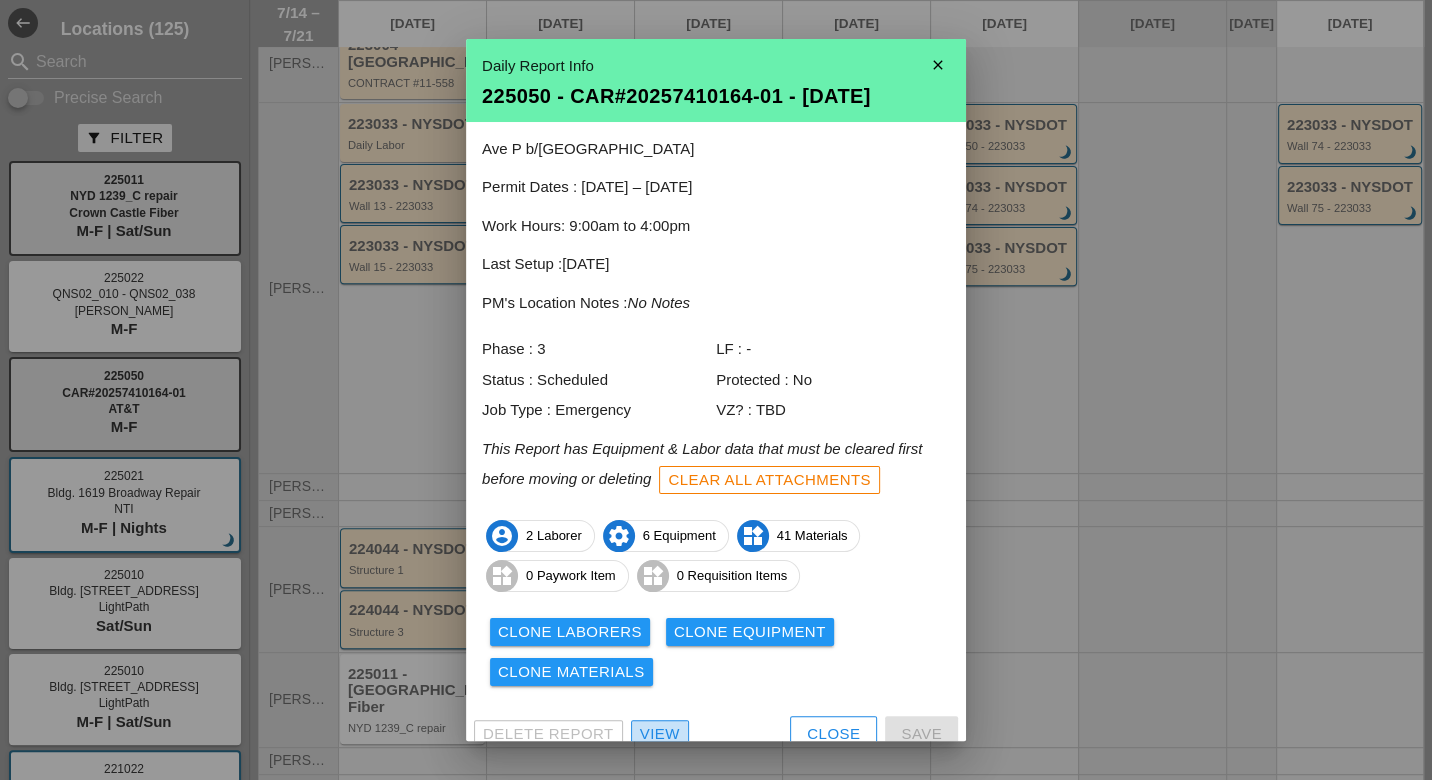 click on "View" at bounding box center [660, 734] 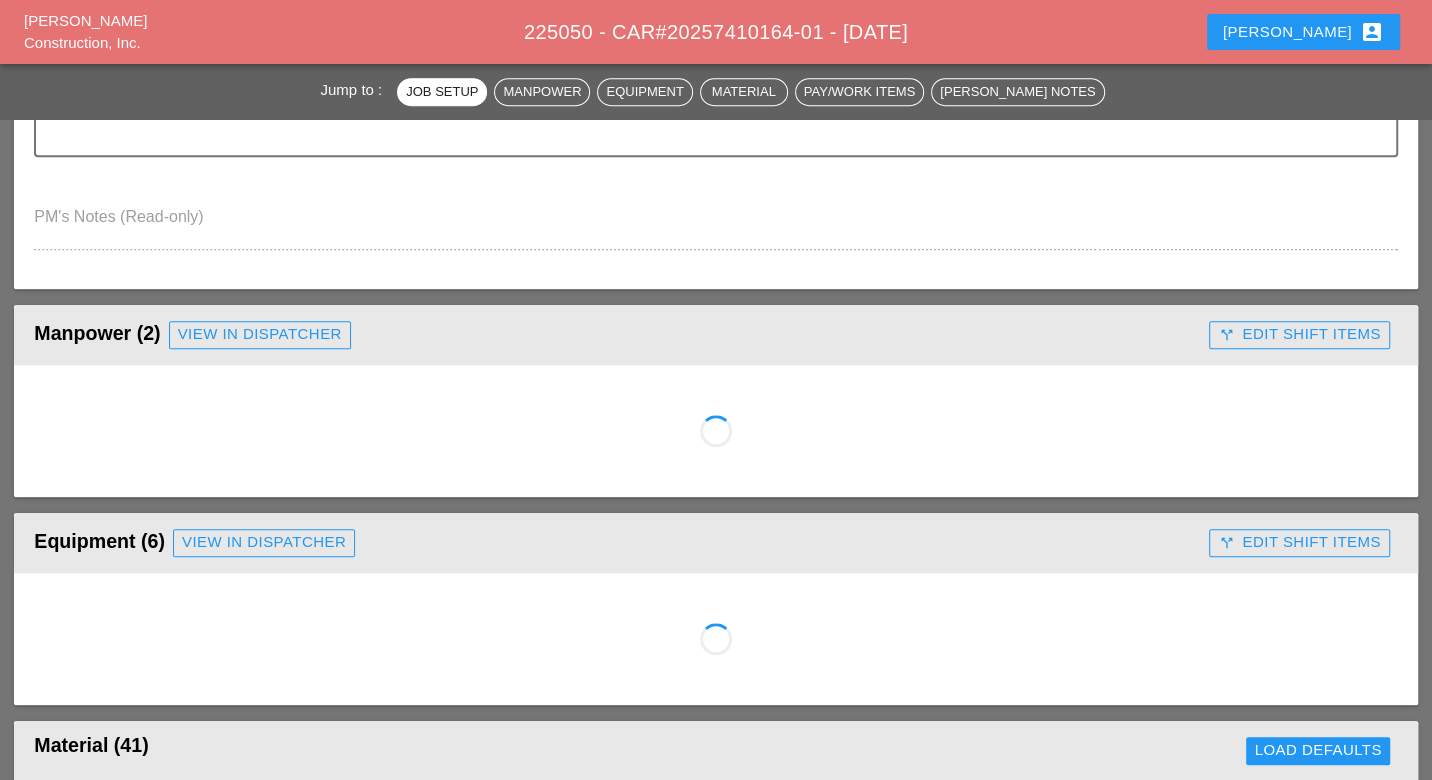 scroll, scrollTop: 754, scrollLeft: 0, axis: vertical 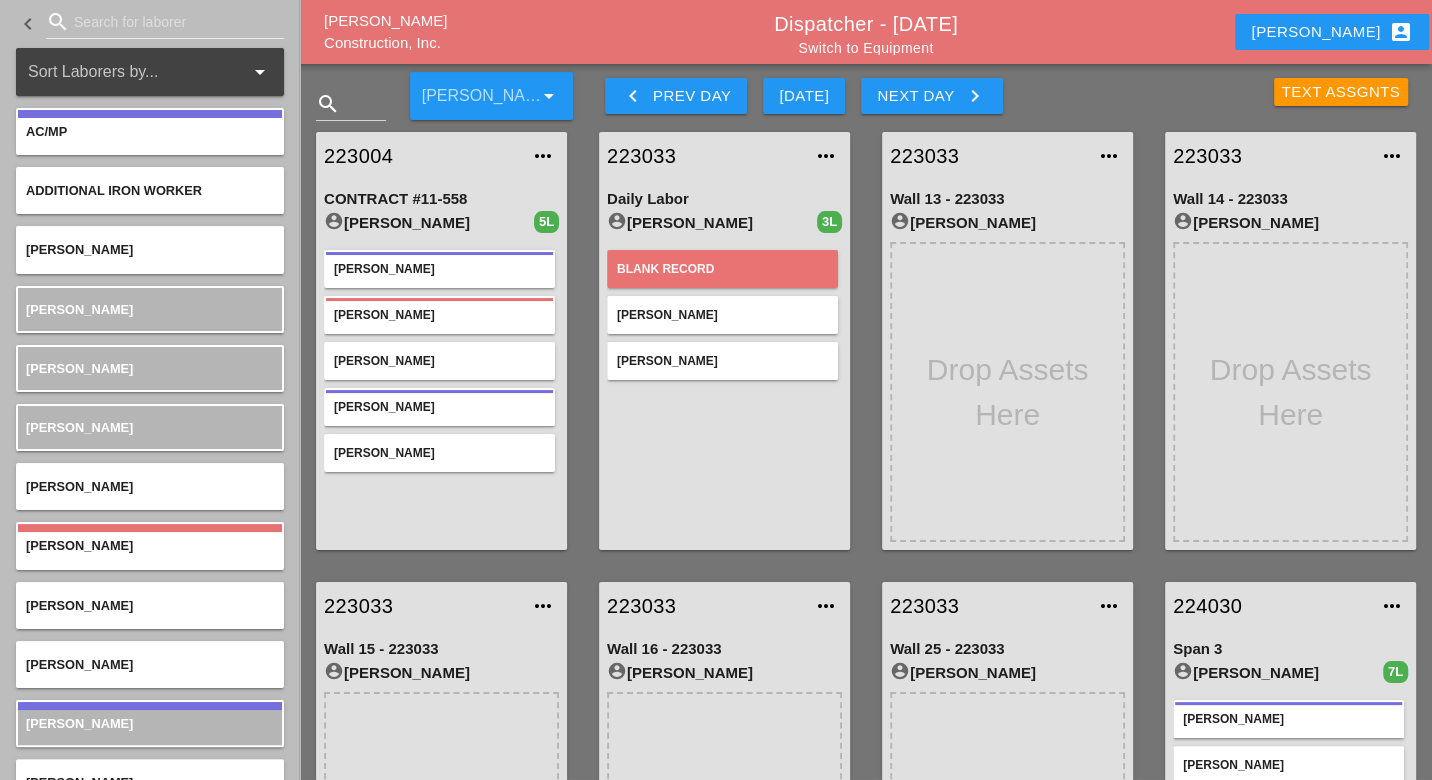 type 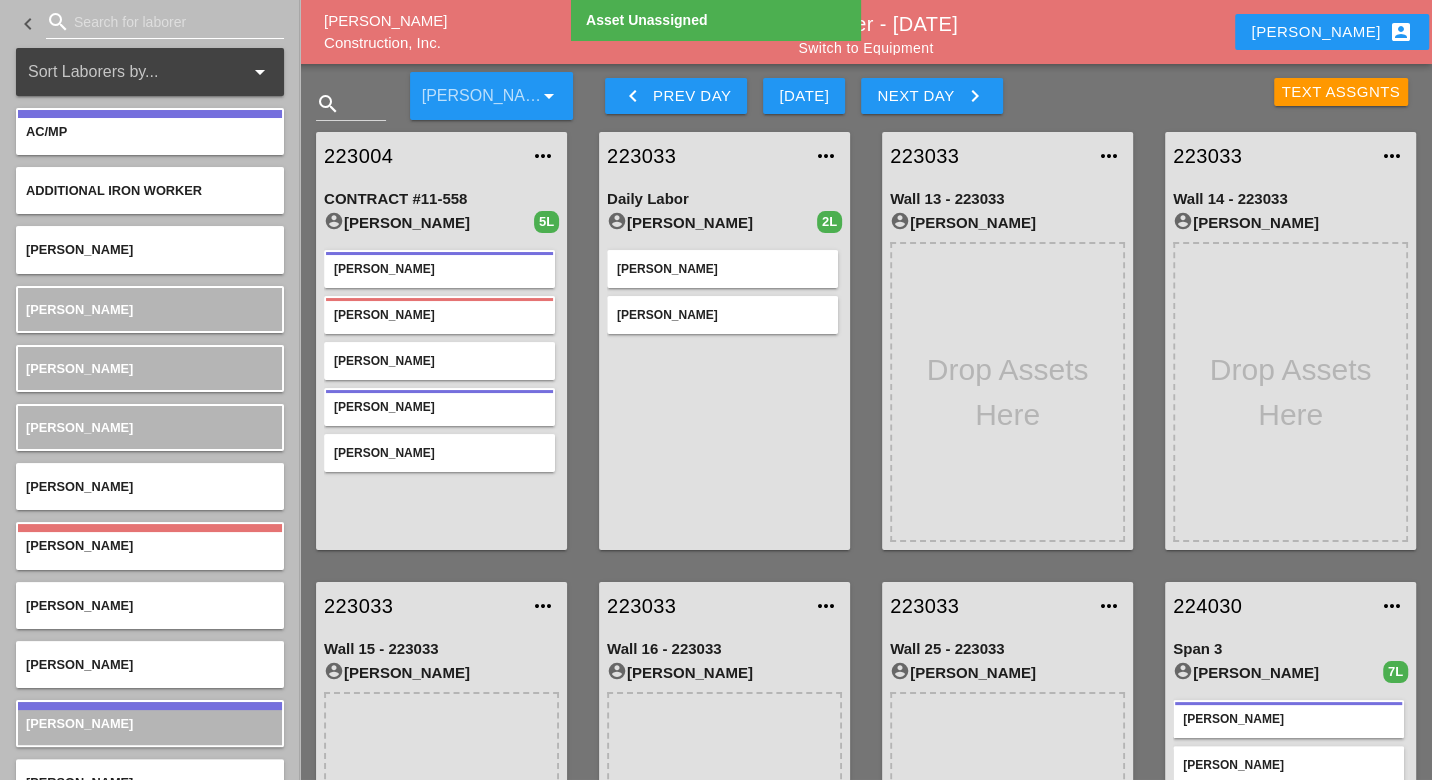 click at bounding box center (165, 22) 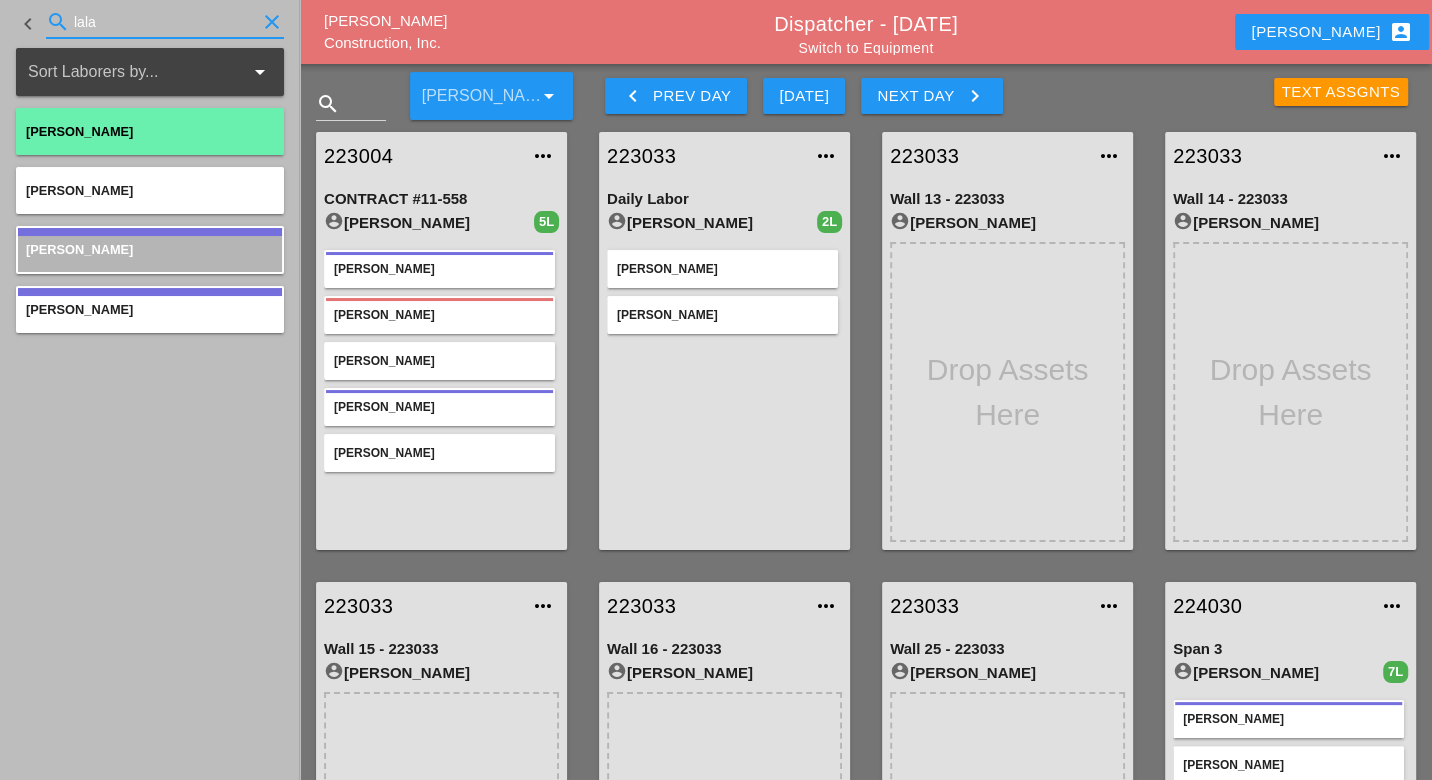 type on "lala" 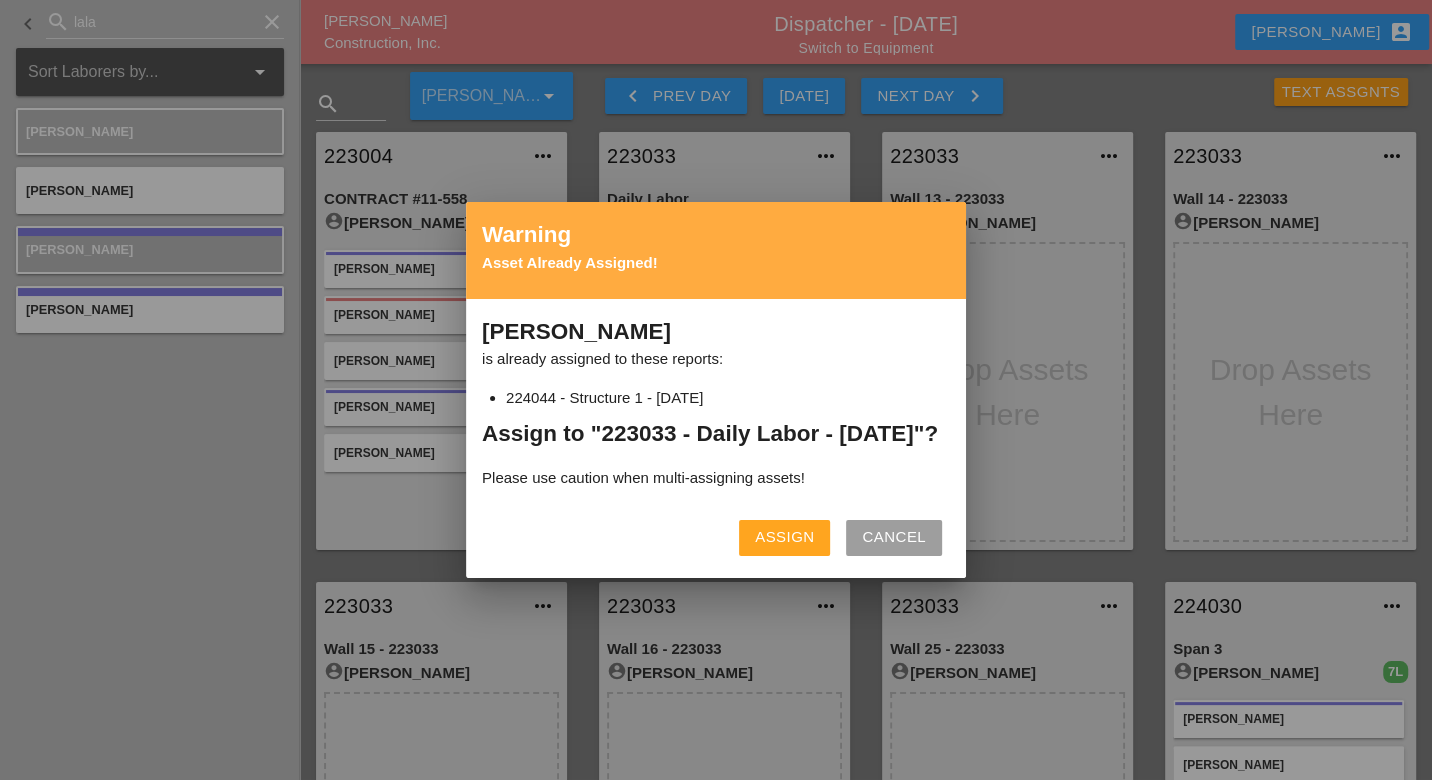 click on "Assign" at bounding box center [784, 537] 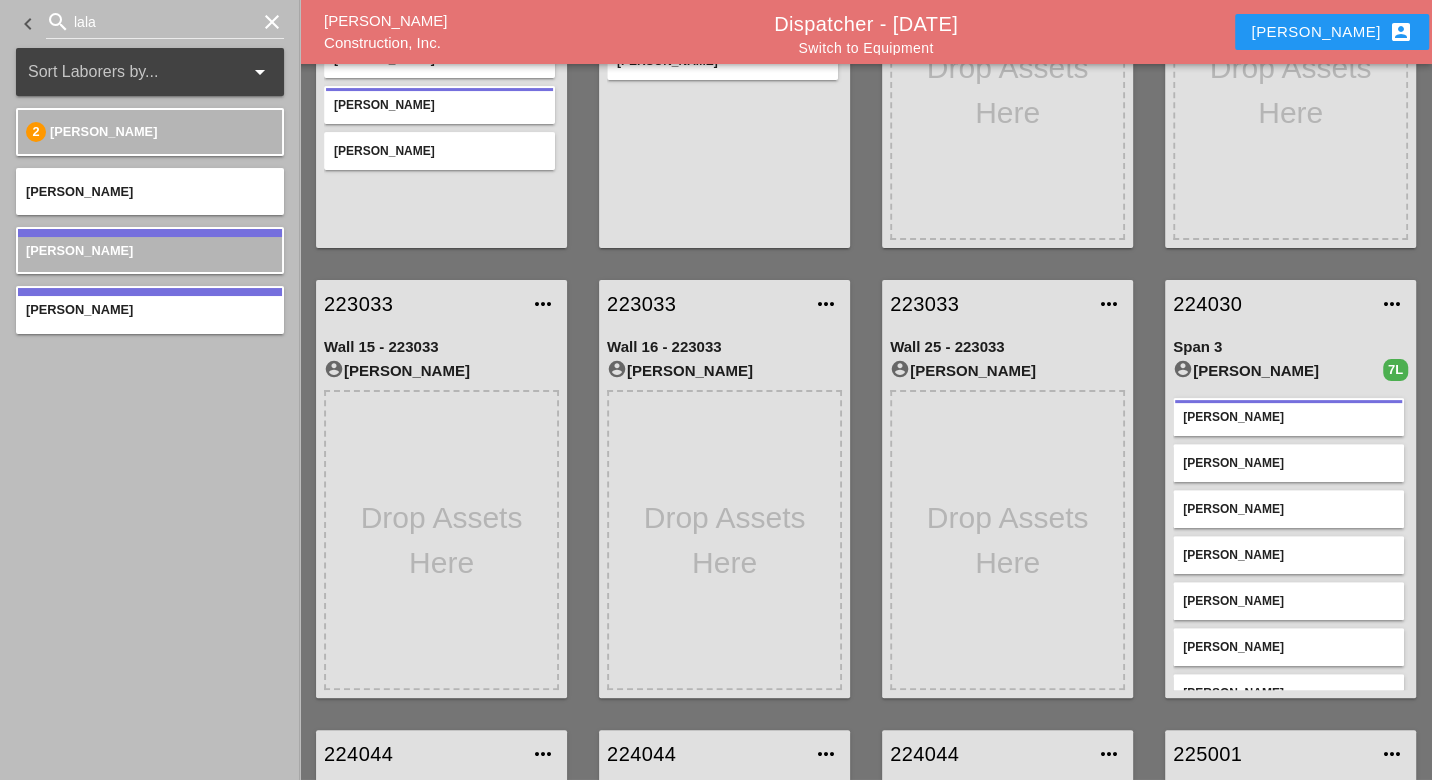 scroll, scrollTop: 333, scrollLeft: 0, axis: vertical 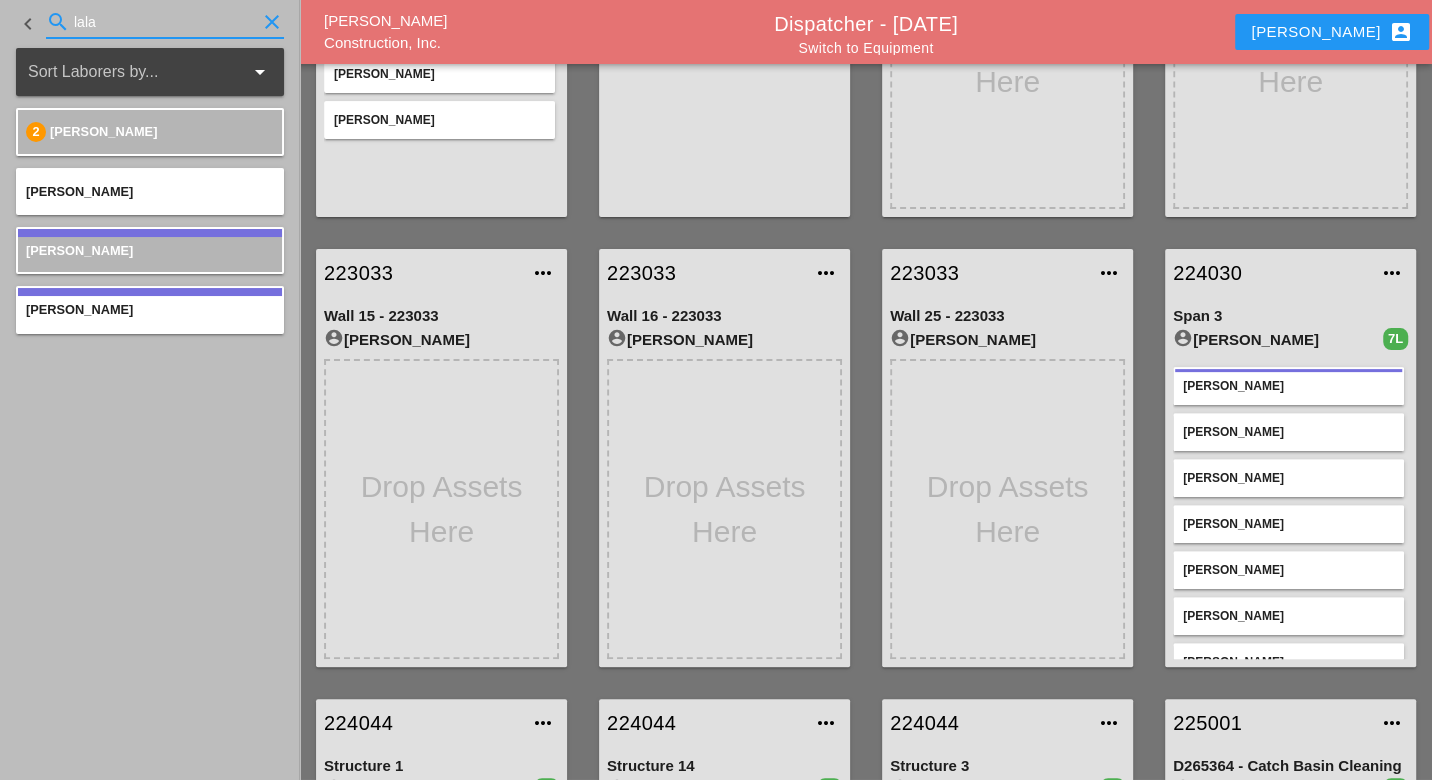 drag, startPoint x: 99, startPoint y: 19, endPoint x: 64, endPoint y: 20, distance: 35.014282 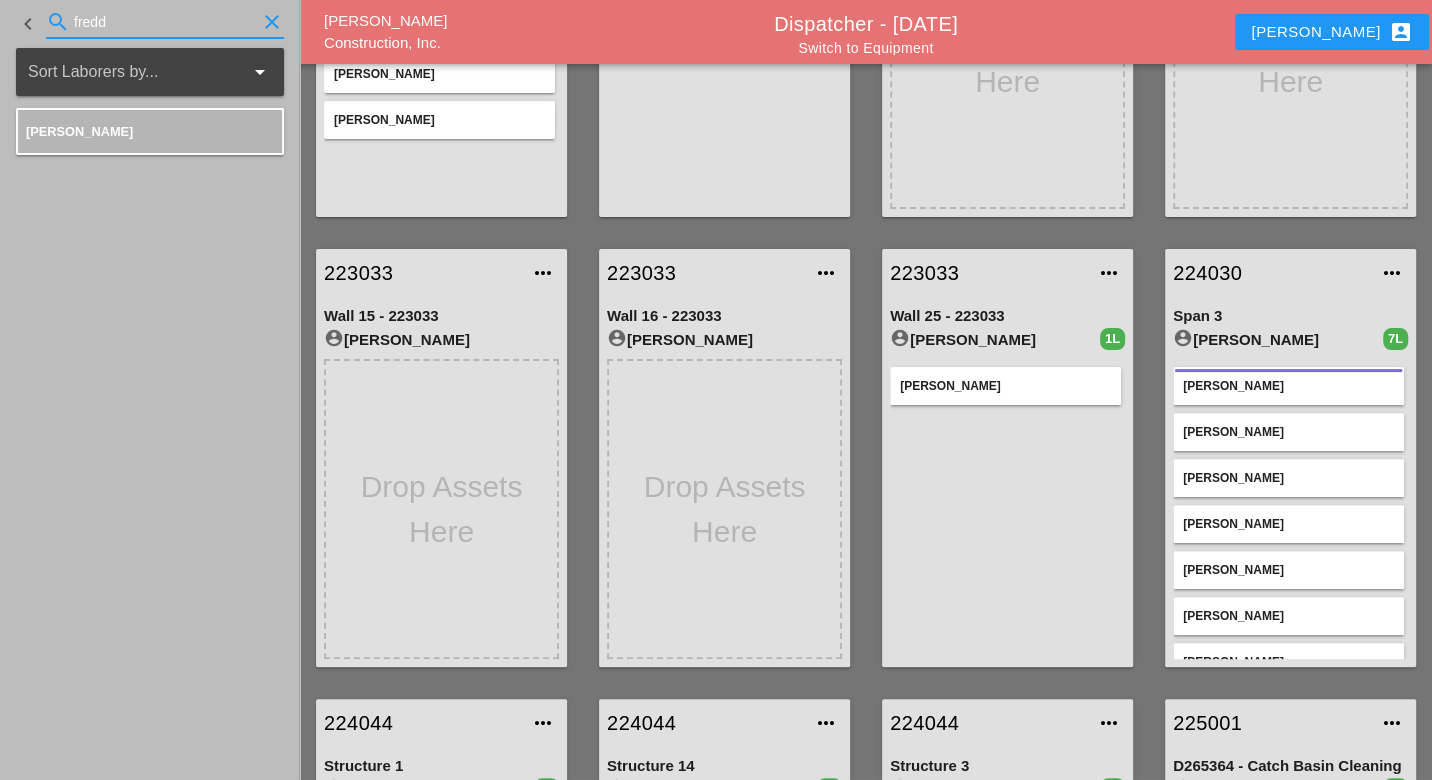 drag, startPoint x: 118, startPoint y: 21, endPoint x: 68, endPoint y: 24, distance: 50.08992 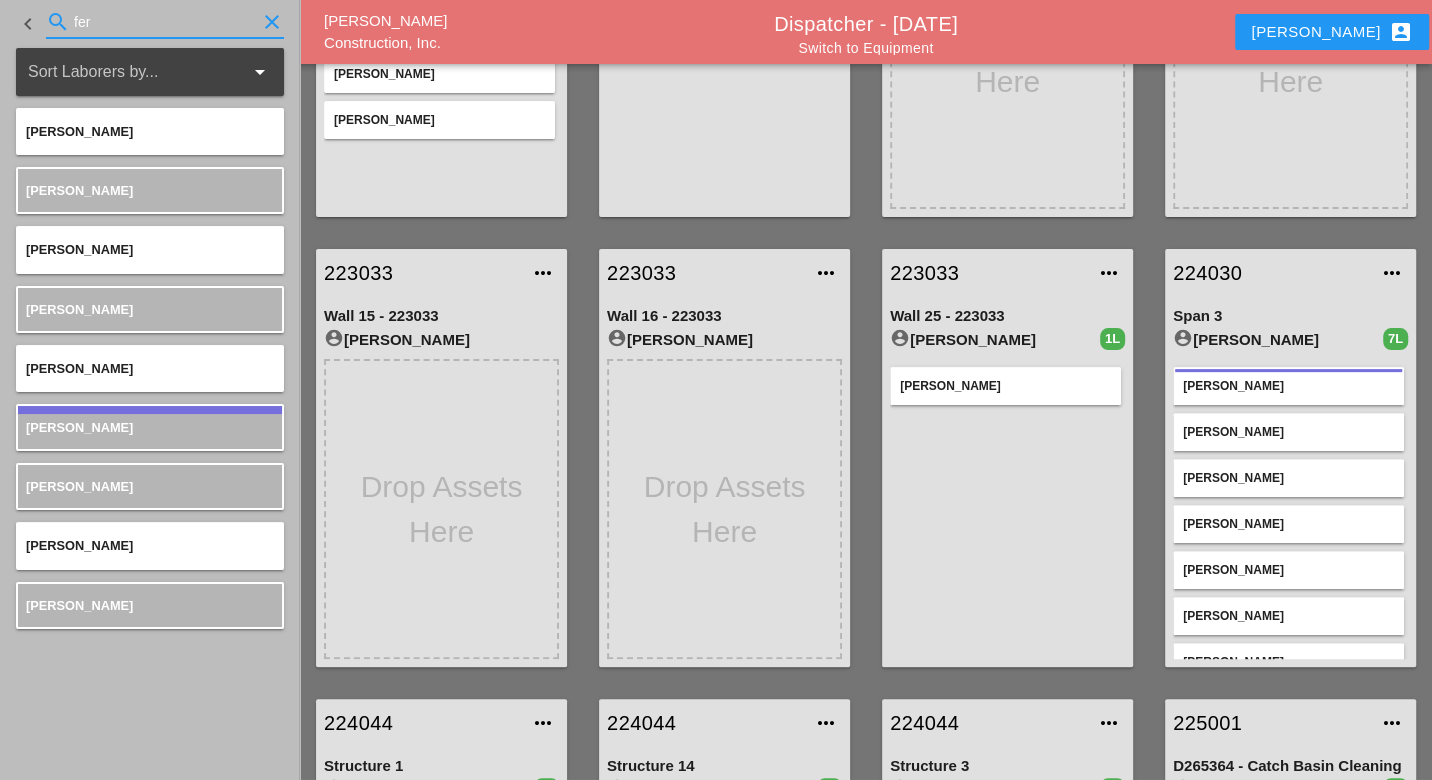 drag, startPoint x: 106, startPoint y: 20, endPoint x: 66, endPoint y: 21, distance: 40.012497 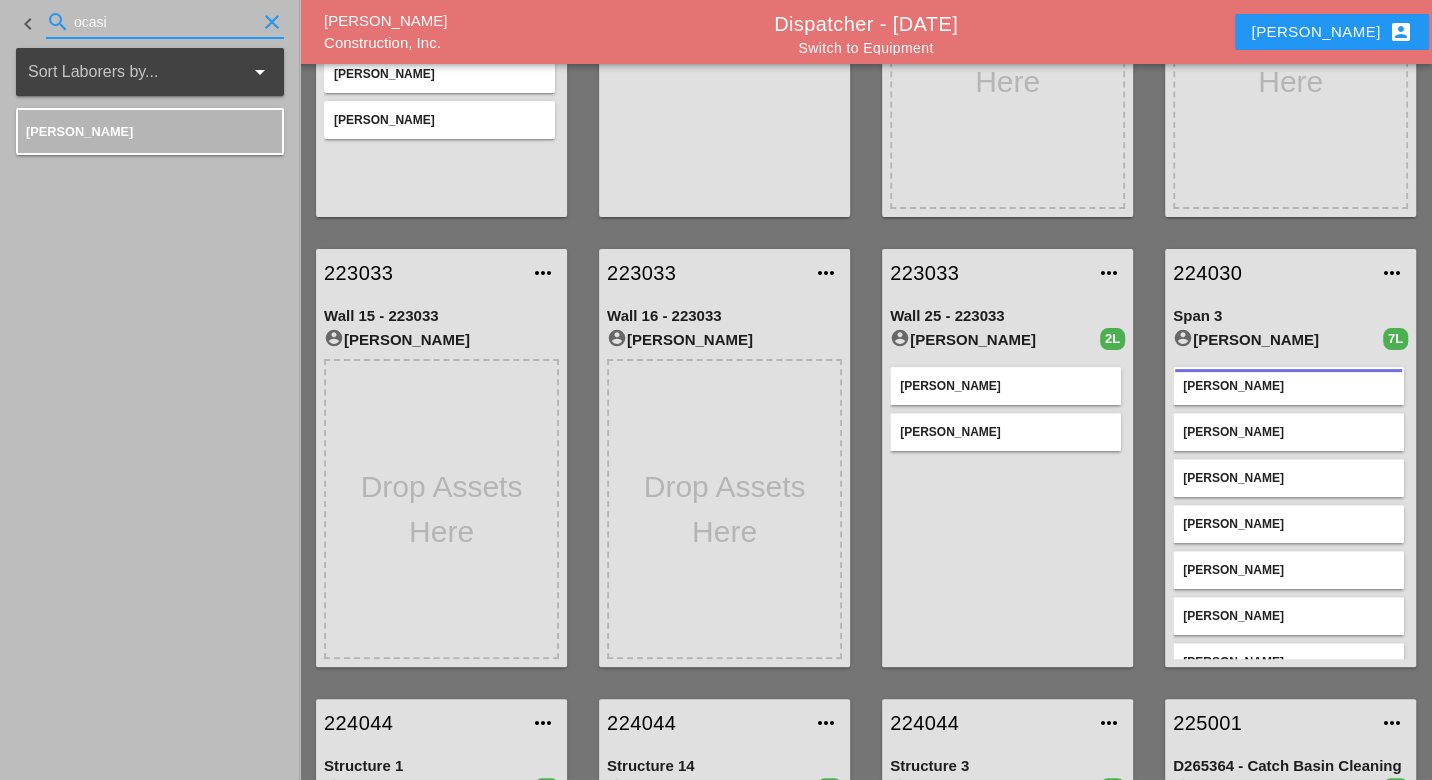 drag, startPoint x: 114, startPoint y: 15, endPoint x: 58, endPoint y: 20, distance: 56.22277 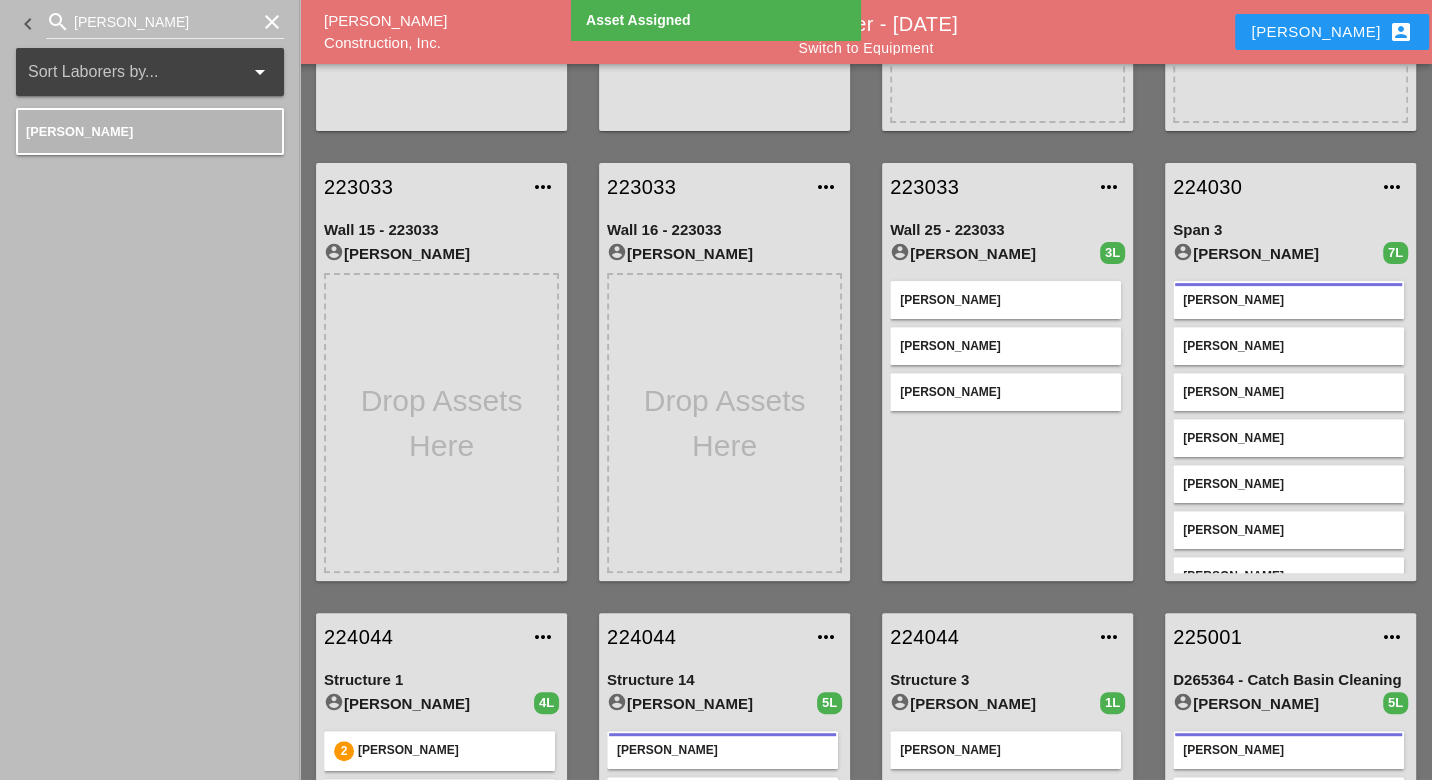 scroll, scrollTop: 444, scrollLeft: 0, axis: vertical 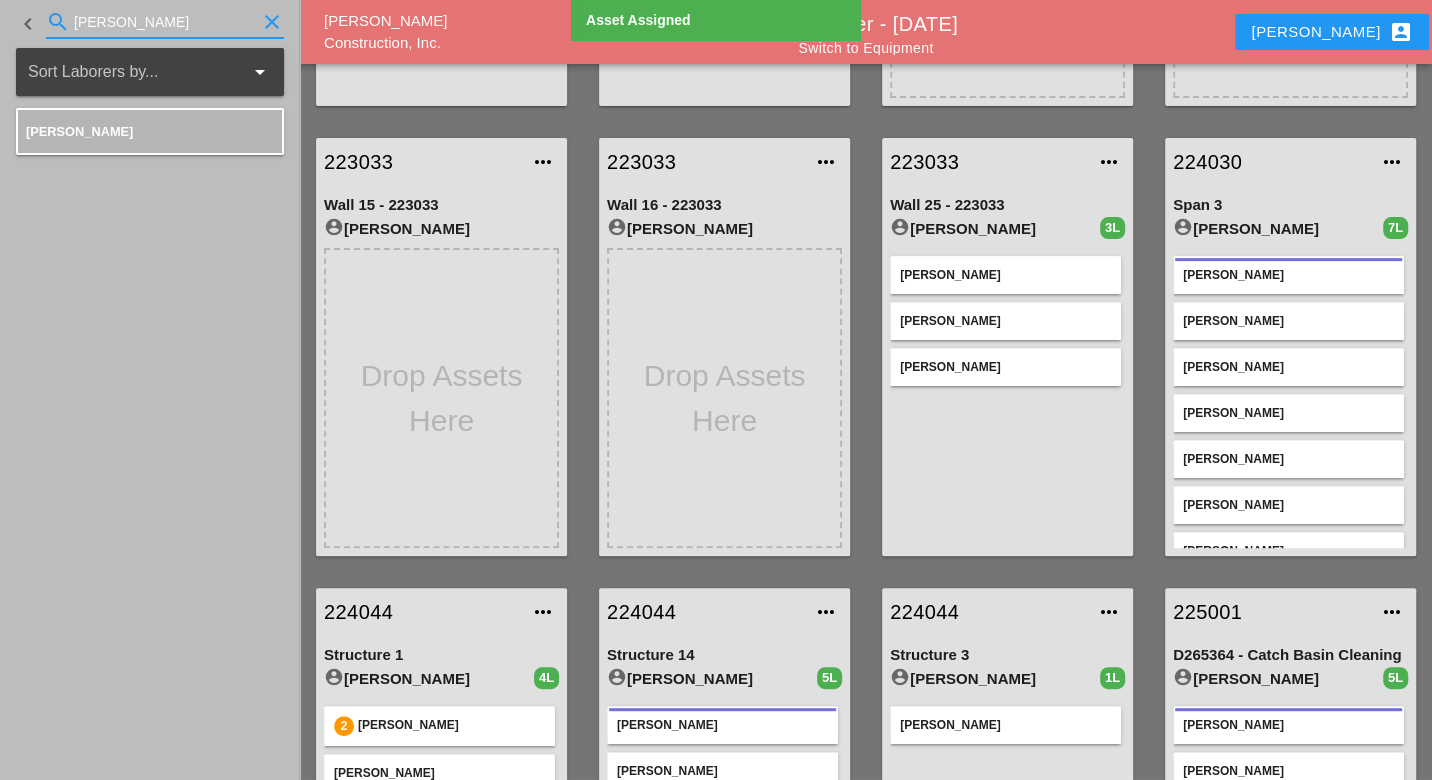 drag, startPoint x: 126, startPoint y: 23, endPoint x: 59, endPoint y: 19, distance: 67.11929 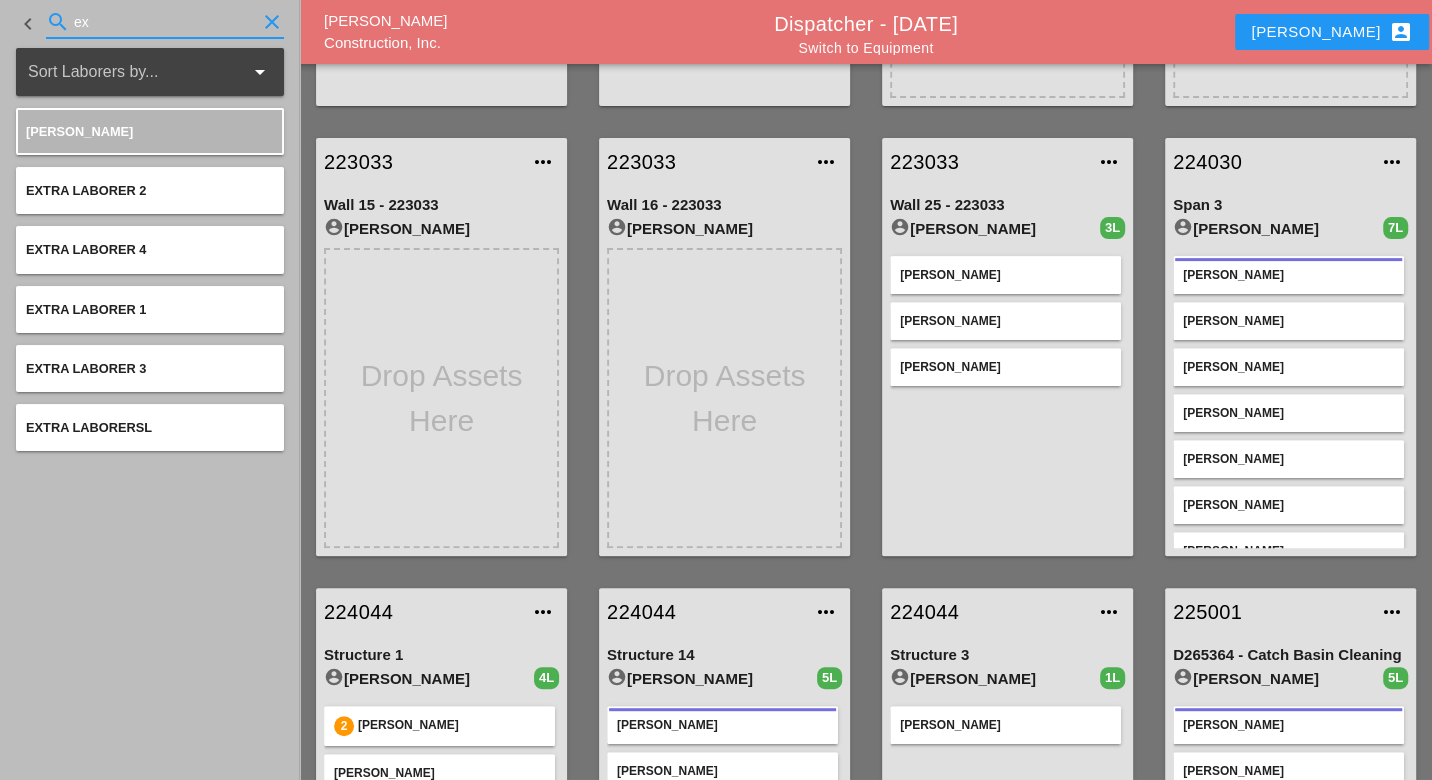 type on "ex" 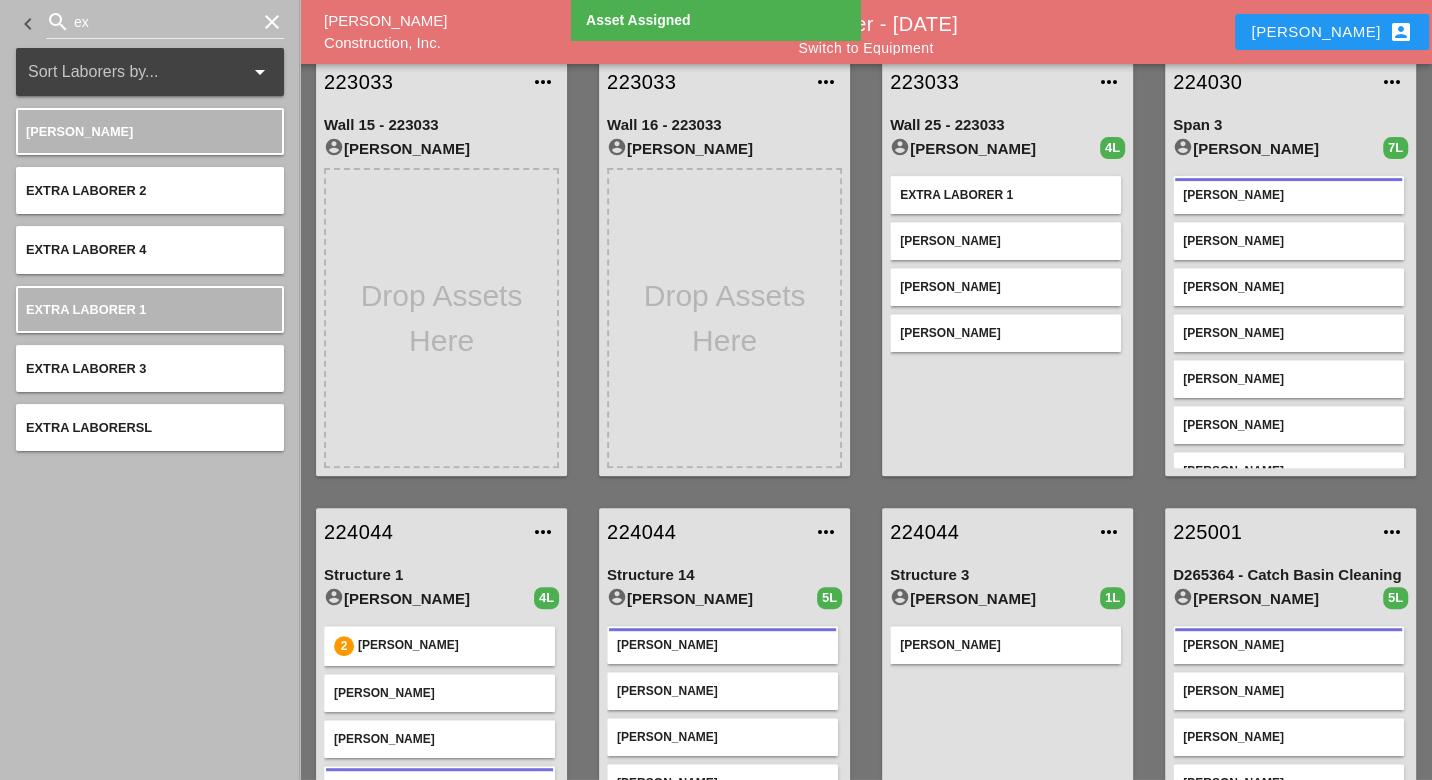 scroll, scrollTop: 777, scrollLeft: 0, axis: vertical 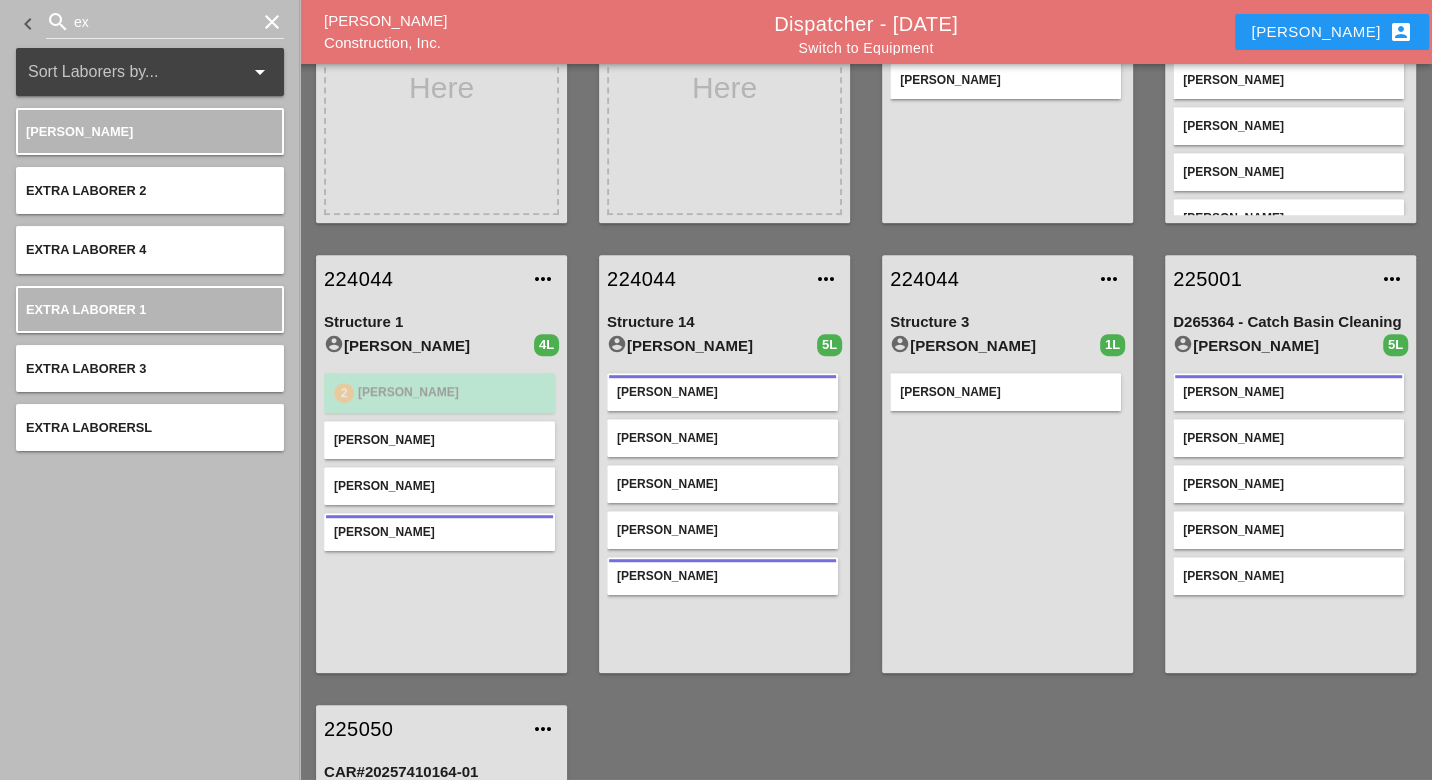 type 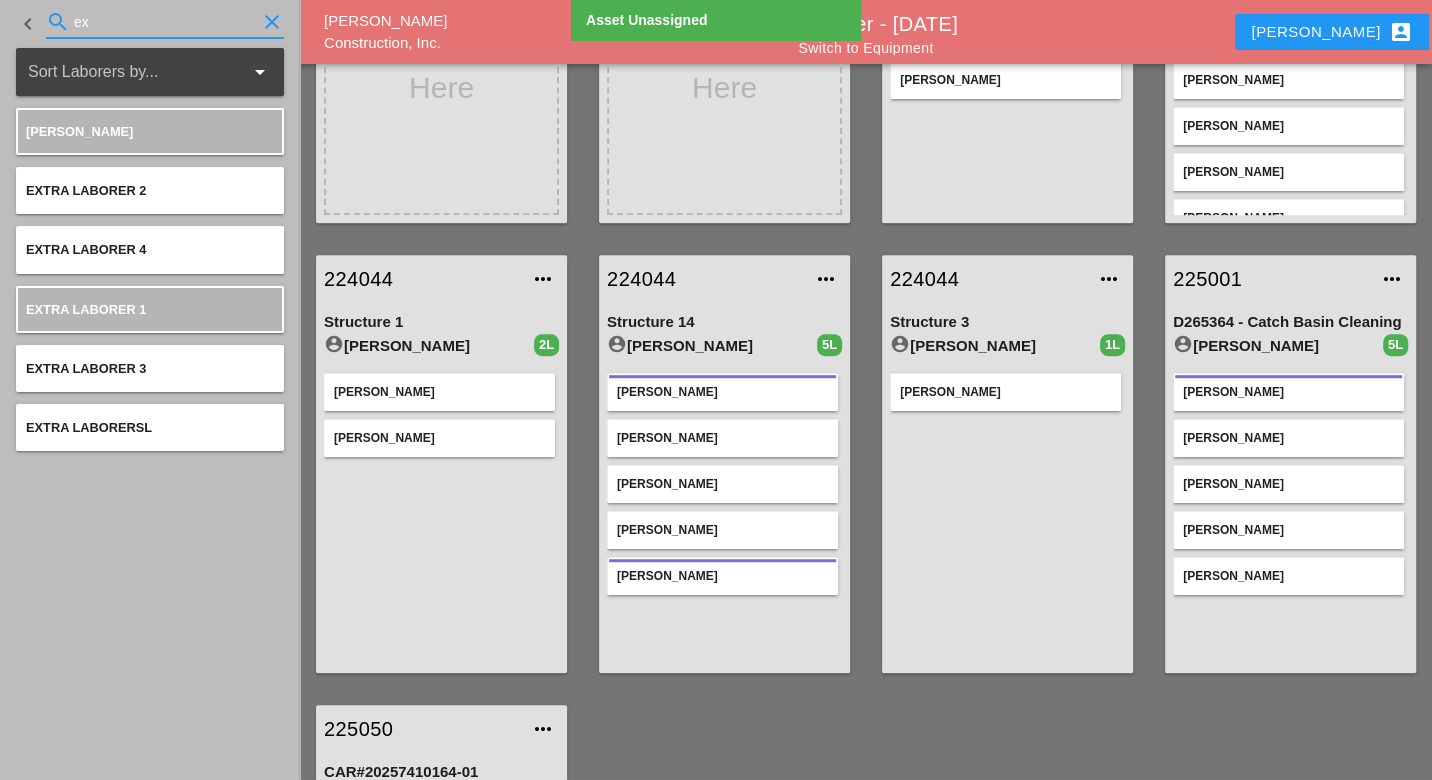 drag, startPoint x: 96, startPoint y: 23, endPoint x: 68, endPoint y: 19, distance: 28.284271 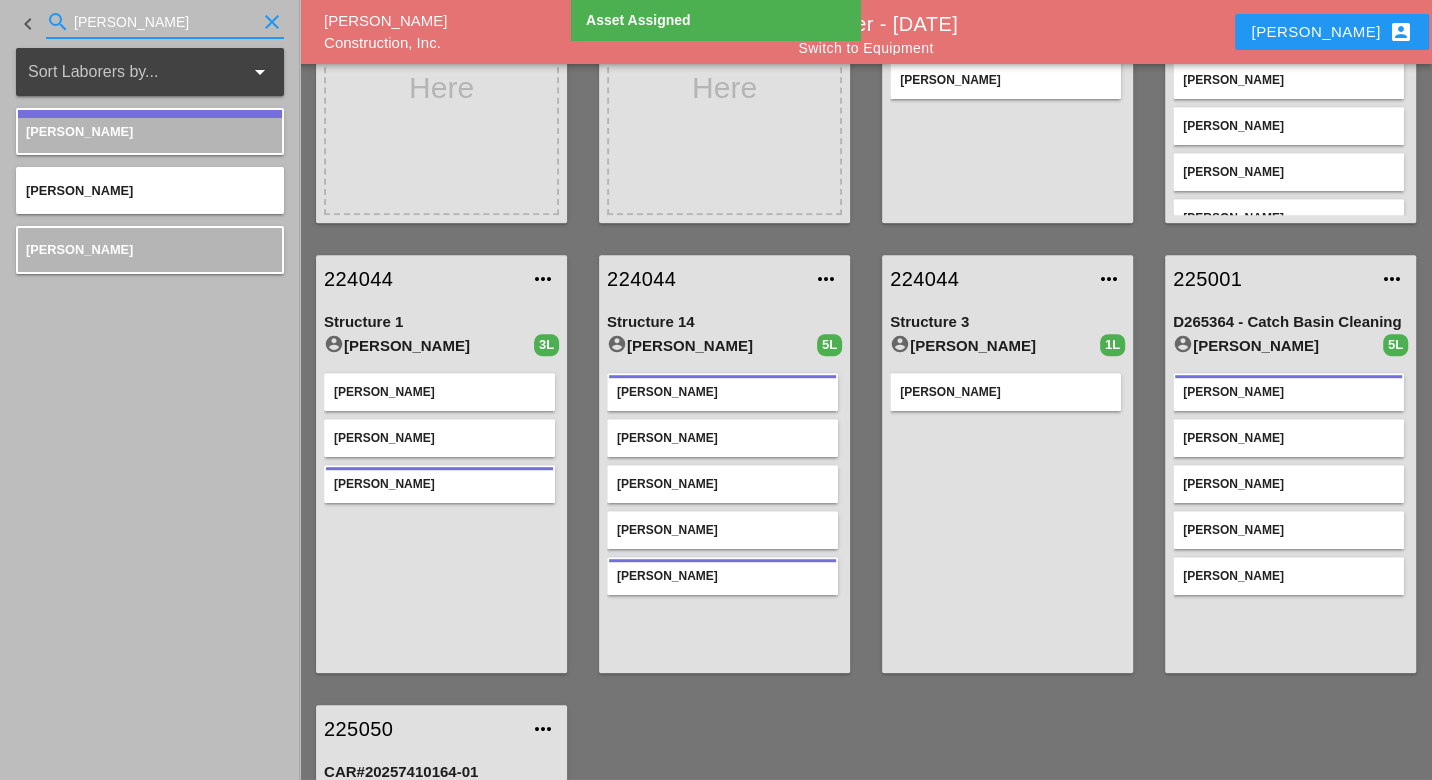 drag, startPoint x: 127, startPoint y: 20, endPoint x: 54, endPoint y: 23, distance: 73.061615 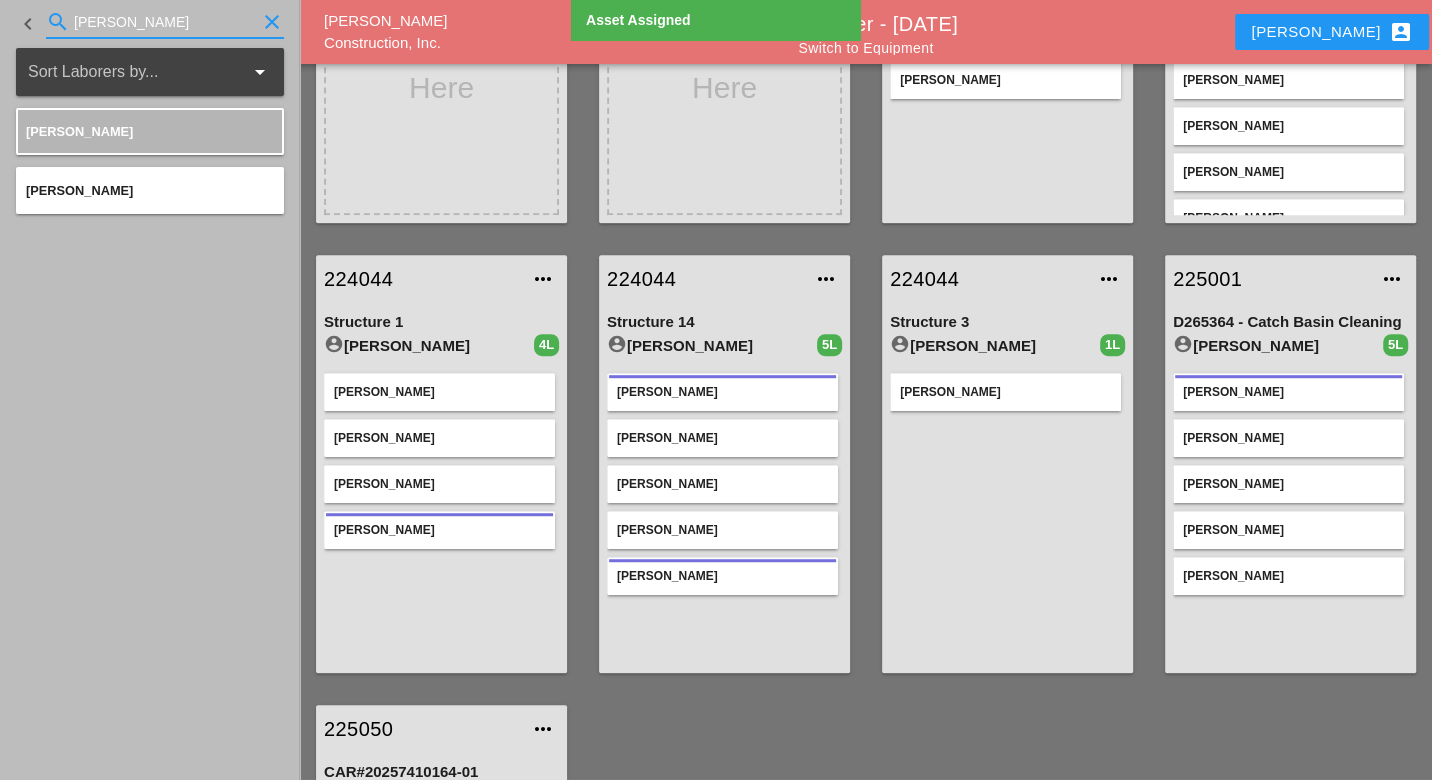 drag, startPoint x: 106, startPoint y: 16, endPoint x: 65, endPoint y: 22, distance: 41.4367 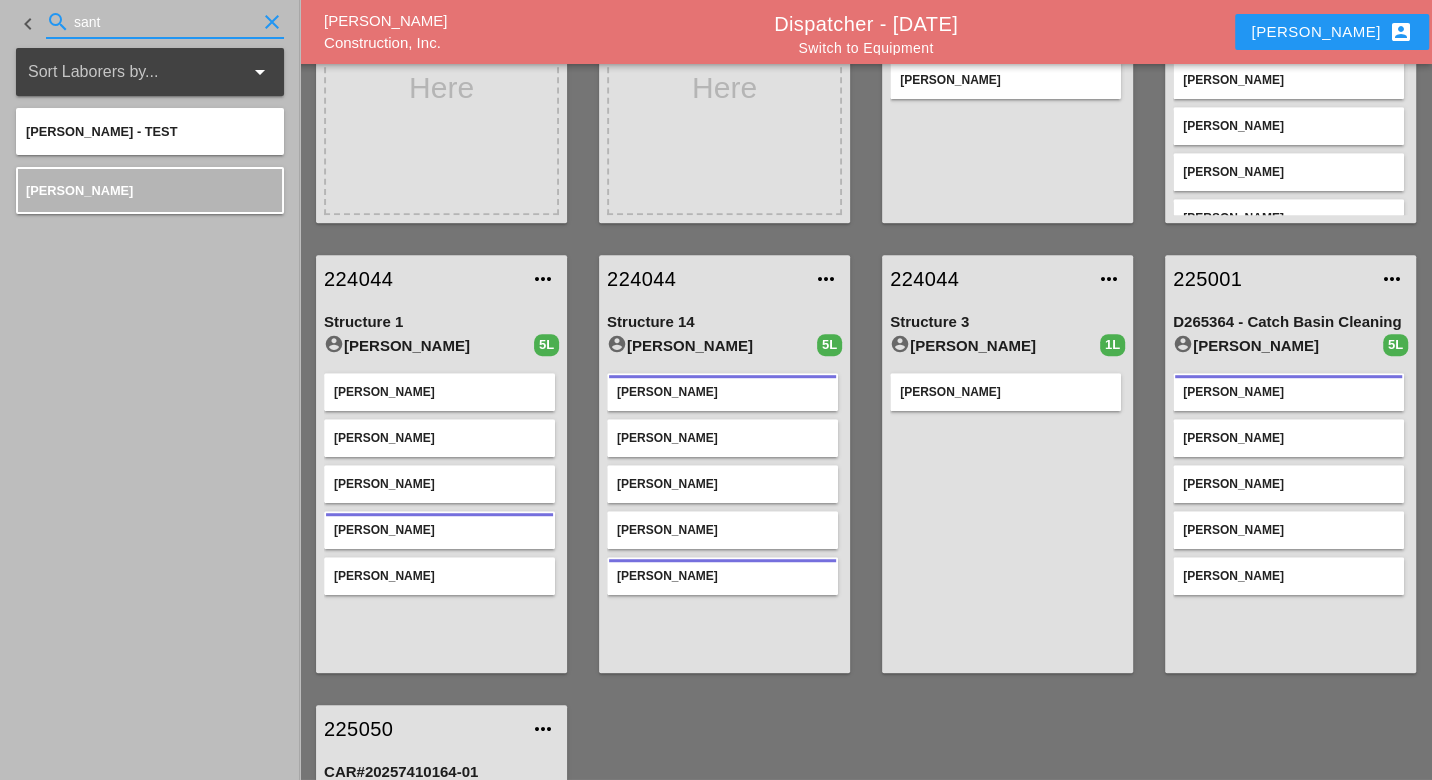 drag, startPoint x: 111, startPoint y: 25, endPoint x: 50, endPoint y: 25, distance: 61 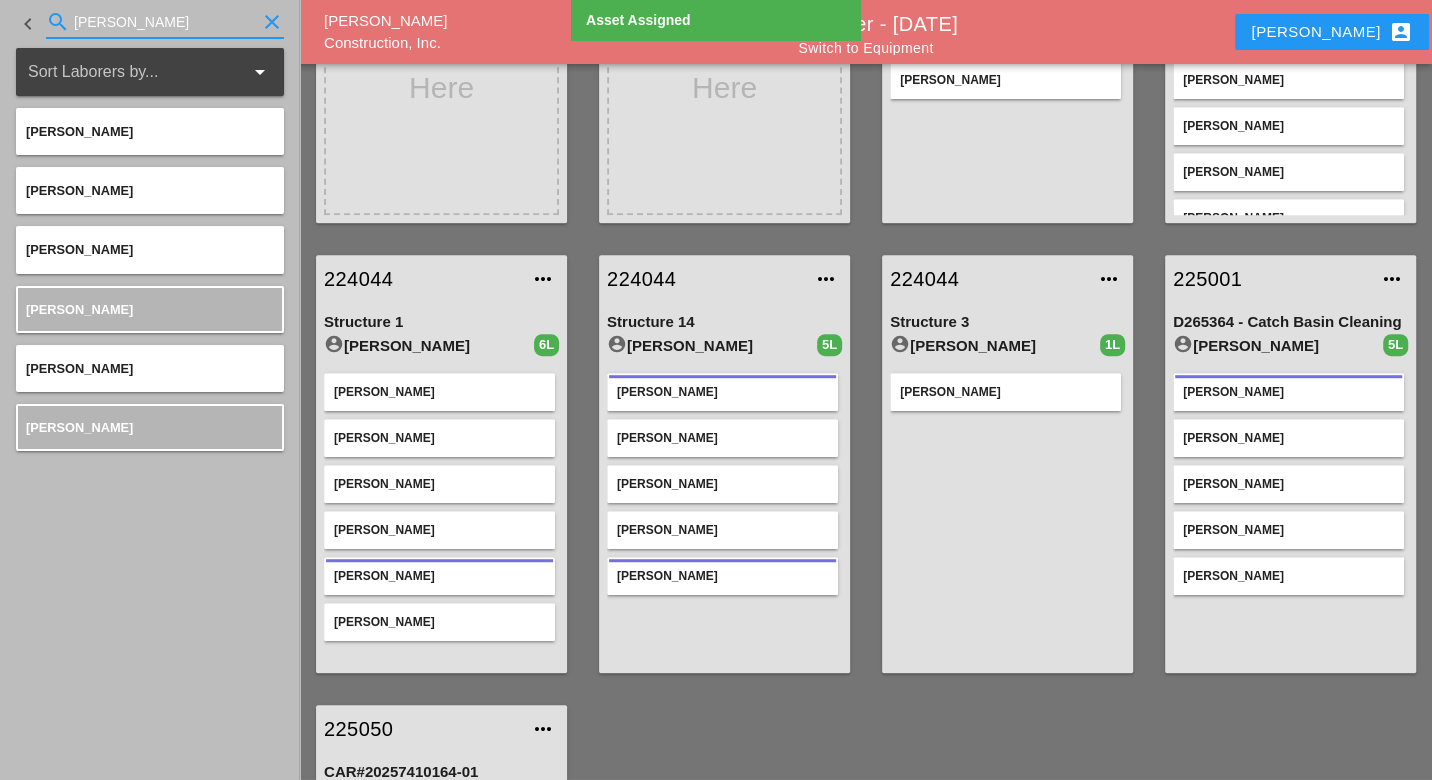 drag, startPoint x: 108, startPoint y: 20, endPoint x: 64, endPoint y: 23, distance: 44.102154 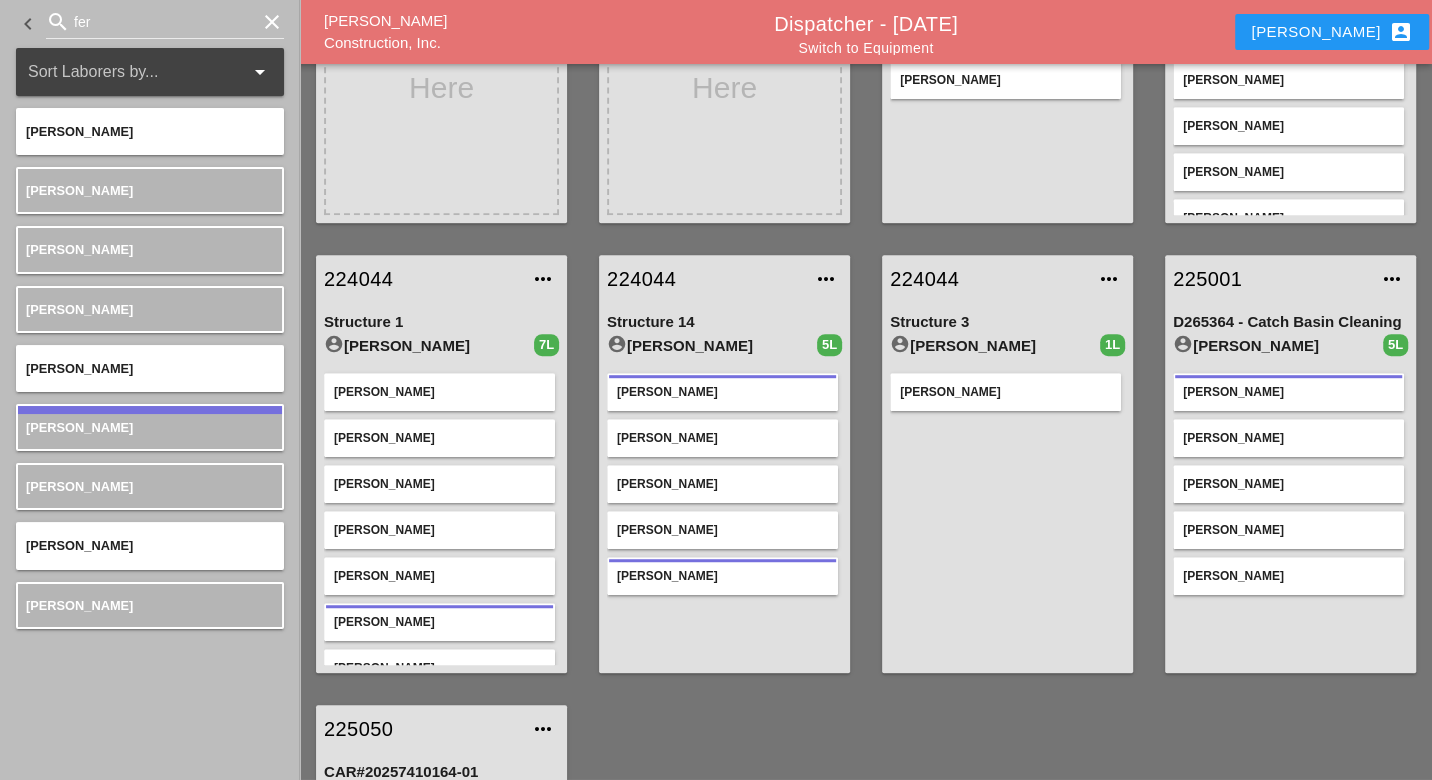 scroll, scrollTop: 24, scrollLeft: 0, axis: vertical 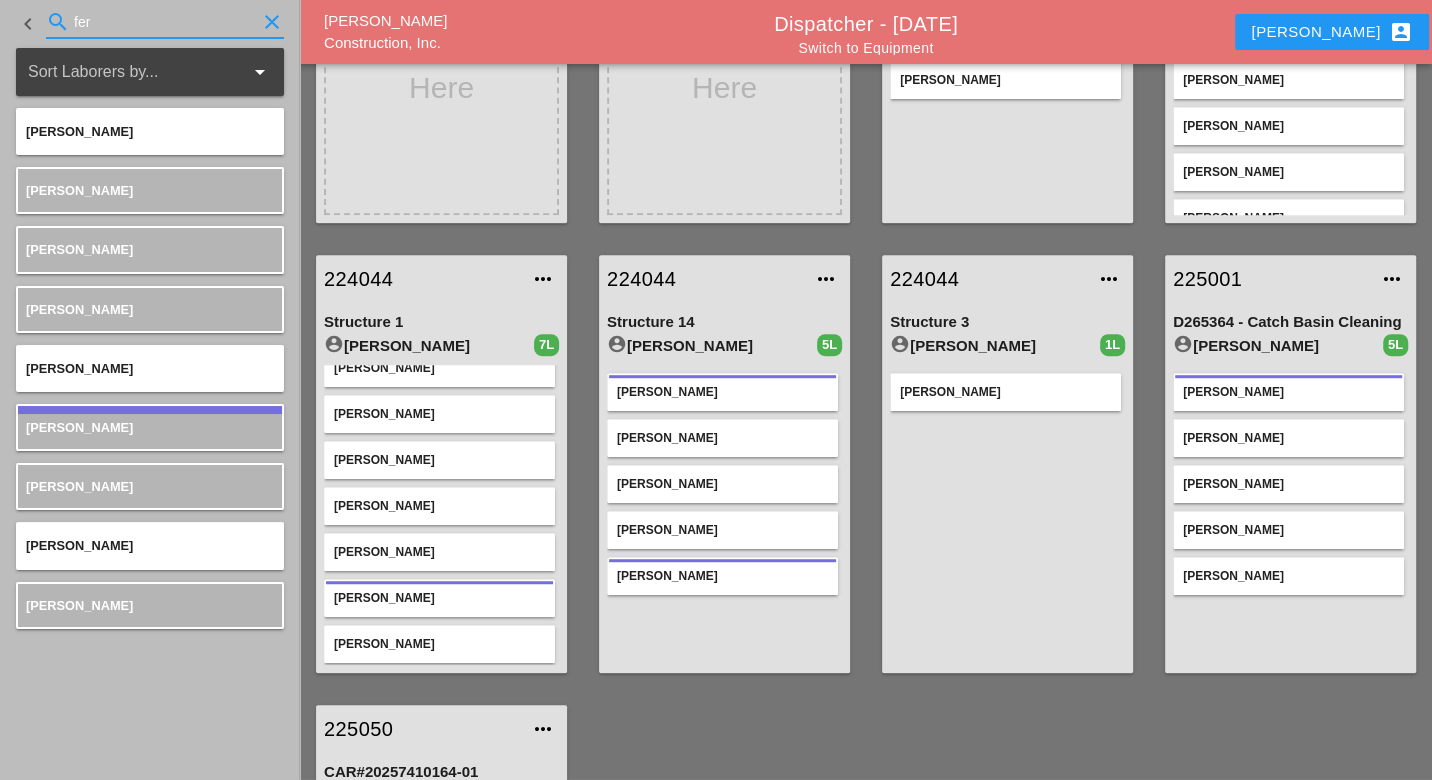 drag, startPoint x: 80, startPoint y: 22, endPoint x: 62, endPoint y: 23, distance: 18.027756 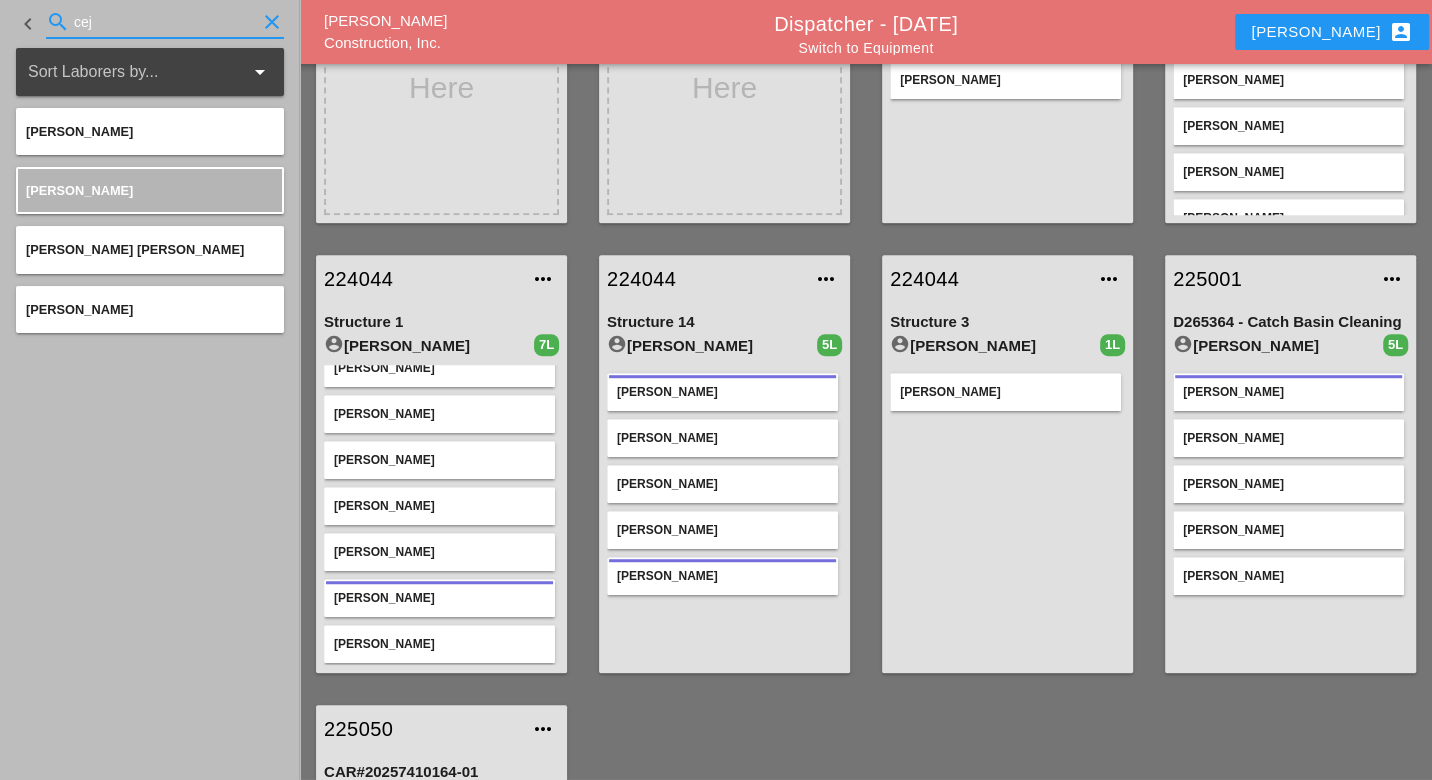 type on "cej" 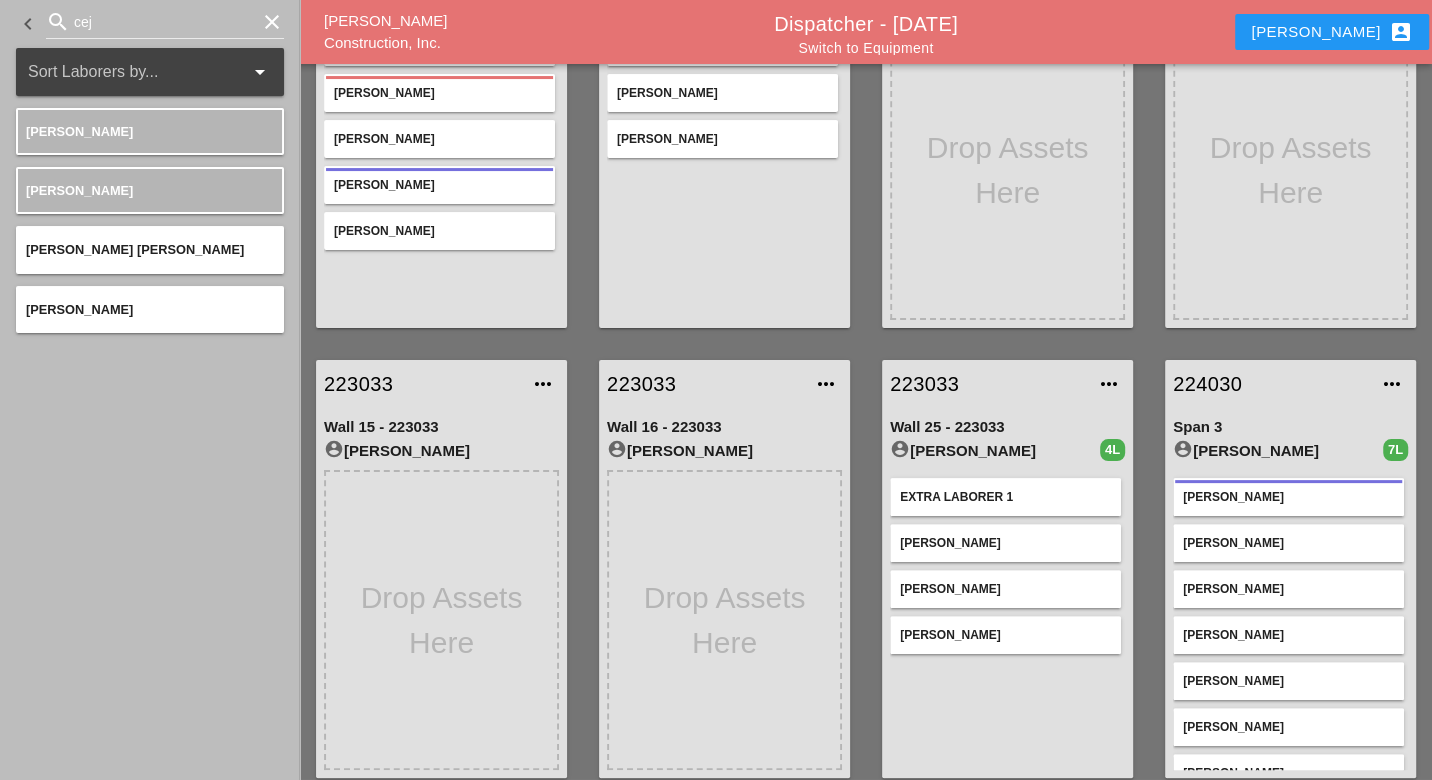 scroll, scrollTop: 222, scrollLeft: 0, axis: vertical 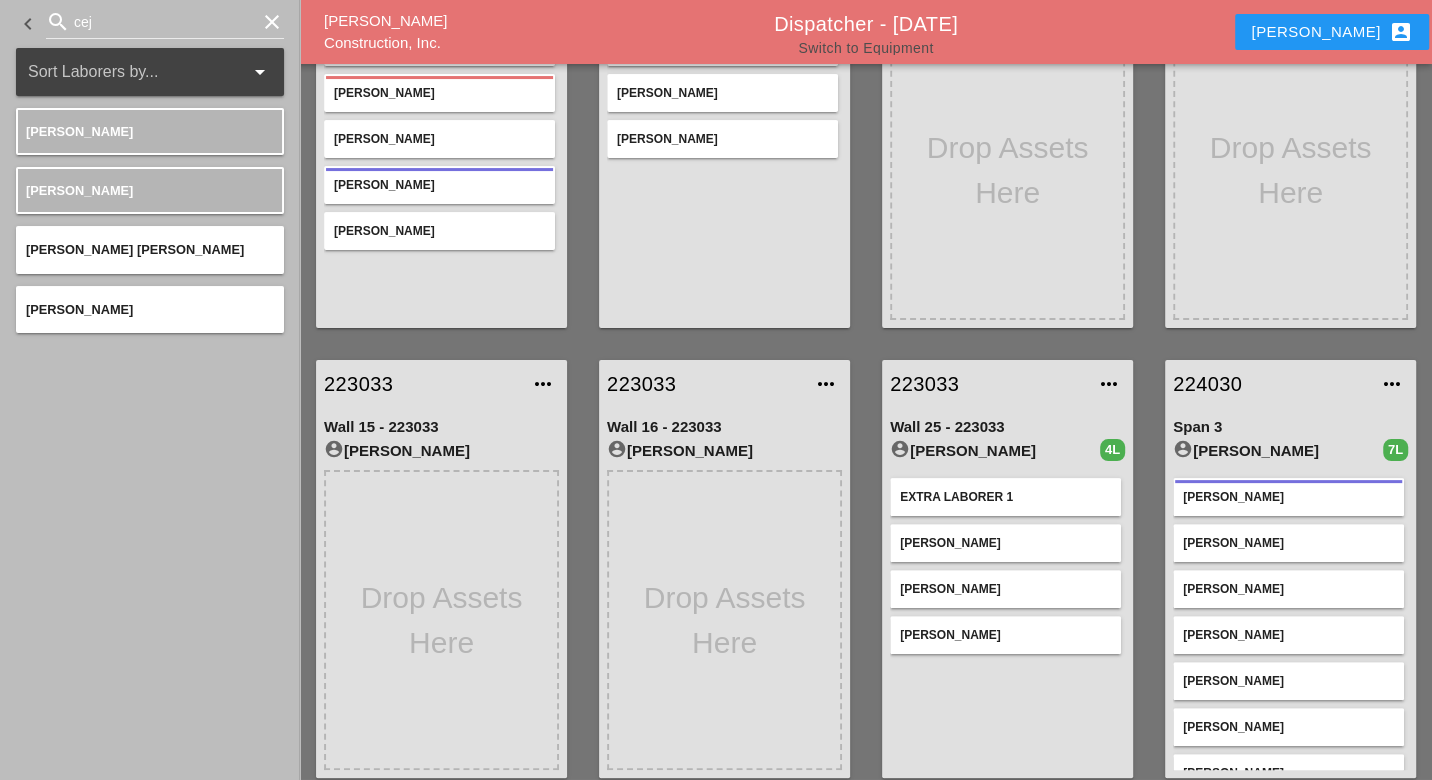 click on "Switch to Equipment" at bounding box center (865, 48) 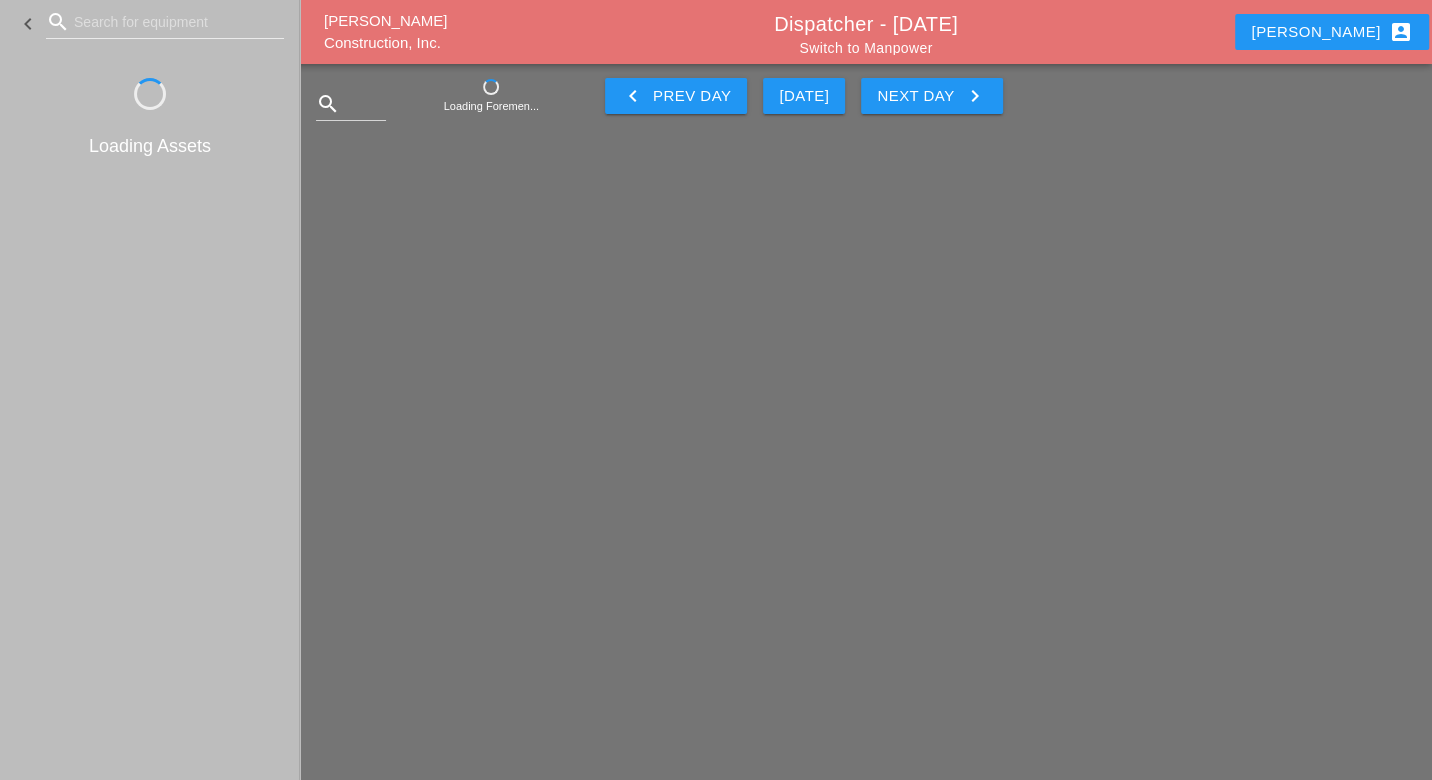scroll, scrollTop: 0, scrollLeft: 0, axis: both 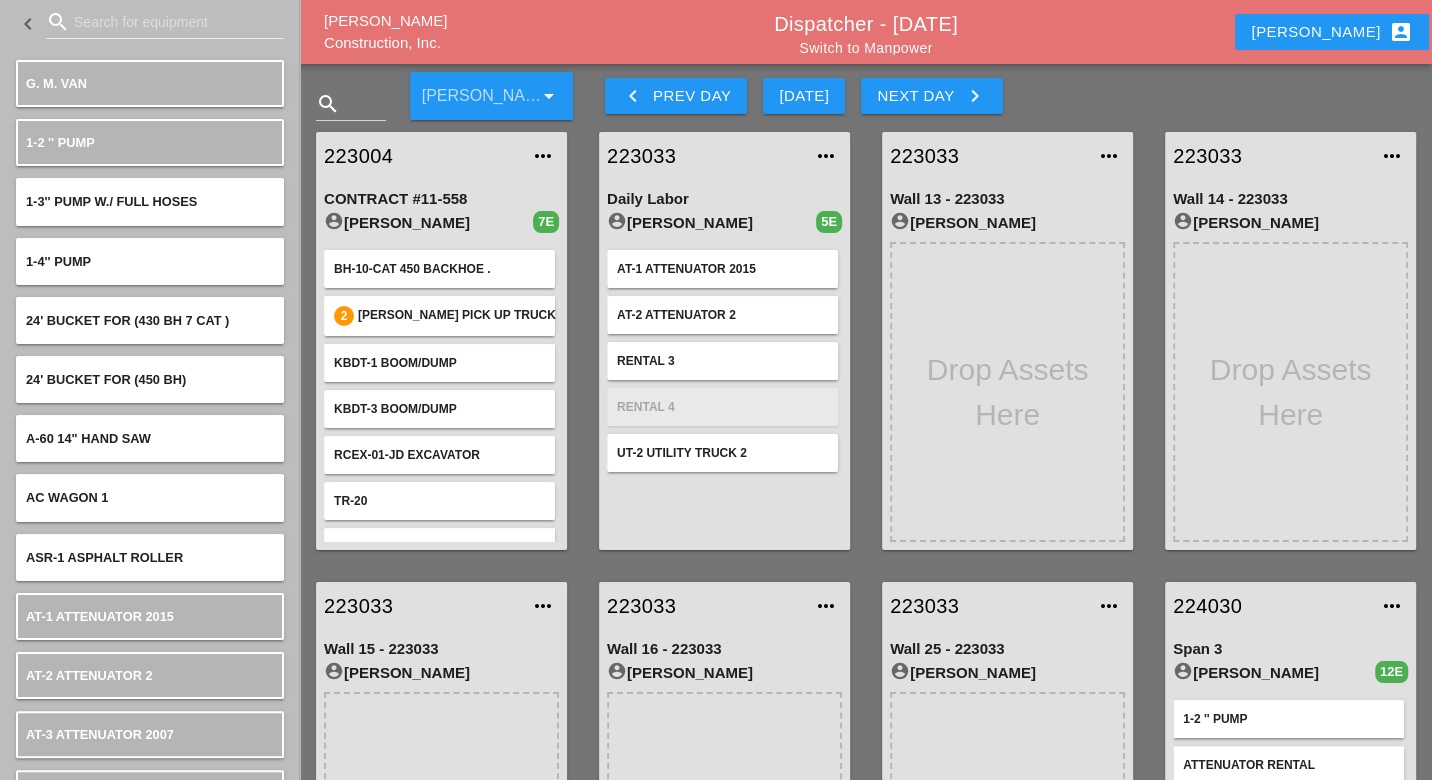 type 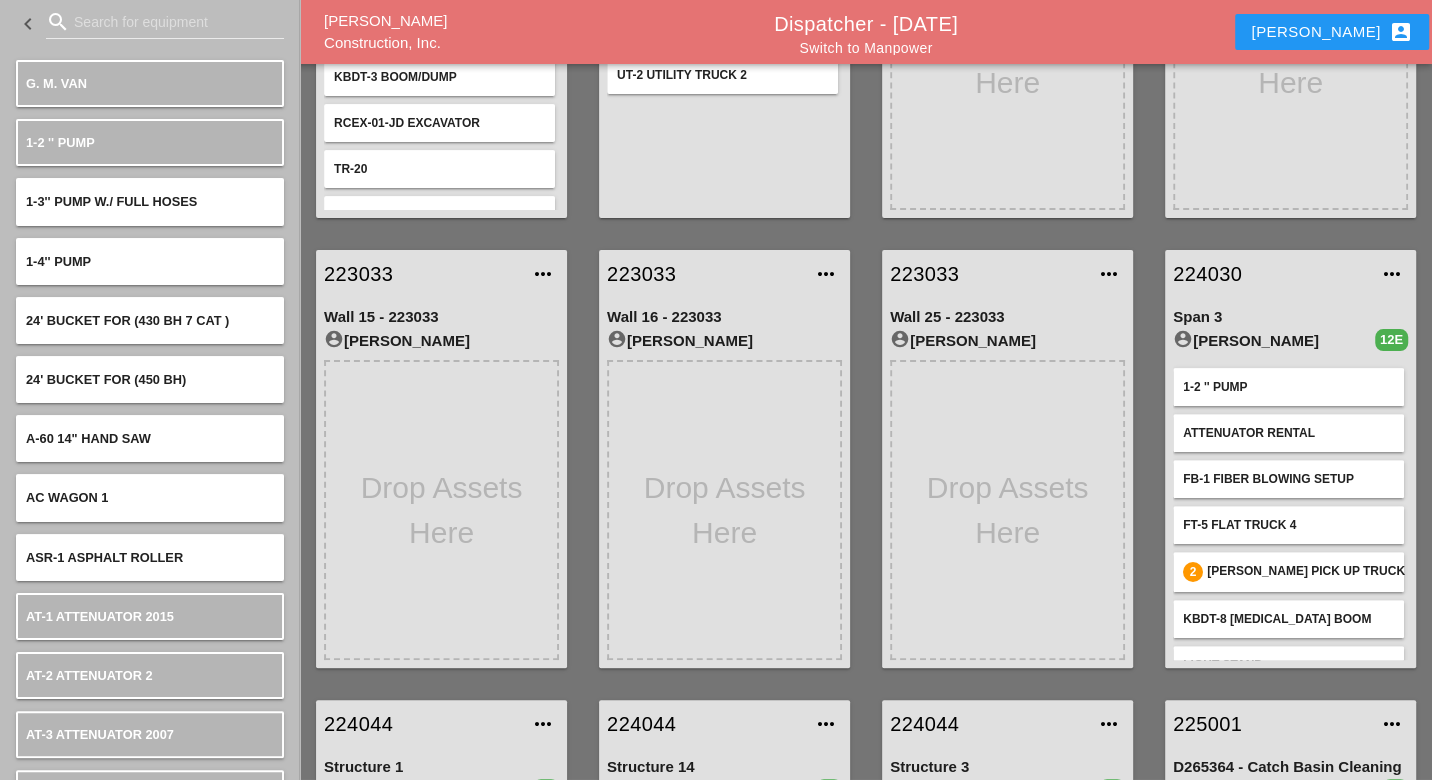 scroll, scrollTop: 333, scrollLeft: 0, axis: vertical 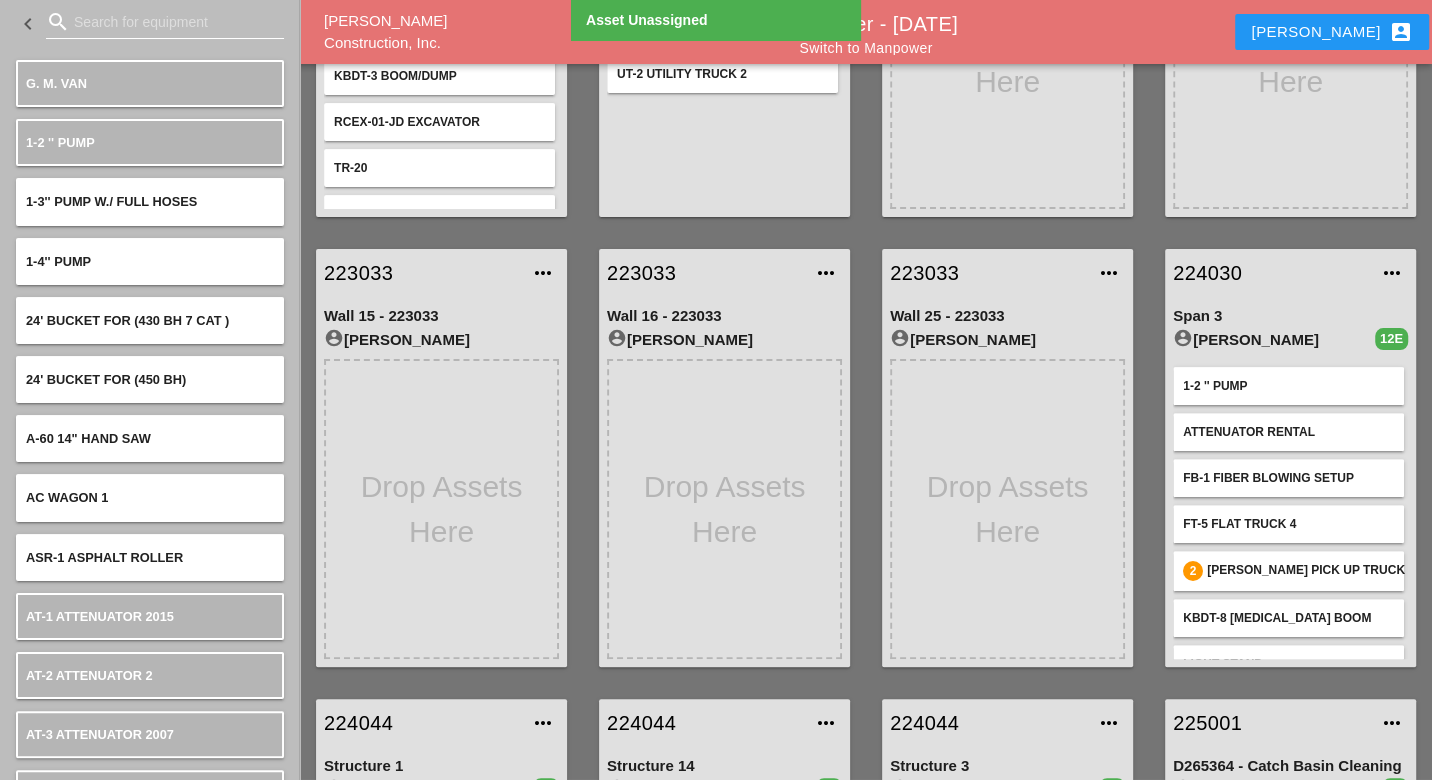 click at bounding box center [165, 22] 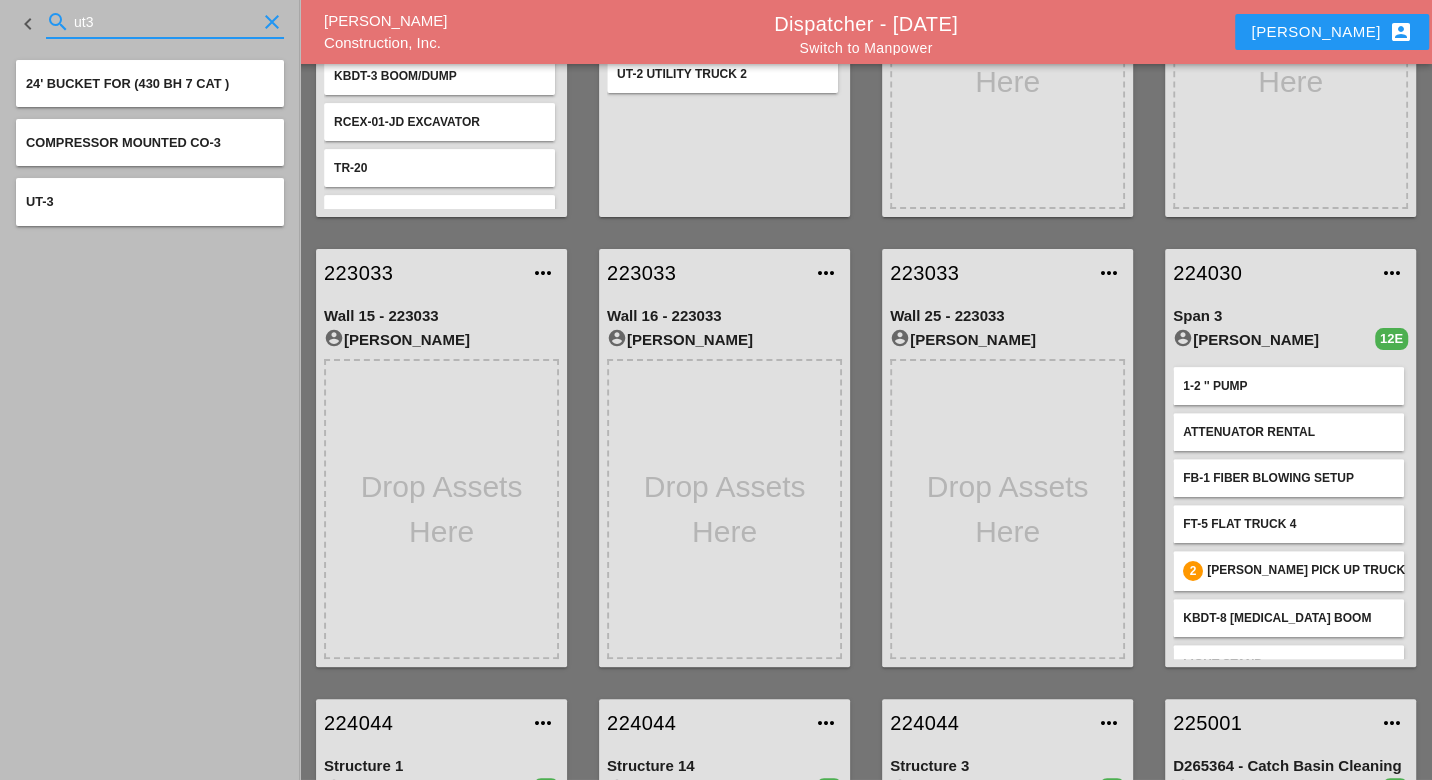 type on "ut3" 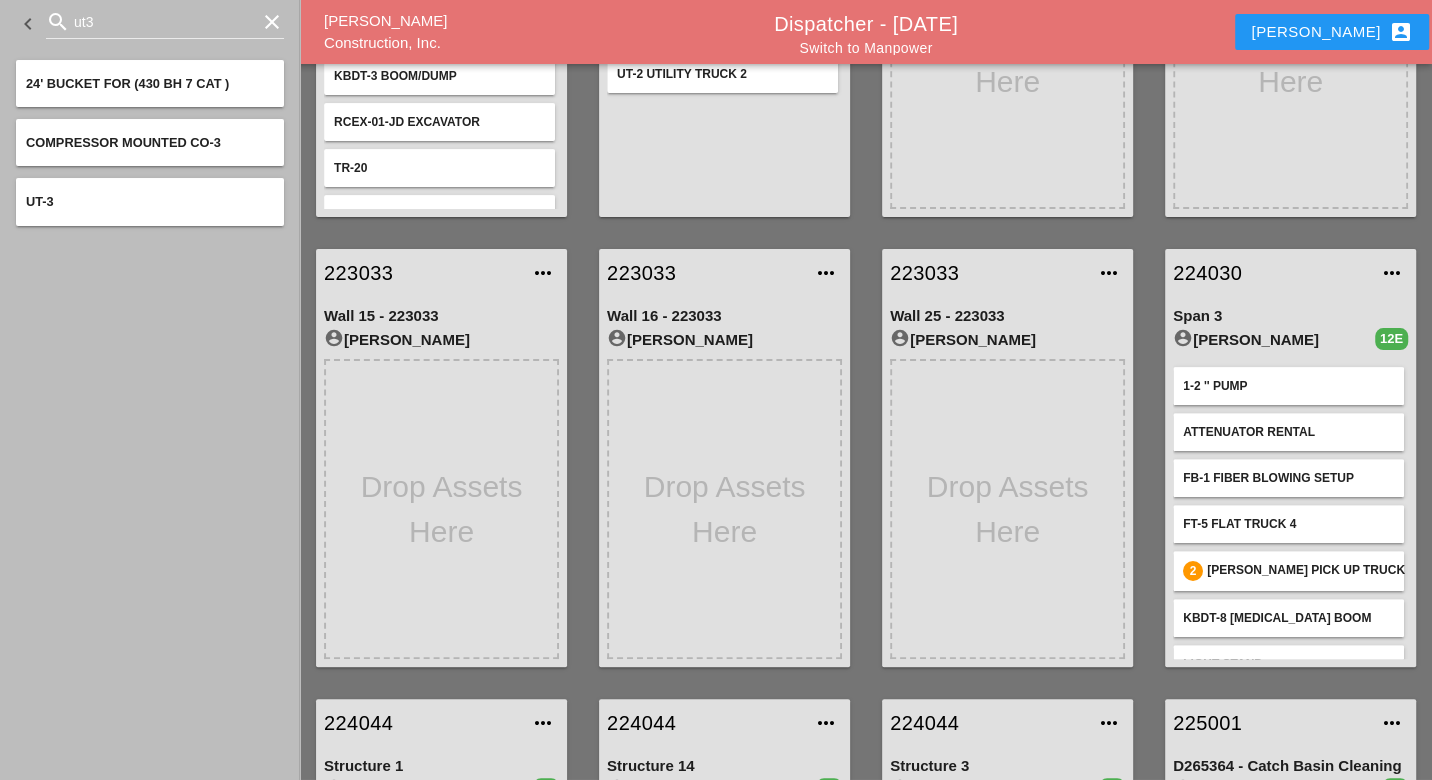 type 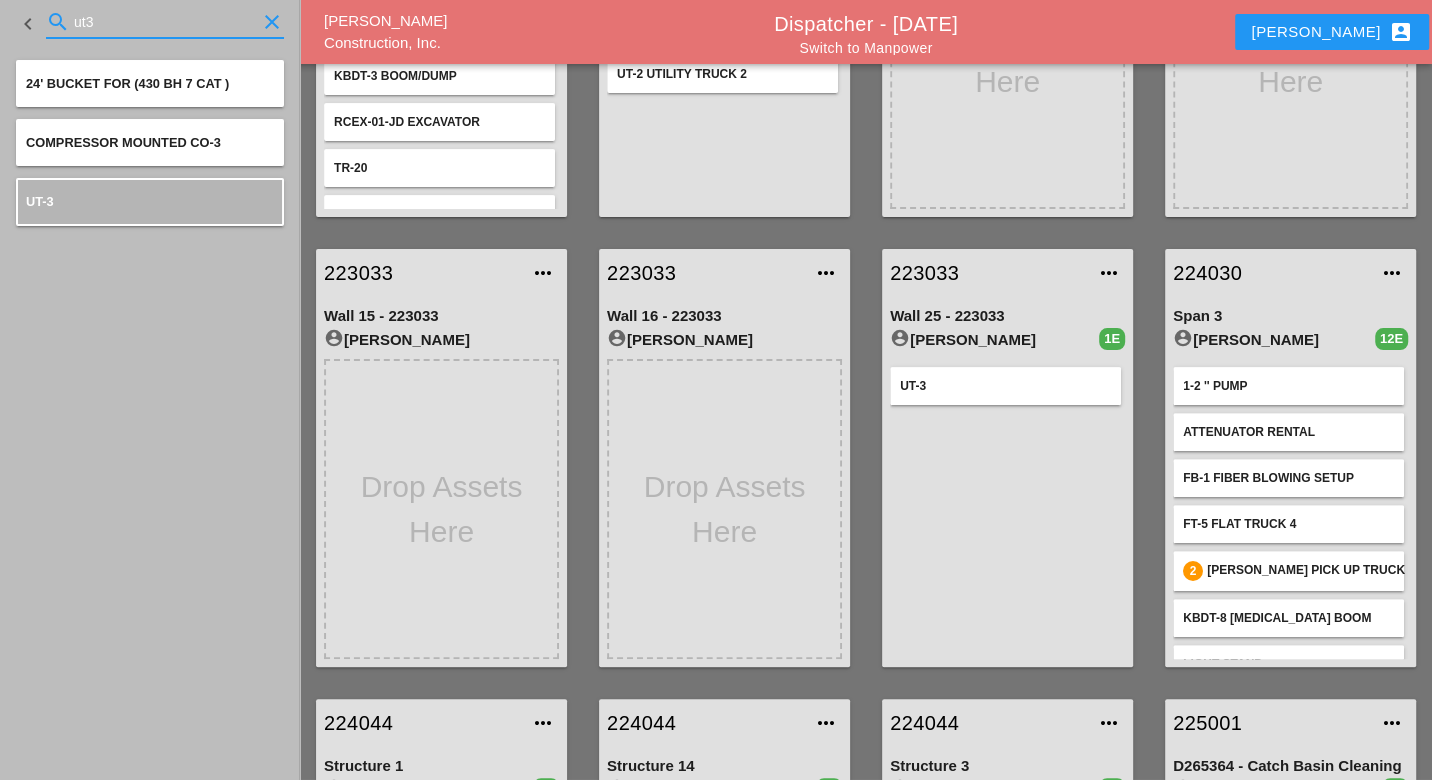 drag, startPoint x: 105, startPoint y: 24, endPoint x: 65, endPoint y: 22, distance: 40.04997 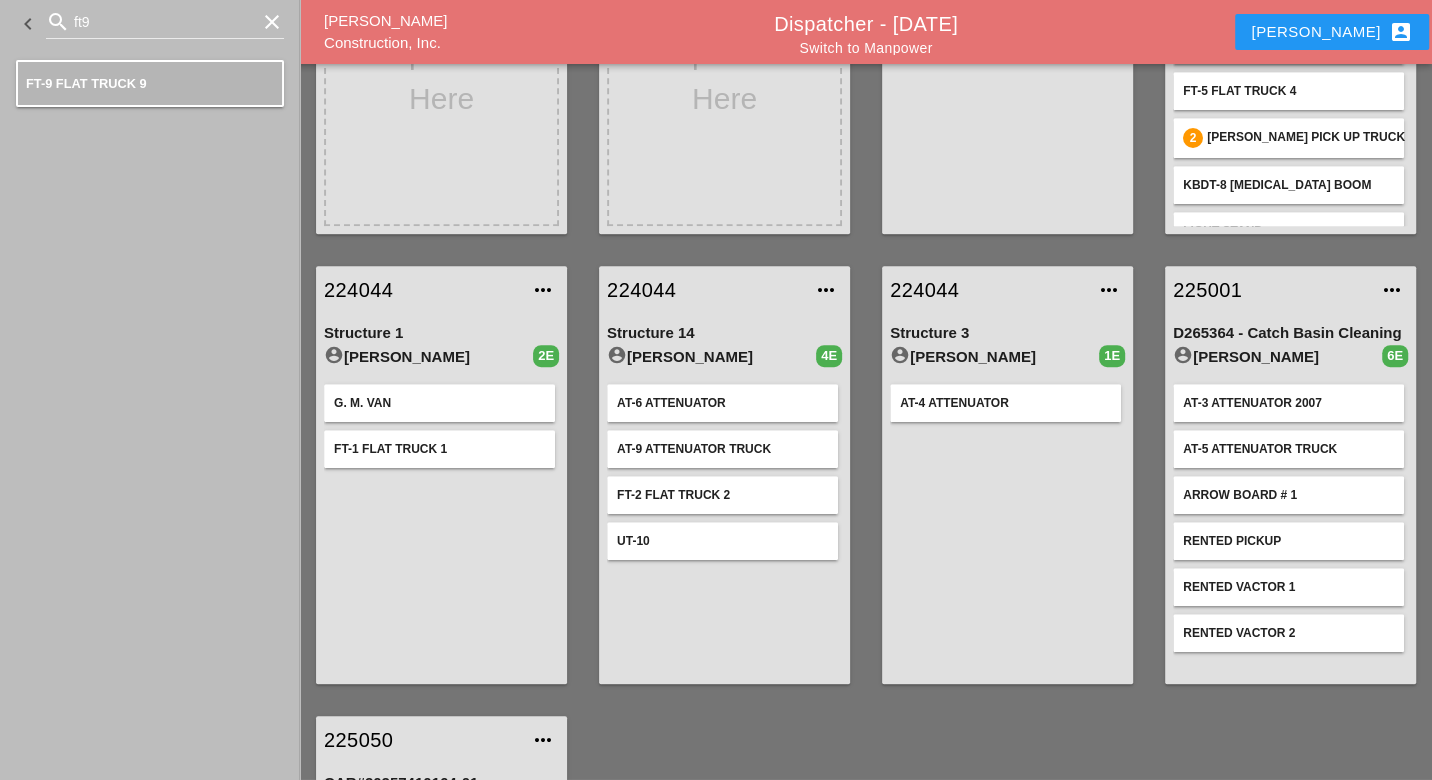 scroll, scrollTop: 777, scrollLeft: 0, axis: vertical 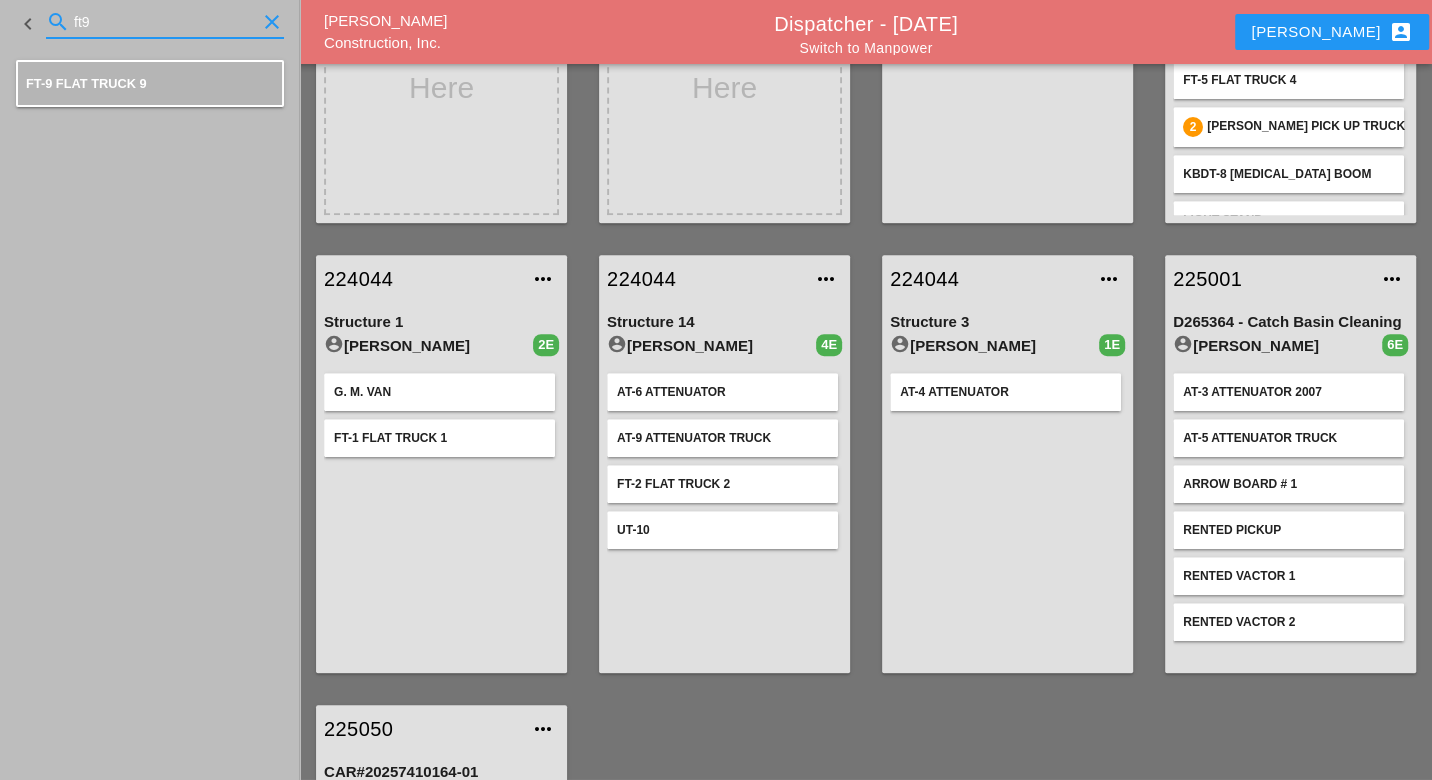 drag, startPoint x: 102, startPoint y: 24, endPoint x: 65, endPoint y: 20, distance: 37.215588 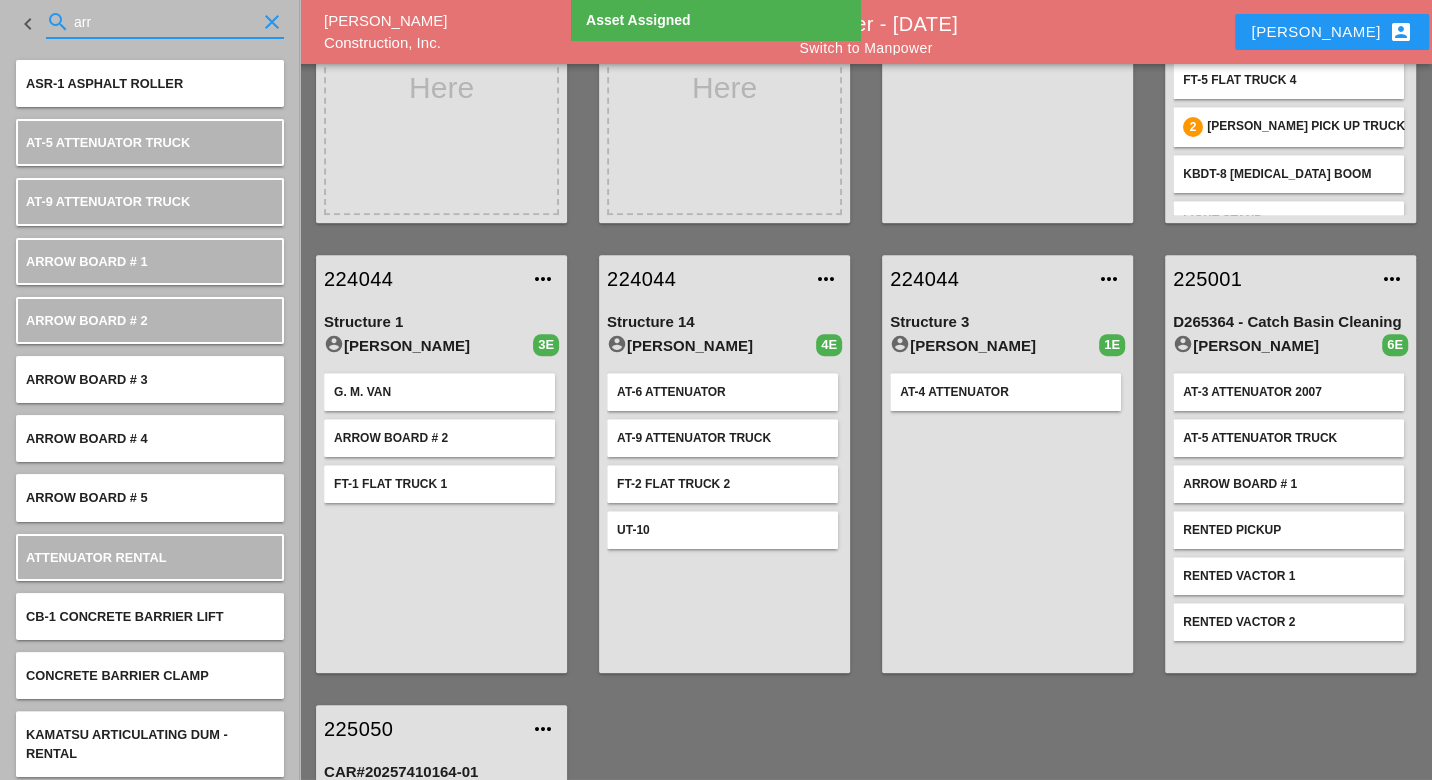 drag, startPoint x: 101, startPoint y: 18, endPoint x: 69, endPoint y: 19, distance: 32.01562 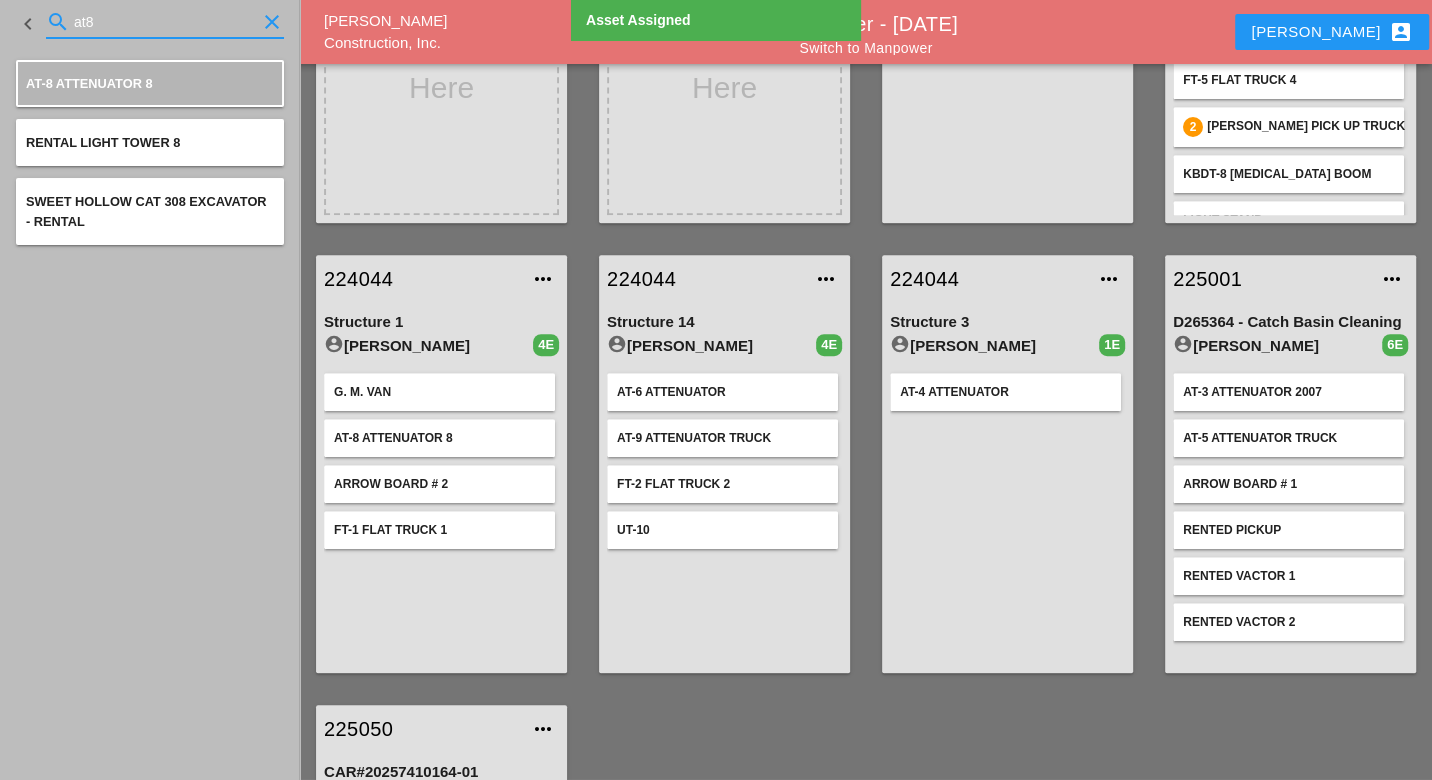 drag, startPoint x: 102, startPoint y: 20, endPoint x: 64, endPoint y: 23, distance: 38.118237 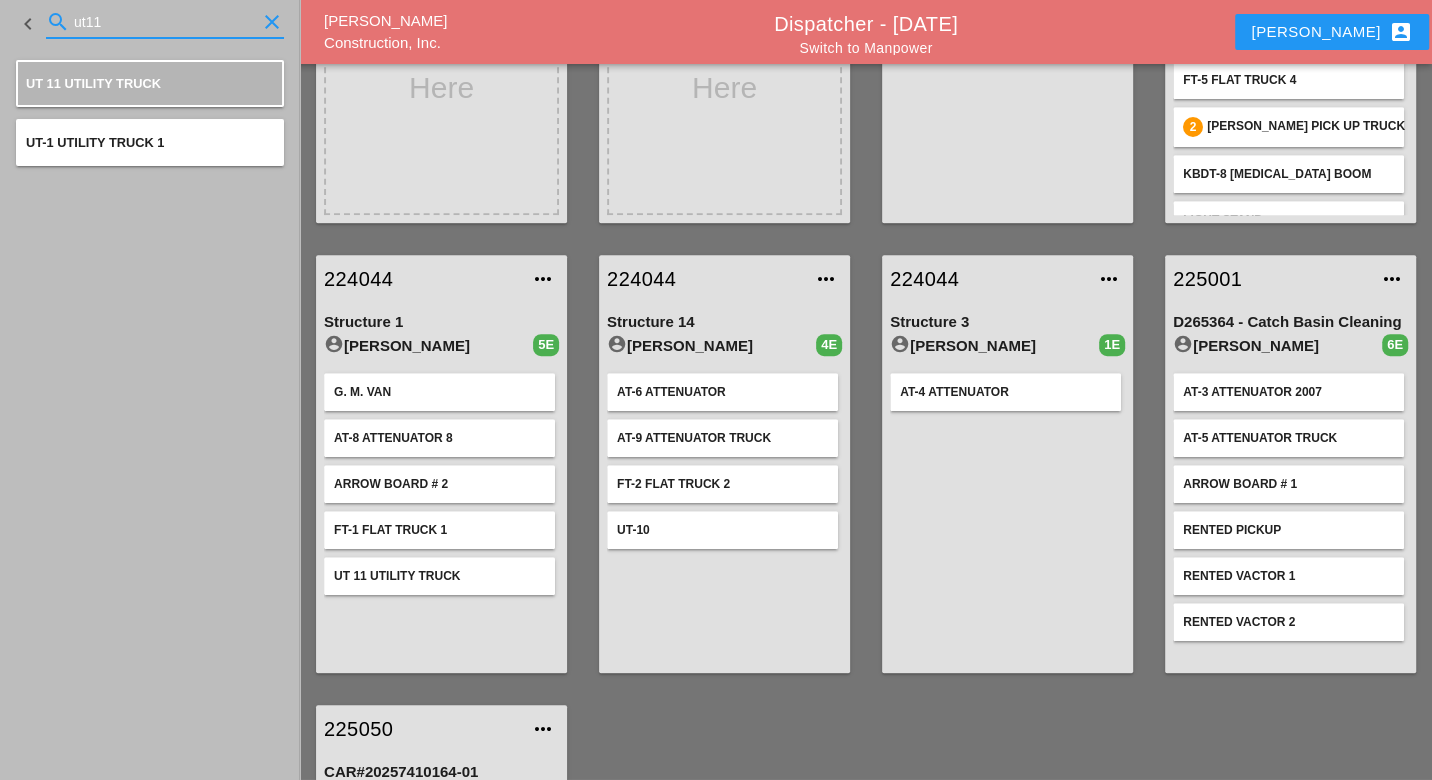 drag, startPoint x: 113, startPoint y: 22, endPoint x: 62, endPoint y: 19, distance: 51.088158 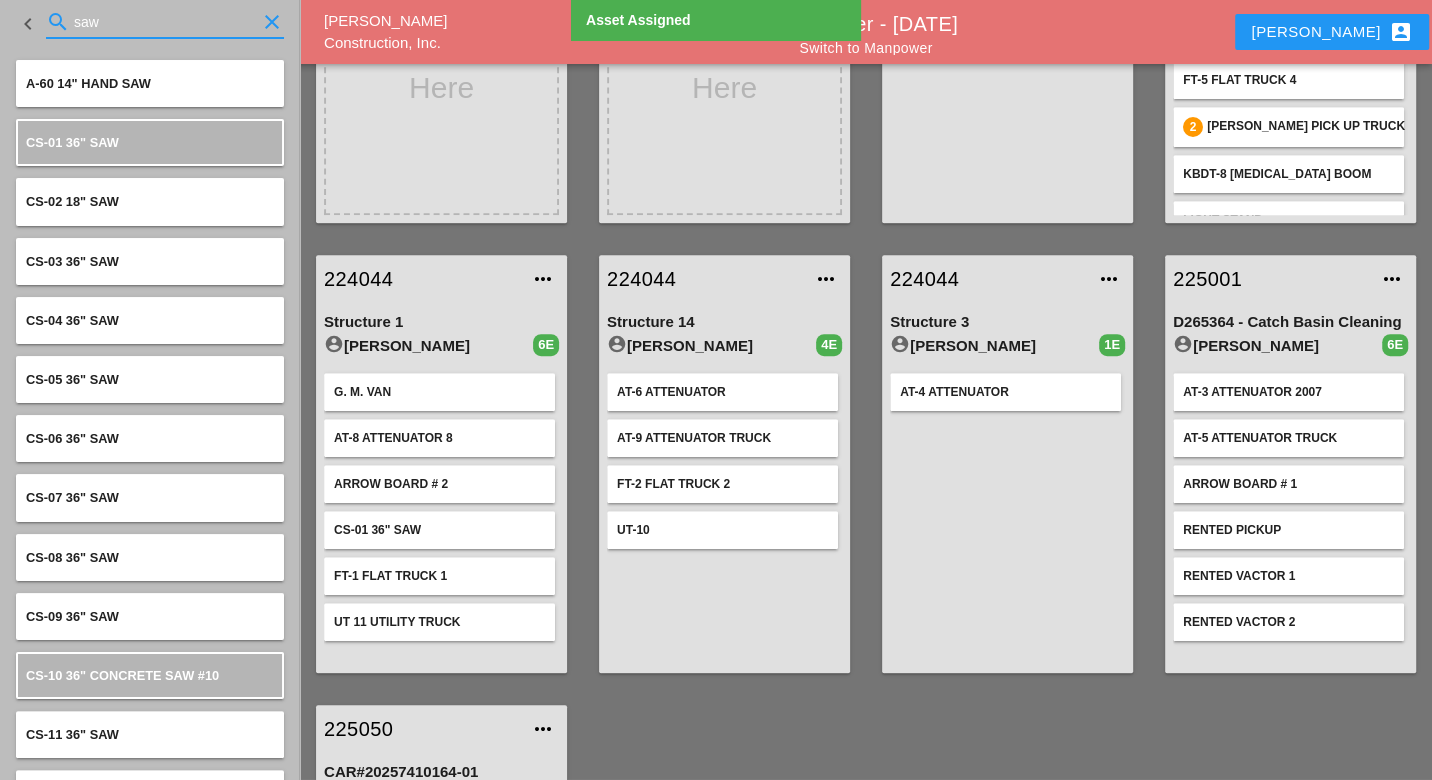 drag, startPoint x: 109, startPoint y: 24, endPoint x: 64, endPoint y: 21, distance: 45.099888 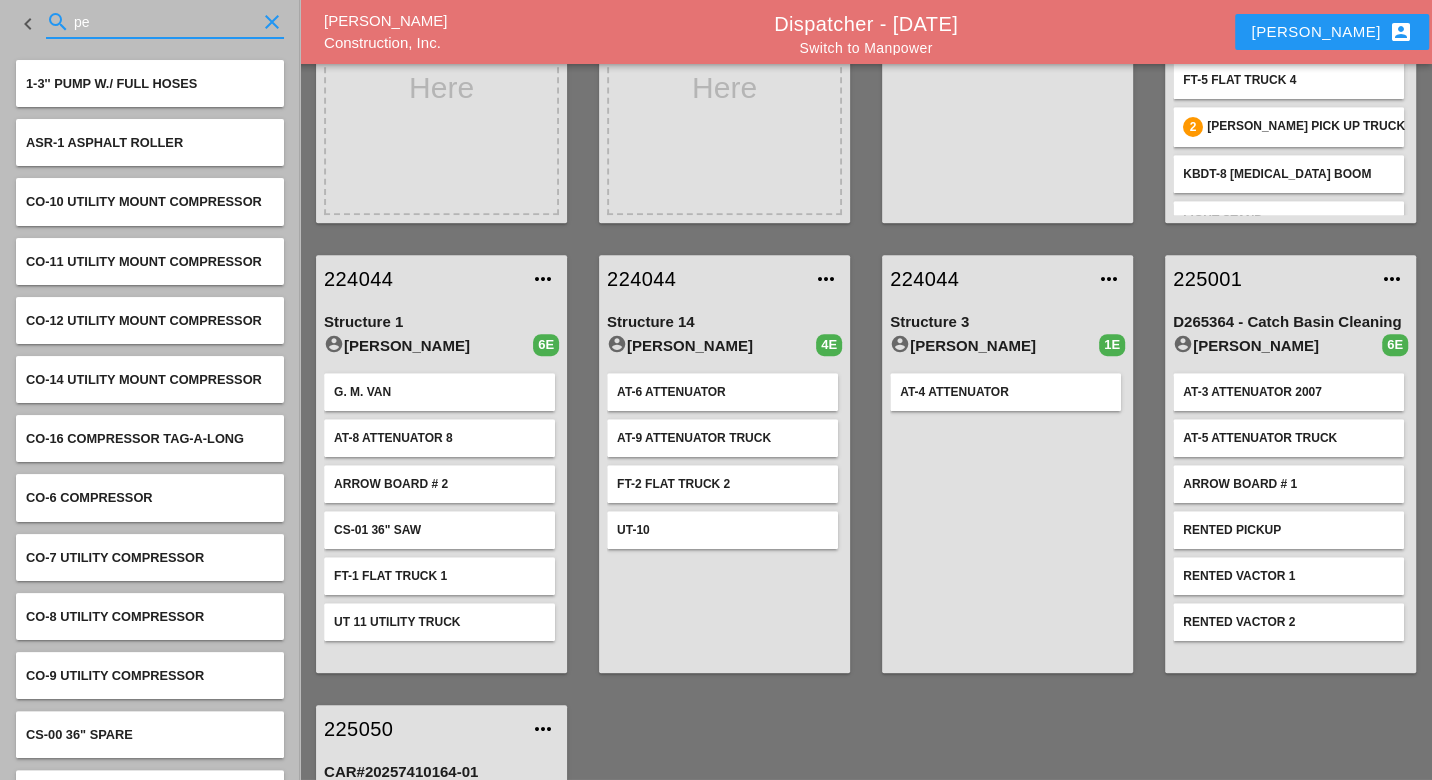 type on "p" 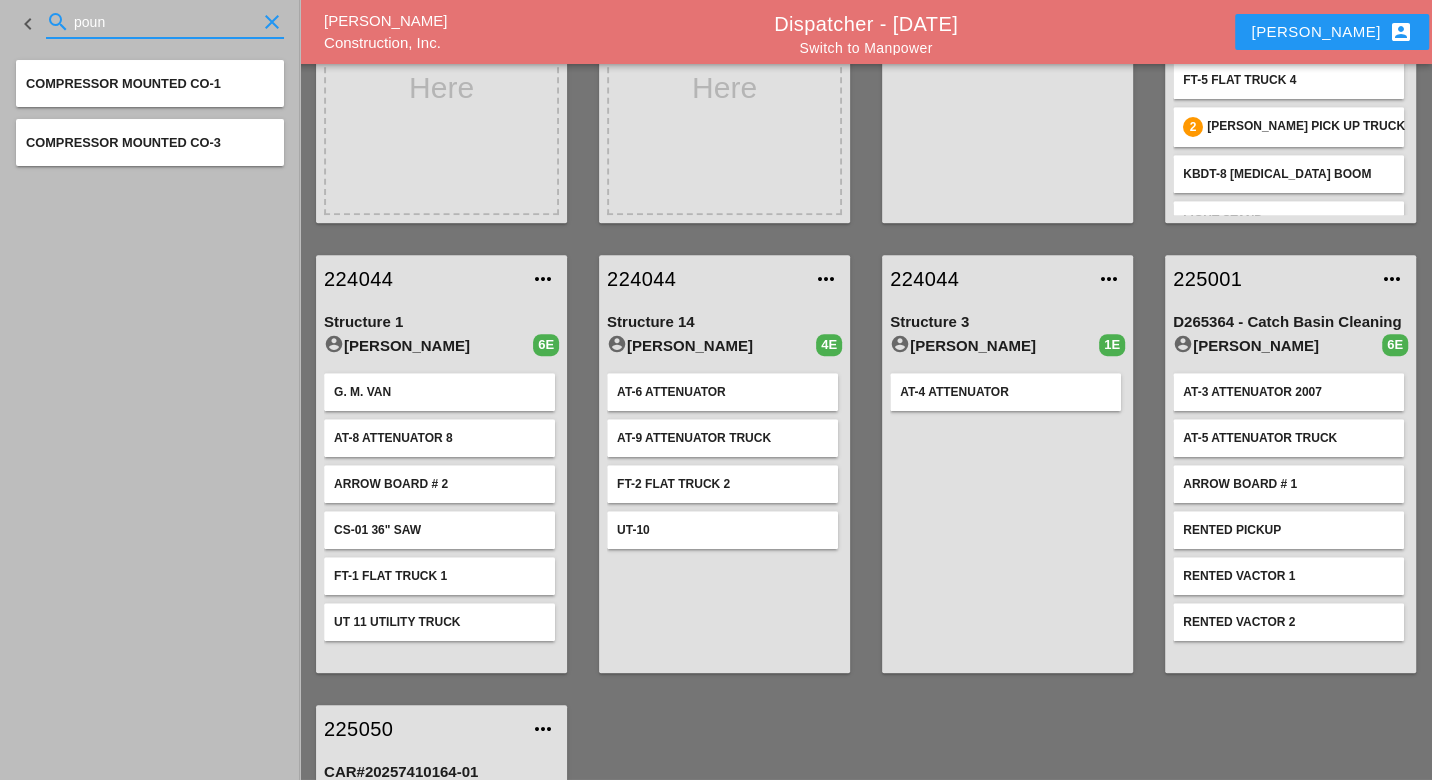 type on "pound" 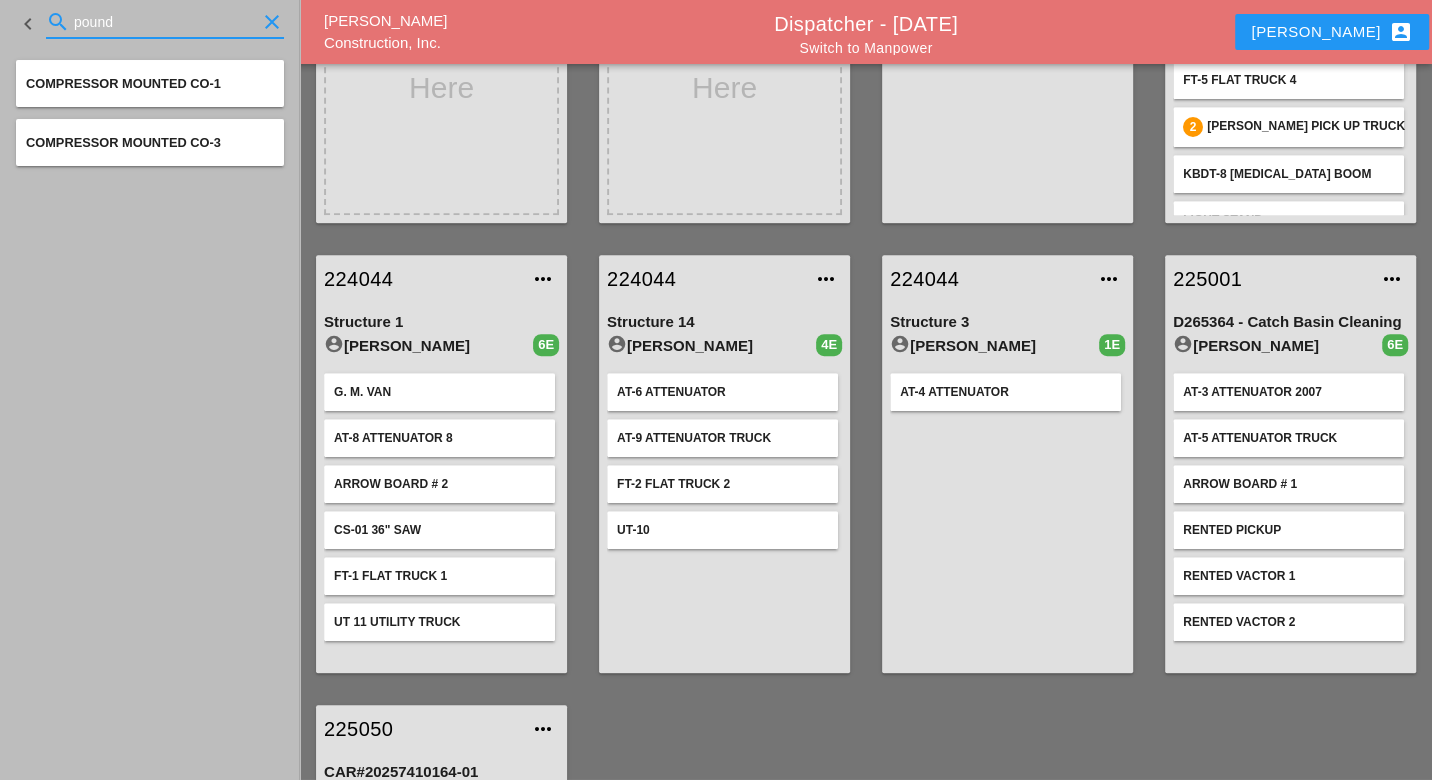 drag, startPoint x: 132, startPoint y: 21, endPoint x: 63, endPoint y: 20, distance: 69.00725 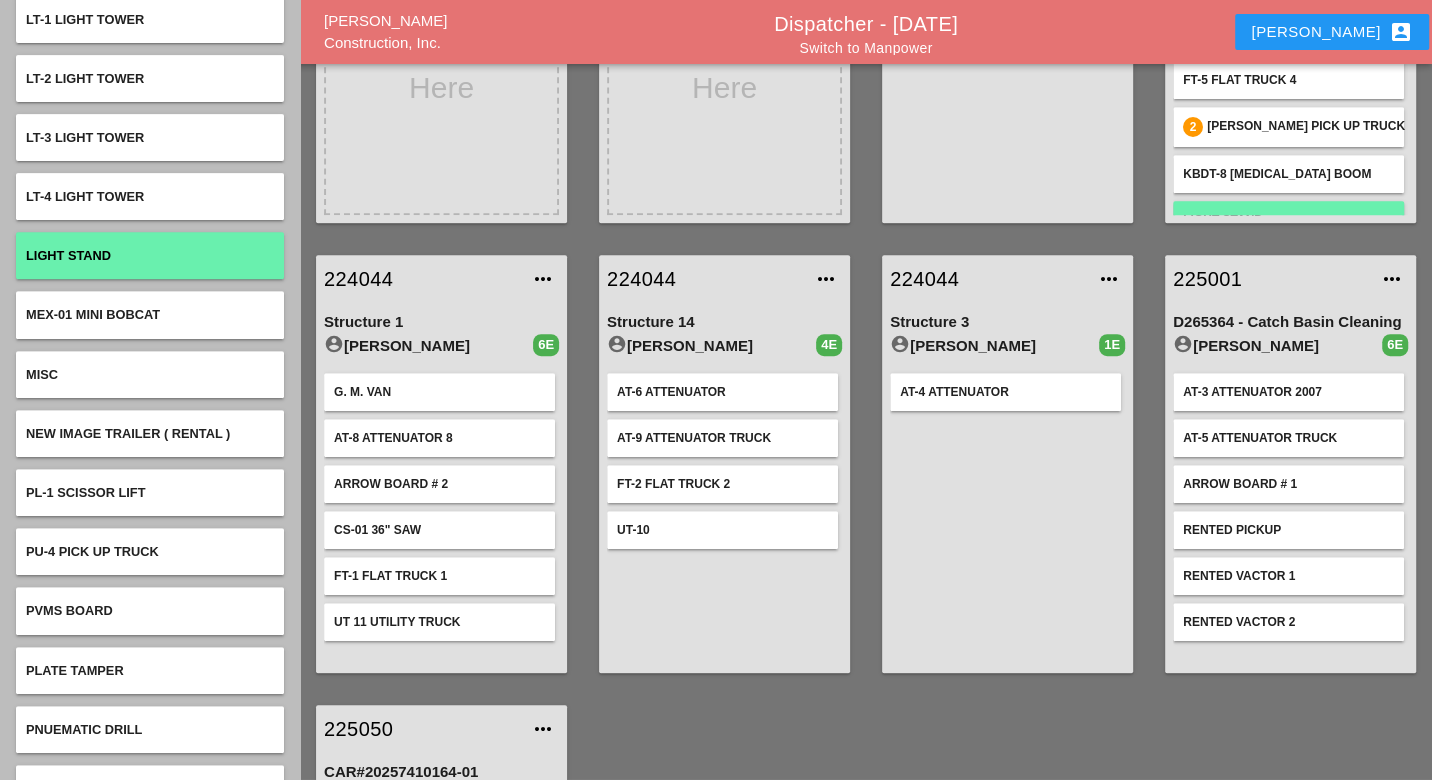 scroll, scrollTop: 6222, scrollLeft: 0, axis: vertical 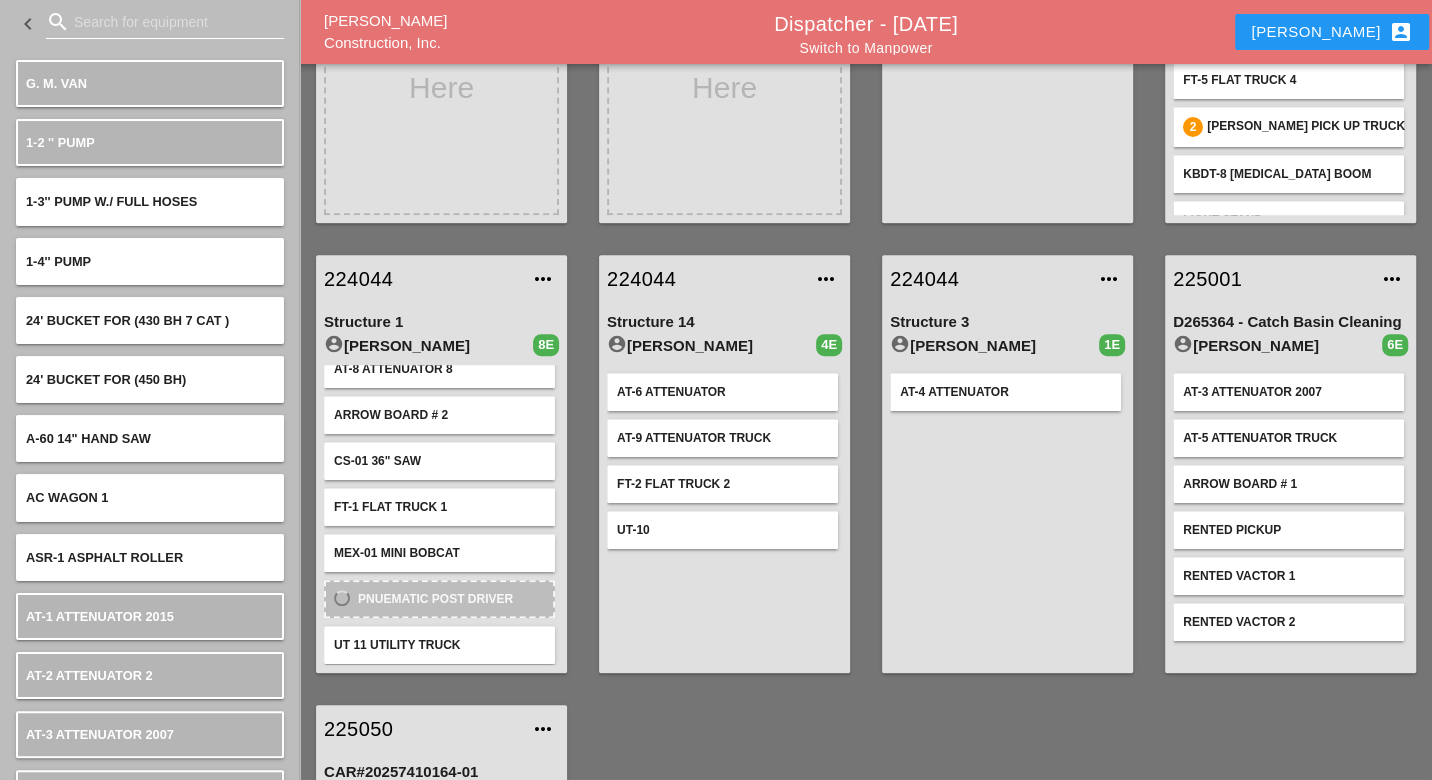 click at bounding box center (165, 22) 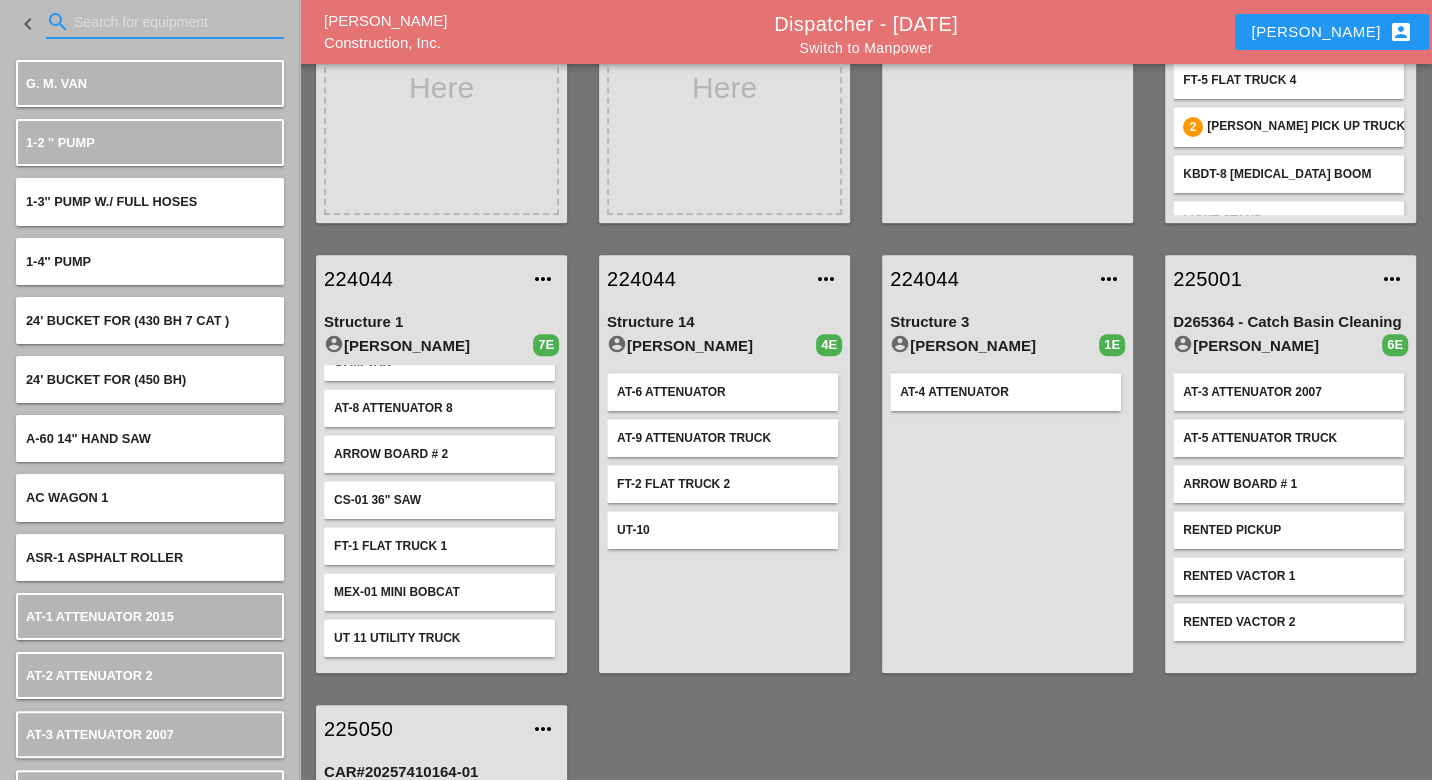 scroll, scrollTop: 24, scrollLeft: 0, axis: vertical 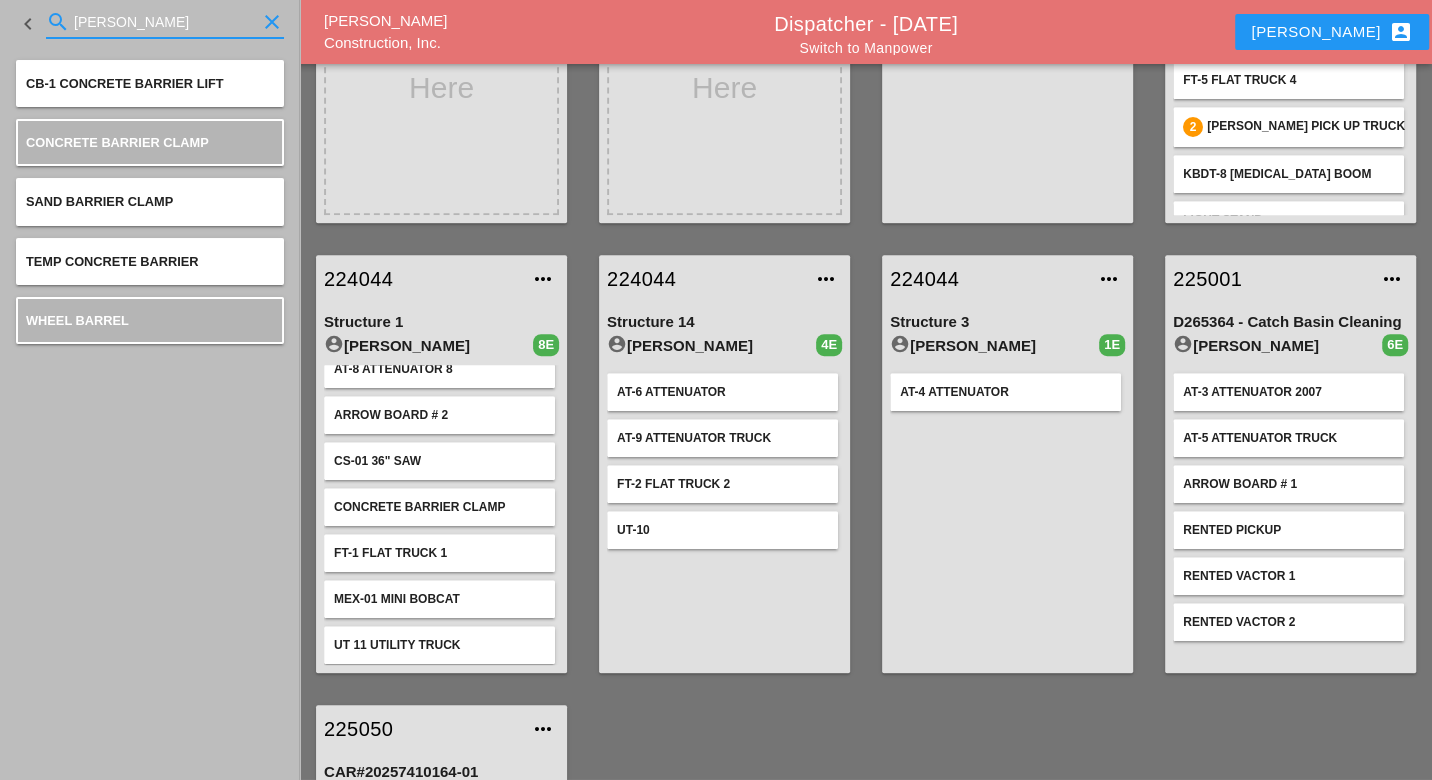 drag, startPoint x: 116, startPoint y: 21, endPoint x: 64, endPoint y: 25, distance: 52.153618 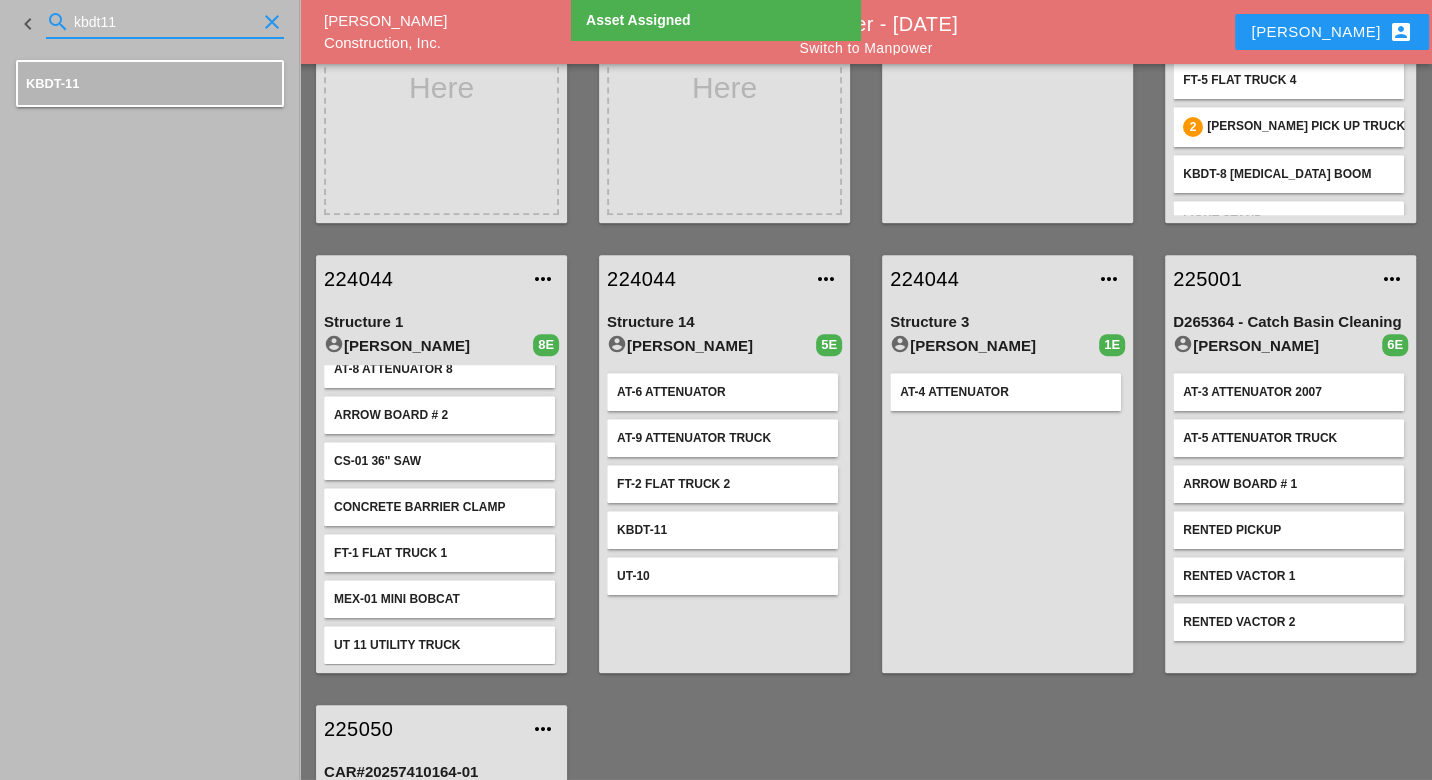 drag, startPoint x: 153, startPoint y: 20, endPoint x: 56, endPoint y: 21, distance: 97.00516 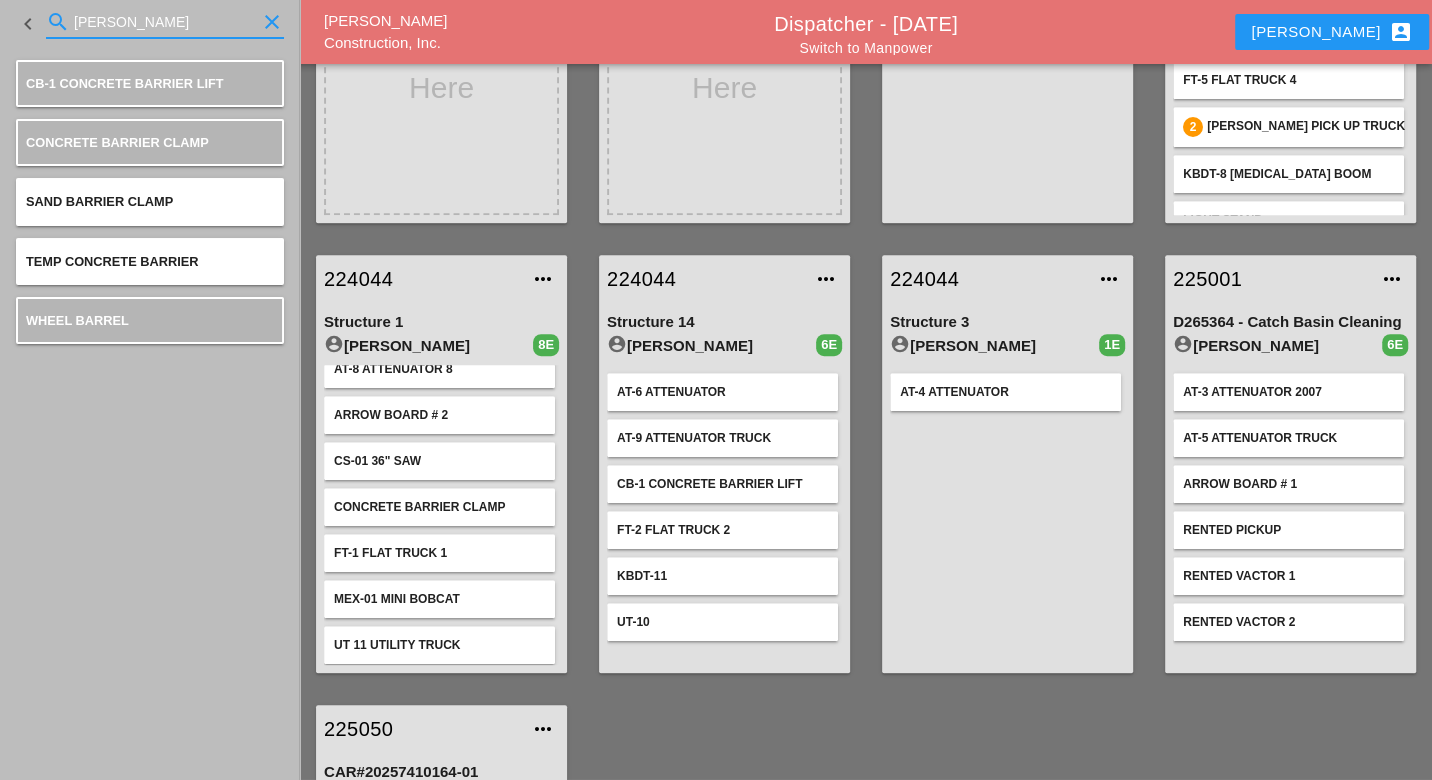 drag, startPoint x: 126, startPoint y: 24, endPoint x: 58, endPoint y: 27, distance: 68.06615 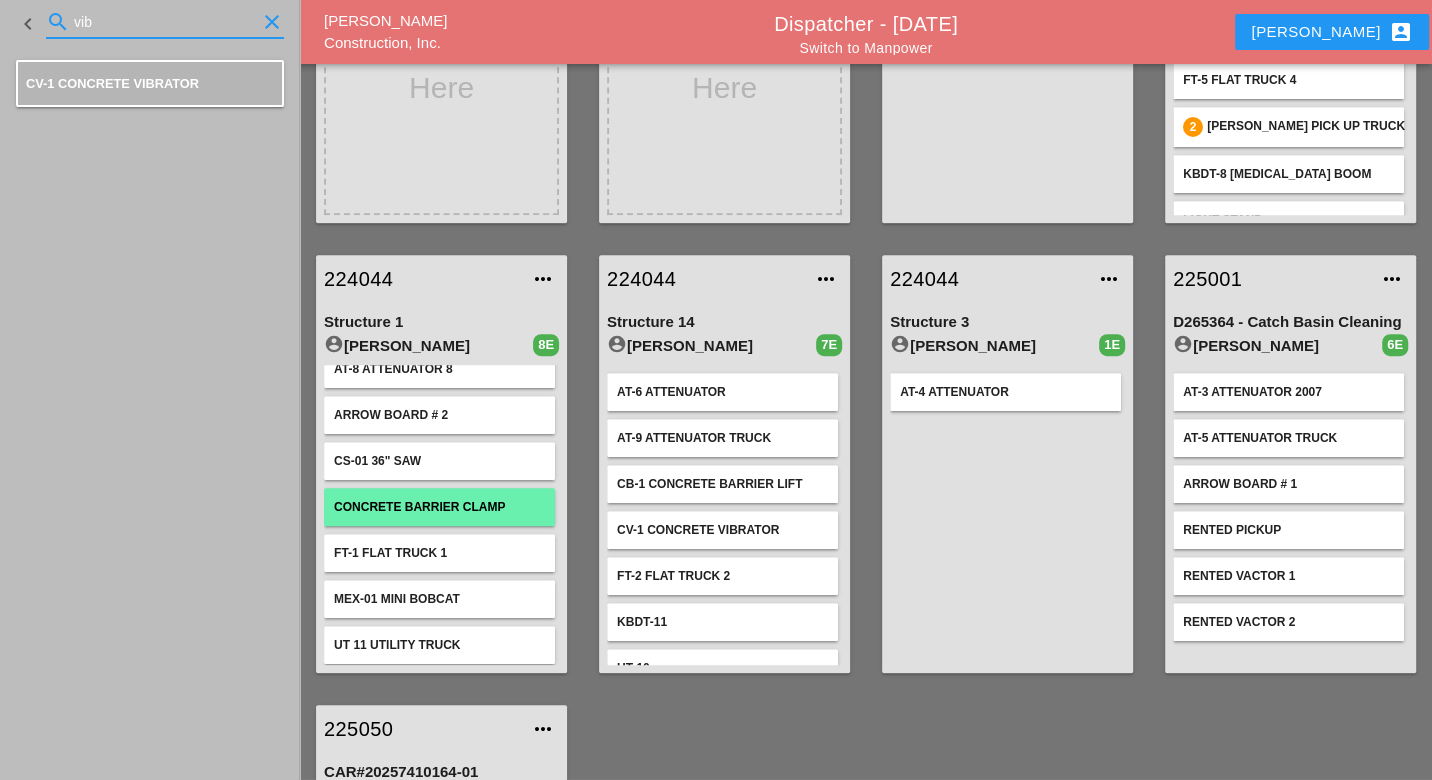 drag, startPoint x: 109, startPoint y: 24, endPoint x: 67, endPoint y: 21, distance: 42.107006 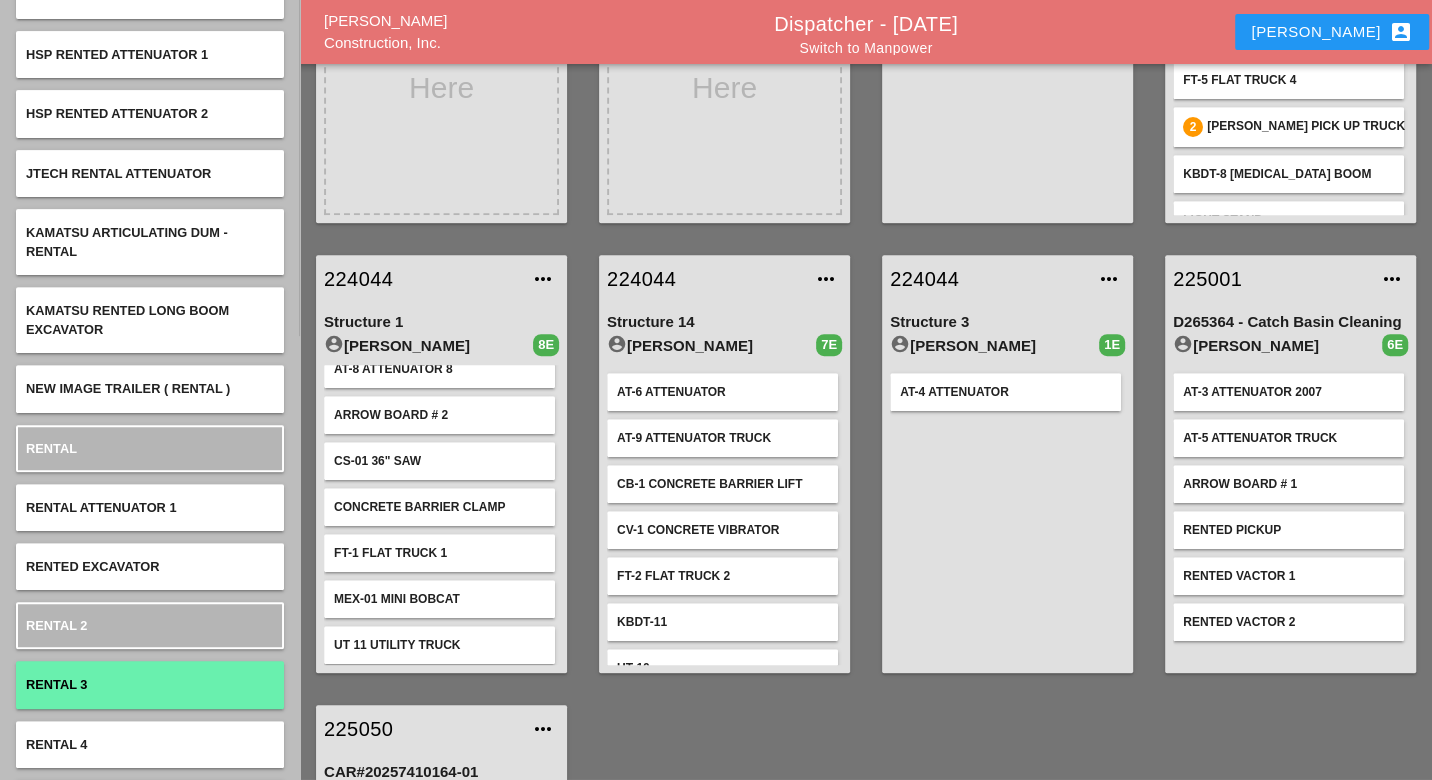 scroll, scrollTop: 555, scrollLeft: 0, axis: vertical 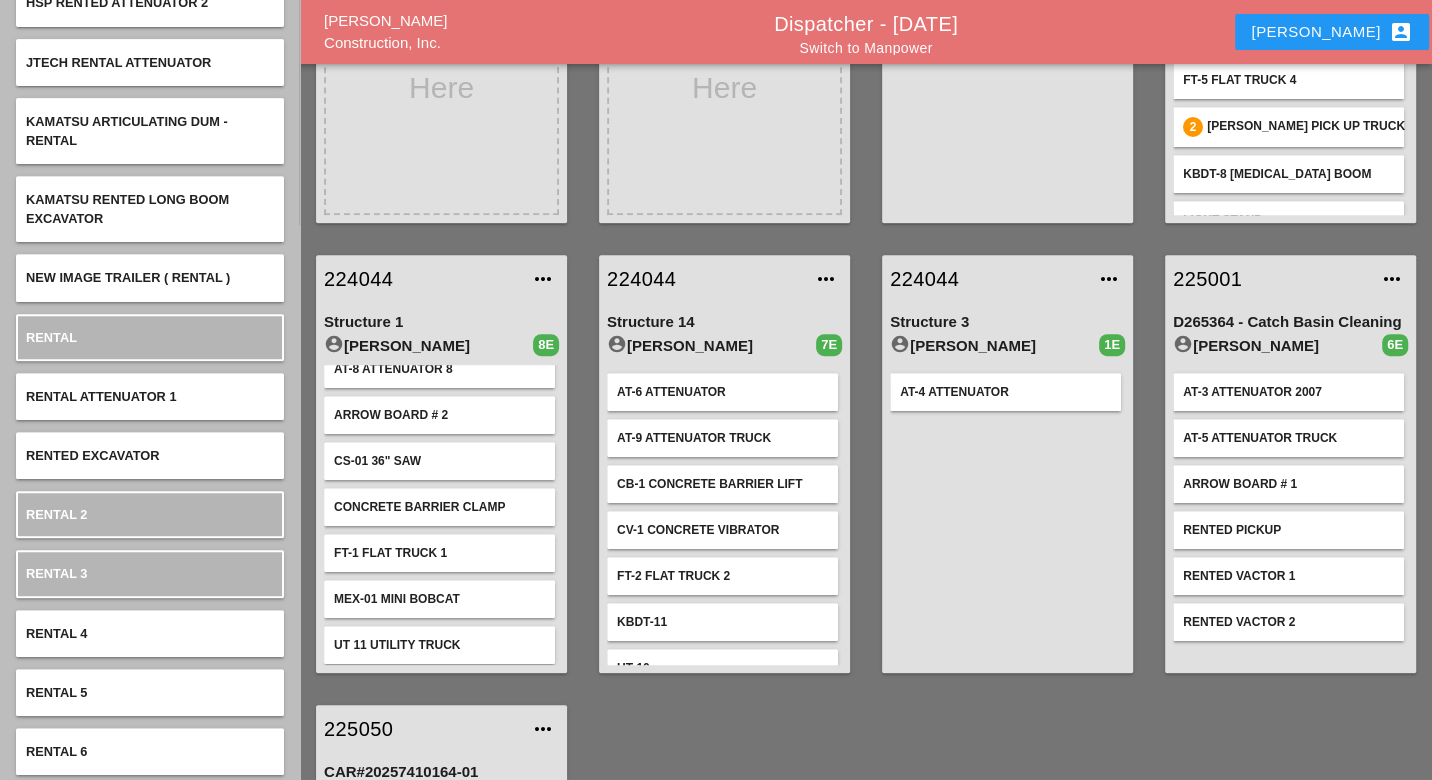 type on "rent" 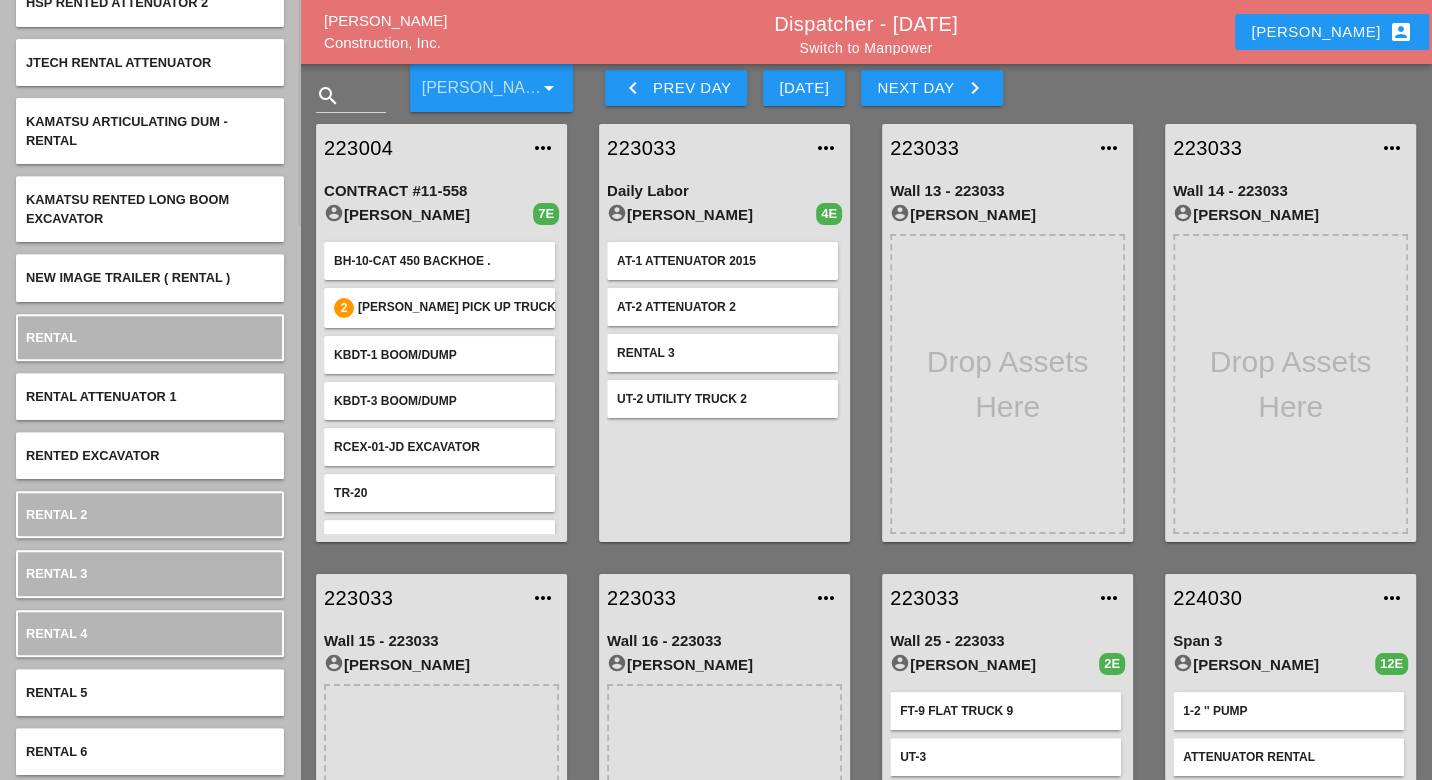 scroll, scrollTop: 0, scrollLeft: 0, axis: both 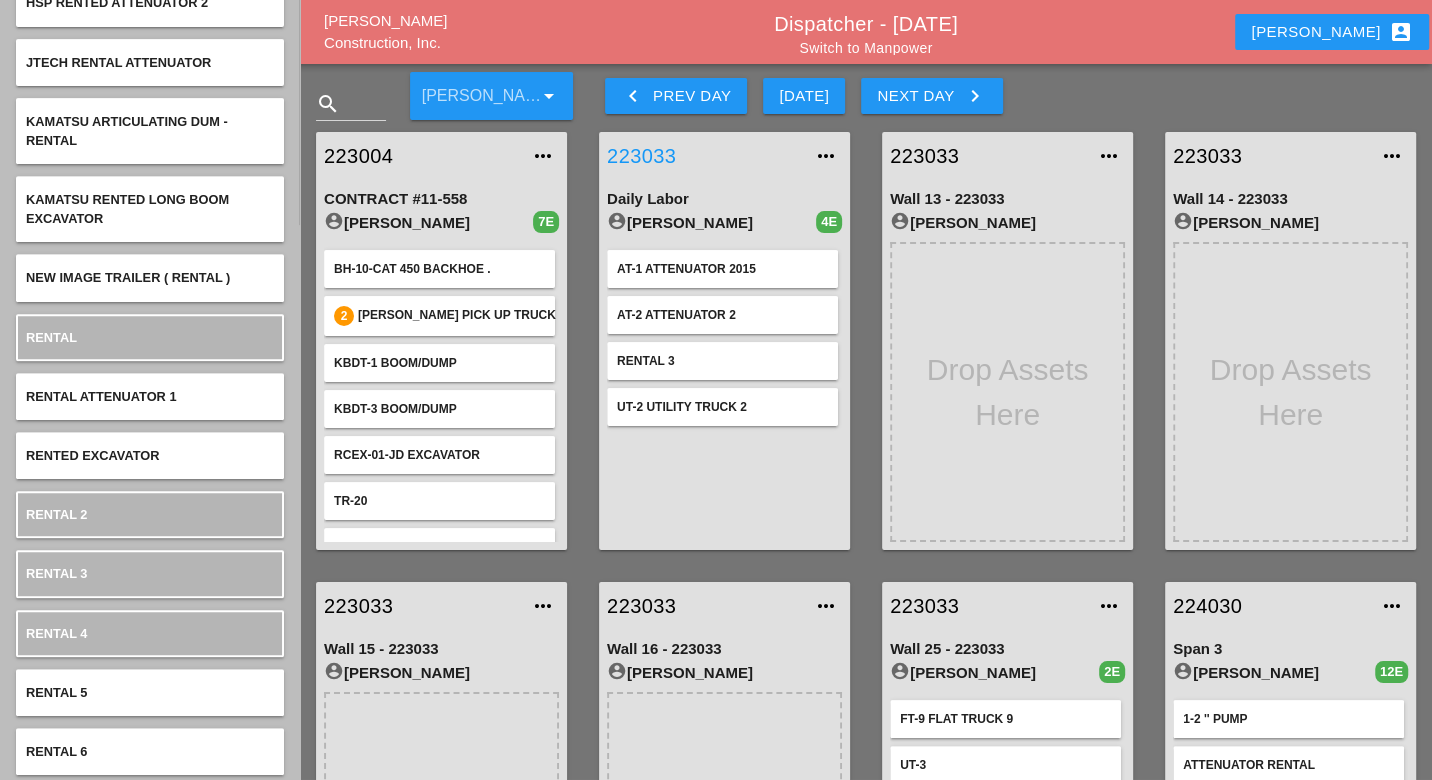 click on "223033" at bounding box center (704, 156) 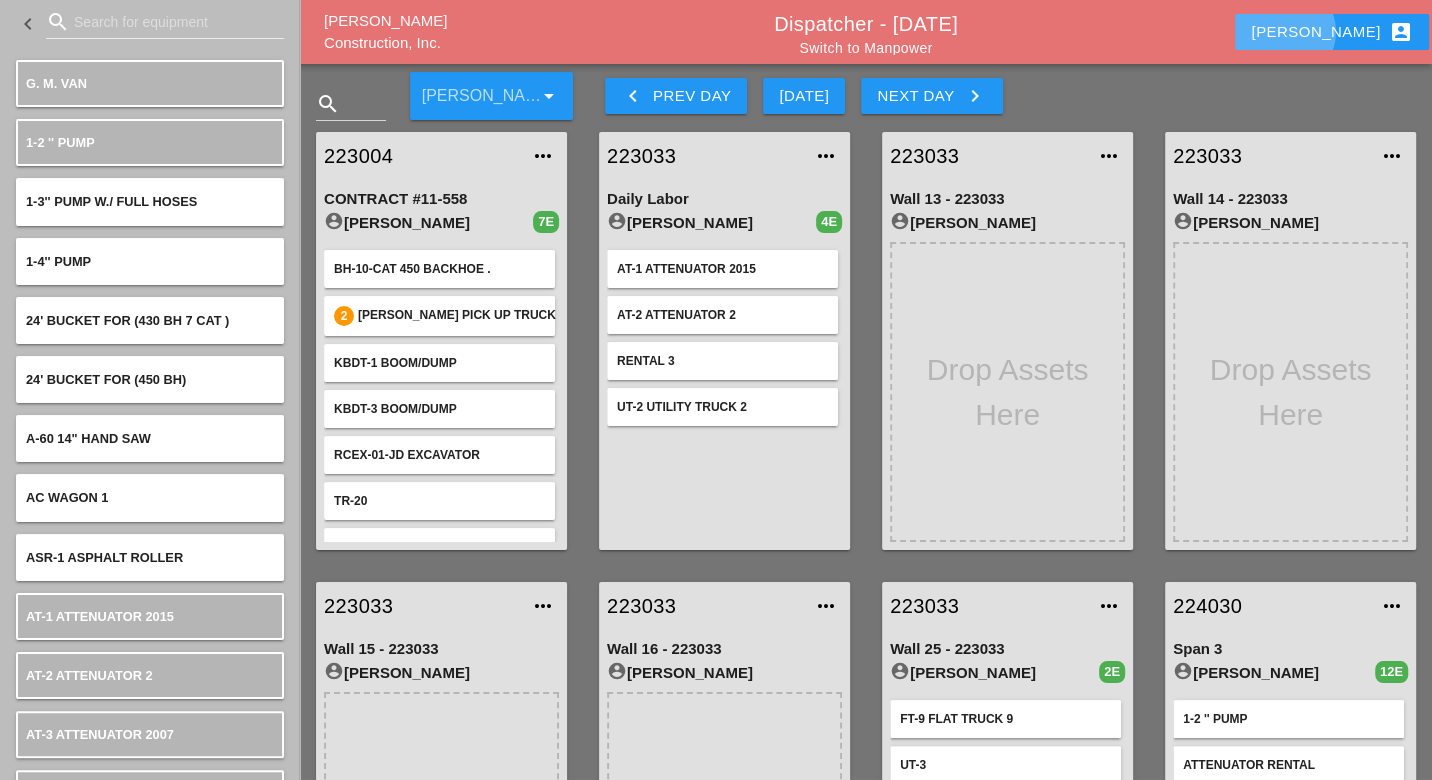 click on "Luca account_box" at bounding box center [1331, 32] 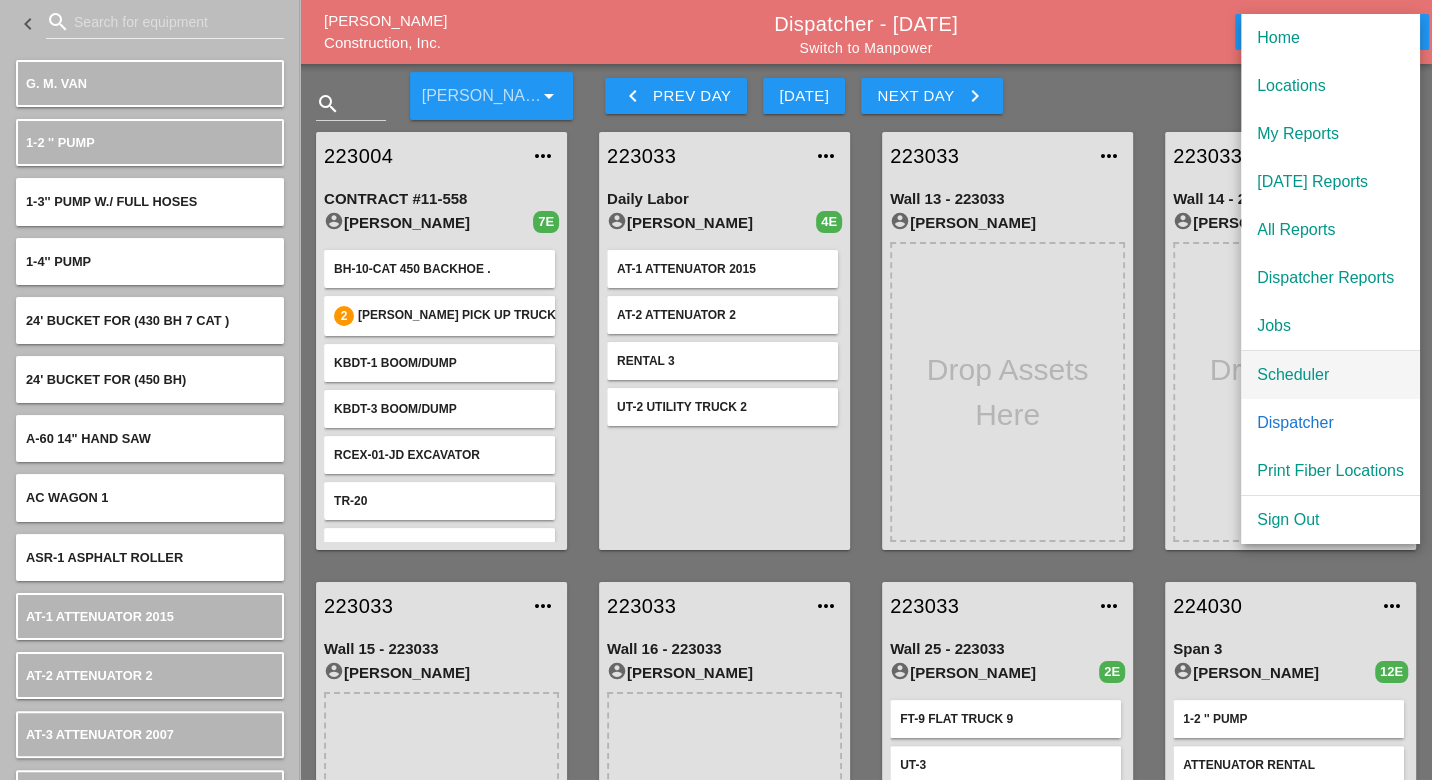 click on "Scheduler" at bounding box center [1330, 375] 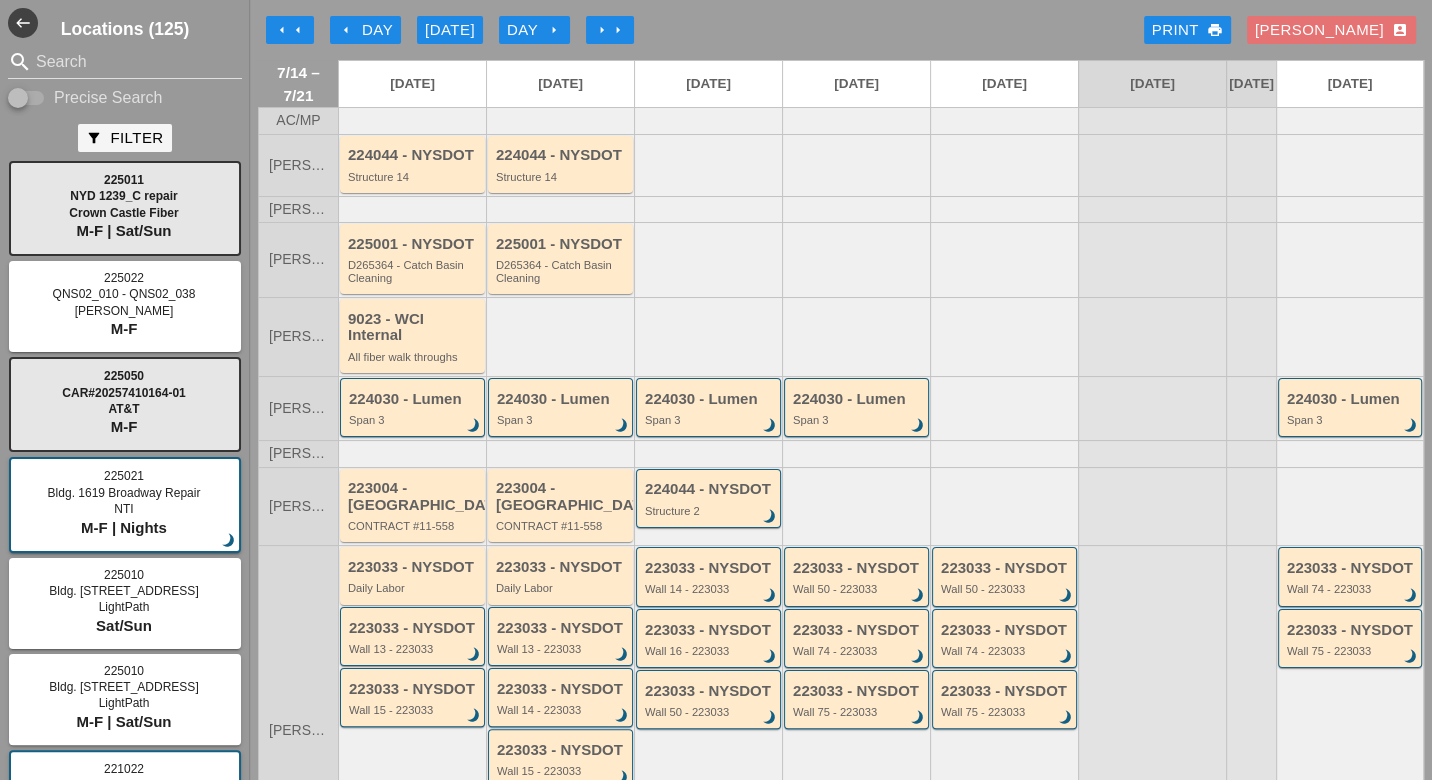 click on "Day arrow_right" at bounding box center [534, 30] 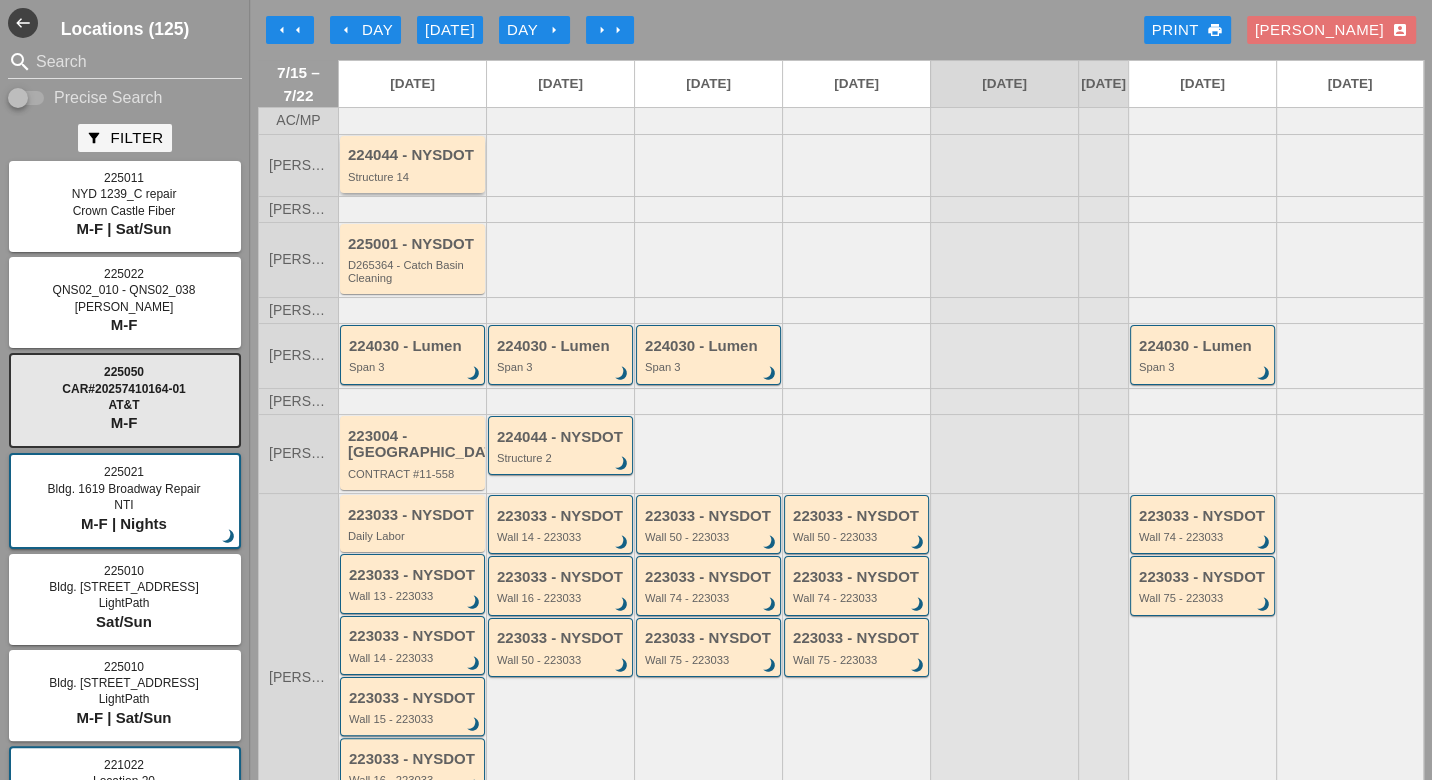 click on "Structure 14" at bounding box center [414, 177] 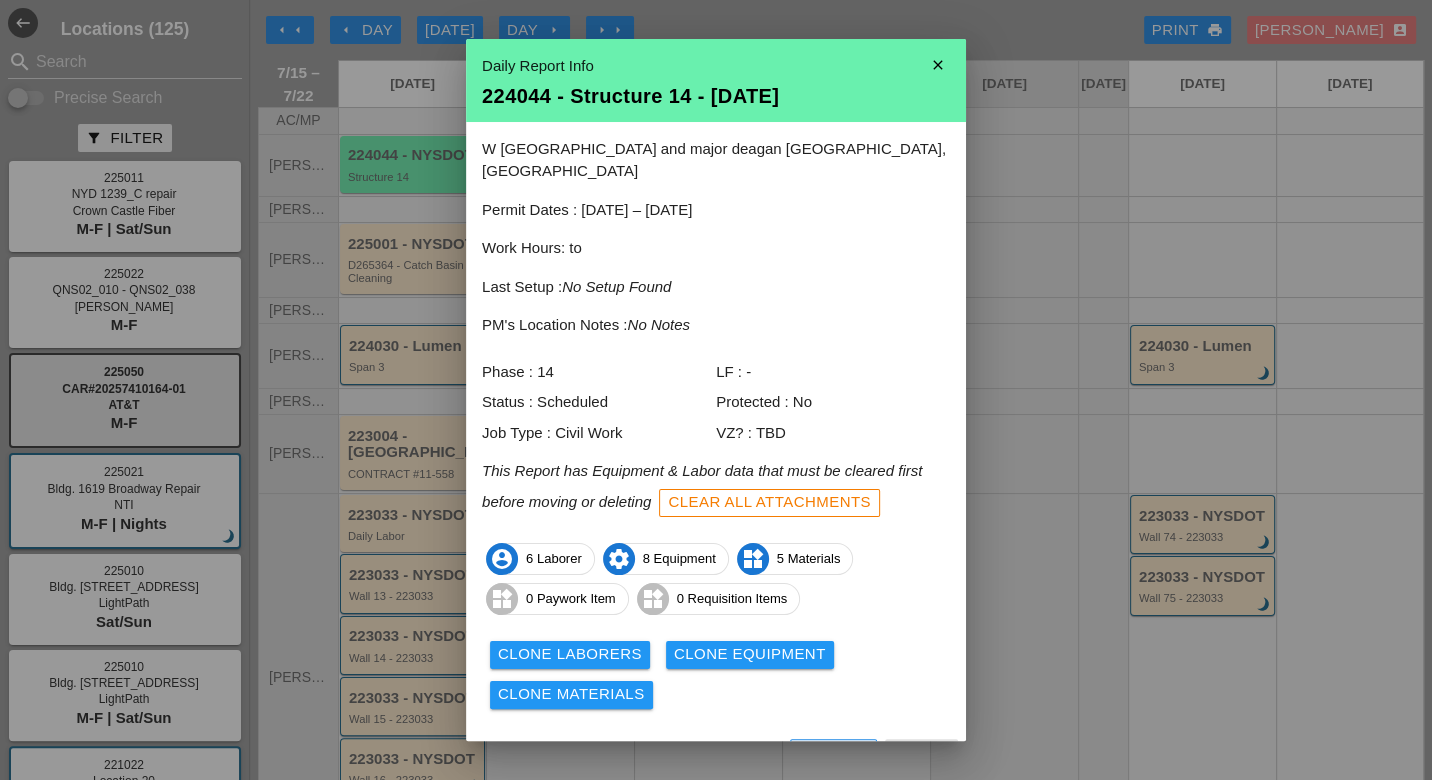click on "View" at bounding box center (660, 756) 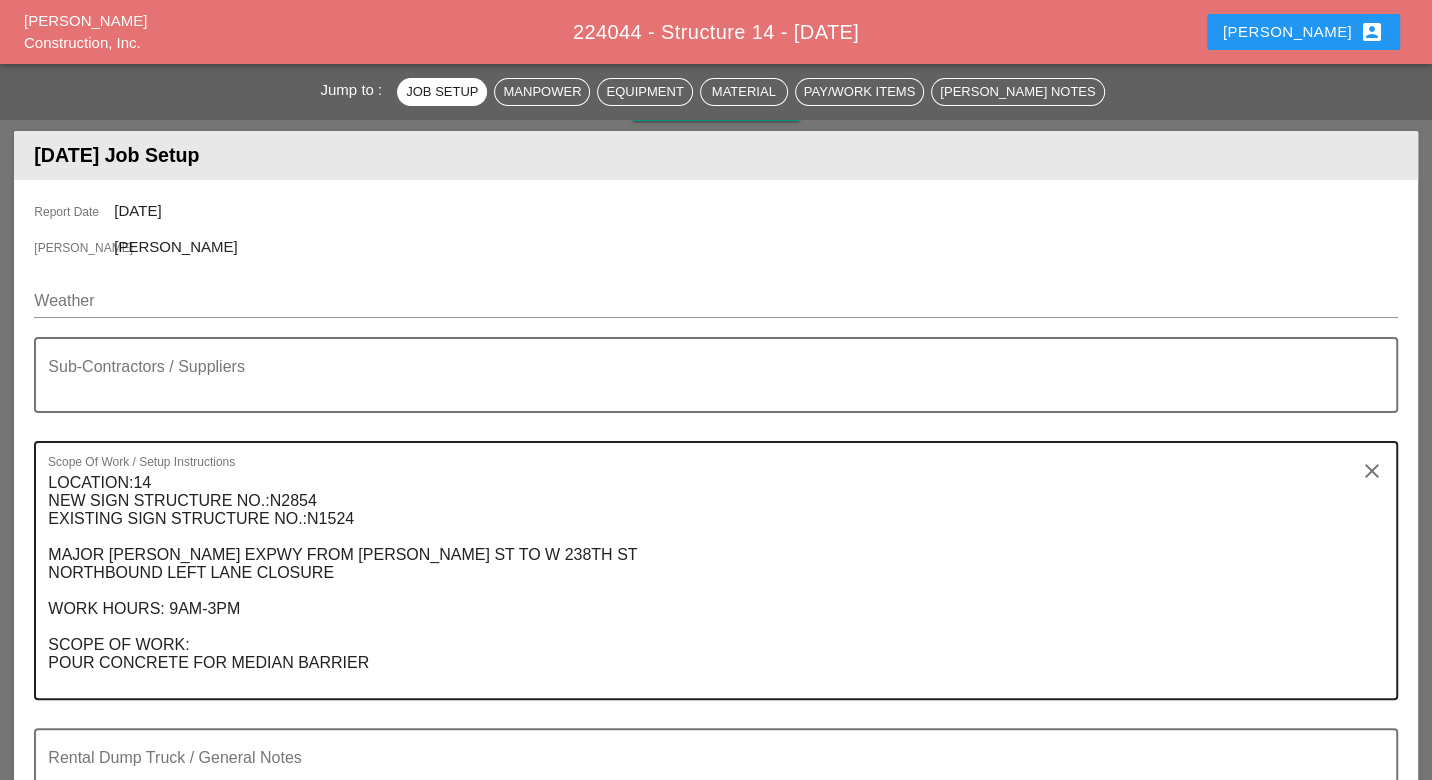 scroll, scrollTop: 222, scrollLeft: 0, axis: vertical 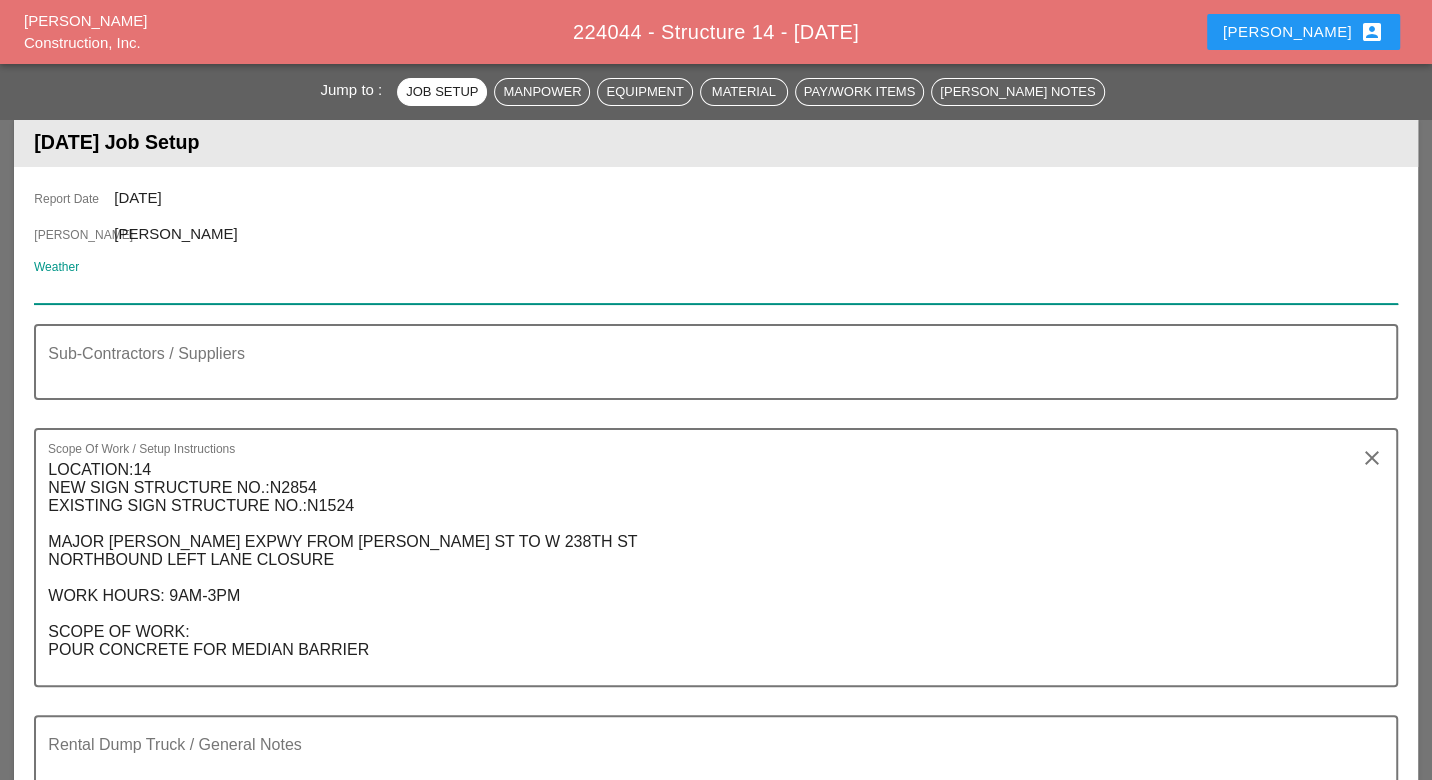 paste on "Tue 15 | Day 89° 34% E 8 mph Rain showers early with some sunshine later in the day. High 89F. Winds E at 5 to 10 mph. Chance of rain 30%." 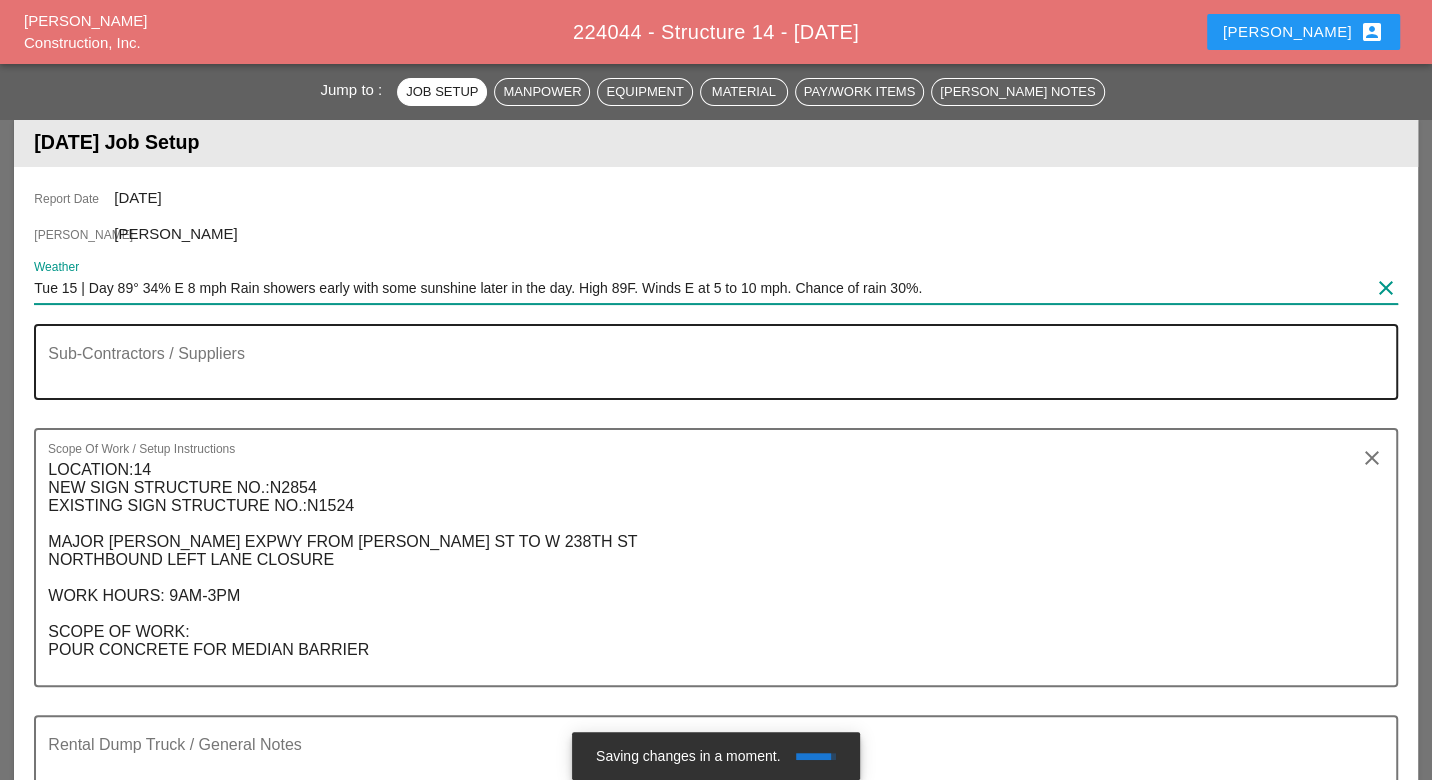 scroll, scrollTop: 333, scrollLeft: 0, axis: vertical 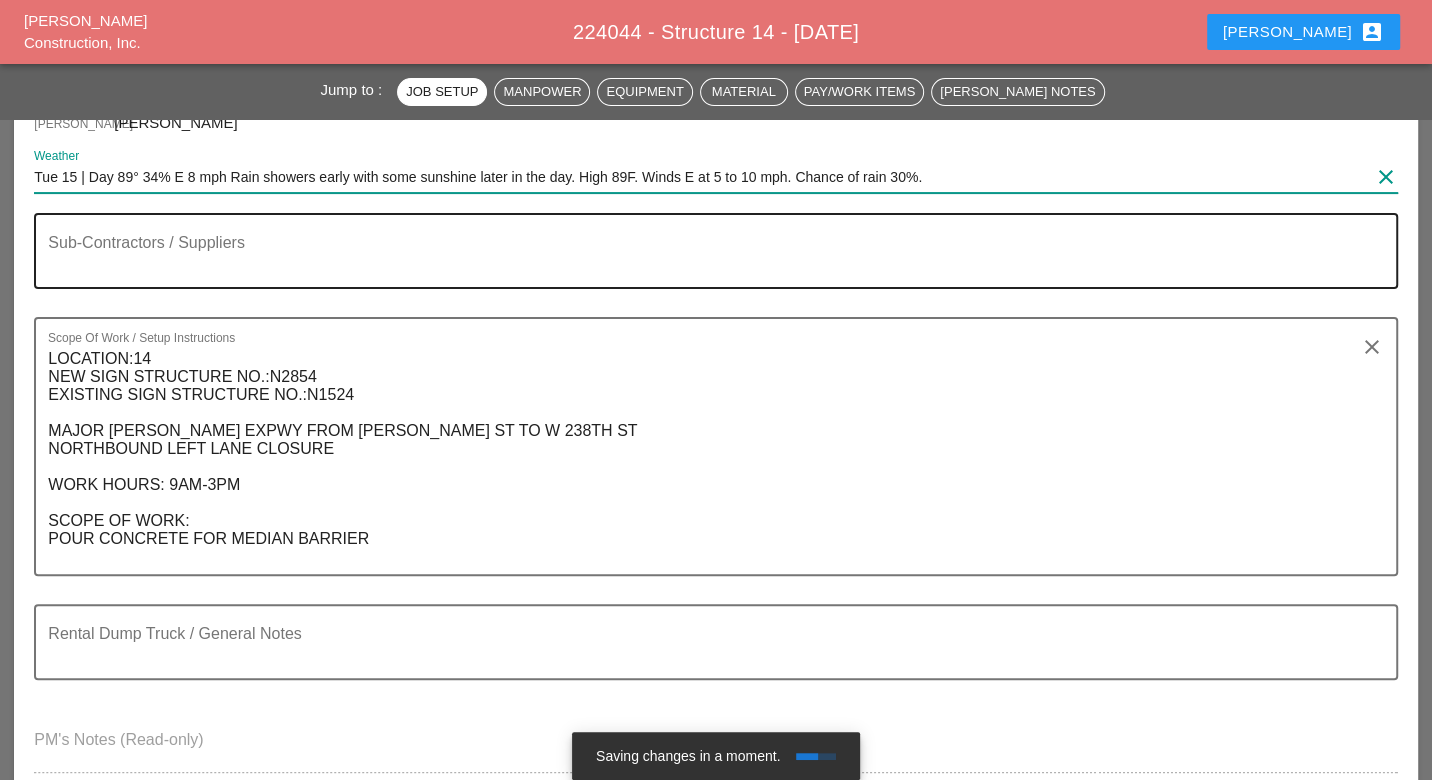 type on "Tue 15 | Day 89° 34% E 8 mph Rain showers early with some sunshine later in the day. High 89F. Winds E at 5 to 10 mph. Chance of rain 30%." 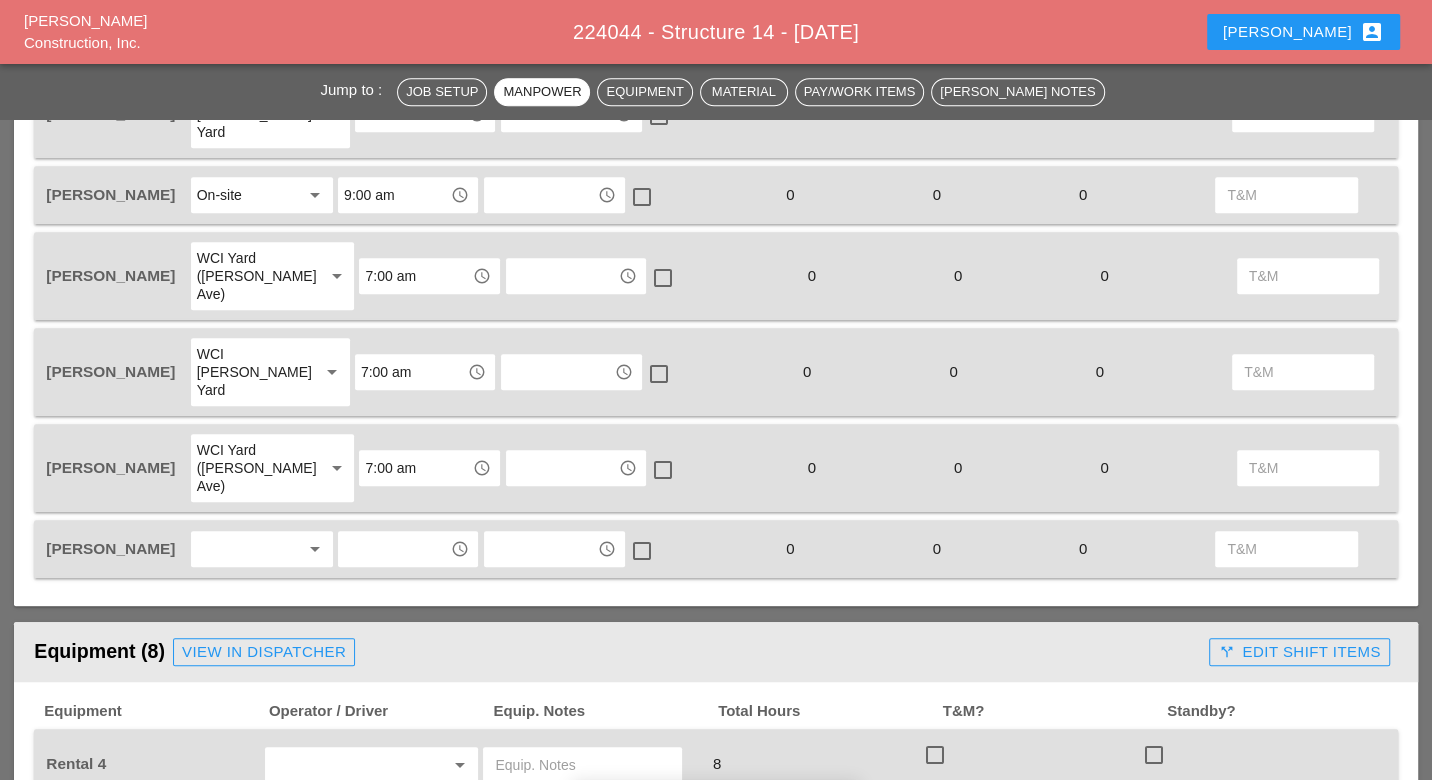 scroll, scrollTop: 1222, scrollLeft: 0, axis: vertical 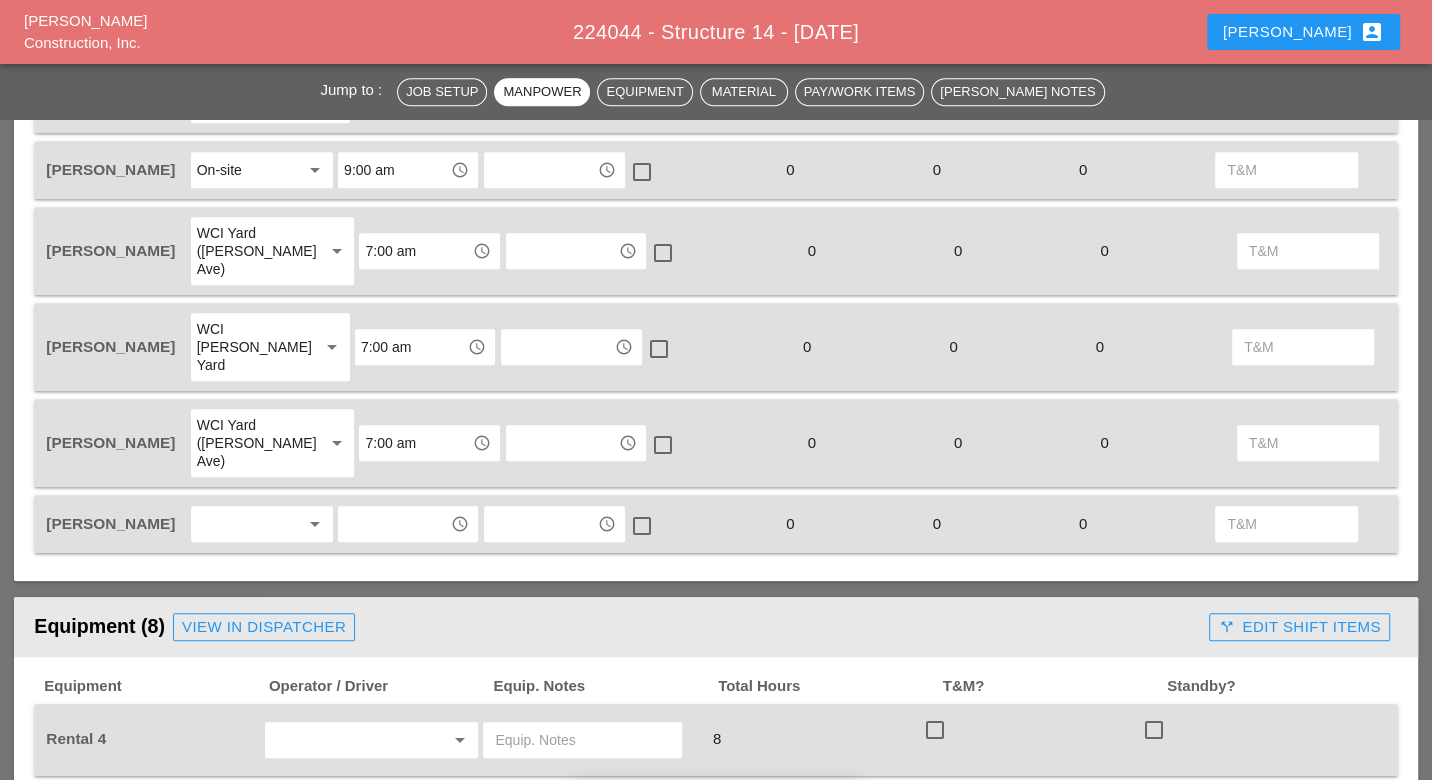 type on "X- steam on site ( T. Igo)" 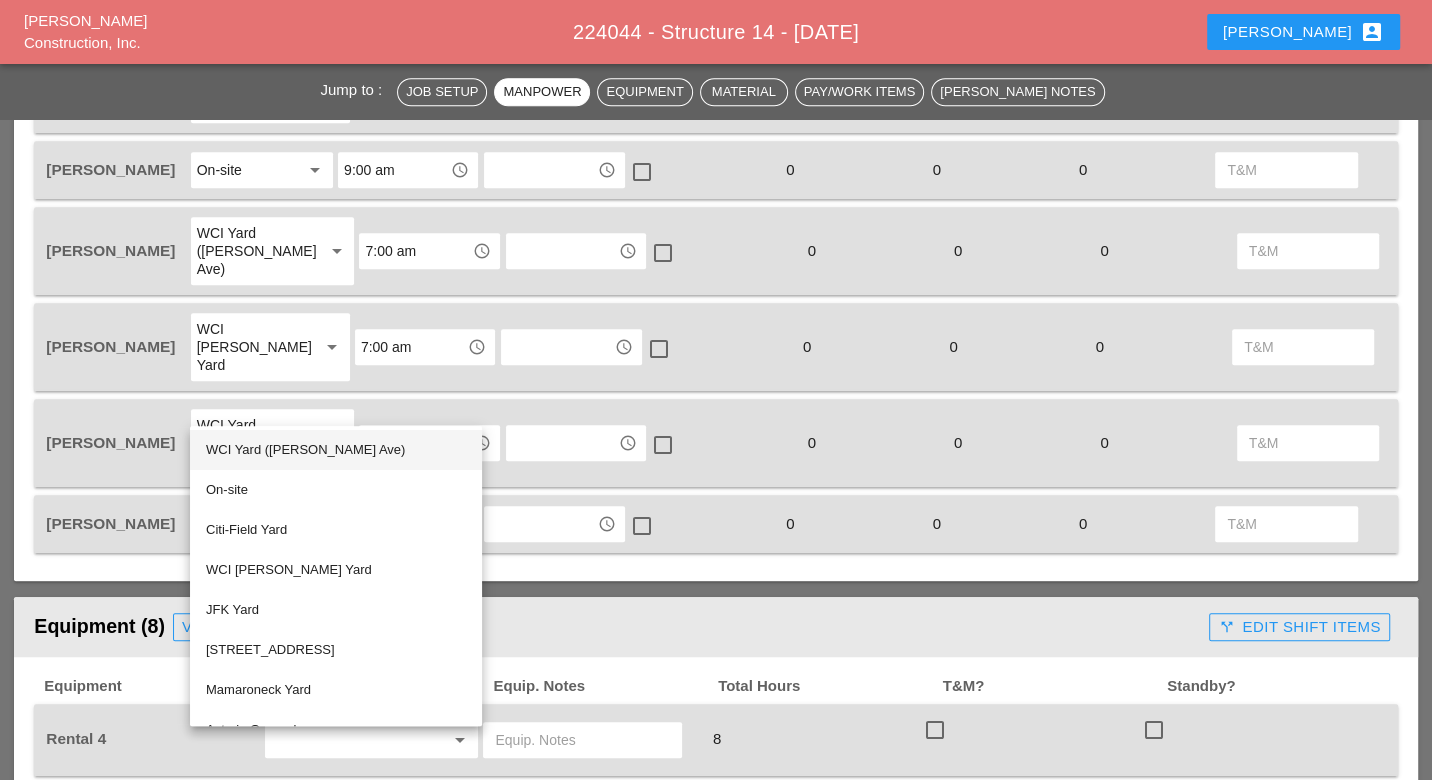 click on "WCI Yard ([PERSON_NAME] Ave)" at bounding box center [336, 450] 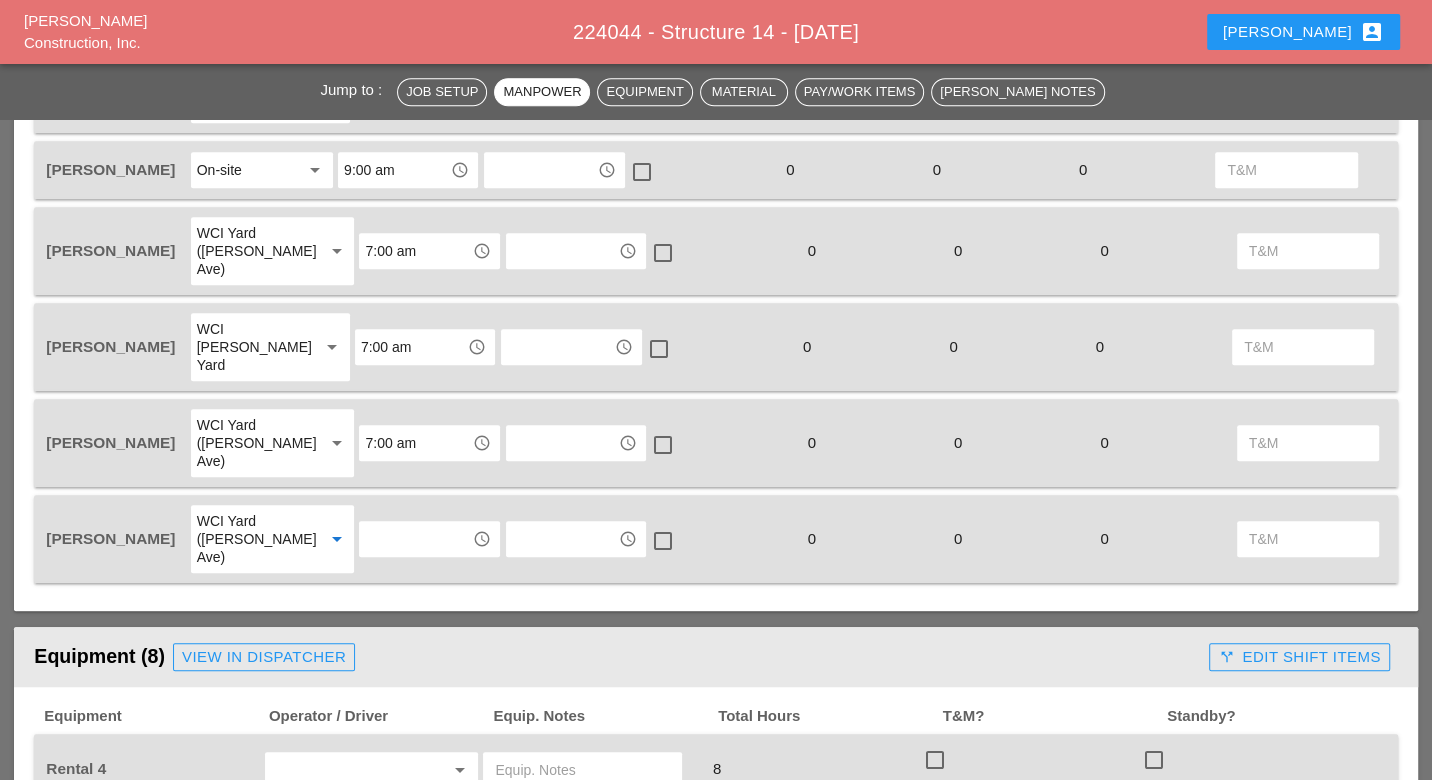 click at bounding box center (415, 539) 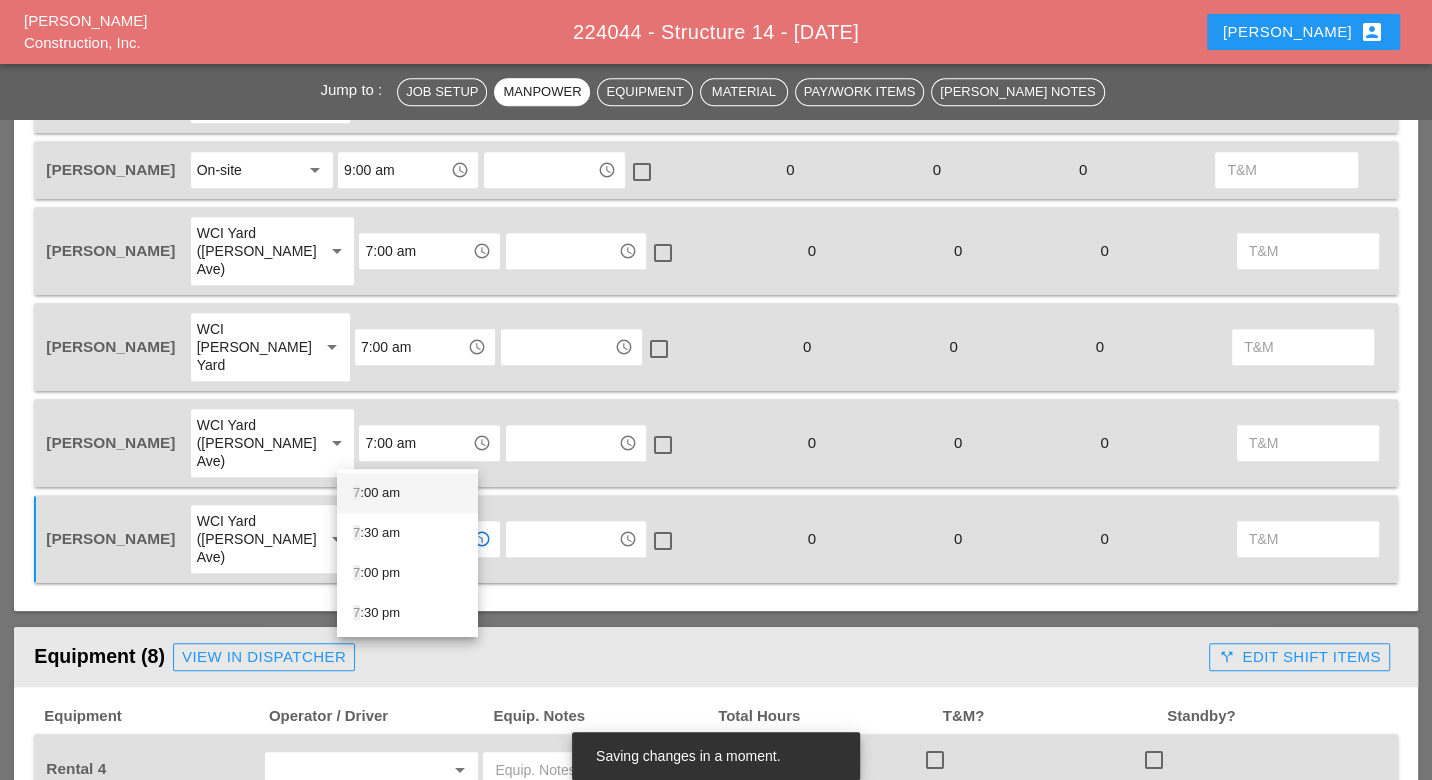click on "7 :00 am" at bounding box center (407, 493) 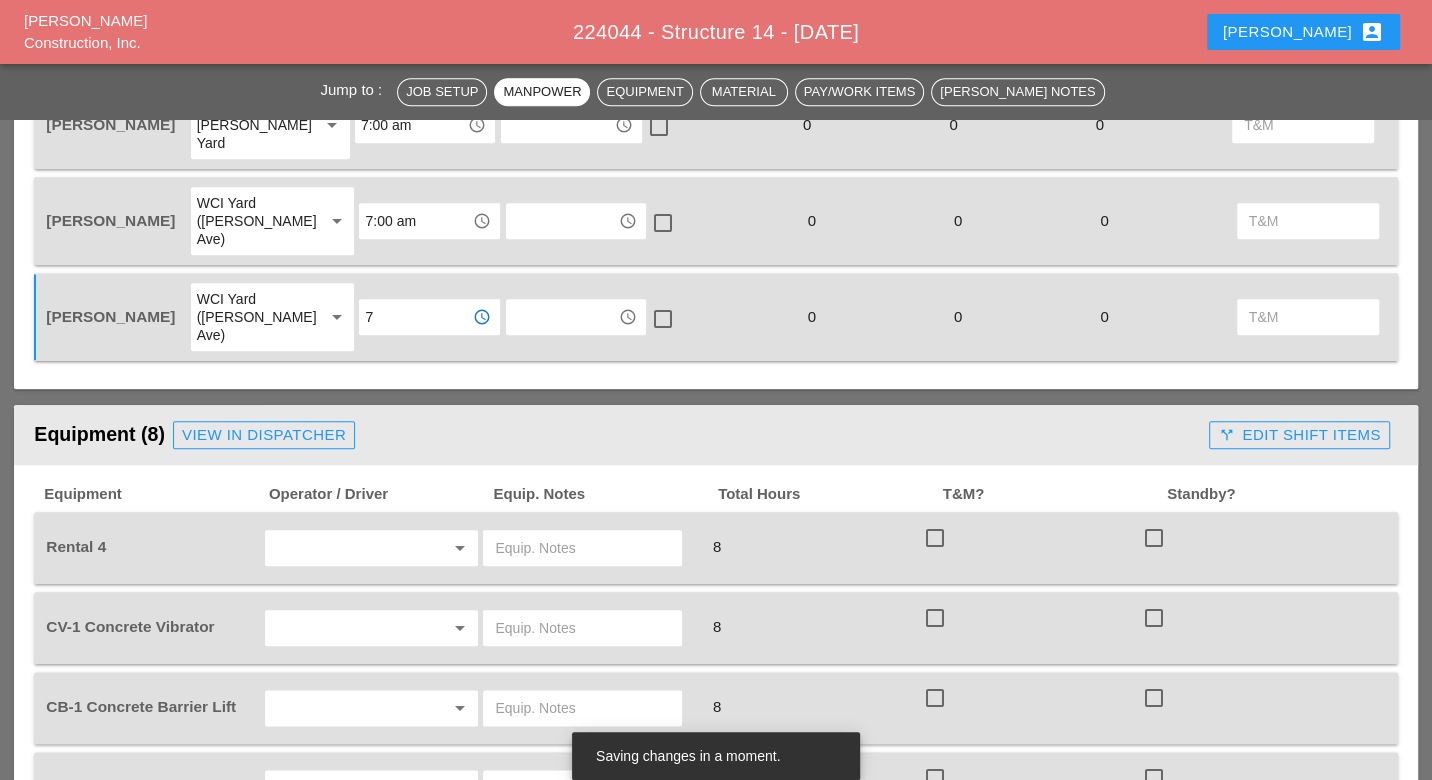 scroll, scrollTop: 1555, scrollLeft: 0, axis: vertical 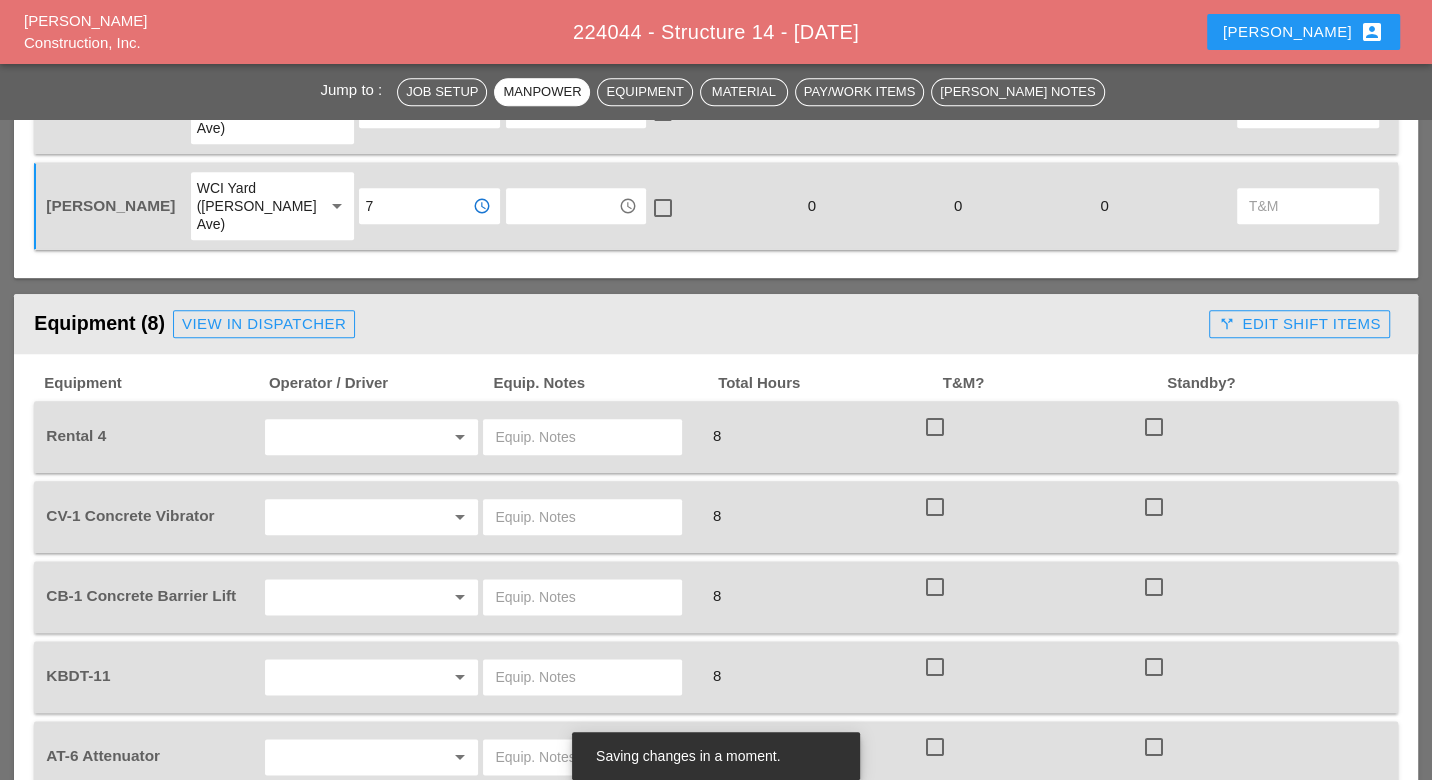 type on "7:00 am" 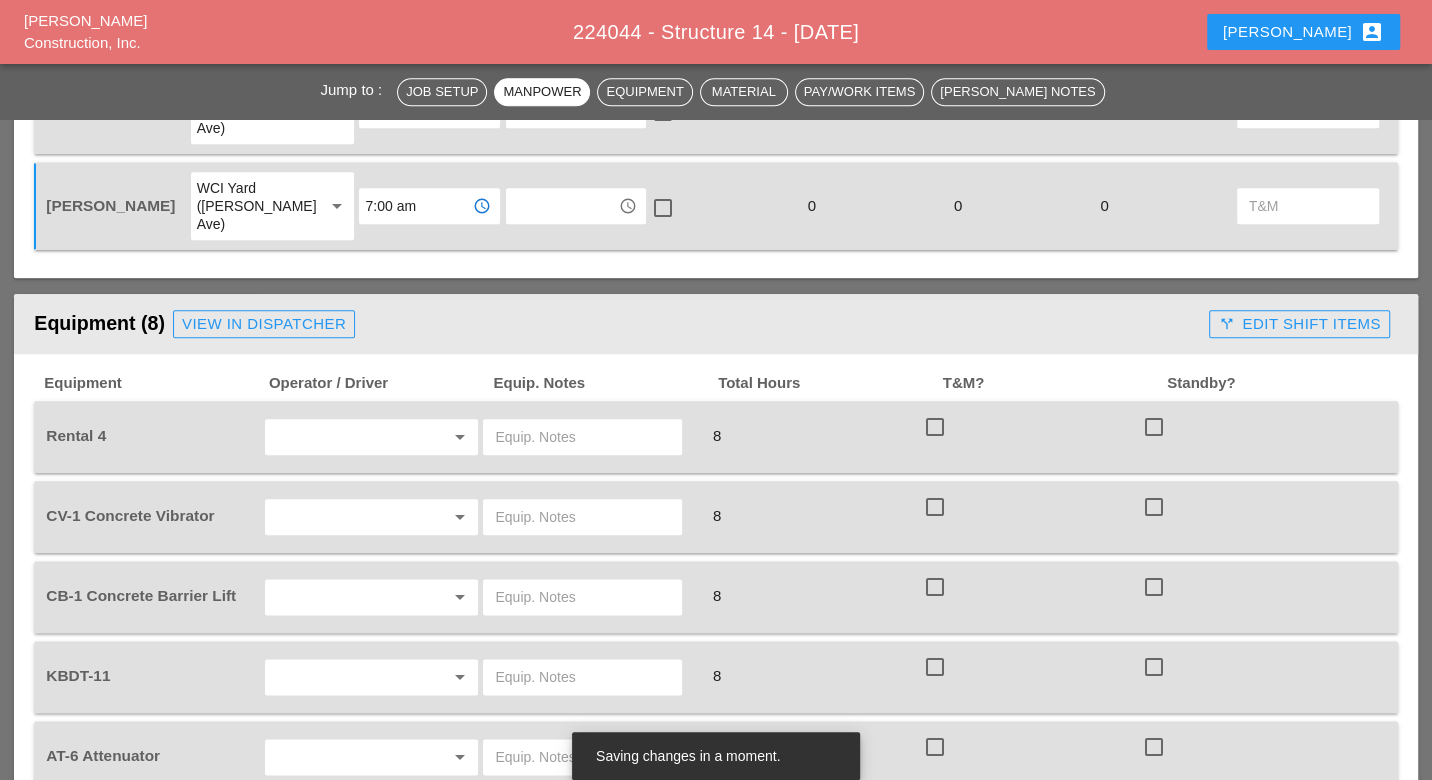 click at bounding box center [344, 437] 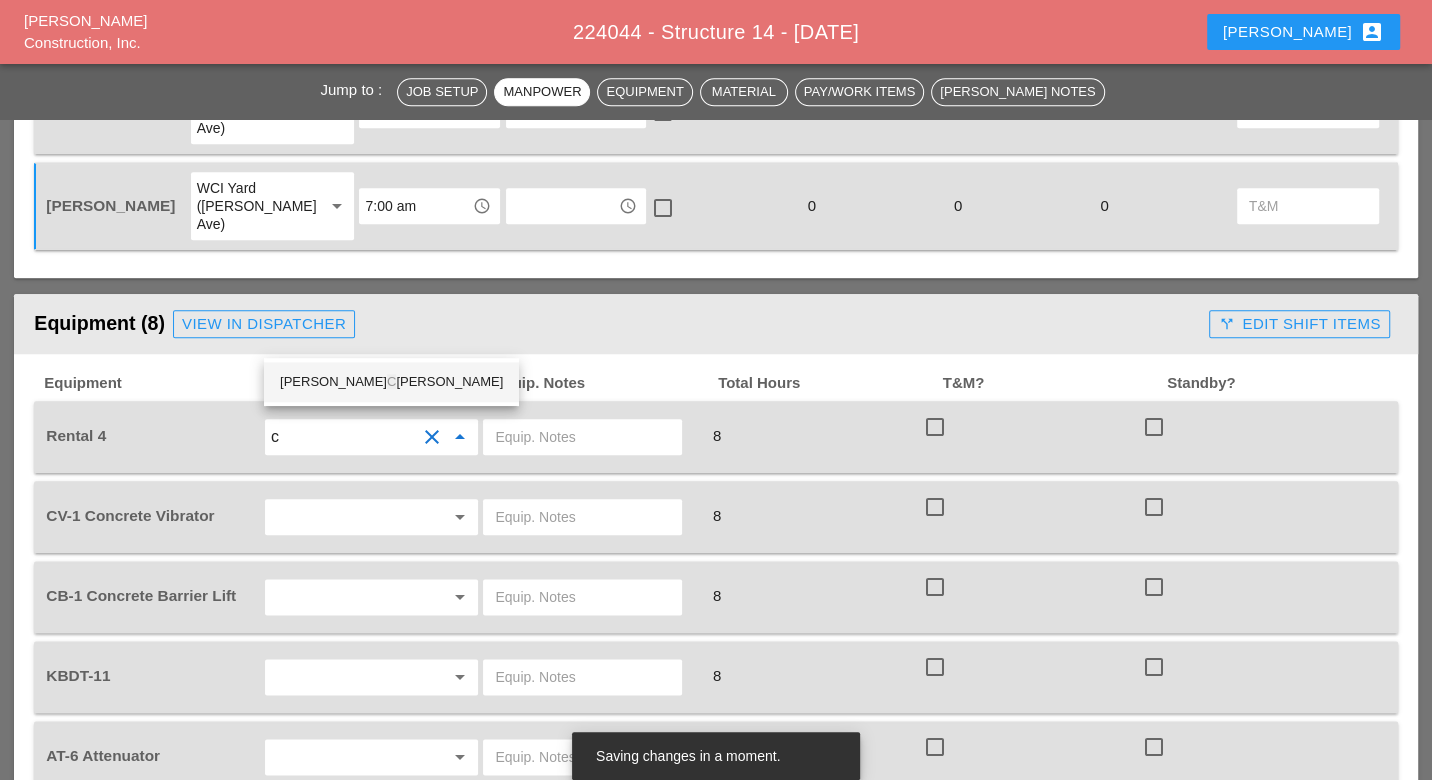 drag, startPoint x: 353, startPoint y: 377, endPoint x: 447, endPoint y: 335, distance: 102.9563 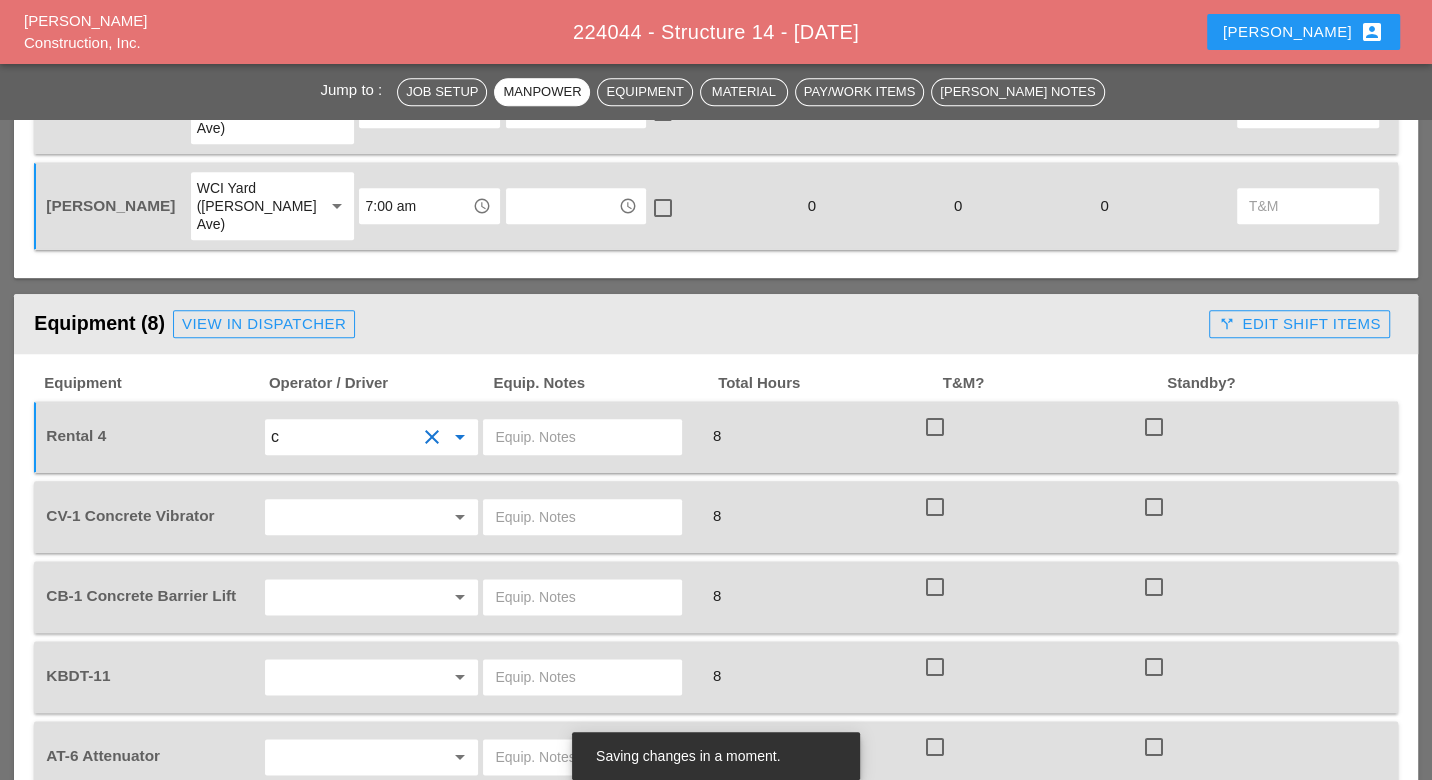 type on "[PERSON_NAME]" 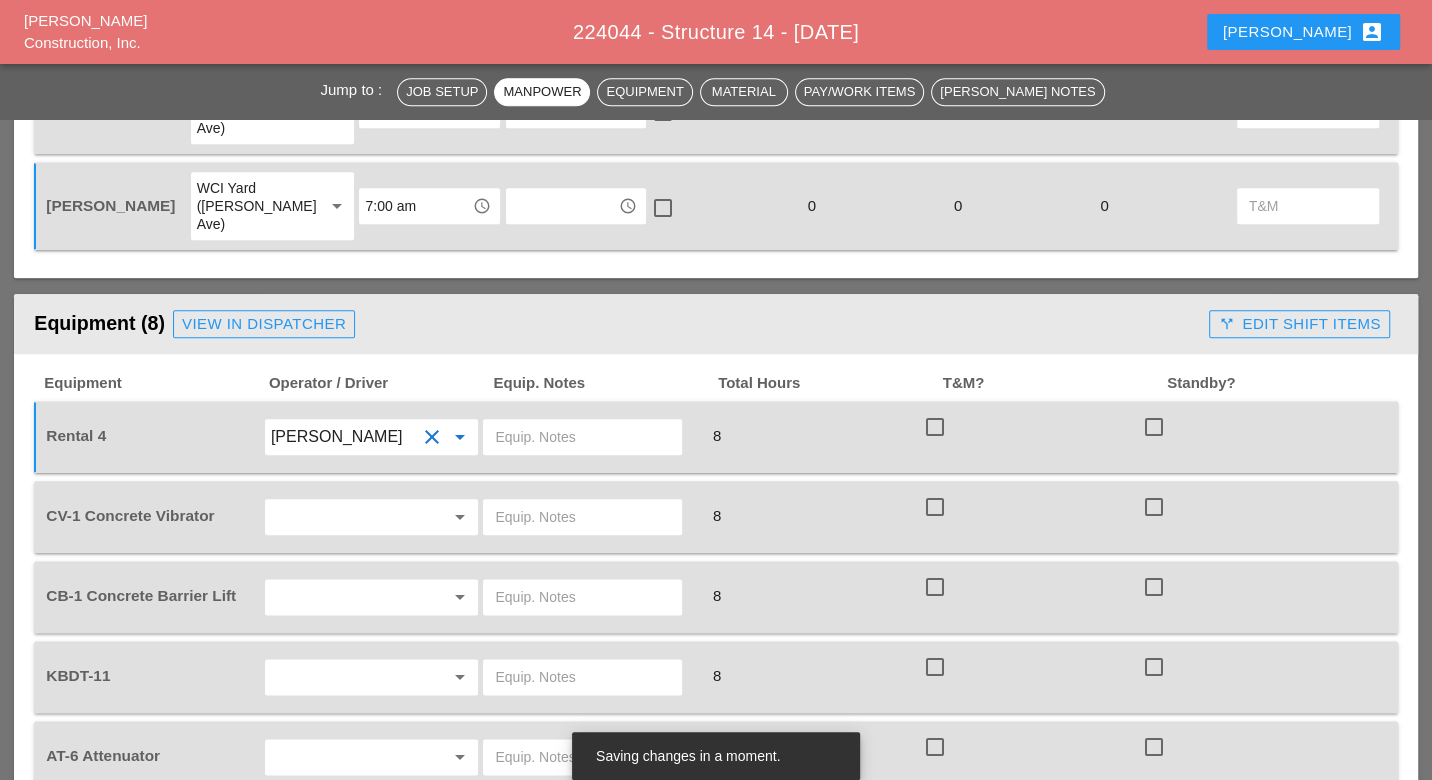 click at bounding box center [582, 437] 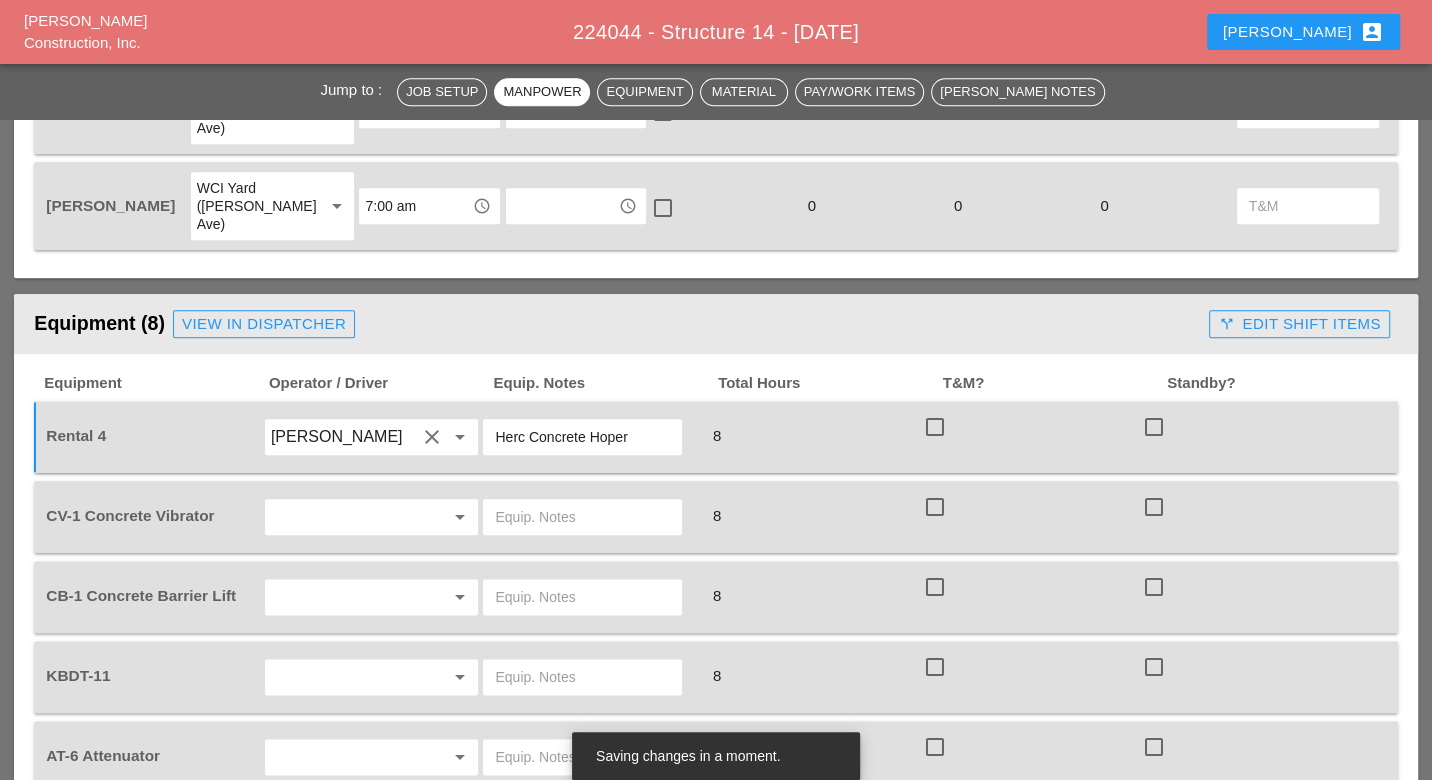type on "Herc Concrete Hoper" 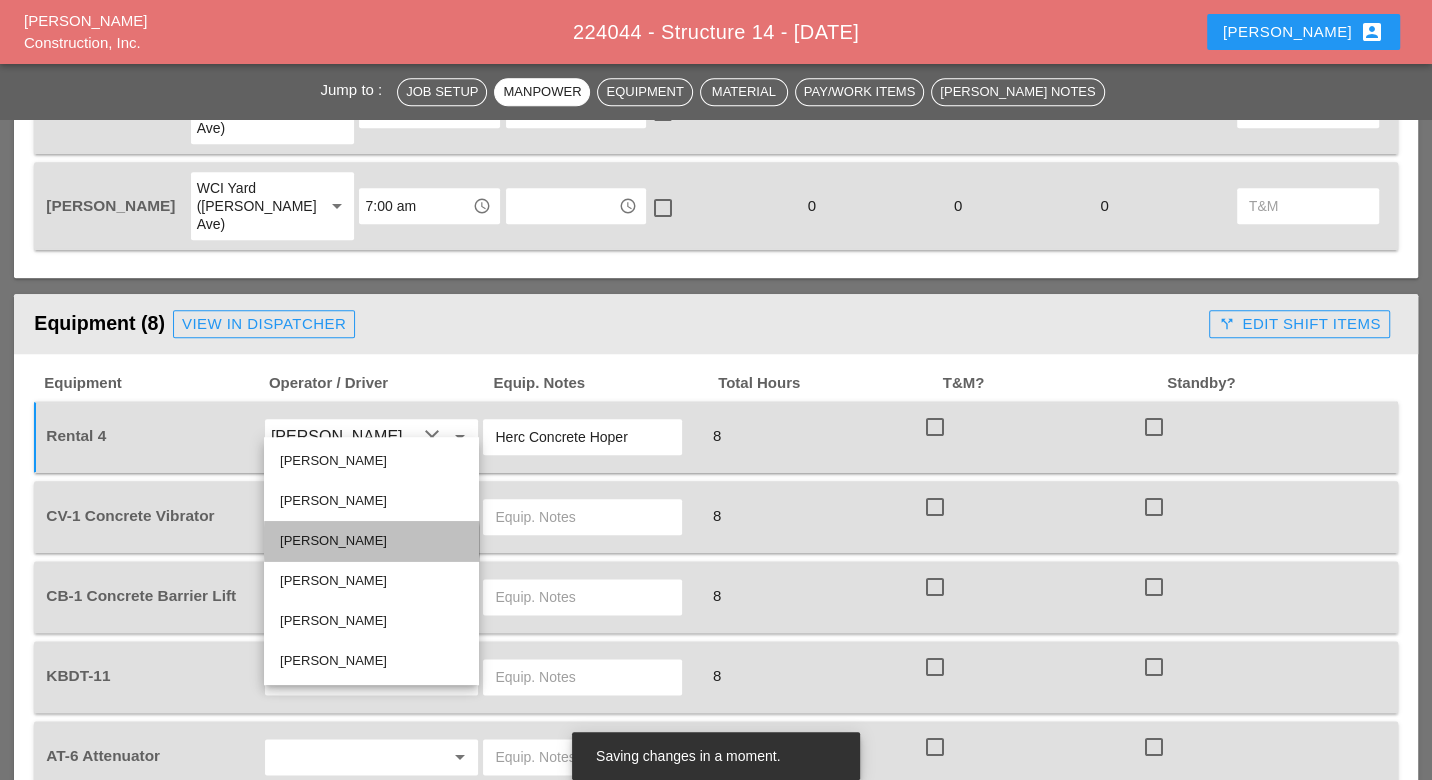 click on "[PERSON_NAME]" at bounding box center [371, 541] 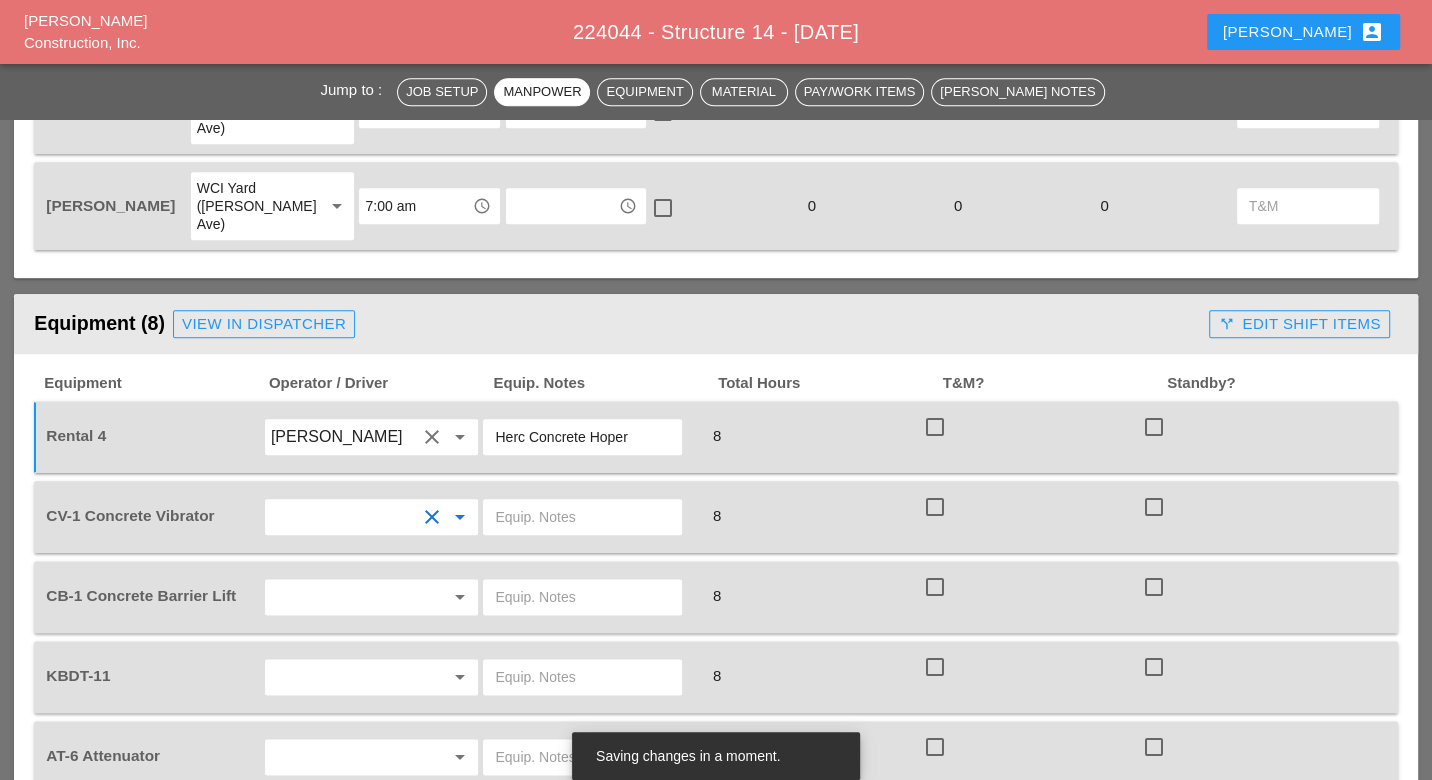 click at bounding box center (582, 517) 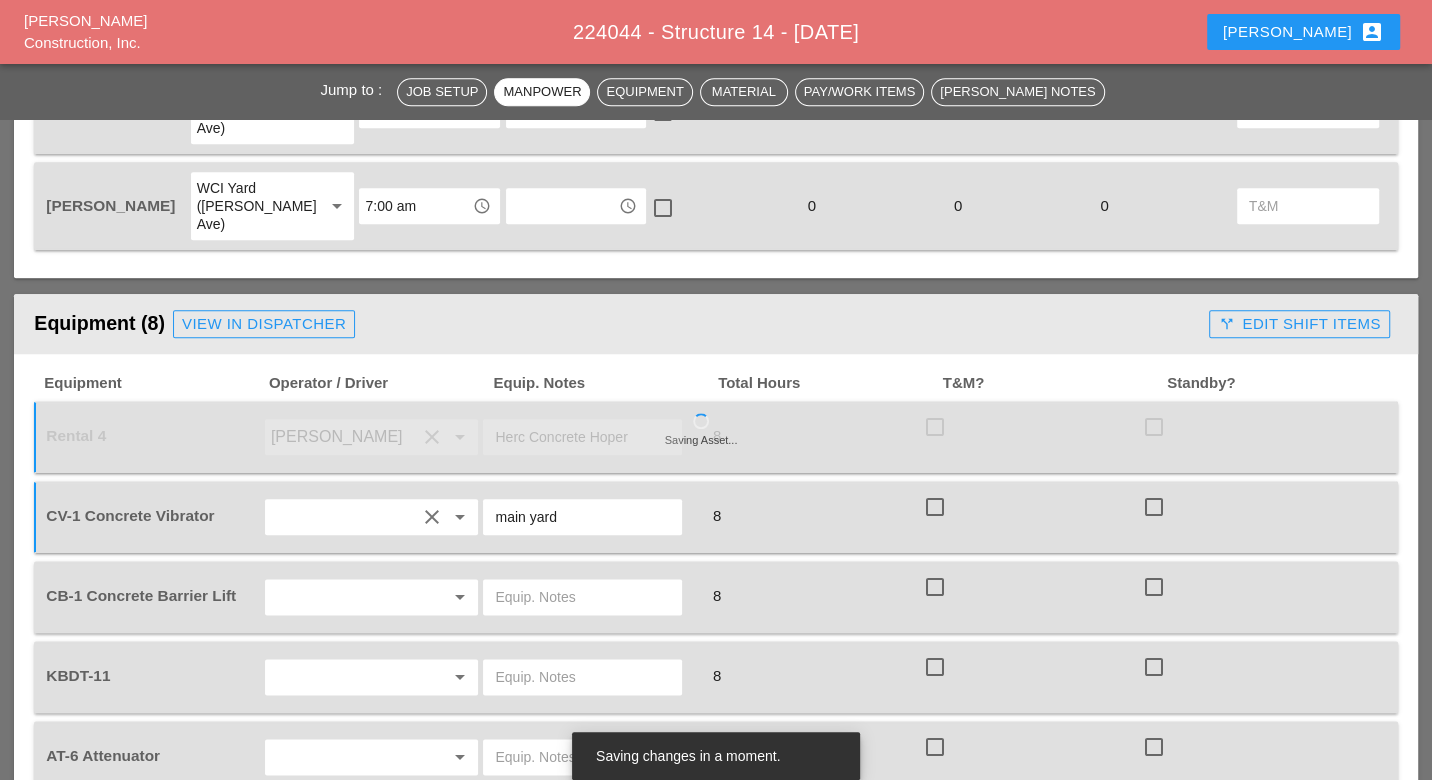 type on "main yard" 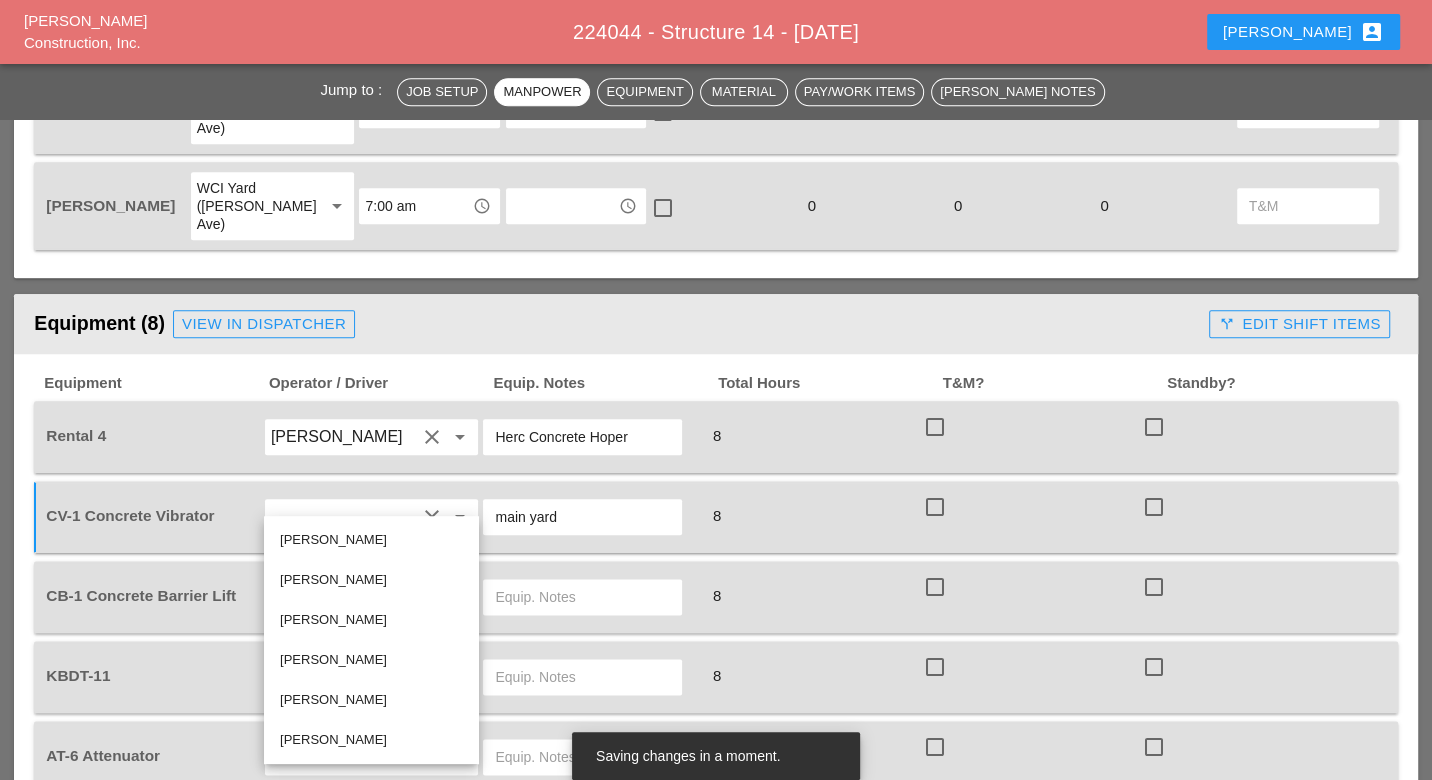 click on "[PERSON_NAME]" at bounding box center [371, 700] 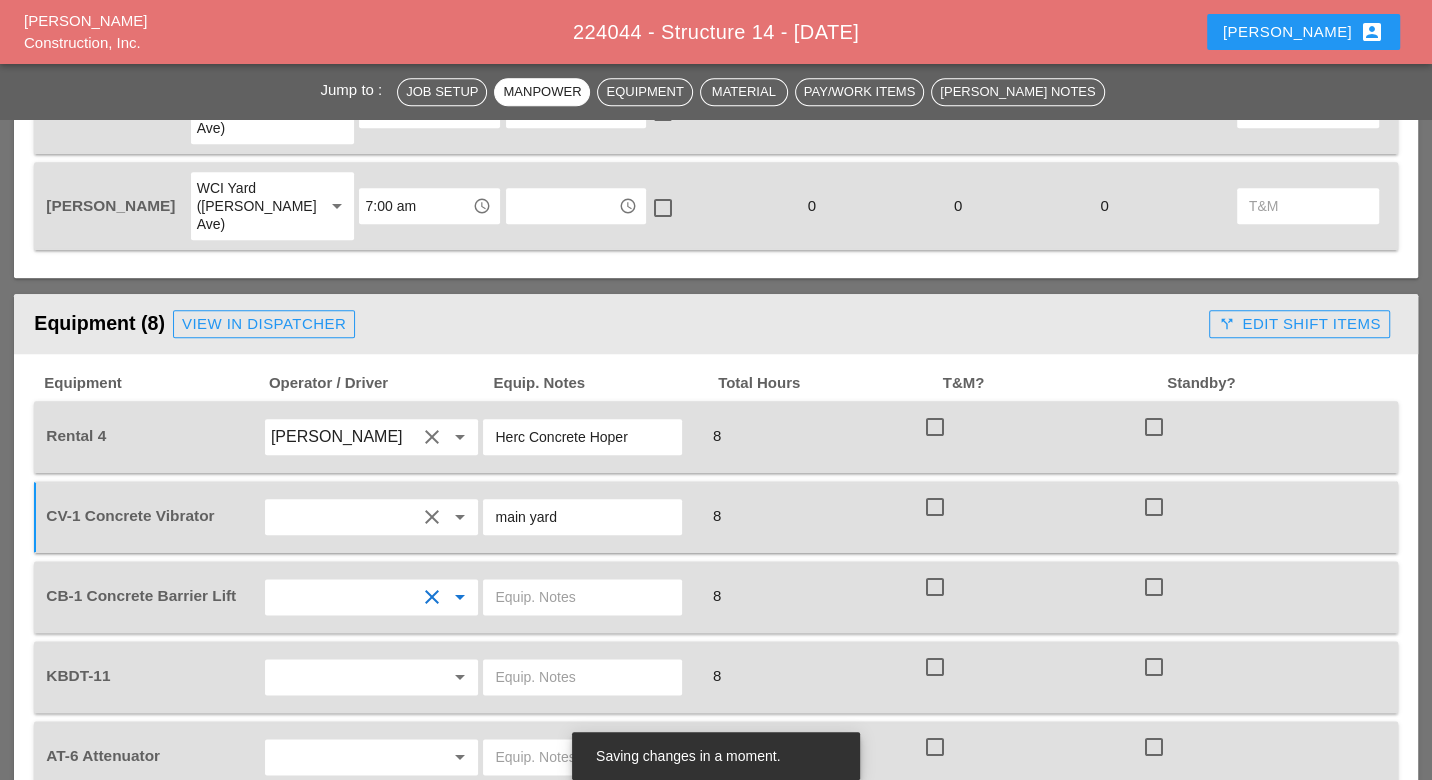 click at bounding box center (582, 597) 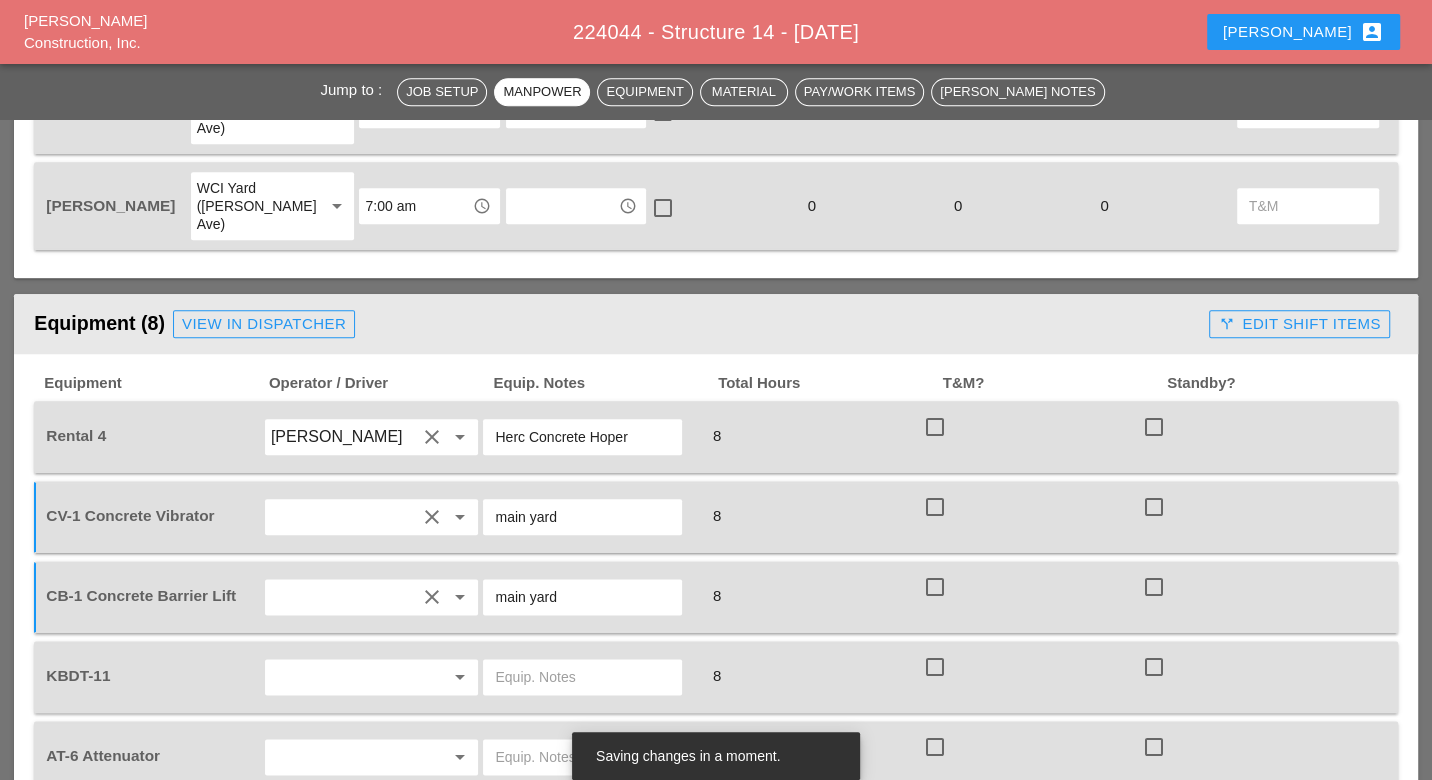 type on "main yard" 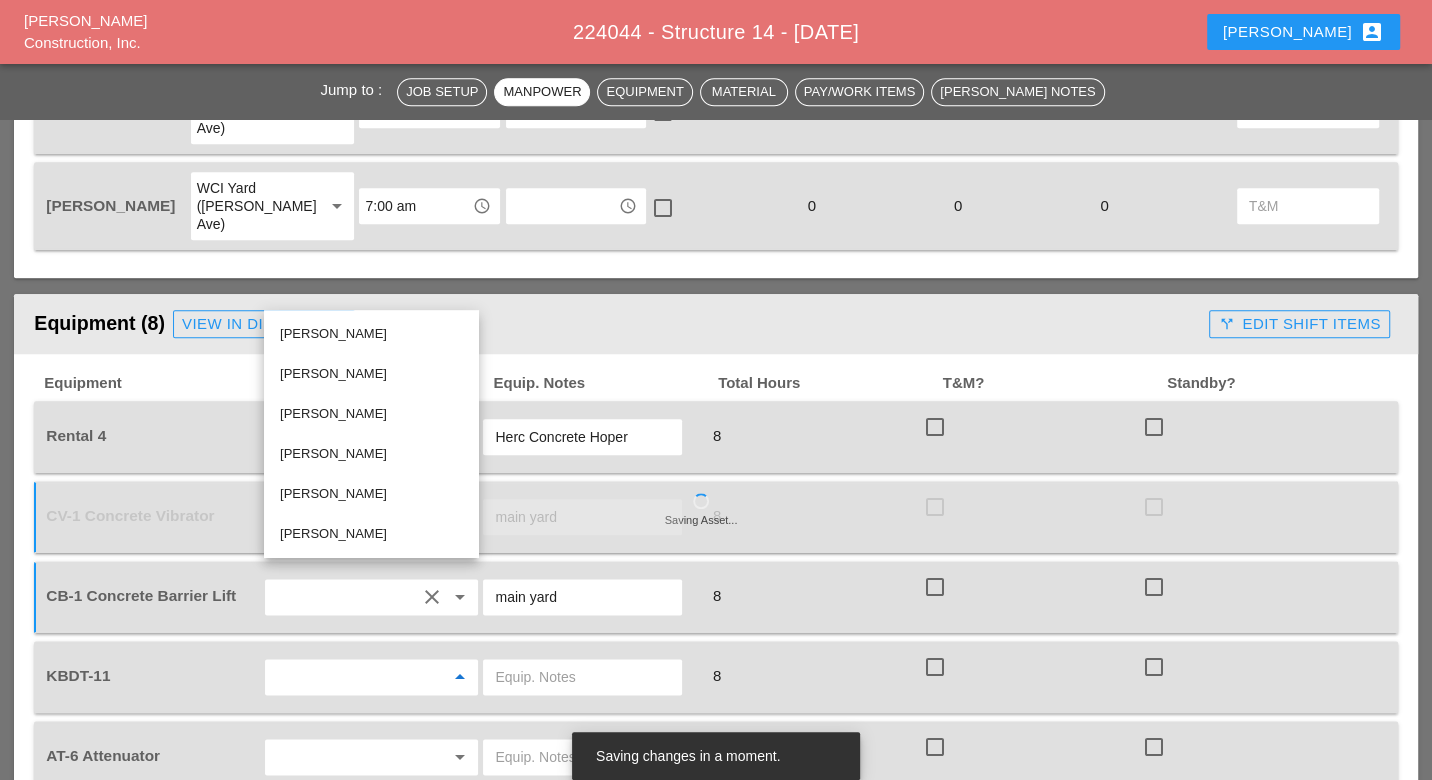 click on "[PERSON_NAME]" at bounding box center (371, 494) 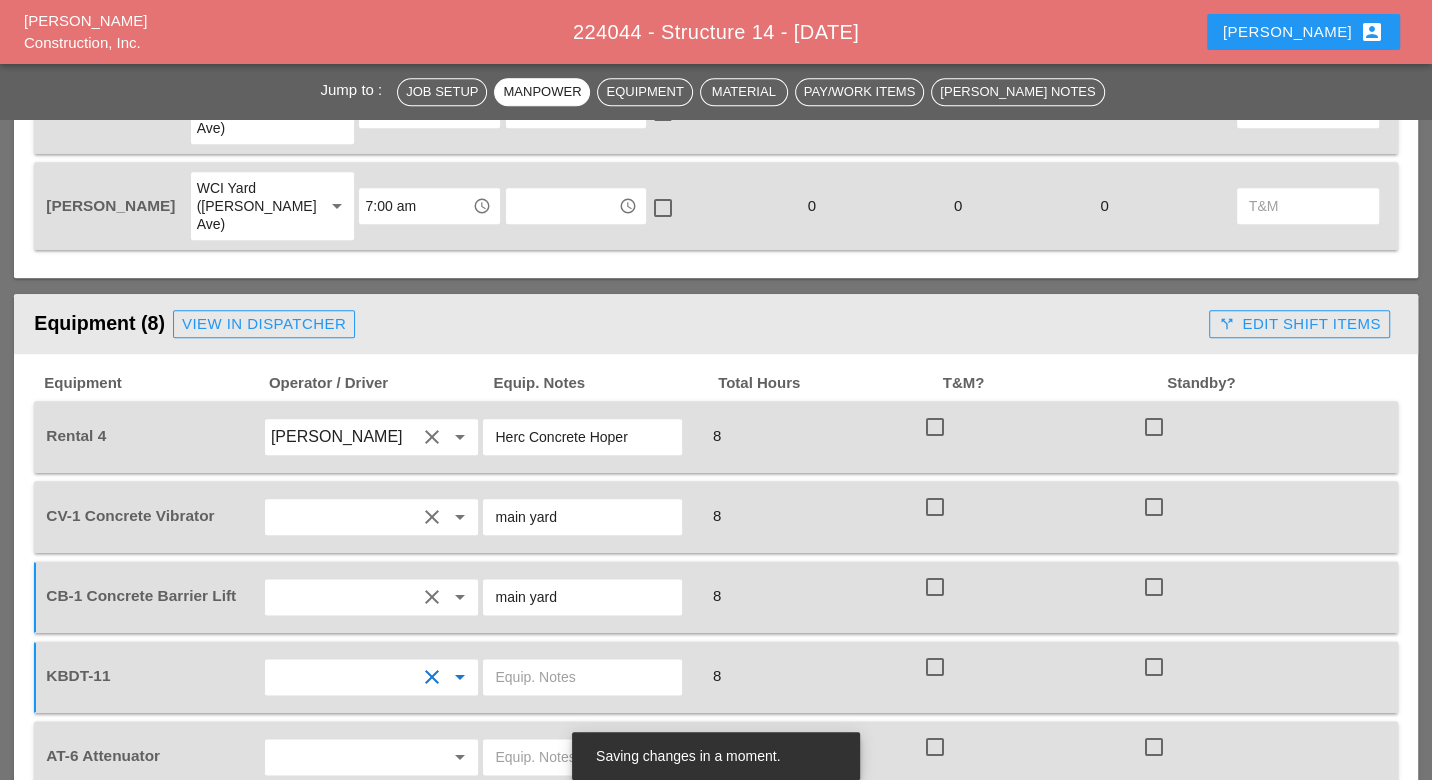 click at bounding box center [582, 677] 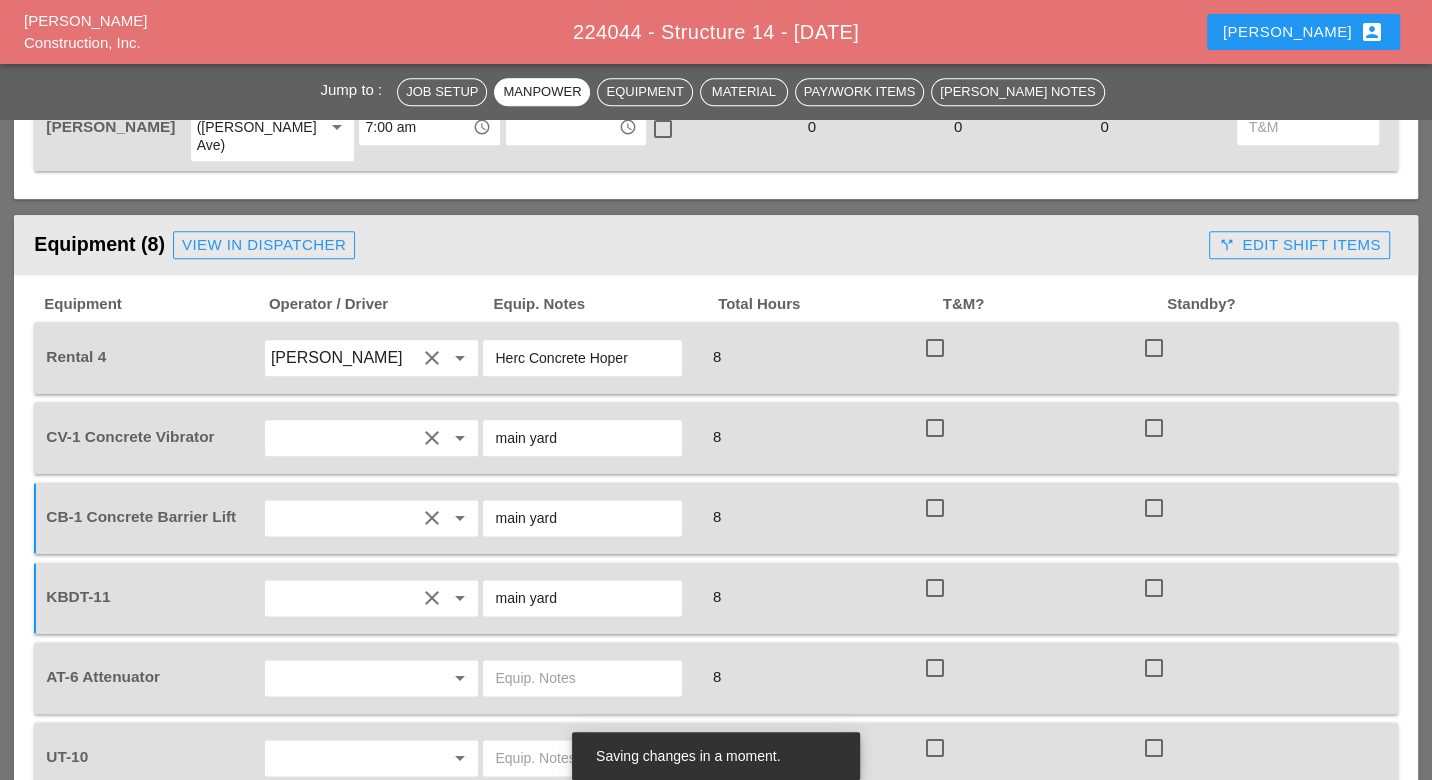 scroll, scrollTop: 1694, scrollLeft: 0, axis: vertical 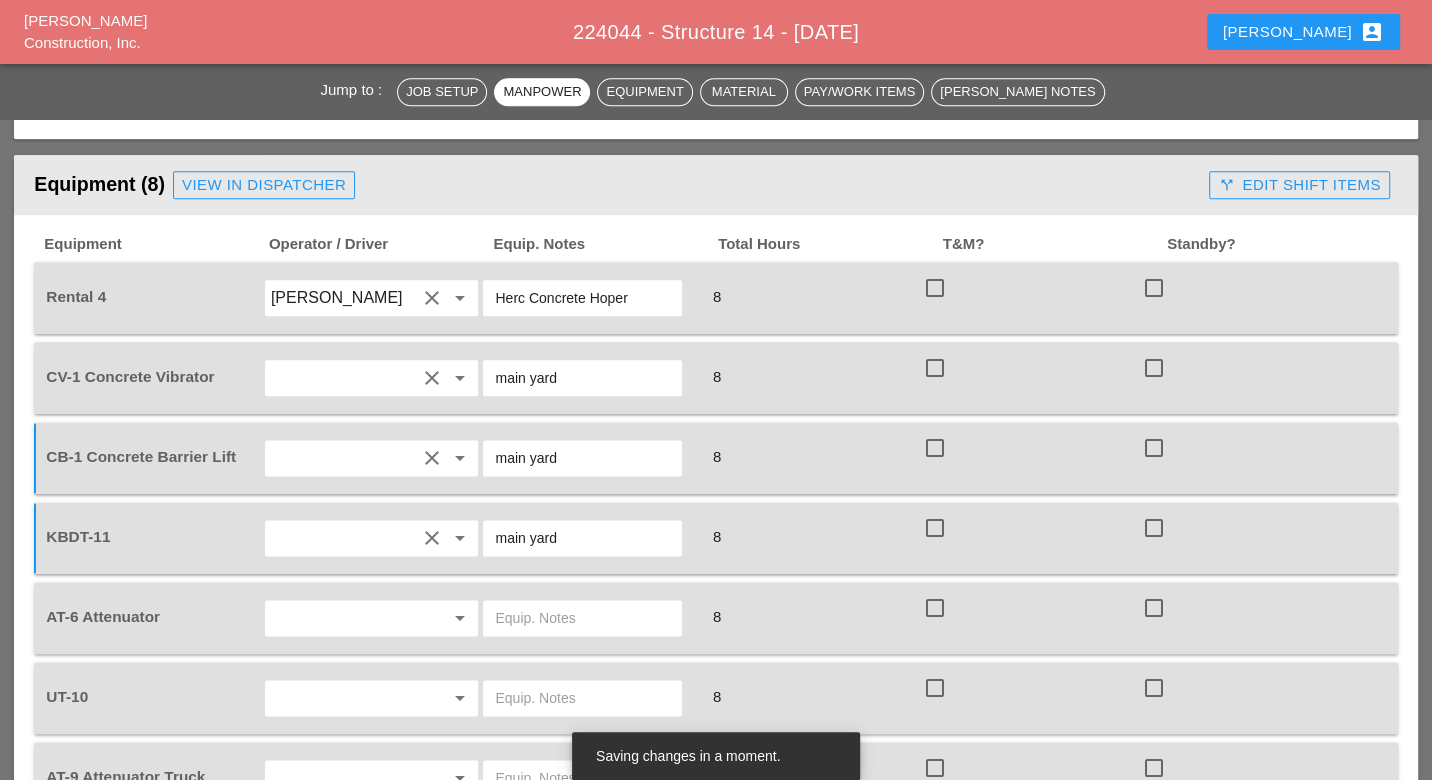 type on "main yard" 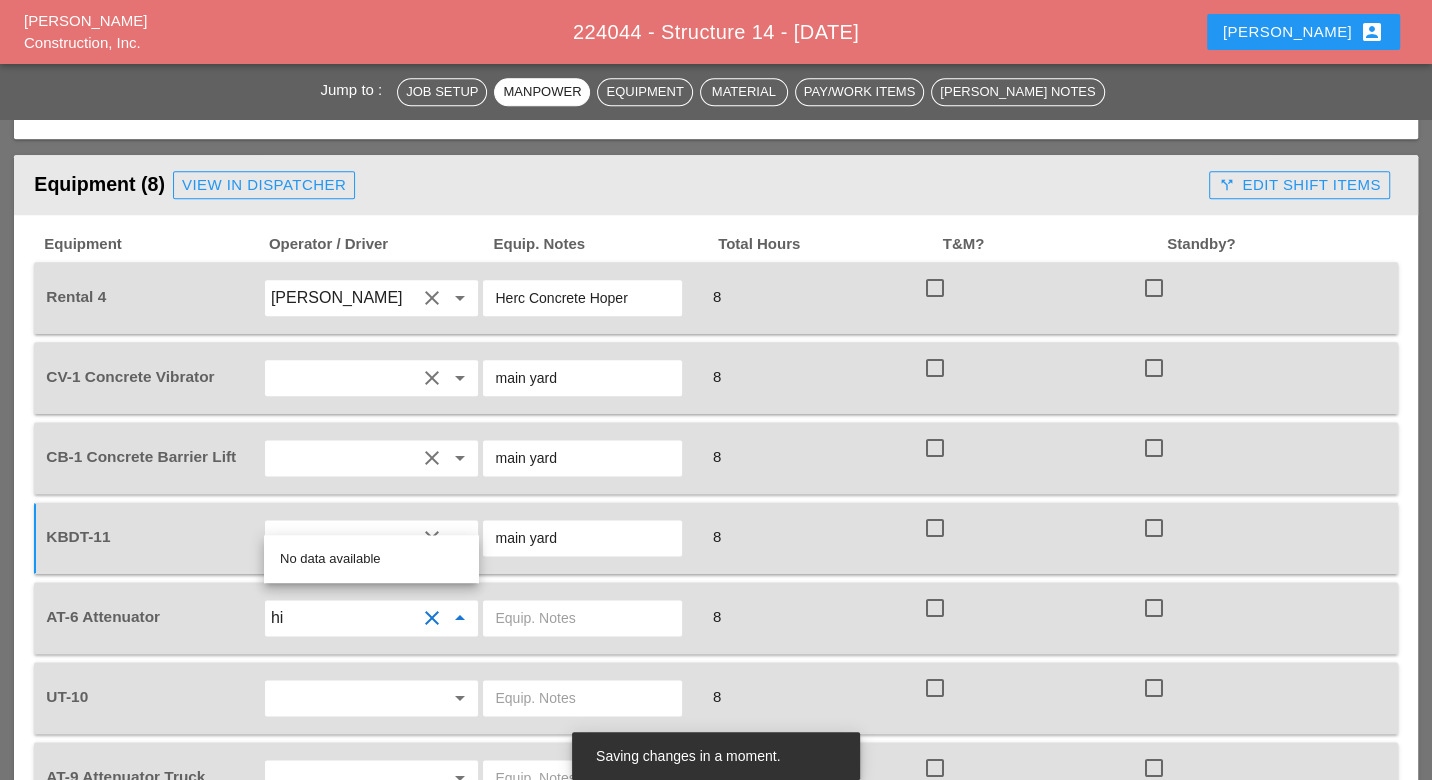 type on "h" 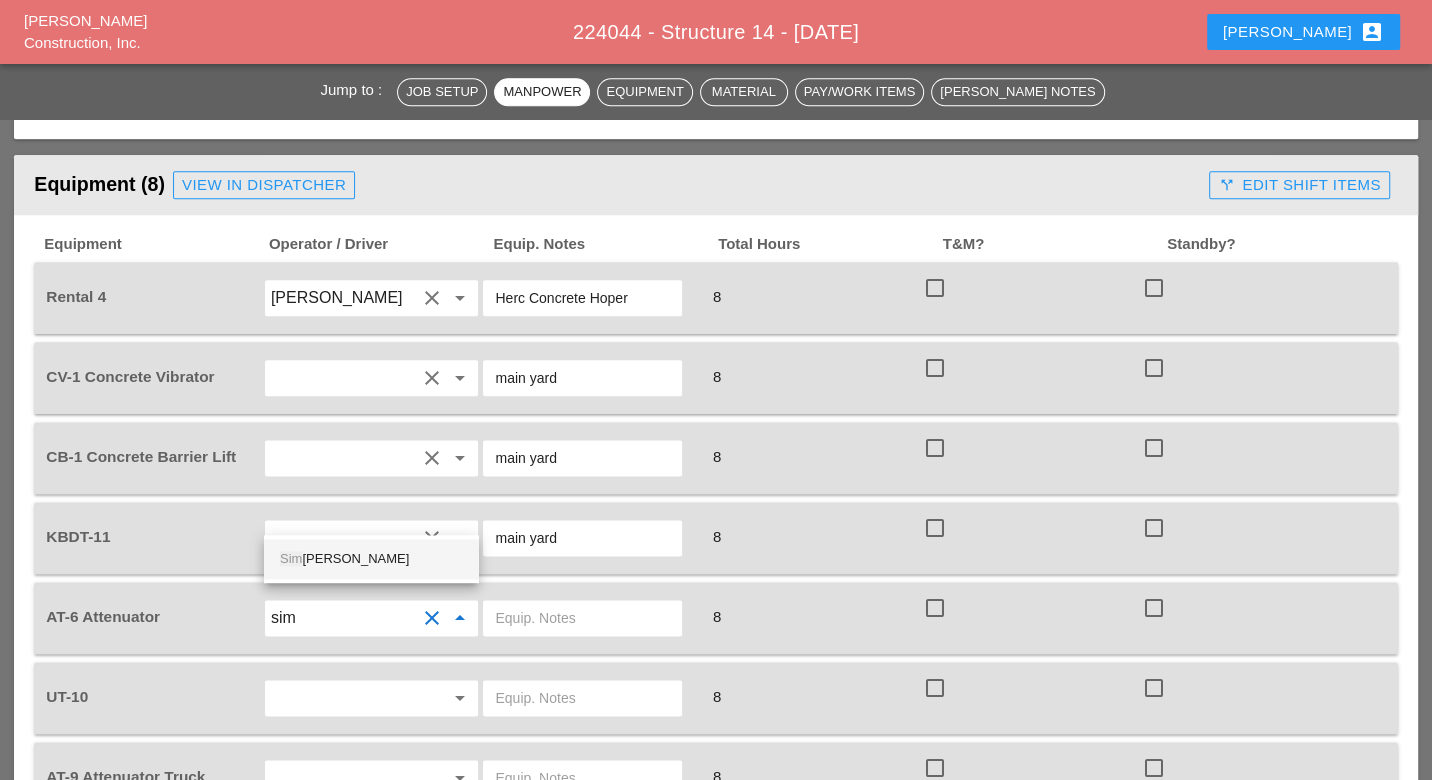 click on "Sim ao Pinheiro" at bounding box center (371, 559) 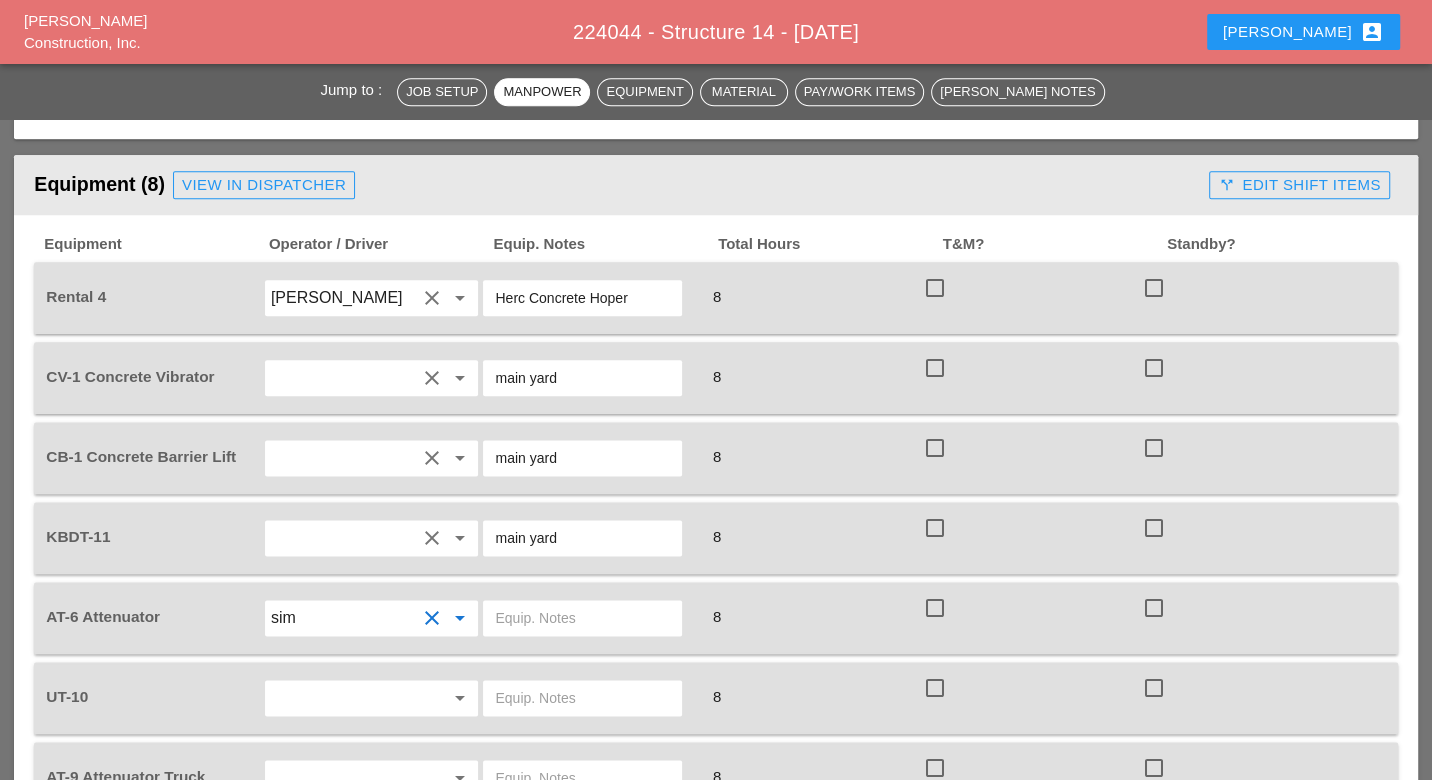 type on "[PERSON_NAME]" 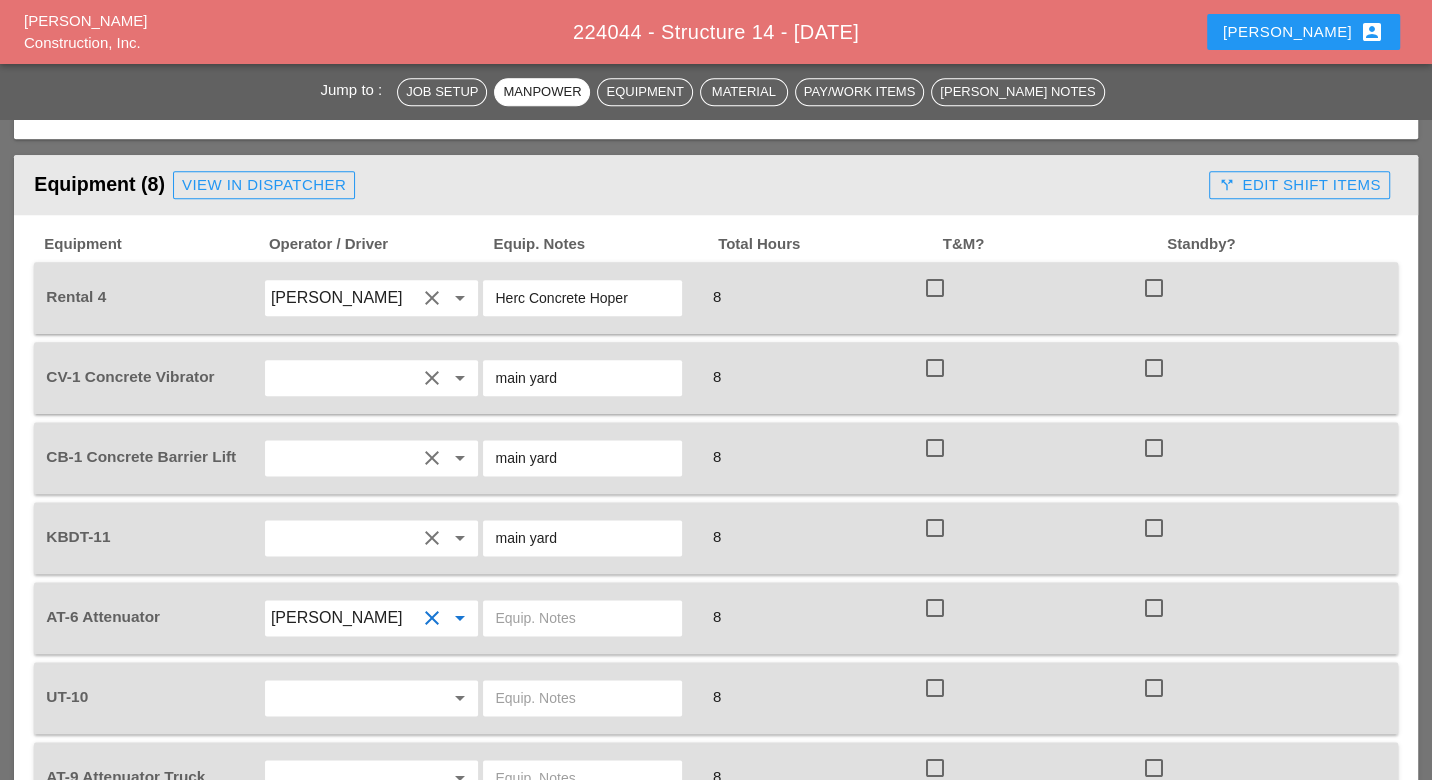 click at bounding box center (582, 618) 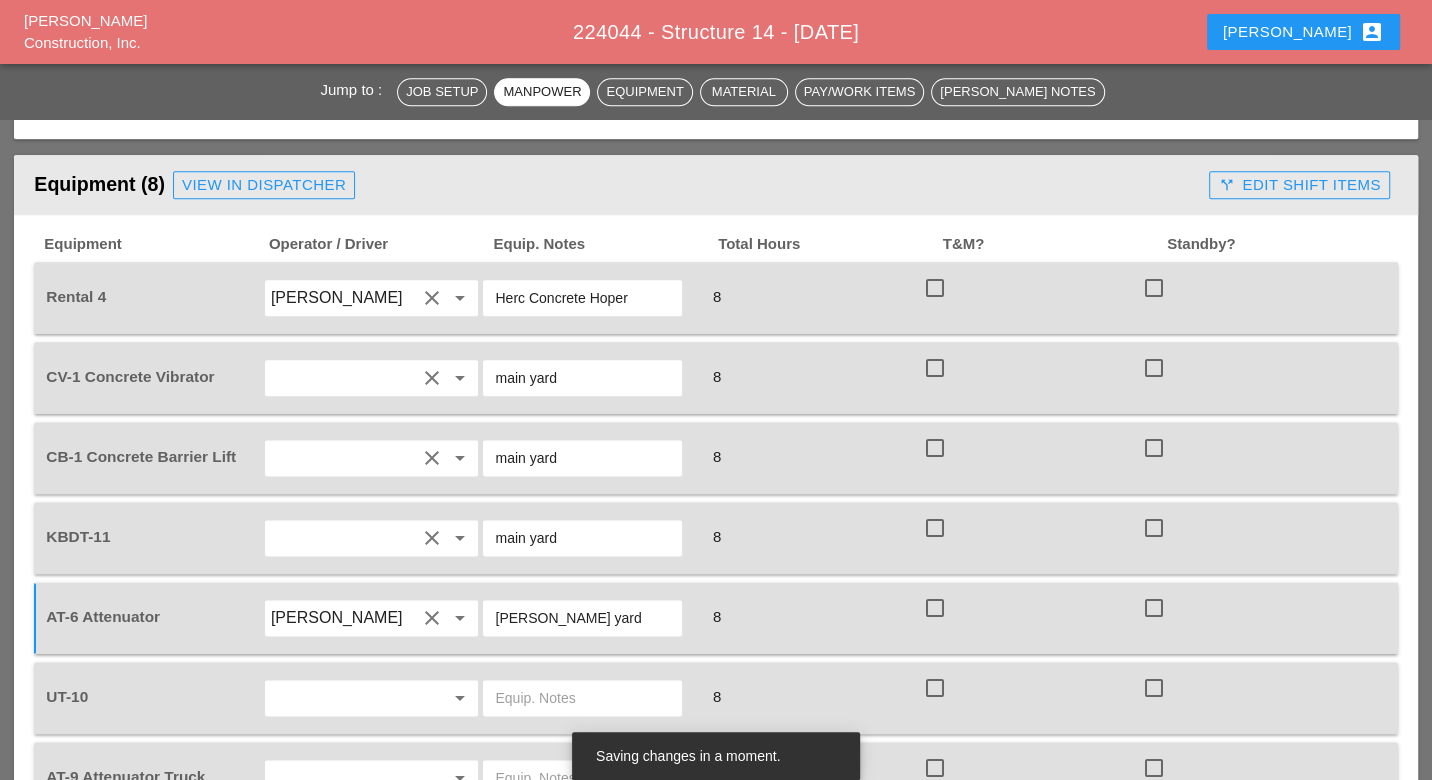 drag, startPoint x: 596, startPoint y: 512, endPoint x: 503, endPoint y: 510, distance: 93.0215 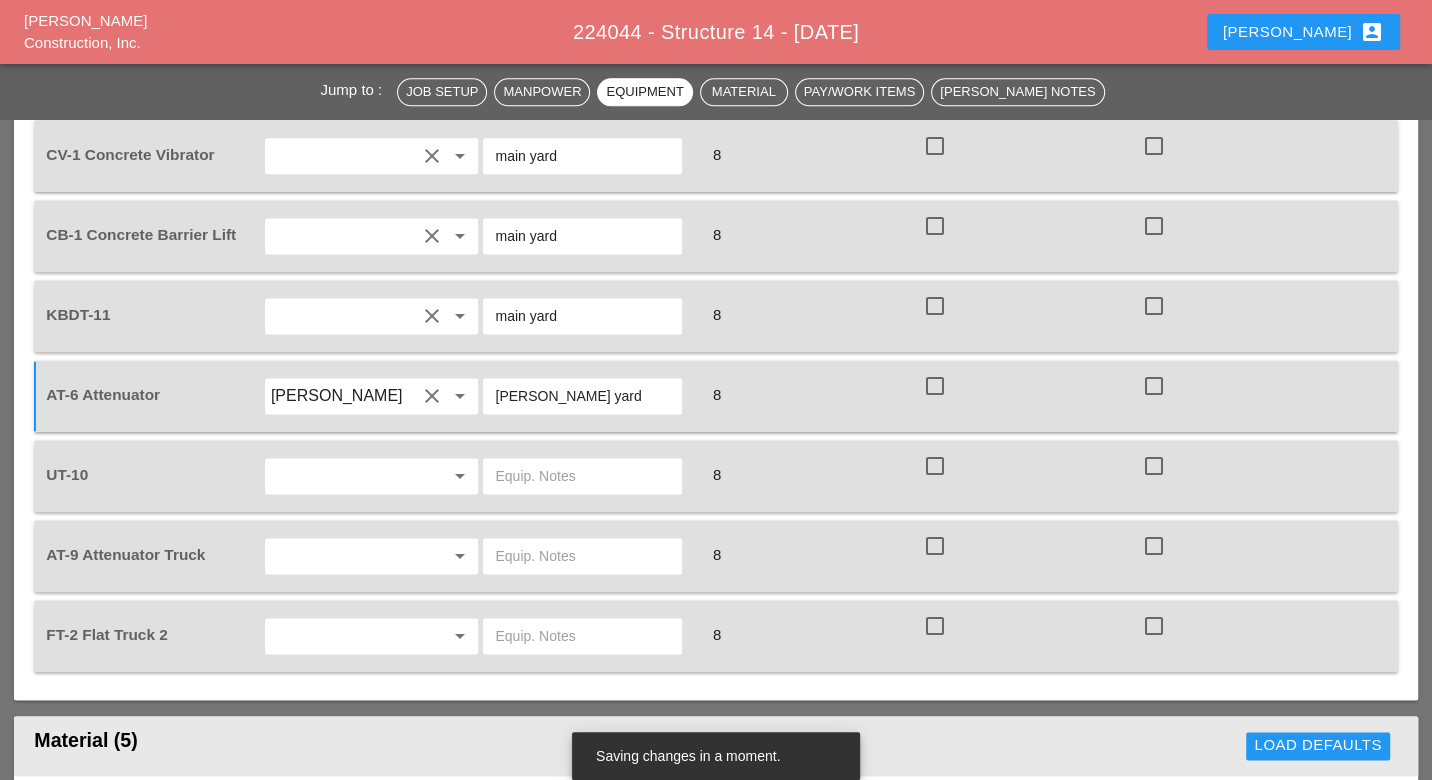 type on "[PERSON_NAME] yard" 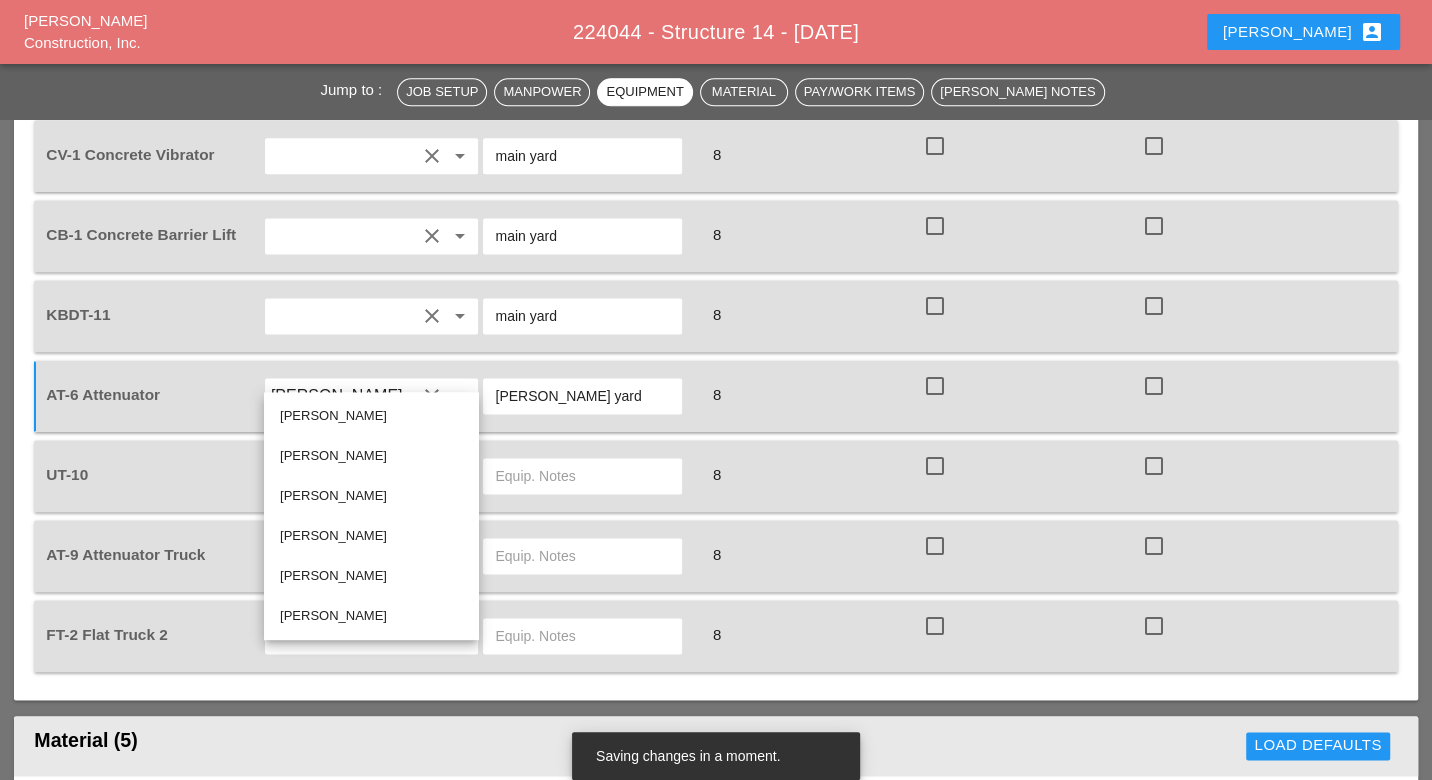 drag, startPoint x: 342, startPoint y: 490, endPoint x: 498, endPoint y: 403, distance: 178.6197 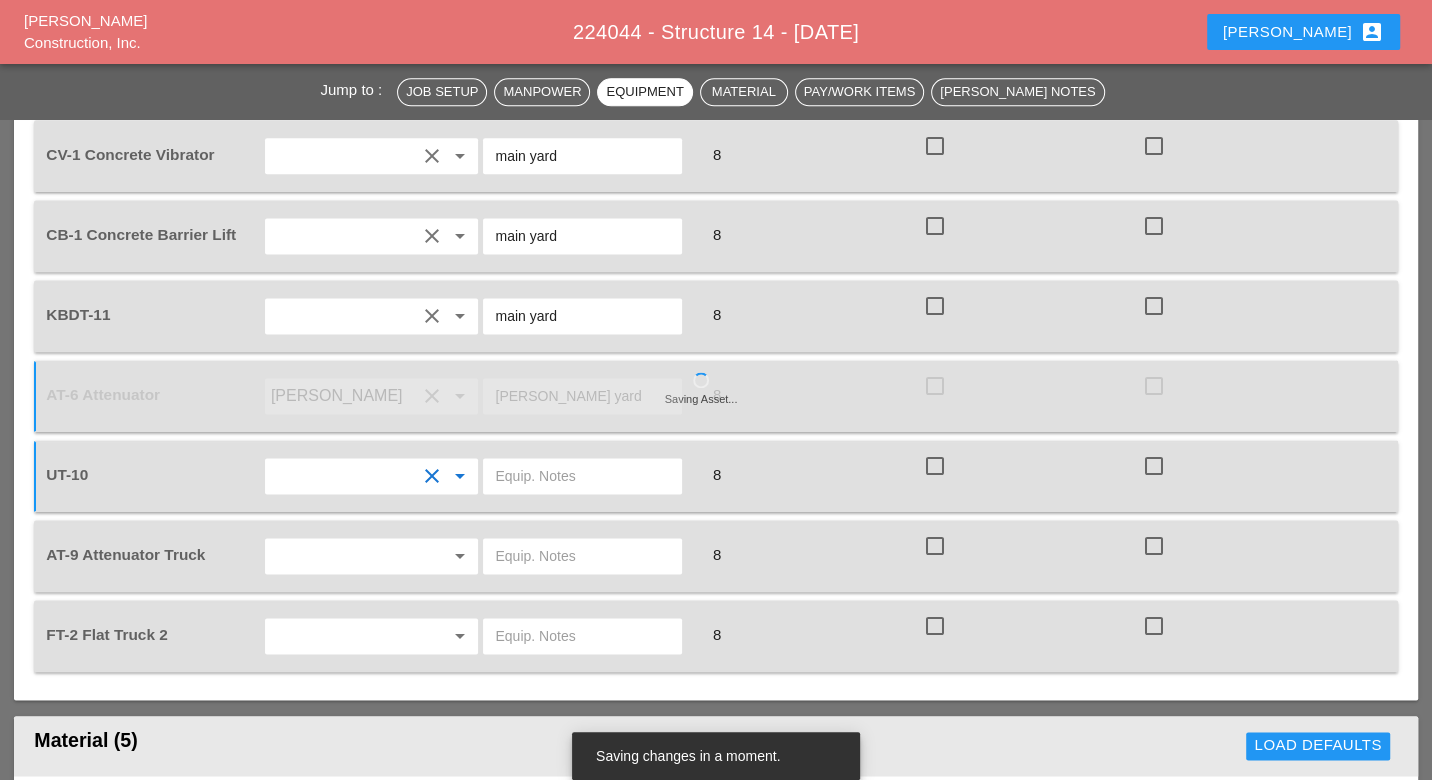 click at bounding box center [582, 476] 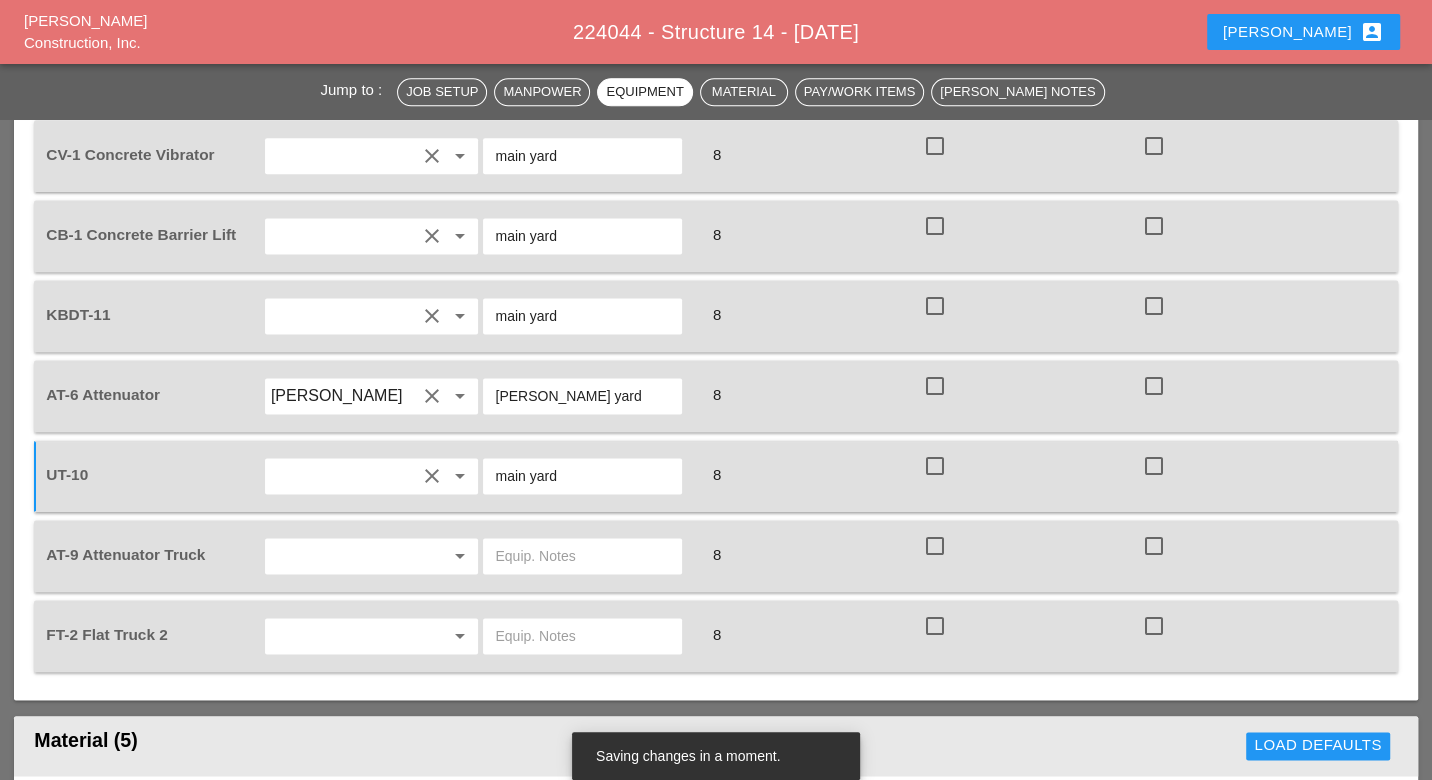 type on "main yard" 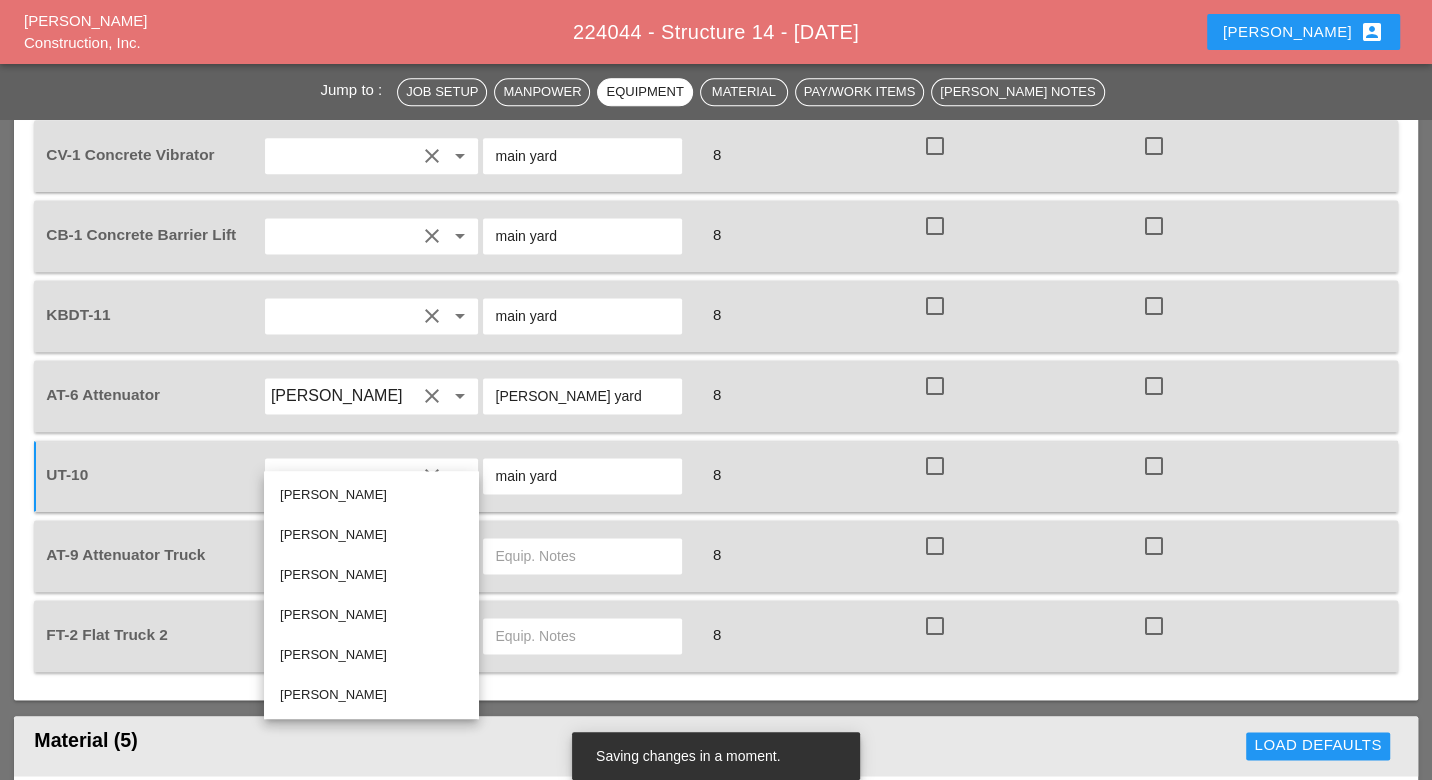 click on "[PERSON_NAME]" at bounding box center [371, 495] 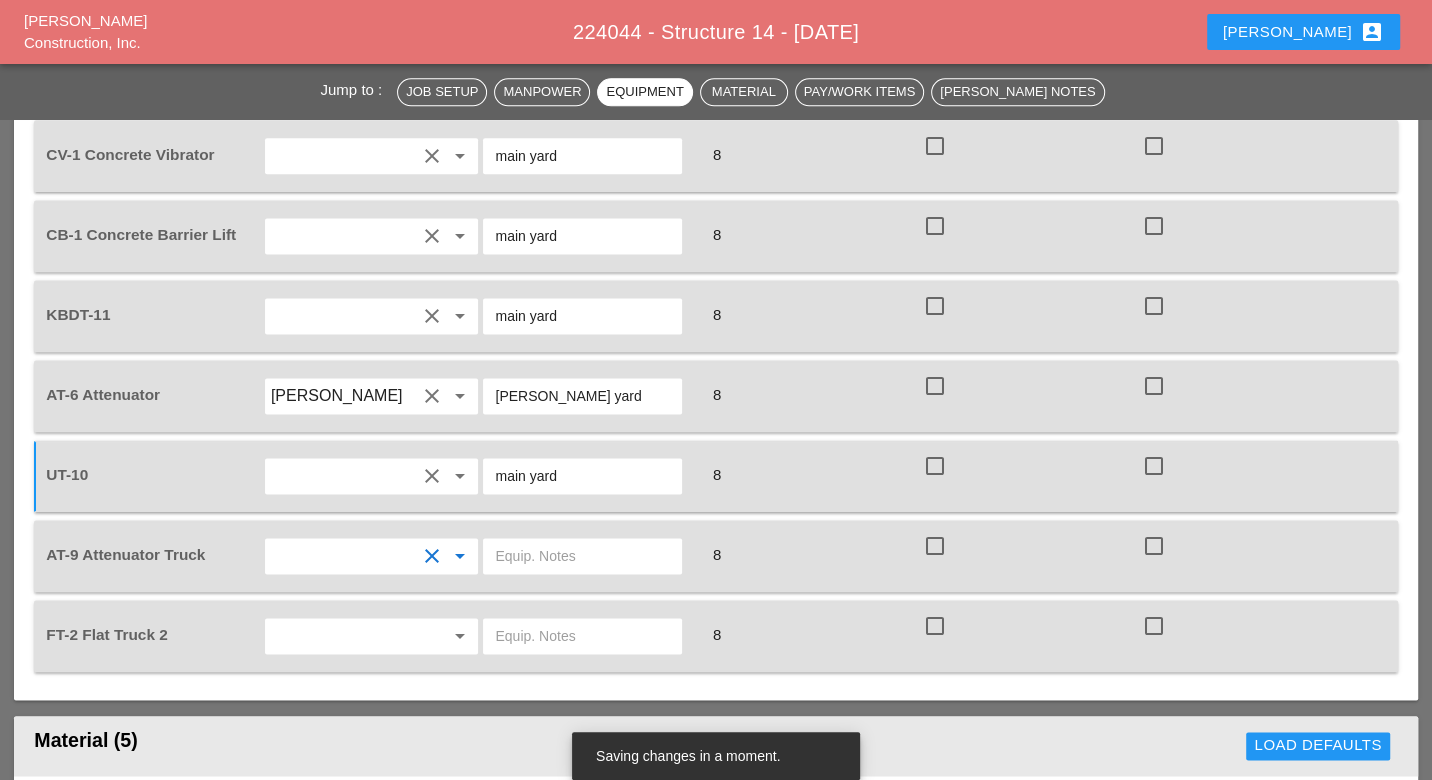 click at bounding box center (582, 556) 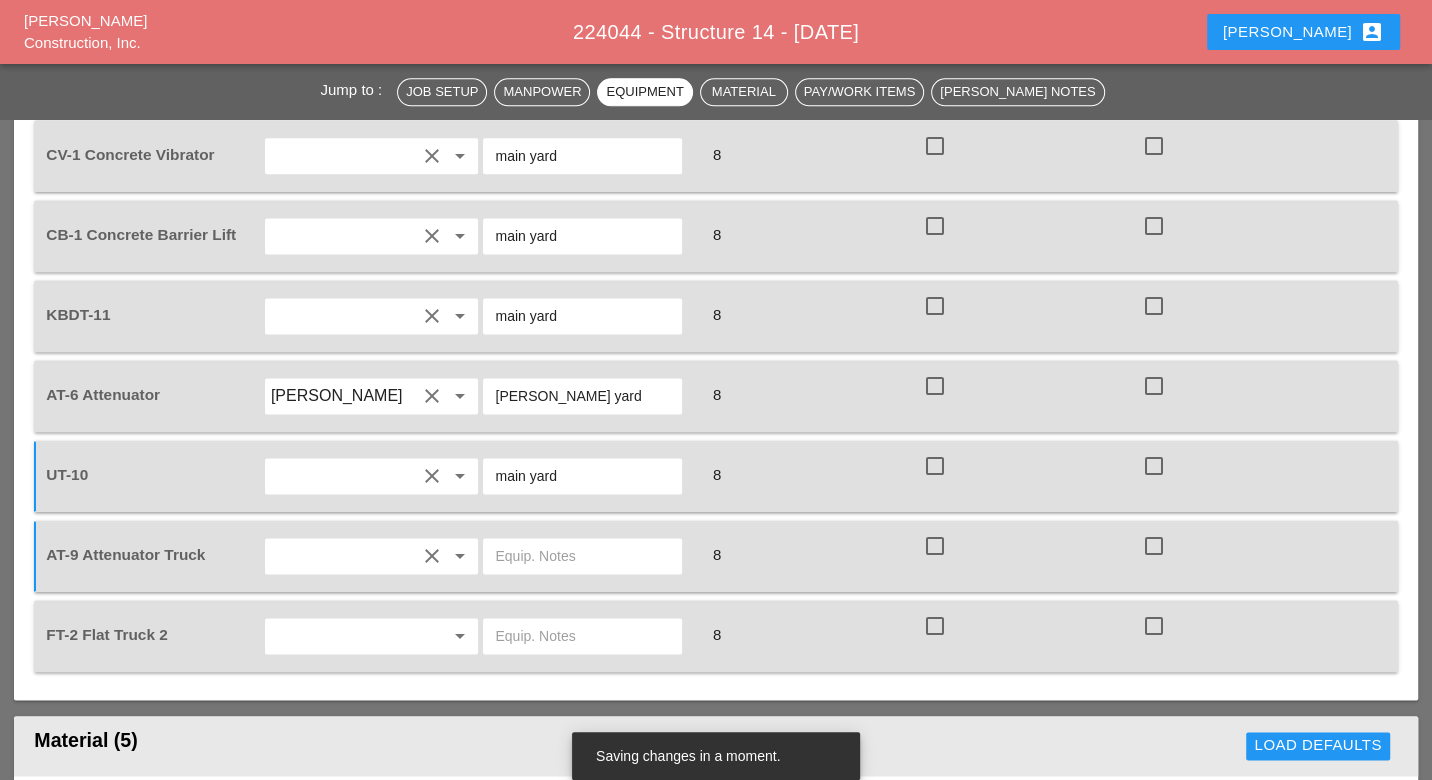 paste on "[PERSON_NAME] yard" 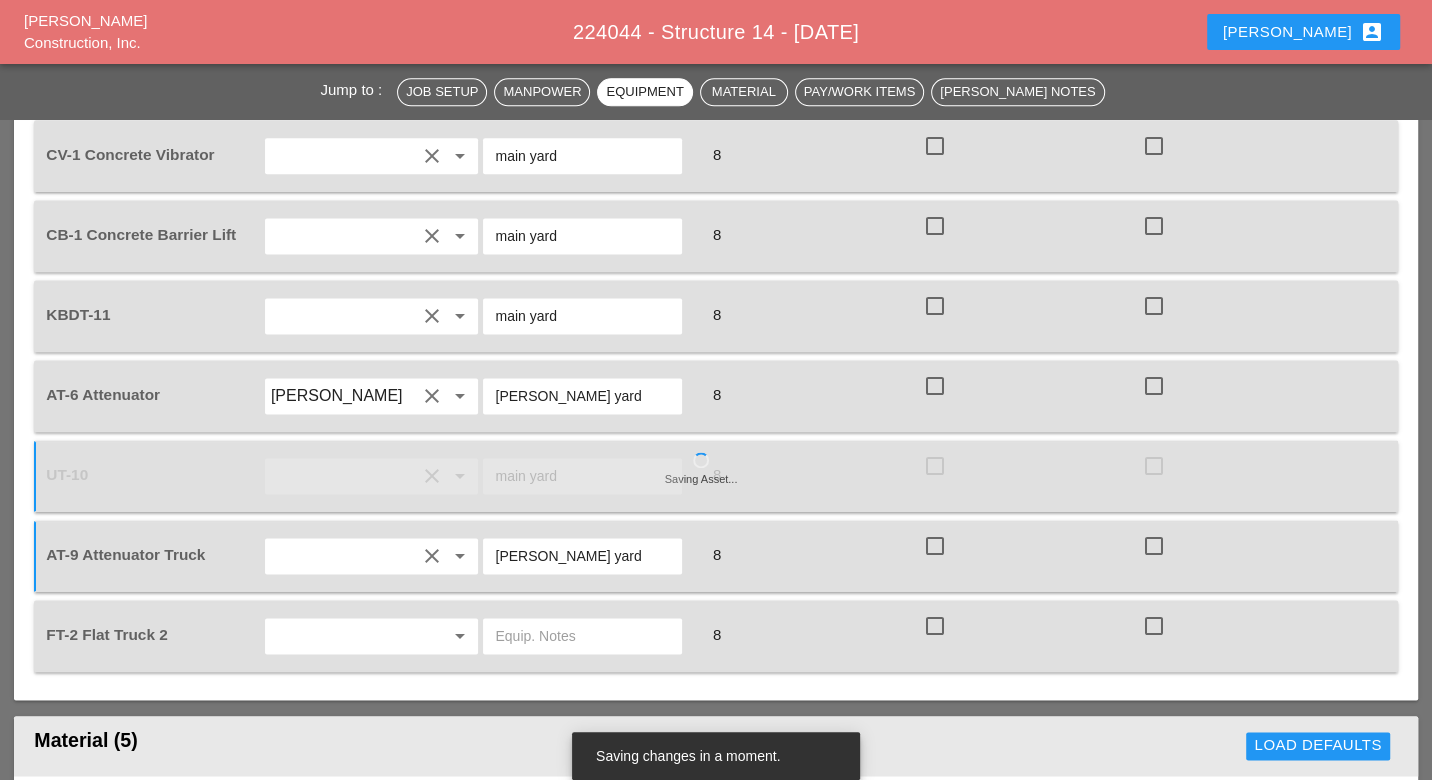 type on "[PERSON_NAME] yard" 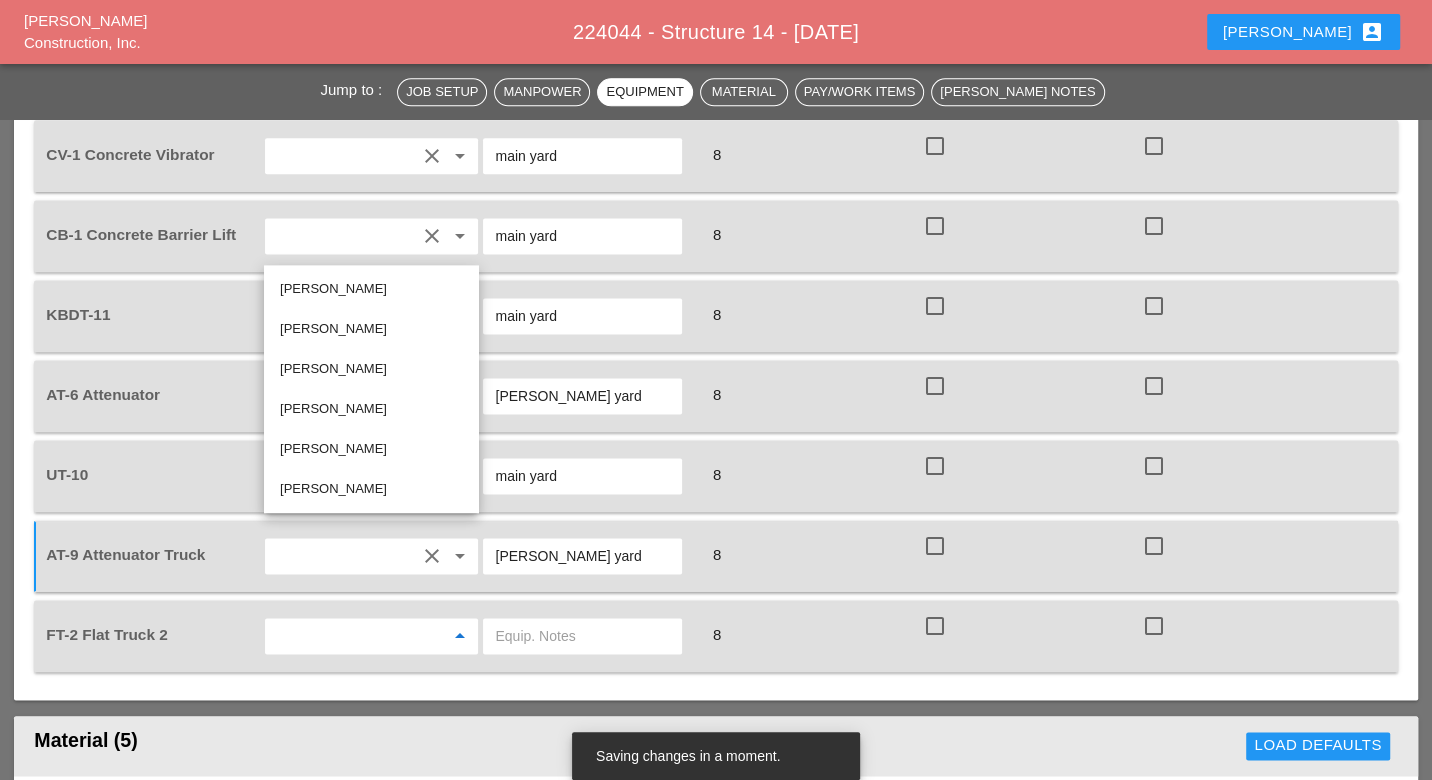 drag, startPoint x: 332, startPoint y: 329, endPoint x: 336, endPoint y: 345, distance: 16.492422 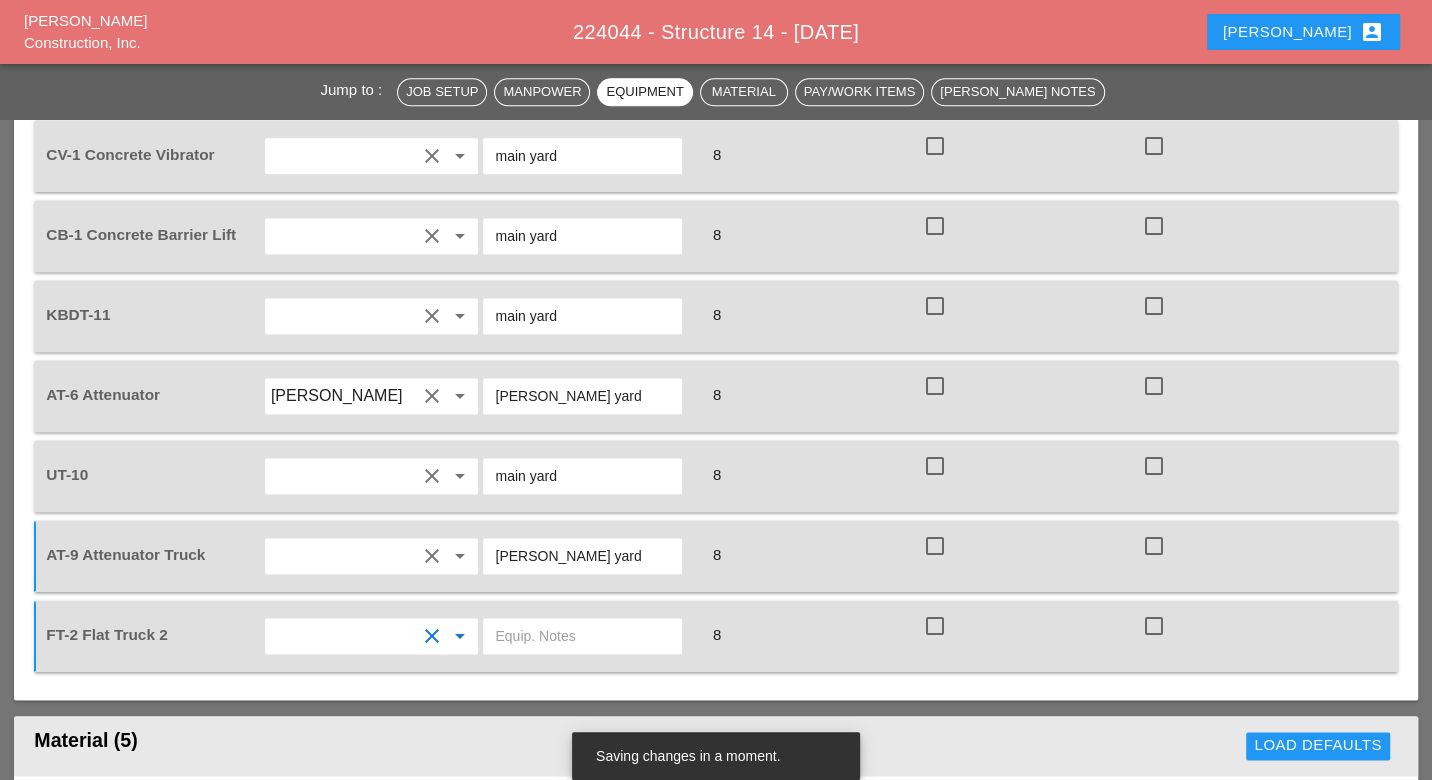 click at bounding box center (582, 636) 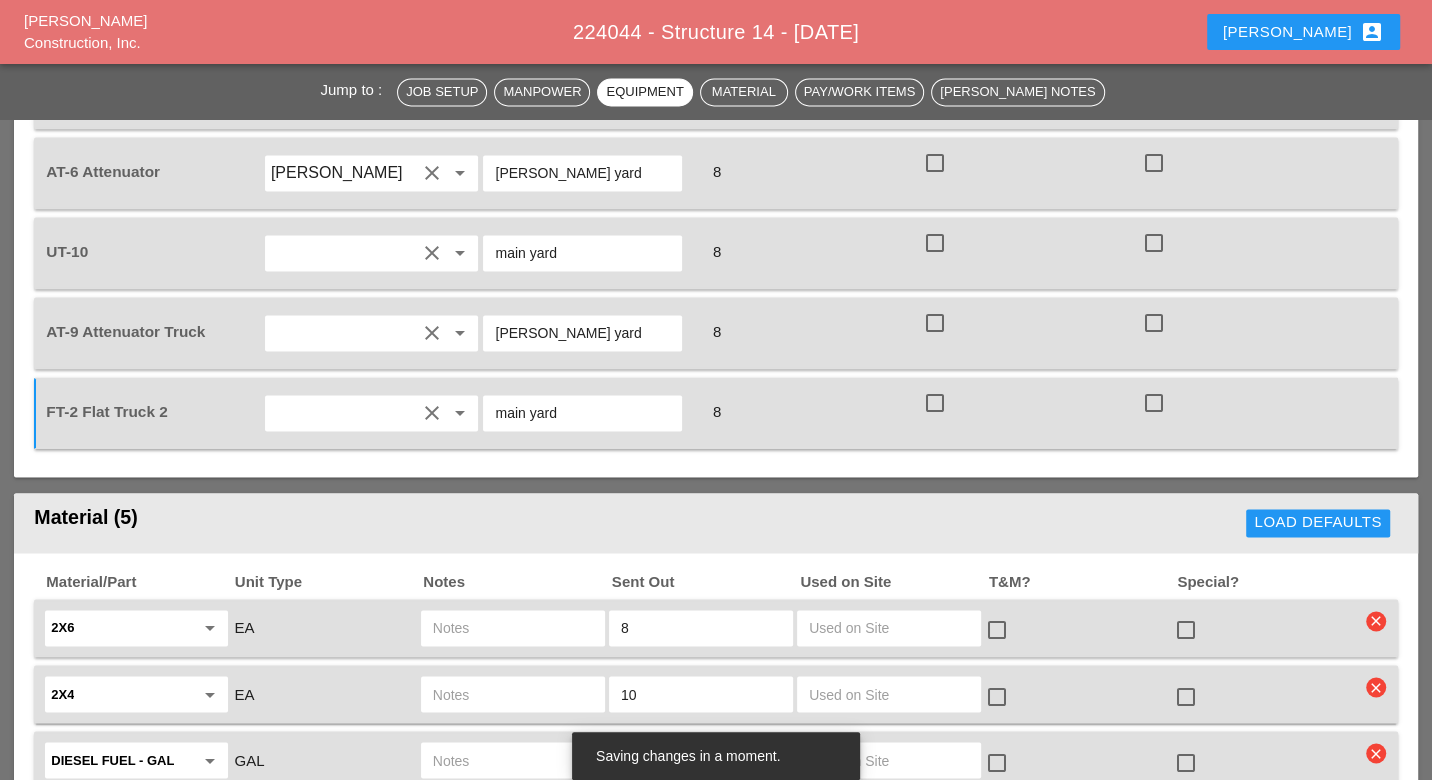 scroll, scrollTop: 2250, scrollLeft: 0, axis: vertical 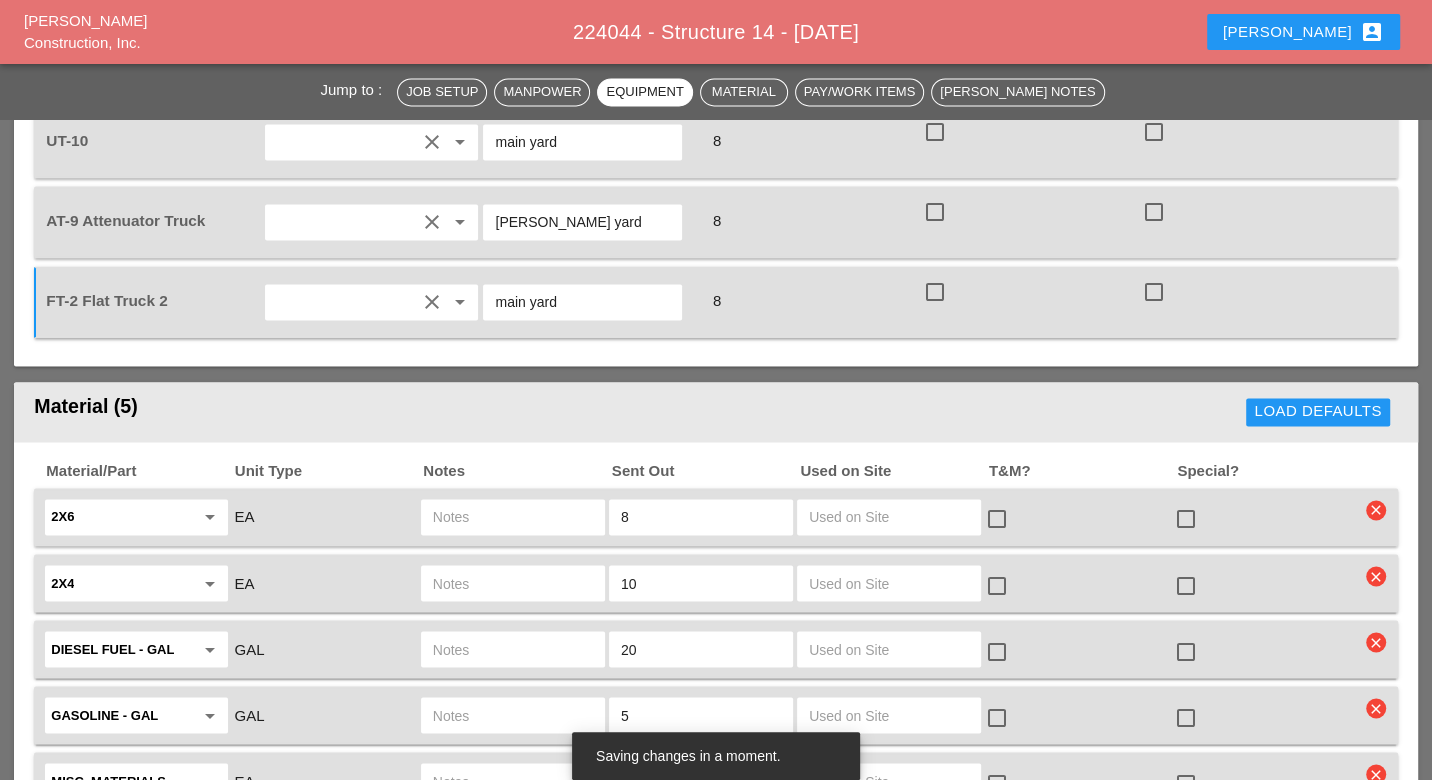 type on "main yard" 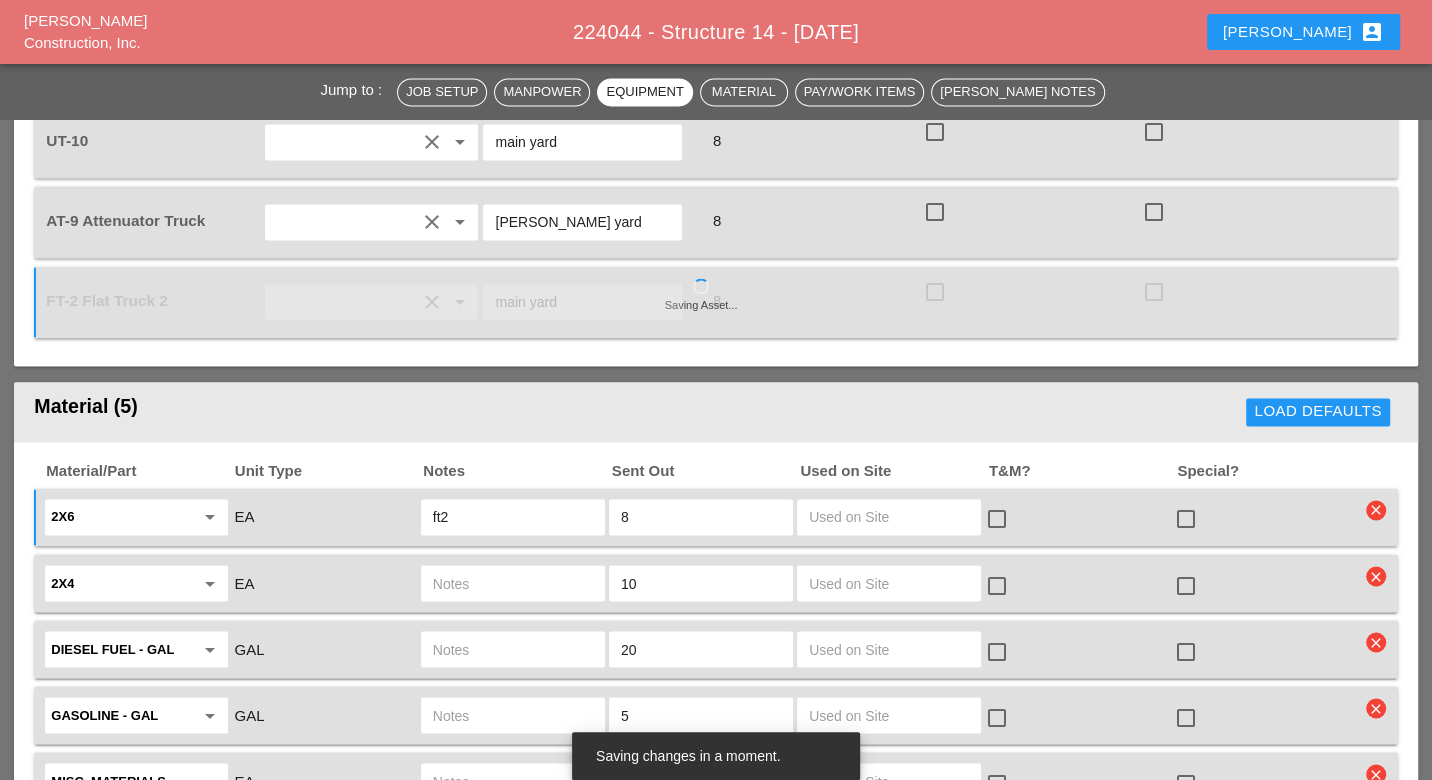type on "ft2" 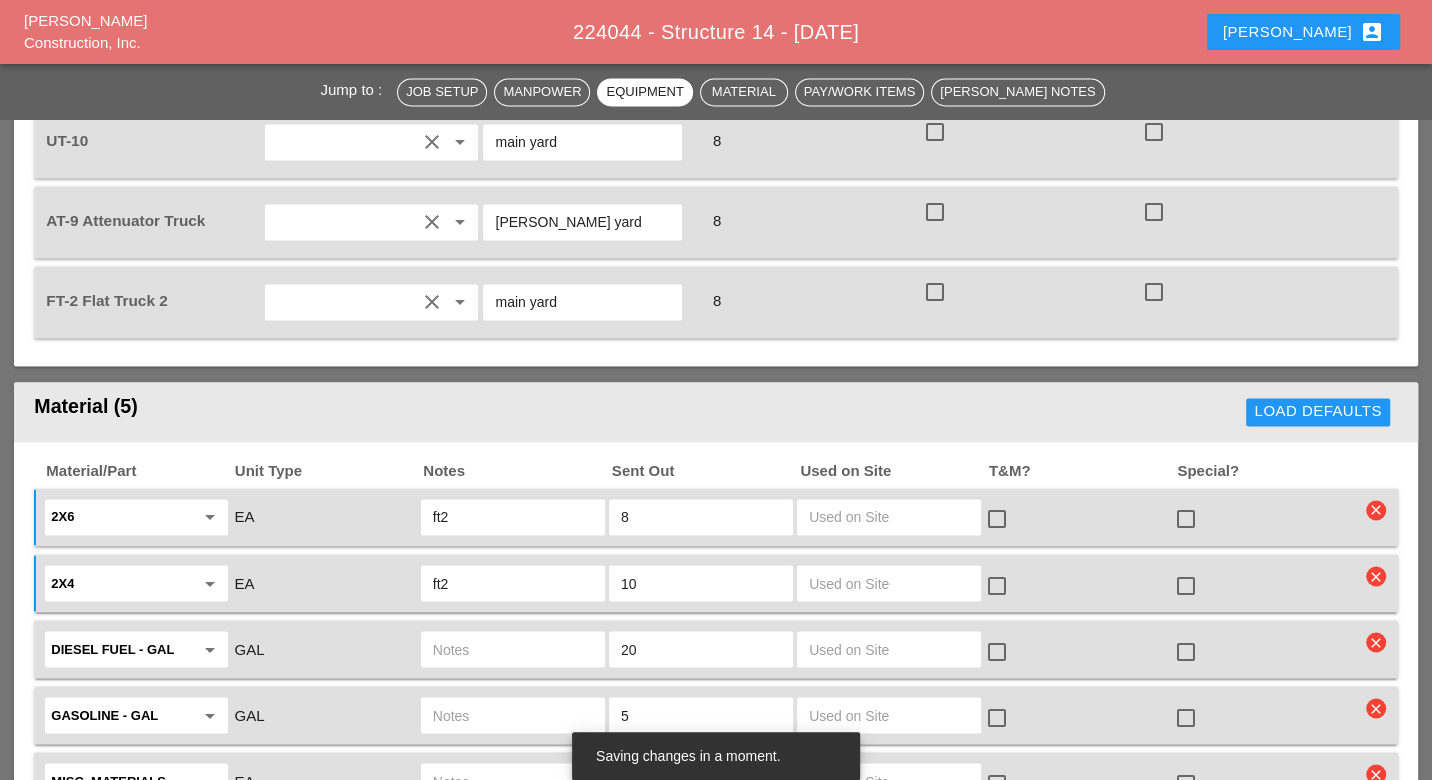 type on "ft2" 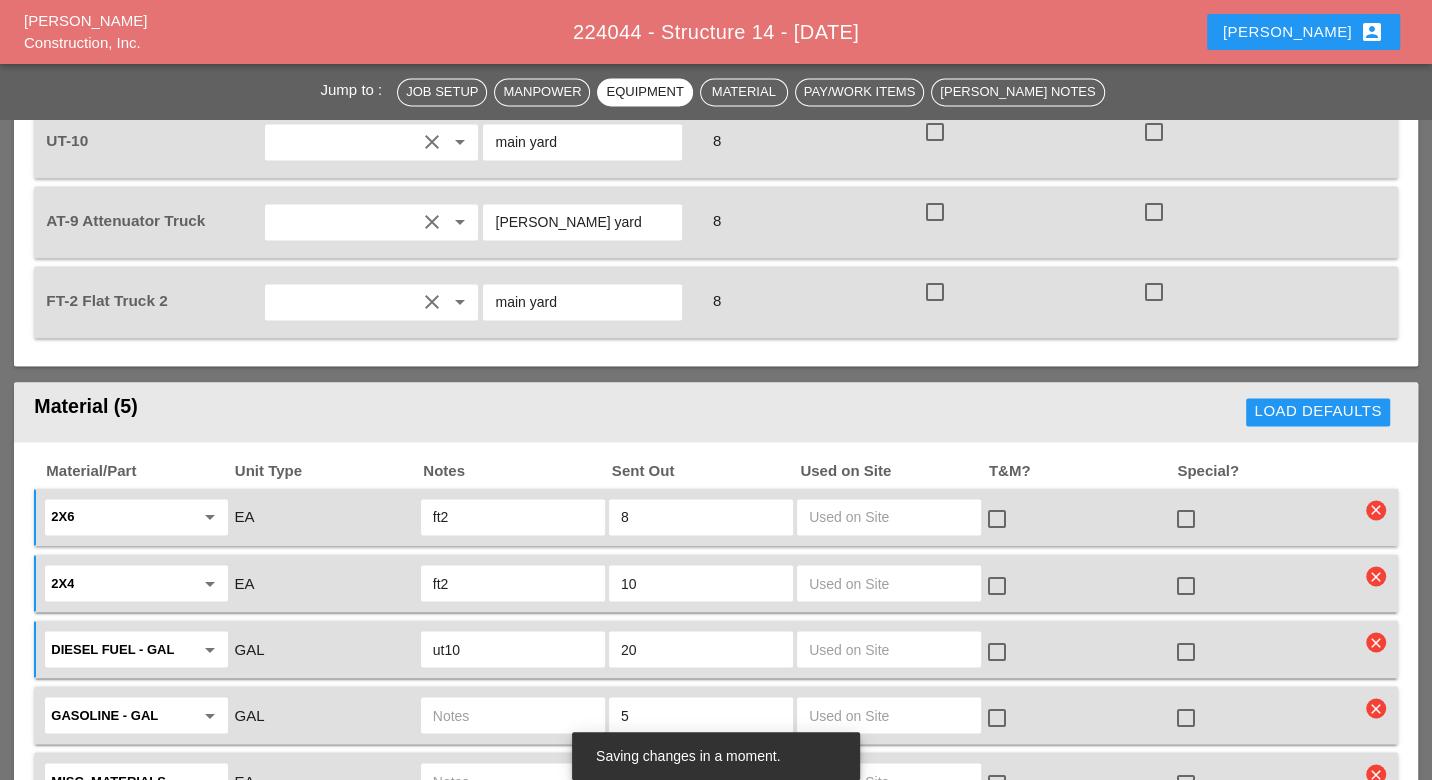 type on "ut10" 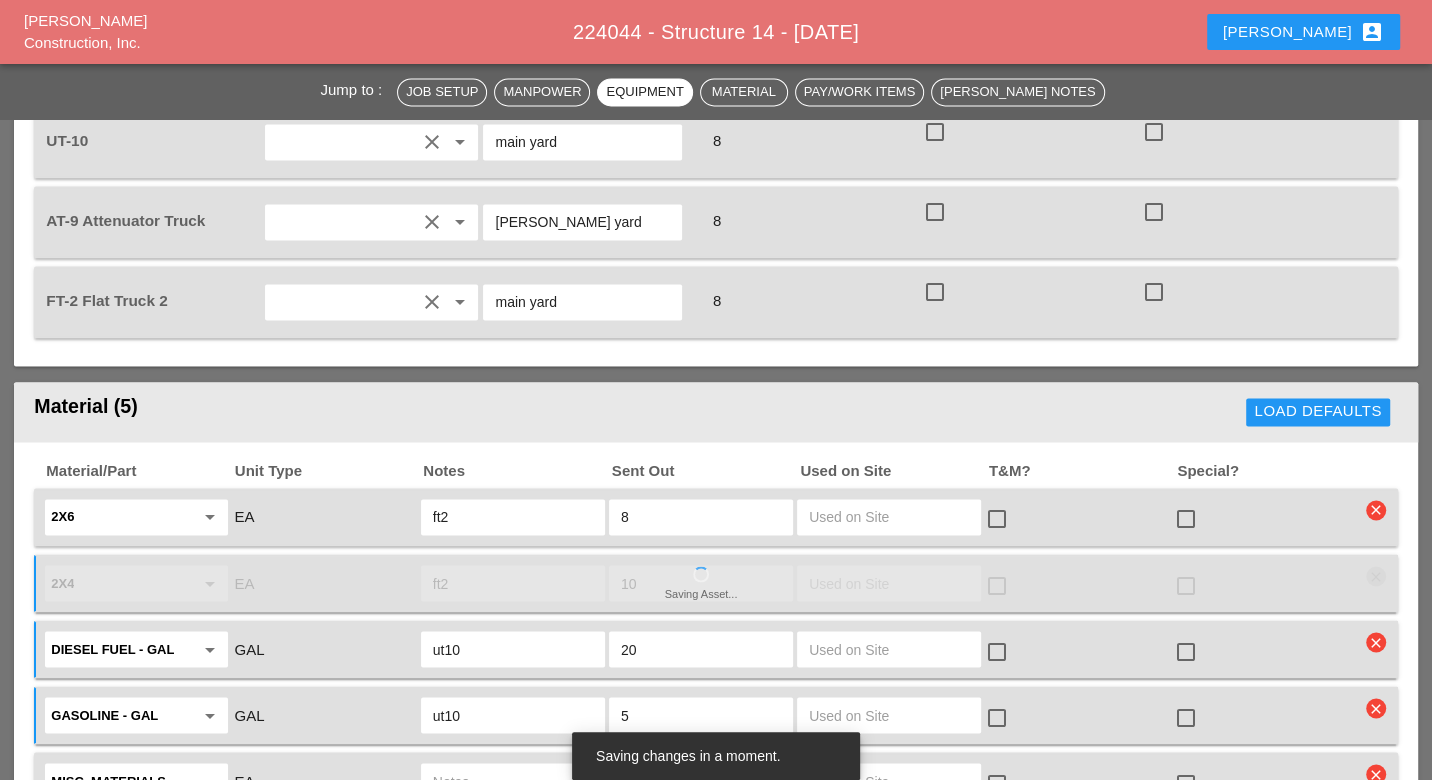 type on "ut10" 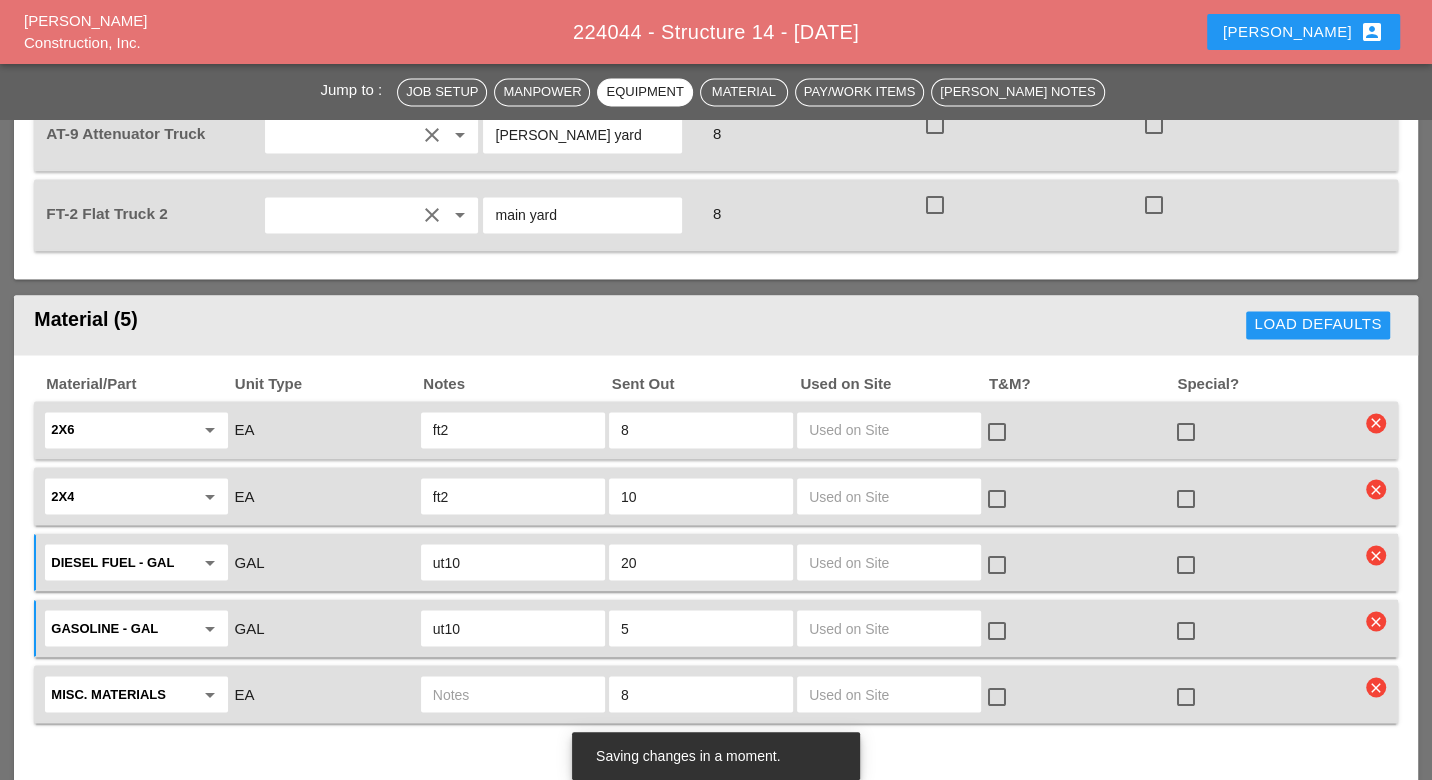 scroll, scrollTop: 2361, scrollLeft: 0, axis: vertical 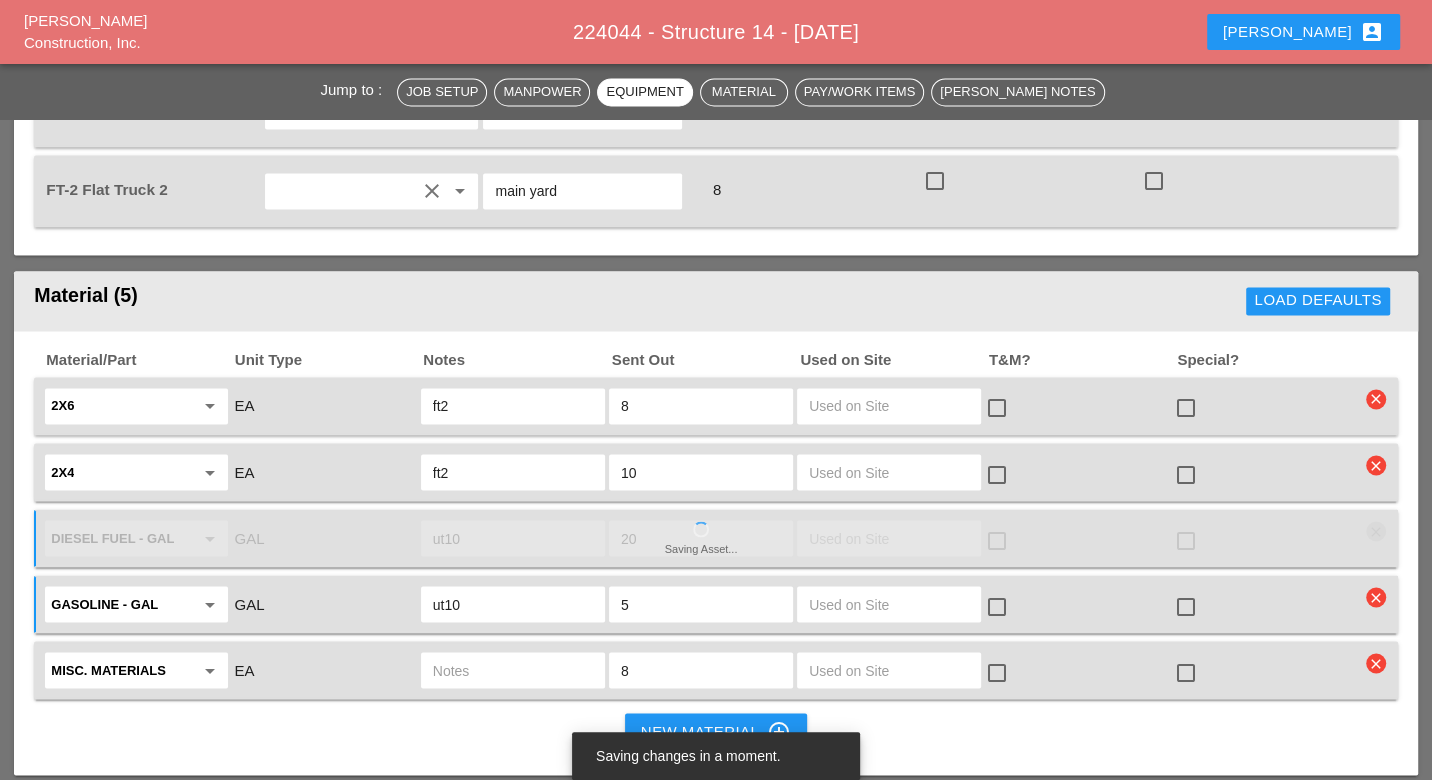 click on "clear" at bounding box center [1376, 663] 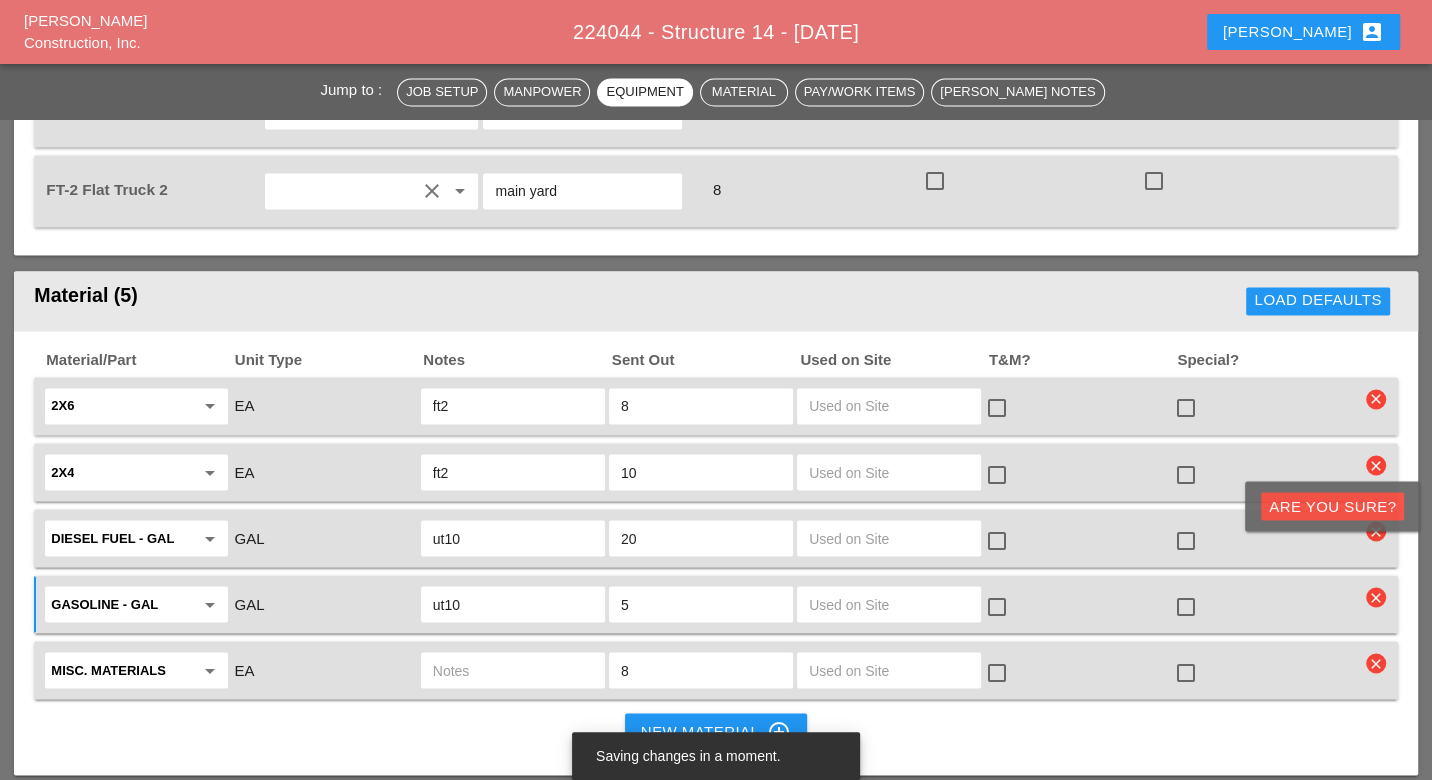 click on "Are you Sure?" at bounding box center (1332, 506) 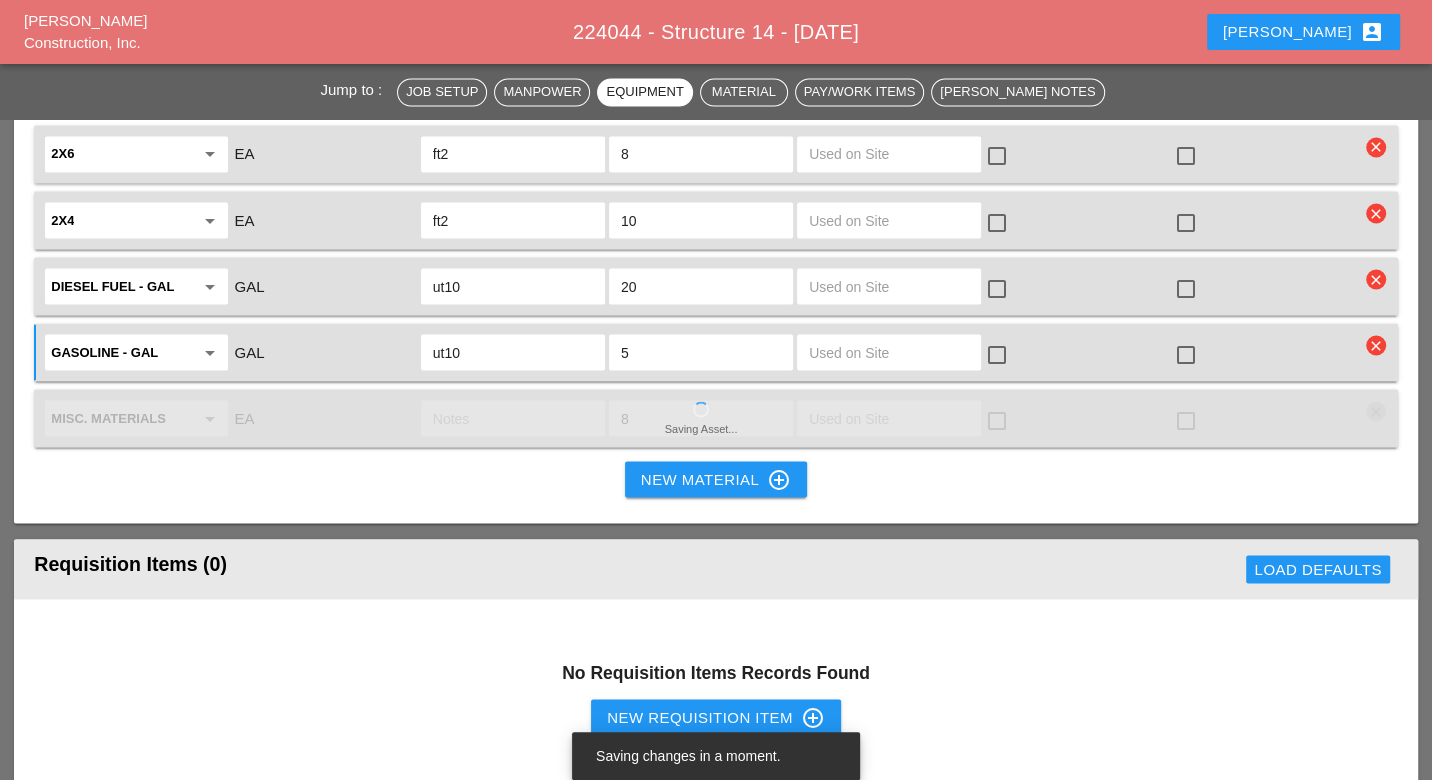 scroll, scrollTop: 2694, scrollLeft: 0, axis: vertical 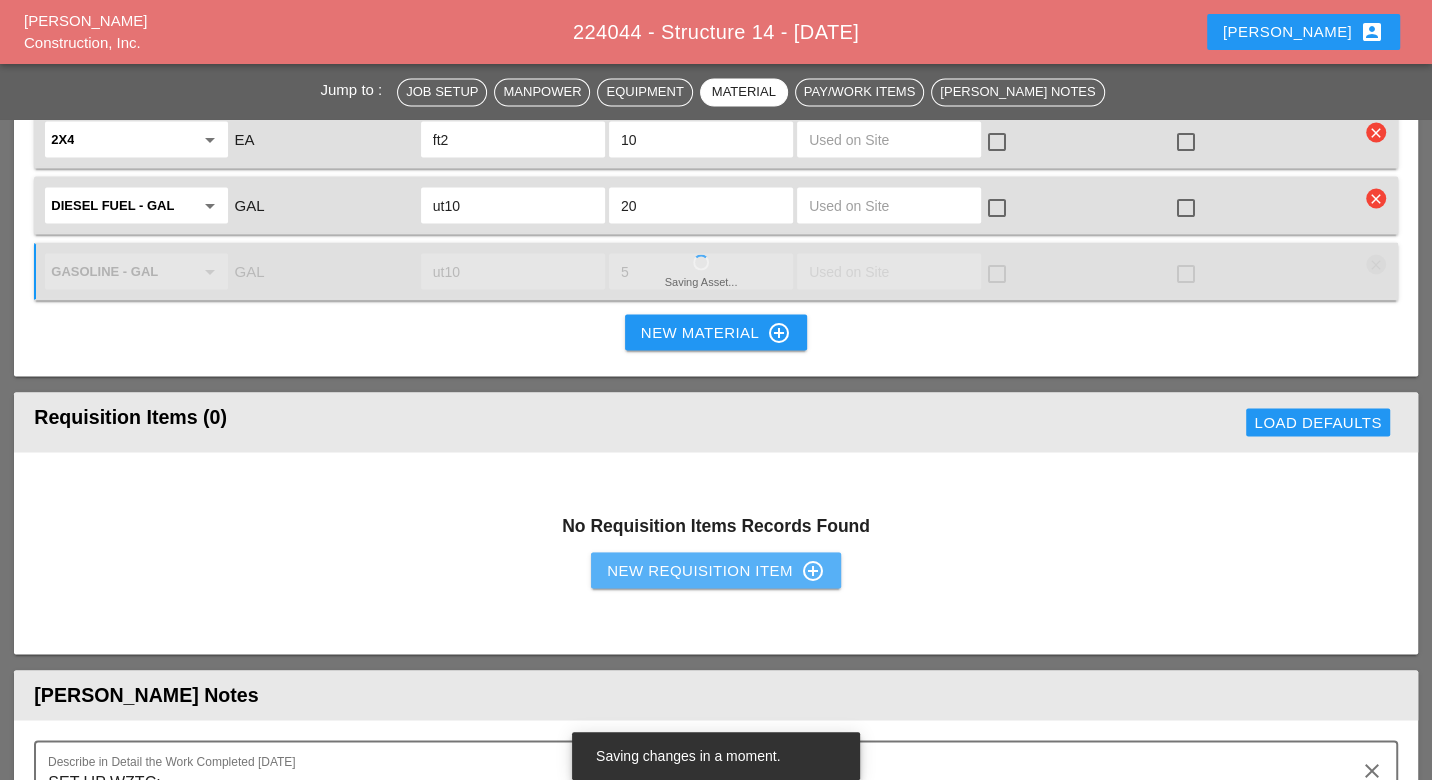 click on "New Requisition Item control_point" at bounding box center [716, 570] 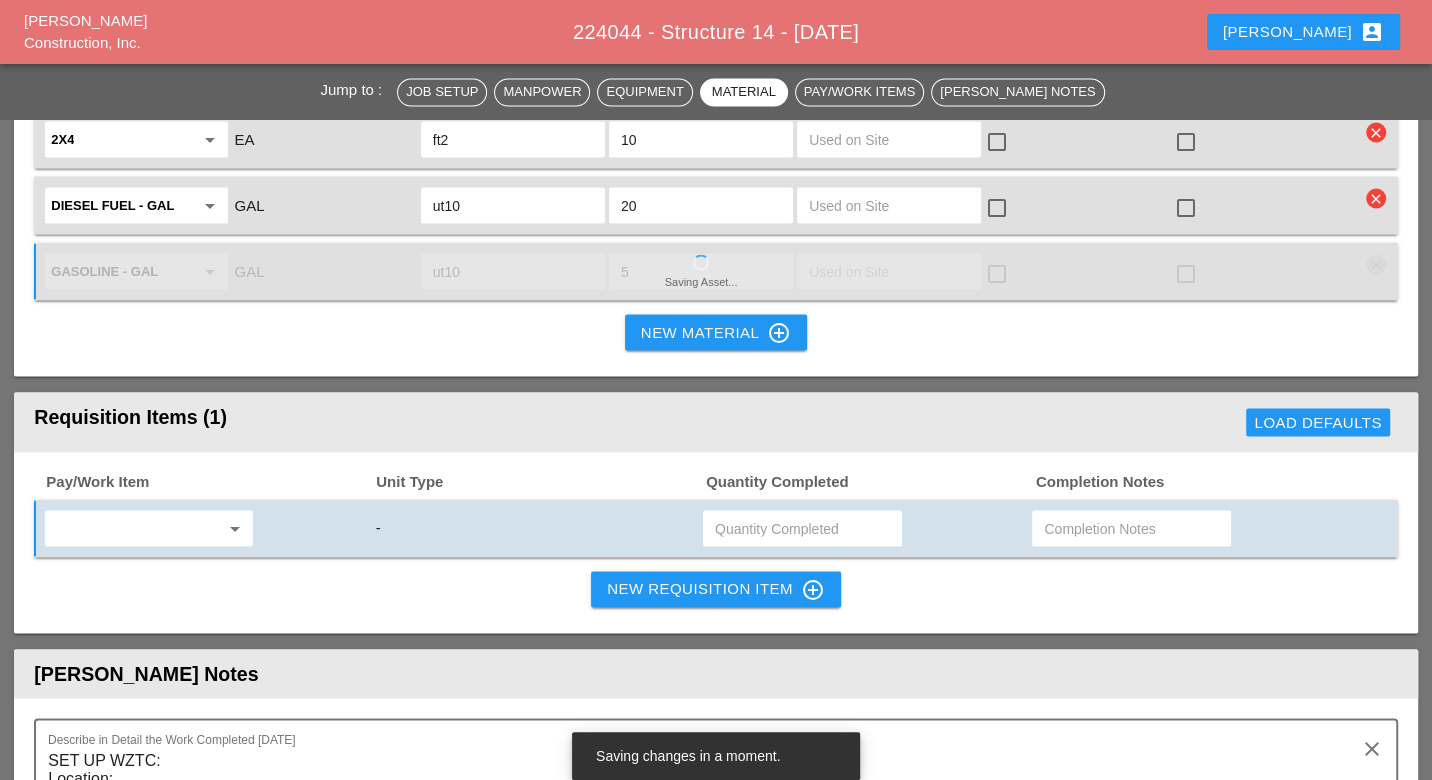 click at bounding box center (135, 528) 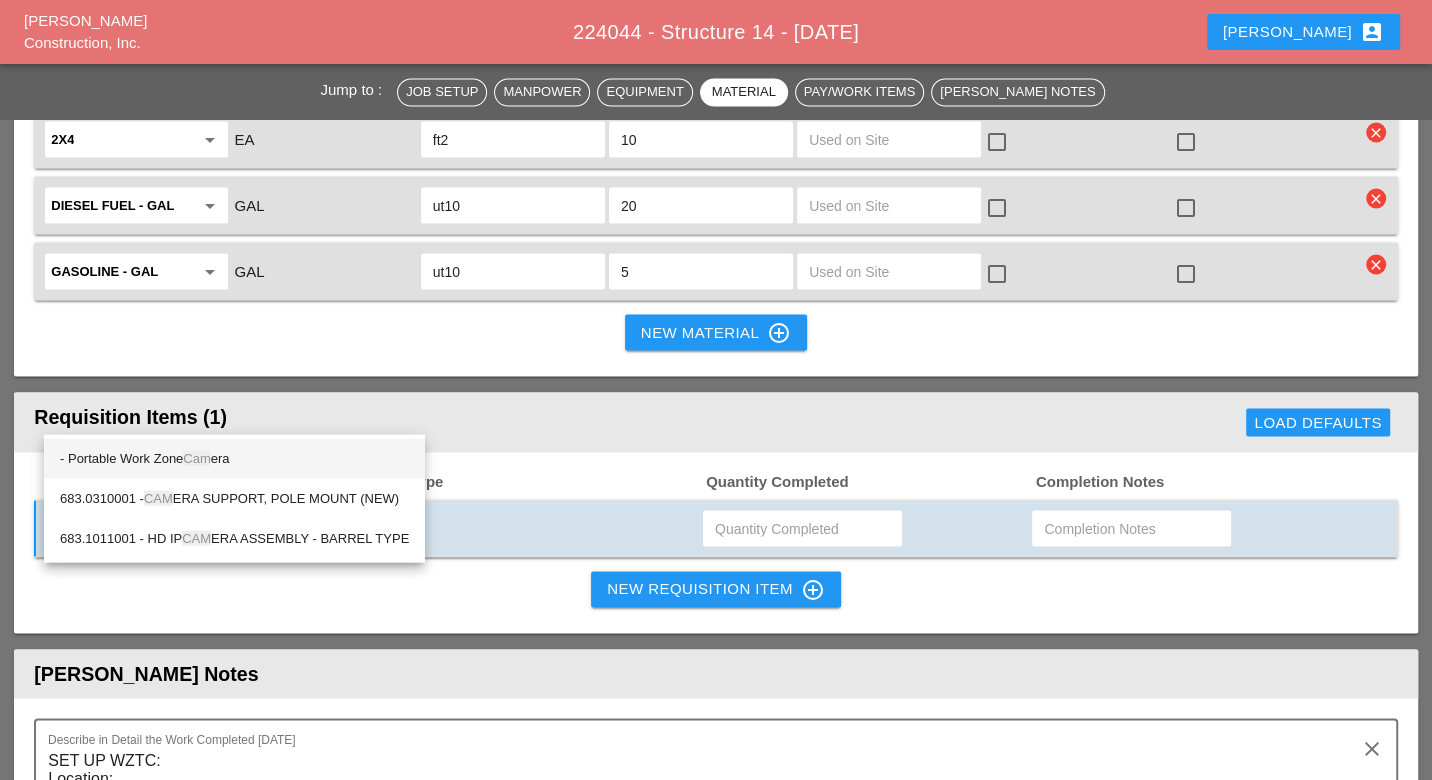 click on "- Portable Work Zone  Cam era" at bounding box center [234, 458] 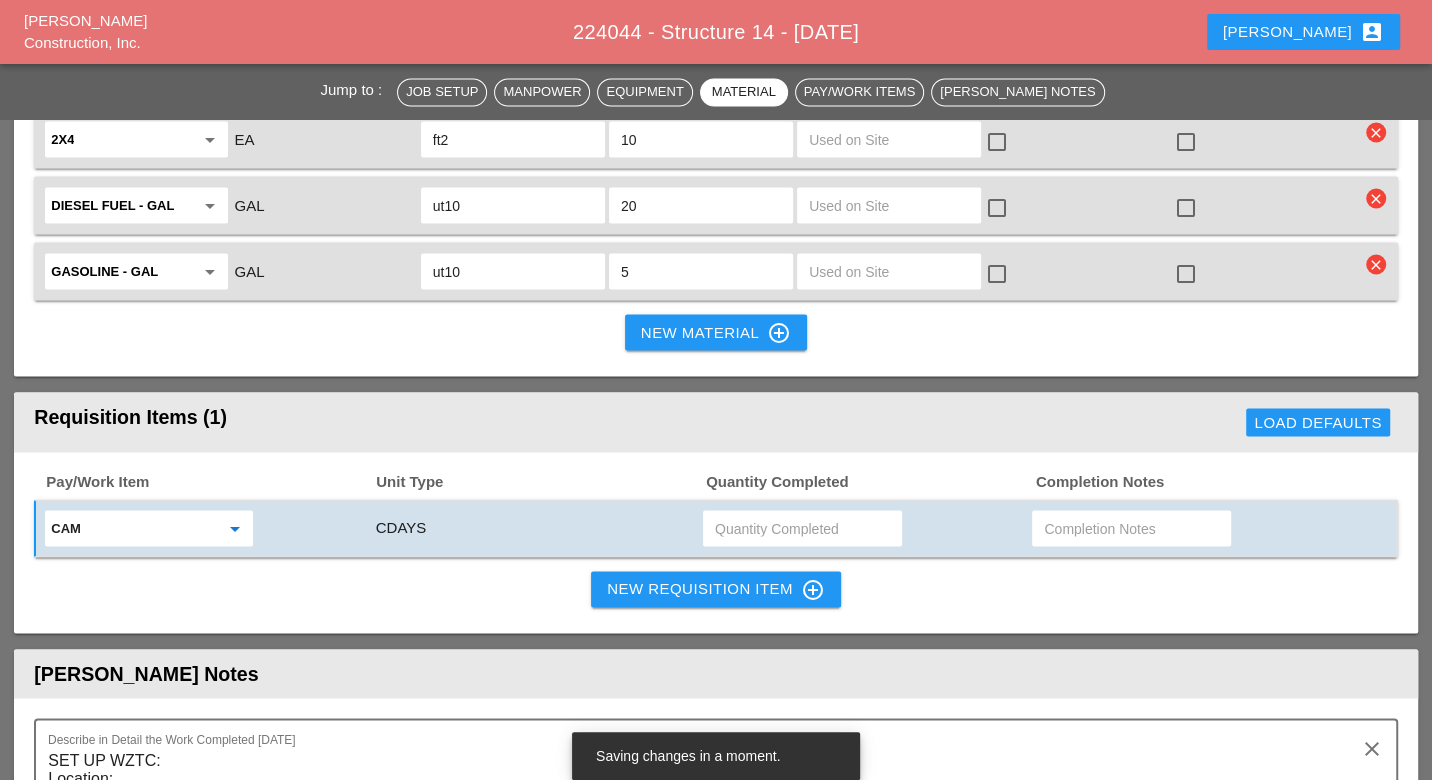 type on "- Portable Work Zone Camera" 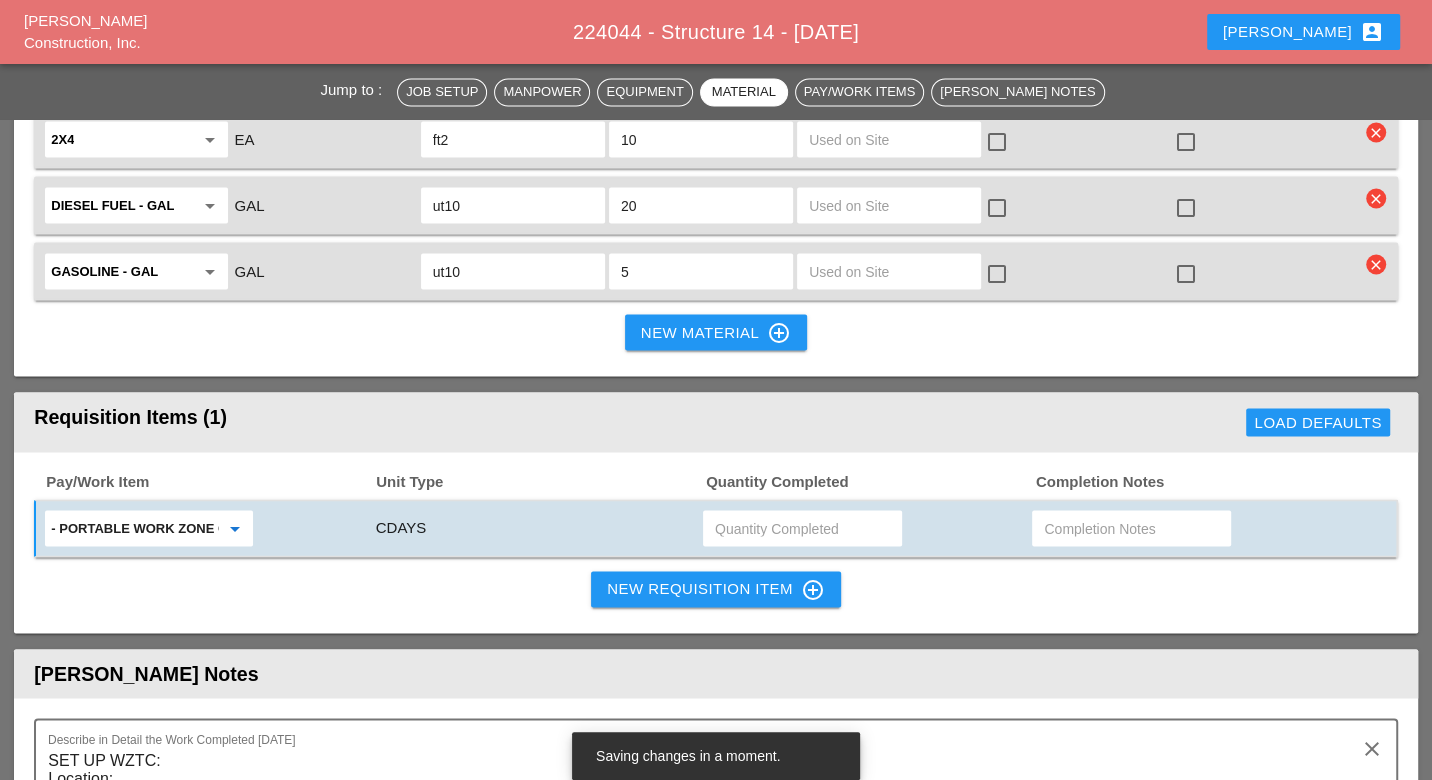 click at bounding box center (802, 528) 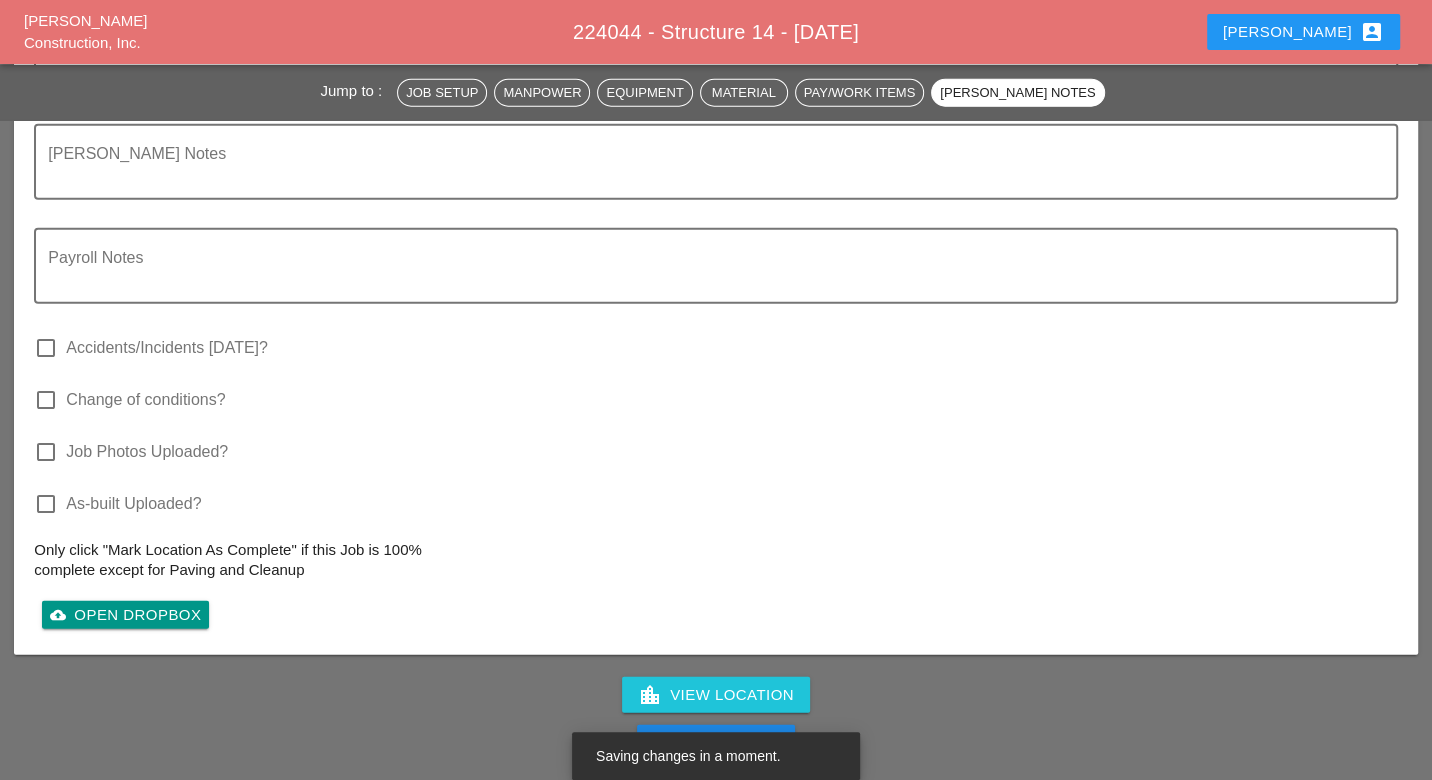 scroll, scrollTop: 3139, scrollLeft: 0, axis: vertical 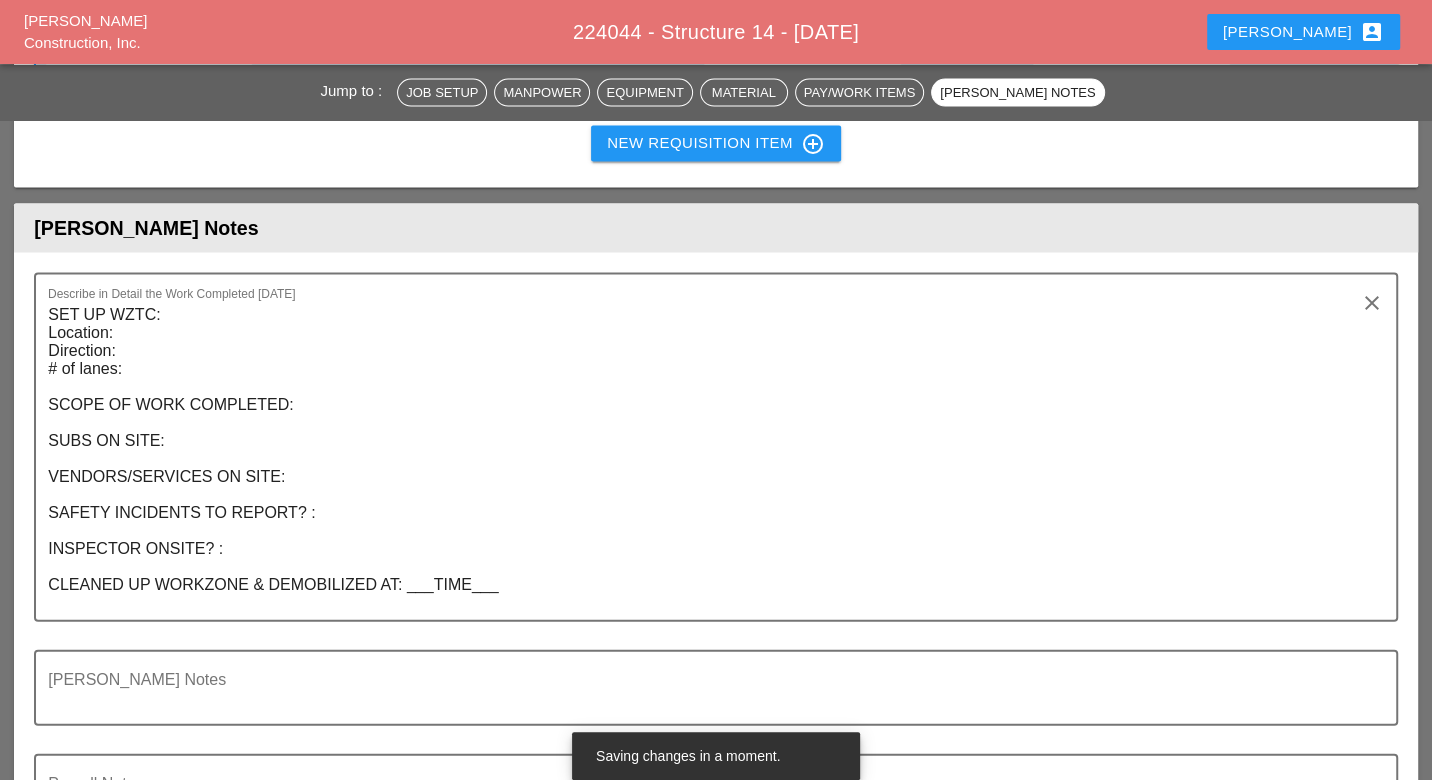 type on "4" 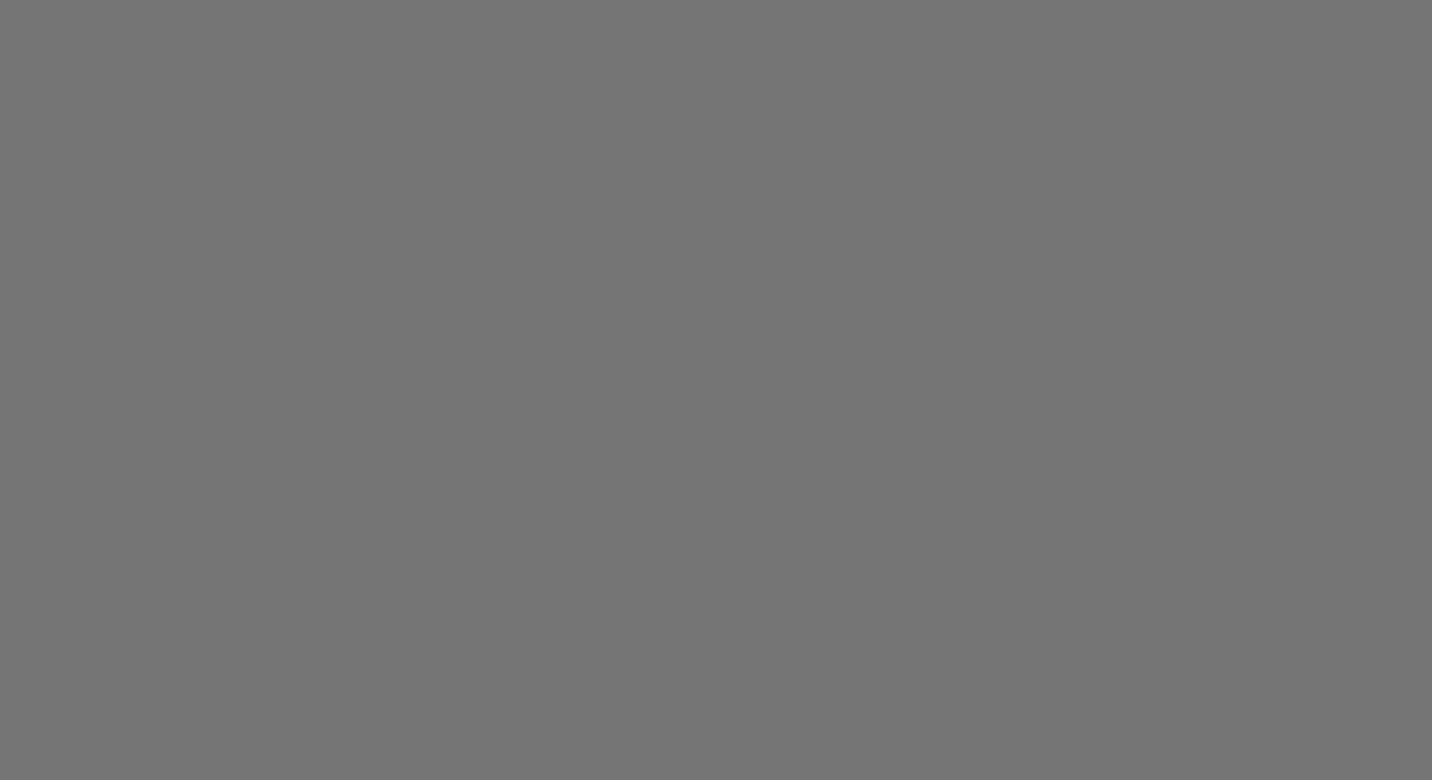 scroll, scrollTop: 0, scrollLeft: 0, axis: both 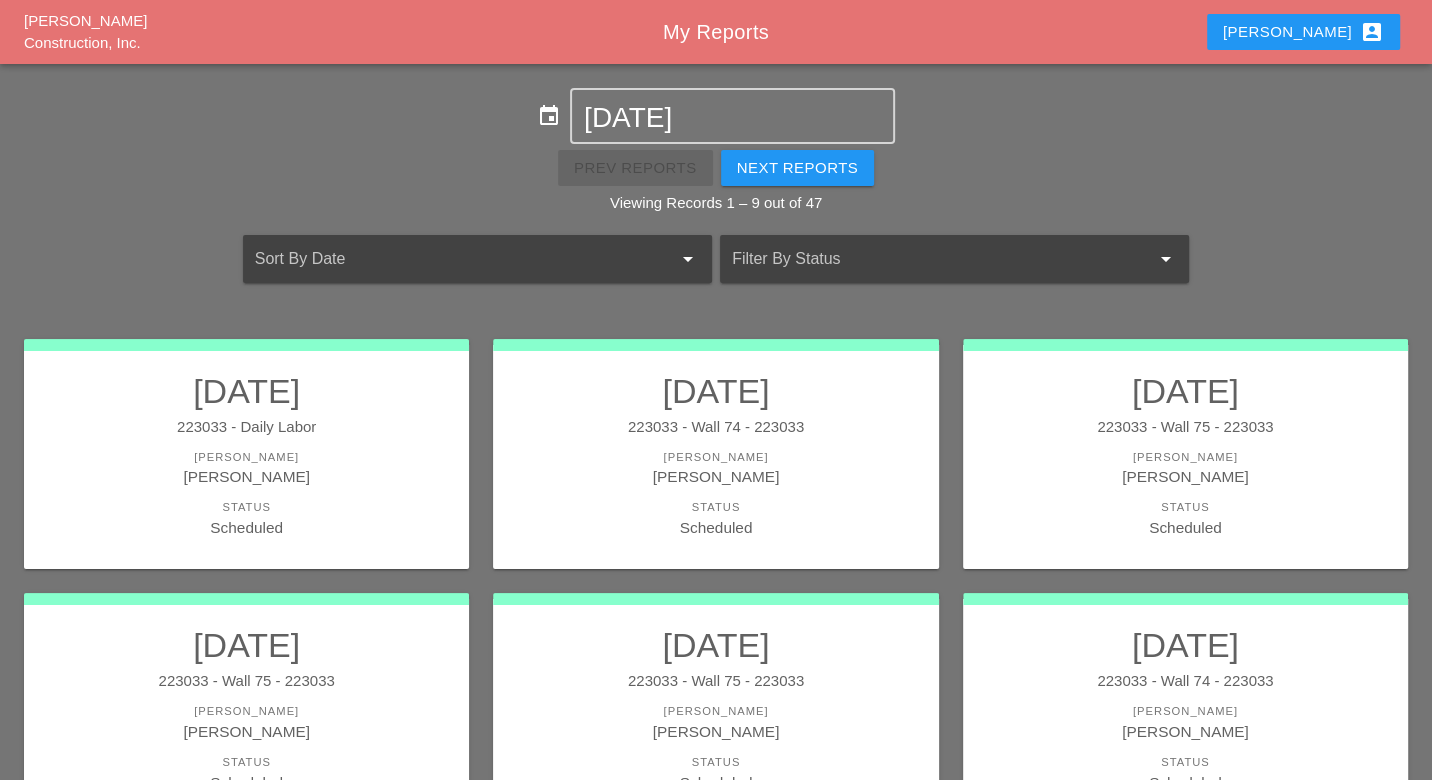 click on "Luca account_box" at bounding box center (1303, 32) 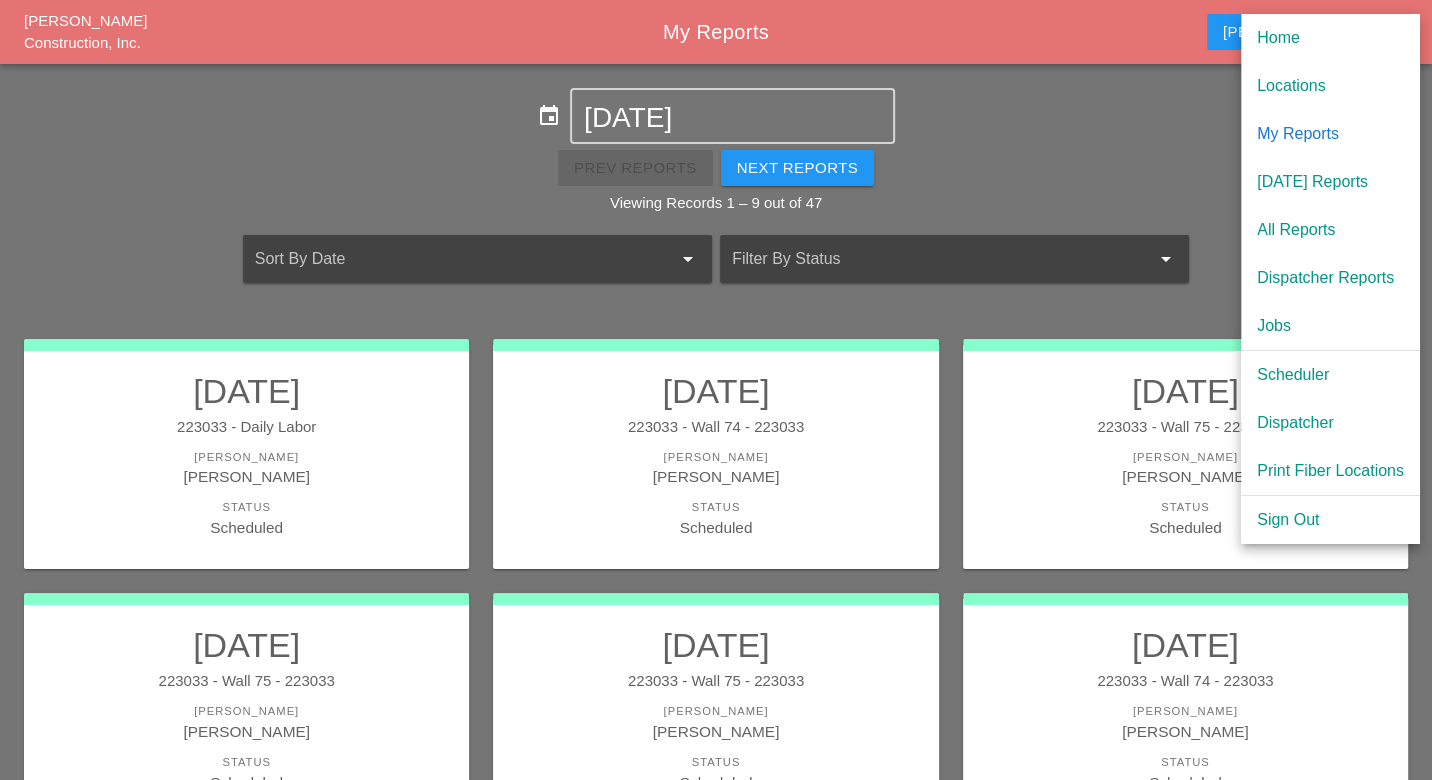 click on "Scheduler" at bounding box center (1330, 375) 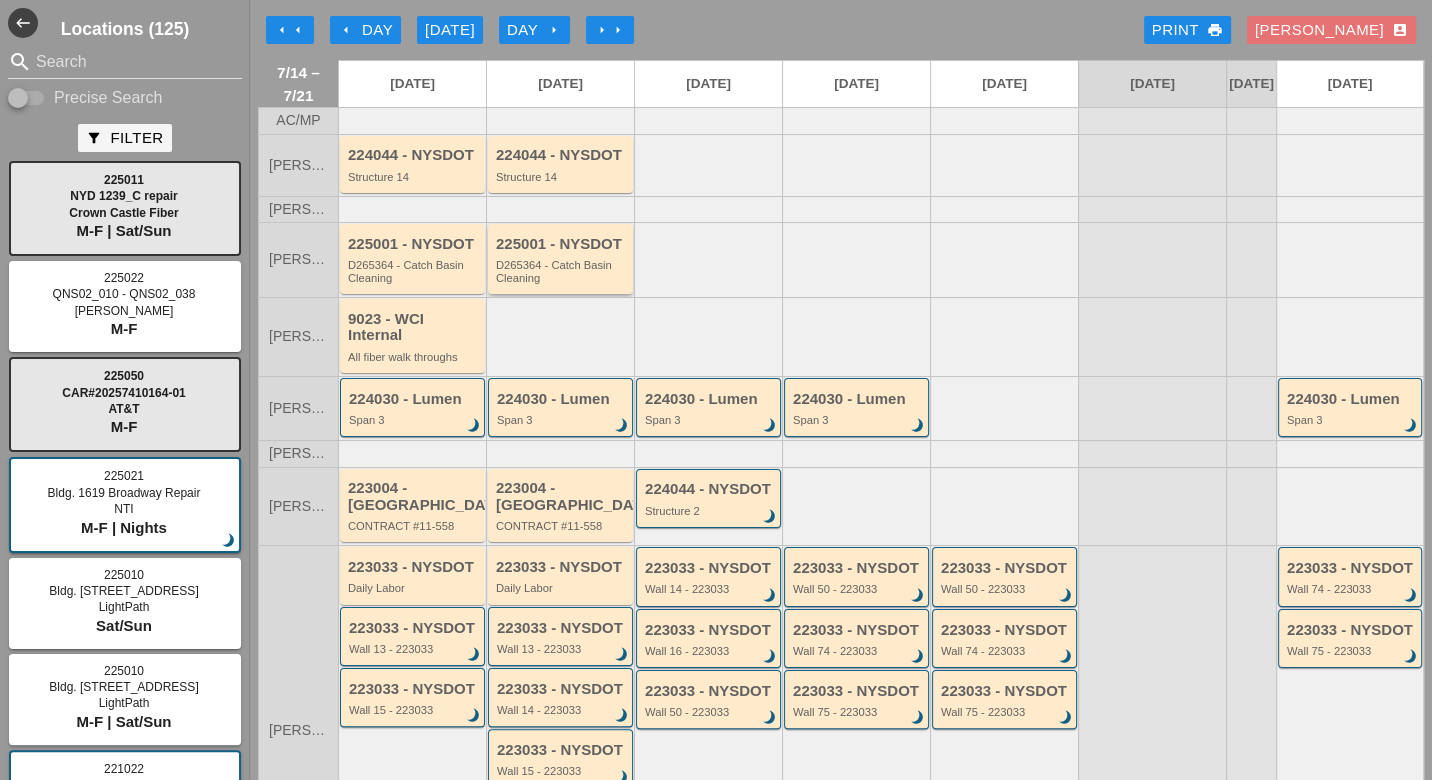 click on "D265364 - Catch Basin Cleaning" at bounding box center [562, 271] 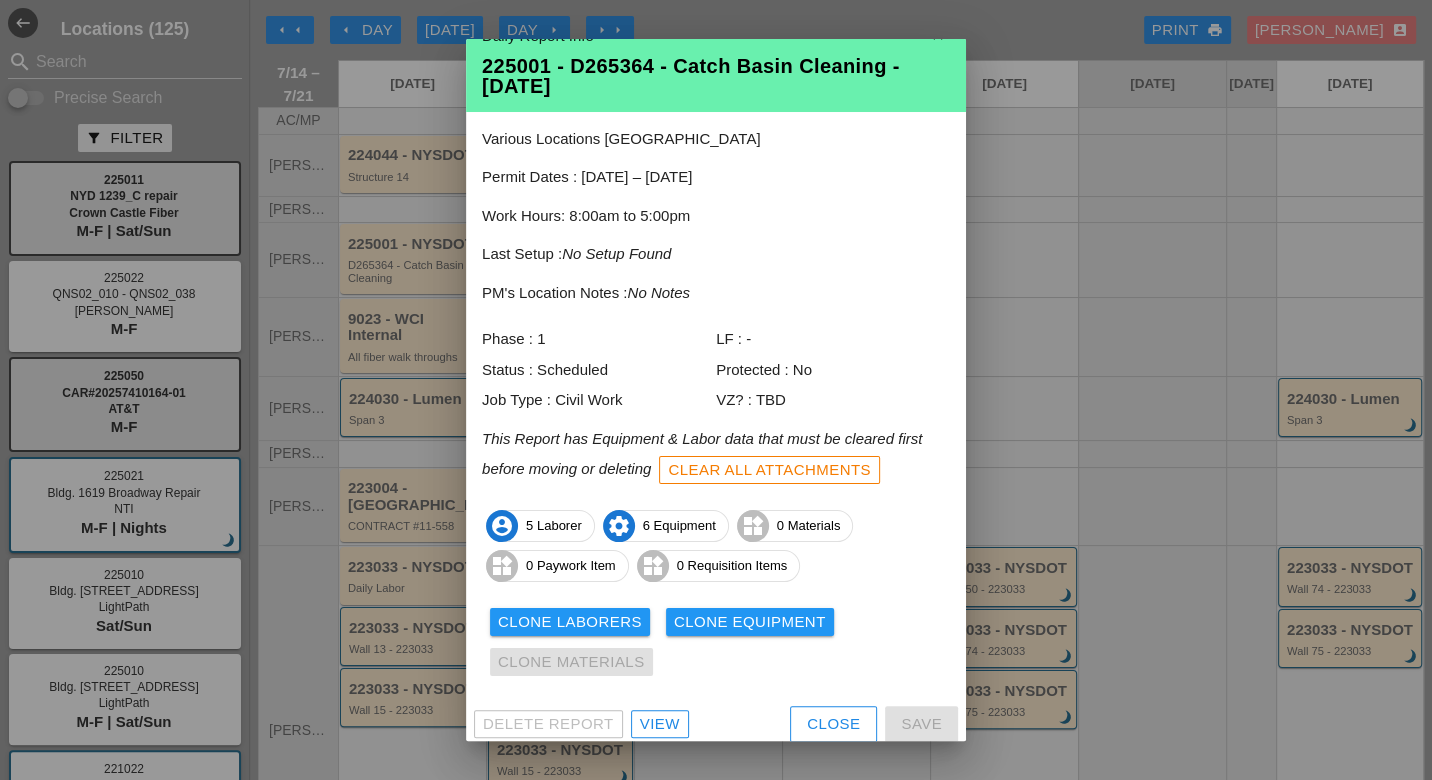 scroll, scrollTop: 38, scrollLeft: 0, axis: vertical 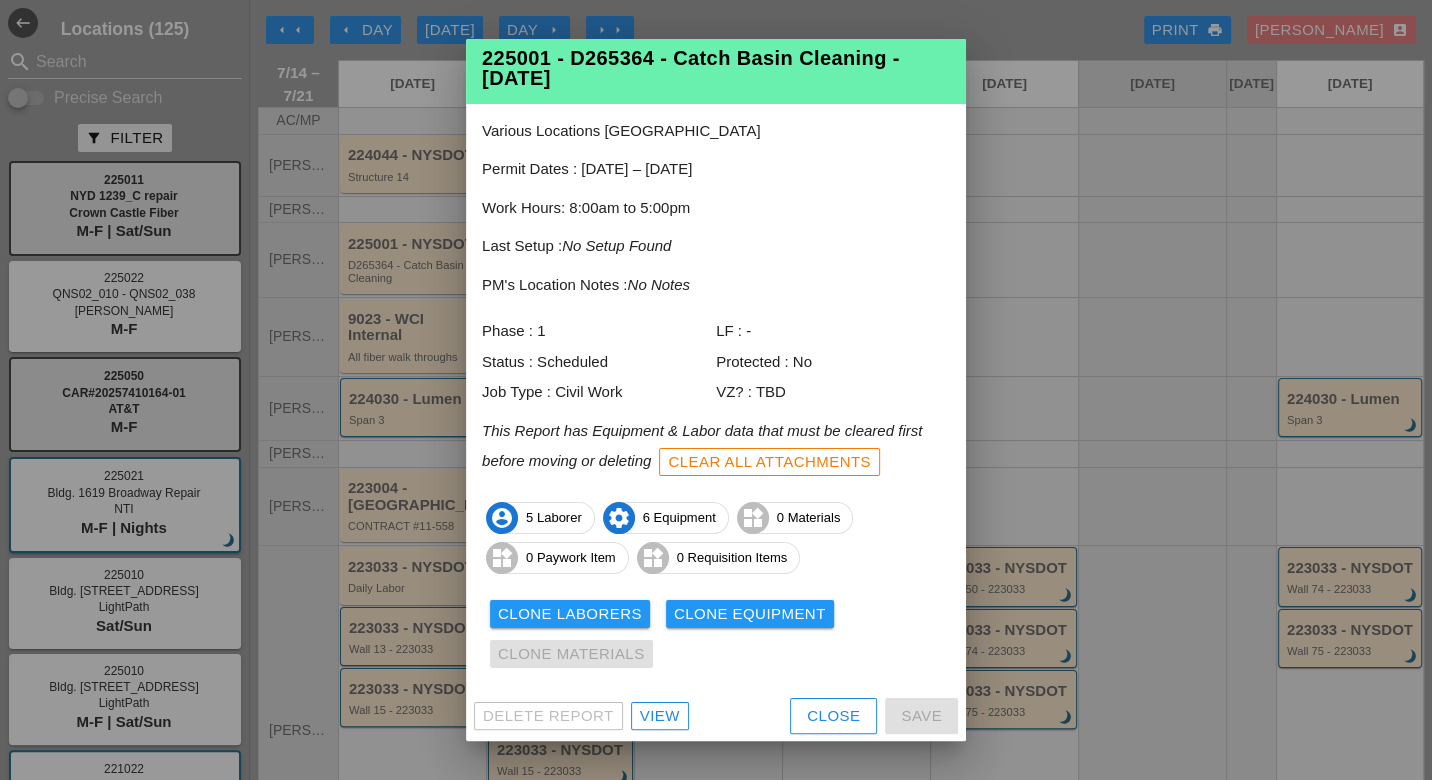 click on "View" at bounding box center (660, 716) 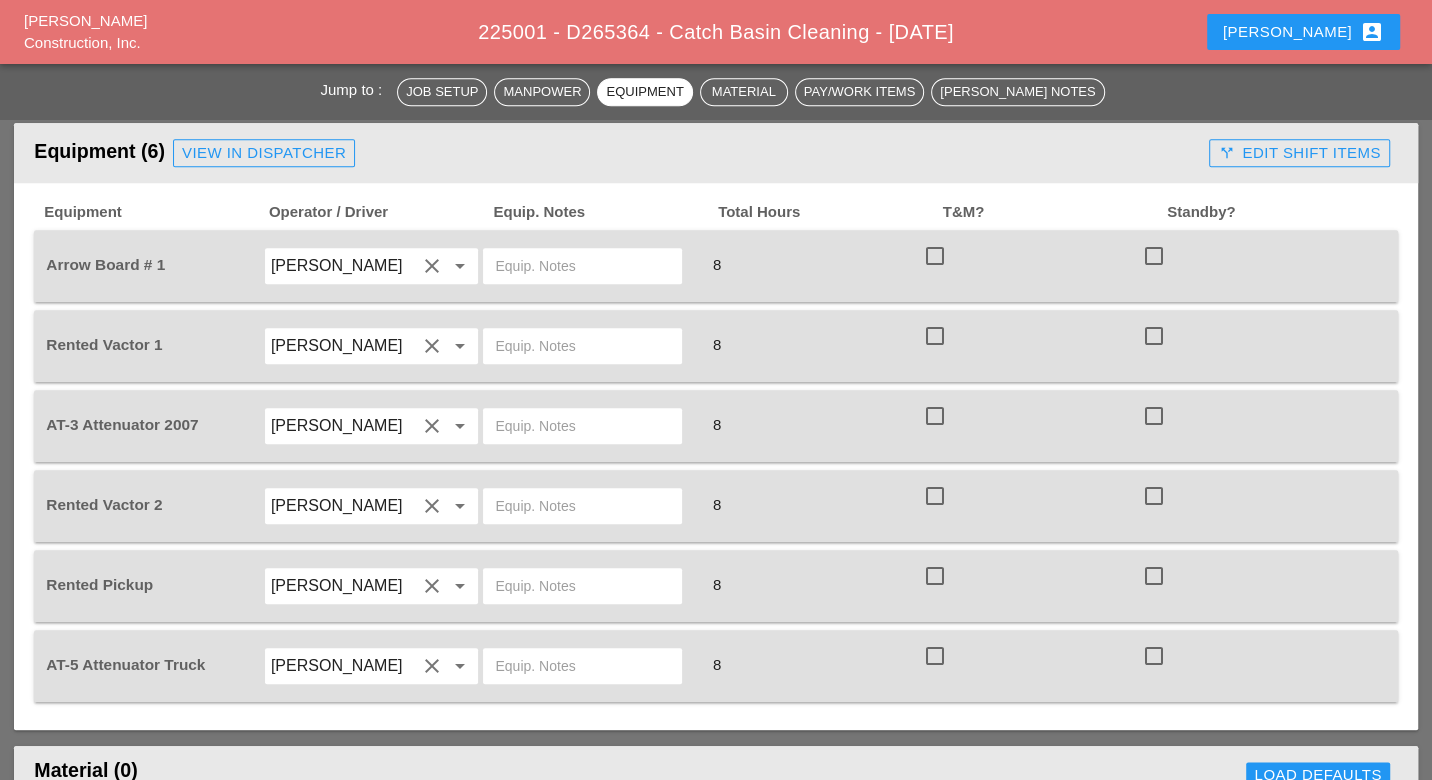 scroll, scrollTop: 1333, scrollLeft: 0, axis: vertical 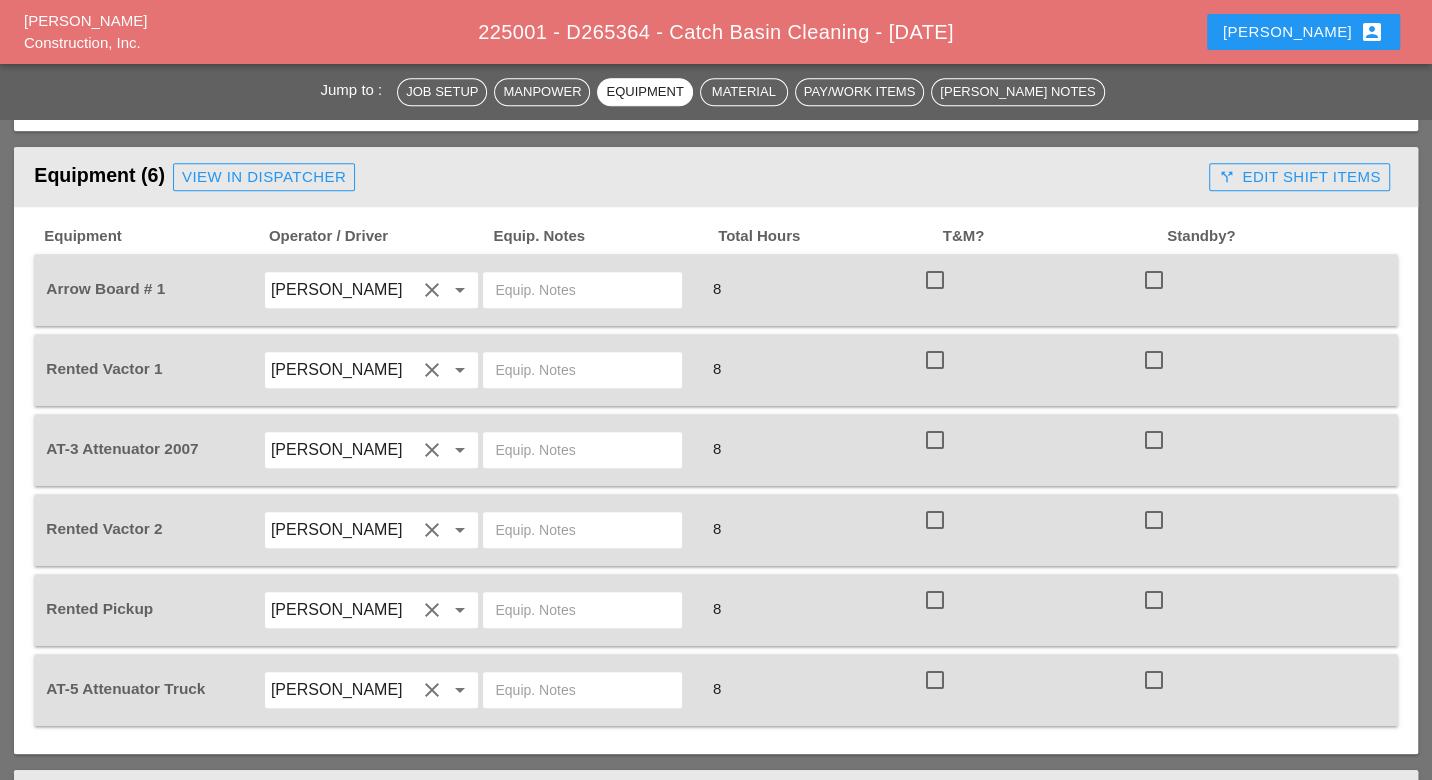 click at bounding box center (582, 450) 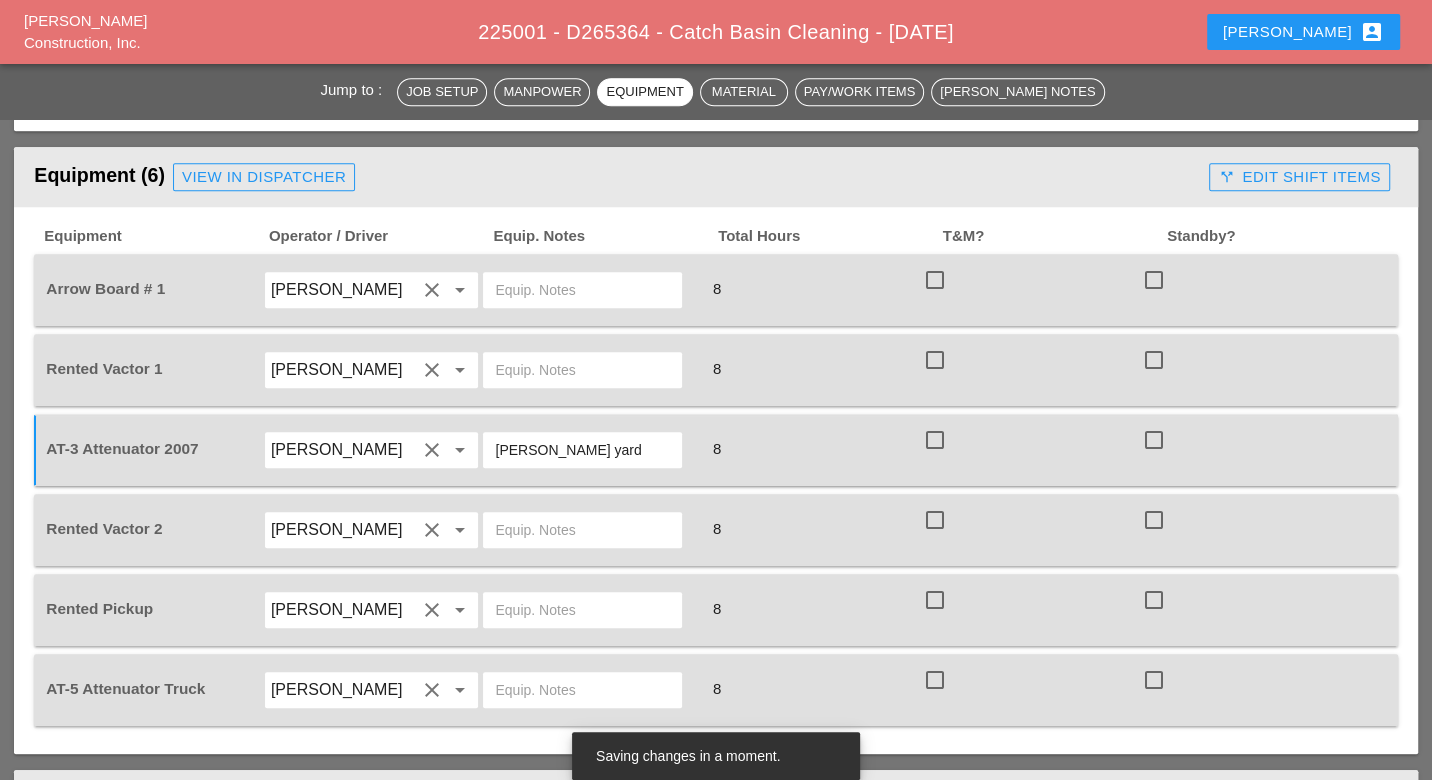 type on "Bruckner yard" 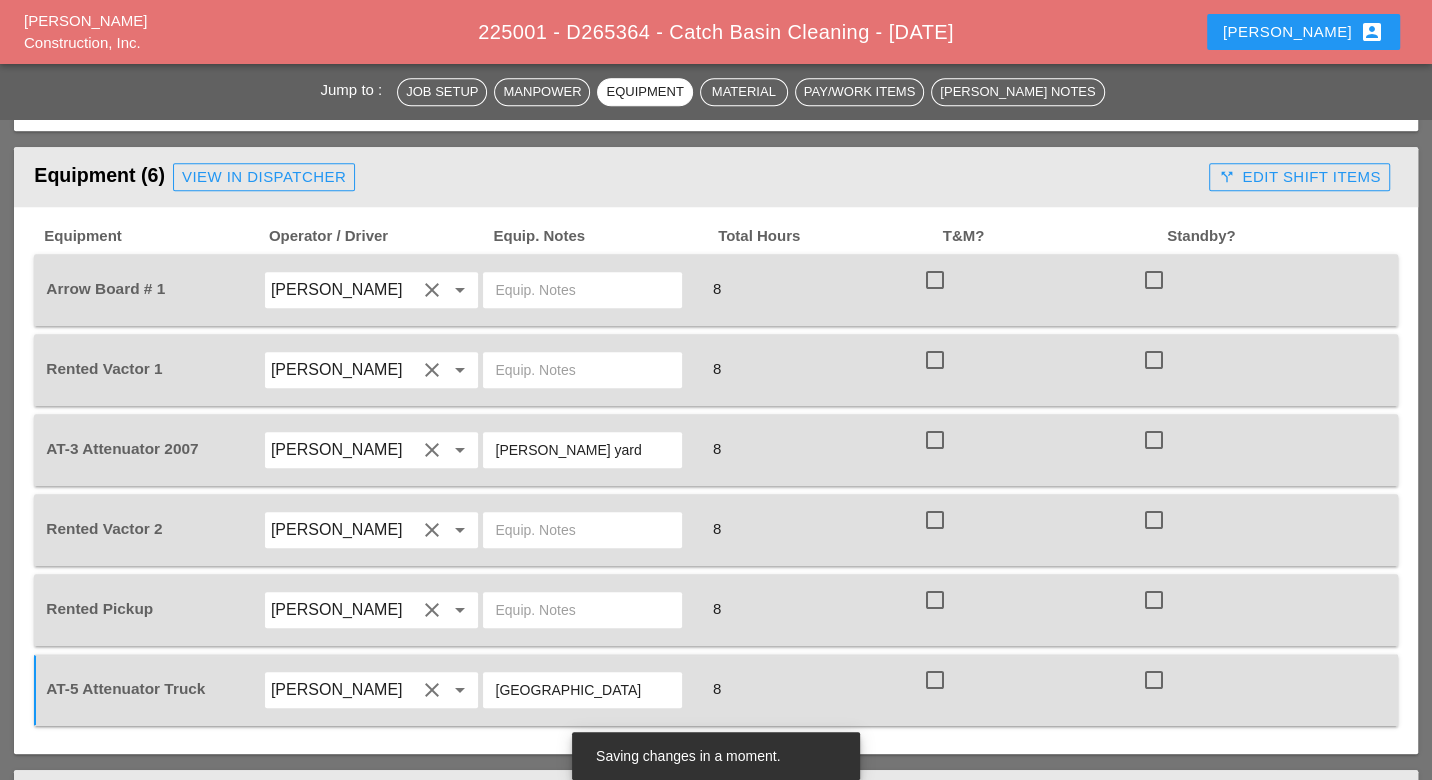 drag, startPoint x: 559, startPoint y: 656, endPoint x: 498, endPoint y: 649, distance: 61.400326 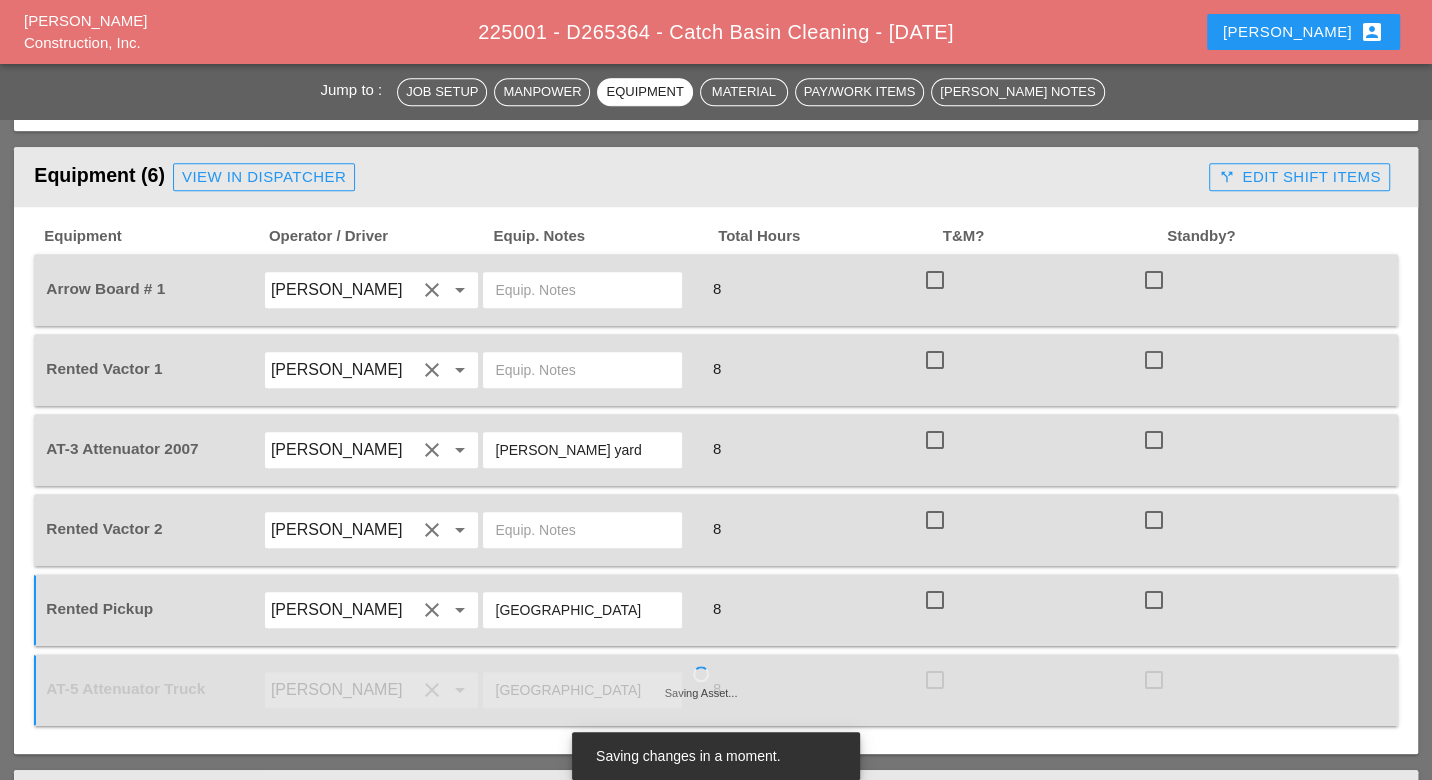 type on "City Field" 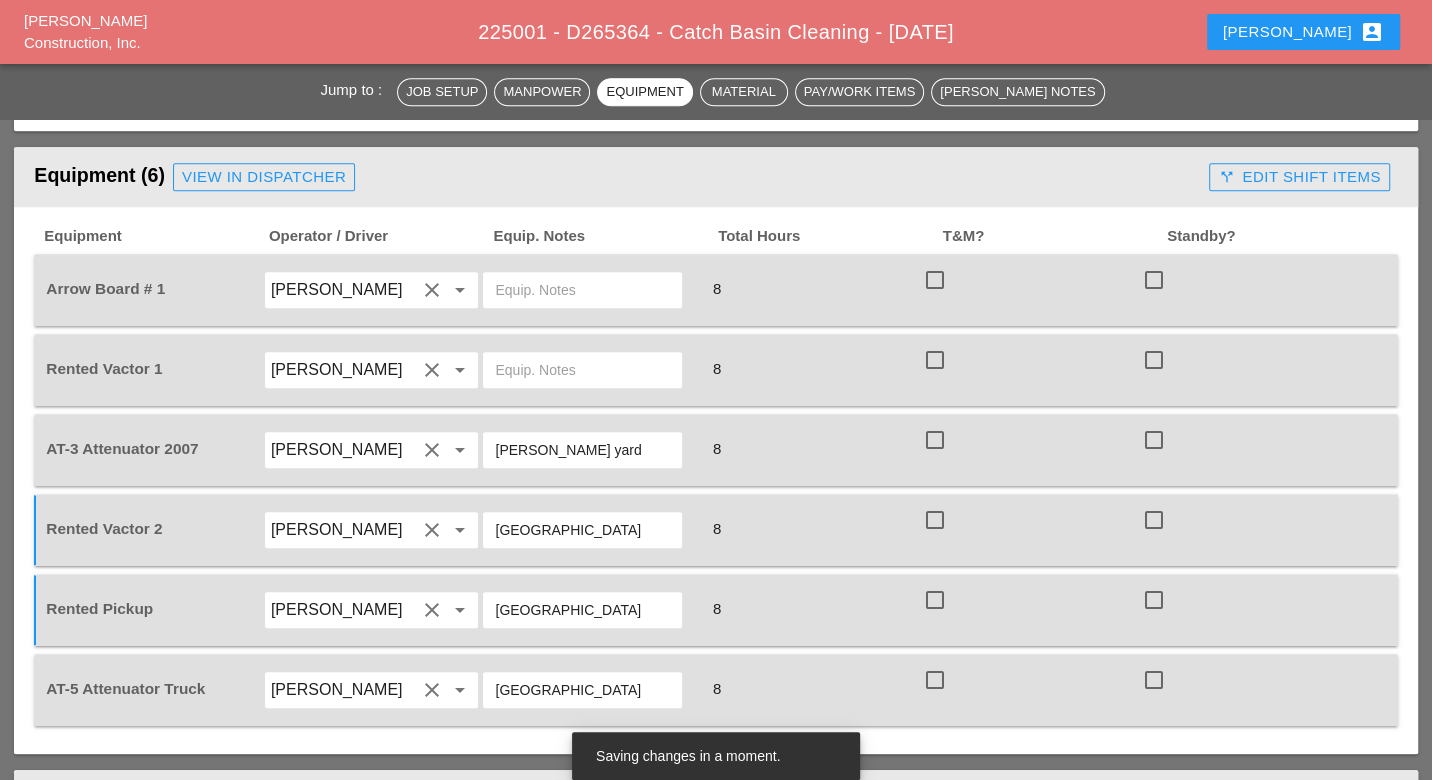 type on "City Field" 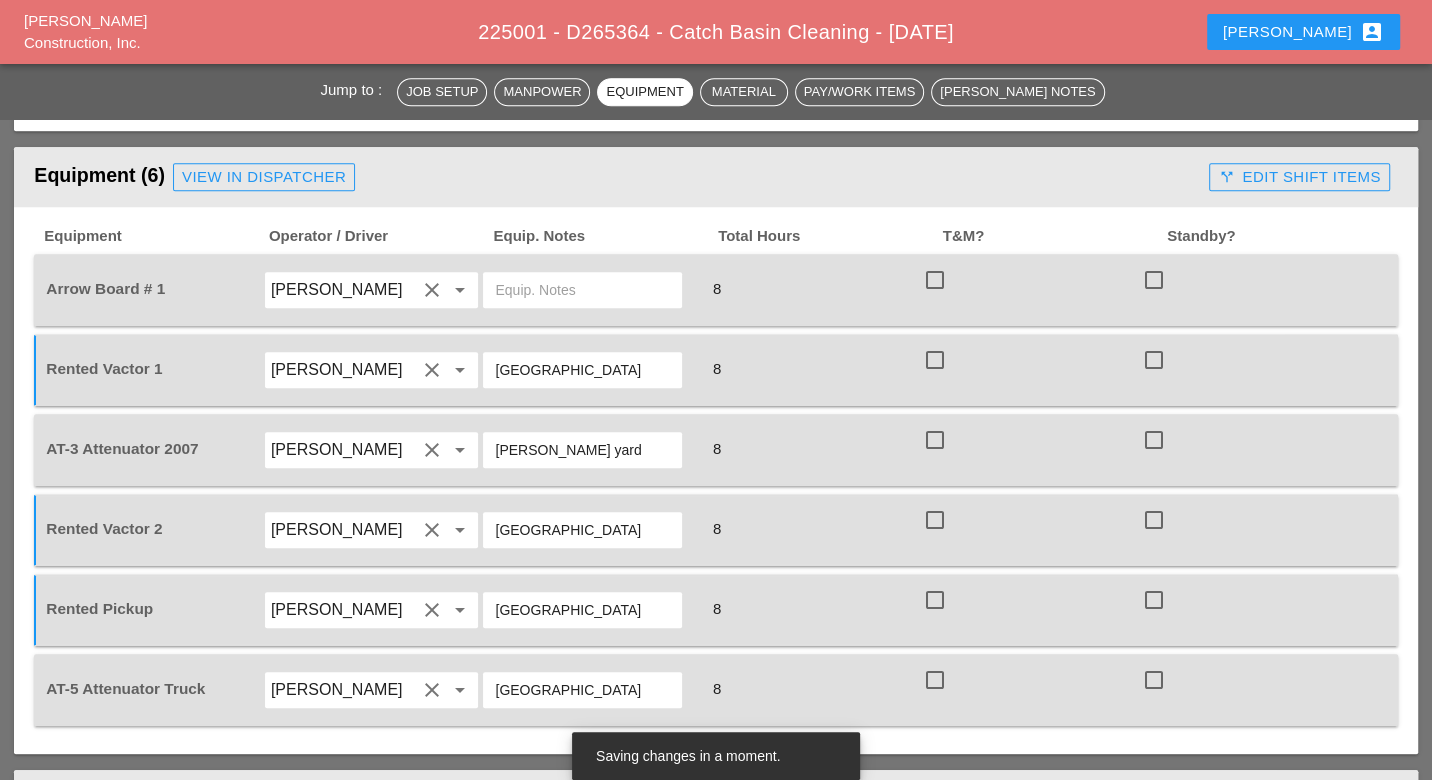 type on "City Field" 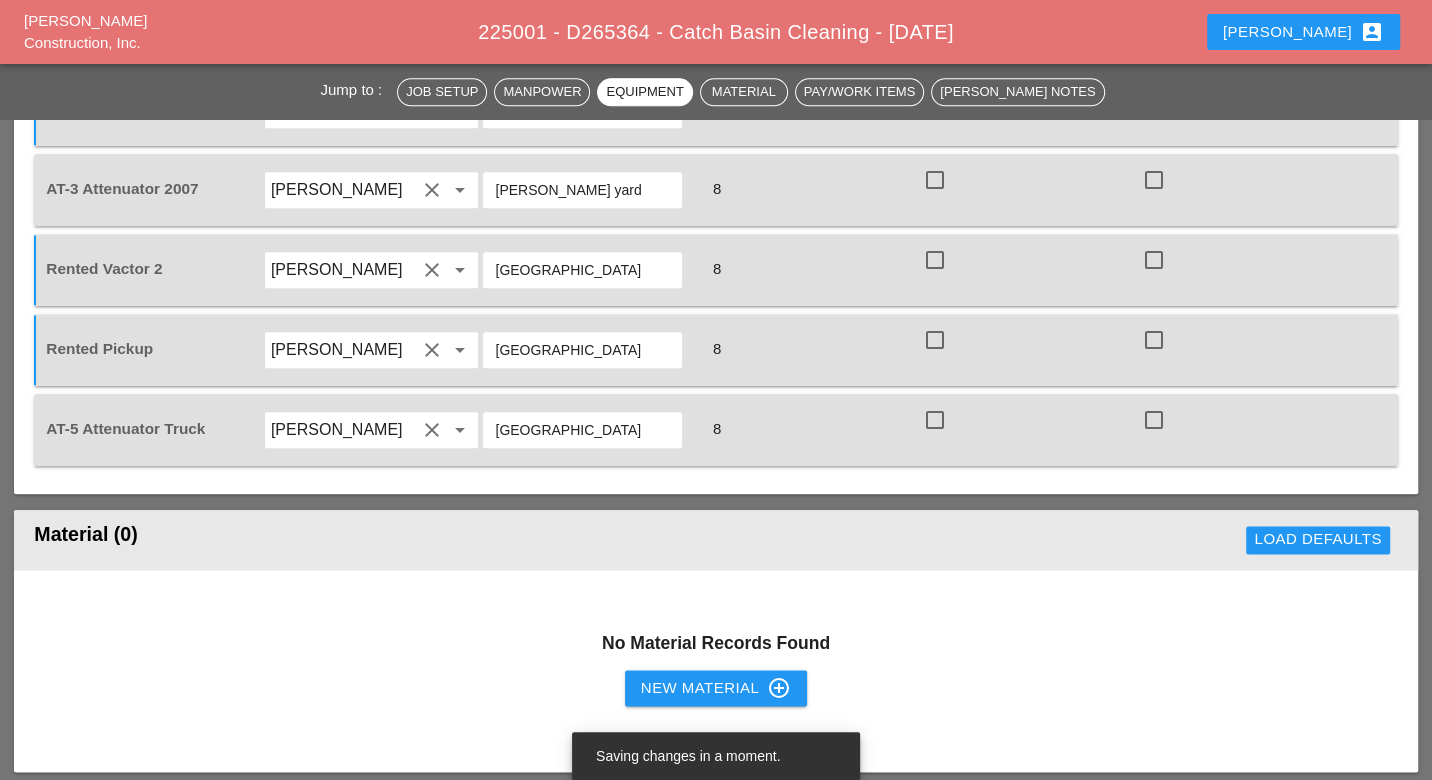 scroll, scrollTop: 1555, scrollLeft: 0, axis: vertical 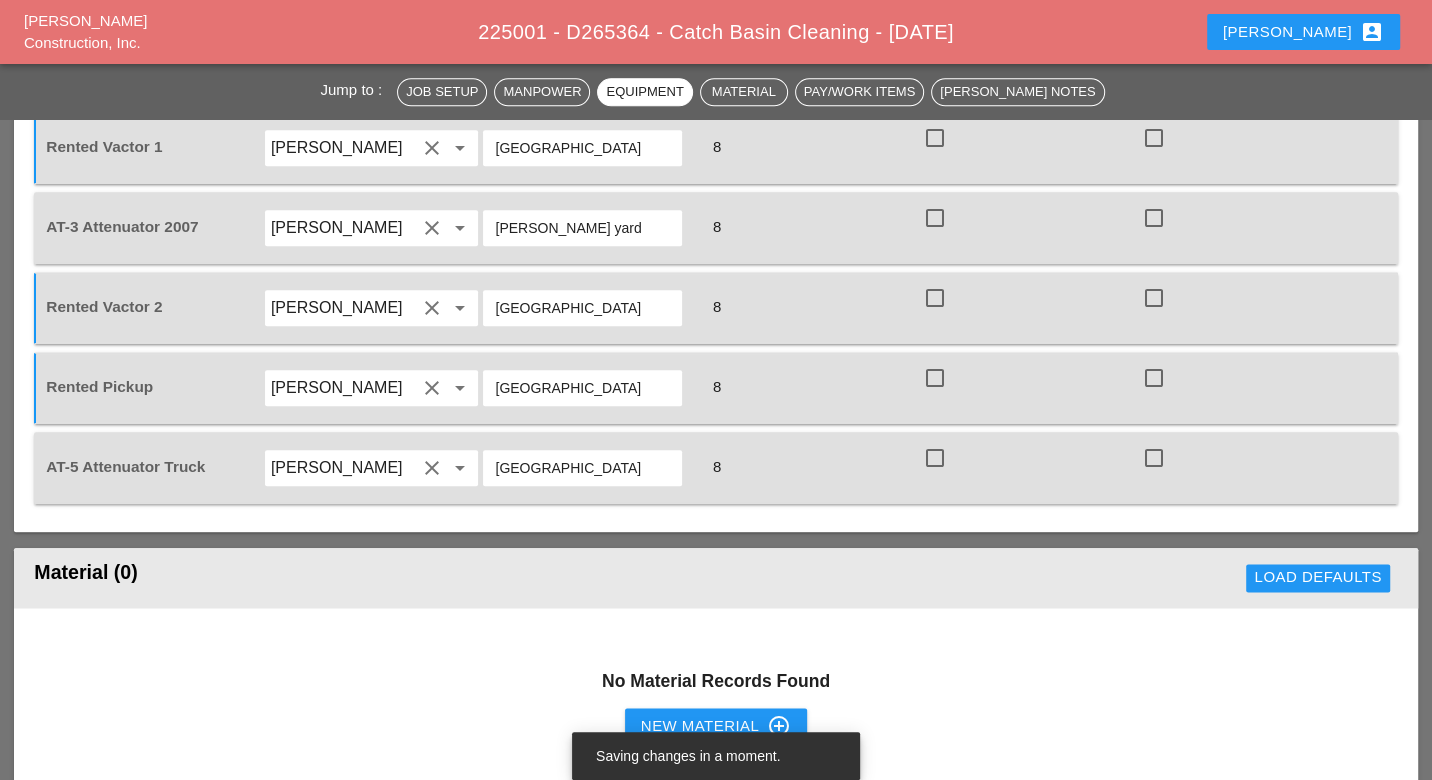 type on "City Field" 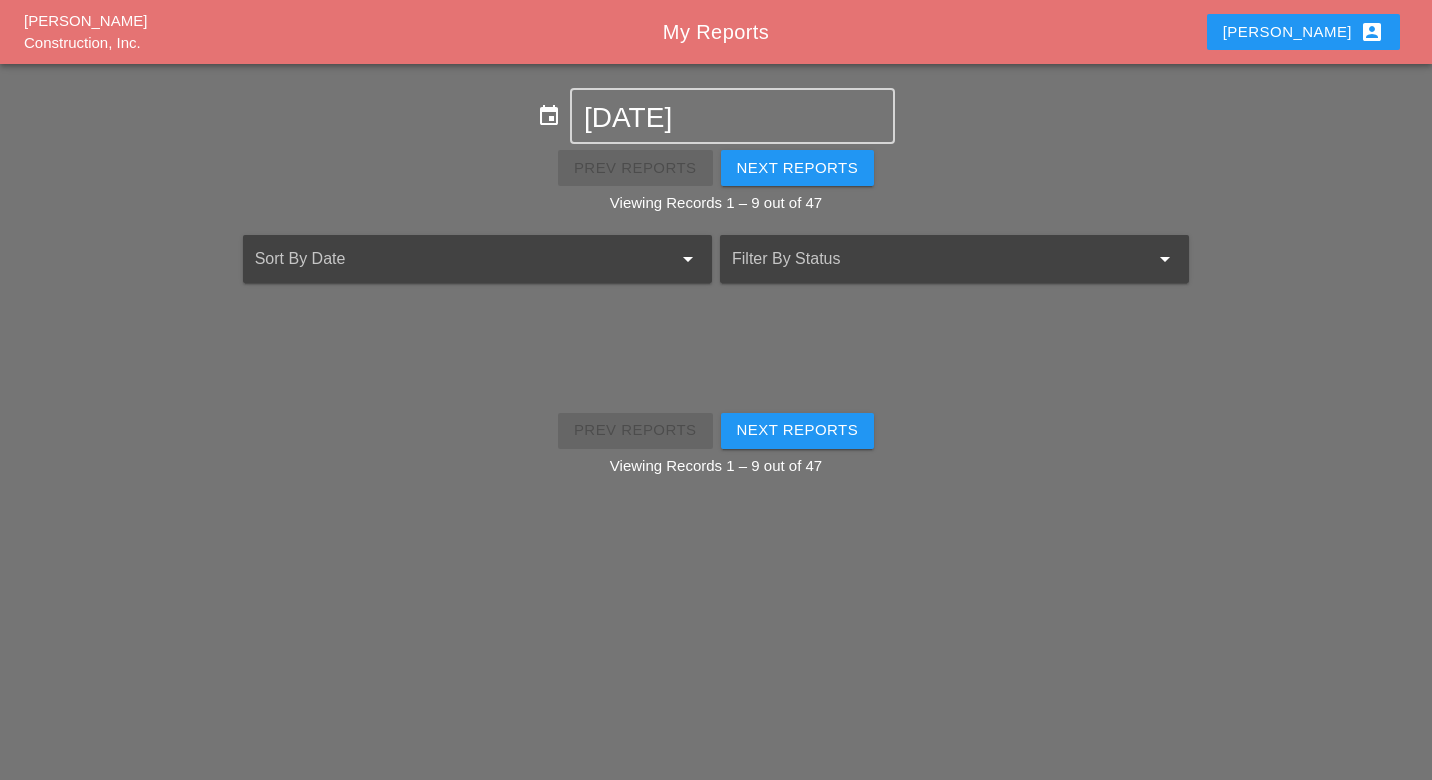 scroll, scrollTop: 0, scrollLeft: 0, axis: both 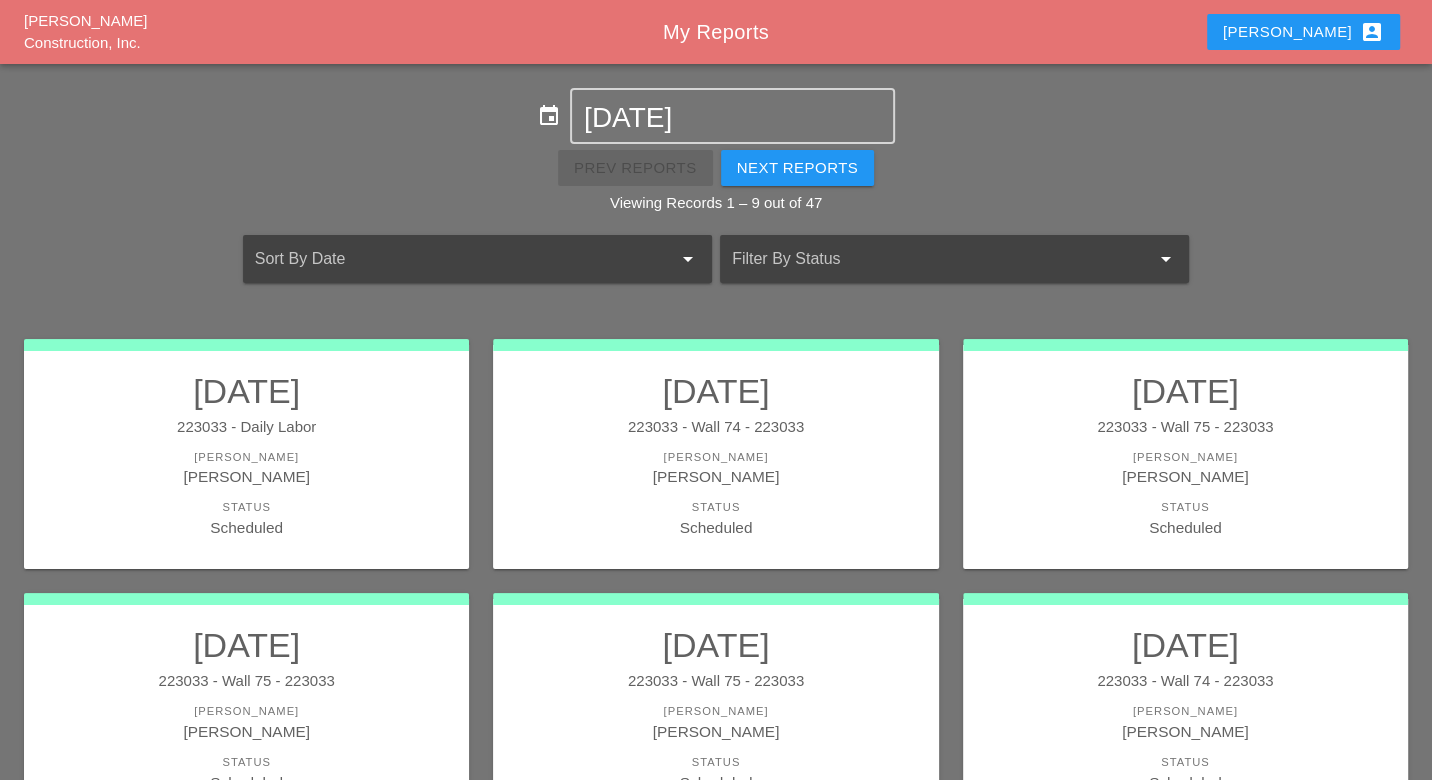 click on "Luca account_box" at bounding box center [1303, 32] 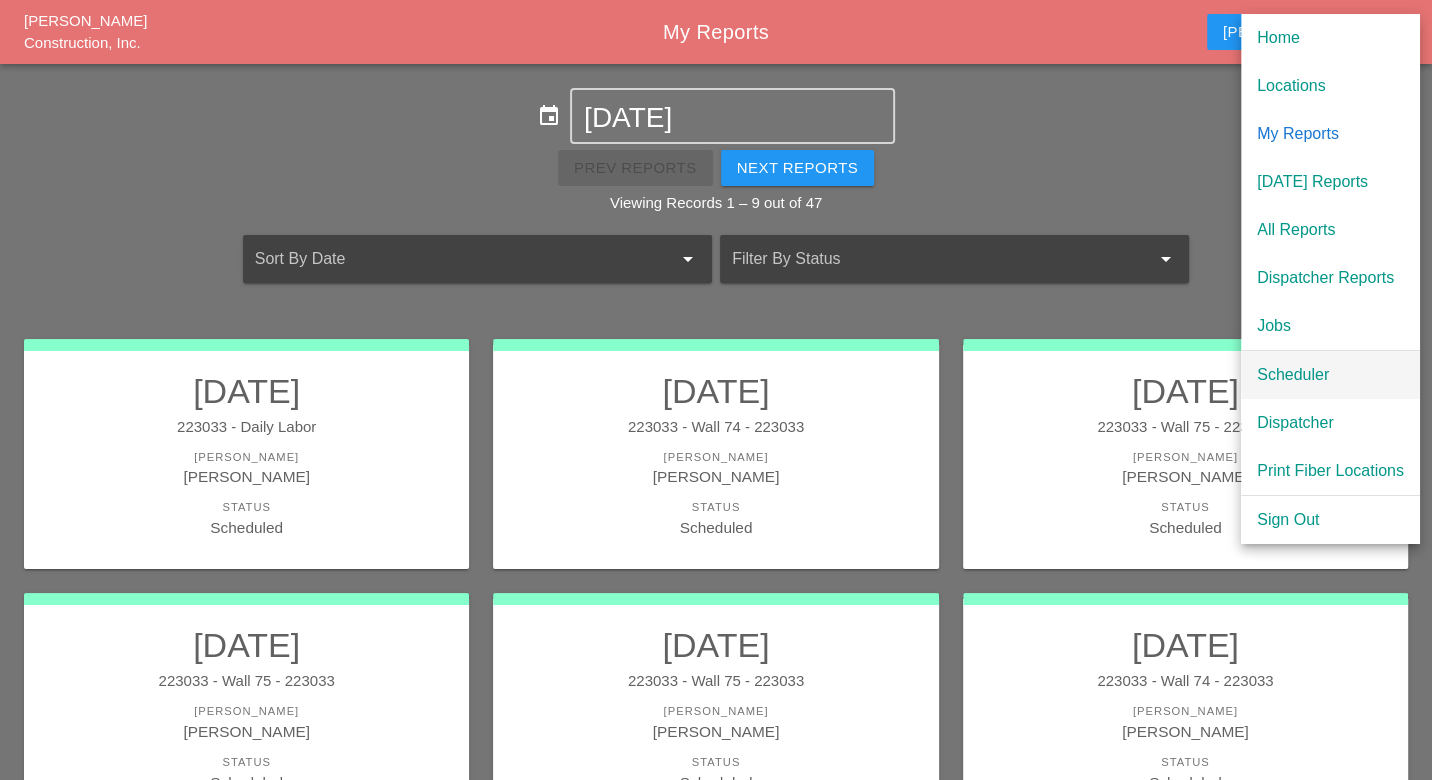 click on "Scheduler" at bounding box center (1330, 375) 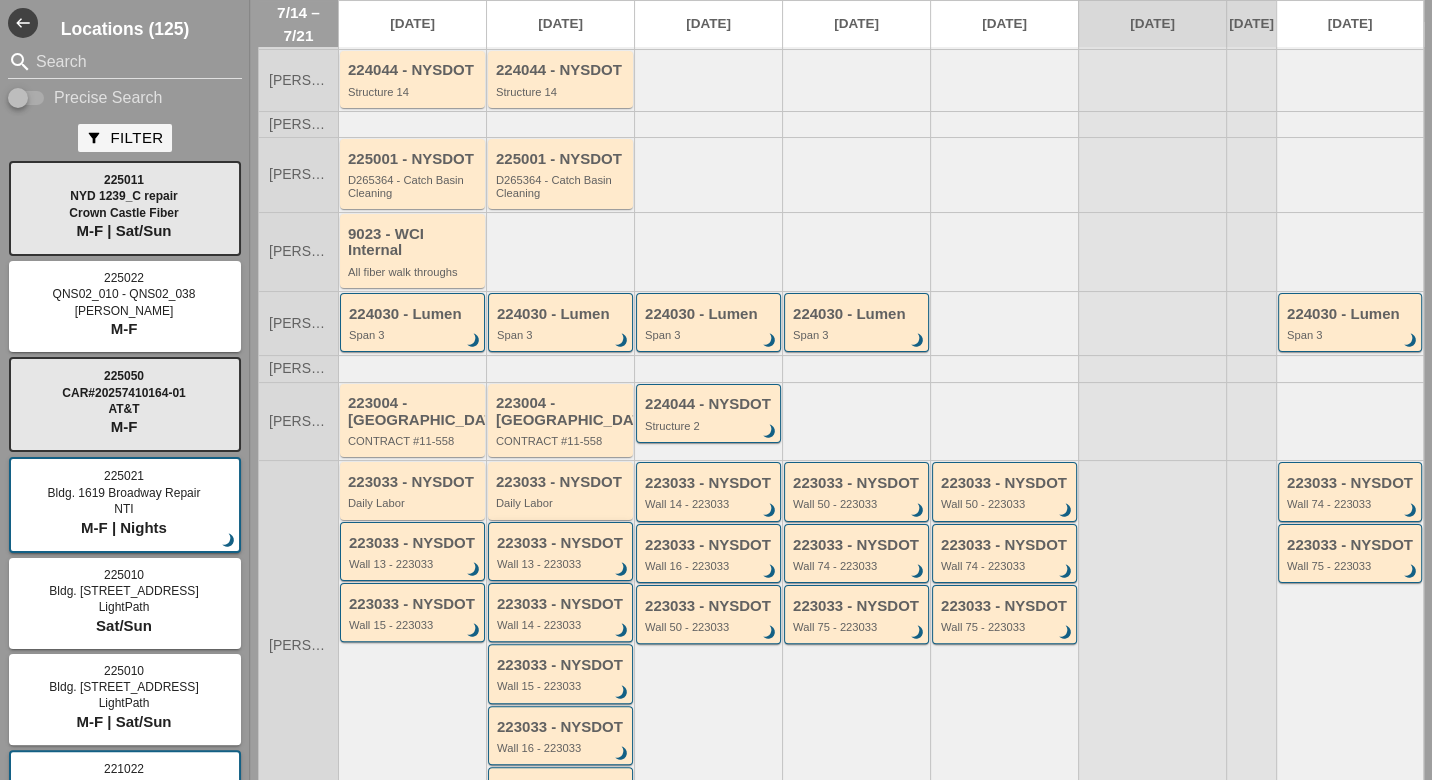 scroll, scrollTop: 111, scrollLeft: 0, axis: vertical 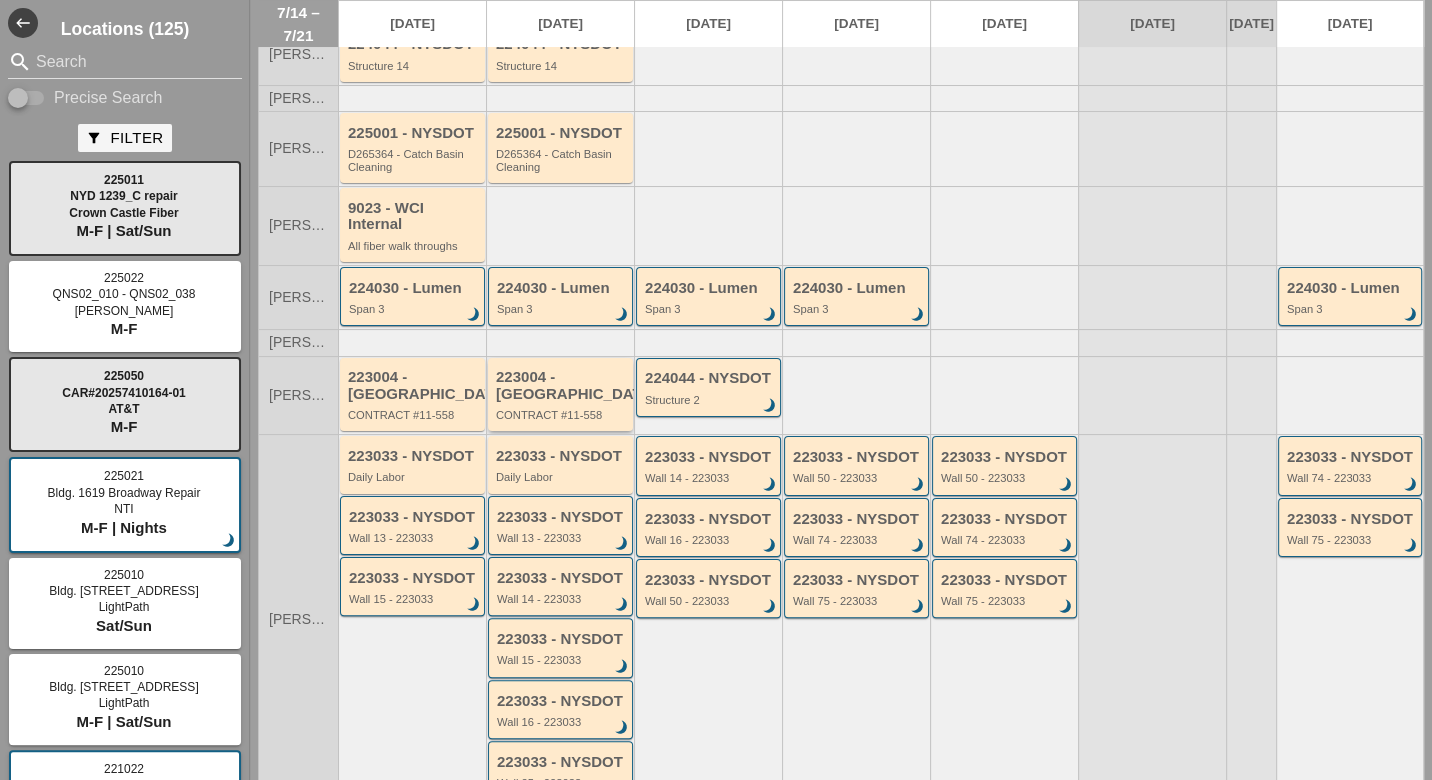 click on "CONTRACT #11-558" at bounding box center (562, 415) 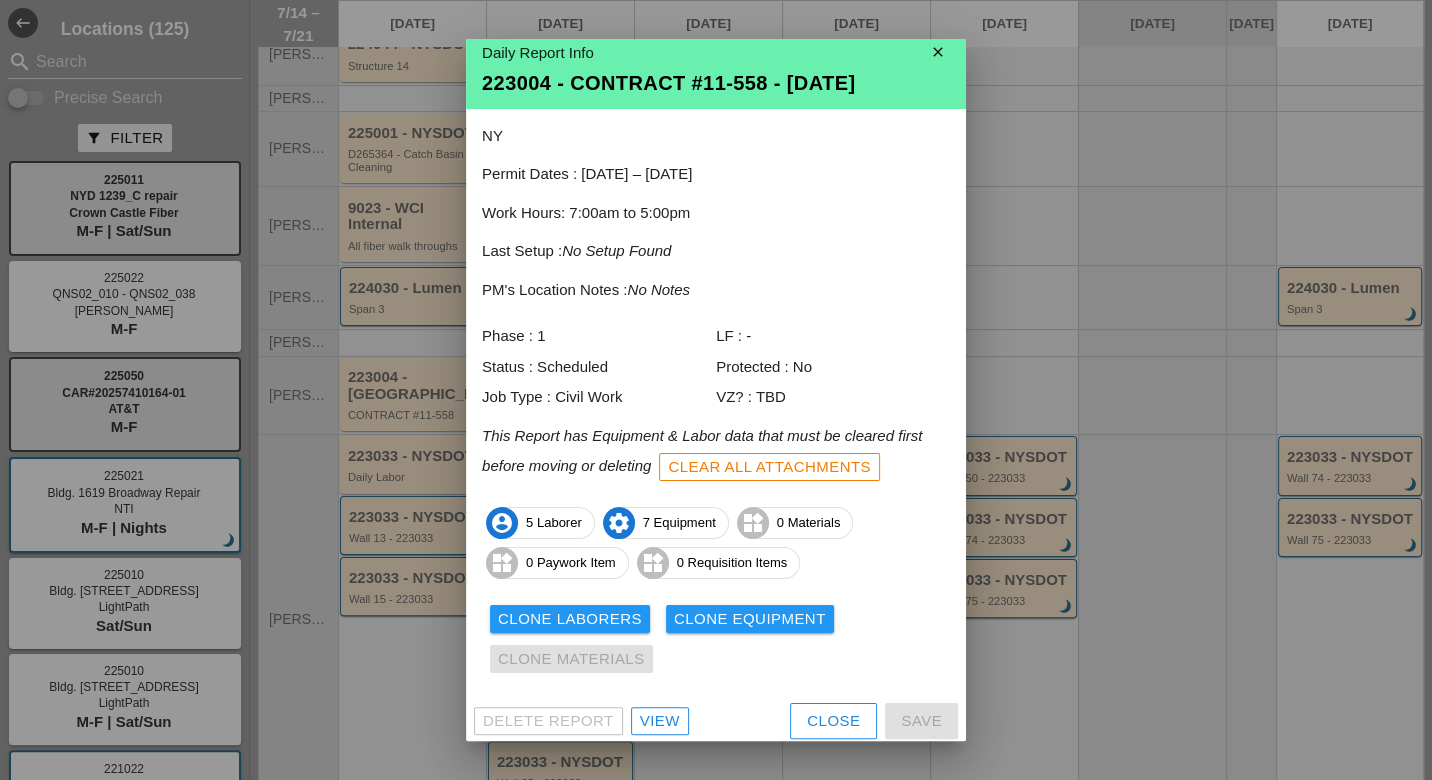 scroll, scrollTop: 17, scrollLeft: 0, axis: vertical 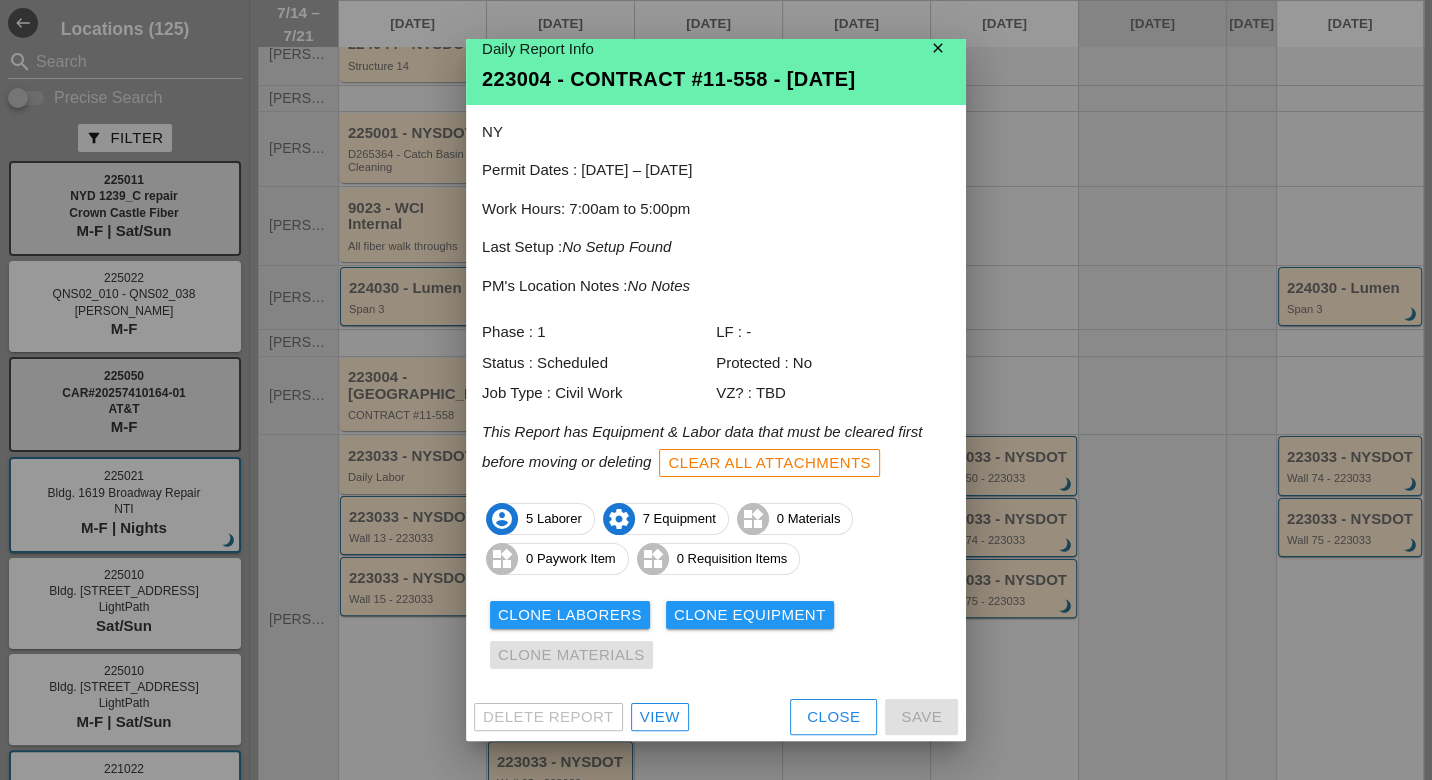 click on "View" at bounding box center (660, 717) 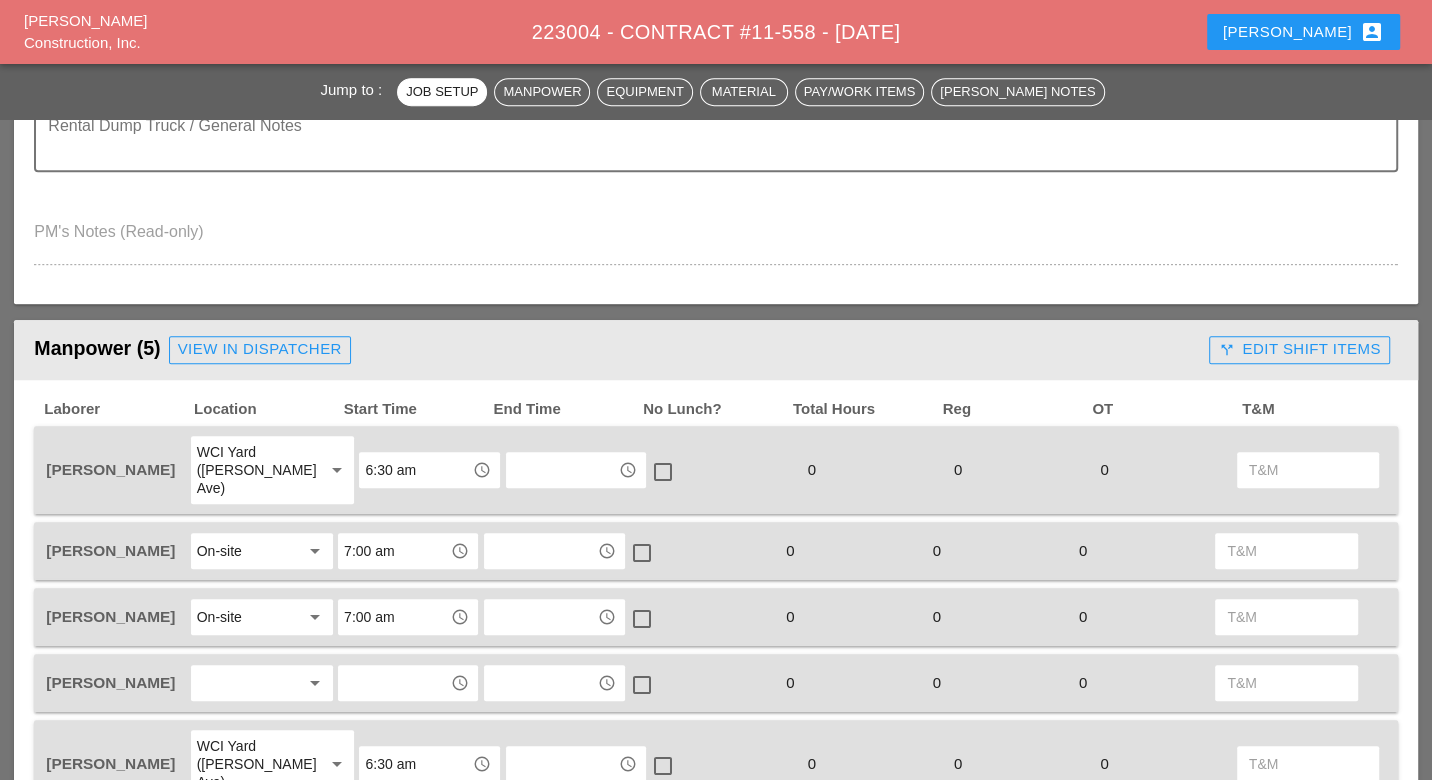 scroll, scrollTop: 777, scrollLeft: 0, axis: vertical 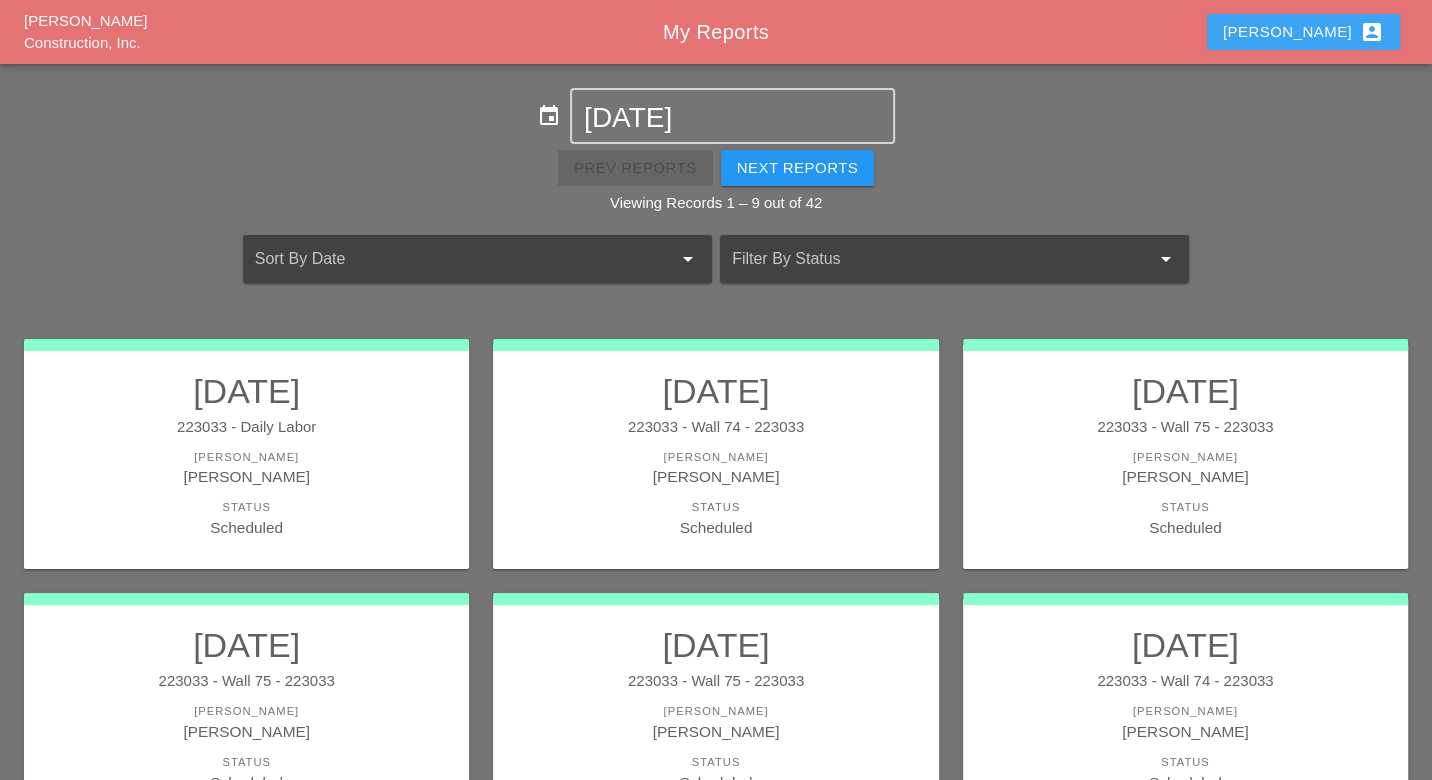drag, startPoint x: 1364, startPoint y: 23, endPoint x: 1347, endPoint y: 100, distance: 78.854294 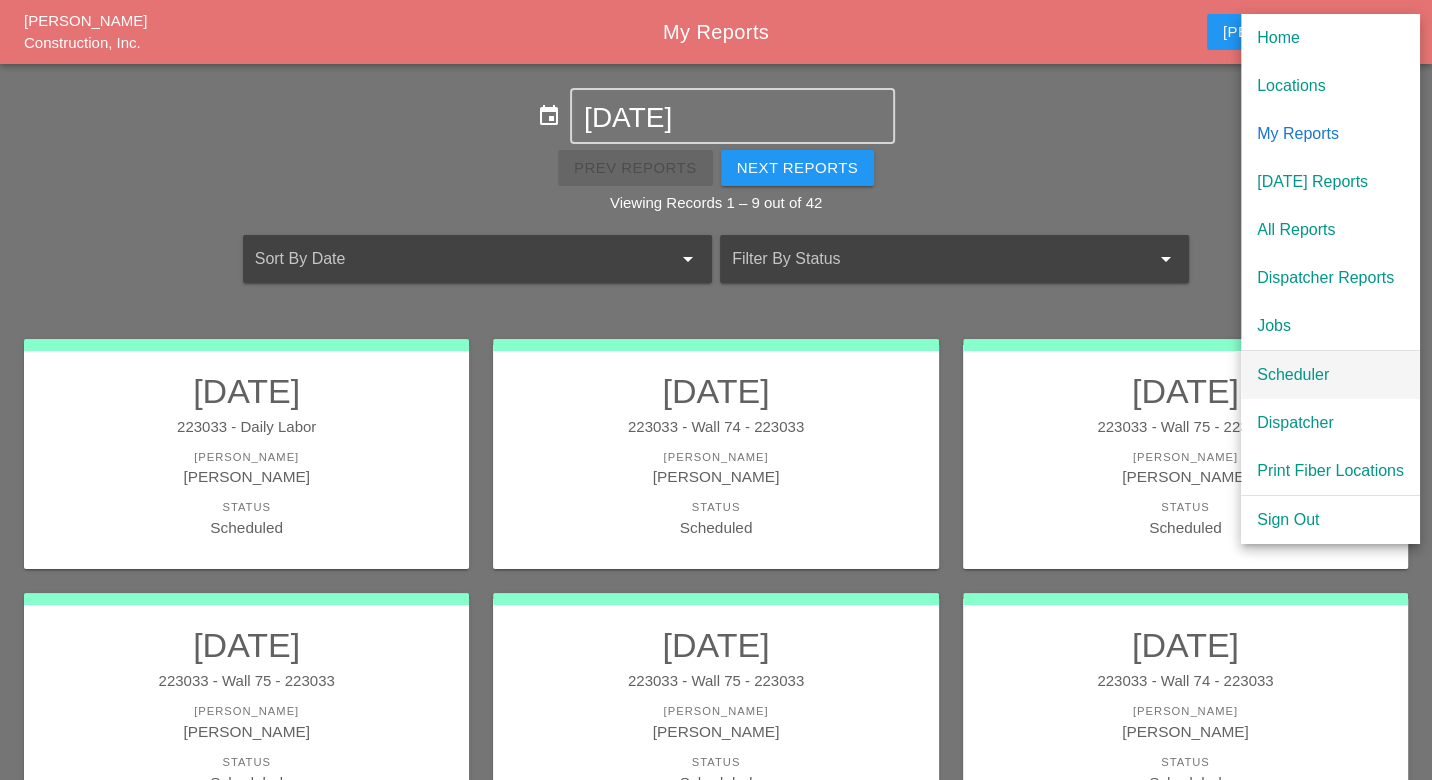 click on "Scheduler" at bounding box center [1330, 375] 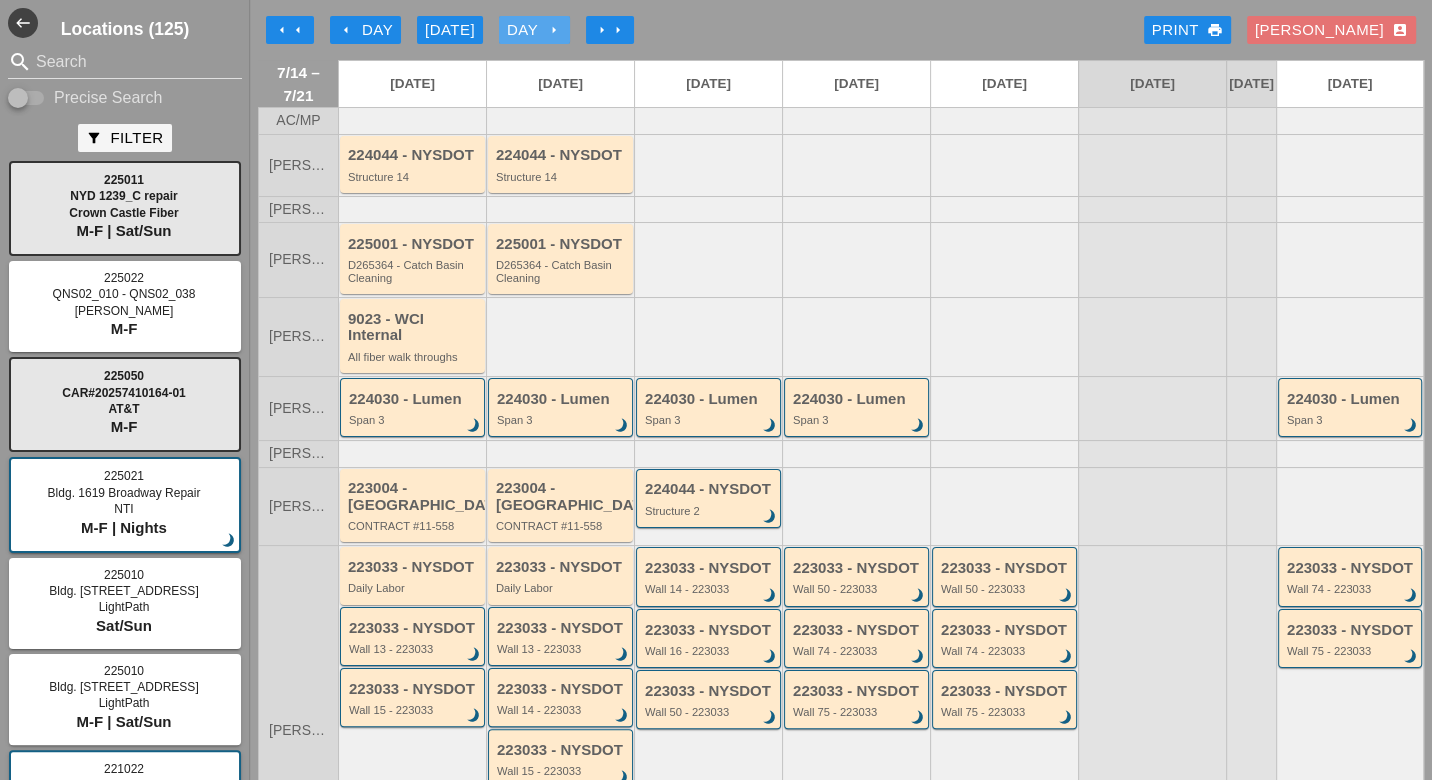 click on "Day arrow_right" at bounding box center [534, 30] 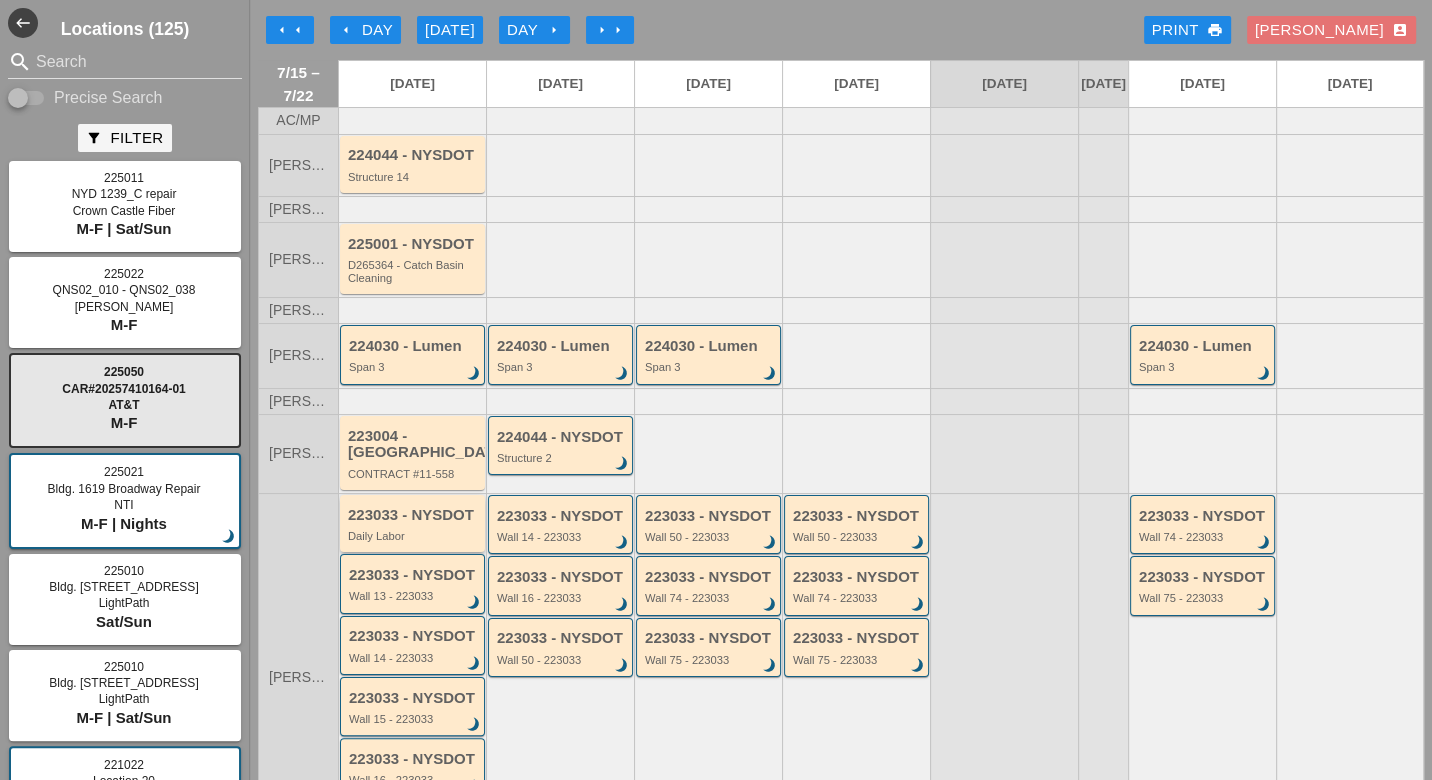 click on "Daily Labor" at bounding box center (414, 536) 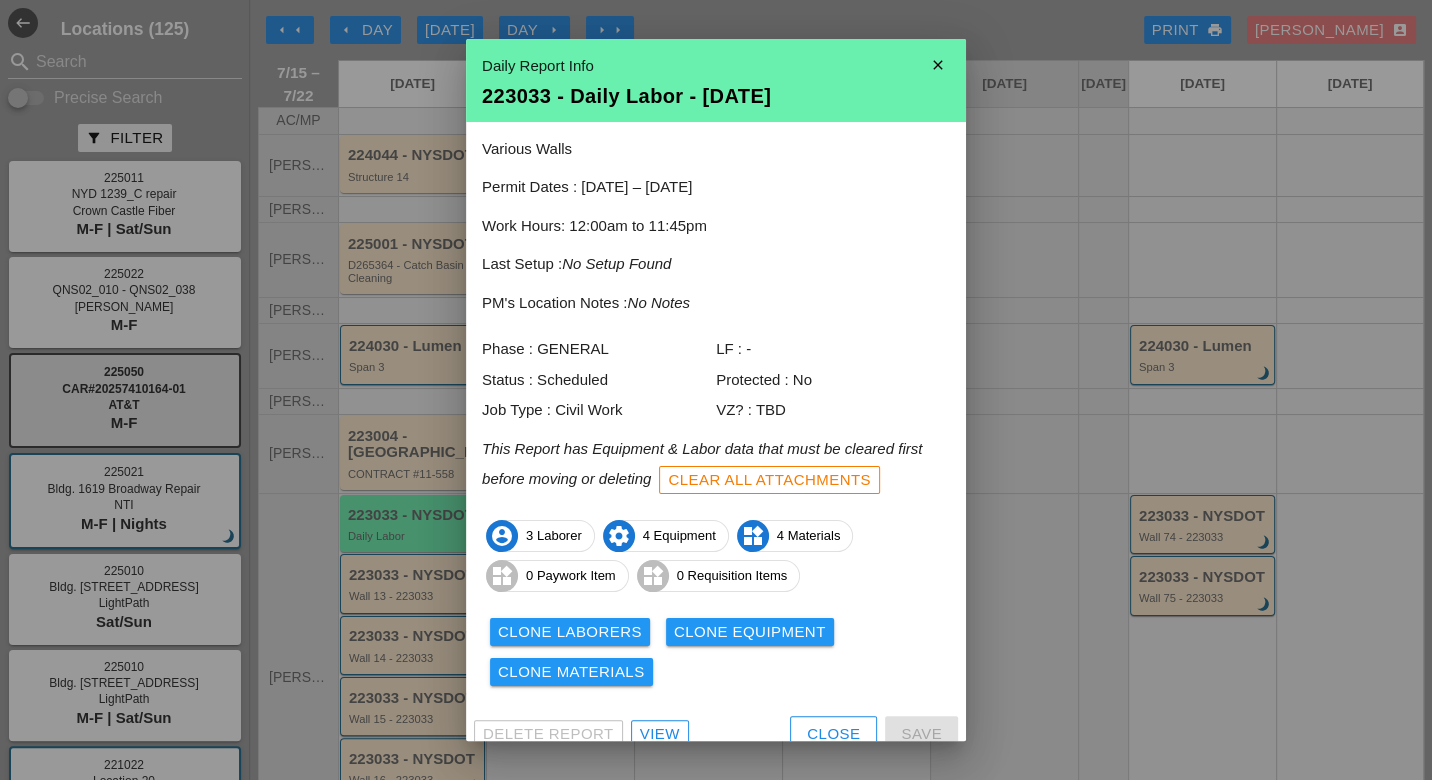 click on "View" at bounding box center [660, 734] 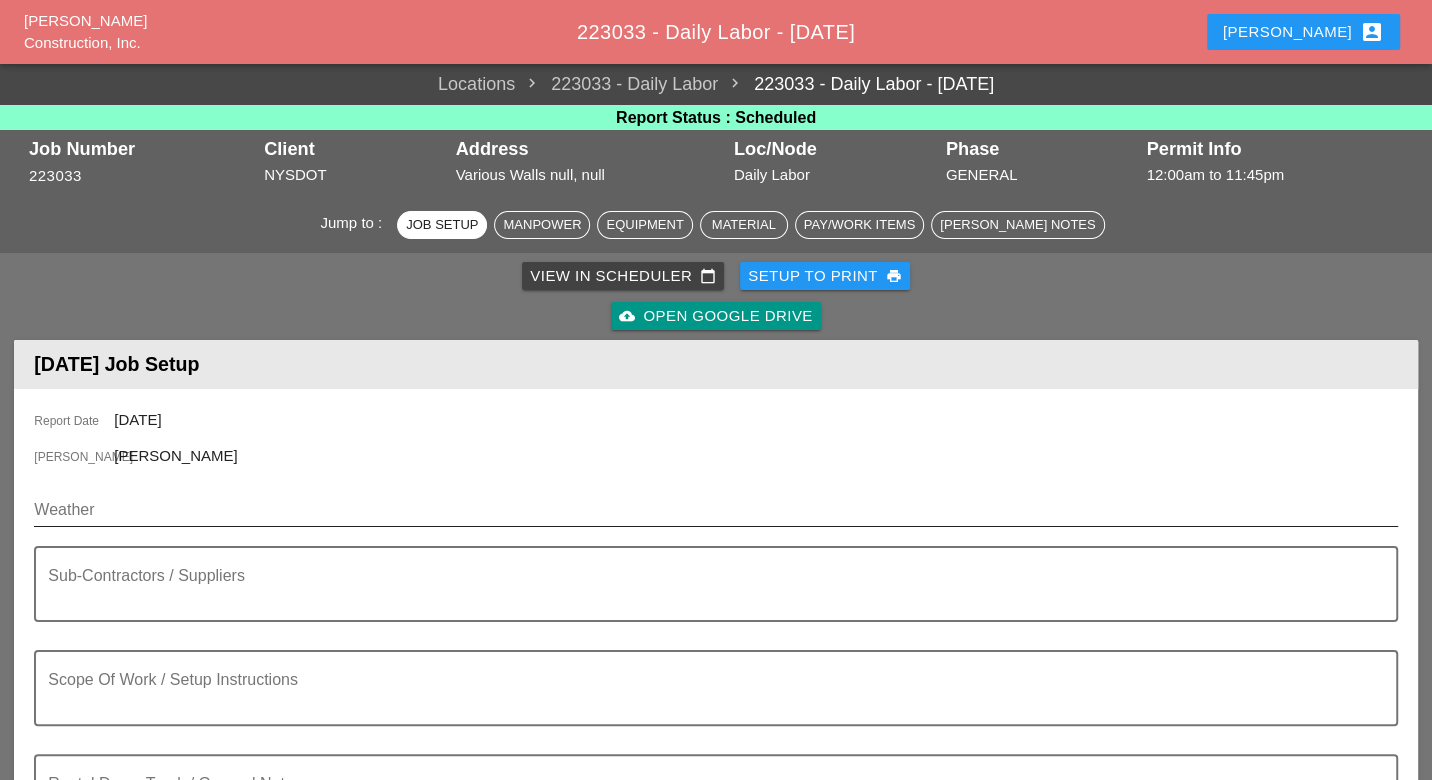 scroll, scrollTop: 222, scrollLeft: 0, axis: vertical 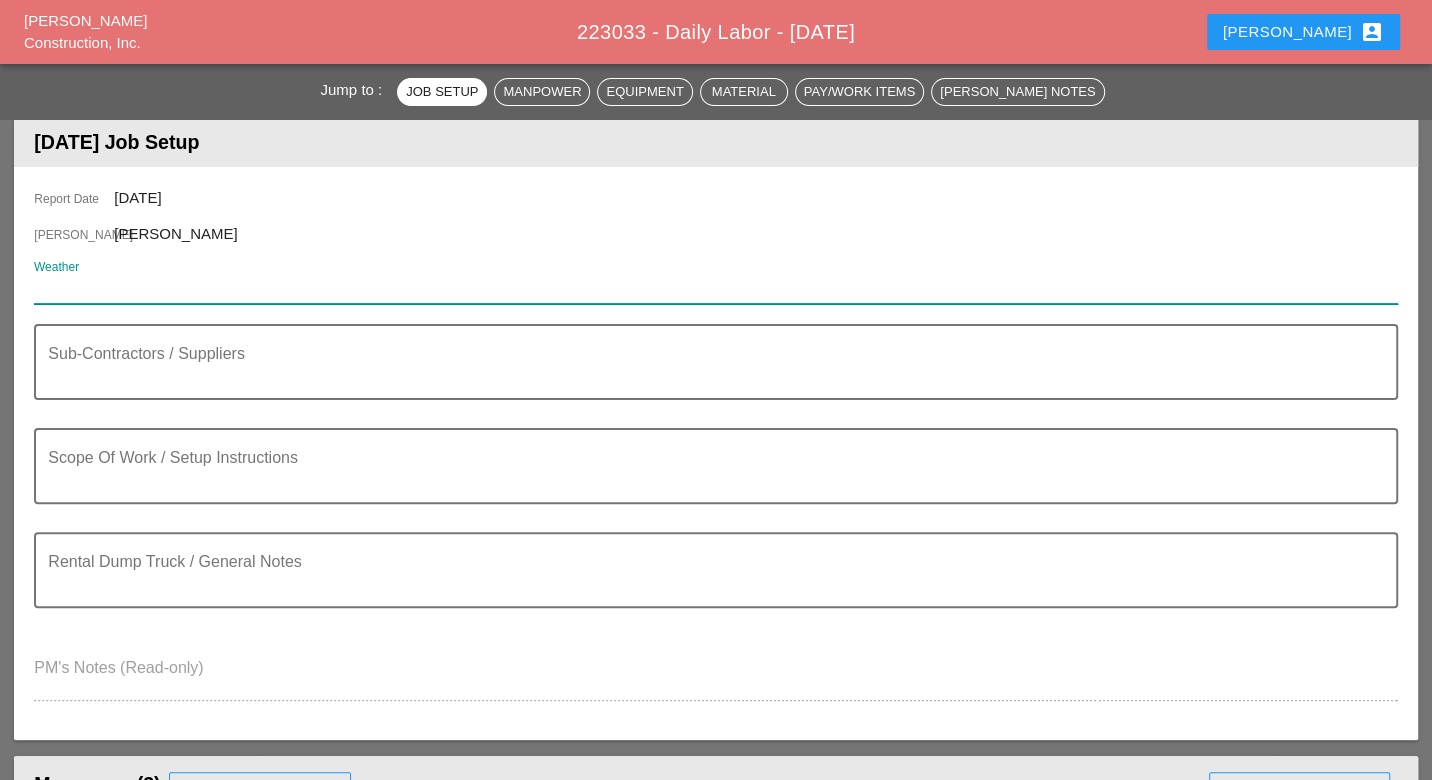 paste on "Tue 15 | Day 89° 34% E 8 mph Rain showers early with some sunshine later in the day. High 89F. Winds E at 5 to 10 mph. Chance of rain 30%." 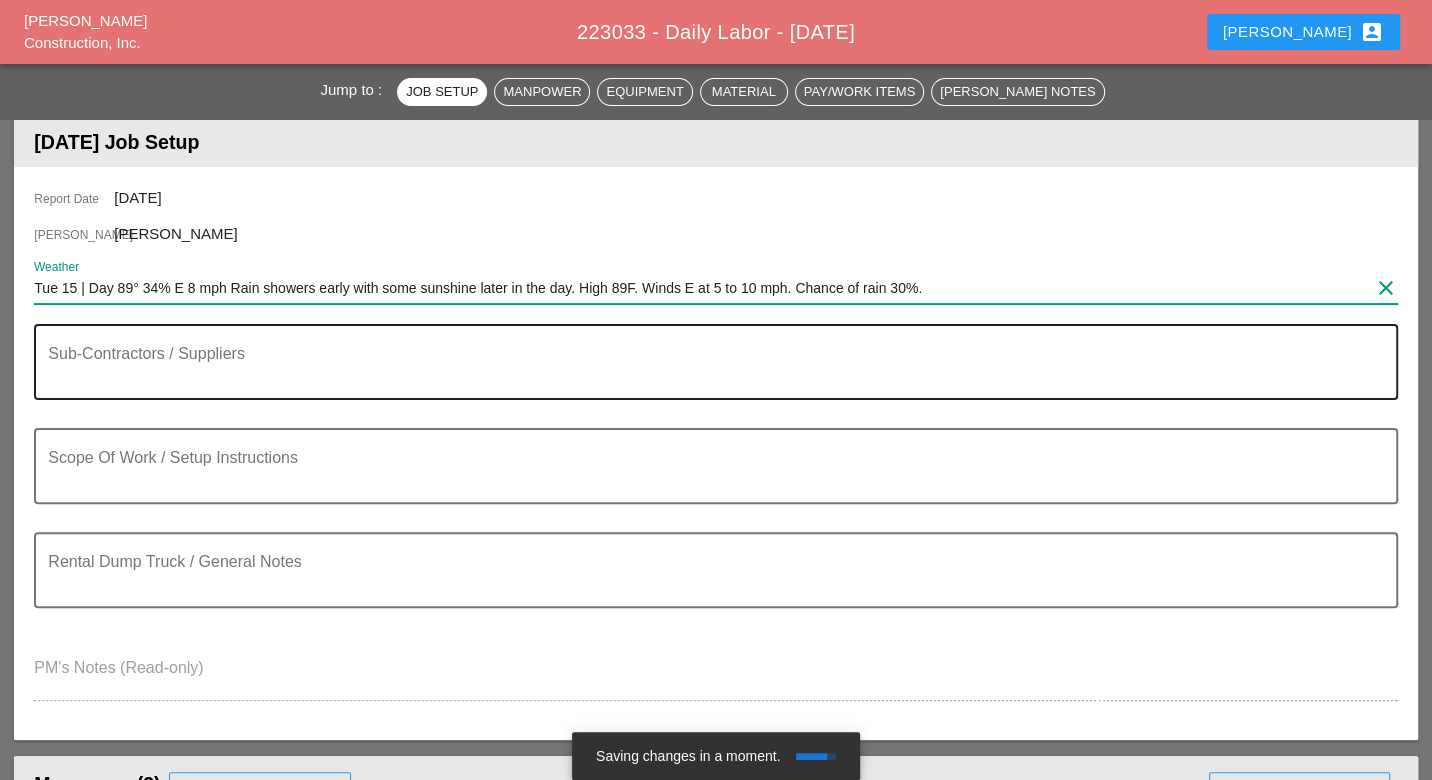 type on "Tue 15 | Day 89° 34% E 8 mph Rain showers early with some sunshine later in the day. High 89F. Winds E at 5 to 10 mph. Chance of rain 30%." 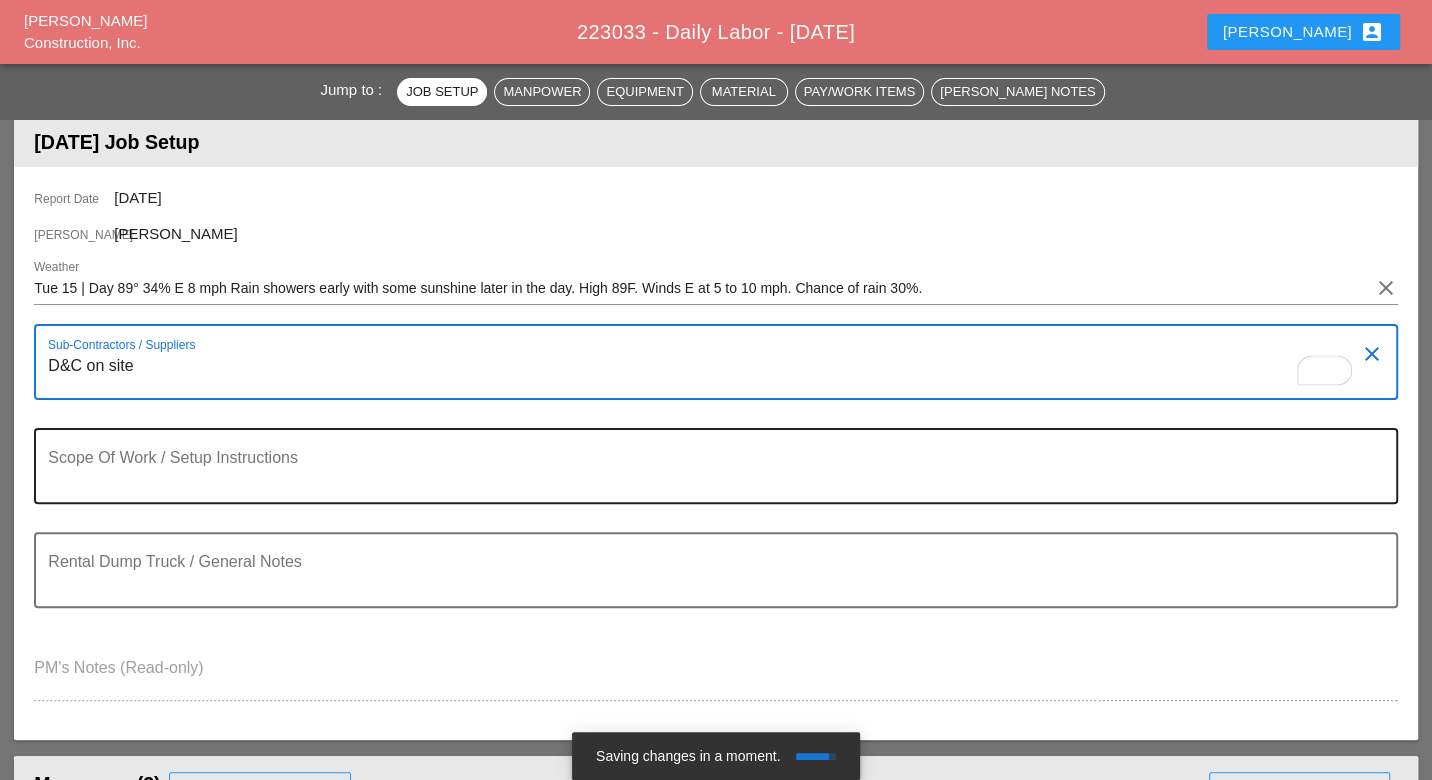 type on "D&C on site" 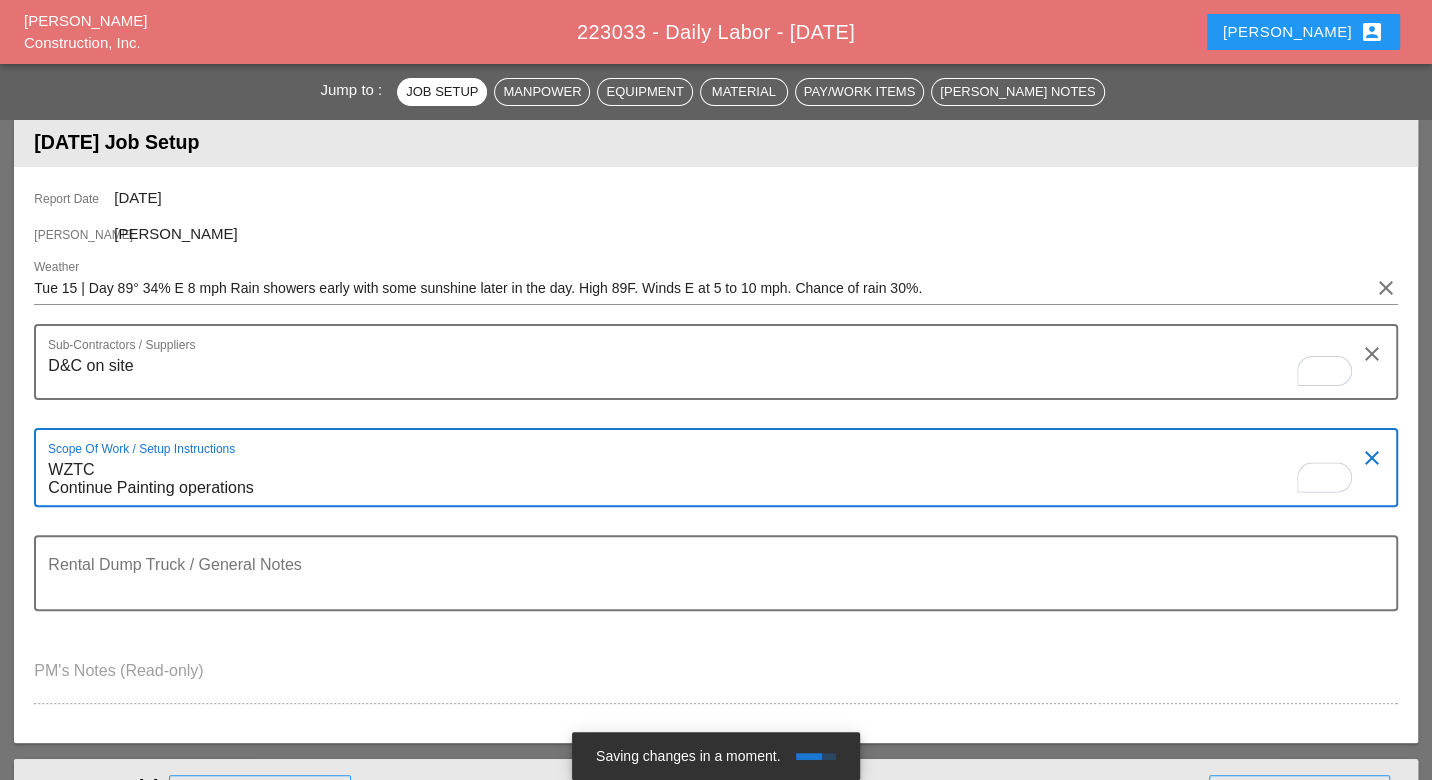 click on "WZTC
Continue Painting operations" at bounding box center (707, 479) 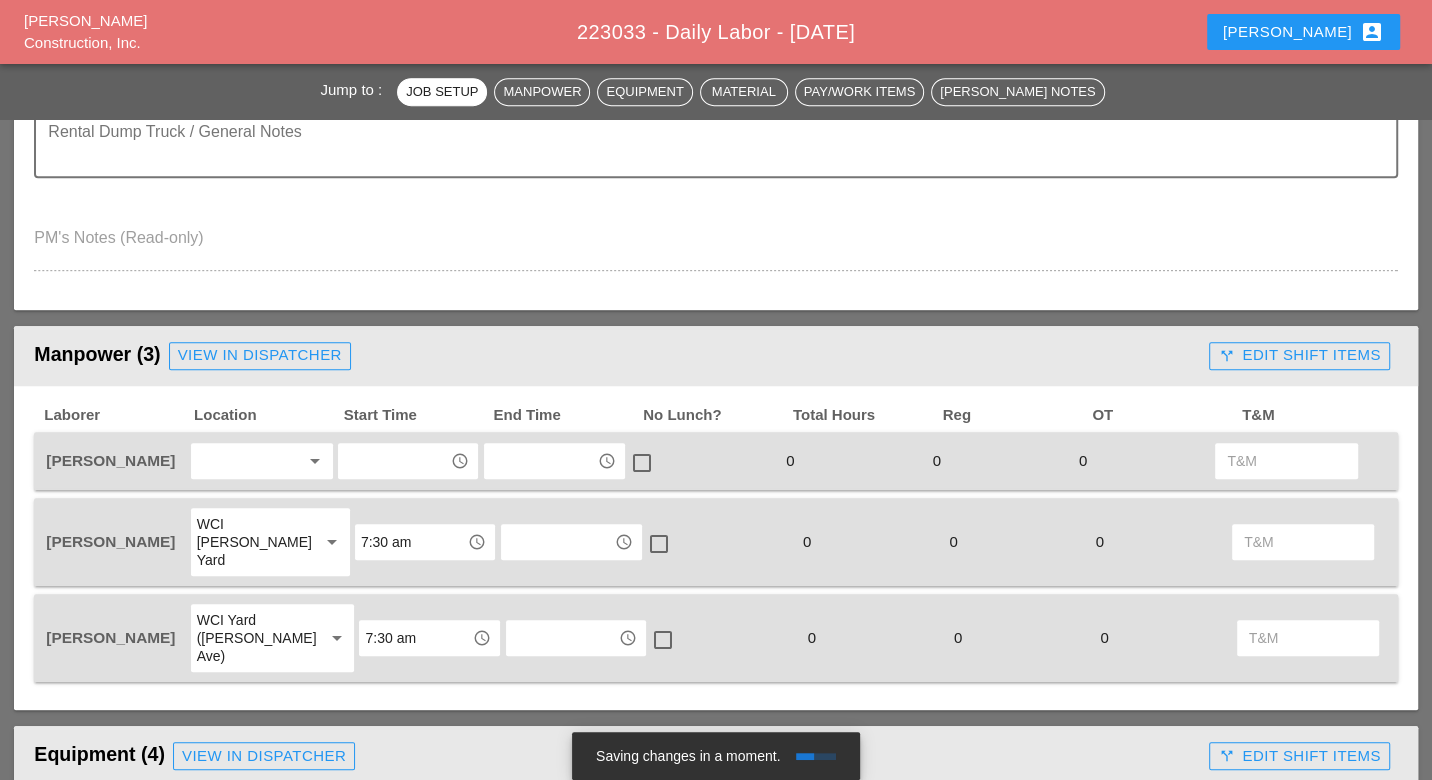 scroll, scrollTop: 666, scrollLeft: 0, axis: vertical 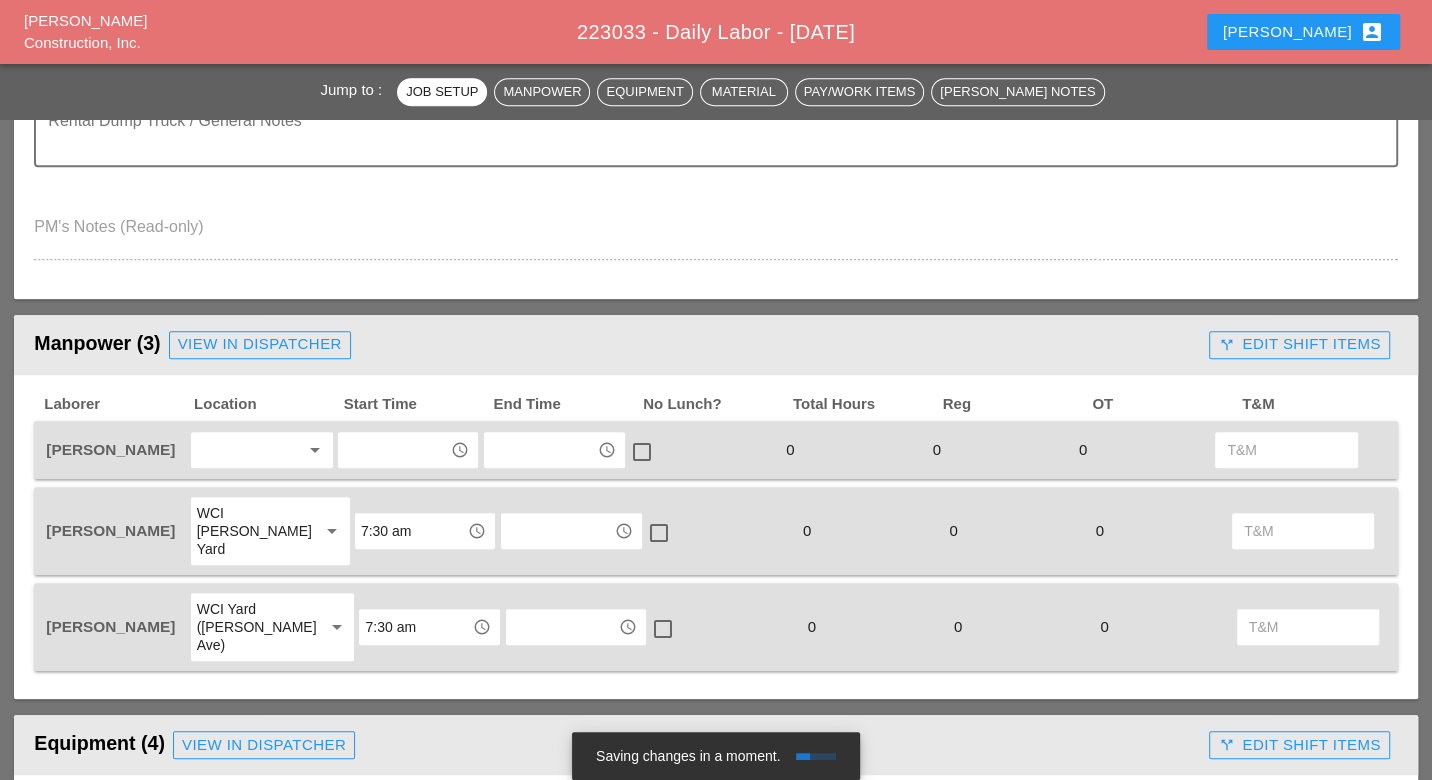 type on "WZTC
Continue Painting operations" 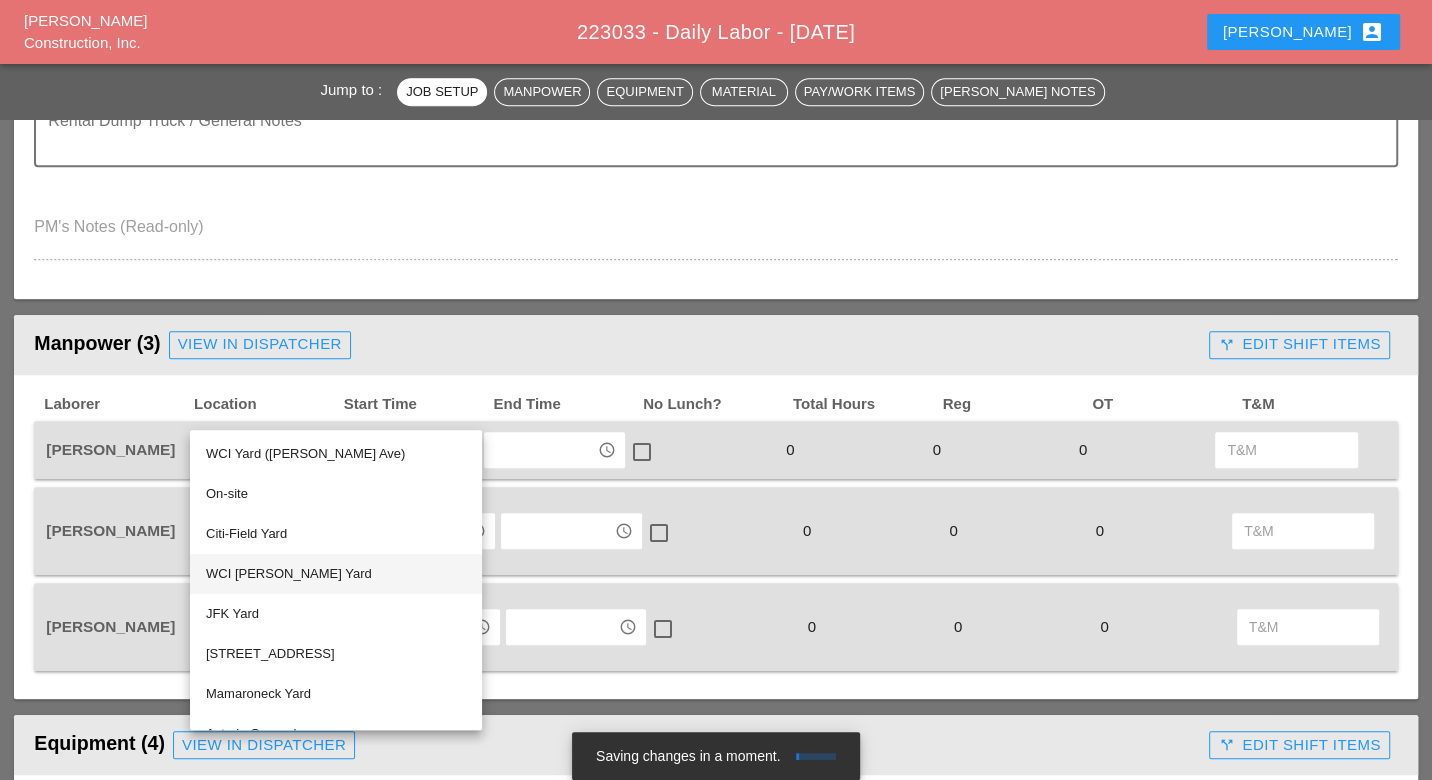 click on "WCI [PERSON_NAME] Yard" at bounding box center (336, 574) 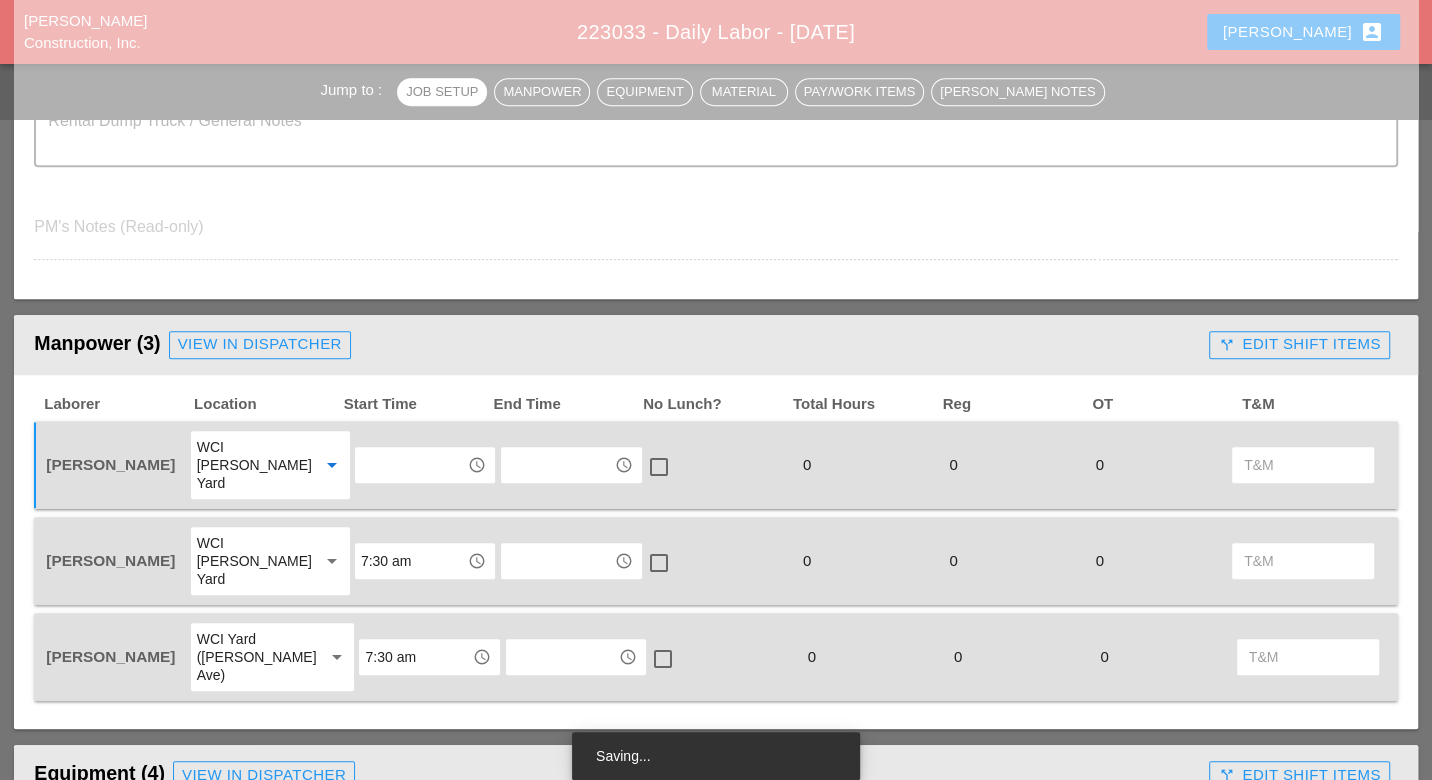 click at bounding box center (411, 465) 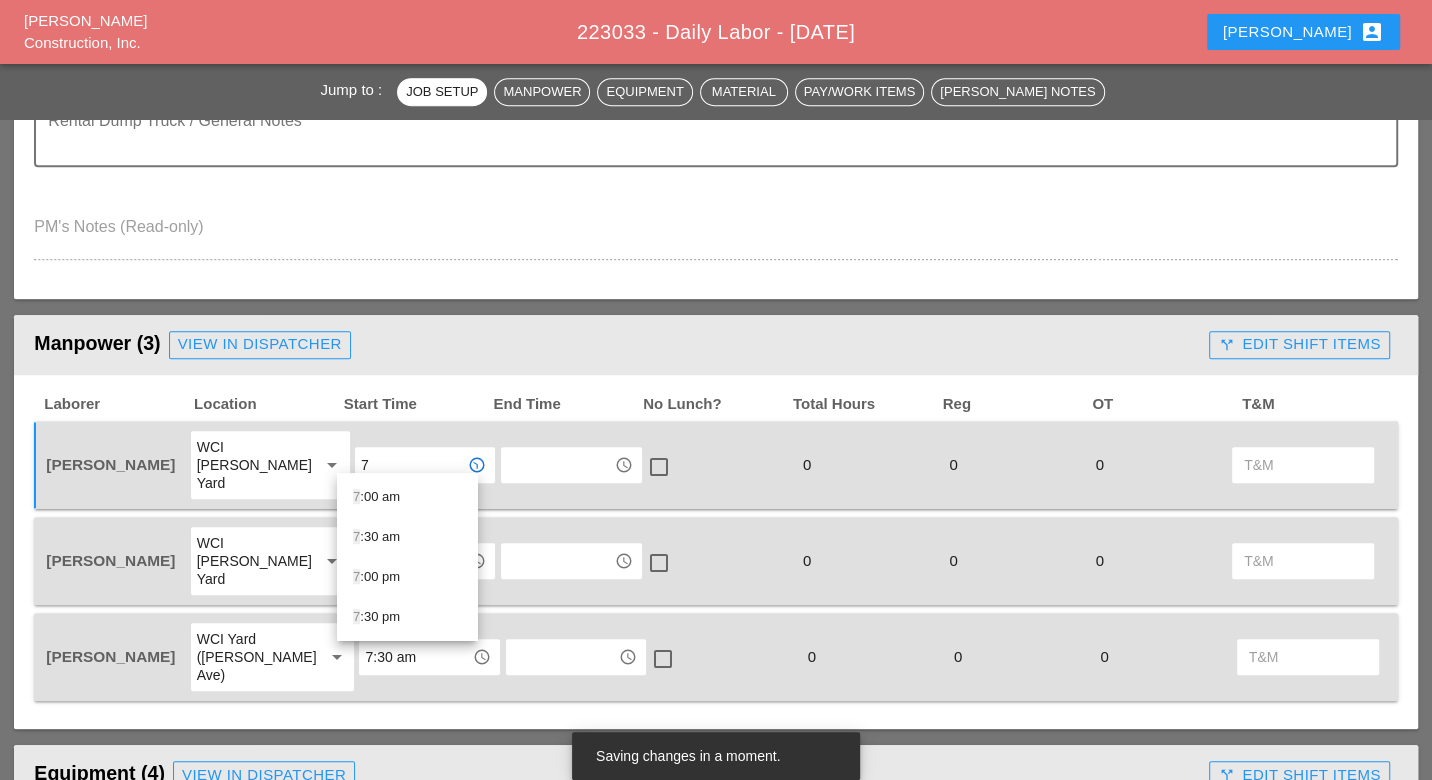 click on "7 :30 am" at bounding box center [407, 537] 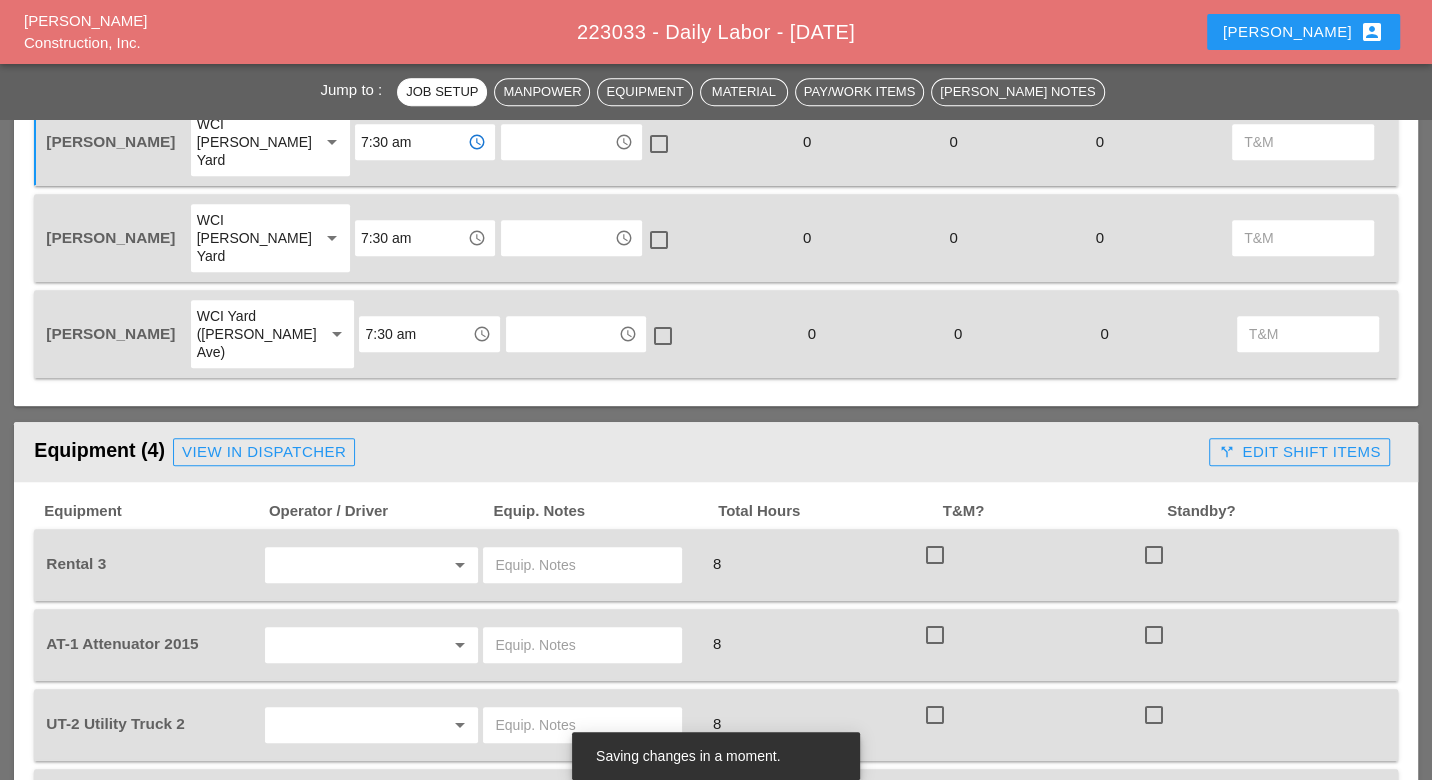 scroll, scrollTop: 1000, scrollLeft: 0, axis: vertical 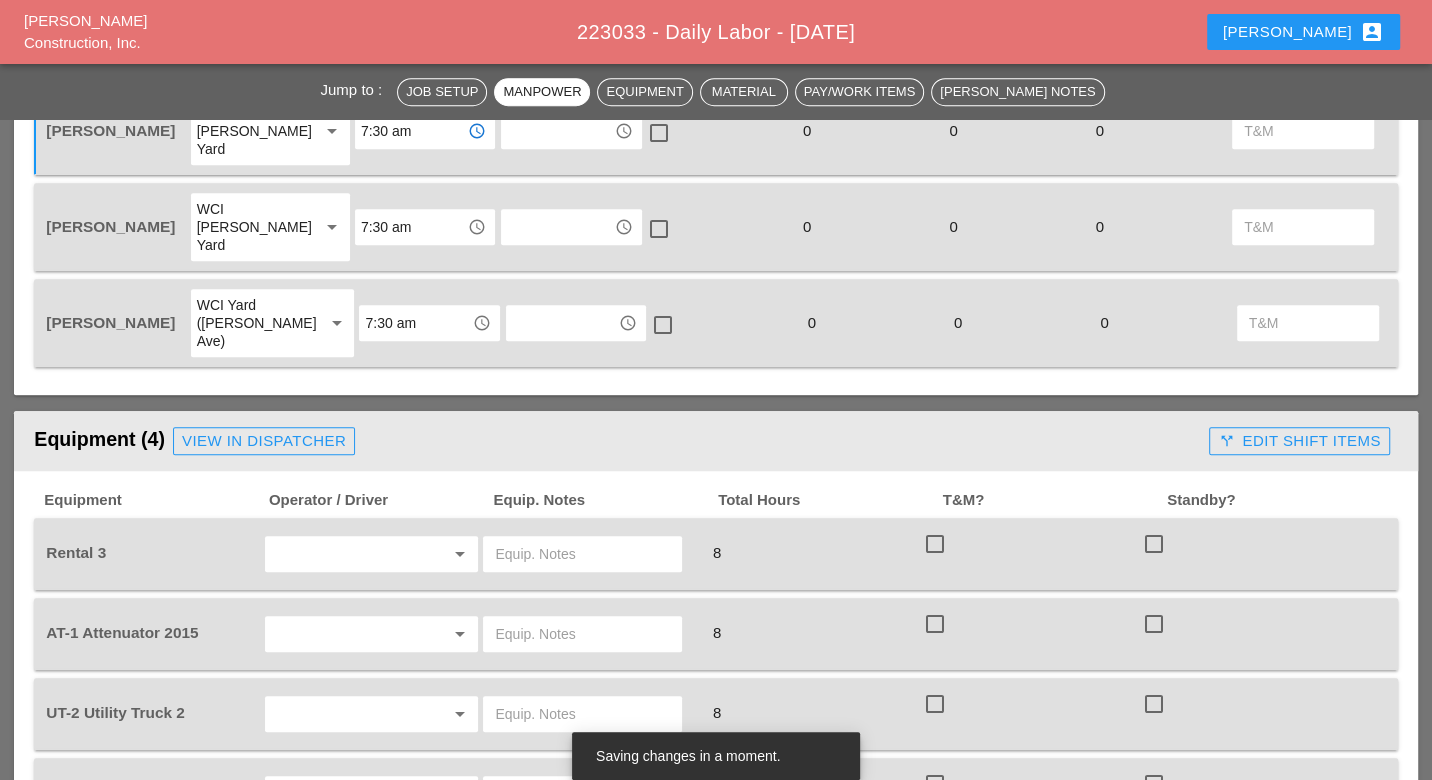 type on "7:30 am" 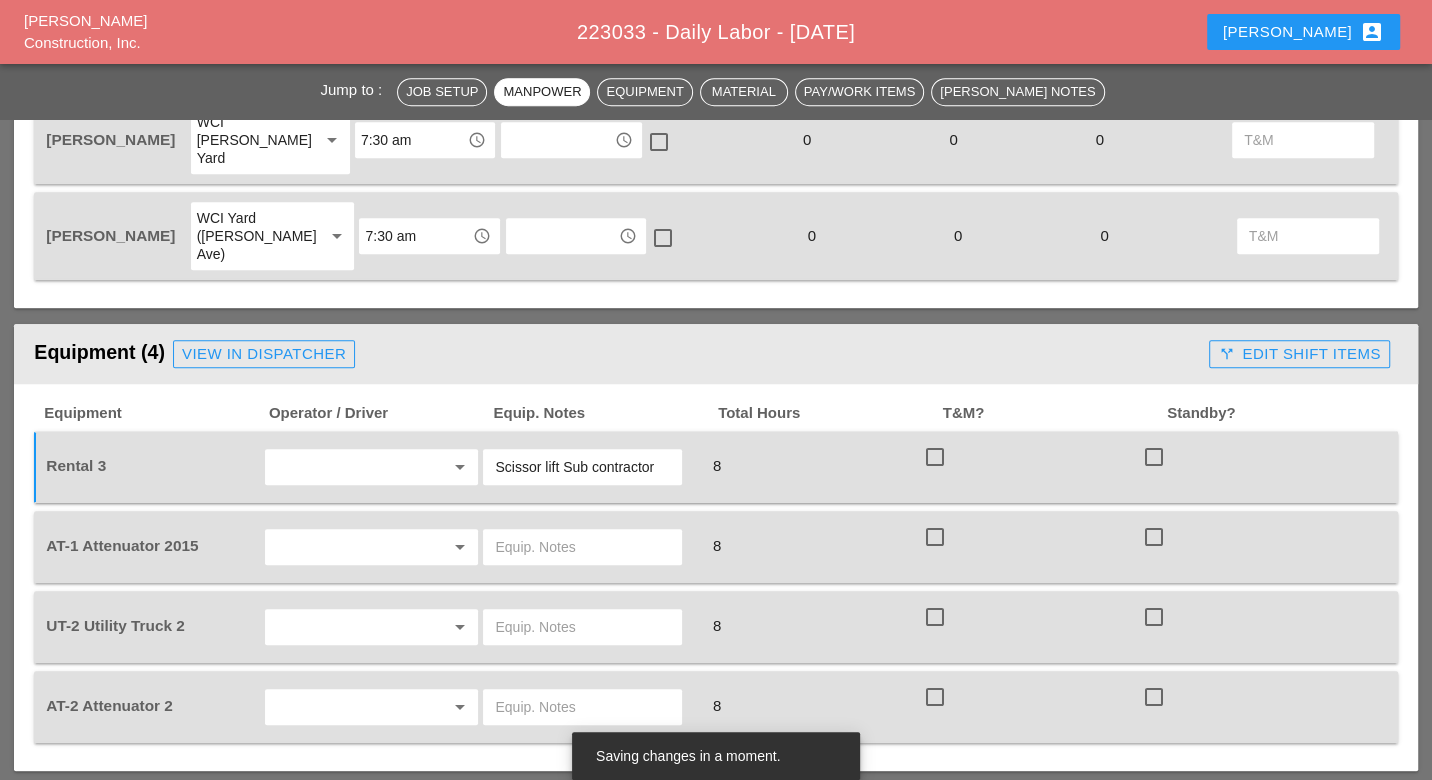scroll, scrollTop: 1111, scrollLeft: 0, axis: vertical 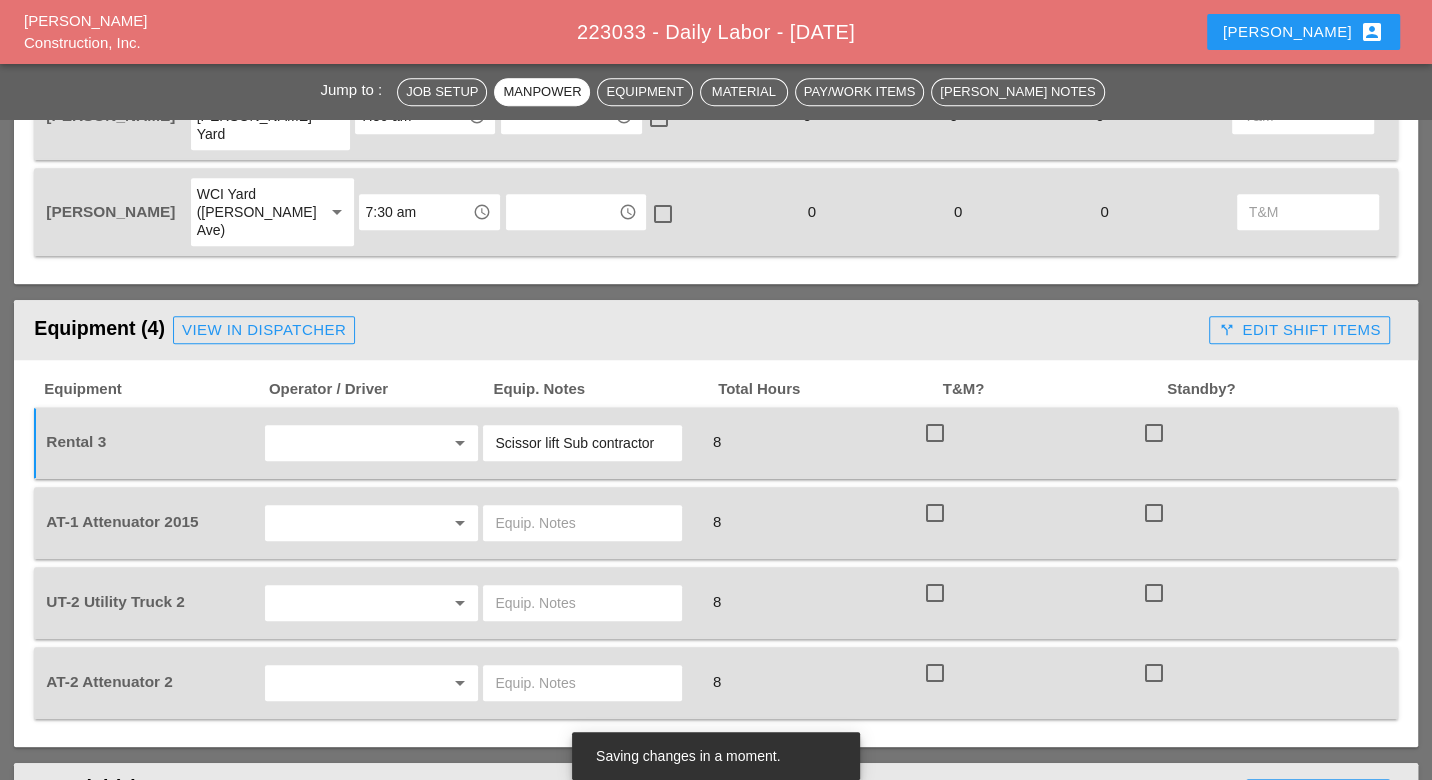 type on "Scissor lift Sub contractor" 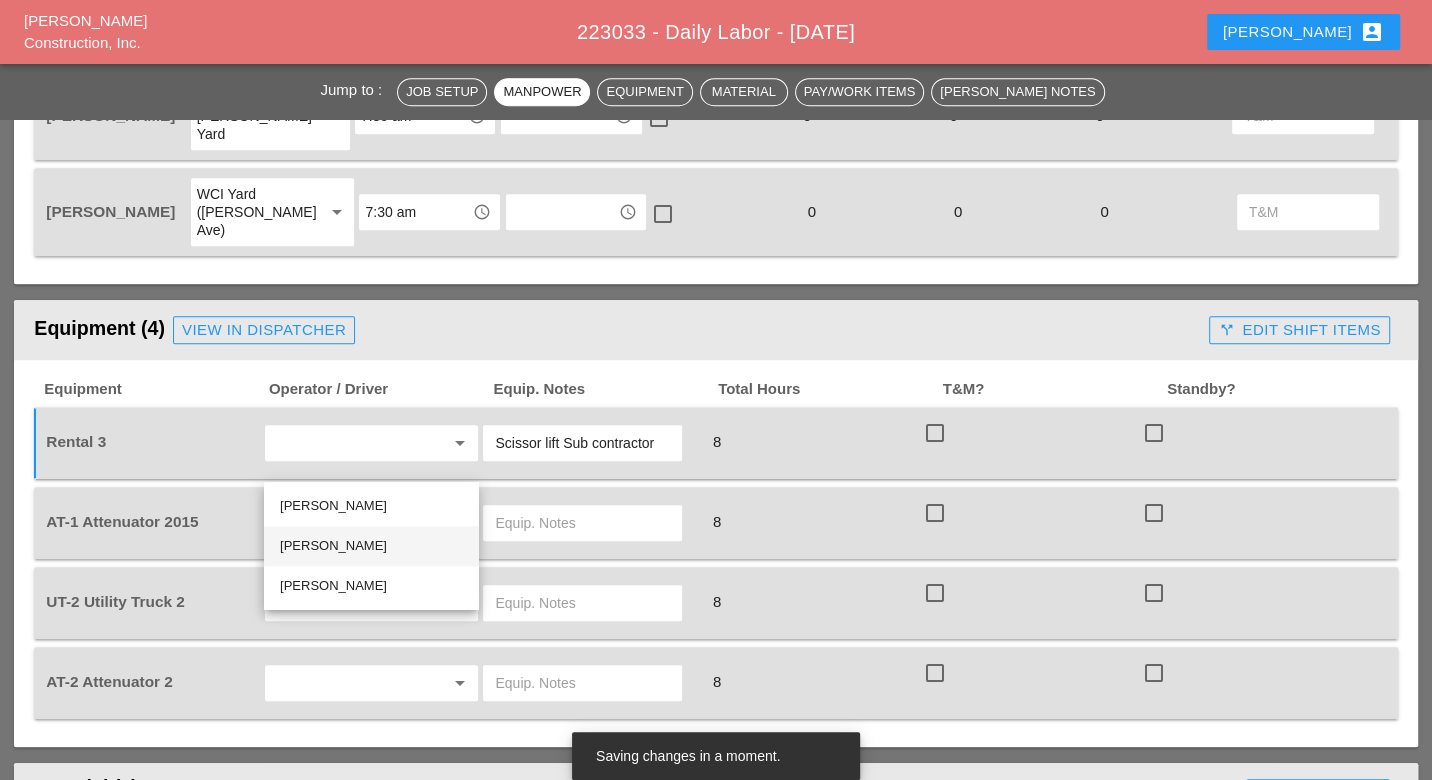 click on "Cristian Morillon" at bounding box center [371, 546] 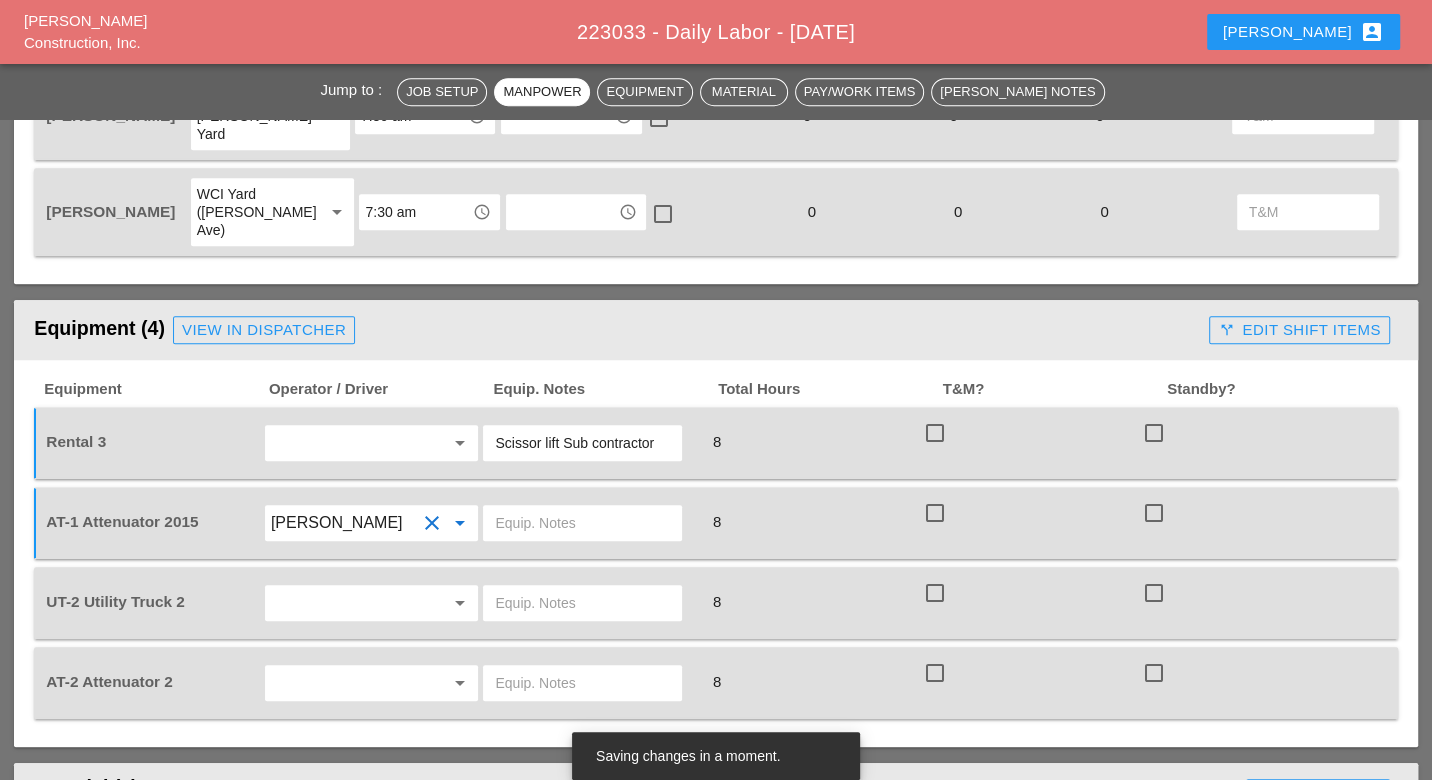click at bounding box center [344, 683] 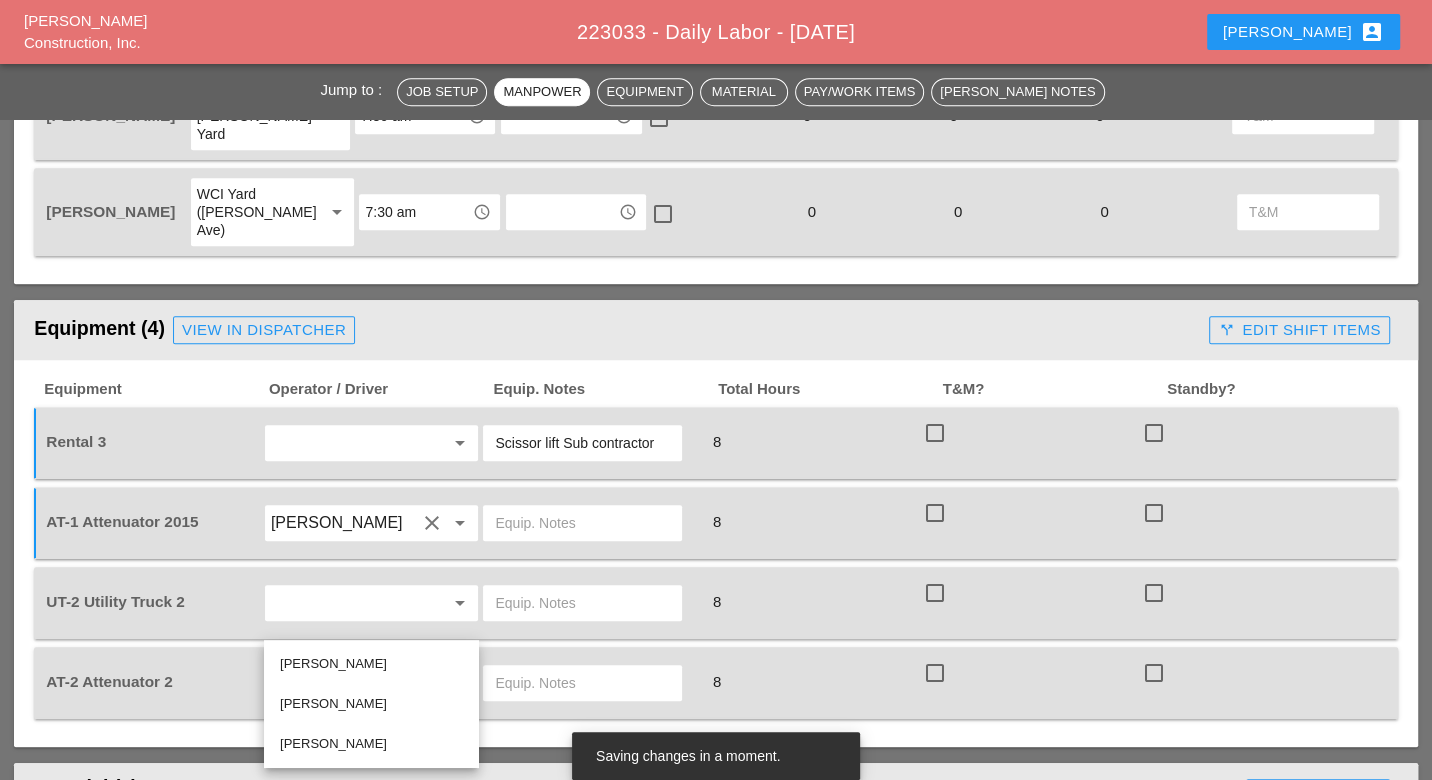 drag, startPoint x: 309, startPoint y: 695, endPoint x: 312, endPoint y: 641, distance: 54.08327 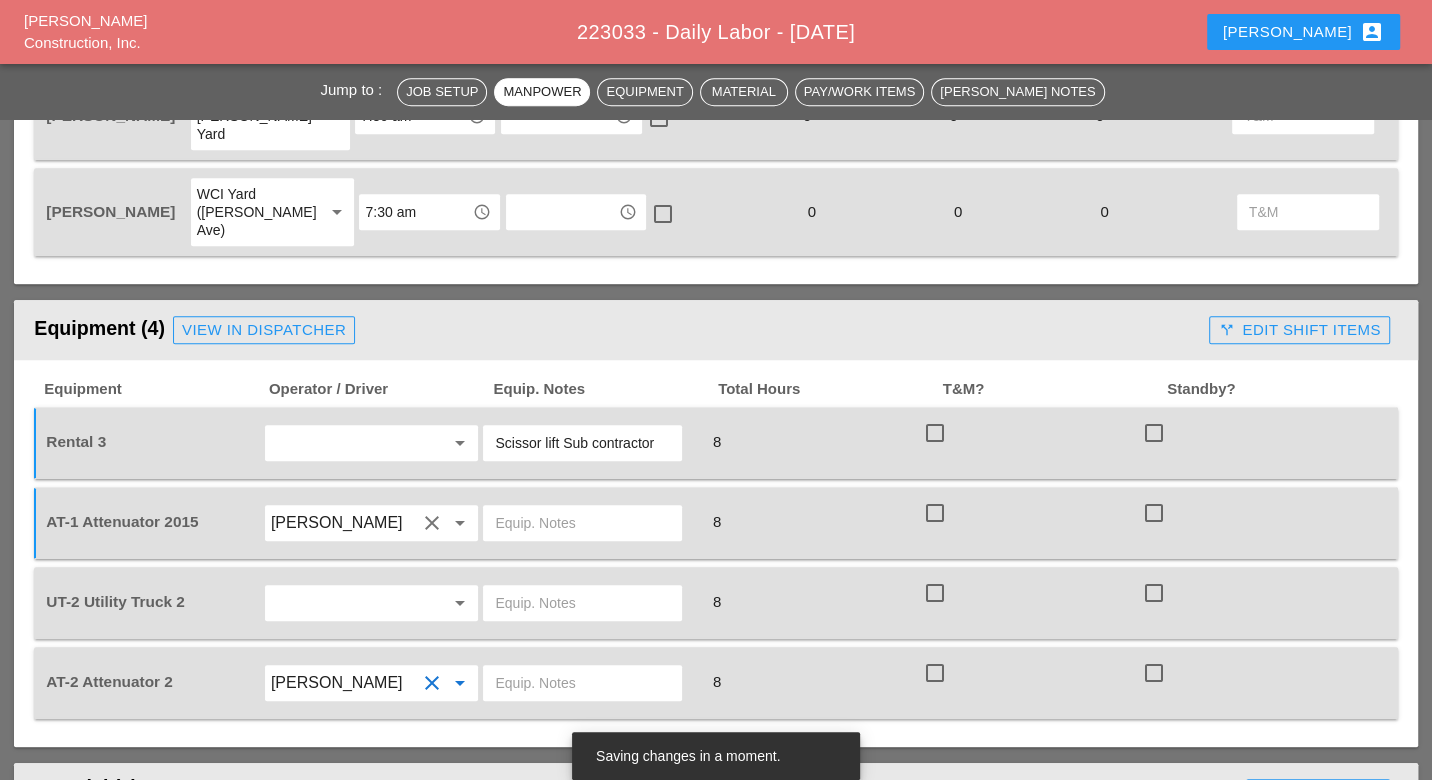 click on "Cristian Morillon" at bounding box center (344, 523) 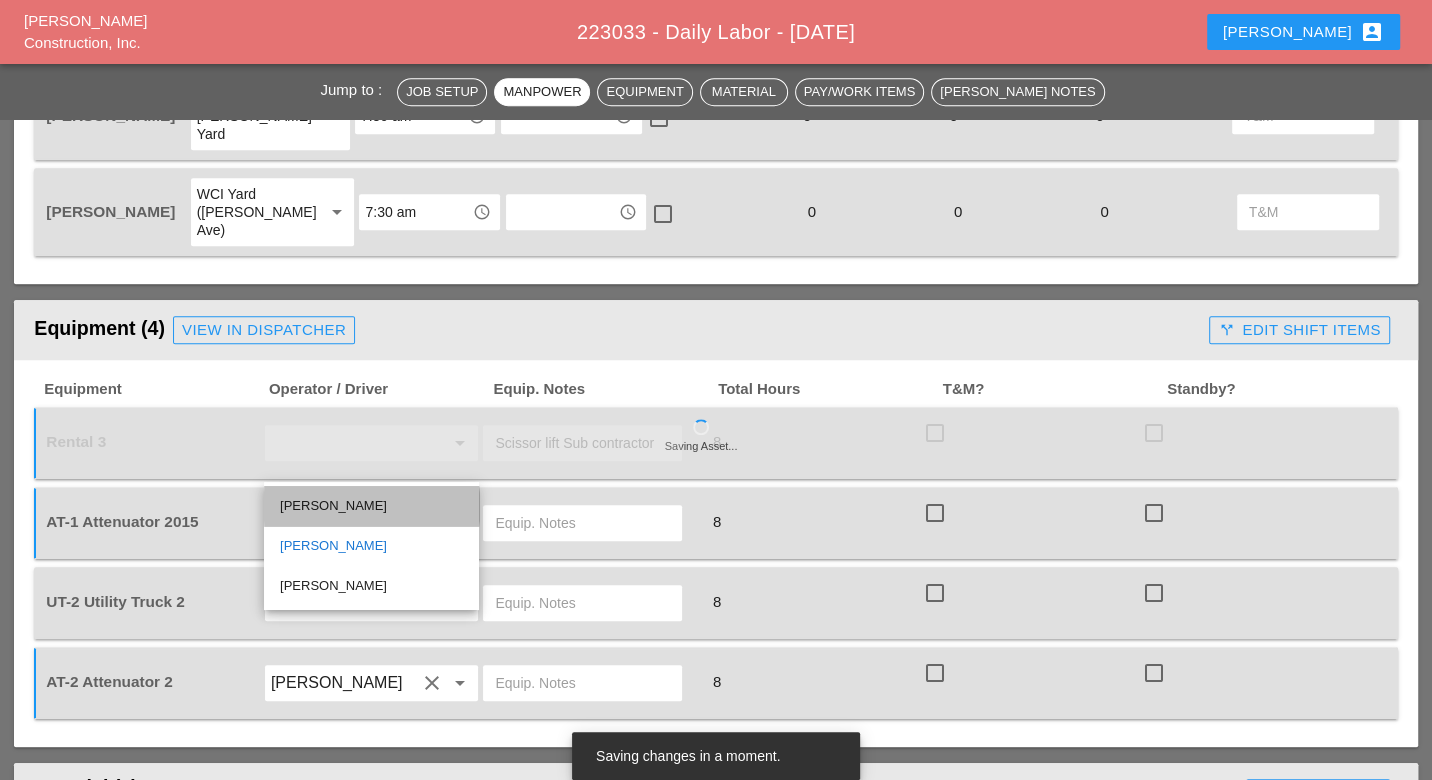 click on "Andon Lala" at bounding box center (371, 506) 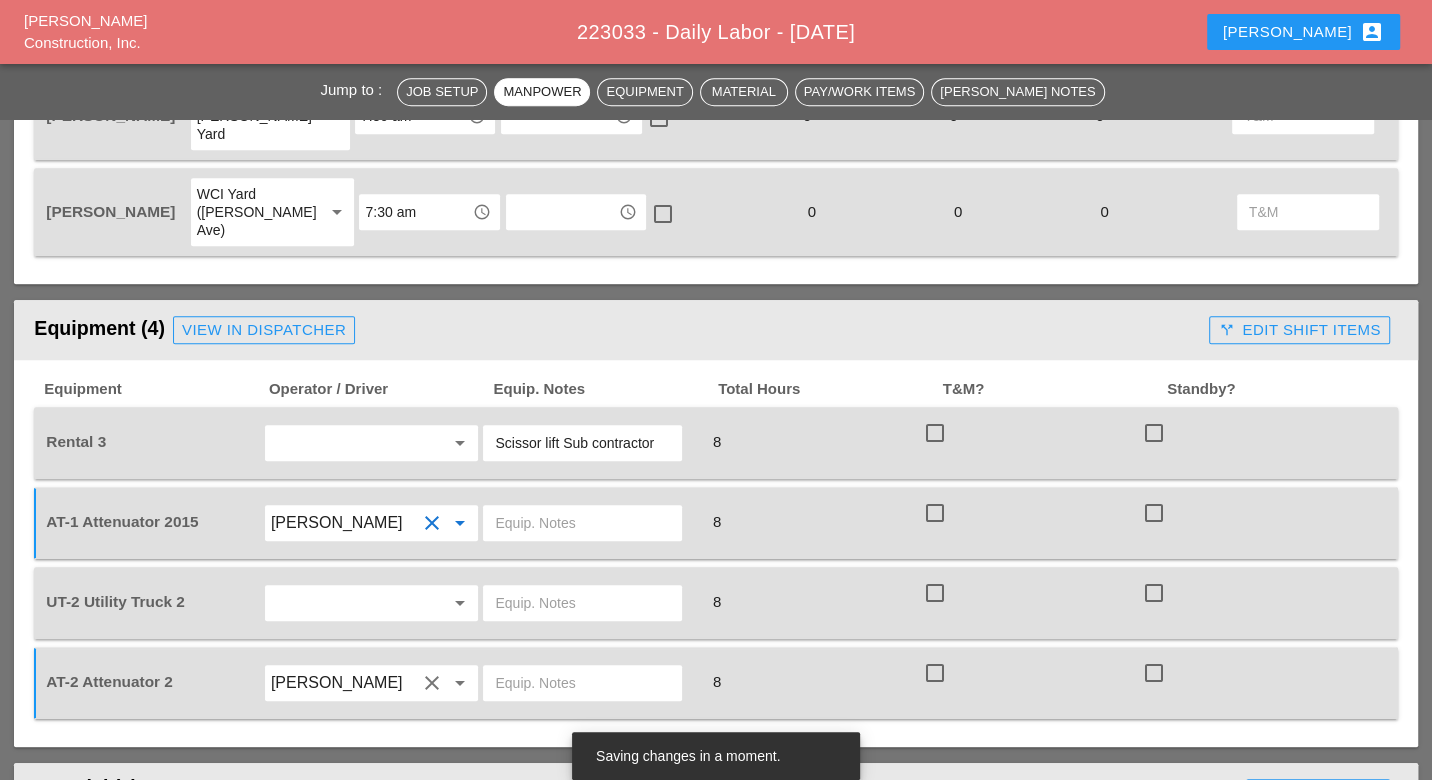 click at bounding box center [582, 523] 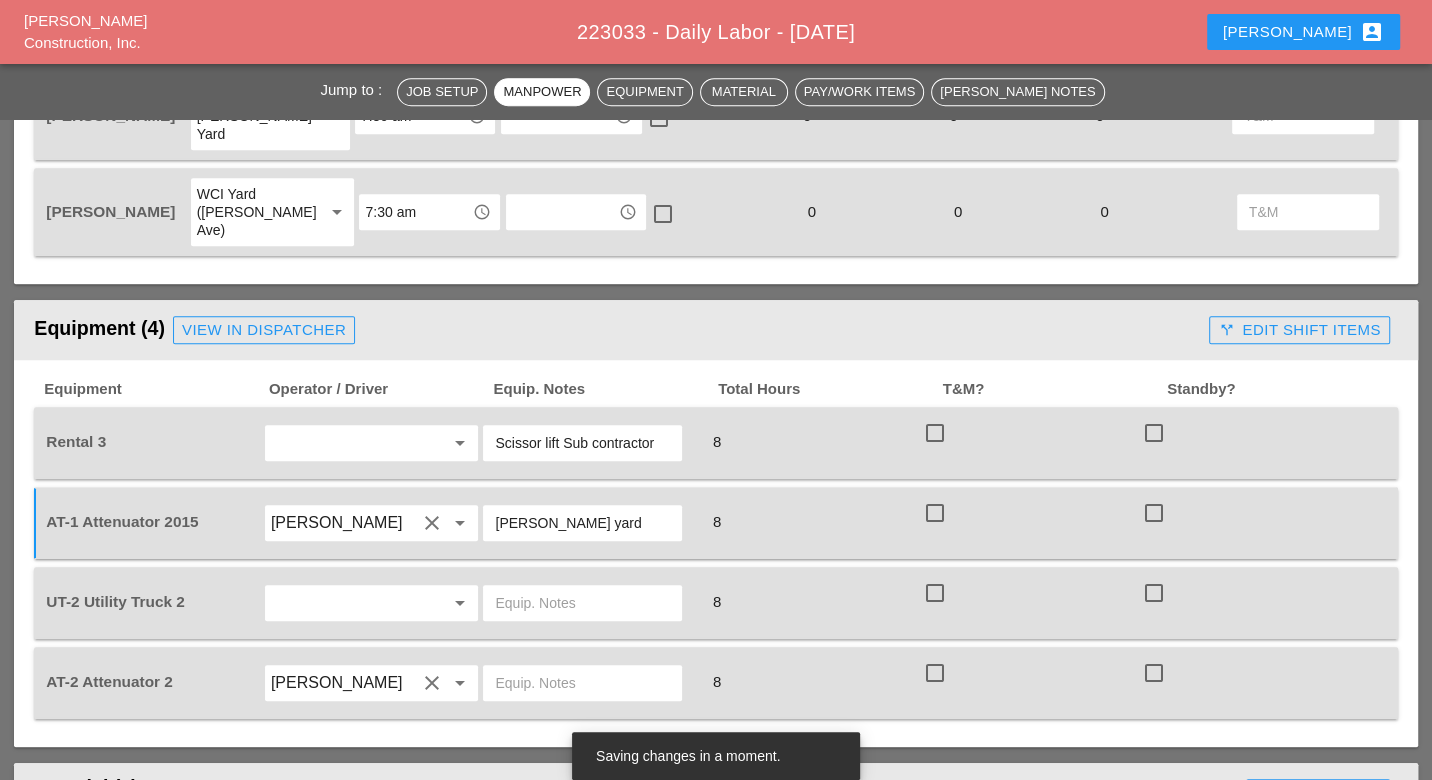 drag, startPoint x: 587, startPoint y: 468, endPoint x: 493, endPoint y: 459, distance: 94.42987 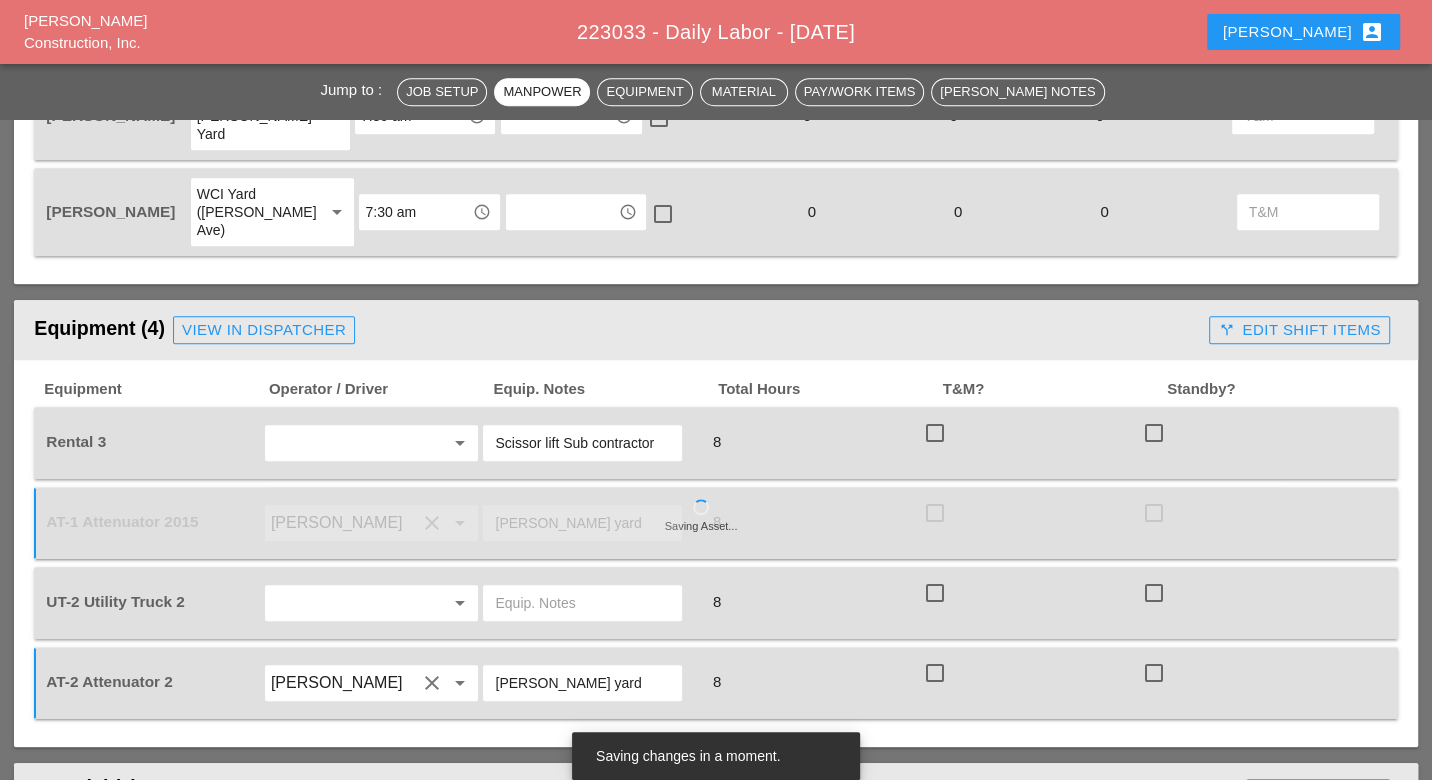 type on "Bruckner yard" 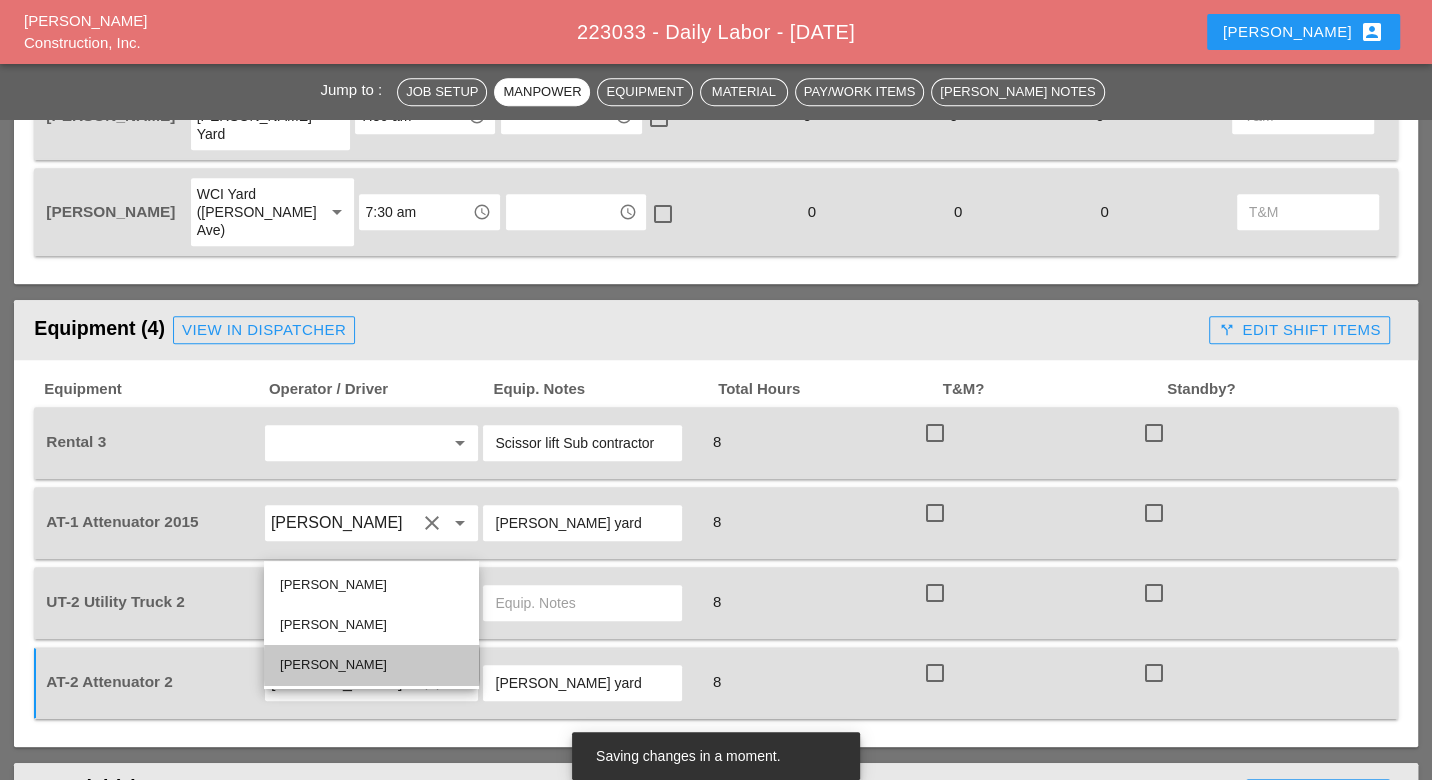drag, startPoint x: 343, startPoint y: 665, endPoint x: 378, endPoint y: 643, distance: 41.340054 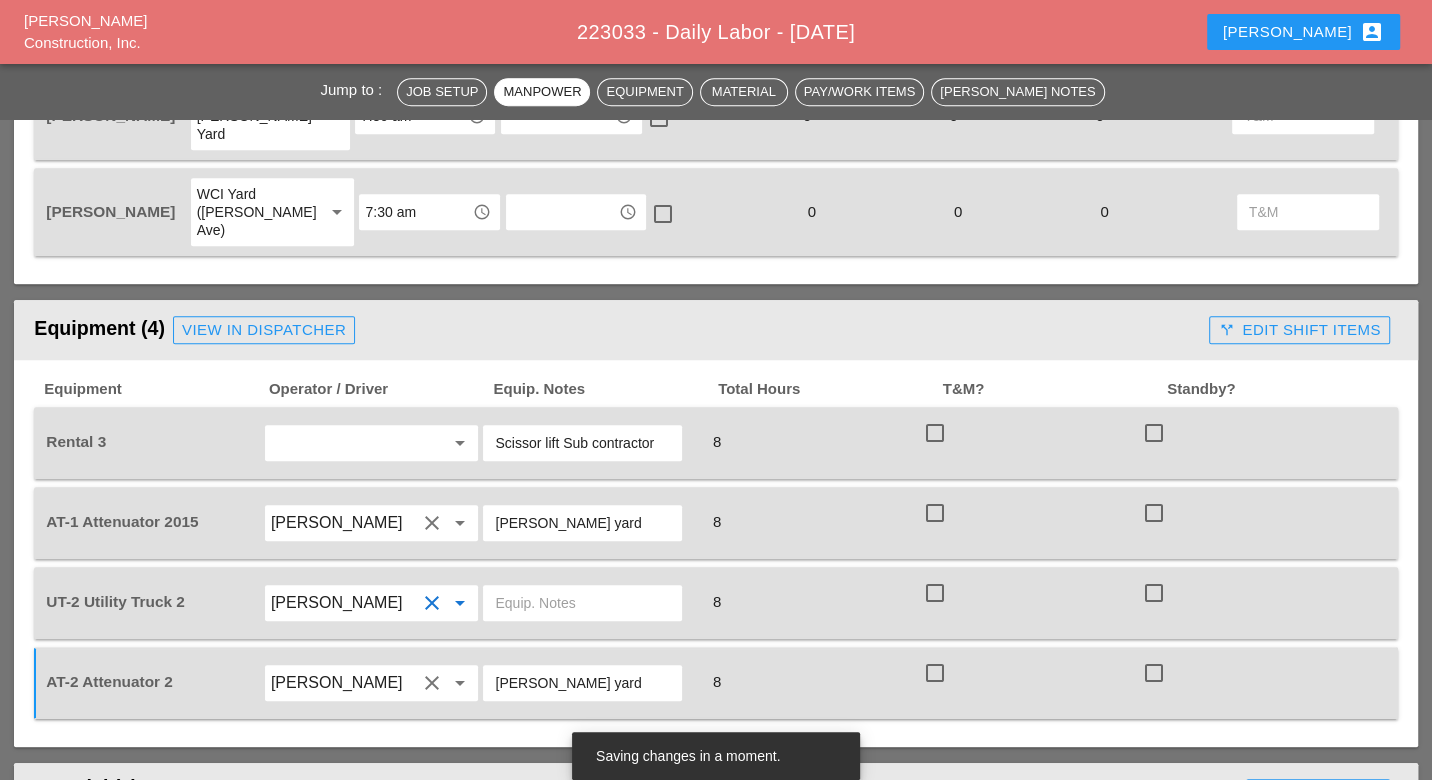 click at bounding box center (582, 603) 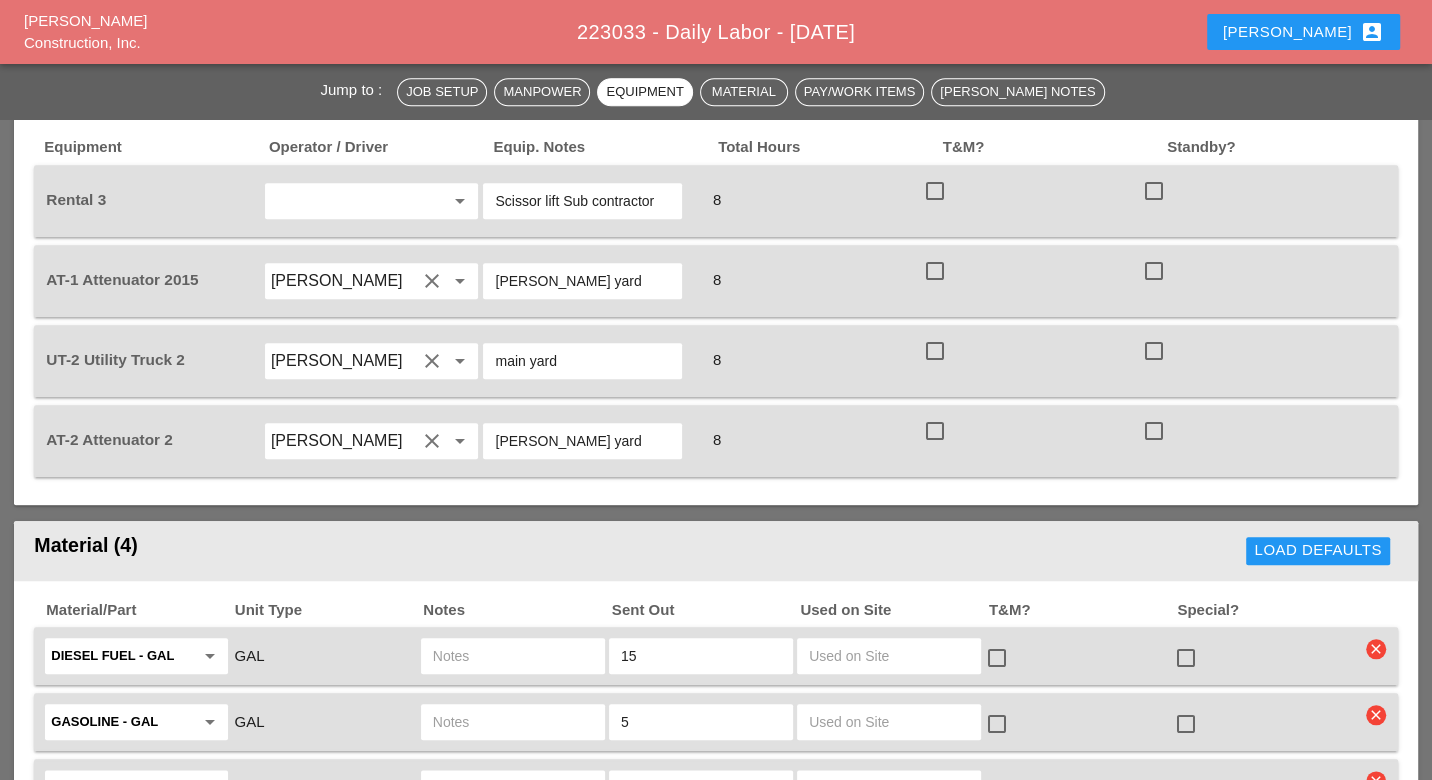 scroll, scrollTop: 1444, scrollLeft: 0, axis: vertical 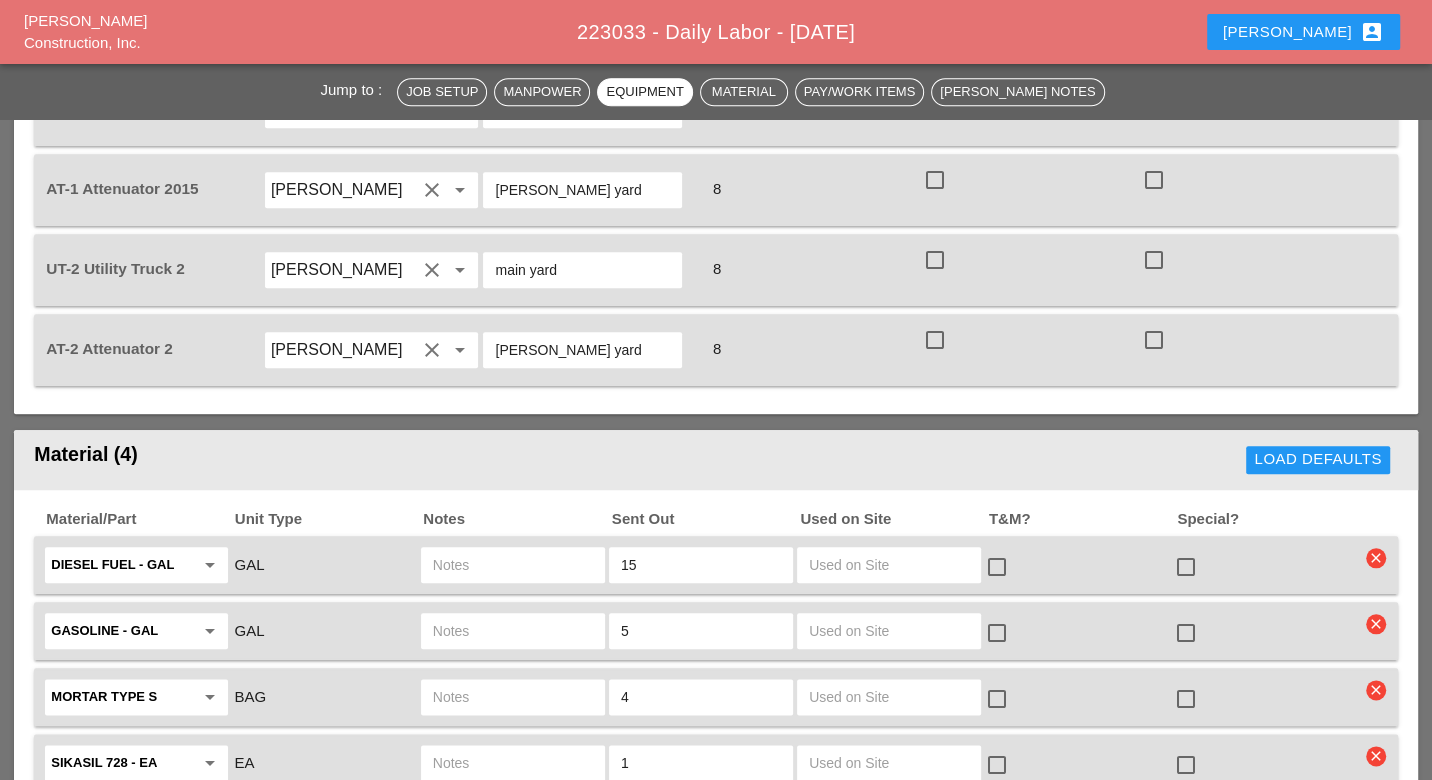 type on "main yard" 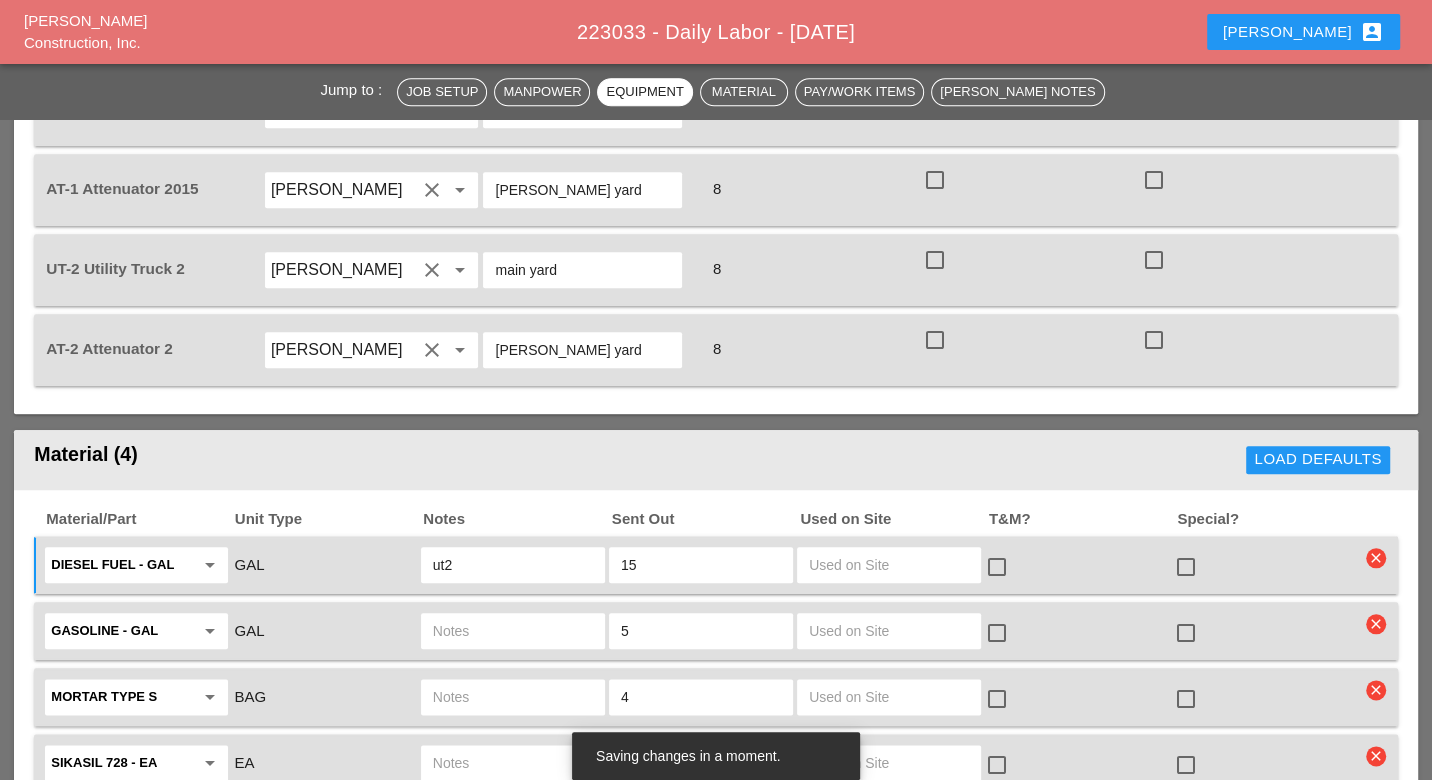 type on "ut2" 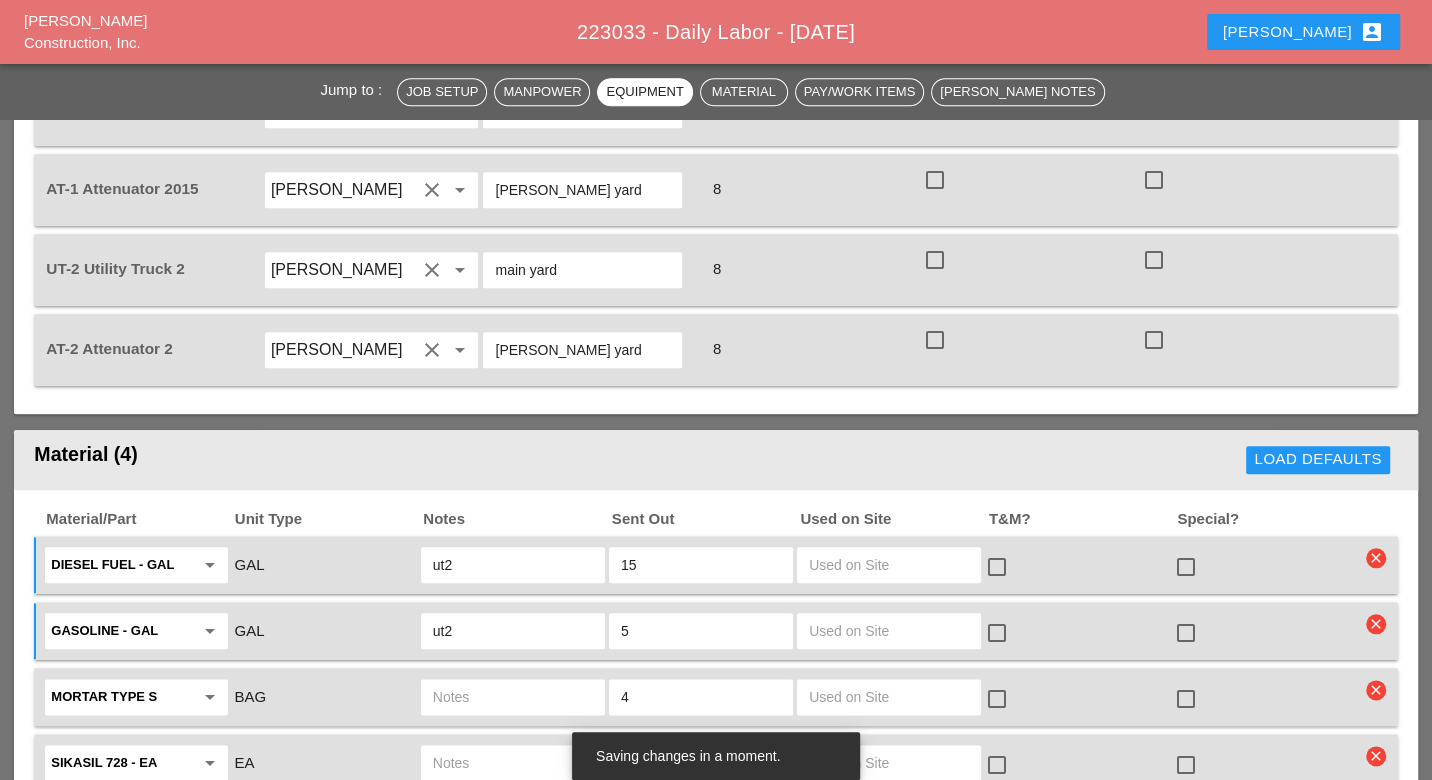 scroll, scrollTop: 1555, scrollLeft: 0, axis: vertical 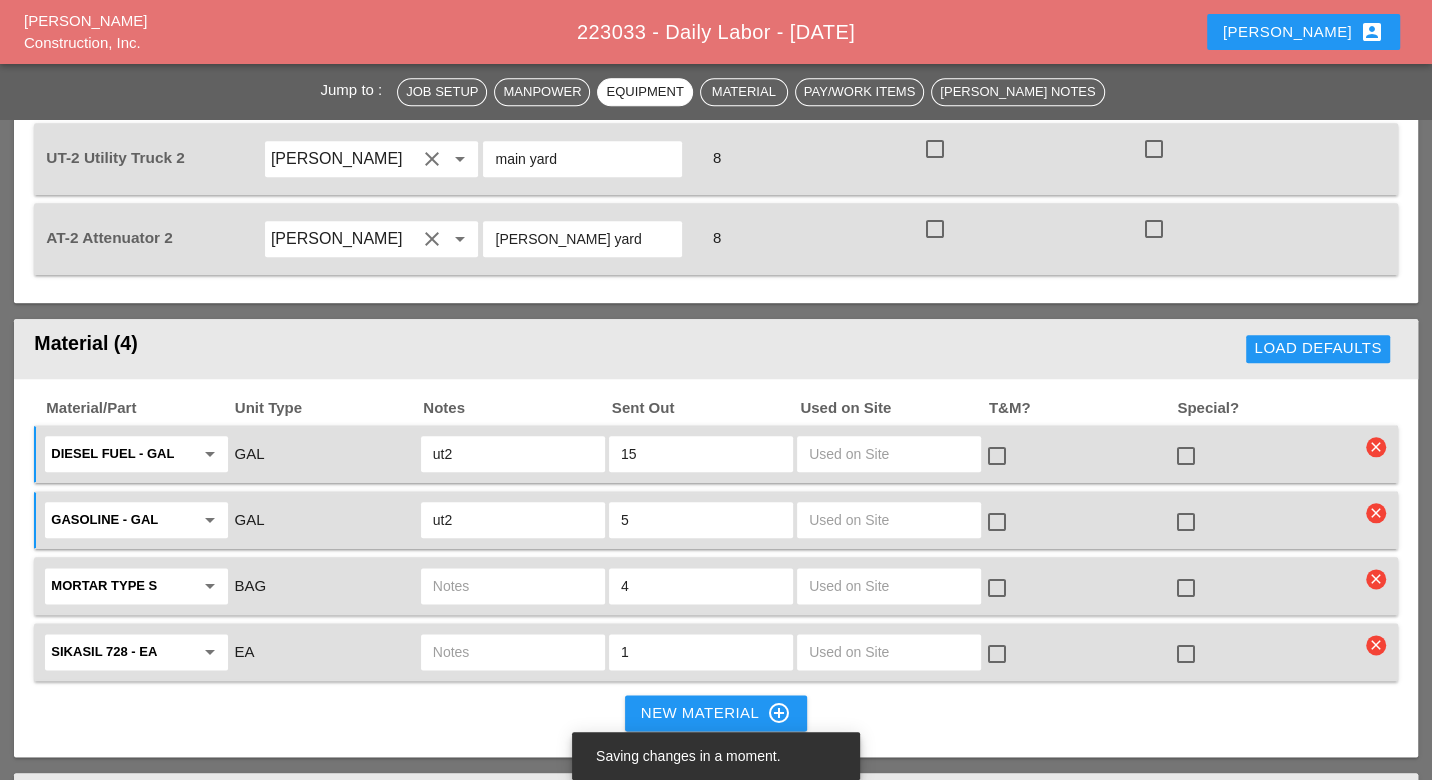 type on "ut2" 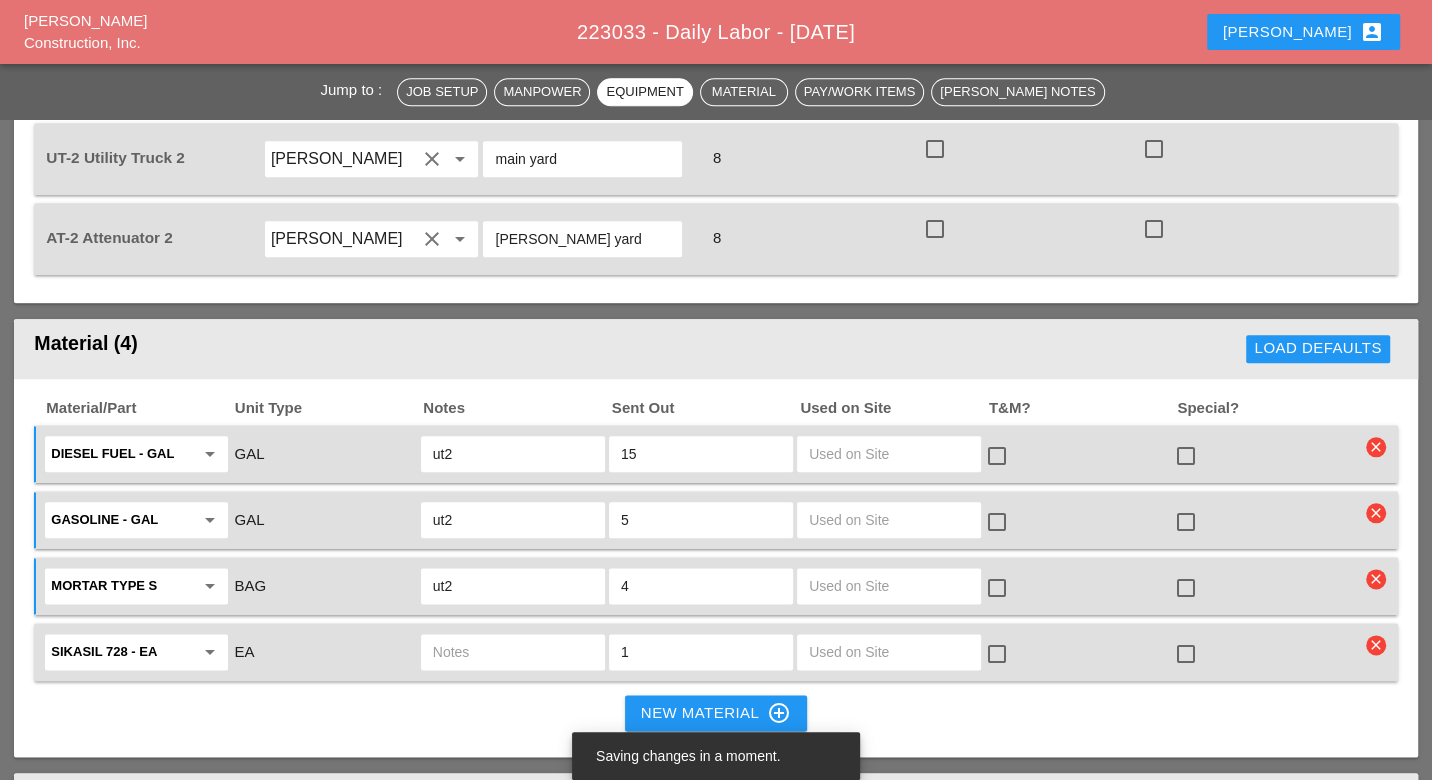 type on "ut2" 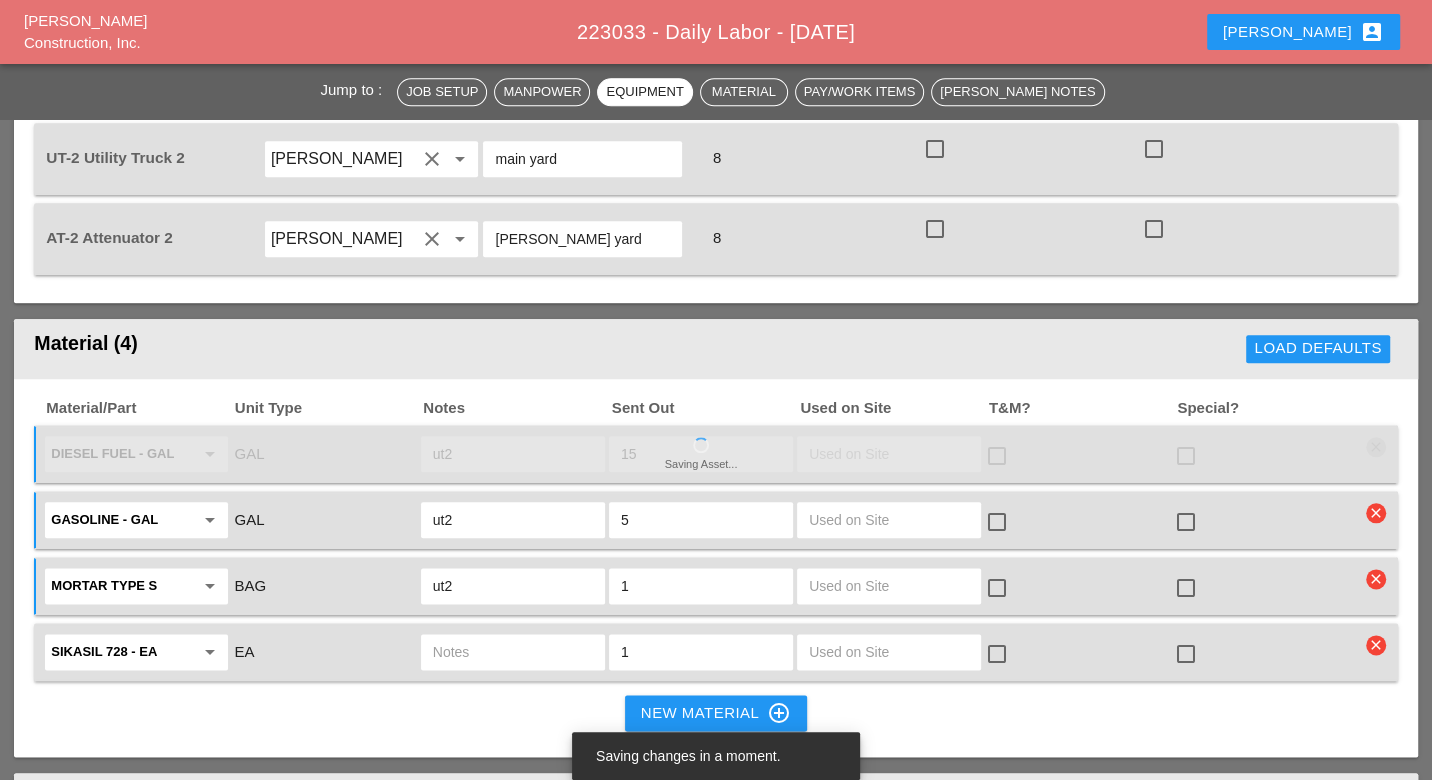 type on "1" 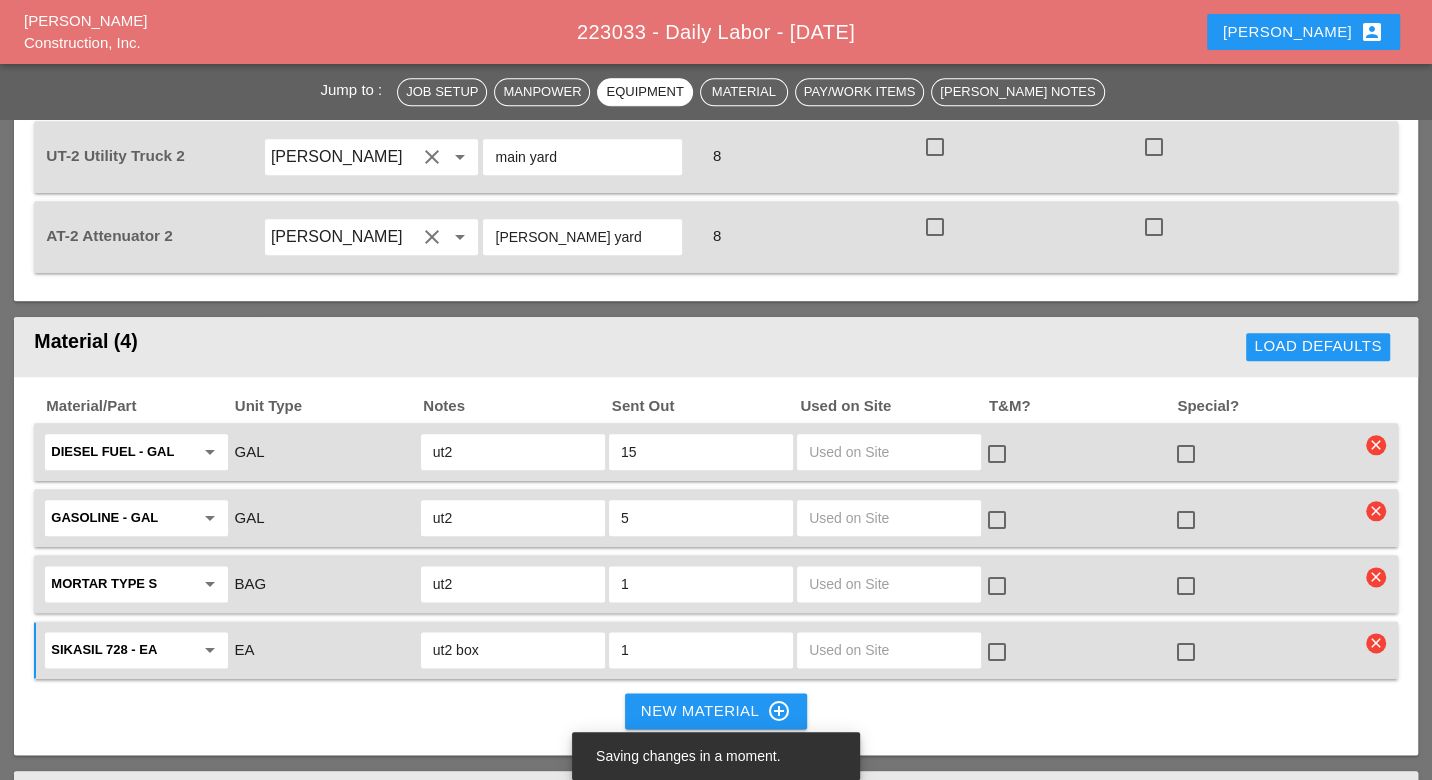 scroll, scrollTop: 1888, scrollLeft: 0, axis: vertical 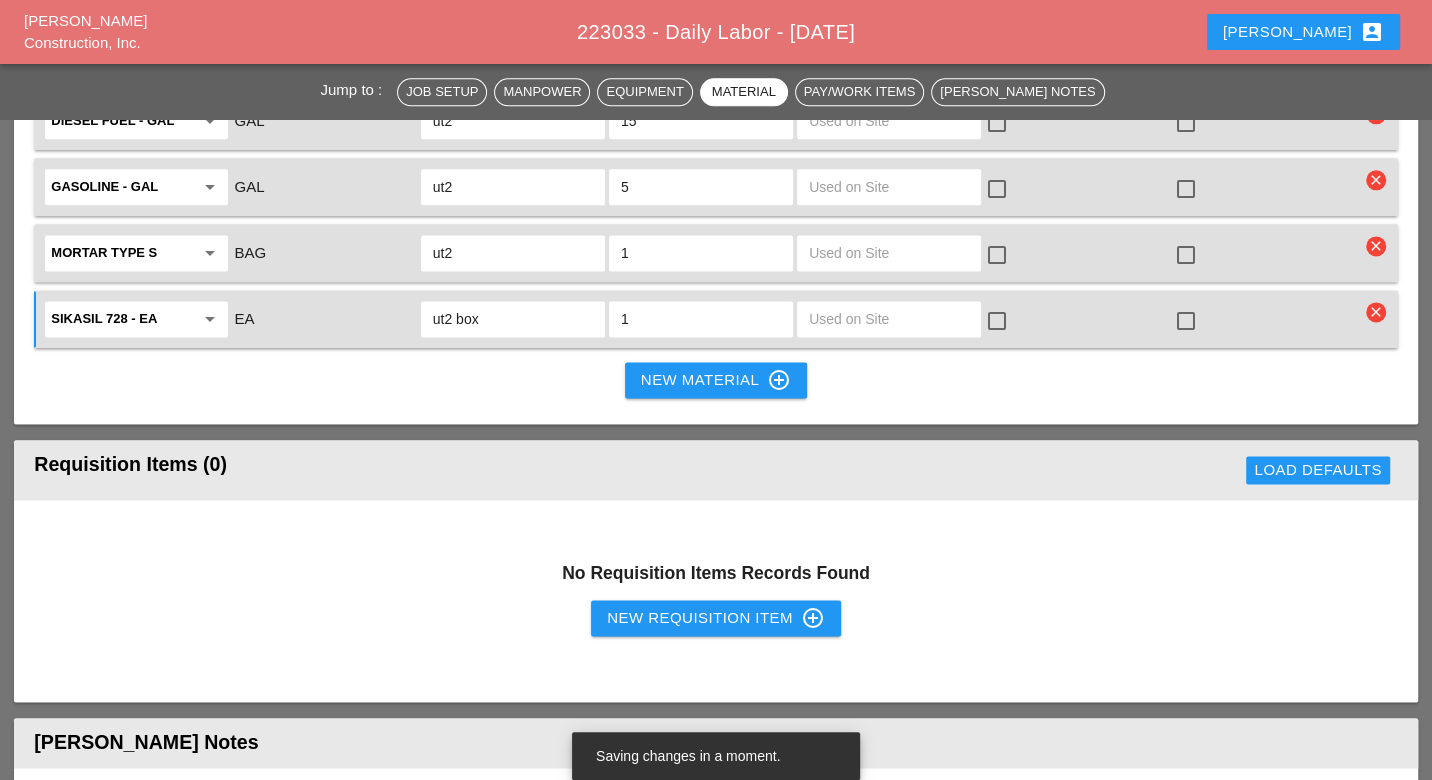 type on "ut2 box" 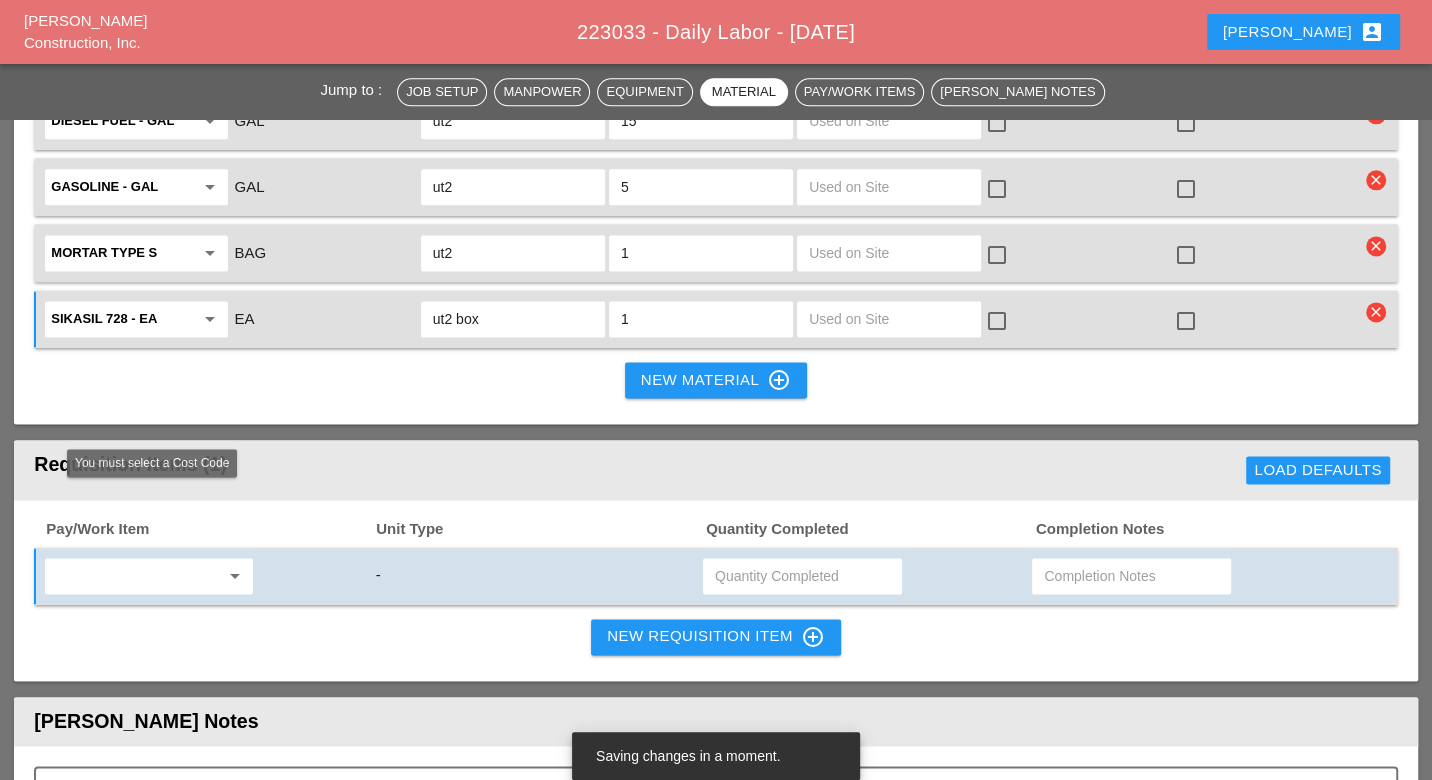 click at bounding box center [135, 576] 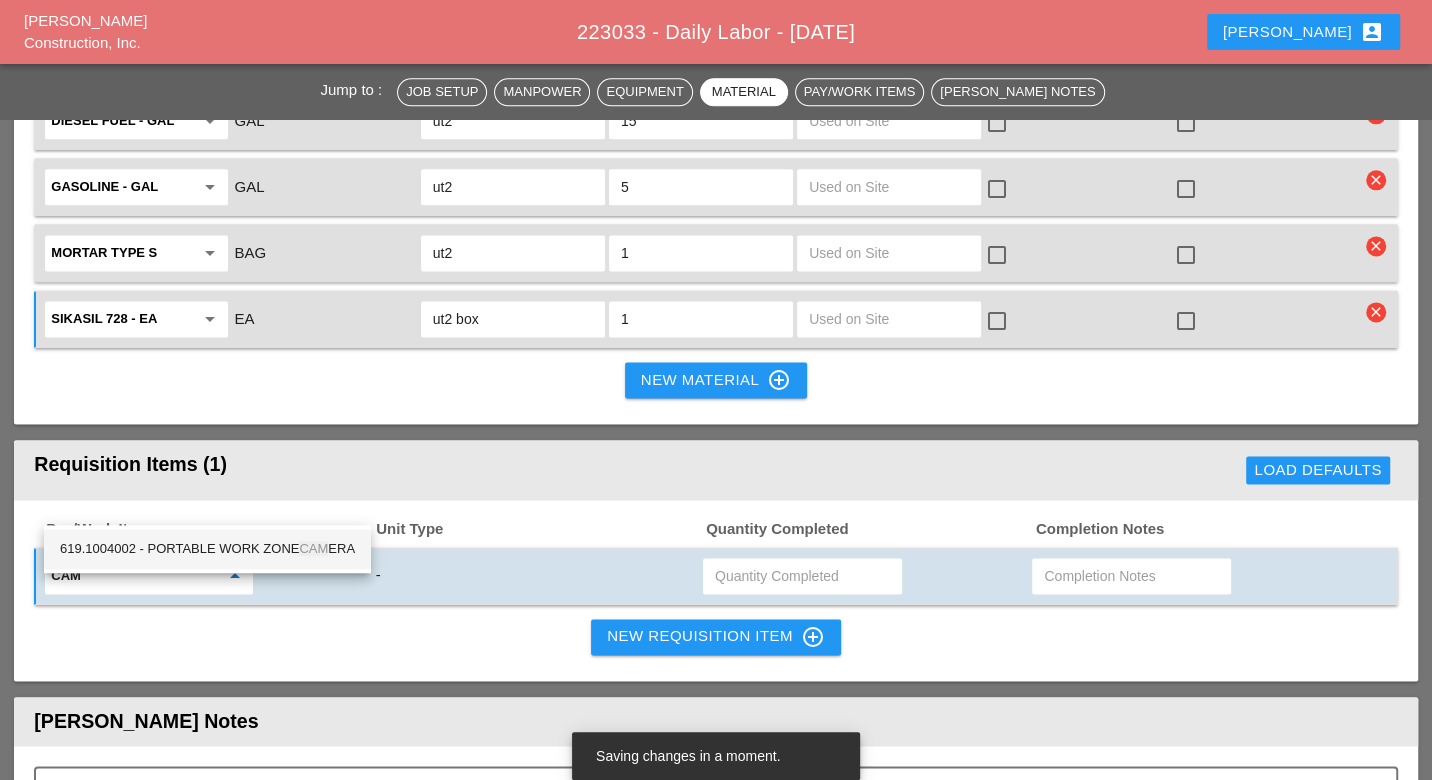 drag, startPoint x: 235, startPoint y: 540, endPoint x: 258, endPoint y: 544, distance: 23.345236 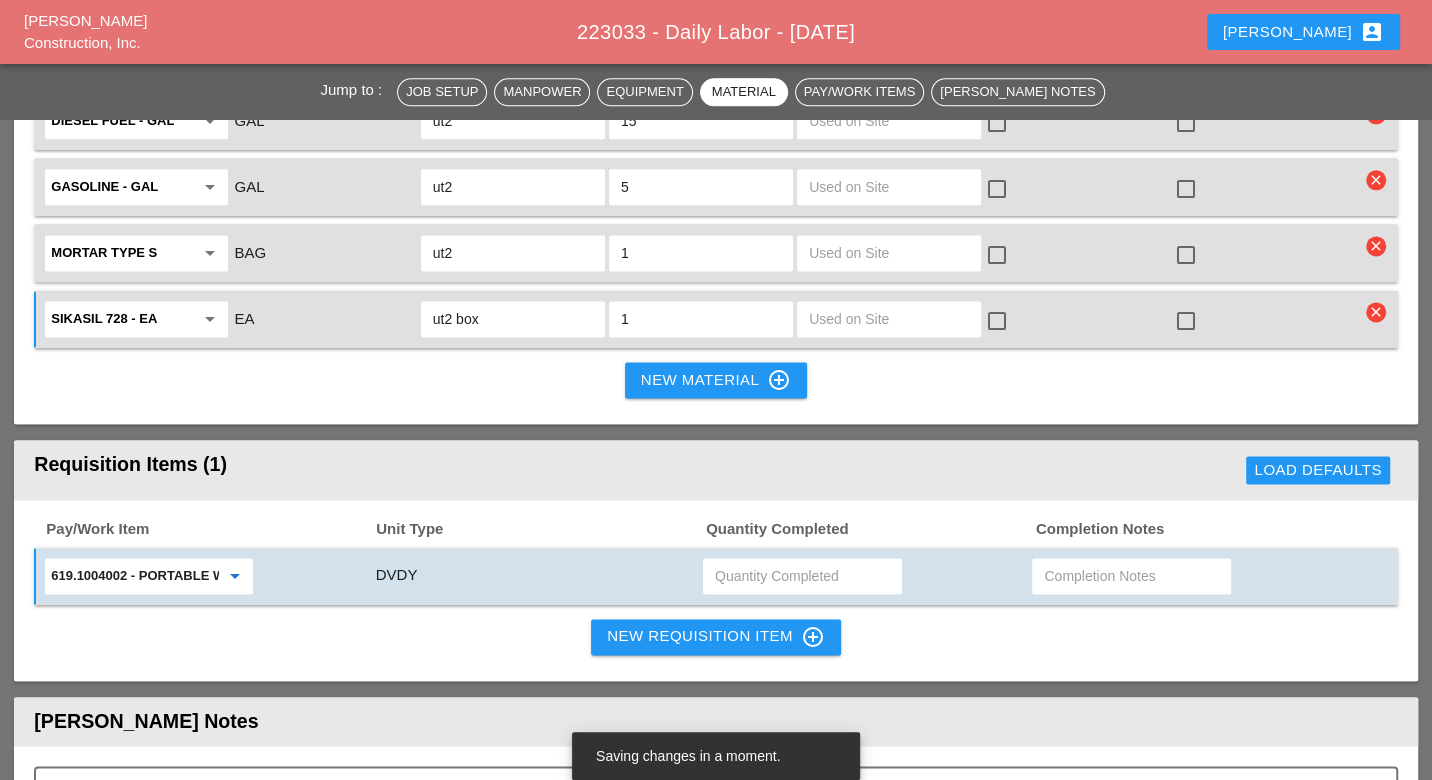type on "619.1004002 - PORTABLE WORK ZONE CAMERA" 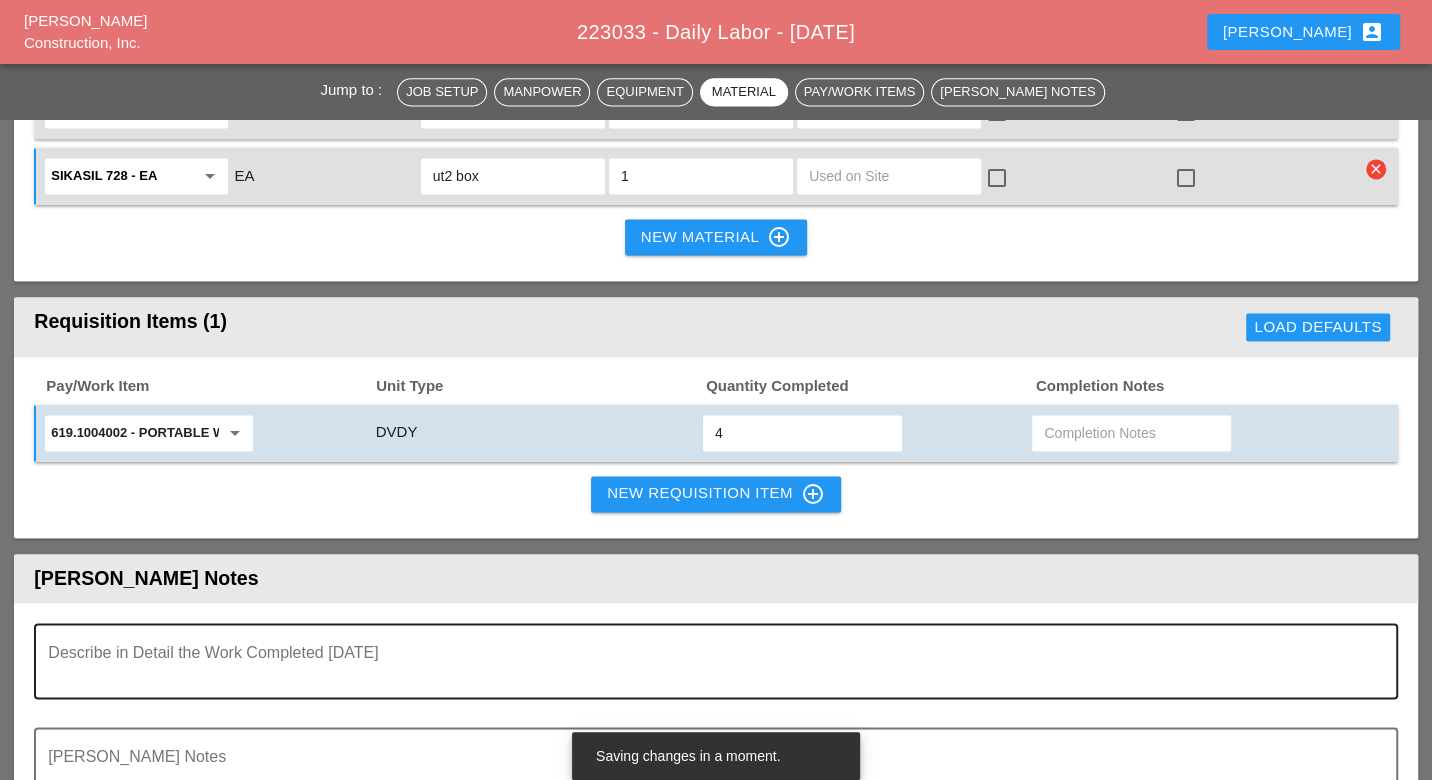 scroll, scrollTop: 2111, scrollLeft: 0, axis: vertical 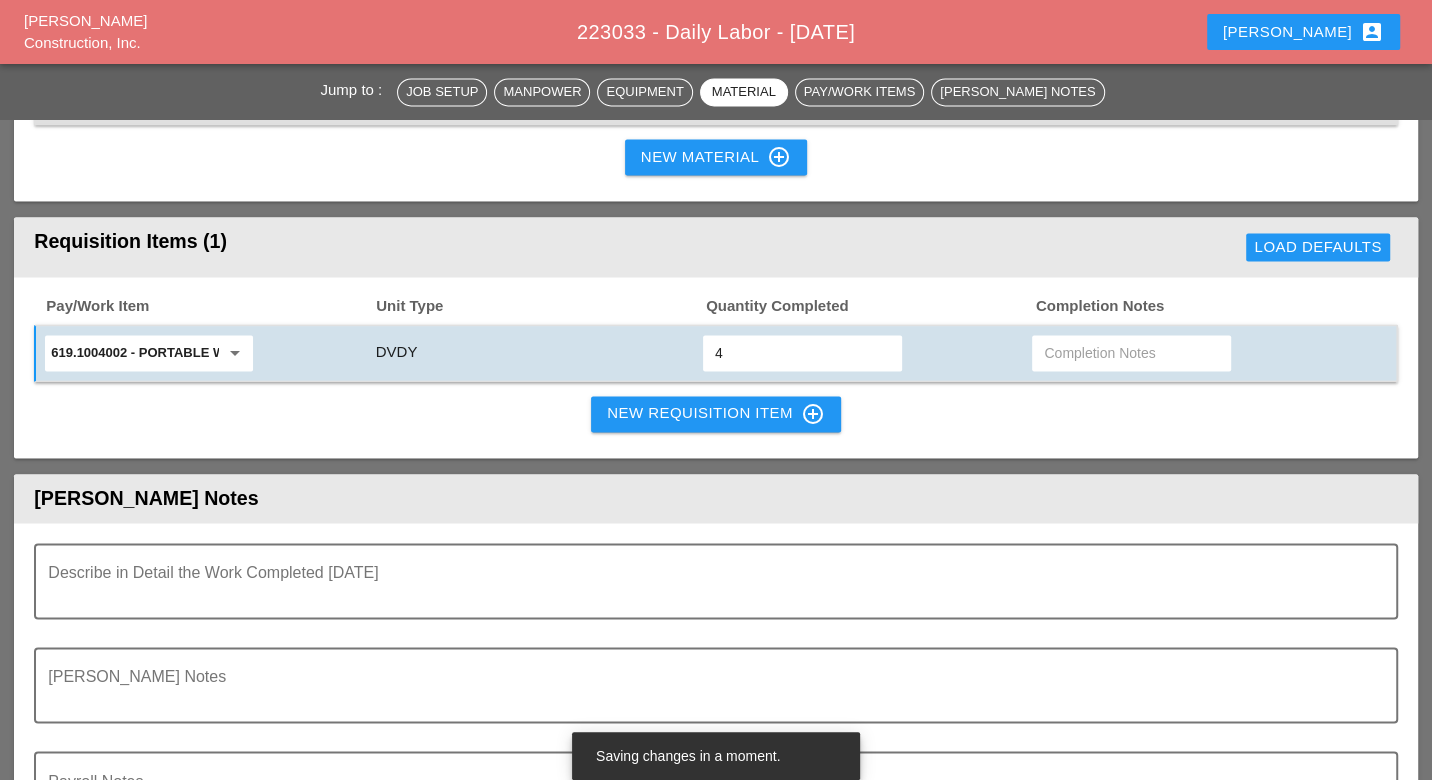 type on "4" 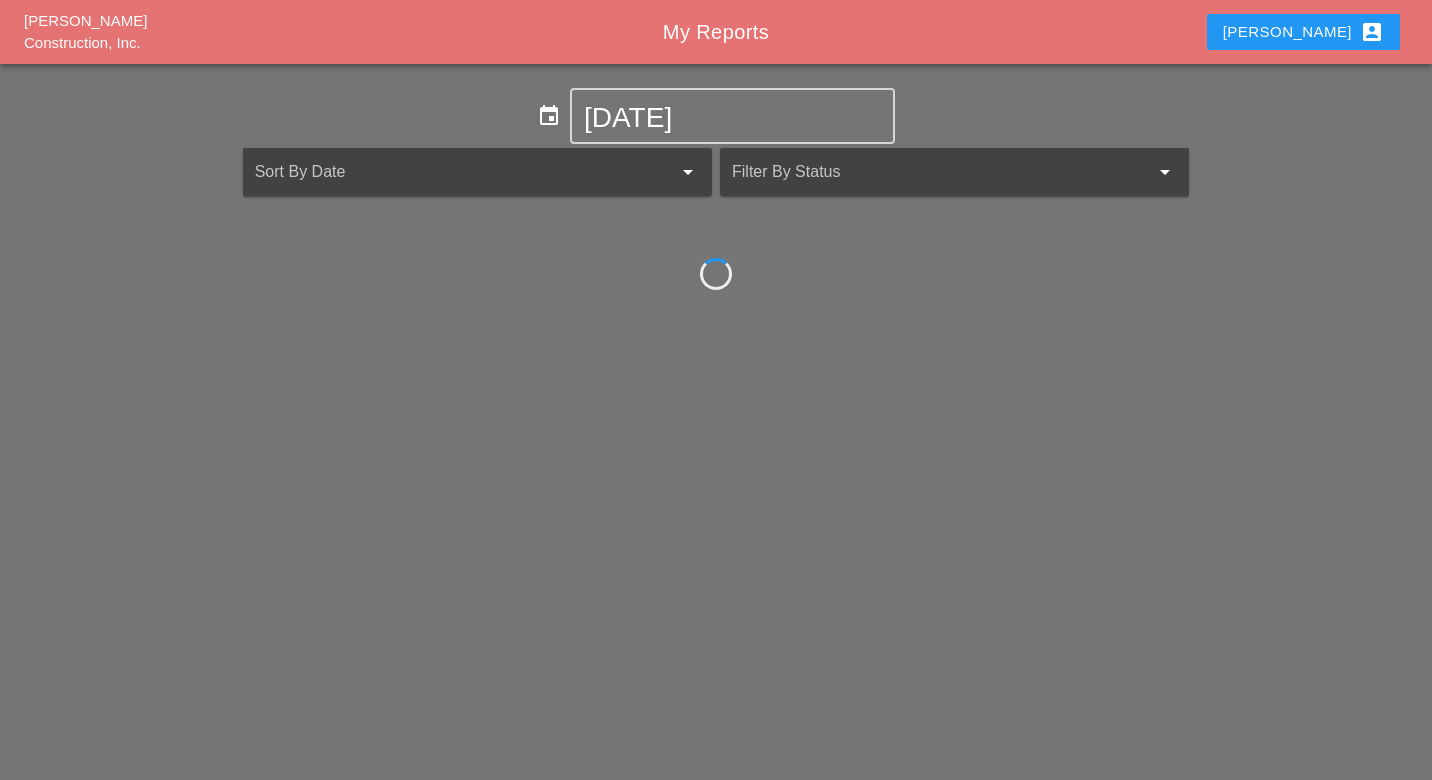 scroll, scrollTop: 0, scrollLeft: 0, axis: both 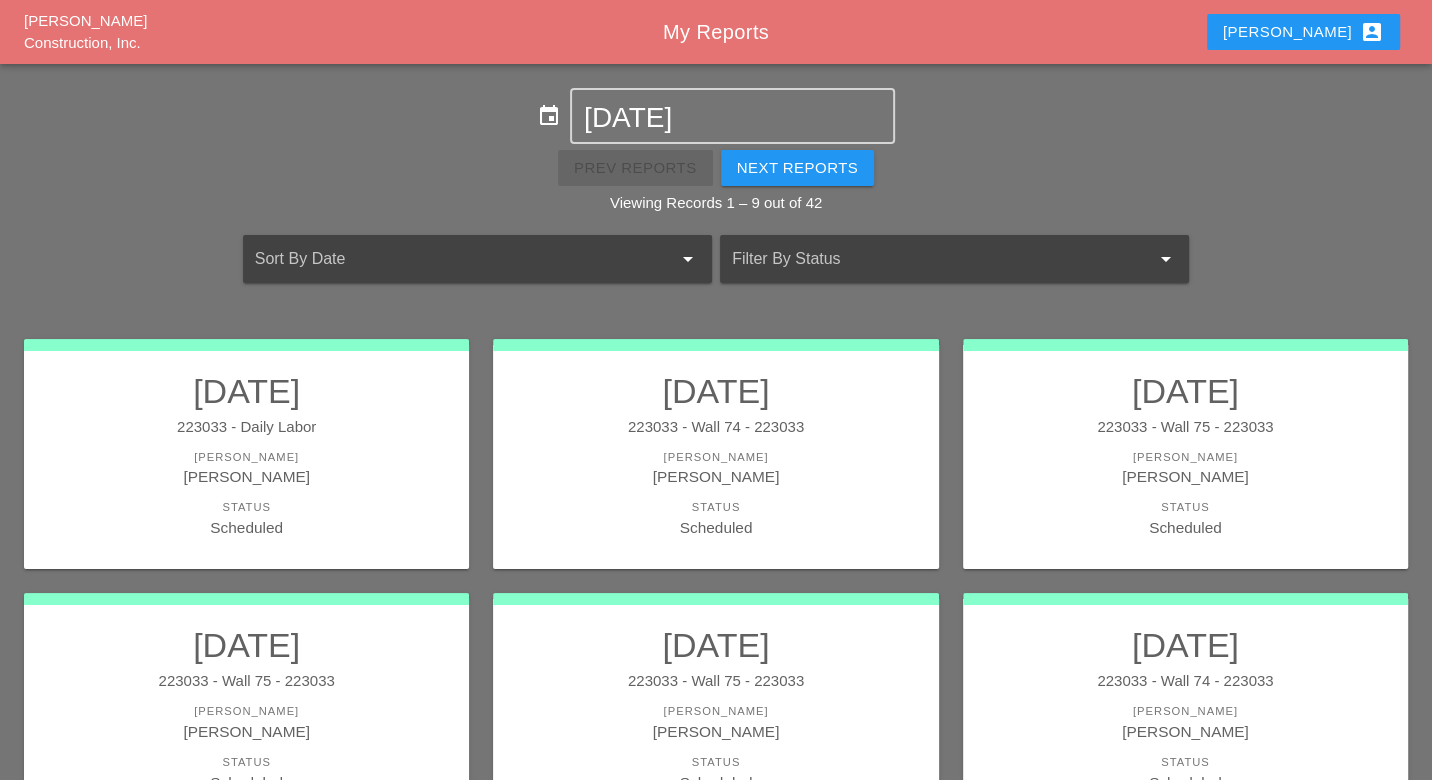 click on "account_box" at bounding box center (1372, 32) 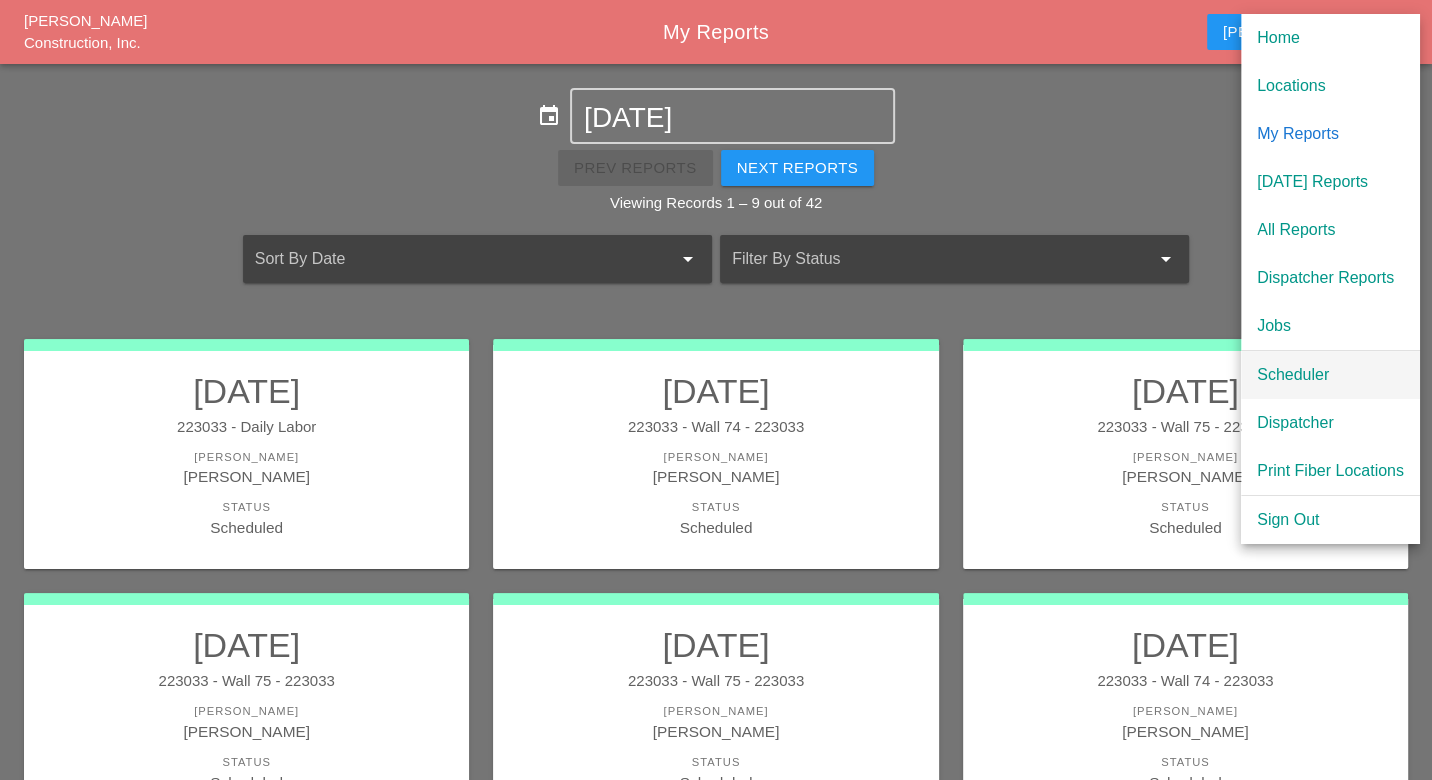 click on "Scheduler" at bounding box center (1330, 375) 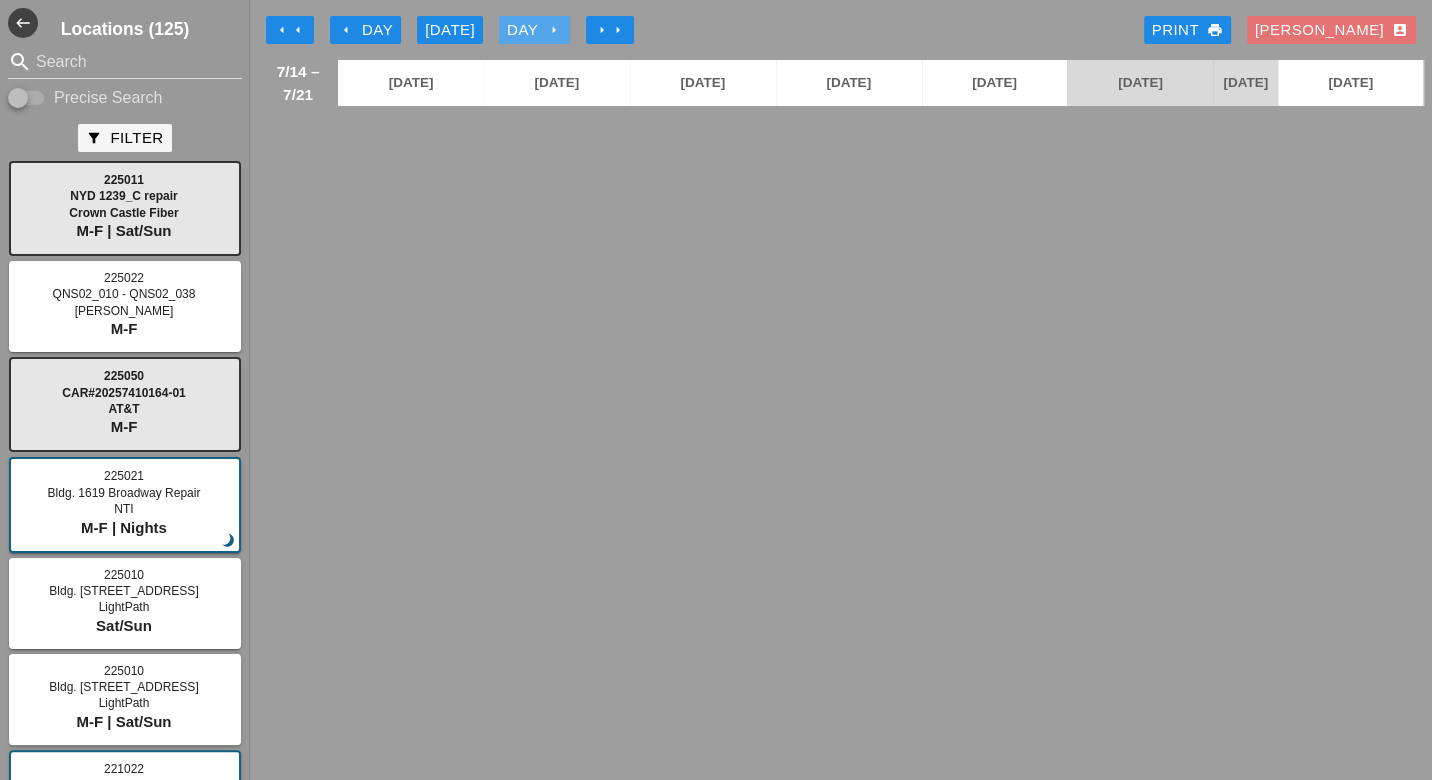 click on "arrow_right" at bounding box center (554, 30) 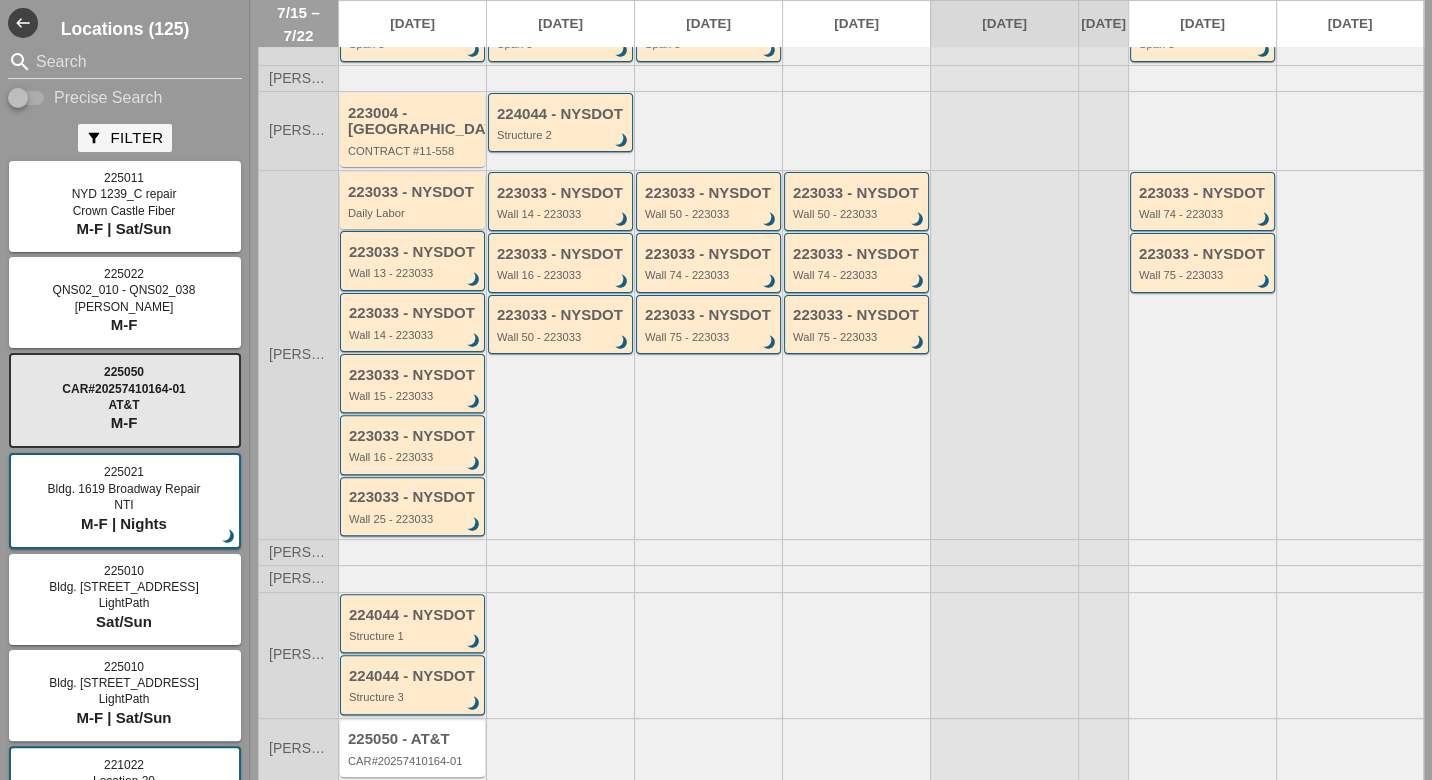 scroll, scrollTop: 333, scrollLeft: 0, axis: vertical 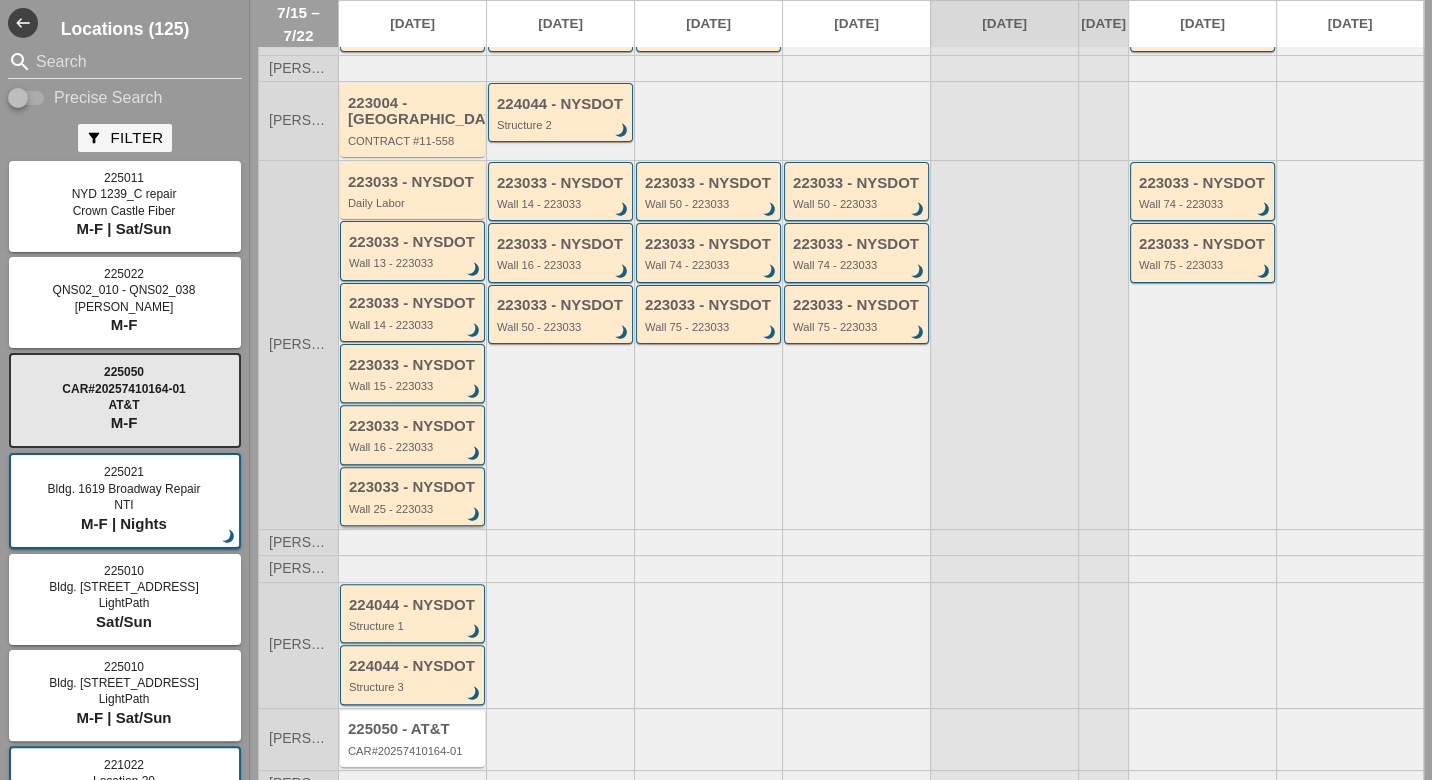 click on "223033 - NYSDOT  Wall 25 - 223033 brightness_3" at bounding box center (412, 496) 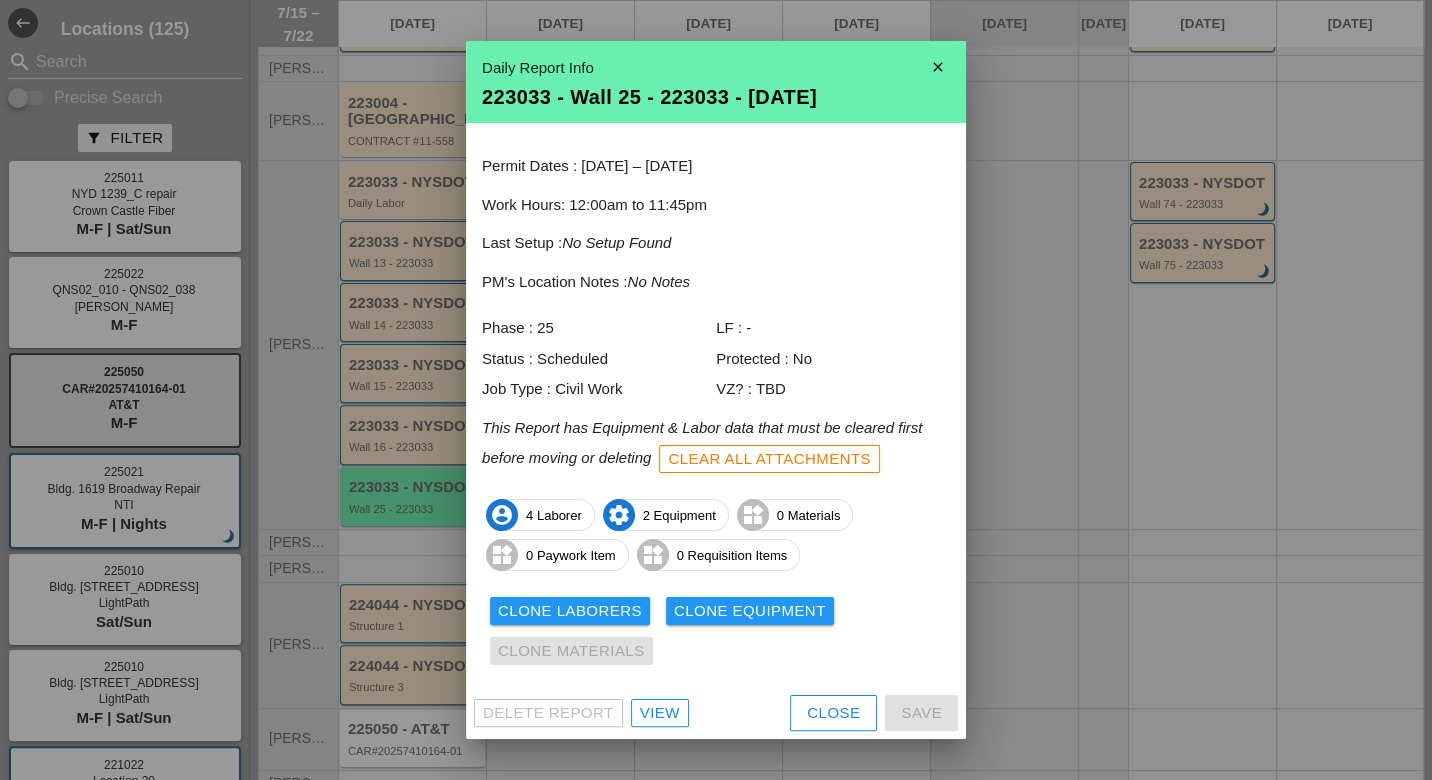 click on "View" at bounding box center (660, 713) 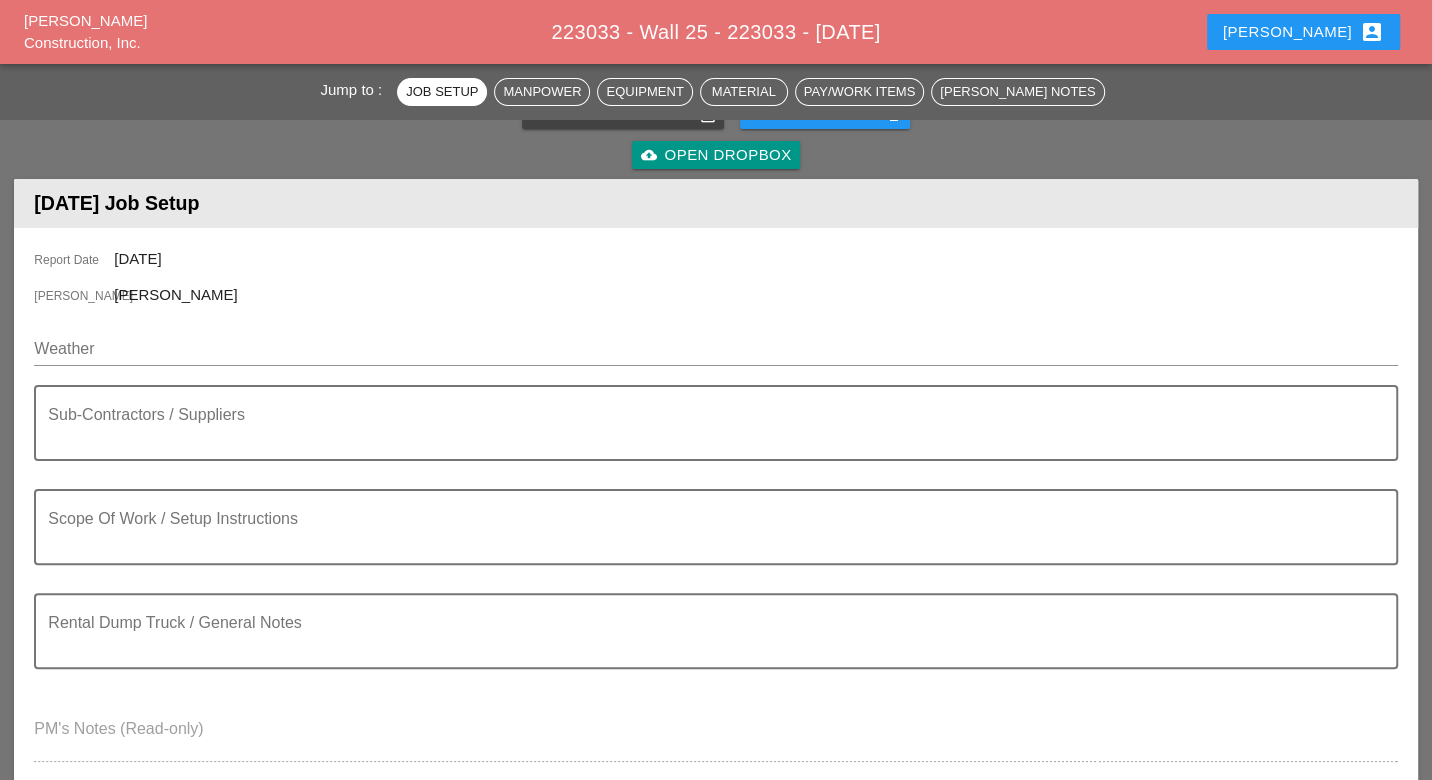 scroll, scrollTop: 222, scrollLeft: 0, axis: vertical 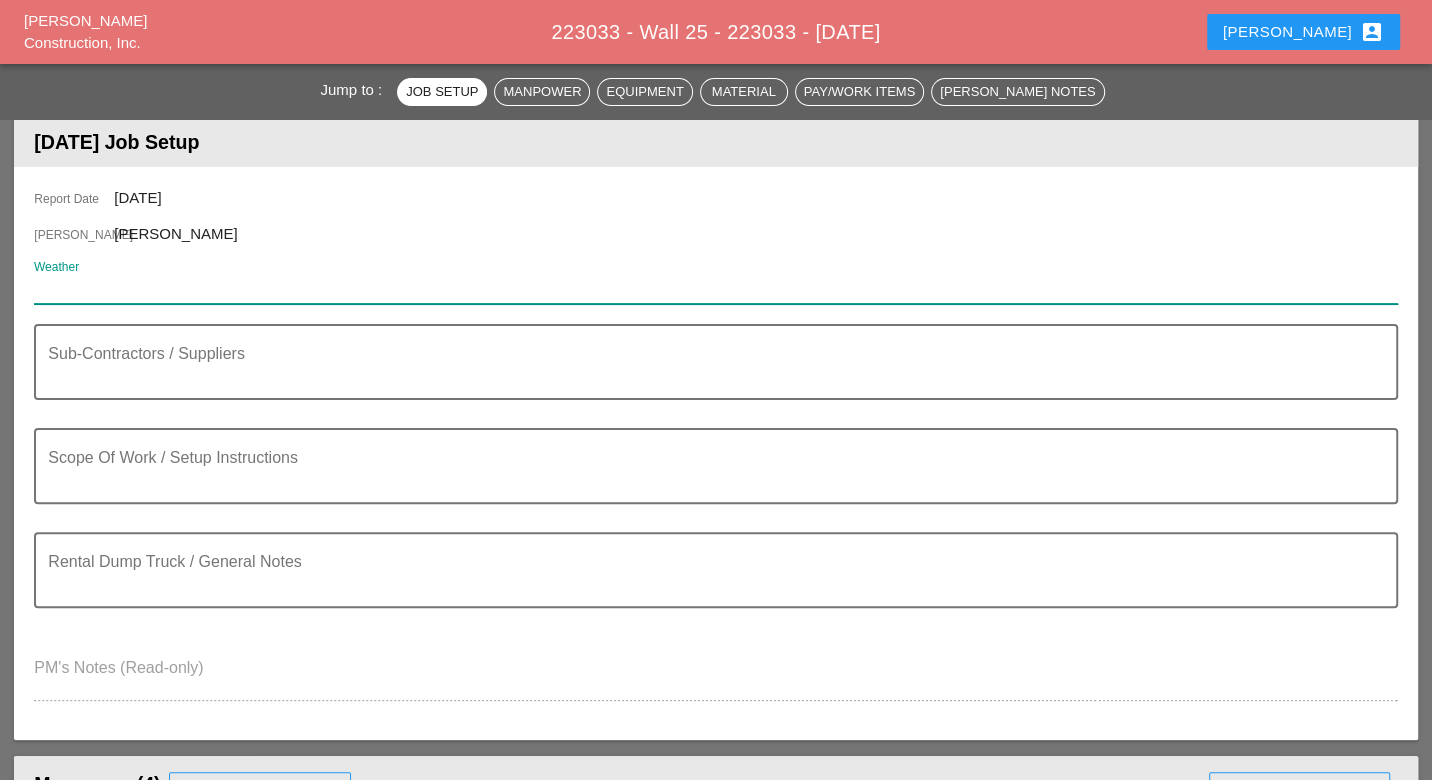 paste on "Tue 15 | Day 89° 34% E 8 mph Rain showers early with some sunshine later in the day. High 89F. Winds E at 5 to 10 mph. Chance of rain 30%." 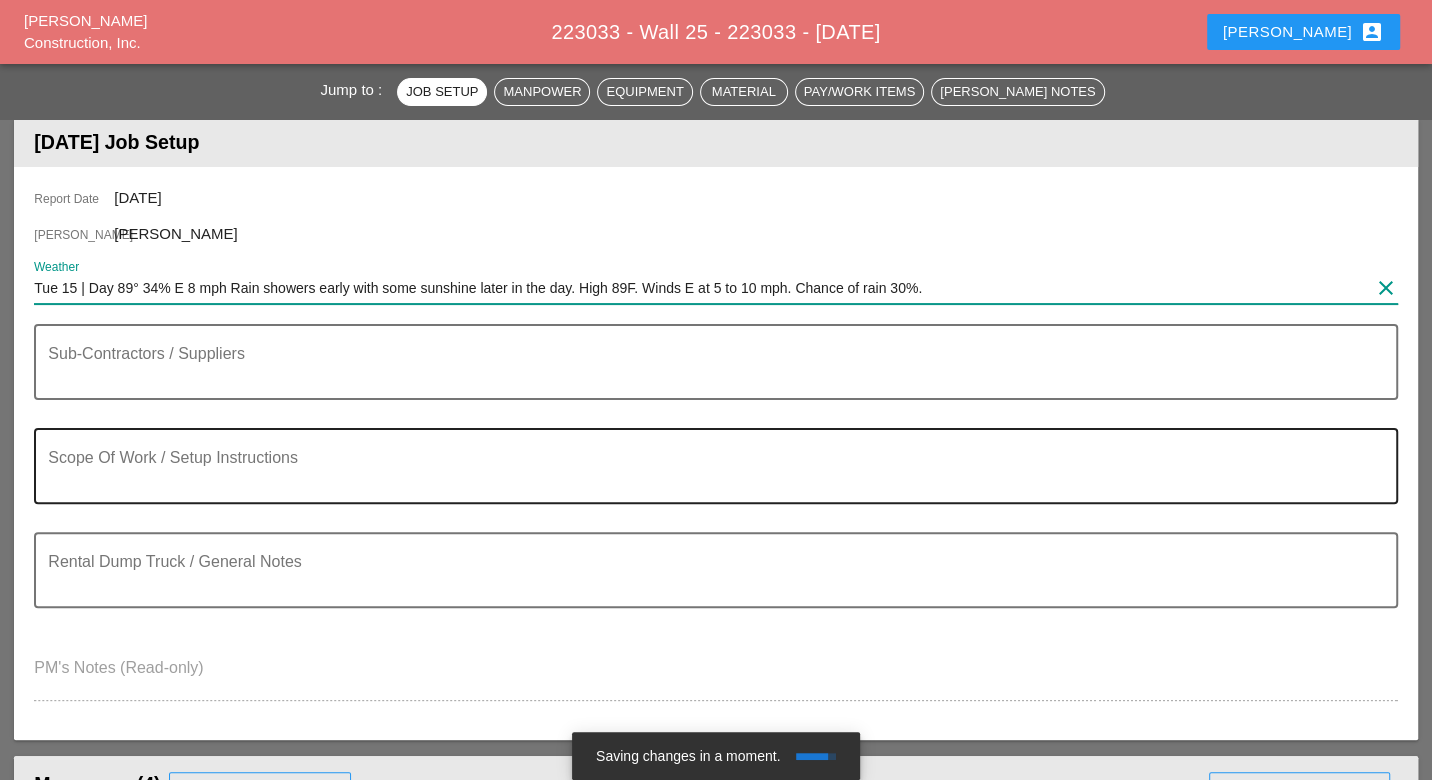 type on "Tue 15 | Day 89° 34% E 8 mph Rain showers early with some sunshine later in the day. High 89F. Winds E at 5 to 10 mph. Chance of rain 30%." 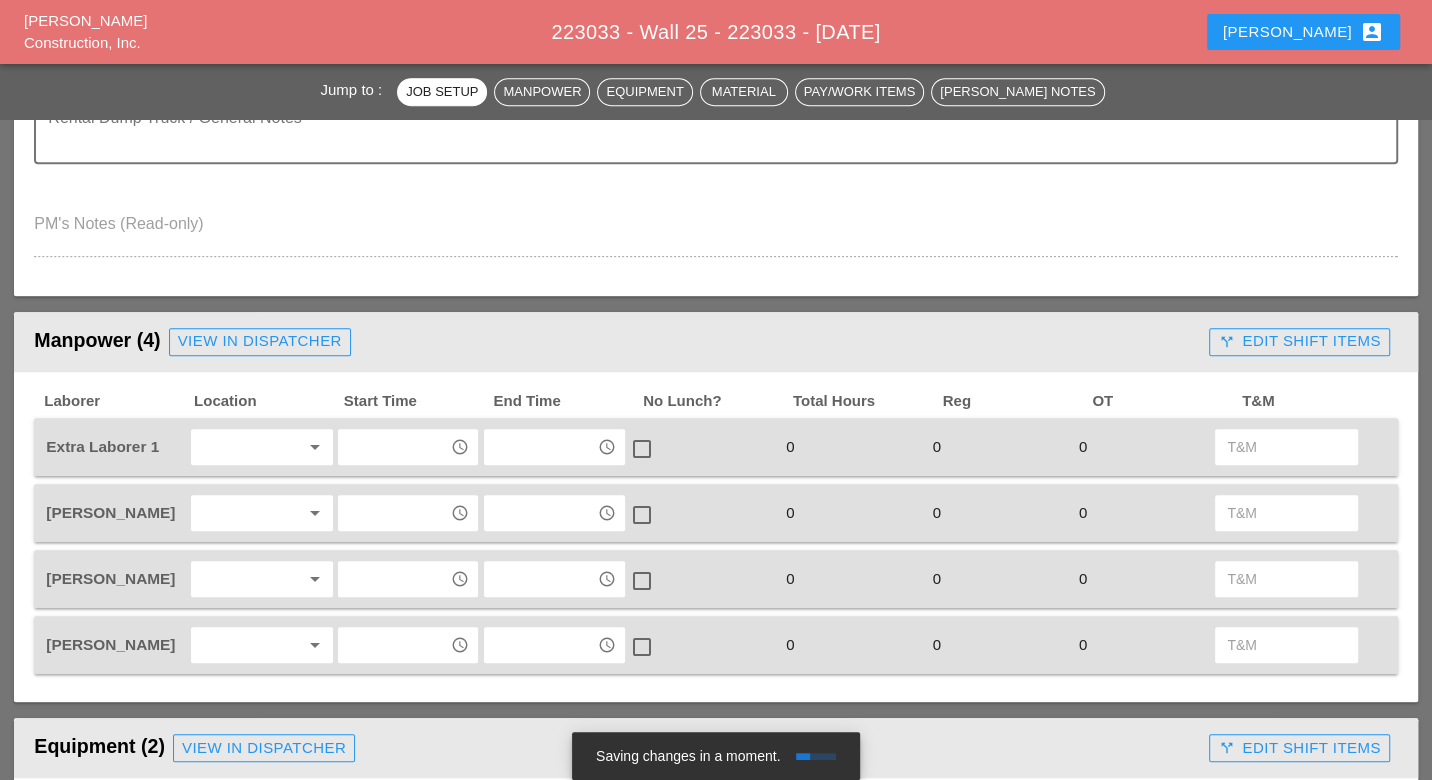 scroll, scrollTop: 777, scrollLeft: 0, axis: vertical 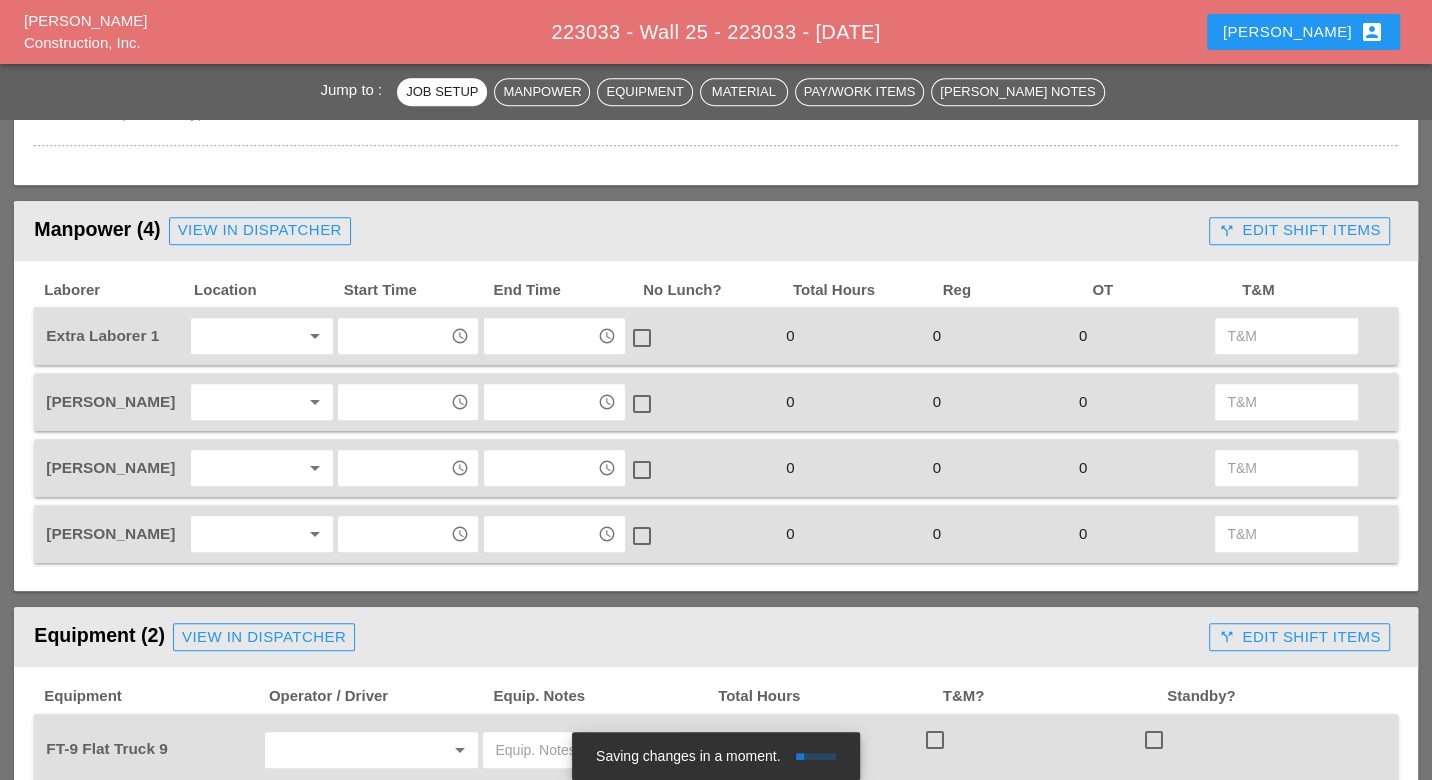 type on "Install new Fence" 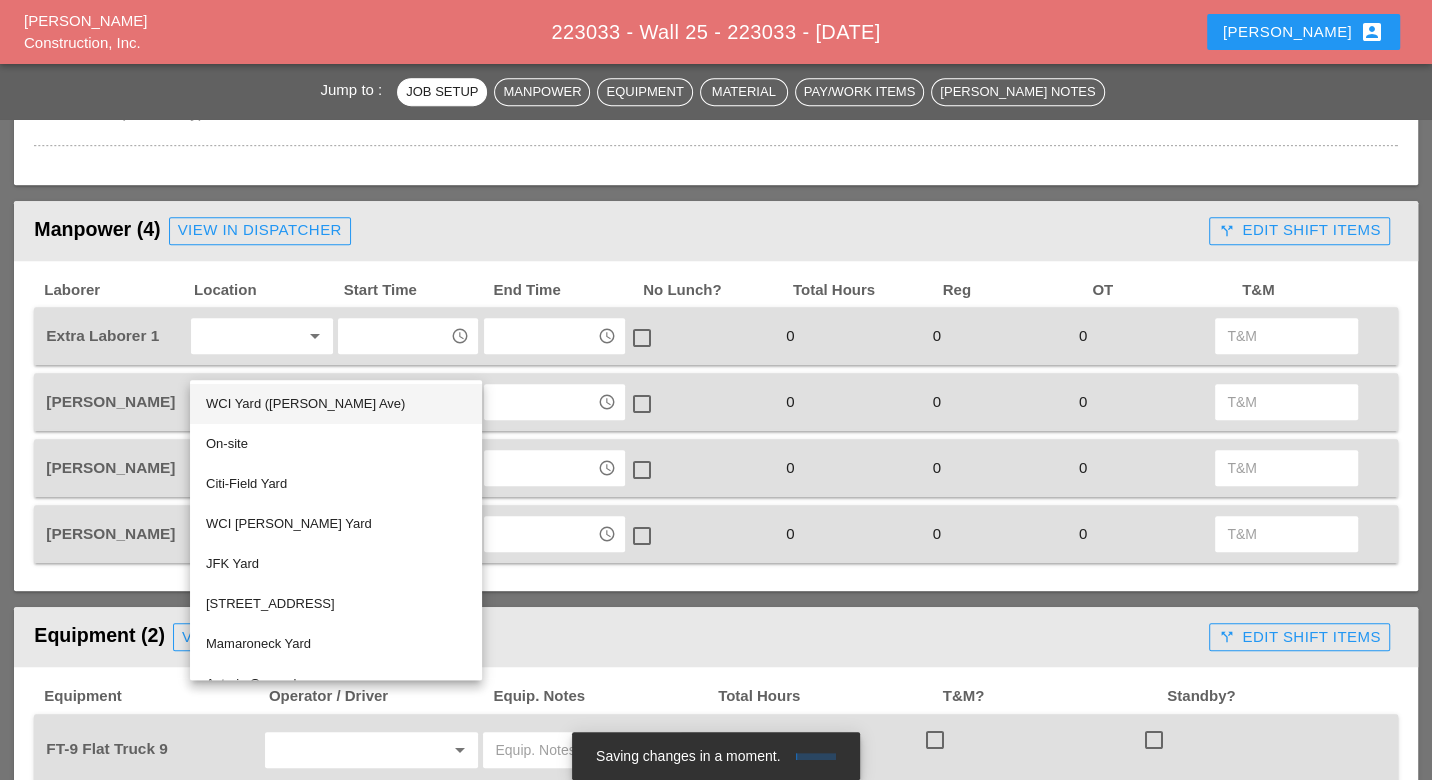 click on "WCI Yard ([PERSON_NAME] Ave)" at bounding box center (336, 404) 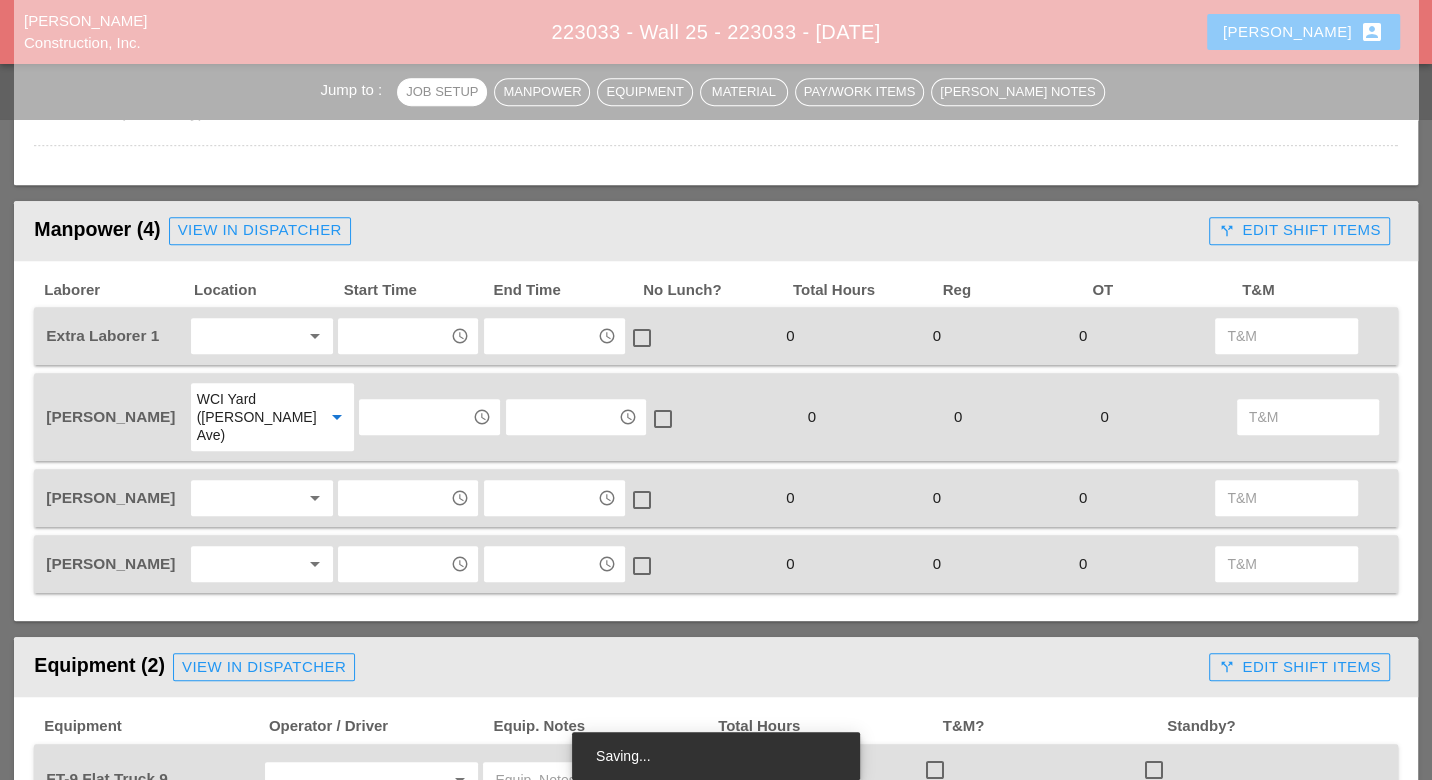 click at bounding box center (248, 498) 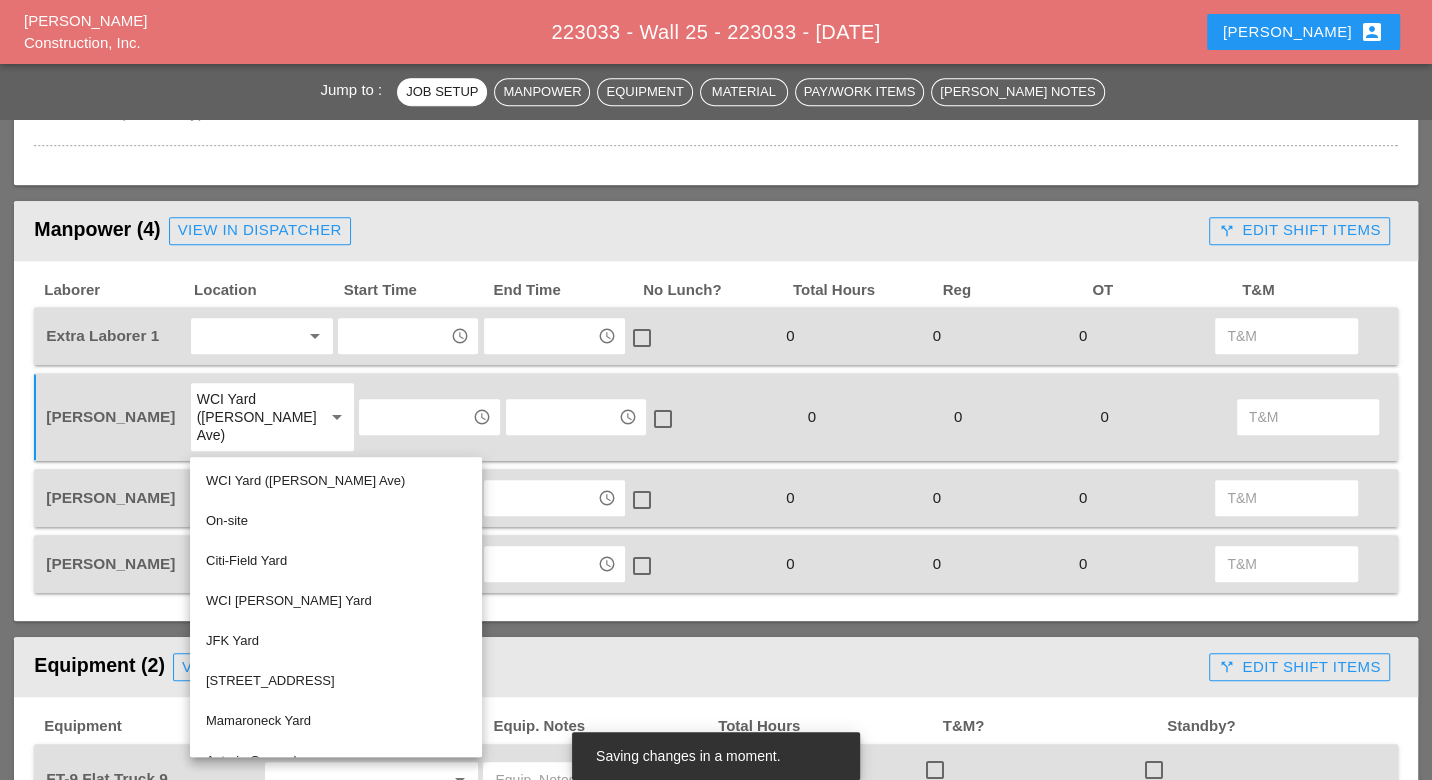 drag, startPoint x: 235, startPoint y: 474, endPoint x: 232, endPoint y: 502, distance: 28.160255 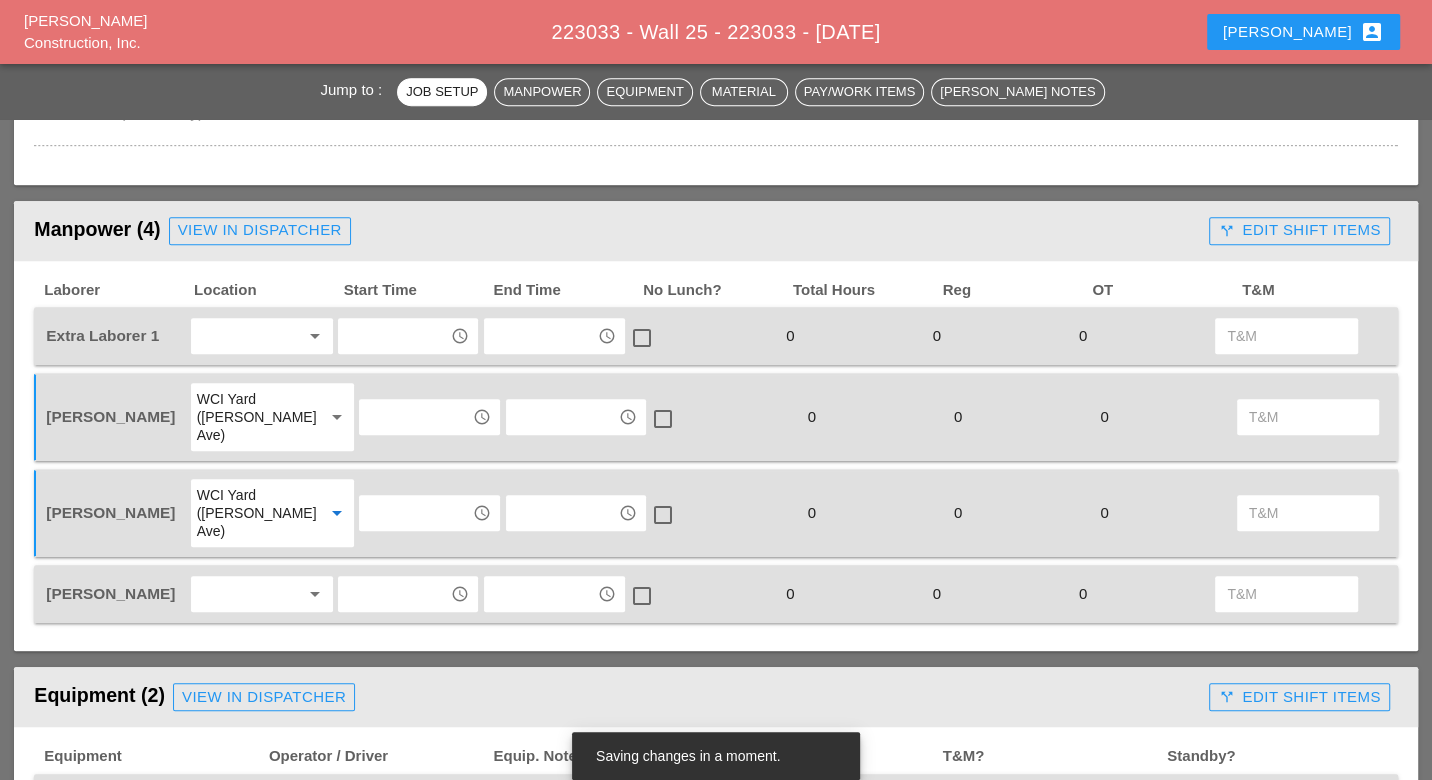 click at bounding box center [248, 594] 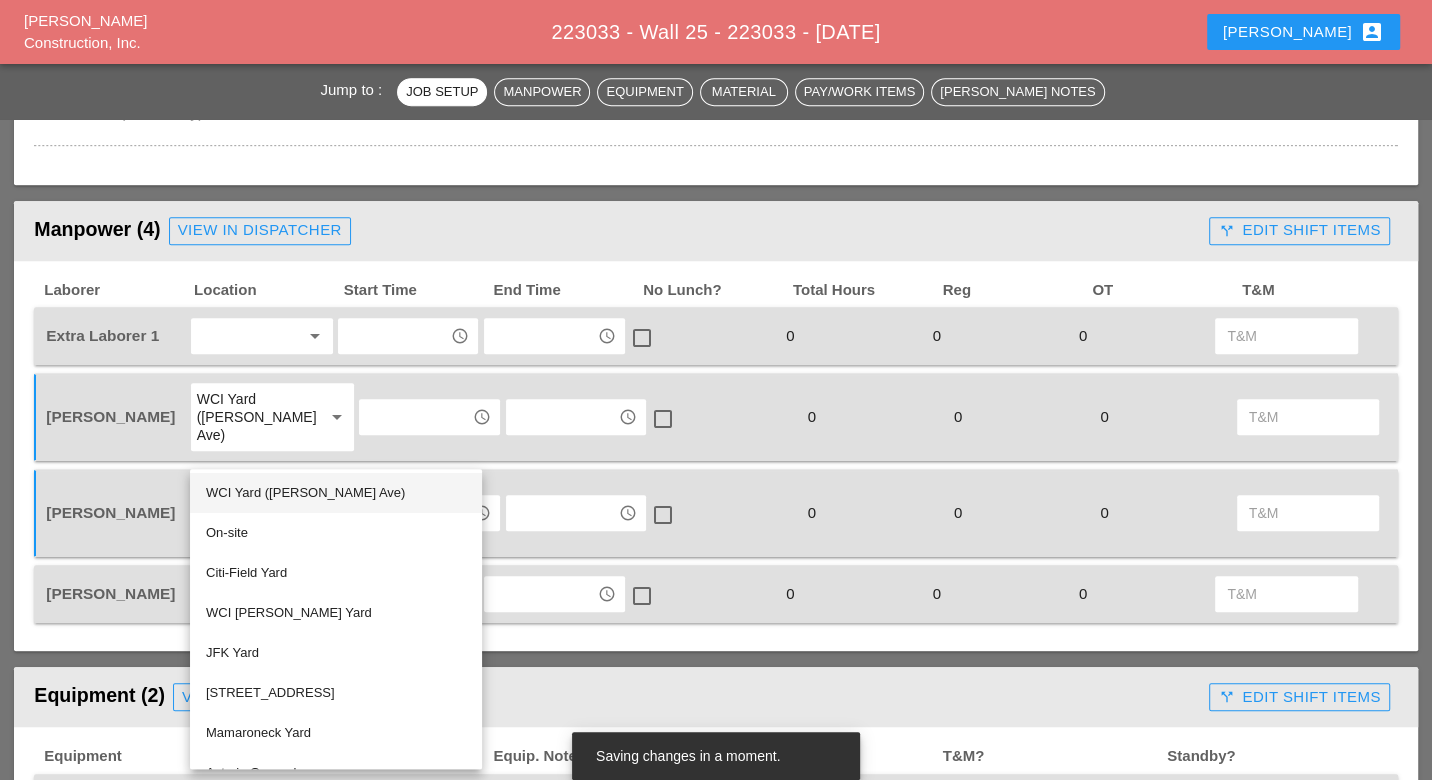 click on "WCI Yard ([PERSON_NAME] Ave)" at bounding box center [336, 493] 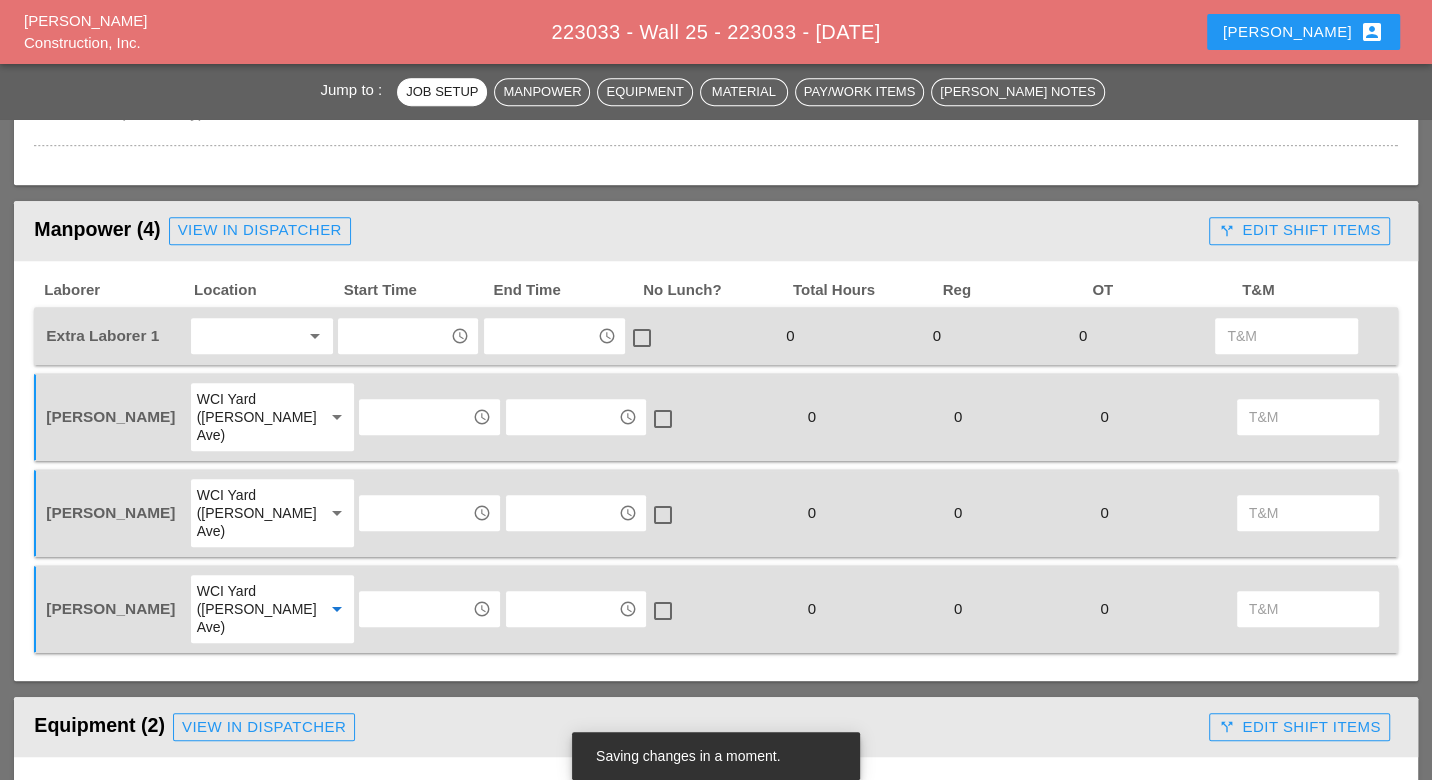 click at bounding box center [415, 417] 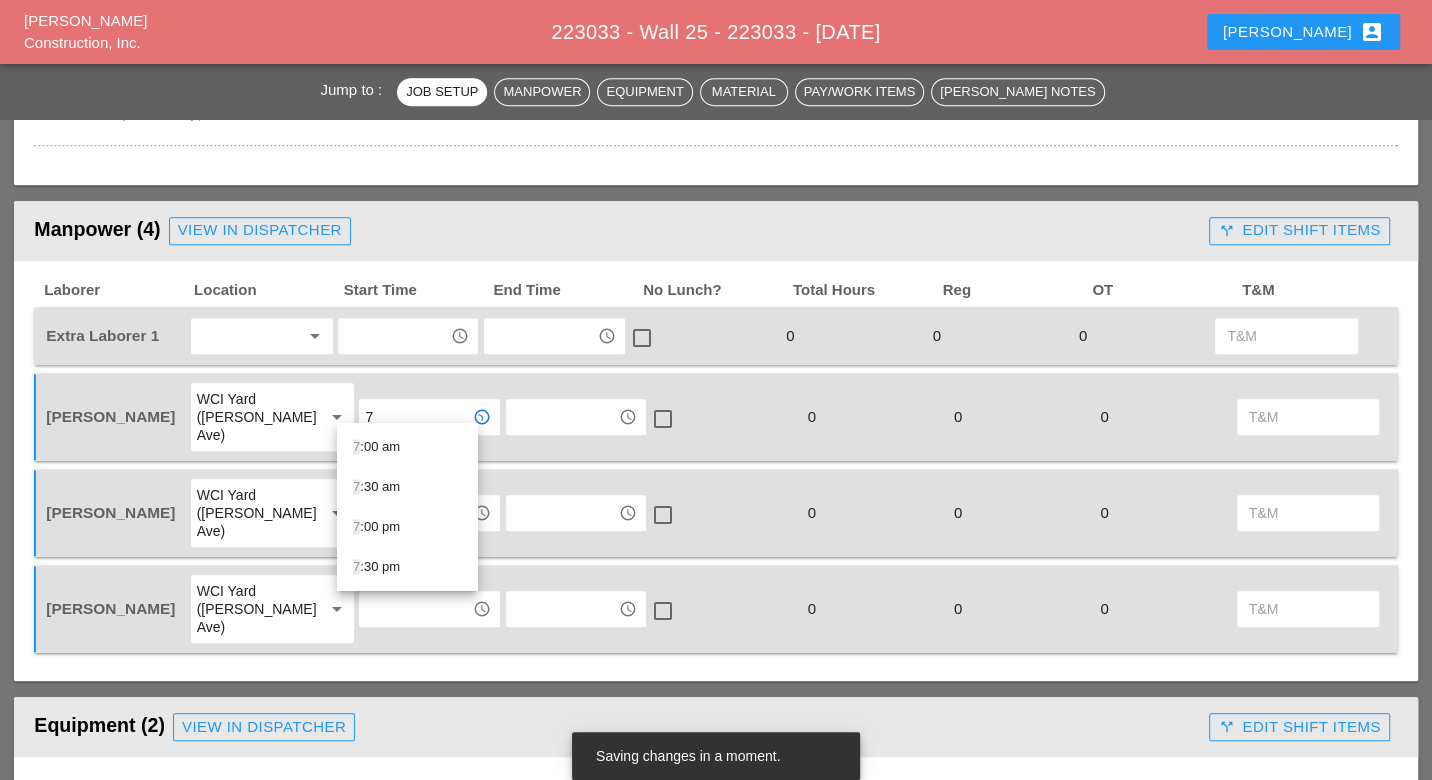 click on "7 :00 am" at bounding box center [407, 447] 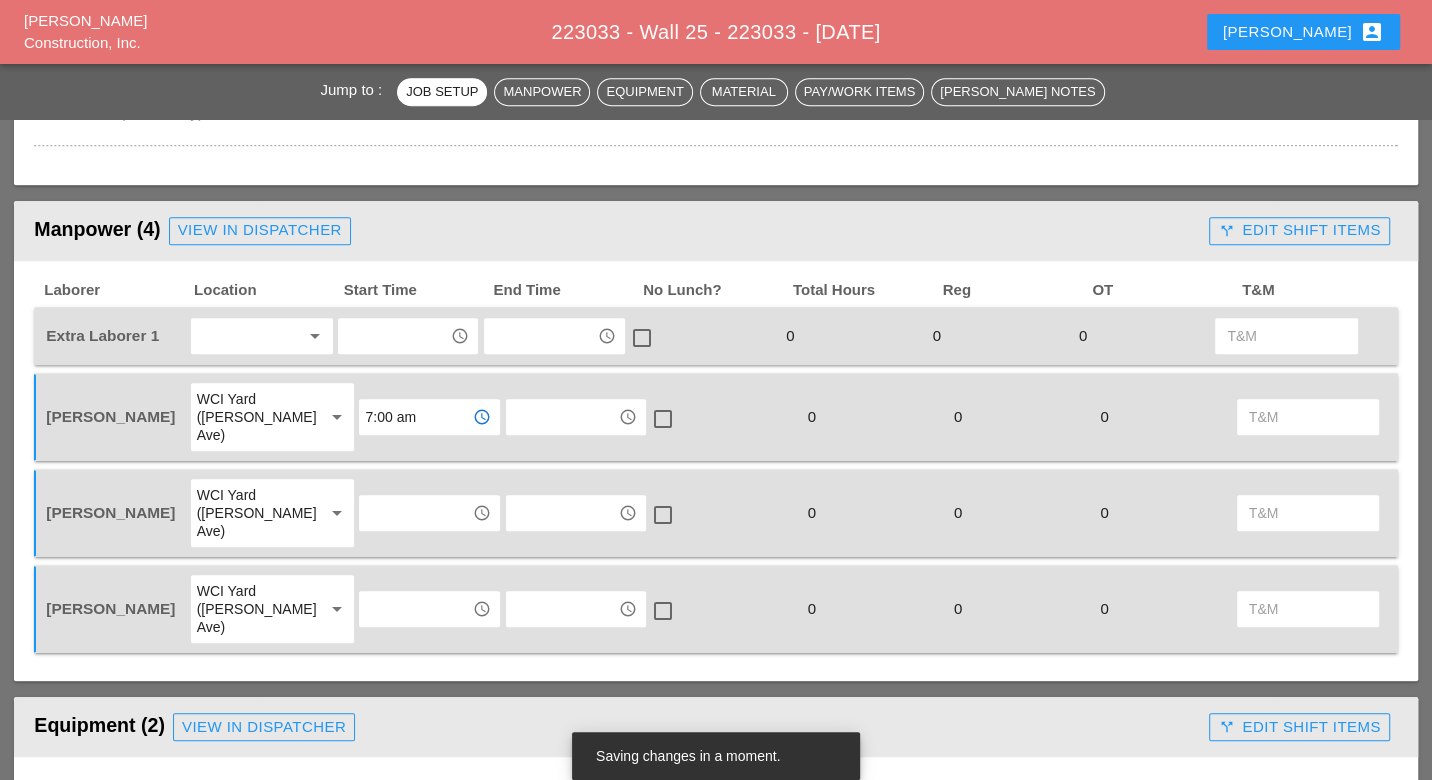 type on "7:00 am" 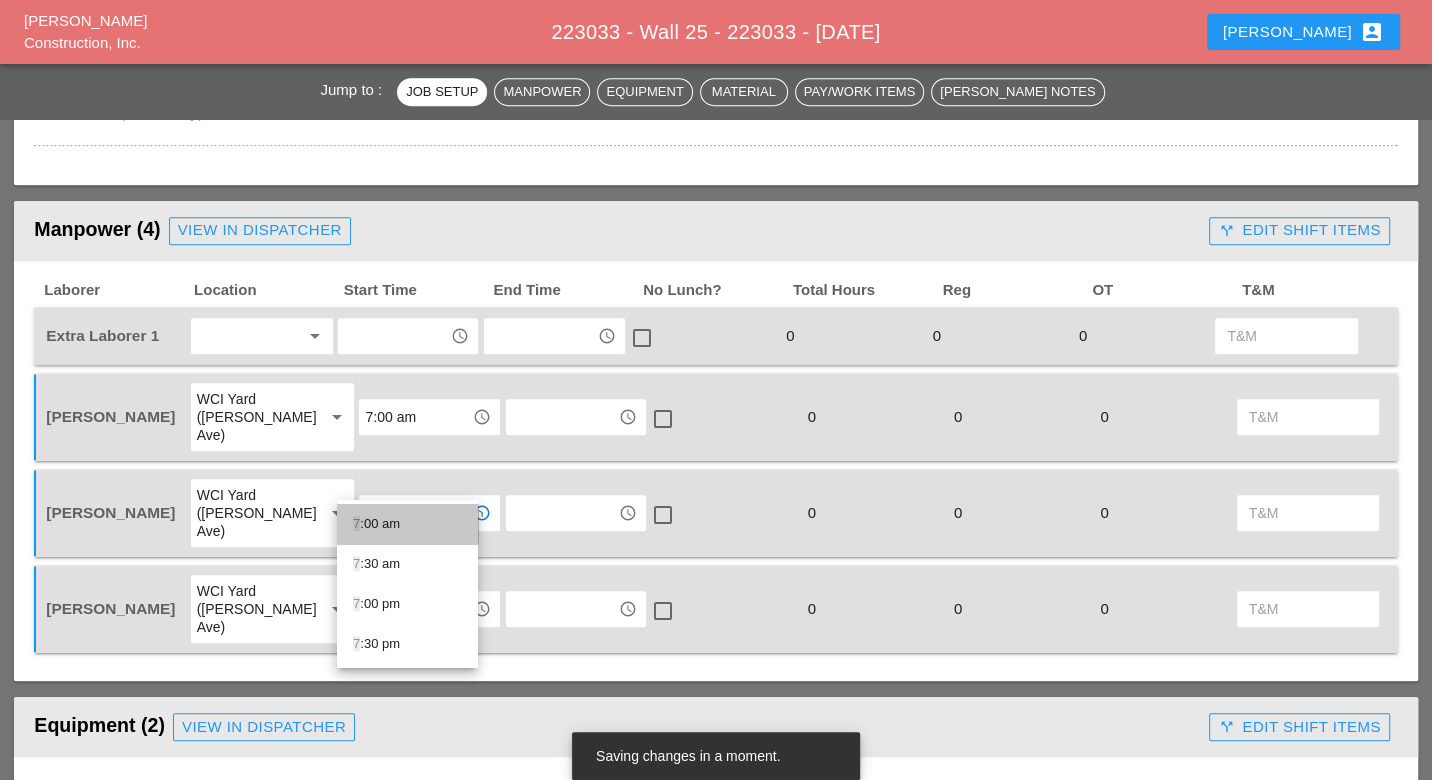 drag, startPoint x: 373, startPoint y: 522, endPoint x: 368, endPoint y: 545, distance: 23.537205 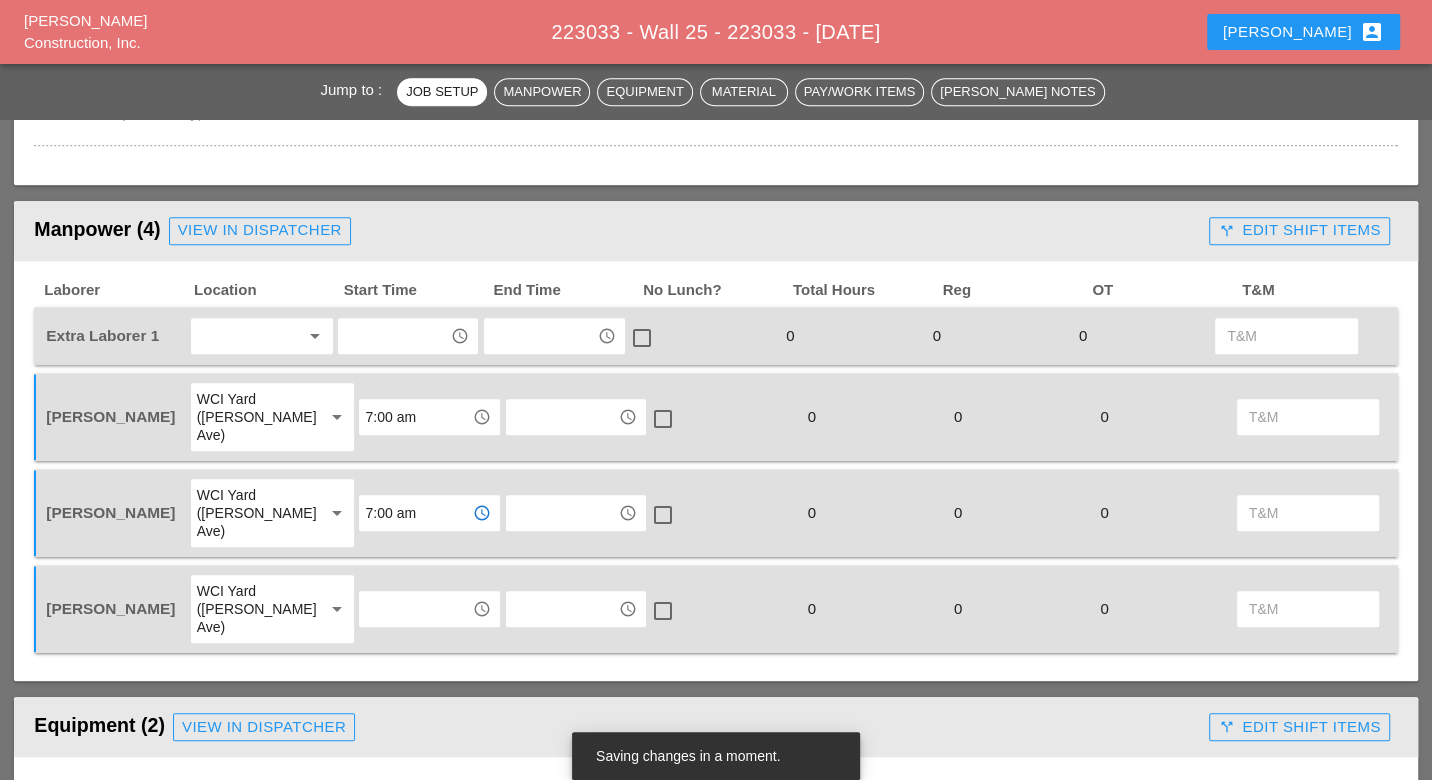 type on "7:00 am" 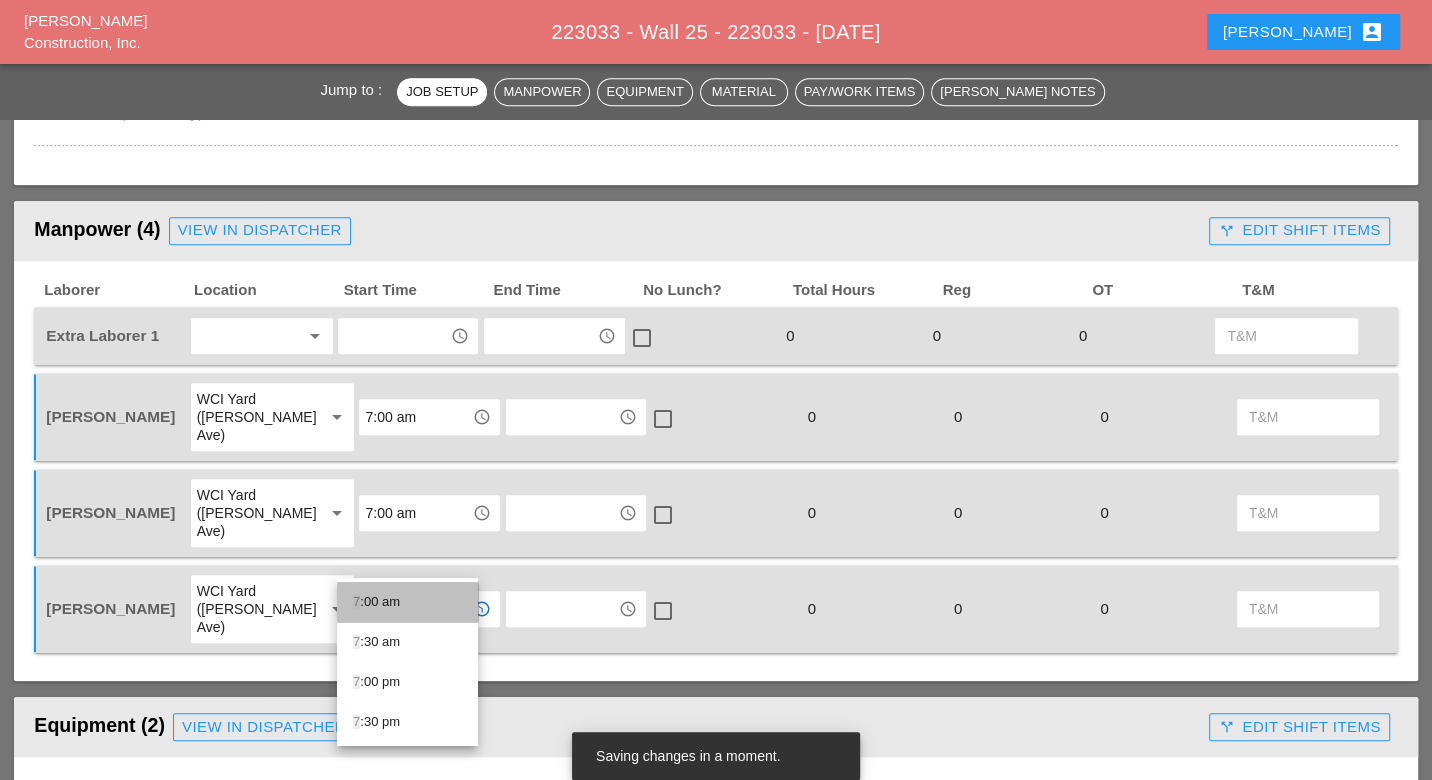 click on "7 :00 am" at bounding box center [407, 602] 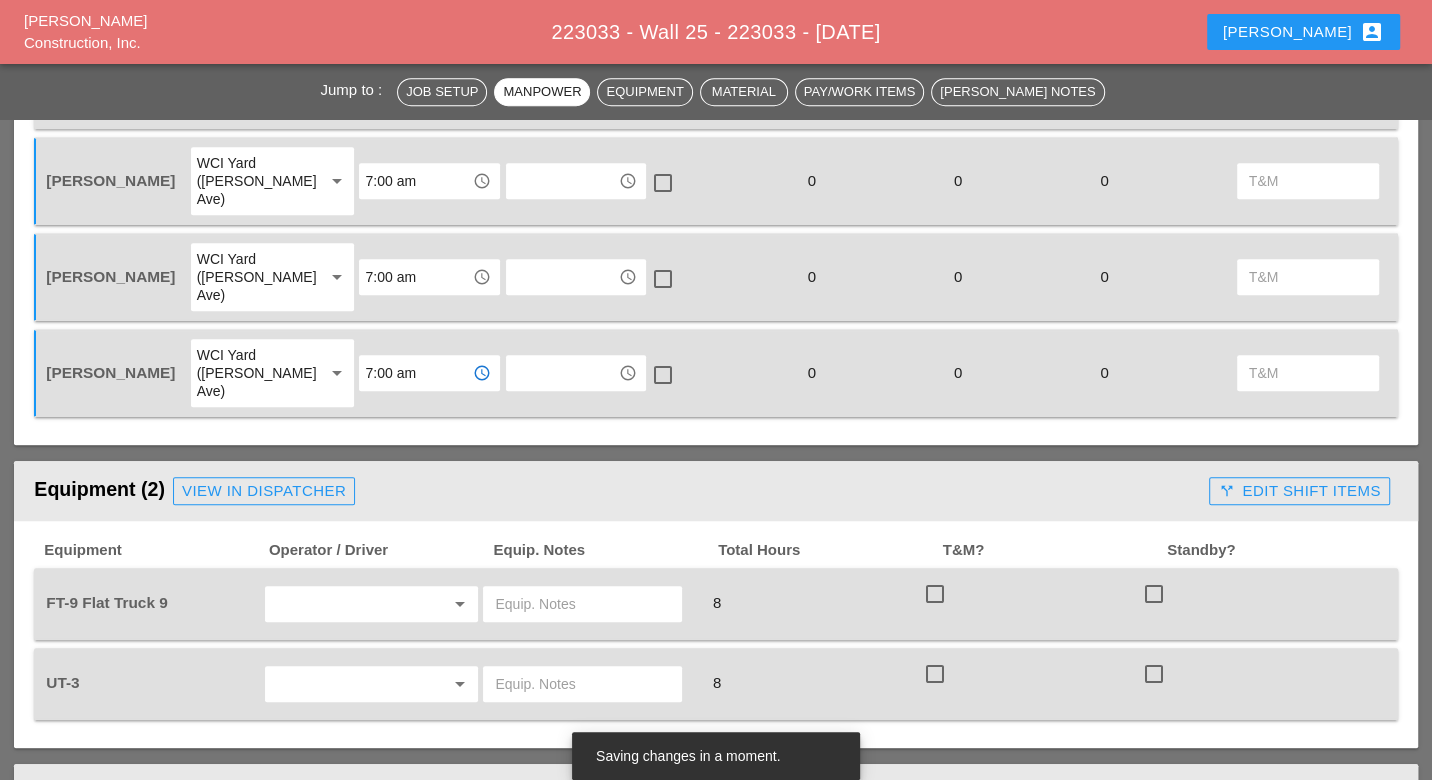 scroll, scrollTop: 1111, scrollLeft: 0, axis: vertical 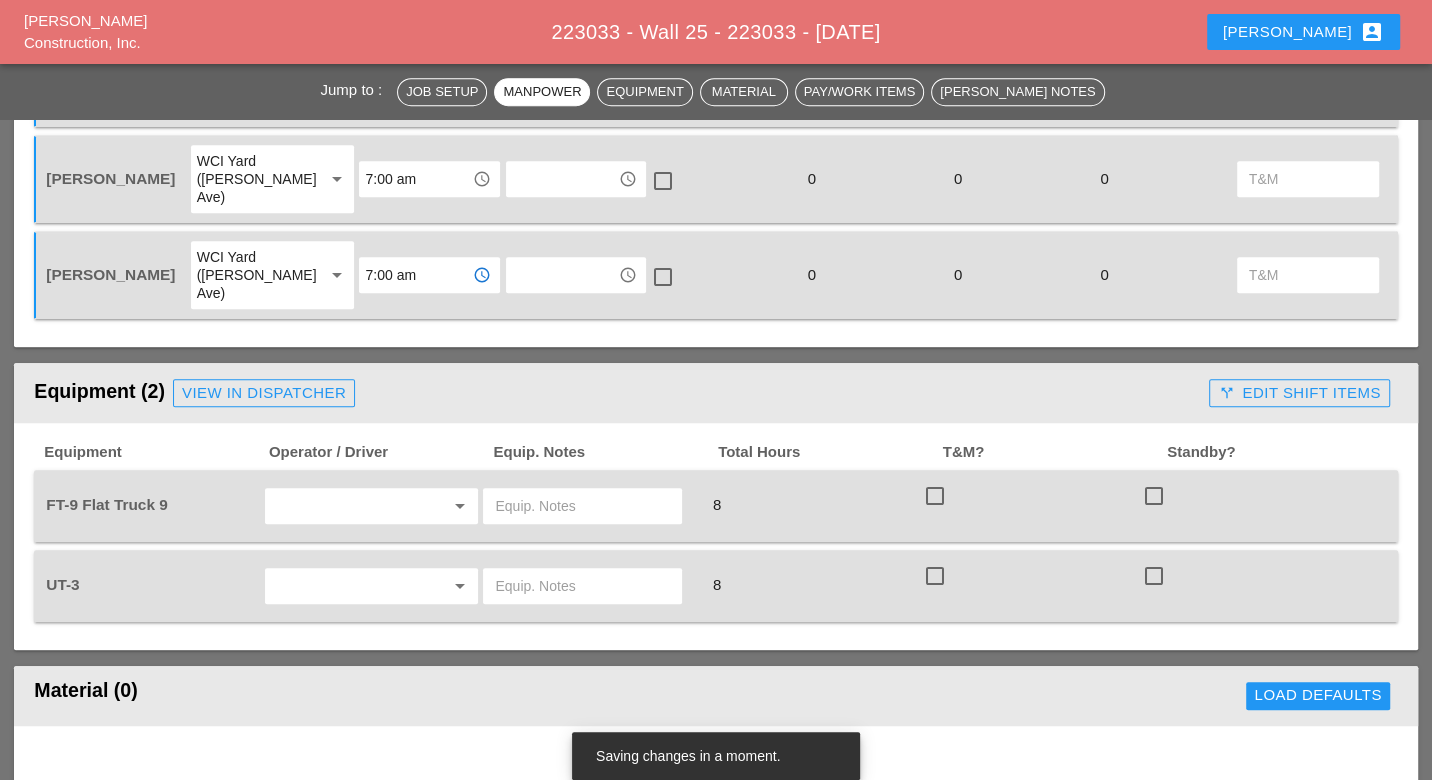 type on "7:00 am" 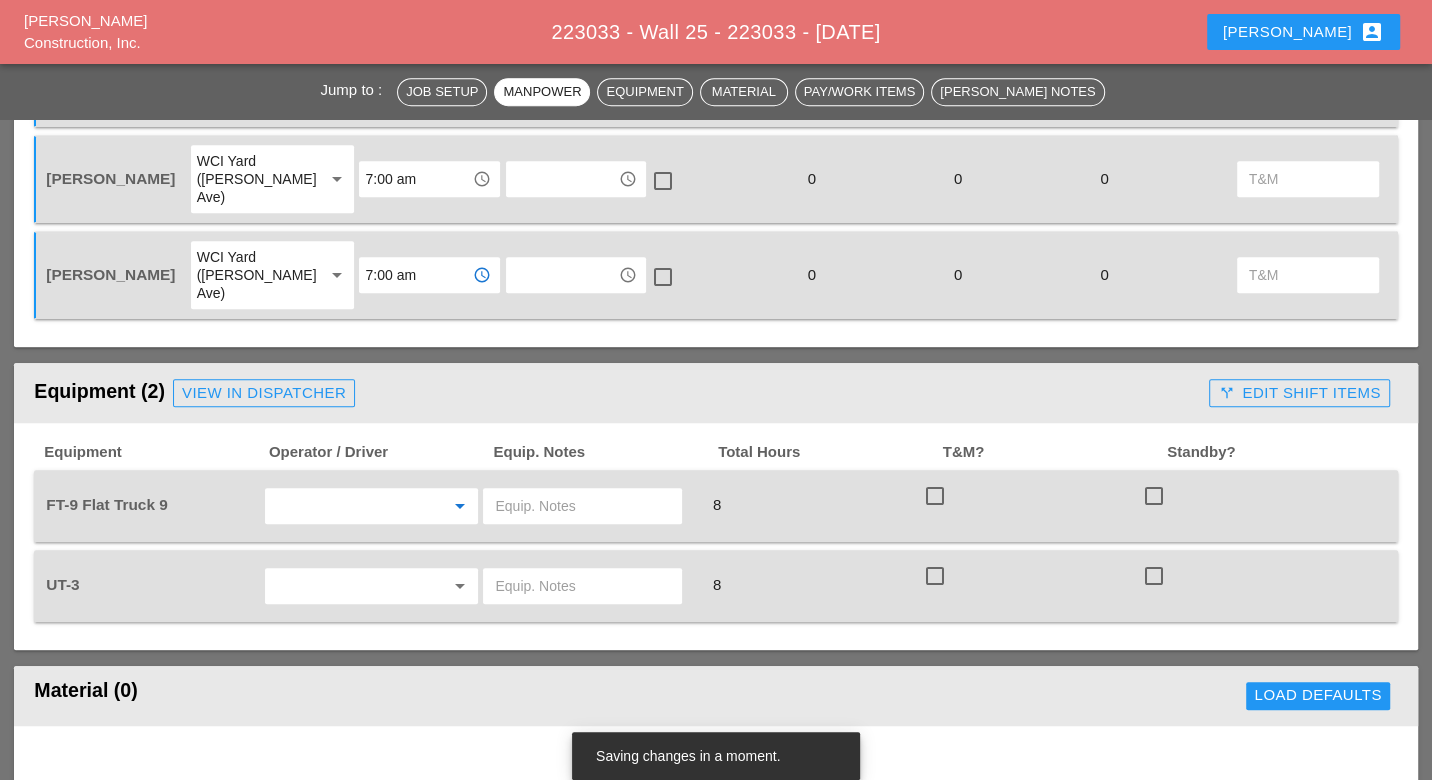 click at bounding box center (344, 506) 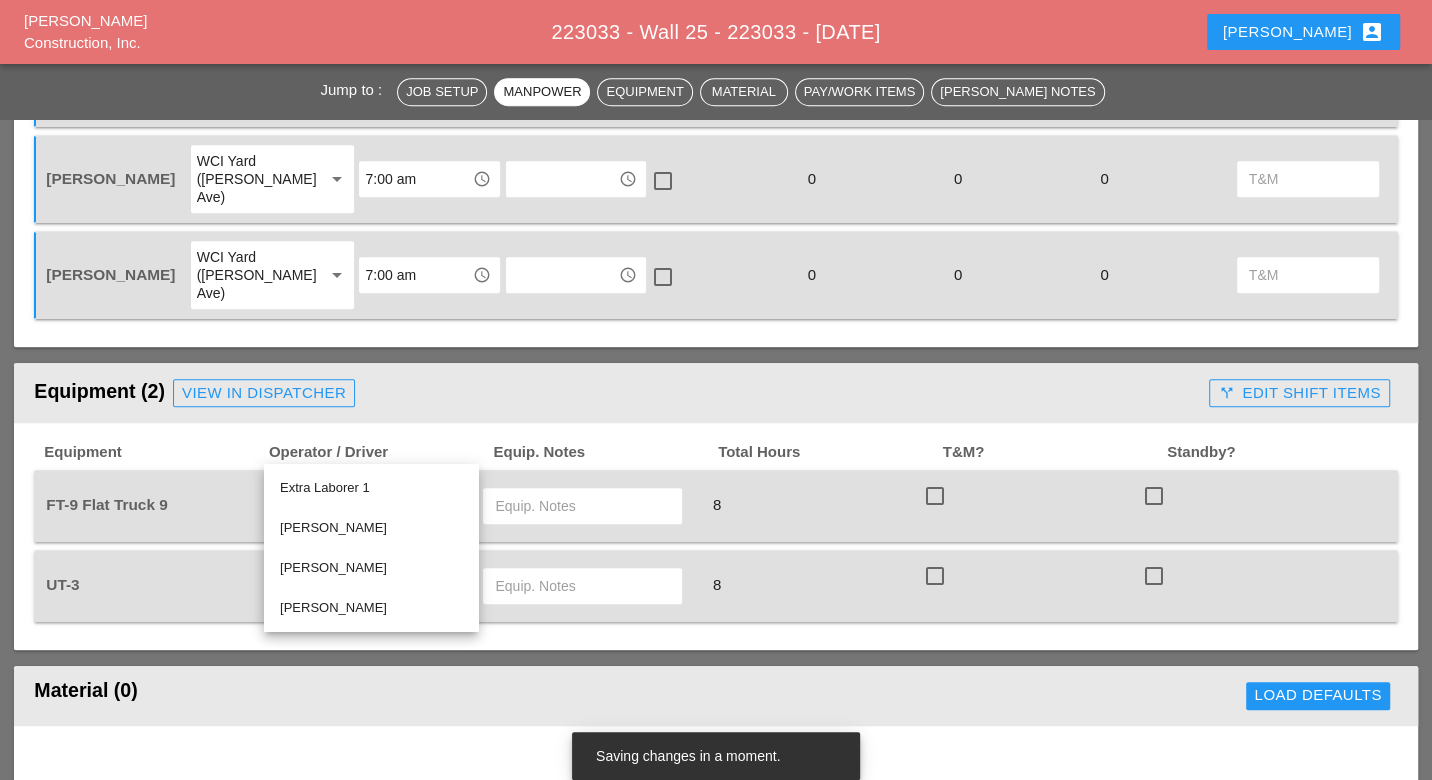 click on "[PERSON_NAME]" at bounding box center (371, 568) 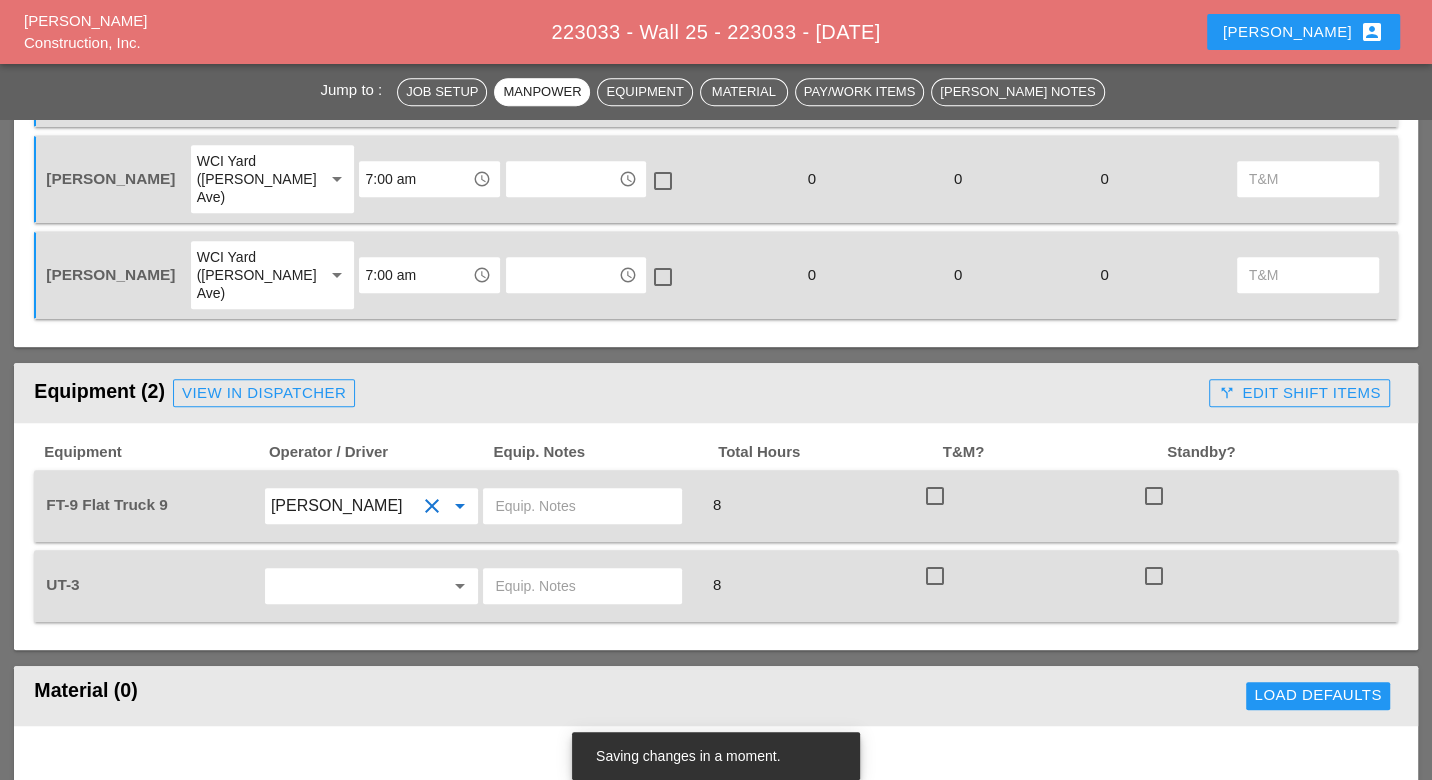 click at bounding box center (344, 586) 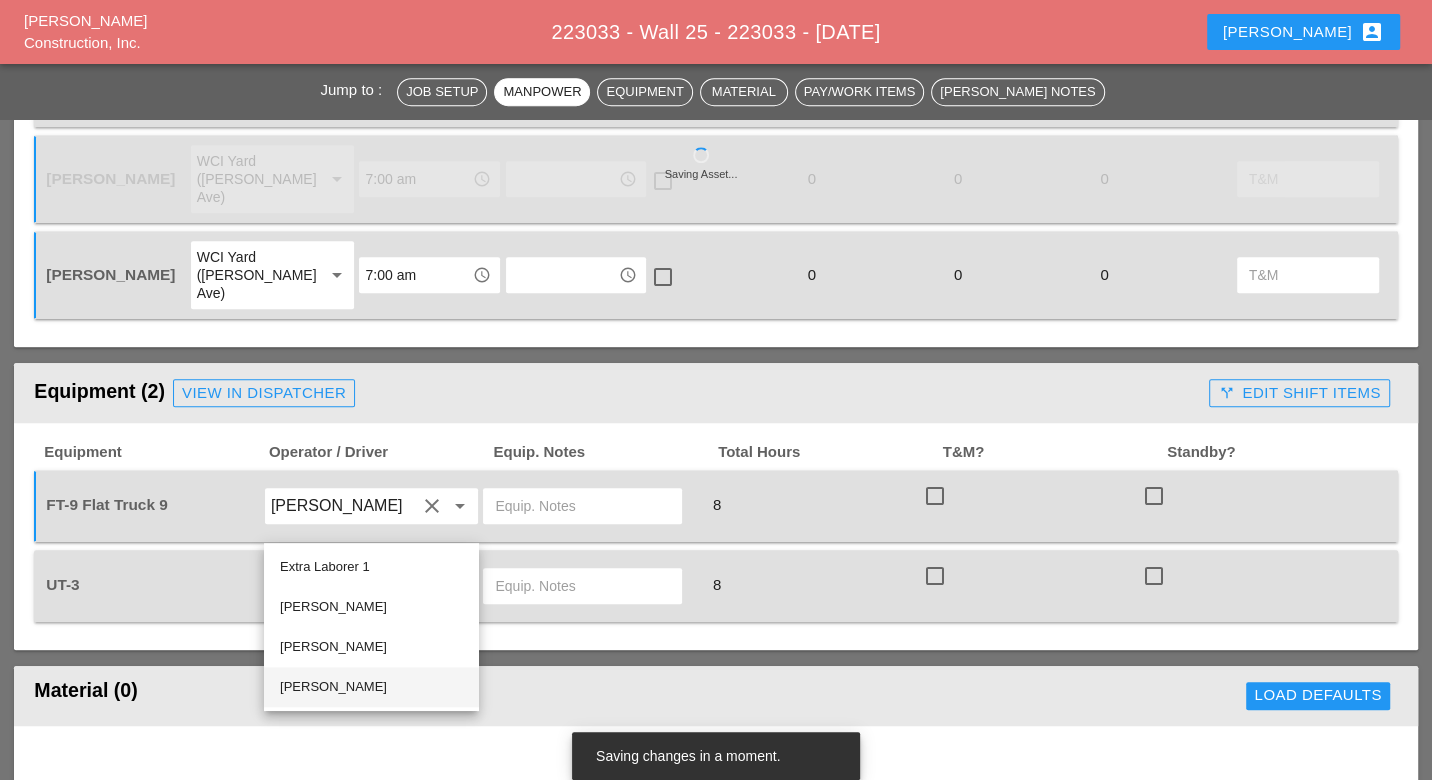 click on "[PERSON_NAME]" at bounding box center [371, 687] 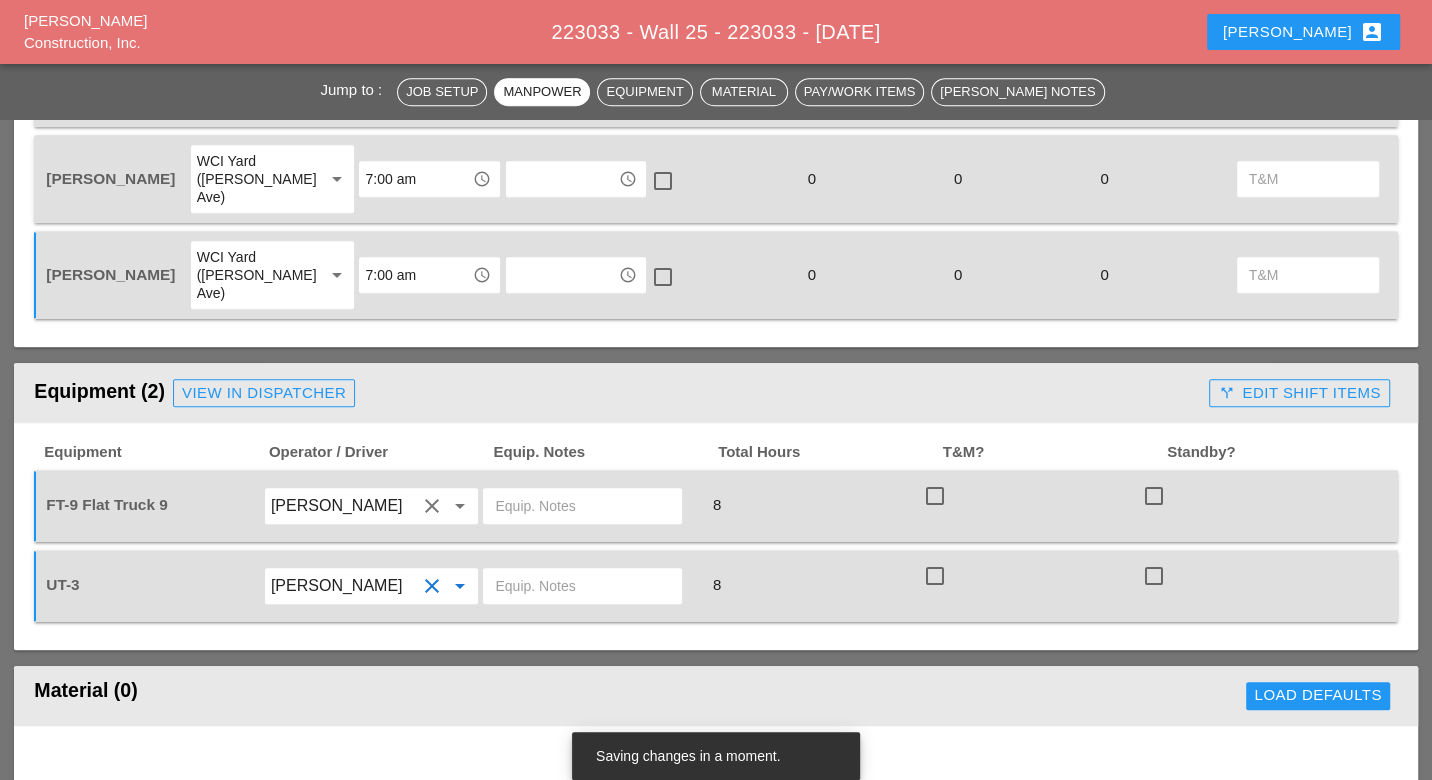 click at bounding box center [582, 586] 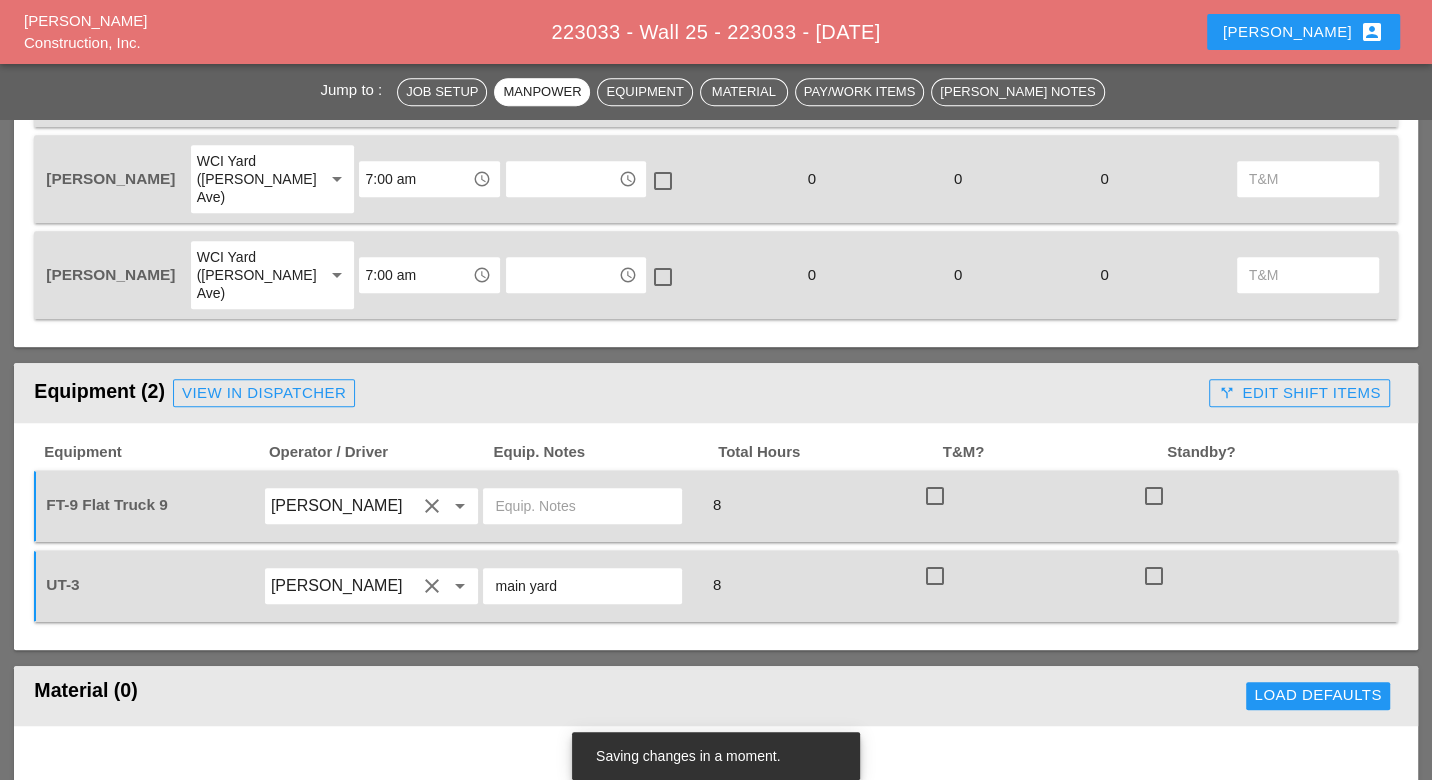 type on "main yard" 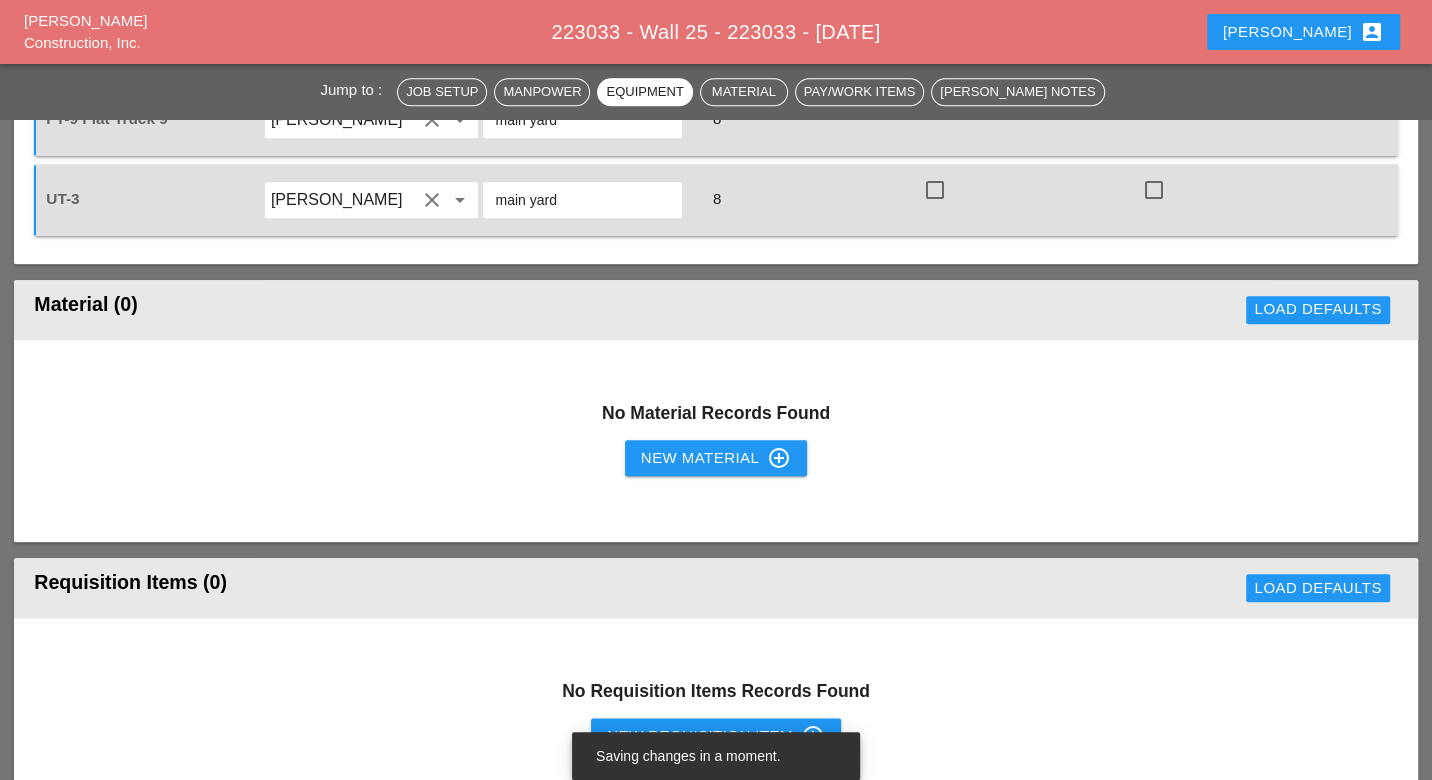 scroll, scrollTop: 1555, scrollLeft: 0, axis: vertical 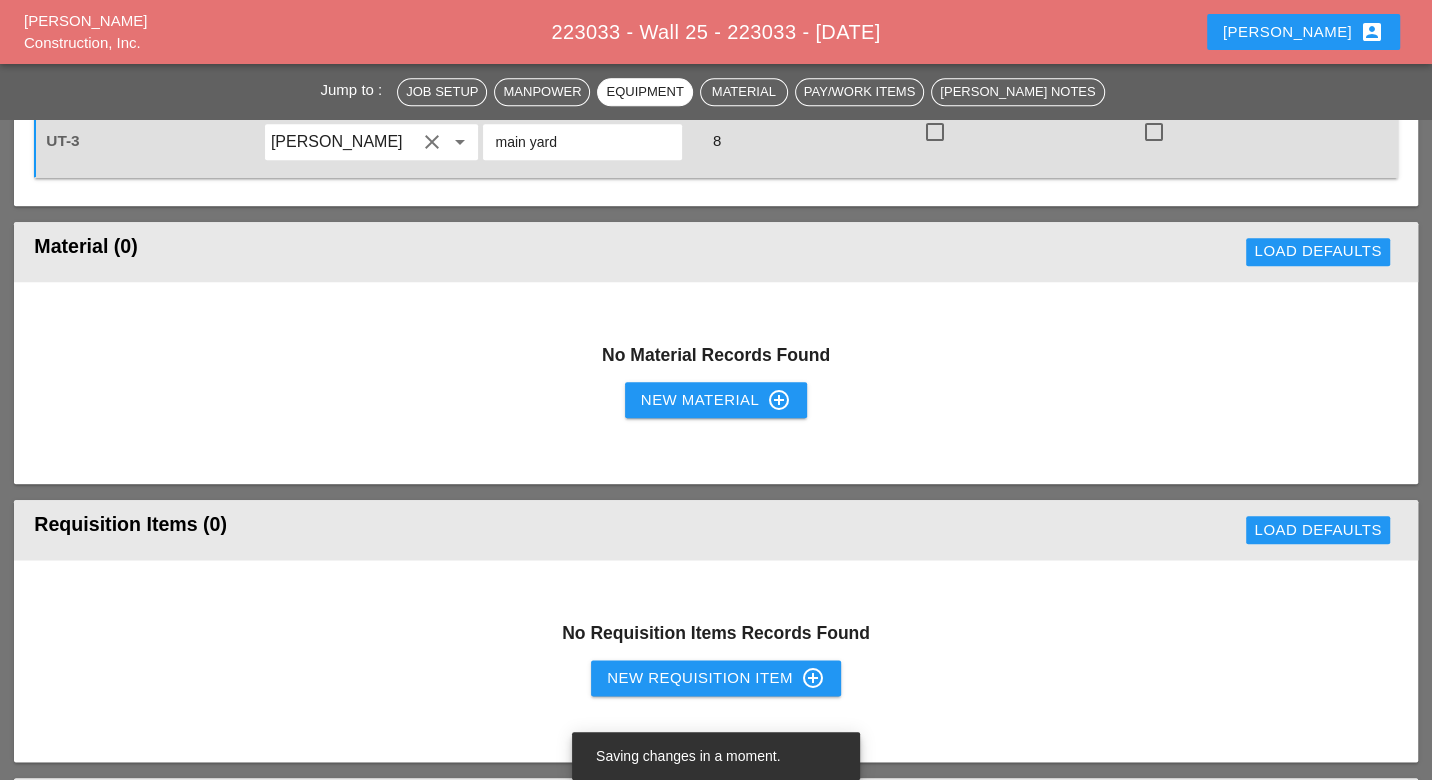 type on "main yard" 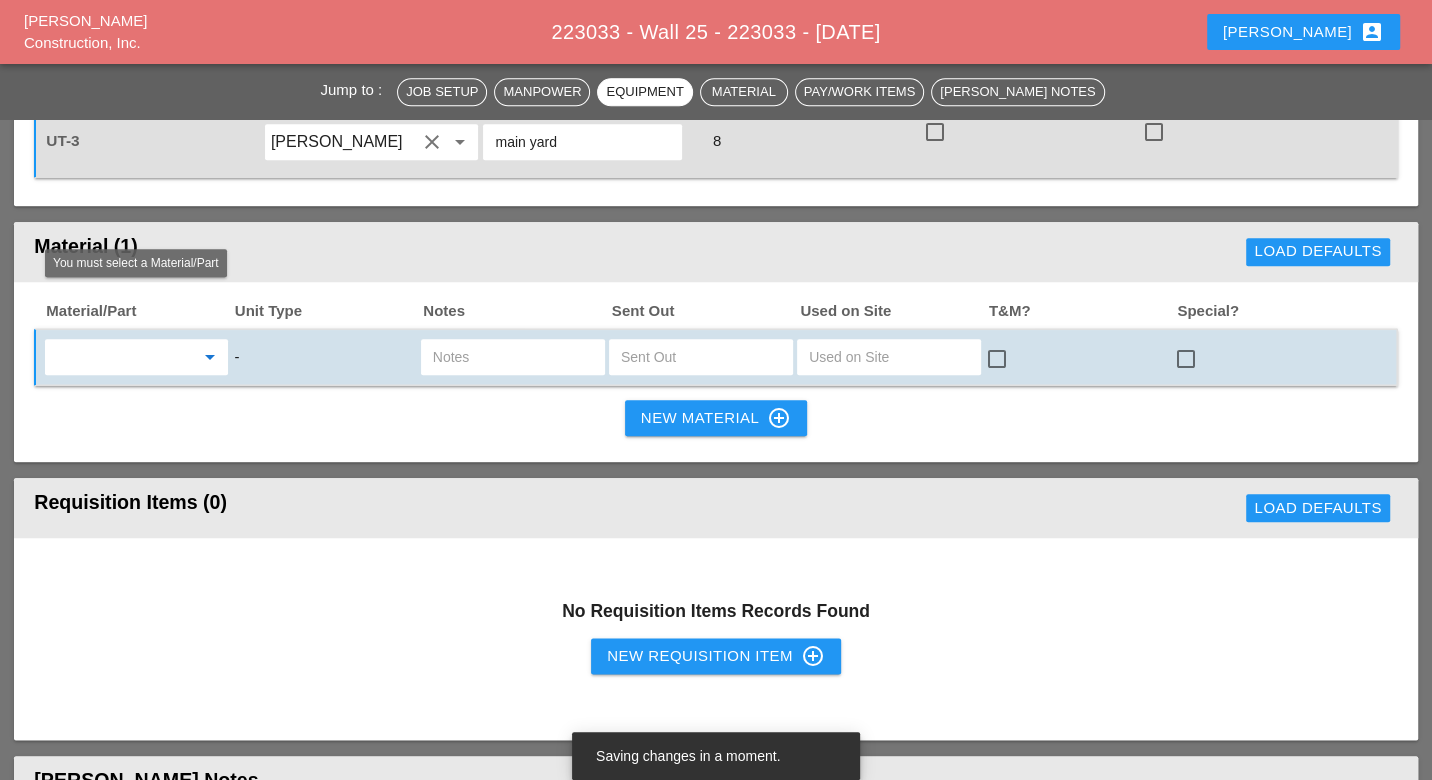 click at bounding box center [122, 357] 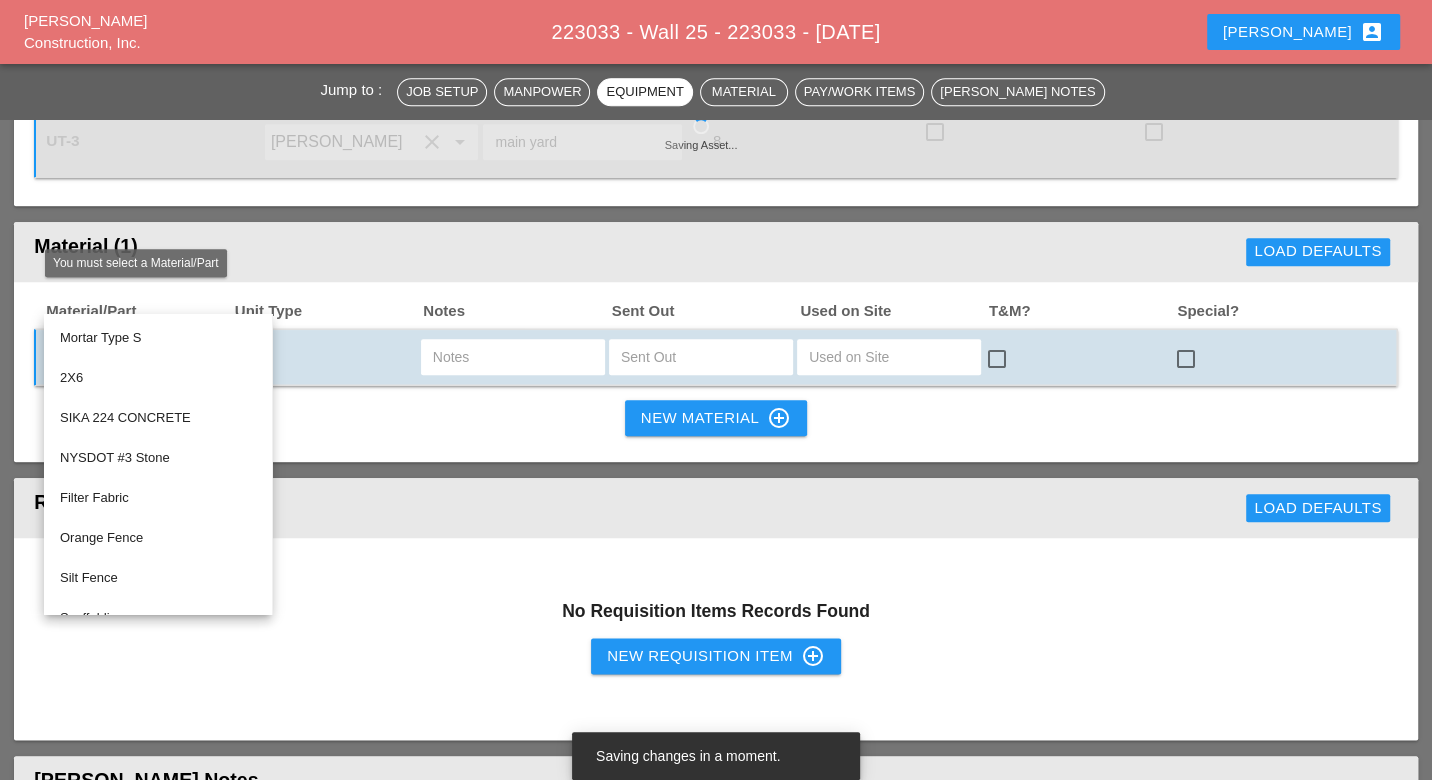 type on "d" 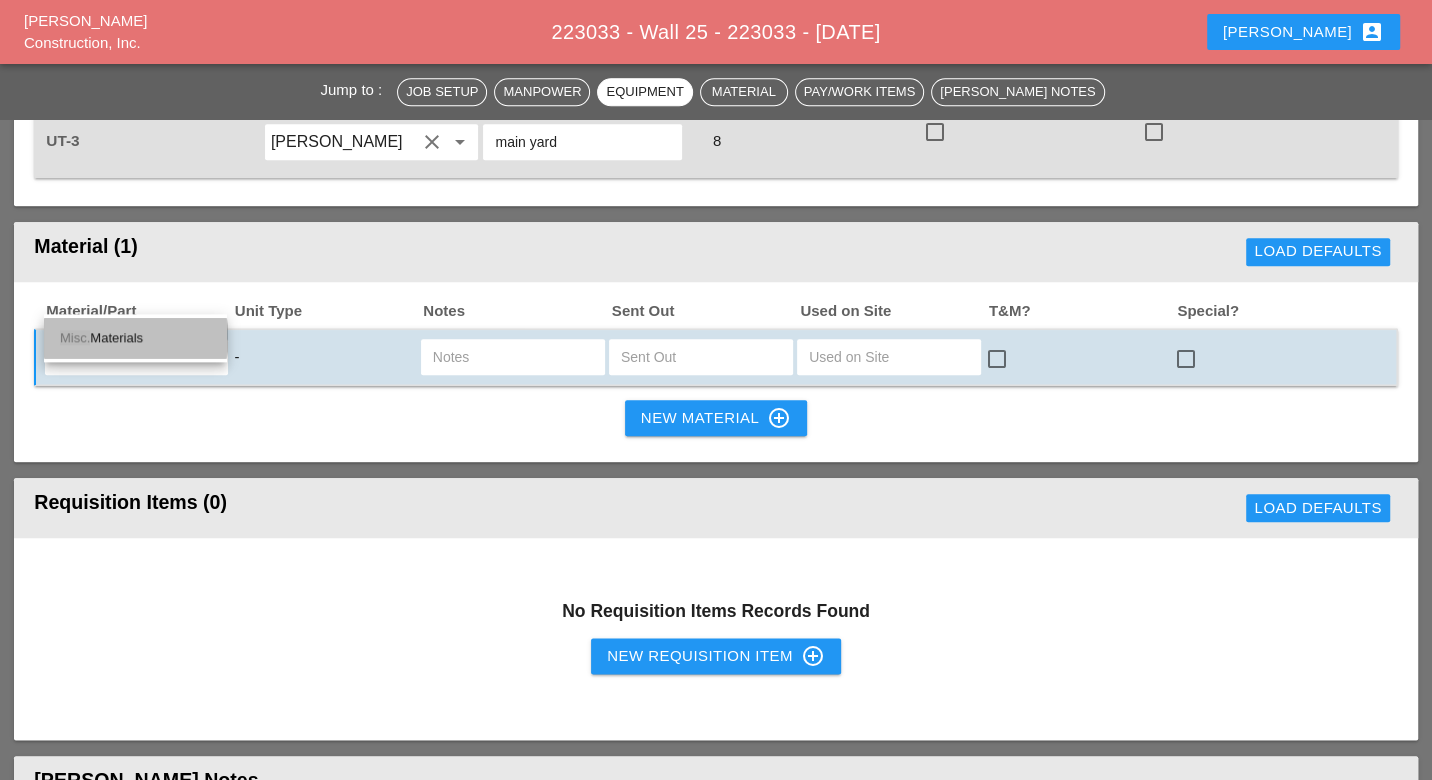 click on "Misc.  Materials" at bounding box center [135, 338] 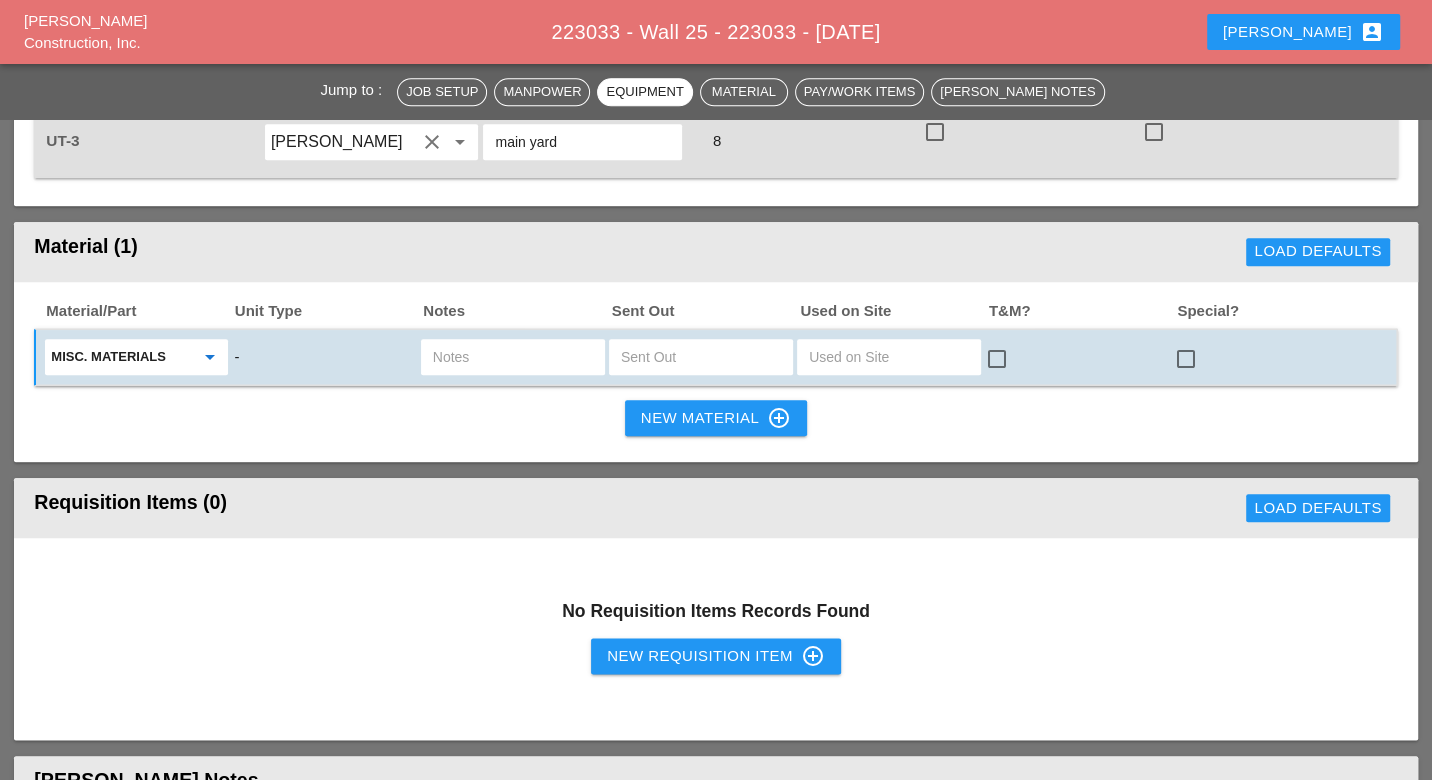 type on "Misc. Materials" 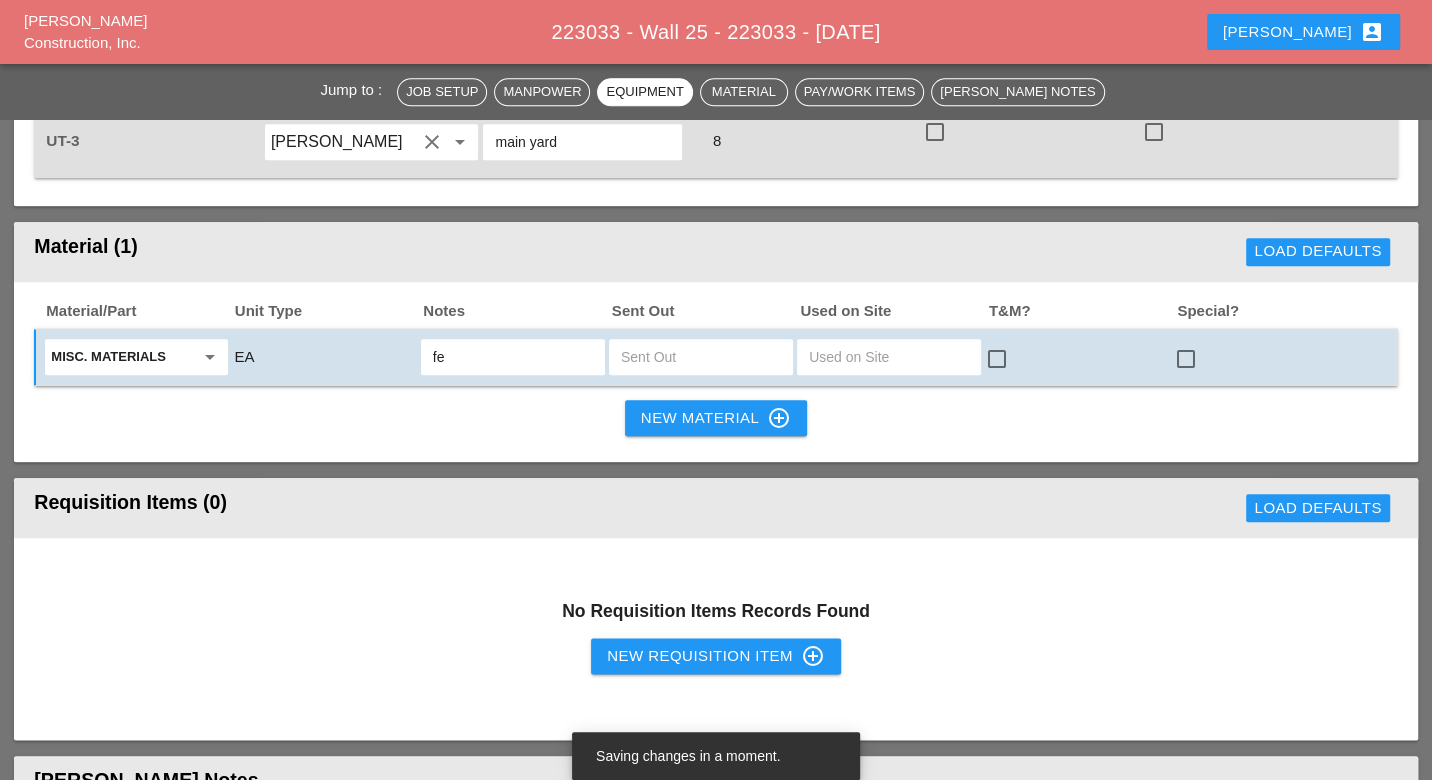 type on "f" 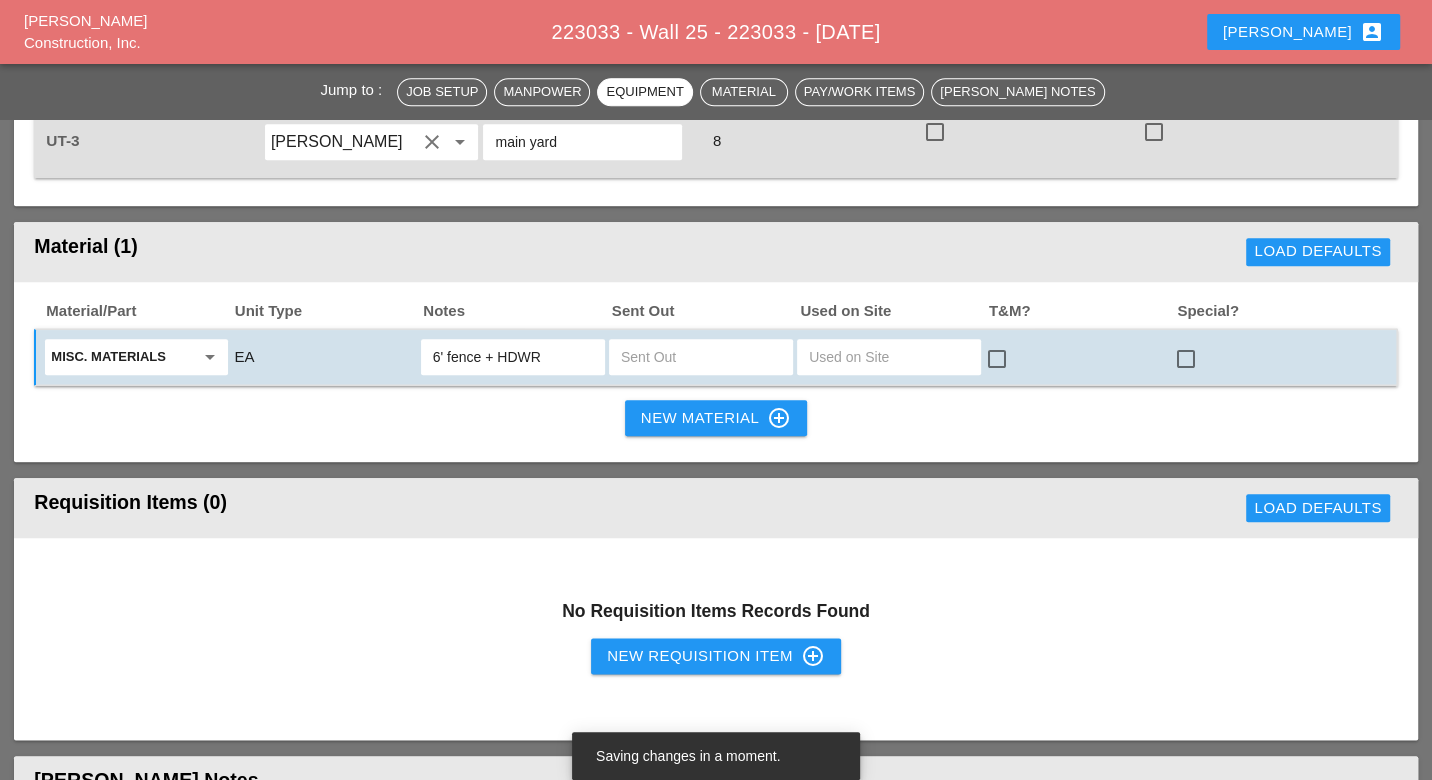 click at bounding box center [701, 357] 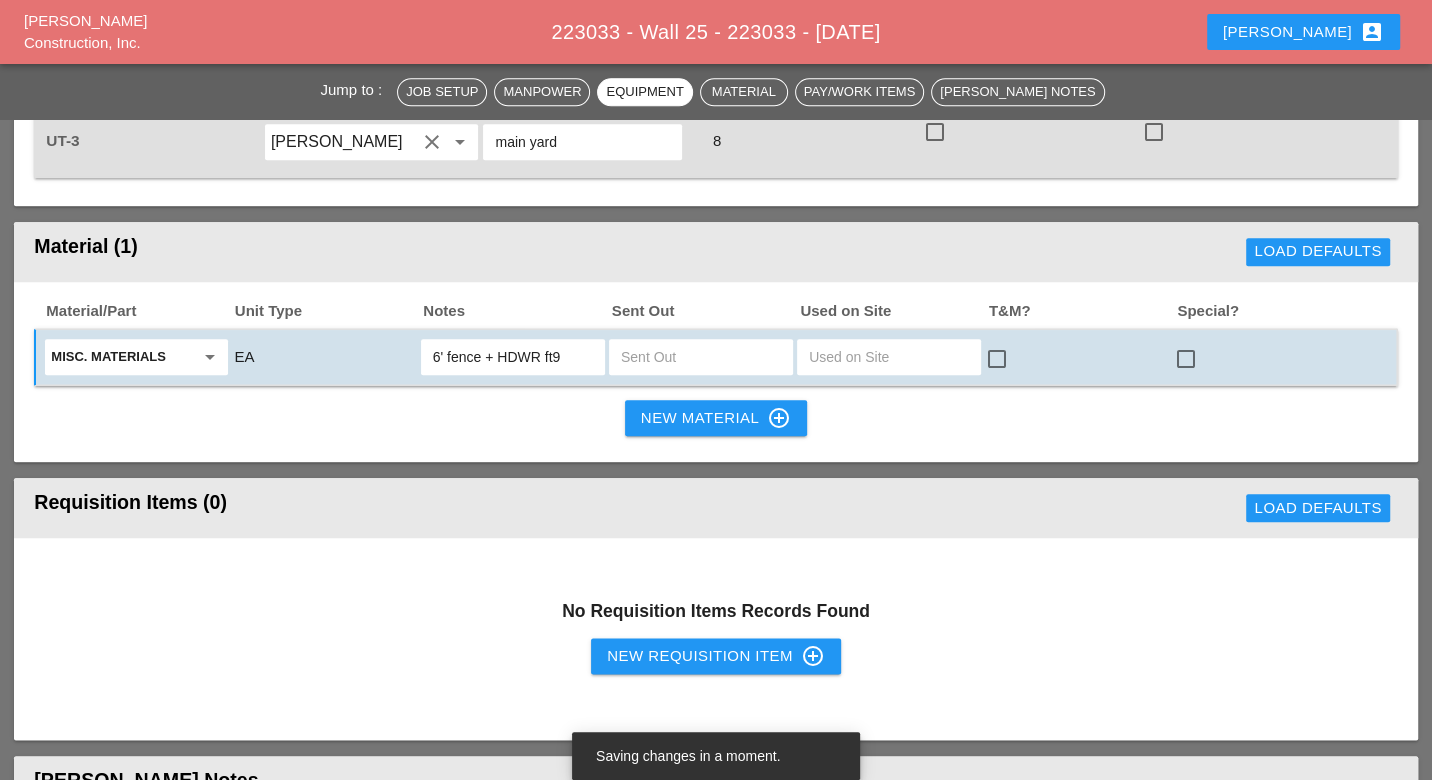 type on "6' fence + HDWR ft9" 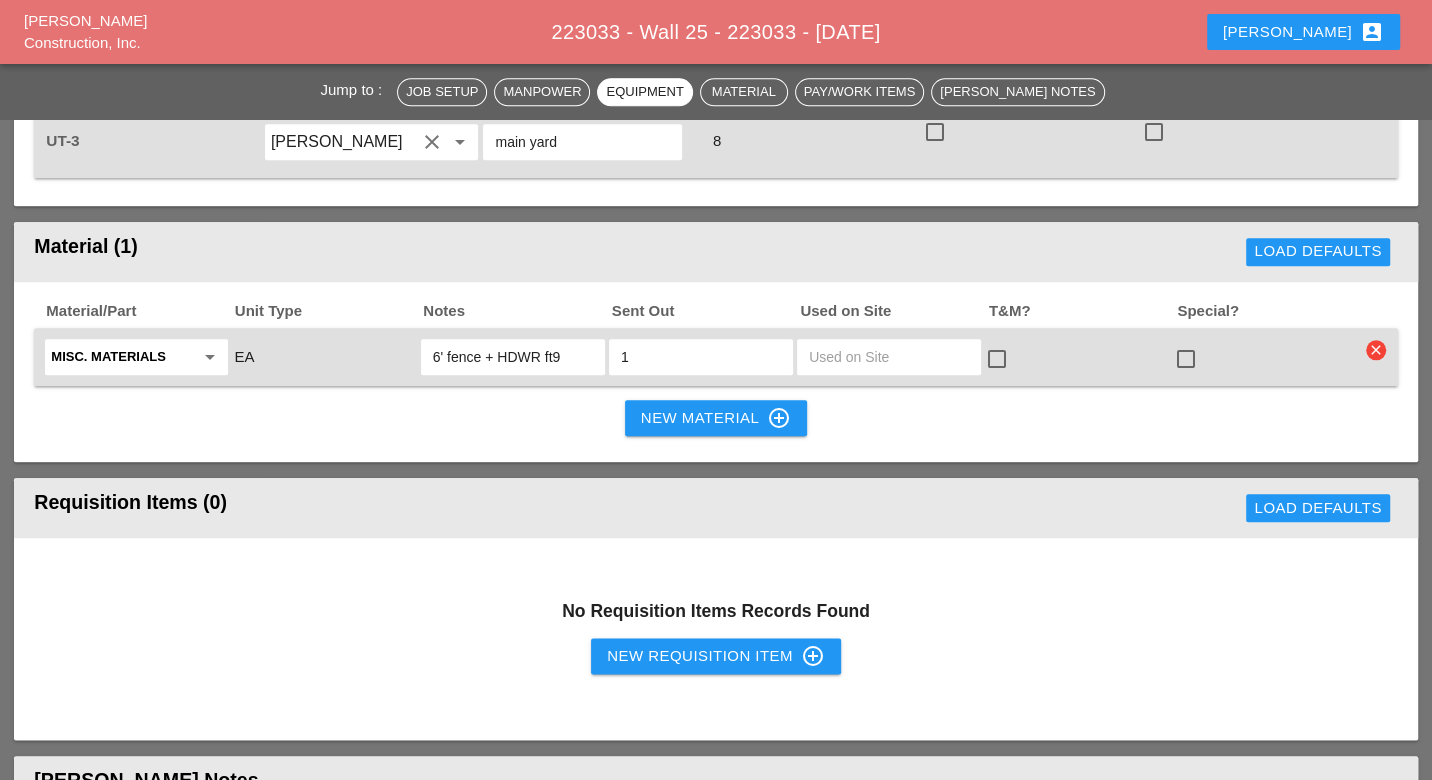 drag, startPoint x: 630, startPoint y: 294, endPoint x: 614, endPoint y: 295, distance: 16.03122 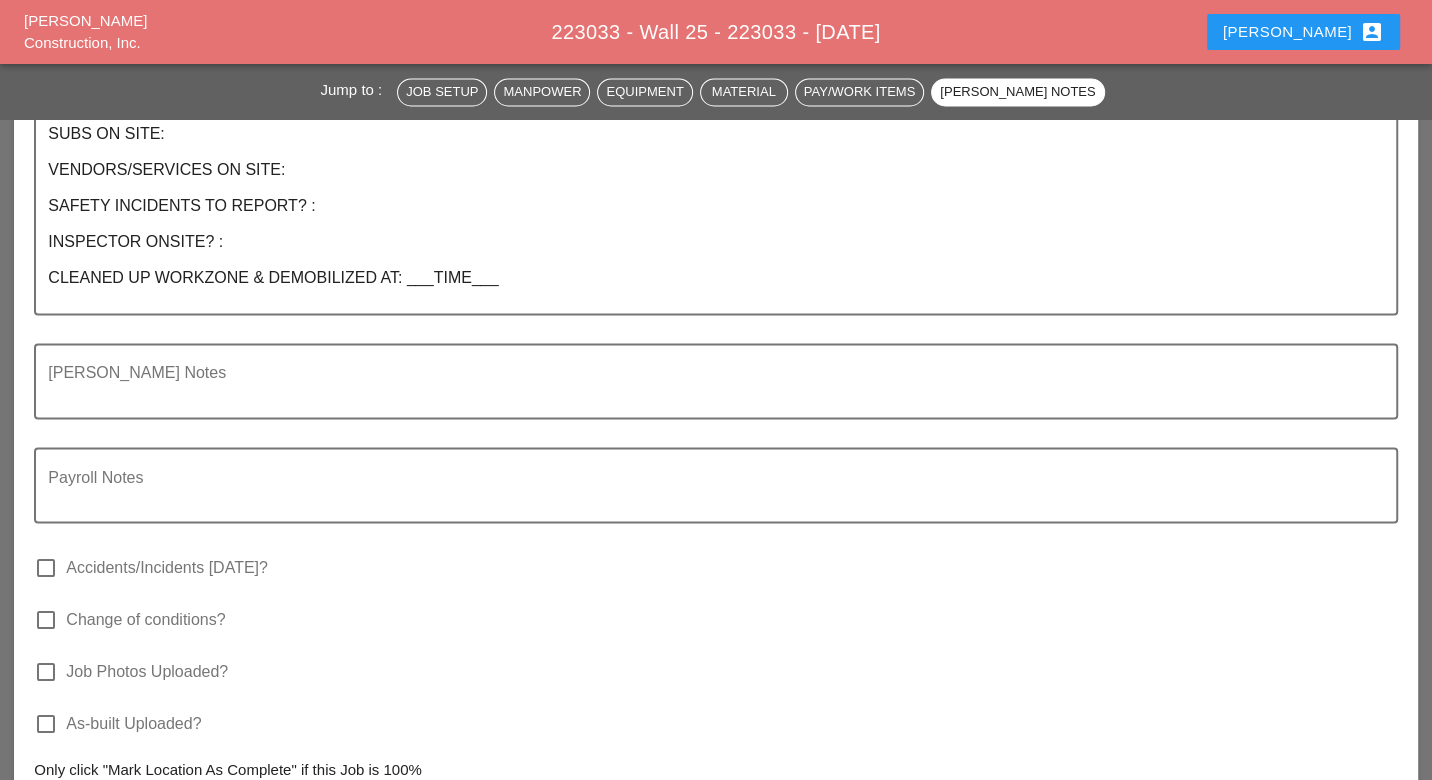 scroll, scrollTop: 2333, scrollLeft: 0, axis: vertical 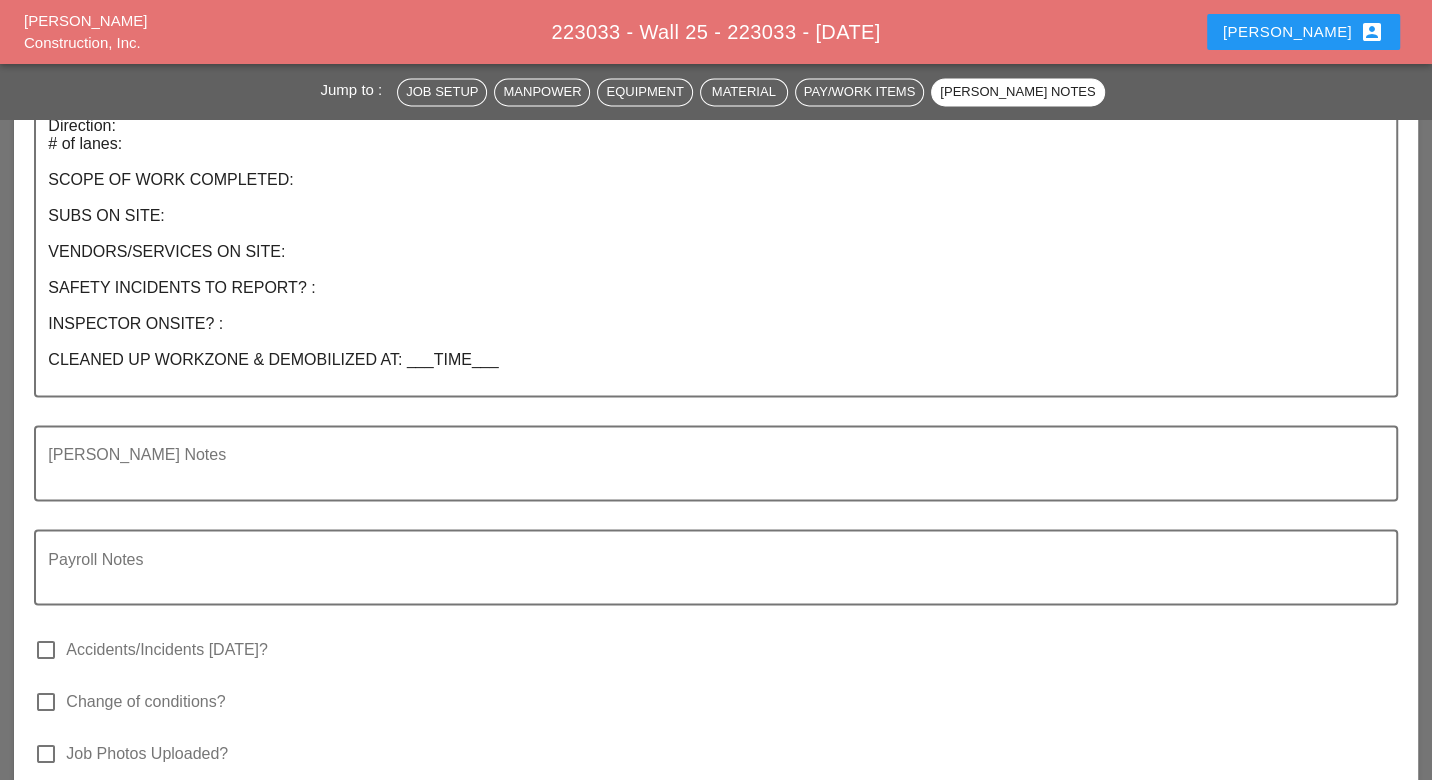 type on "0" 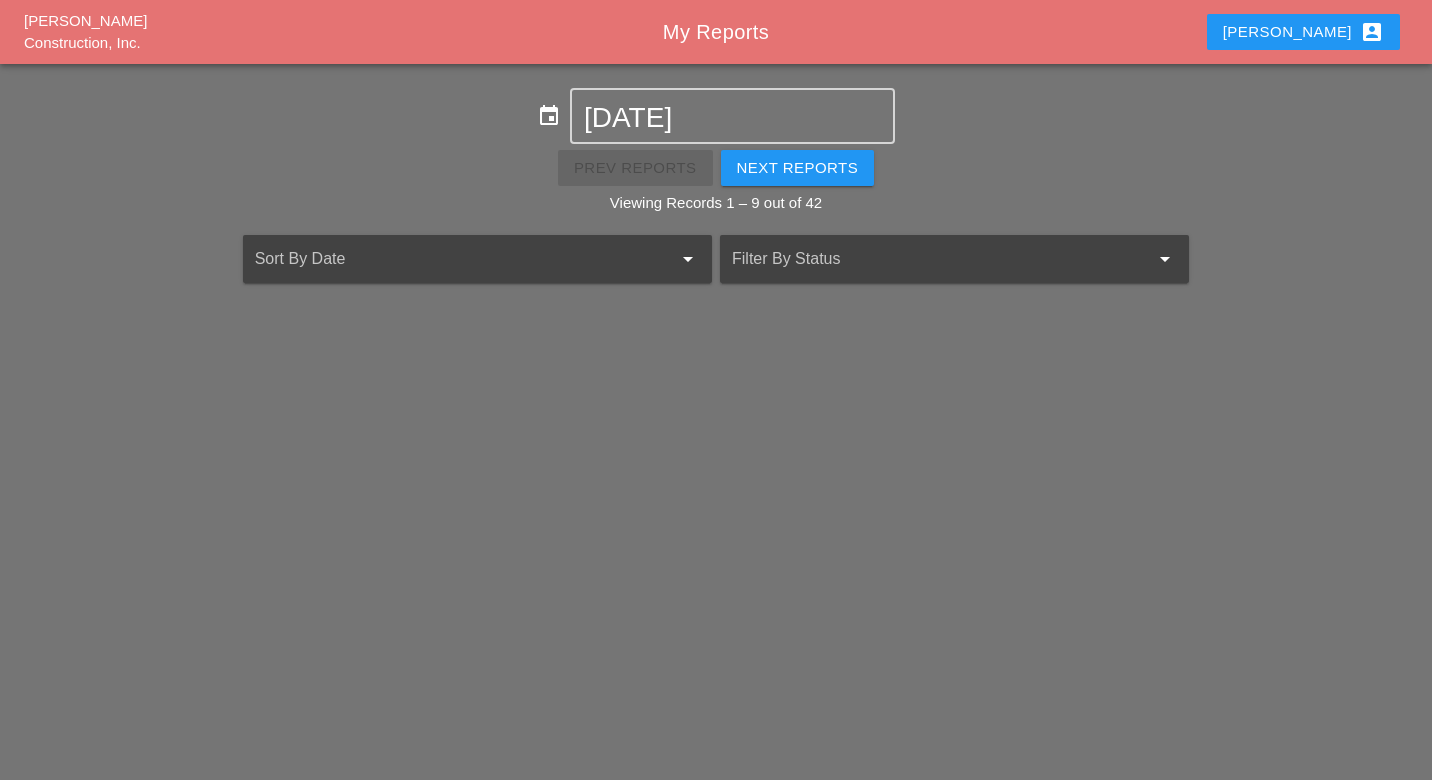 scroll, scrollTop: 0, scrollLeft: 0, axis: both 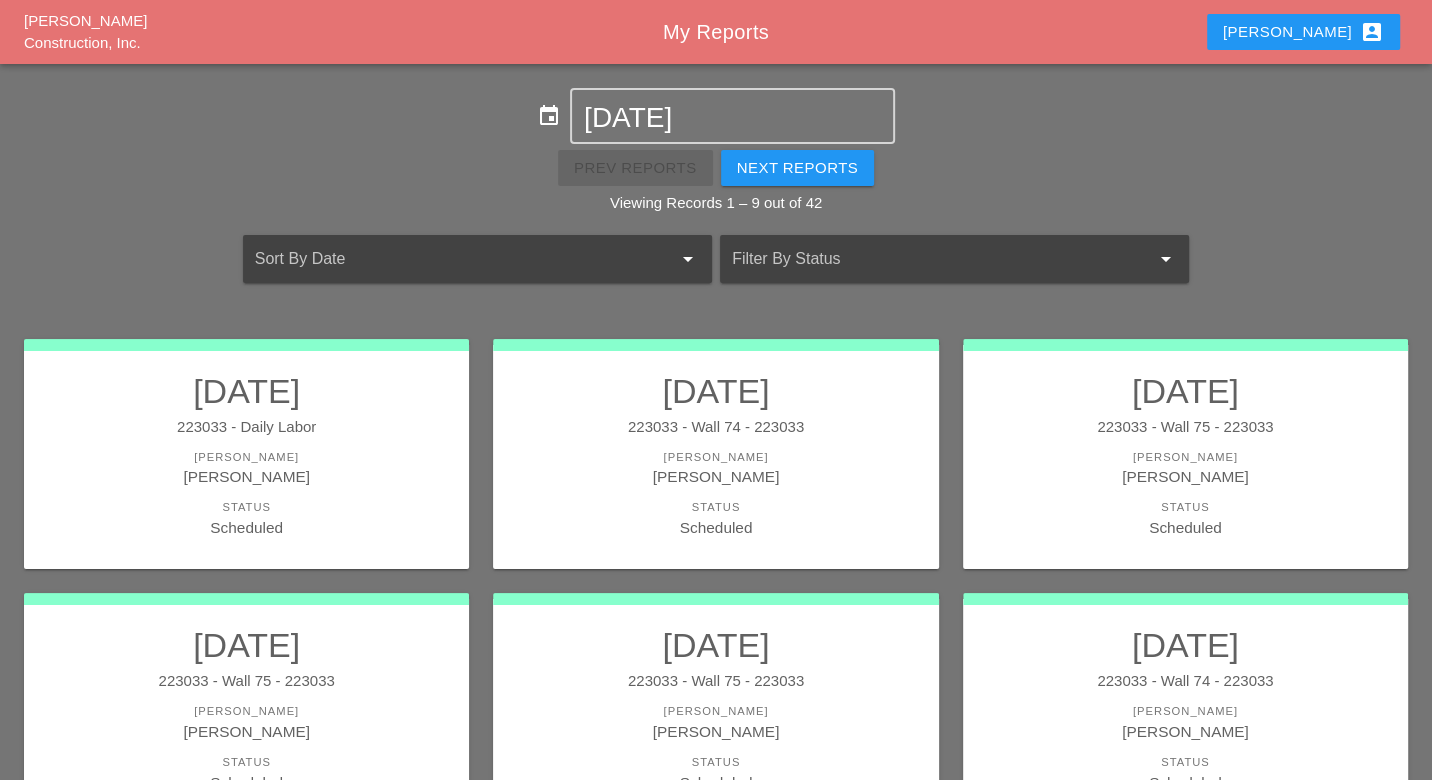 click on "Luca account_box" at bounding box center (1303, 32) 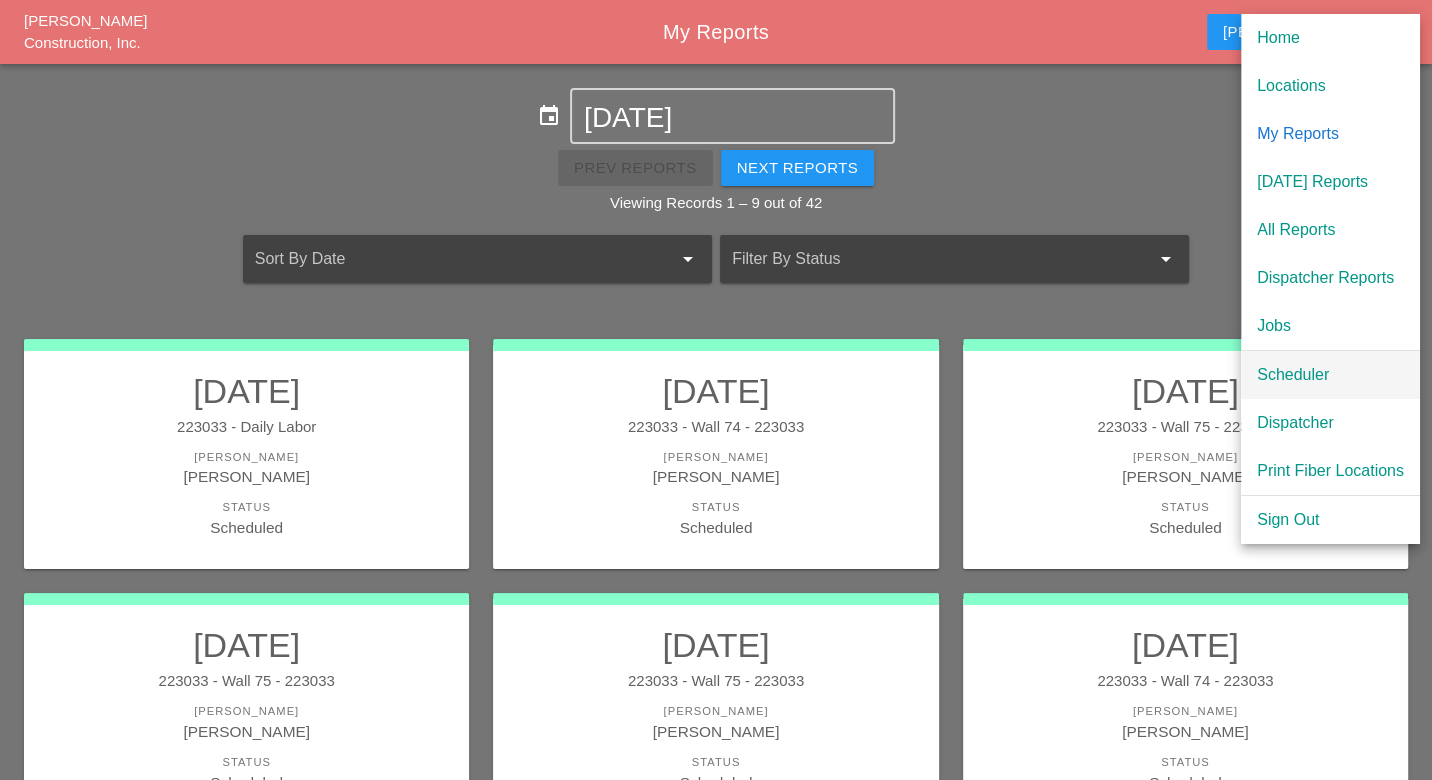 click on "Scheduler" at bounding box center (1330, 375) 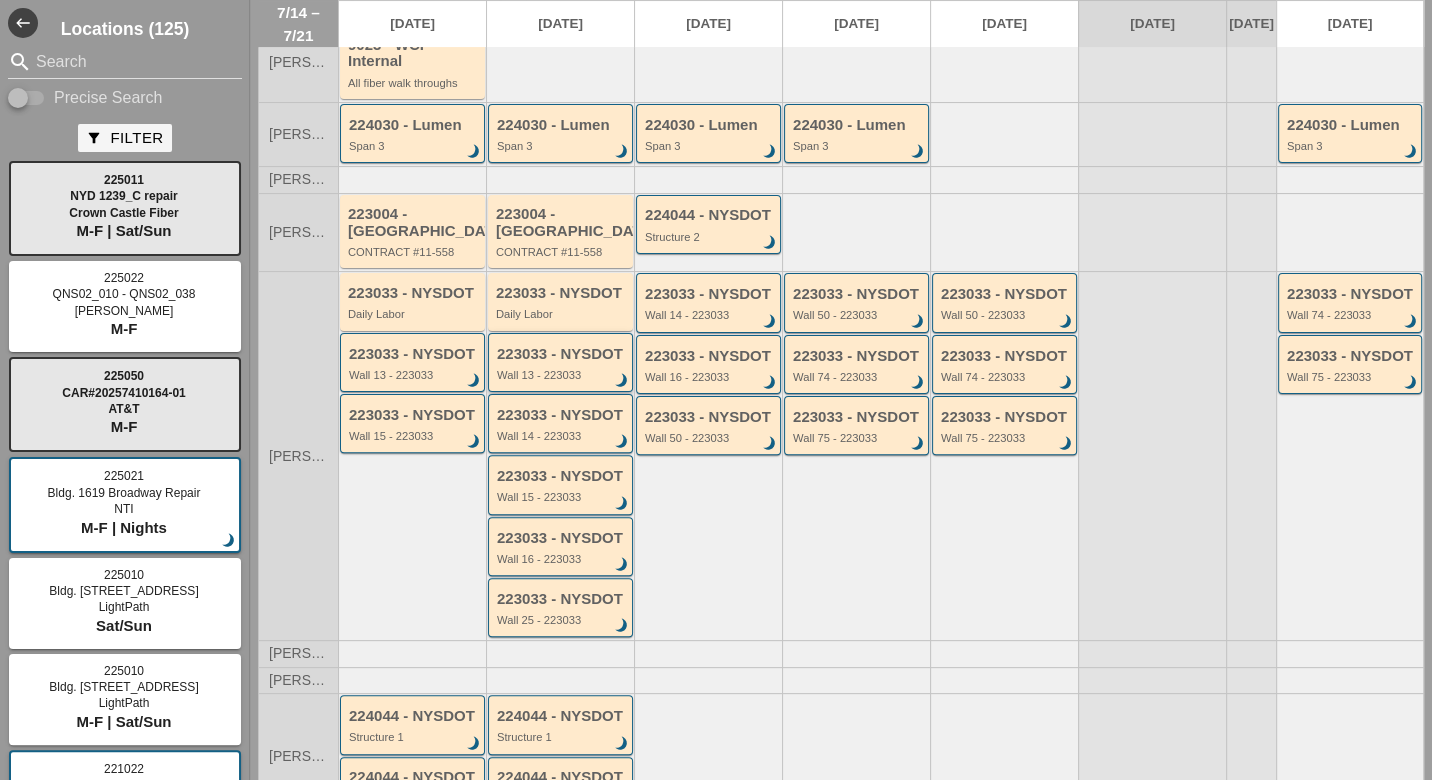 scroll, scrollTop: 442, scrollLeft: 0, axis: vertical 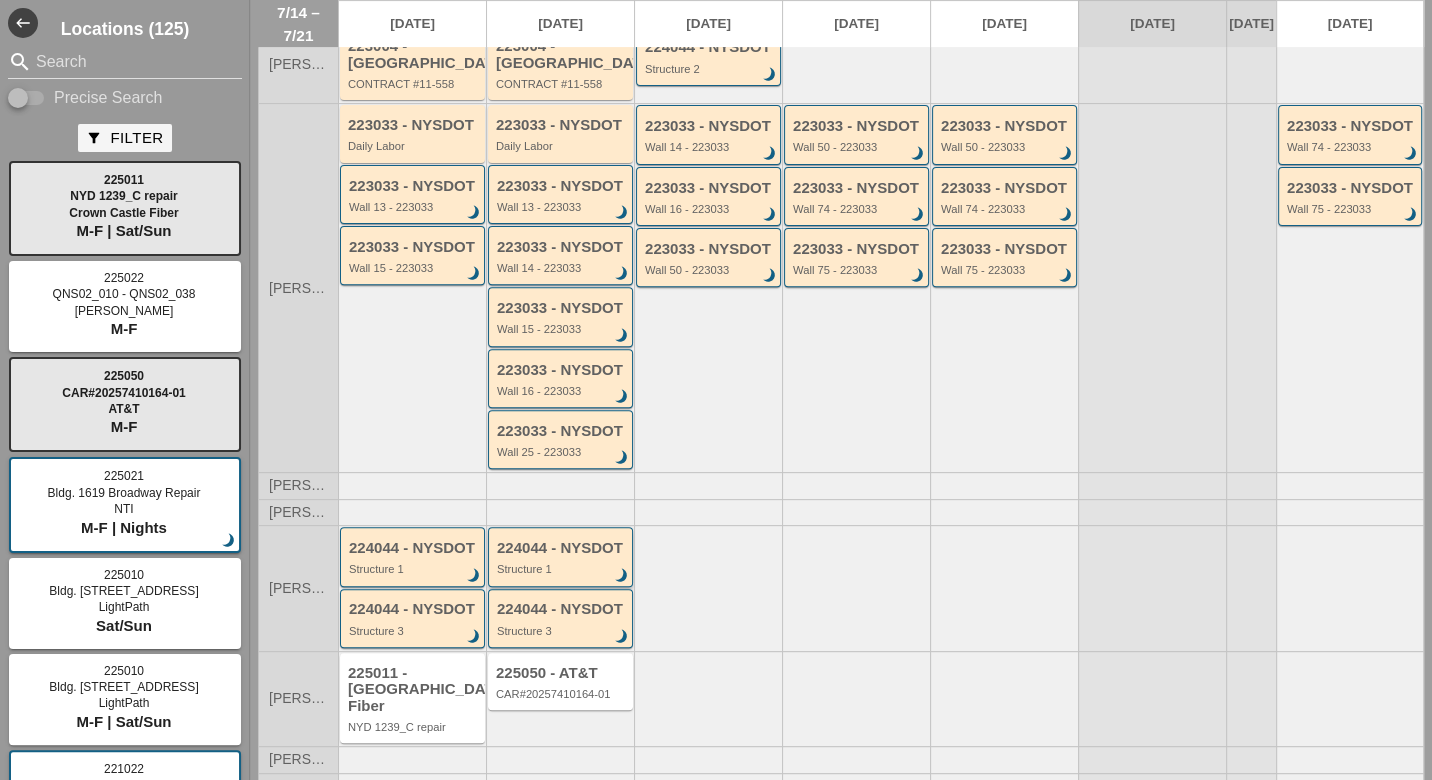 click on "Structure 1" at bounding box center [562, 569] 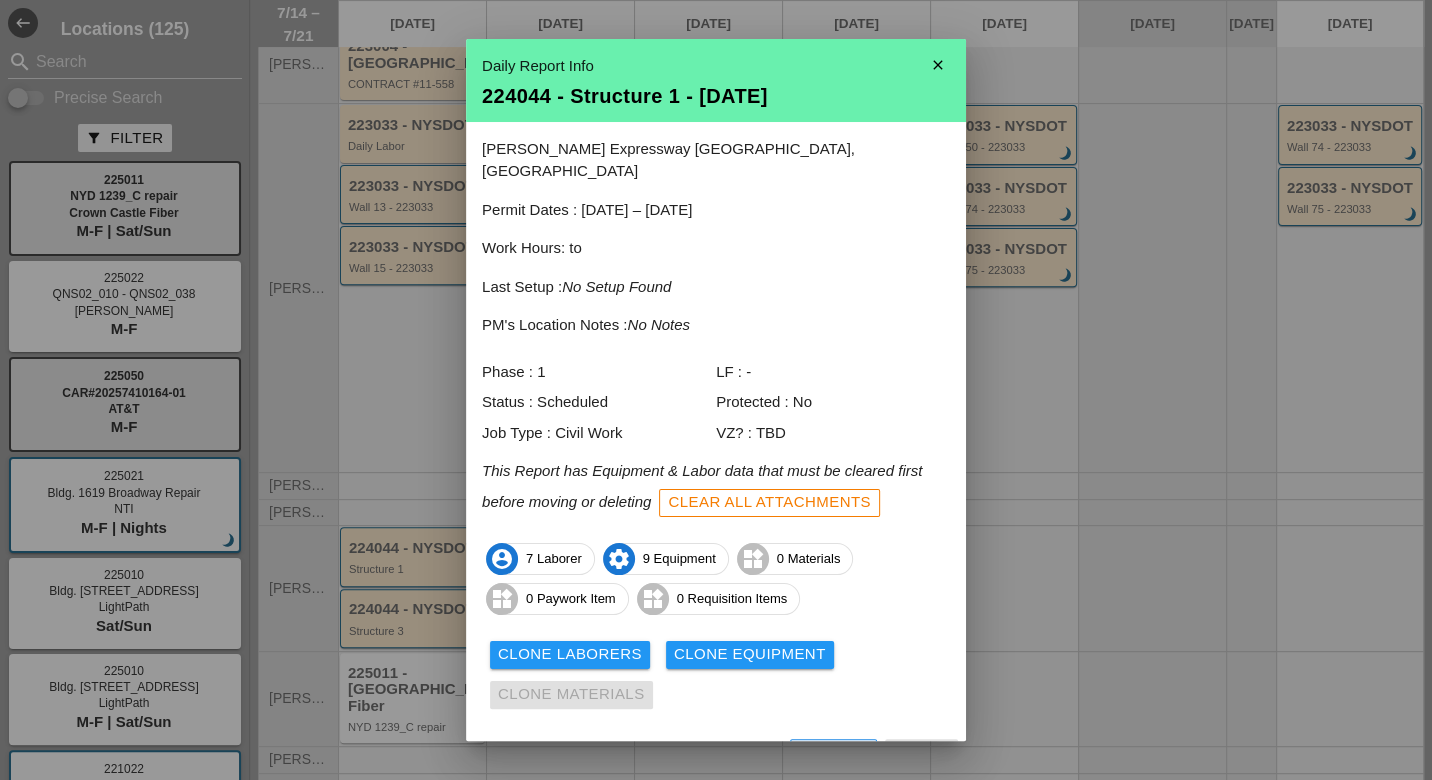 click on "View" at bounding box center (660, 756) 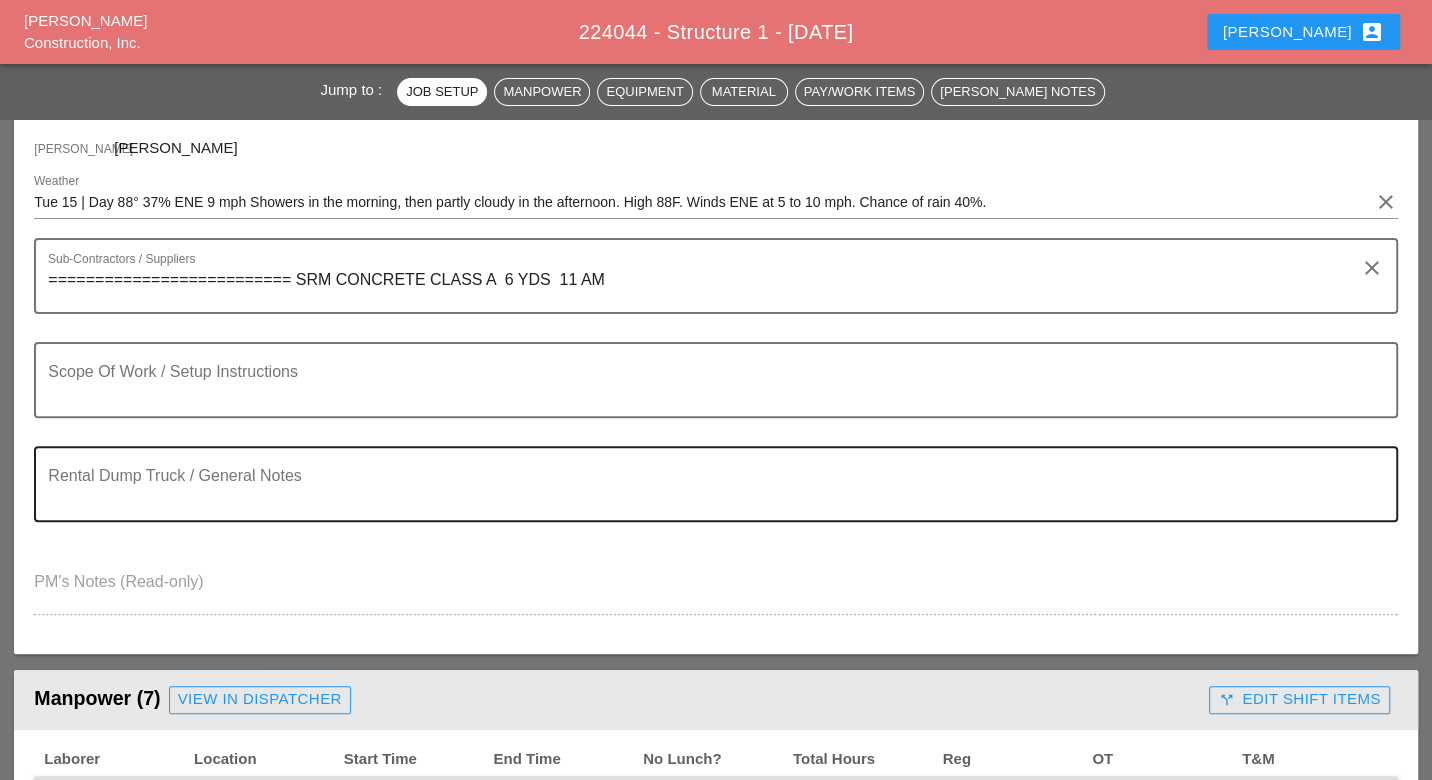 scroll, scrollTop: 333, scrollLeft: 0, axis: vertical 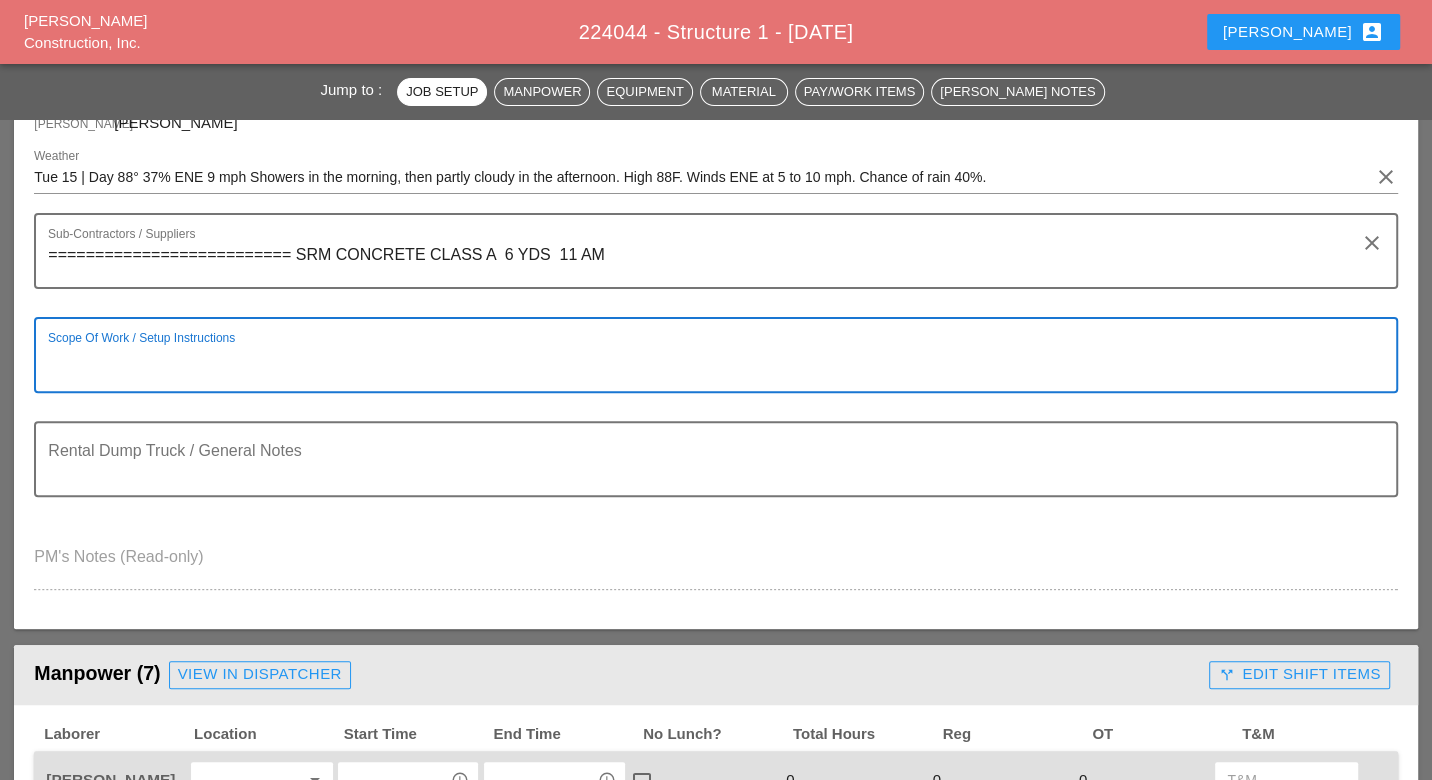 click at bounding box center (707, 367) 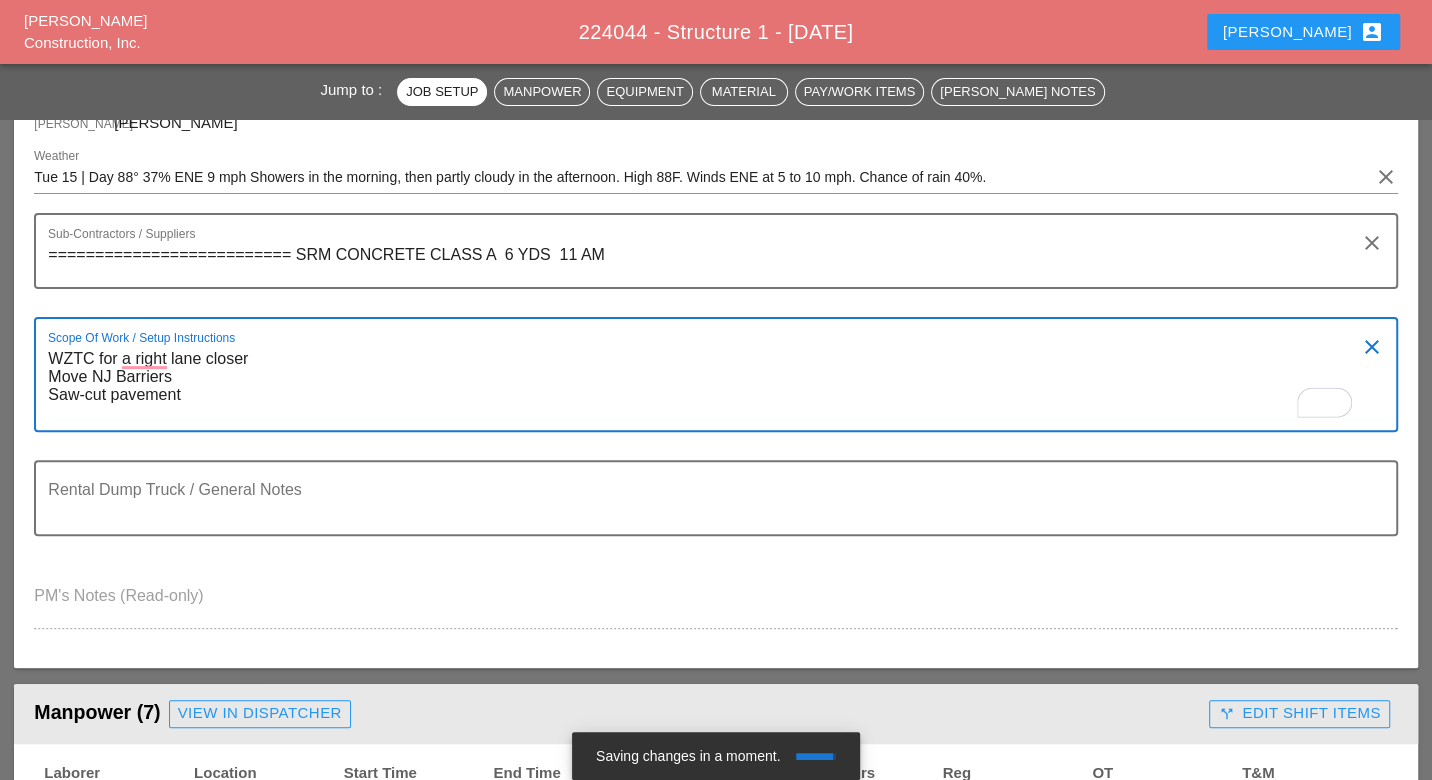 click on "WZTC for a right lane closer
Move NJ Barriers
Saw-cut pavement" at bounding box center (707, 386) 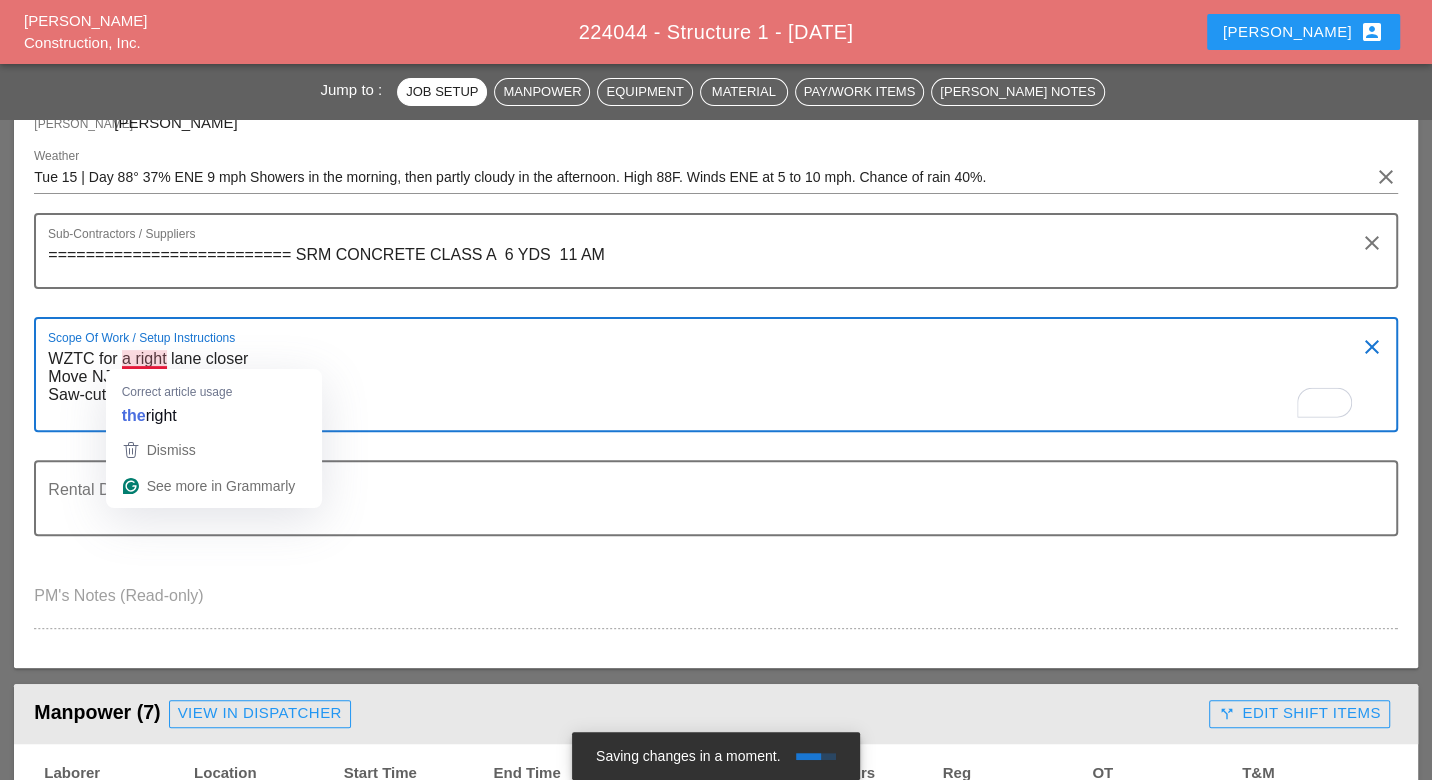 click on "WZTC for a right lane closer
Move NJ Barriers
Saw-cut pavement" at bounding box center [707, 386] 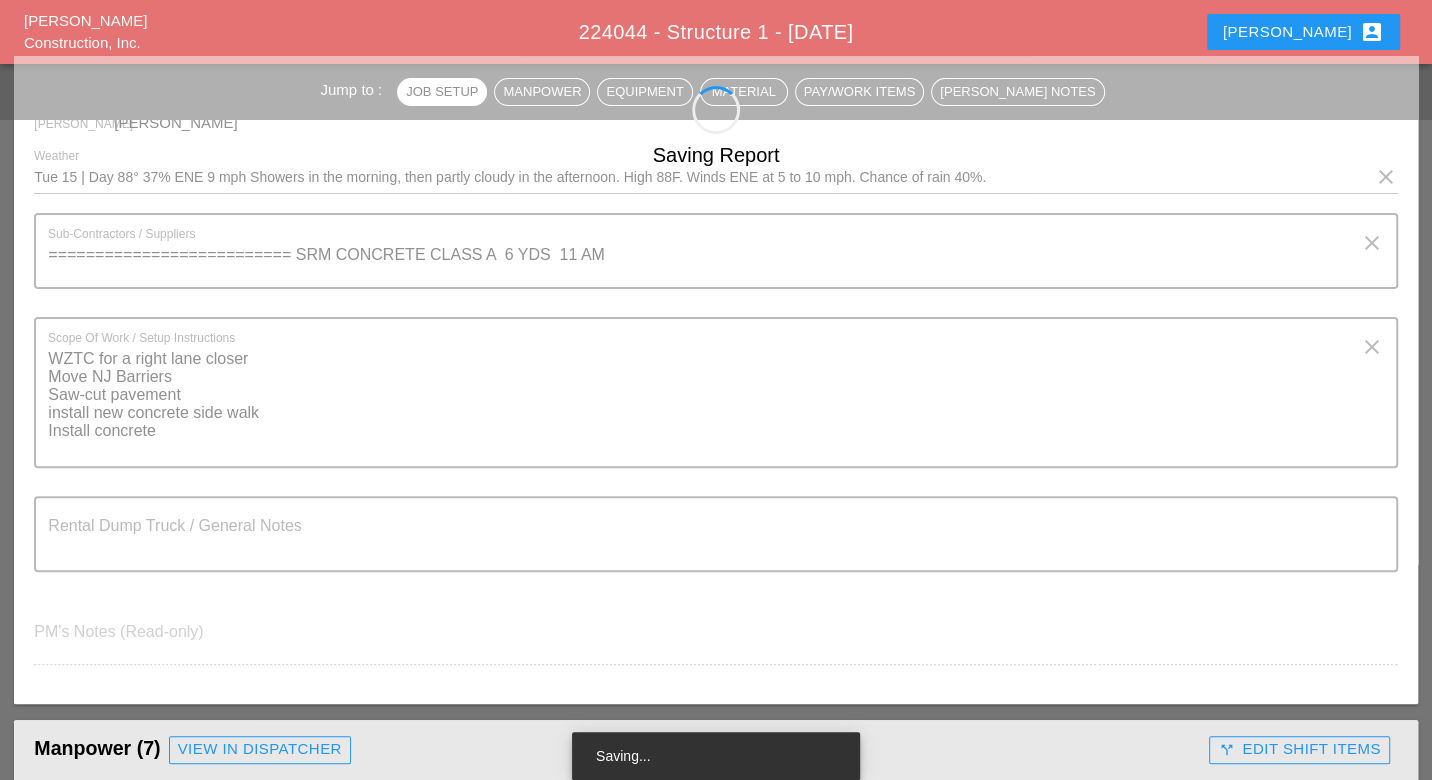 click on "Saving Report" at bounding box center (715, 410) 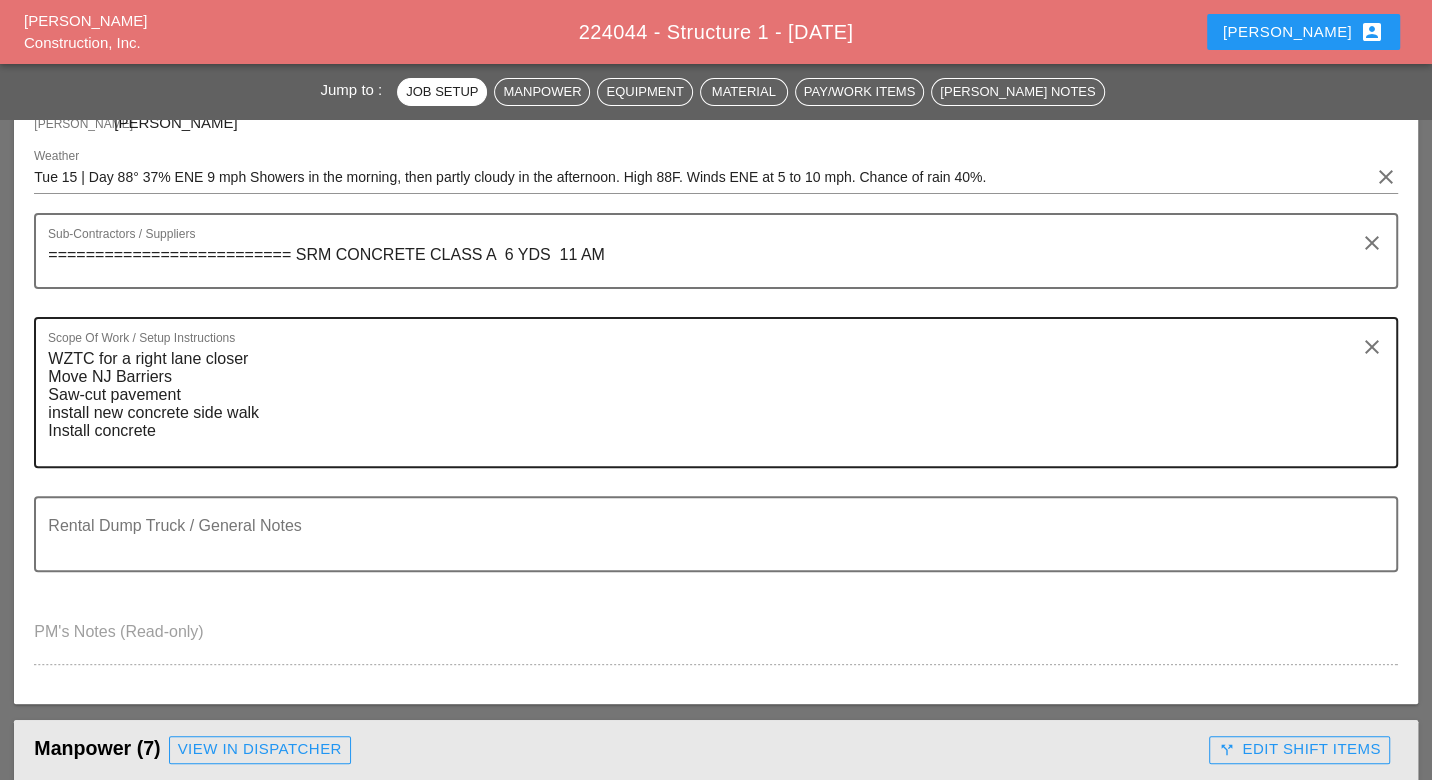 click on "WZTC for a right lane closer
Move NJ Barriers
Saw-cut pavement
install new concrete side walk
Install concrete" at bounding box center [707, 404] 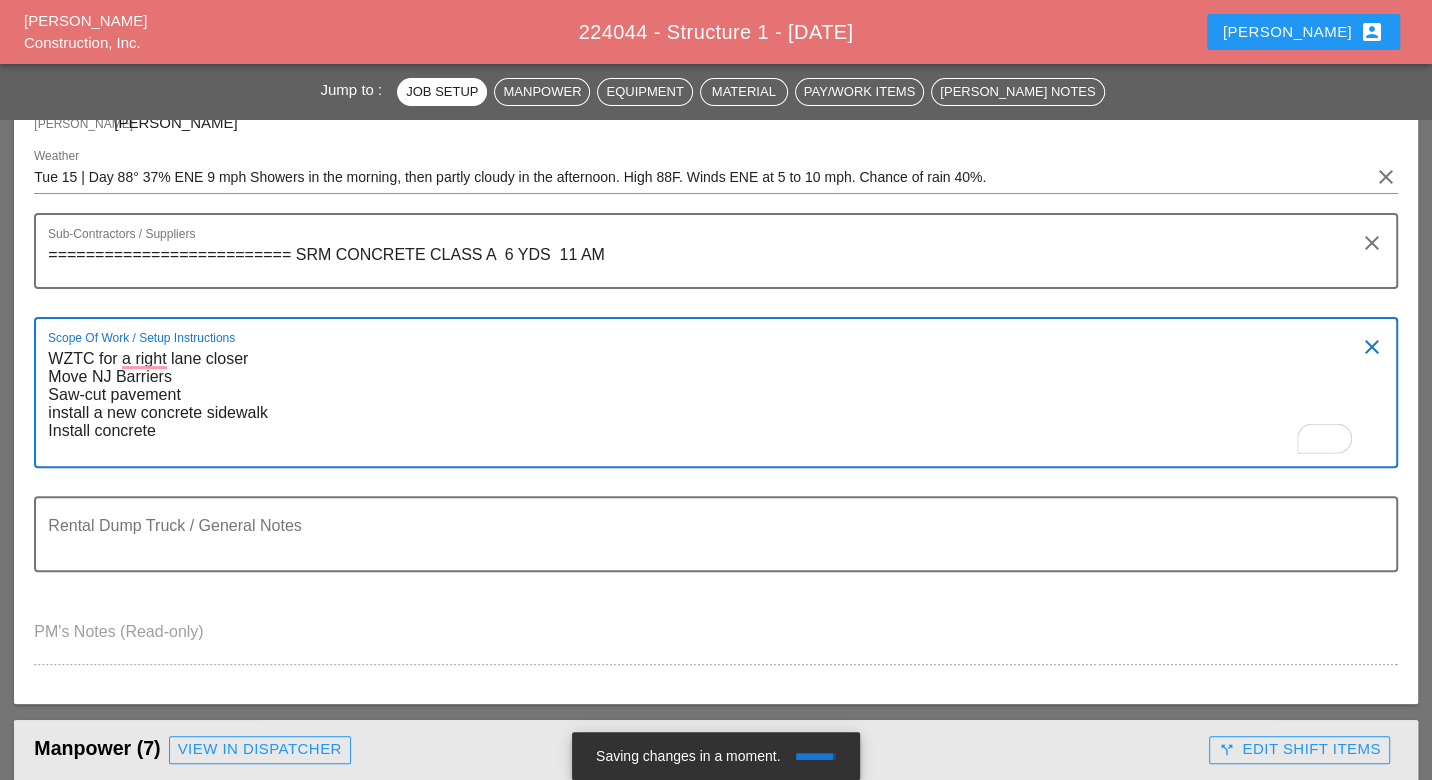 click on "WZTC for a right lane closer
Move NJ Barriers
Saw-cut pavement
install a new concrete sidewalk
Install concrete" at bounding box center (707, 404) 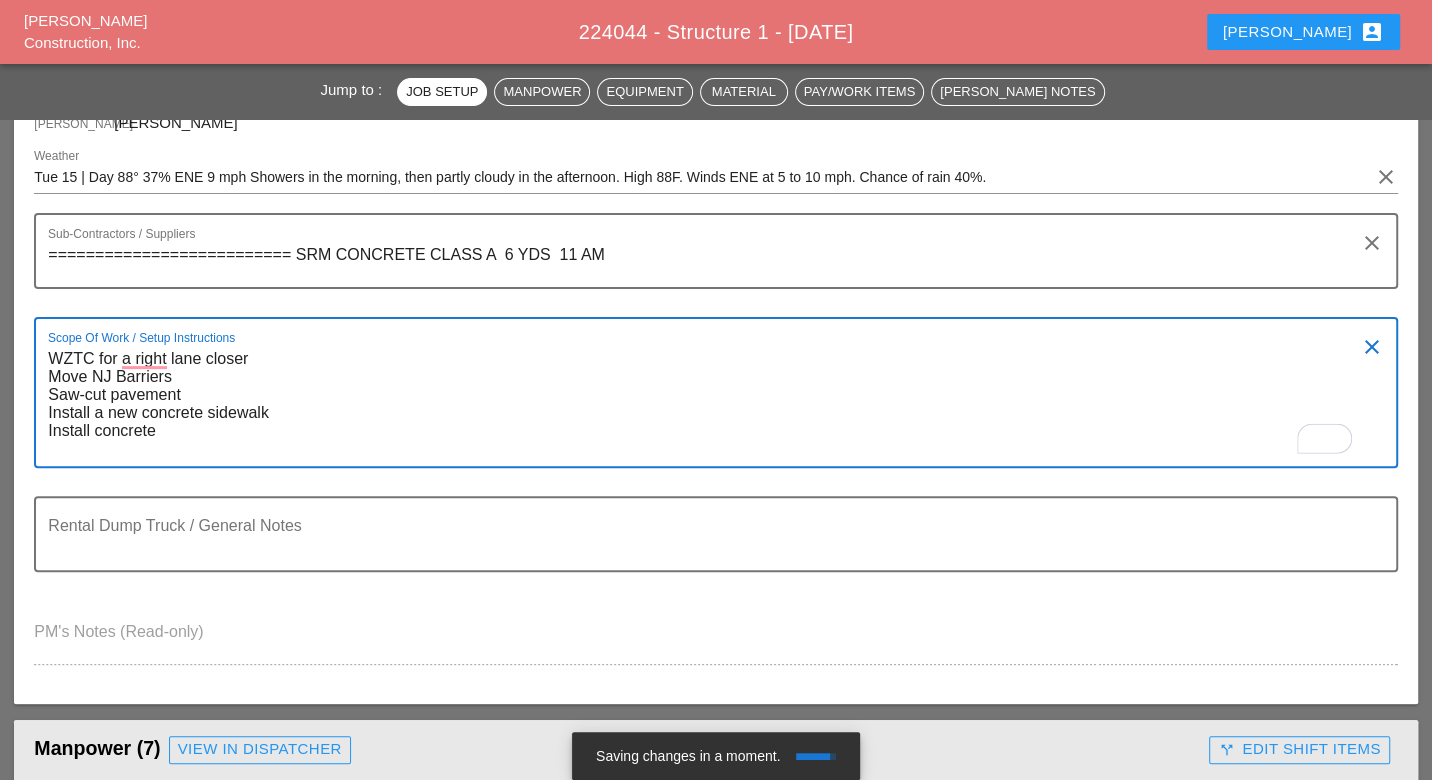 click on "WZTC for a right lane closer
Move NJ Barriers
Saw-cut pavement
Install a new concrete sidewalk
Install concrete" at bounding box center [707, 404] 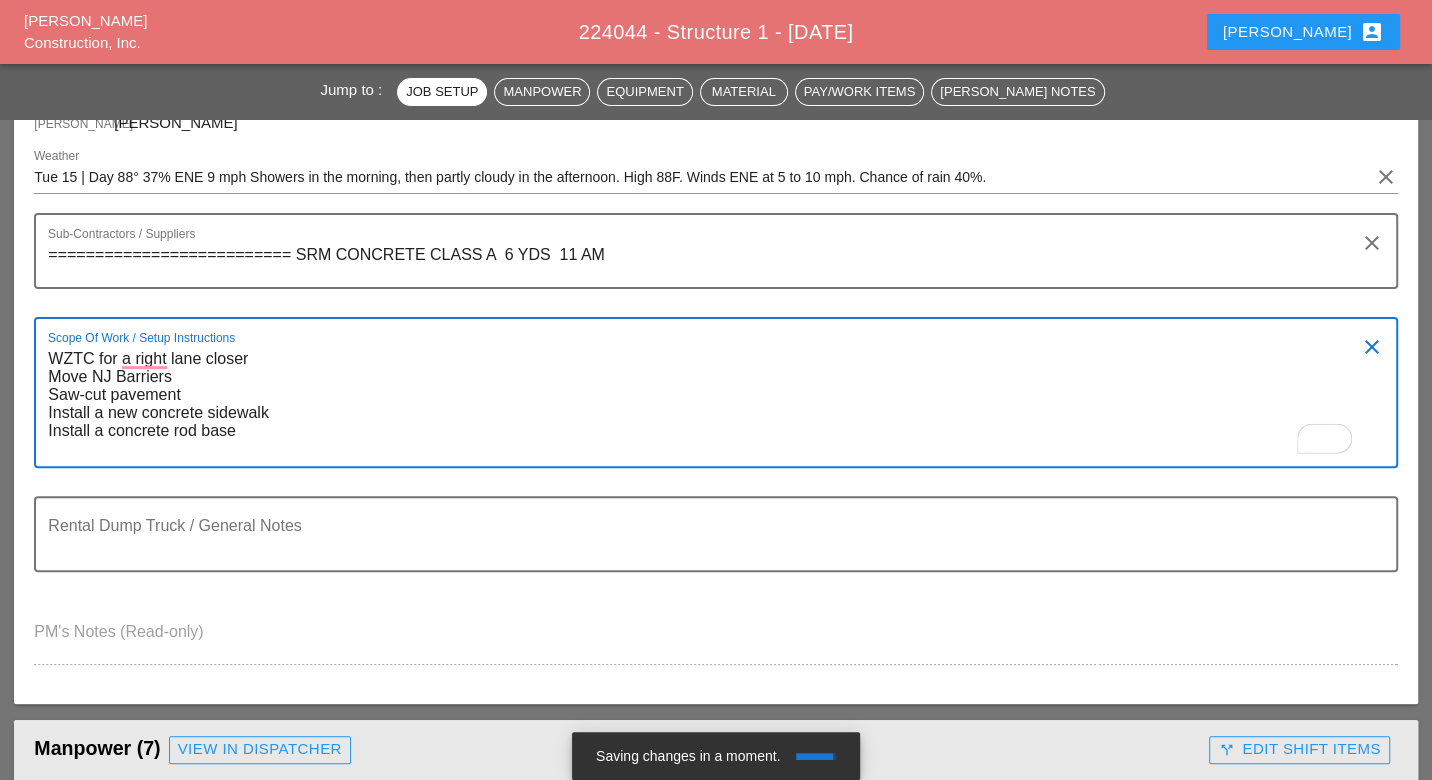 click on "WZTC for a right lane closer
Move NJ Barriers
Saw-cut pavement
Install a new concrete sidewalk
Install a concrete rod base" at bounding box center [707, 404] 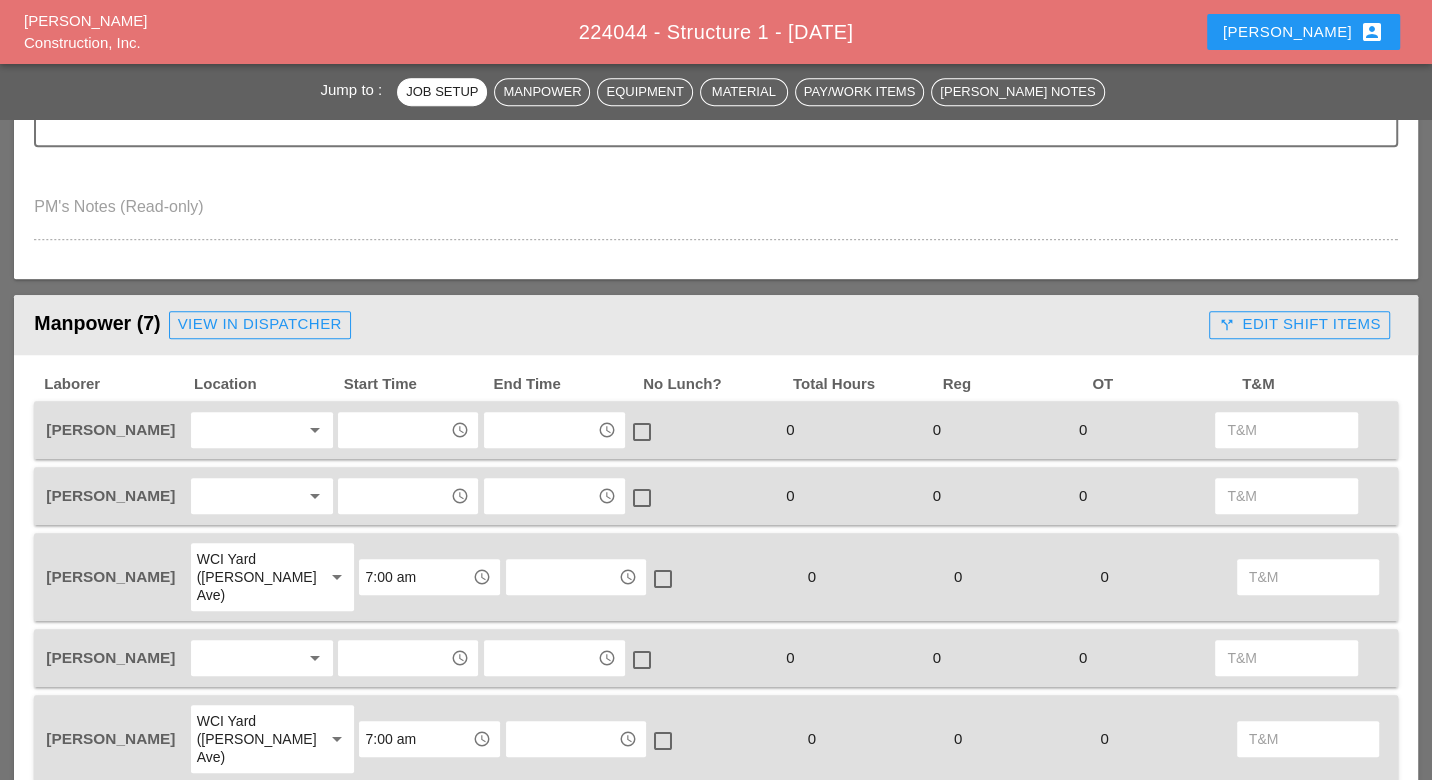 scroll, scrollTop: 777, scrollLeft: 0, axis: vertical 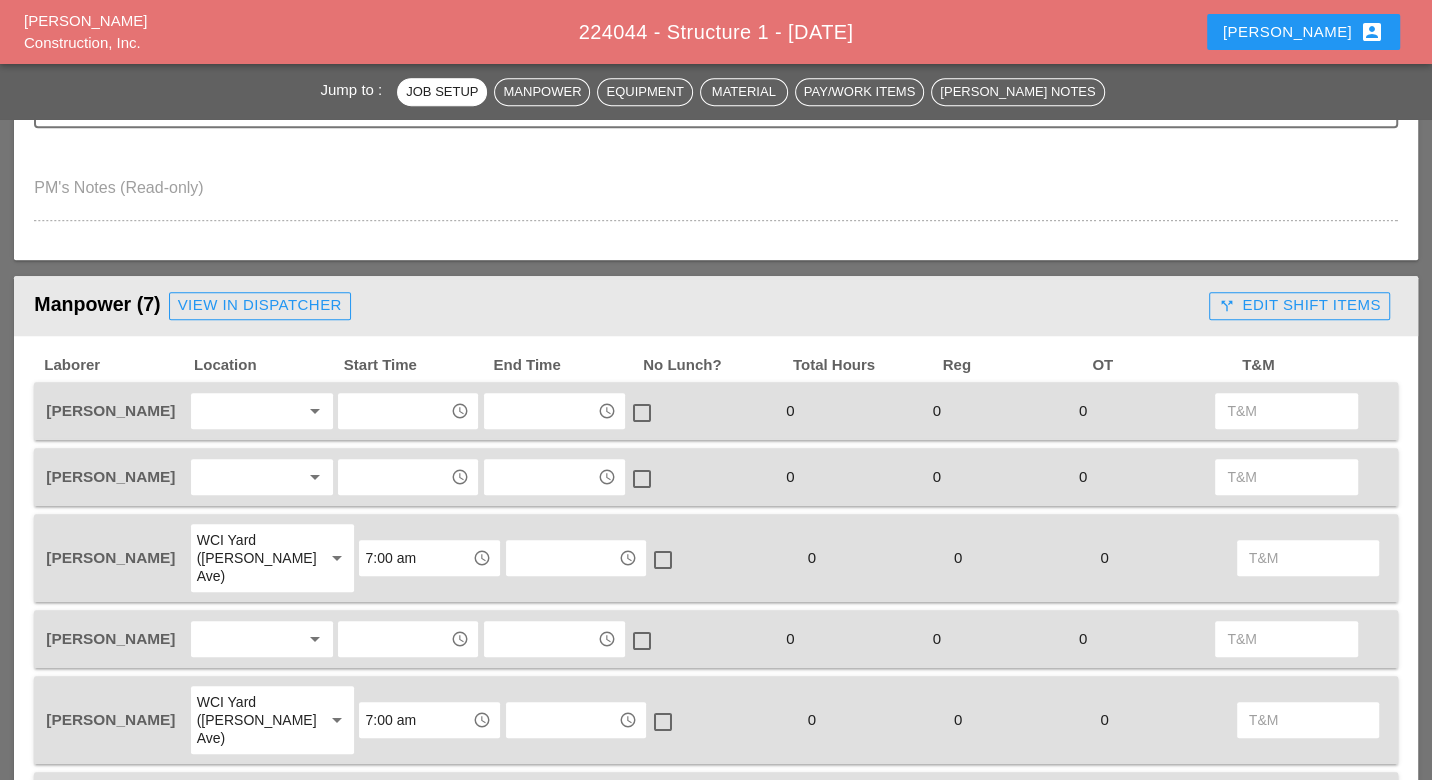 type on "WZTC for a right lane closer
Move NJ Barriers
Saw-cut pavement
Install a new concrete sidewalk
Install a concrete rod base" 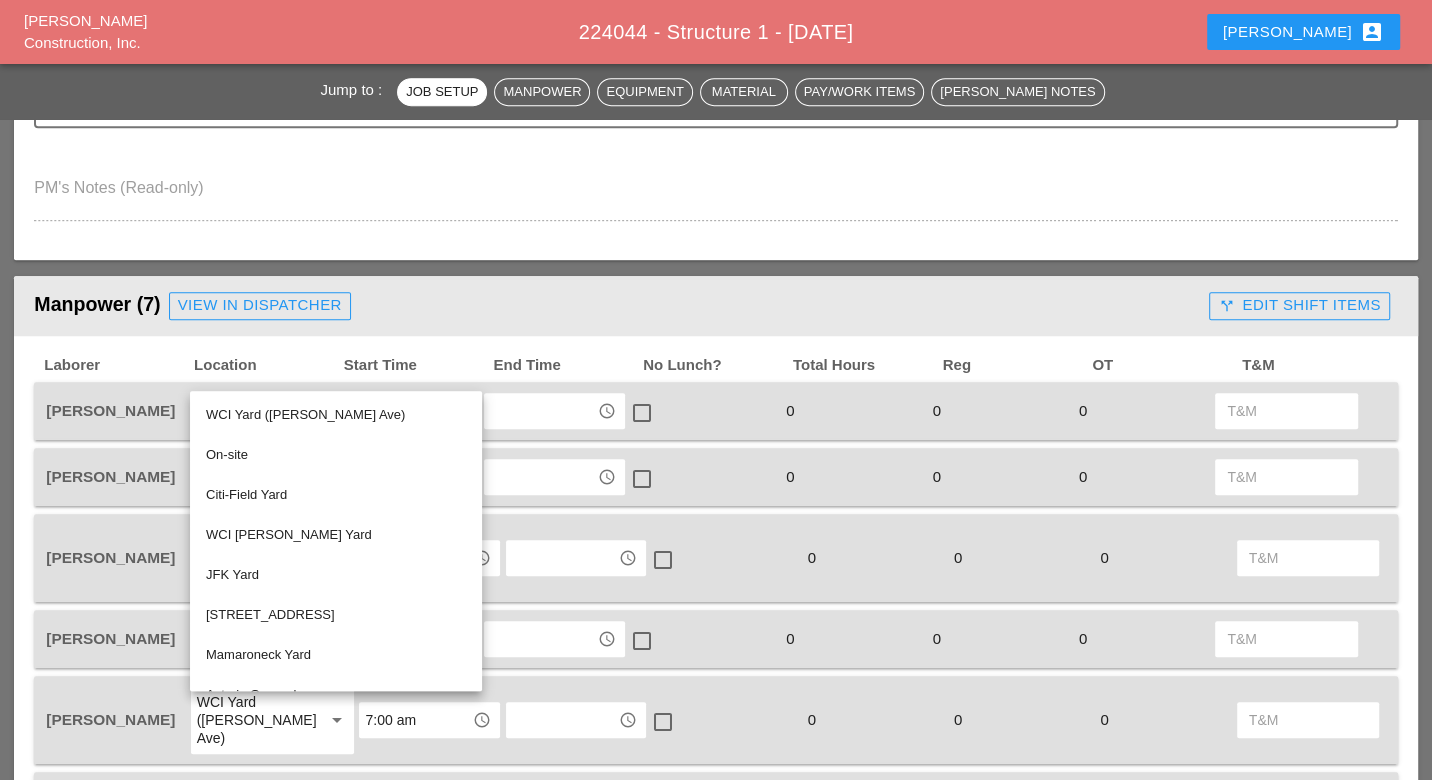 click on "WCI [PERSON_NAME] Yard" at bounding box center [336, 535] 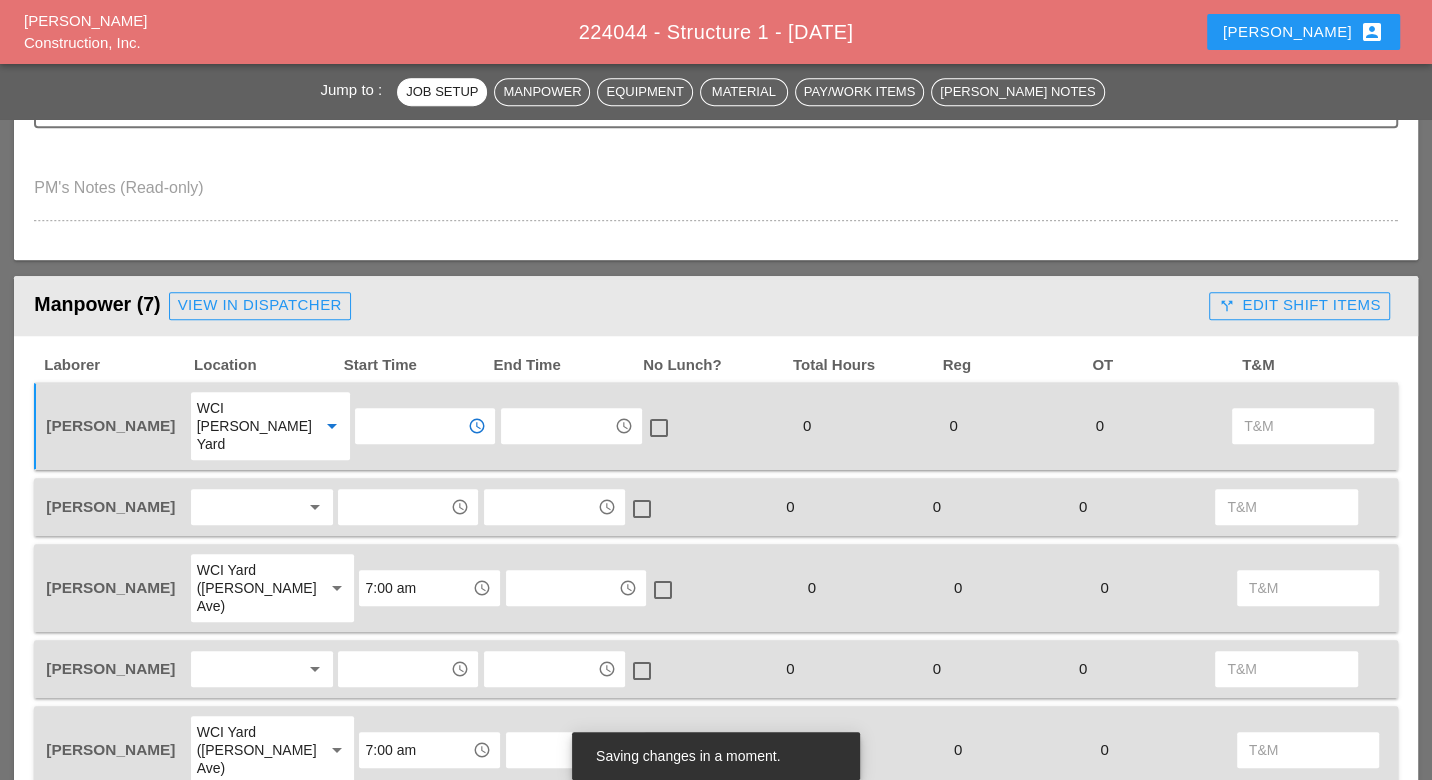 click at bounding box center (411, 426) 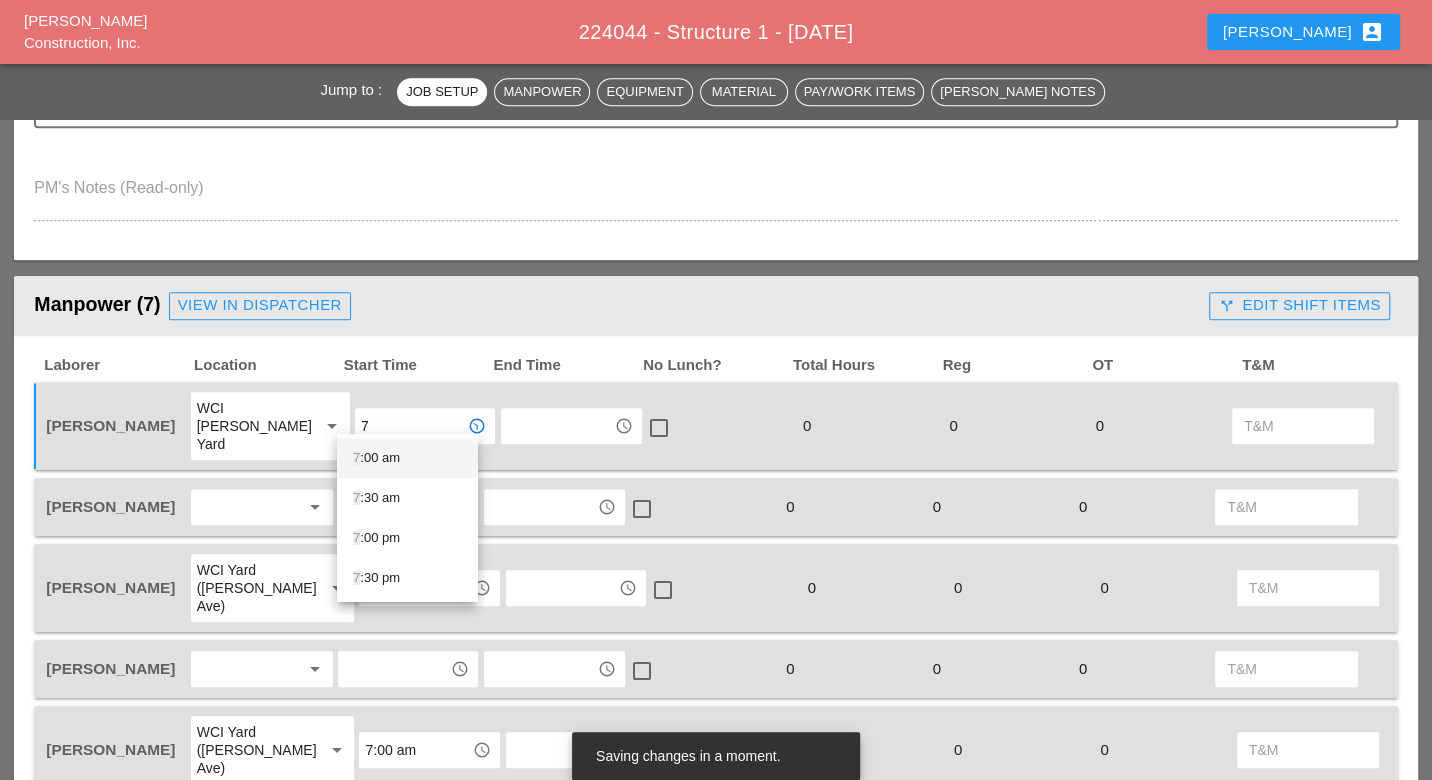 click on "7 :00 am" at bounding box center (407, 458) 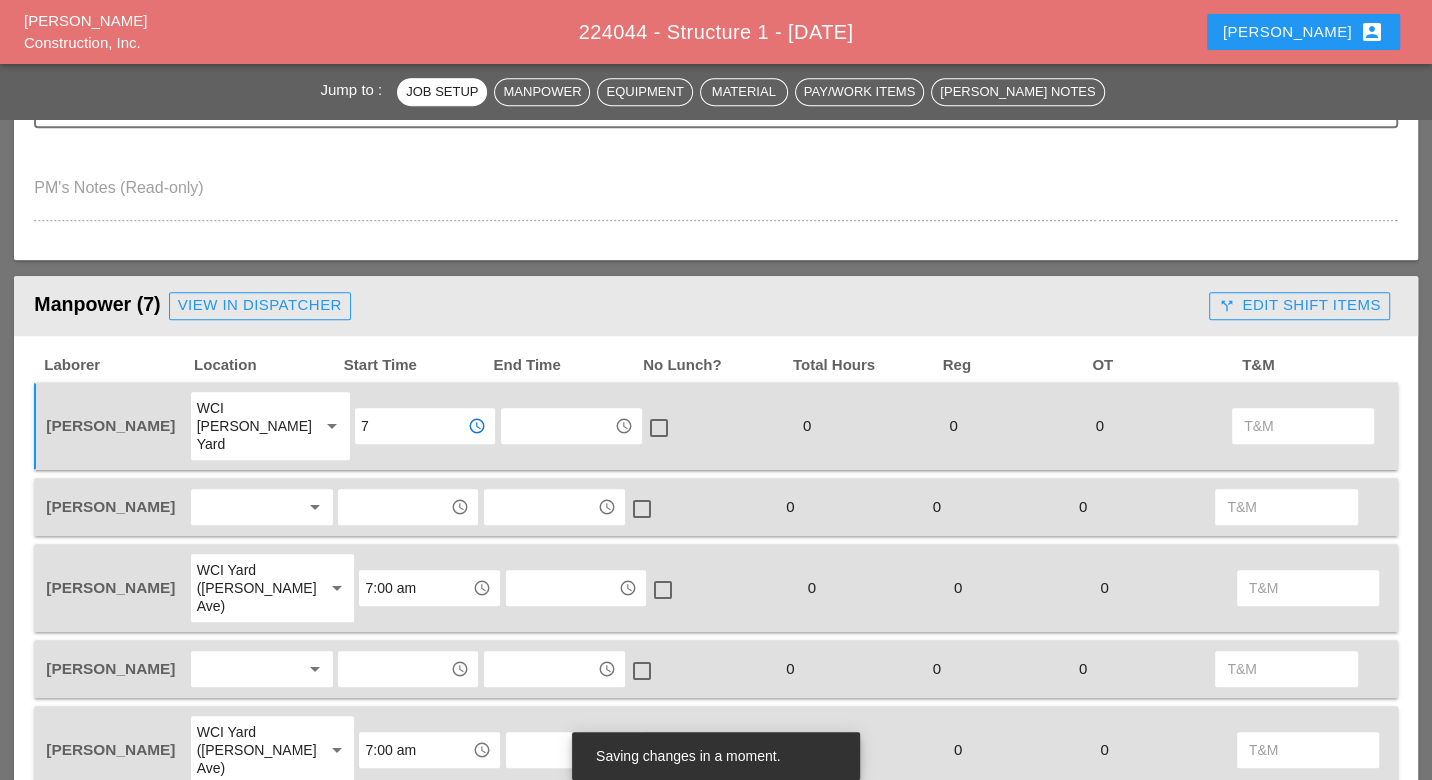 type on "7:00 am" 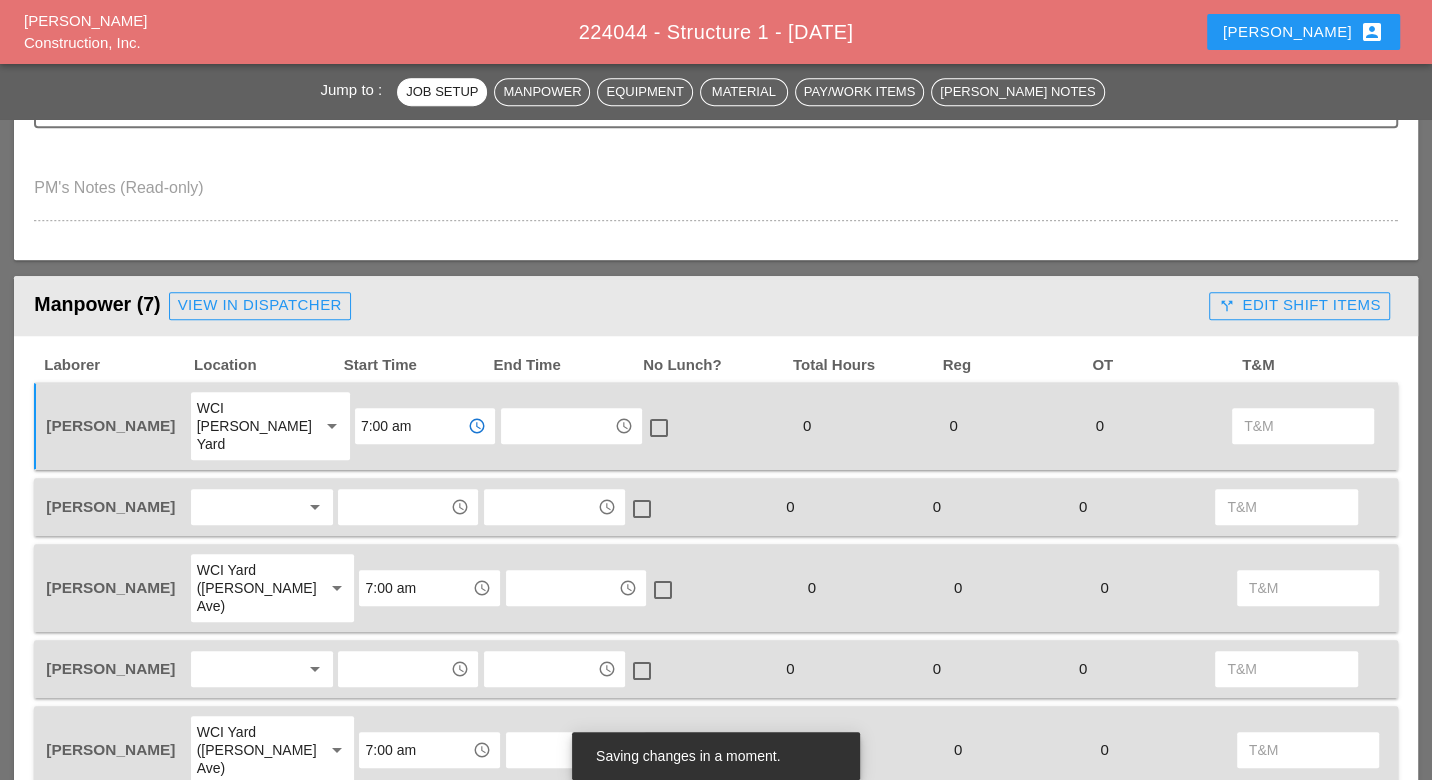 click at bounding box center [248, 507] 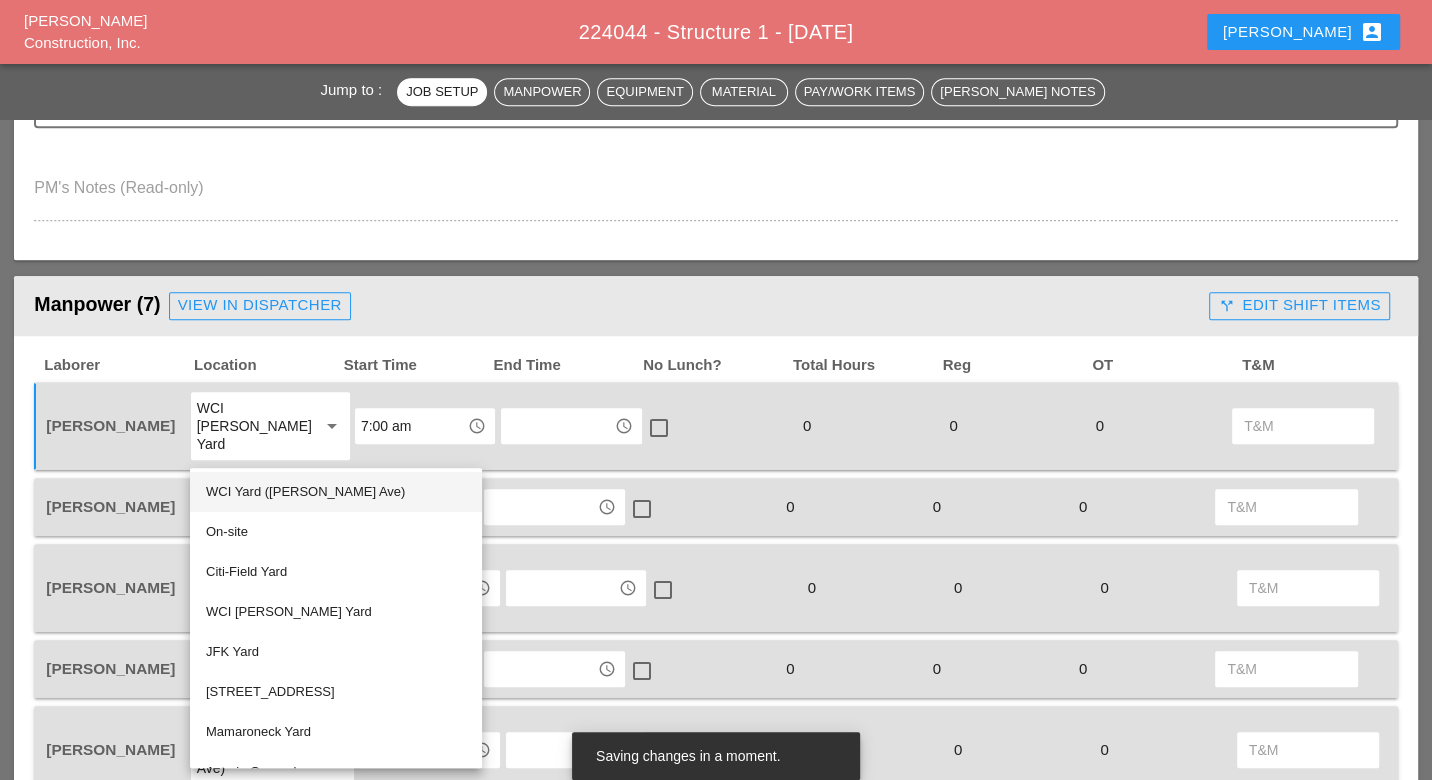 click on "WCI Yard ([PERSON_NAME] Ave)" at bounding box center (336, 492) 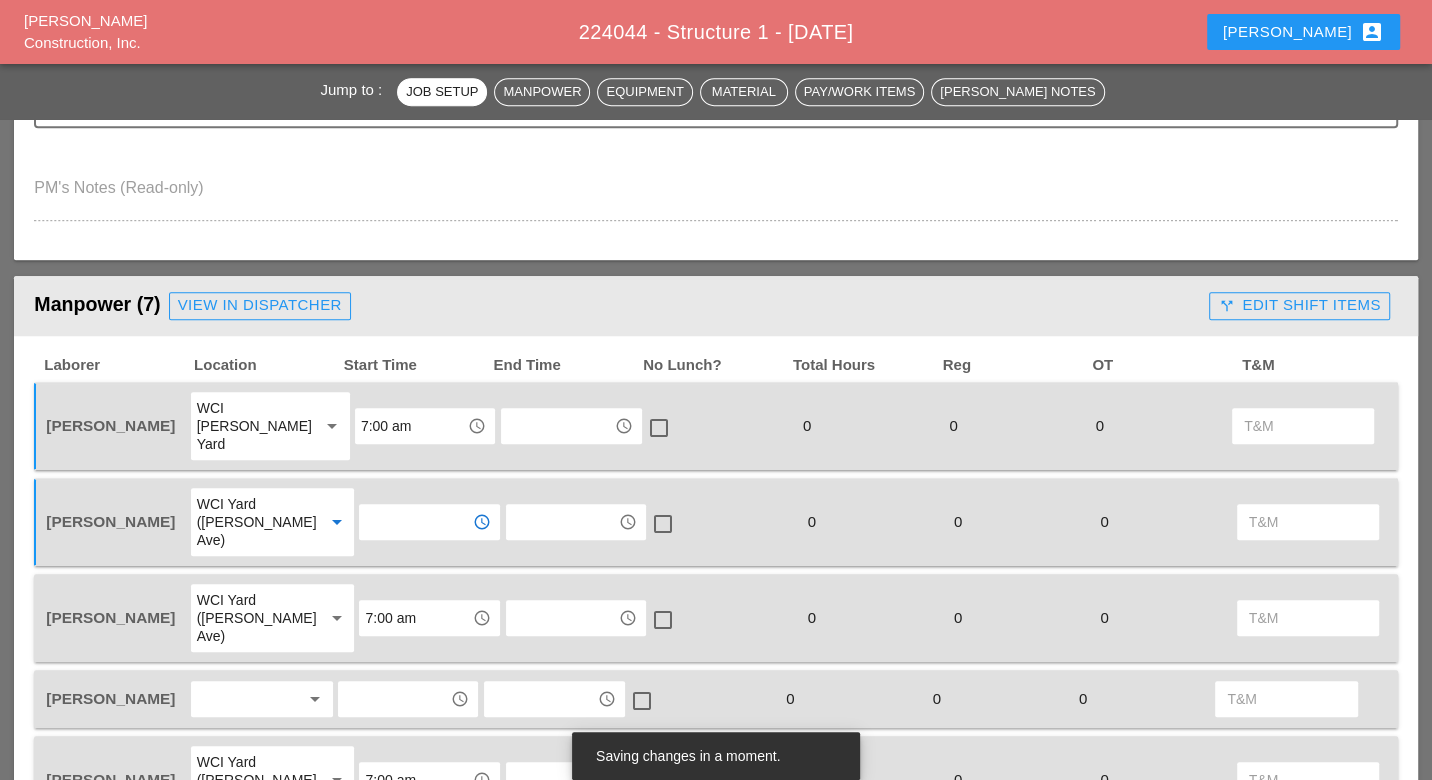 click at bounding box center (415, 522) 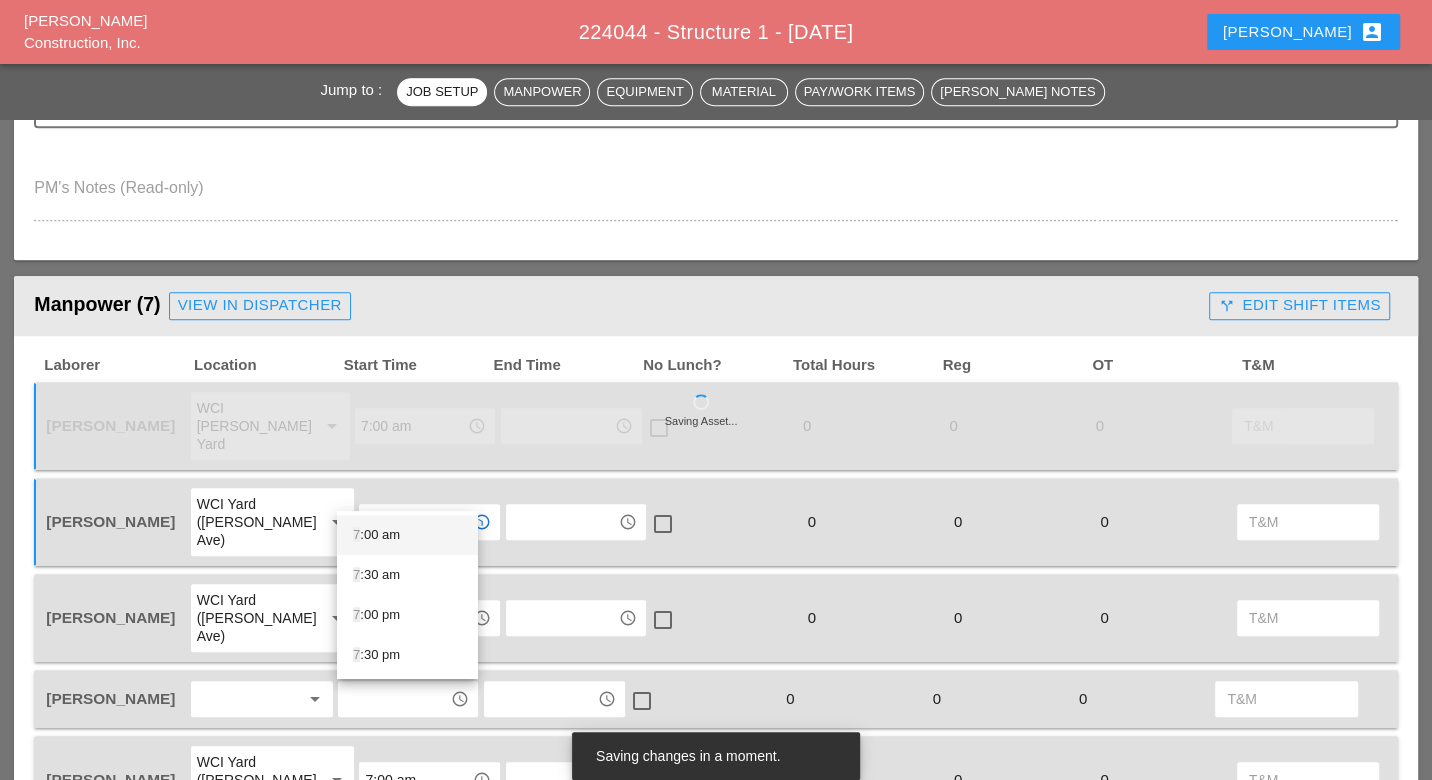 click on "7 :00 am" at bounding box center (407, 535) 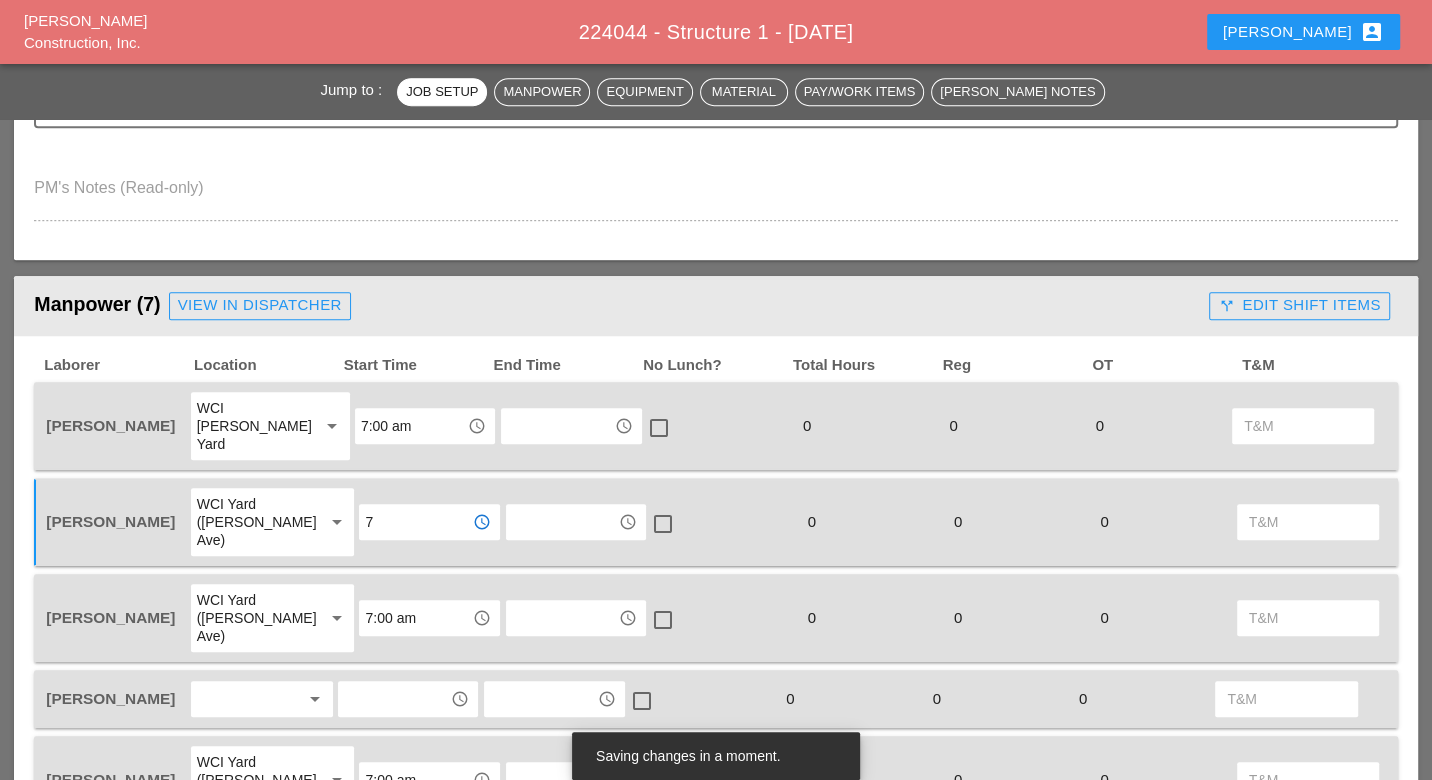 scroll, scrollTop: 888, scrollLeft: 0, axis: vertical 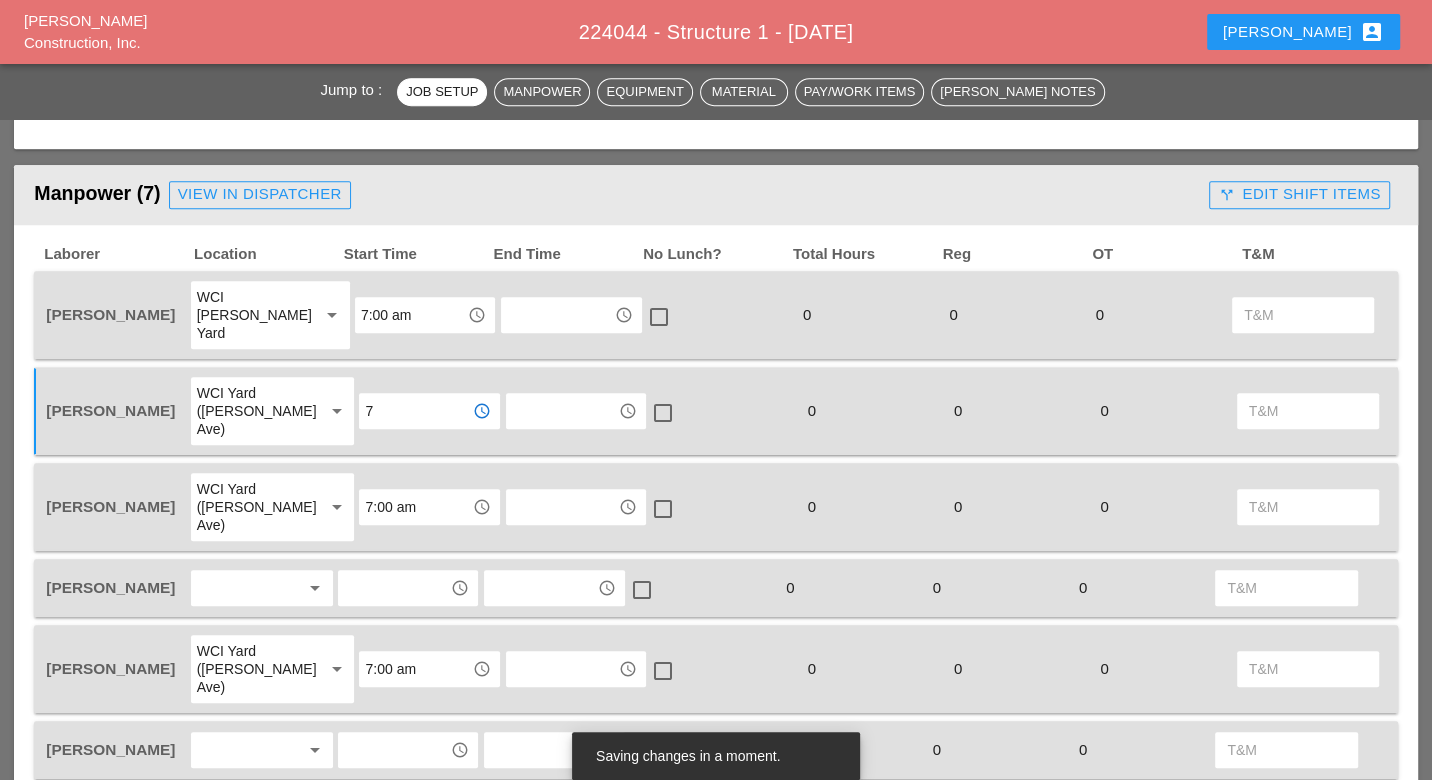 type on "7:00 am" 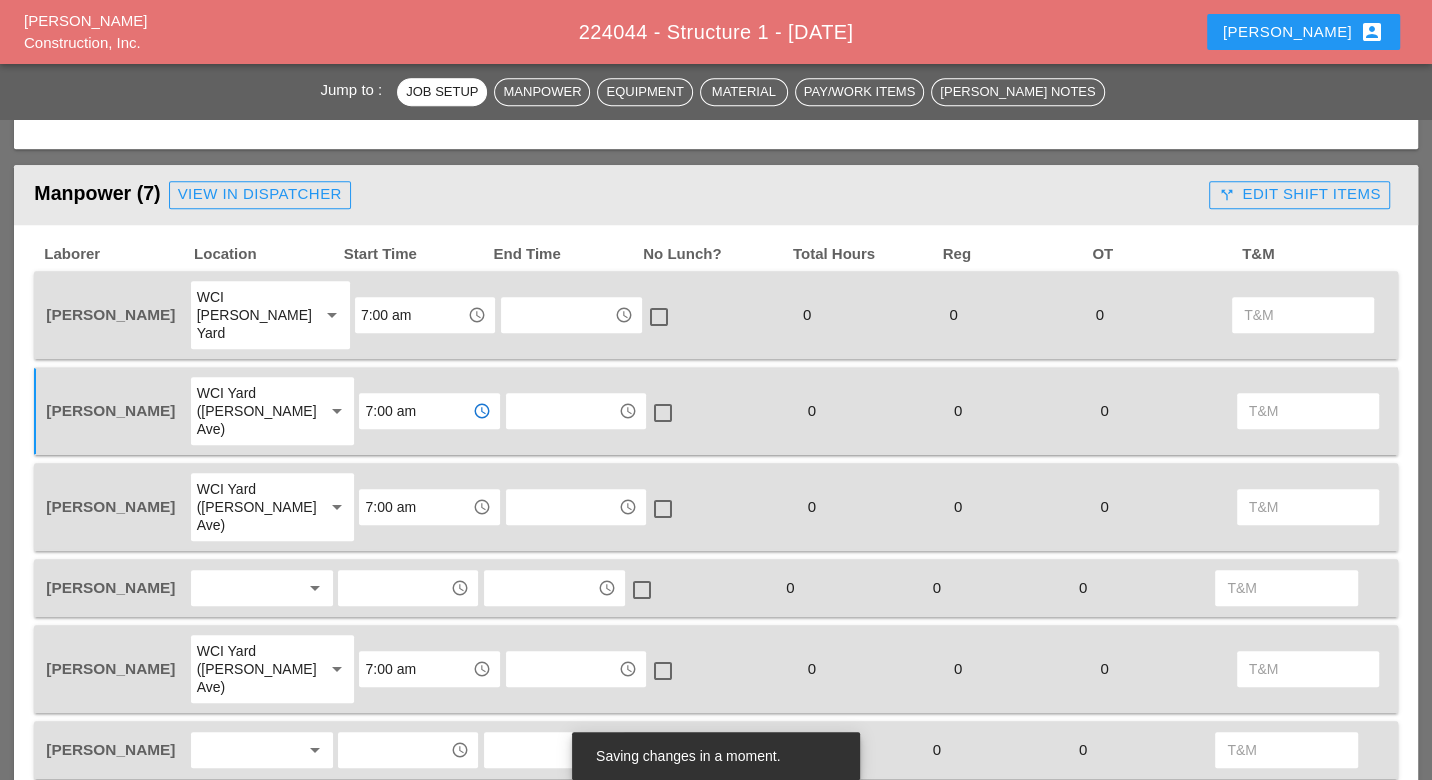 click at bounding box center (248, 588) 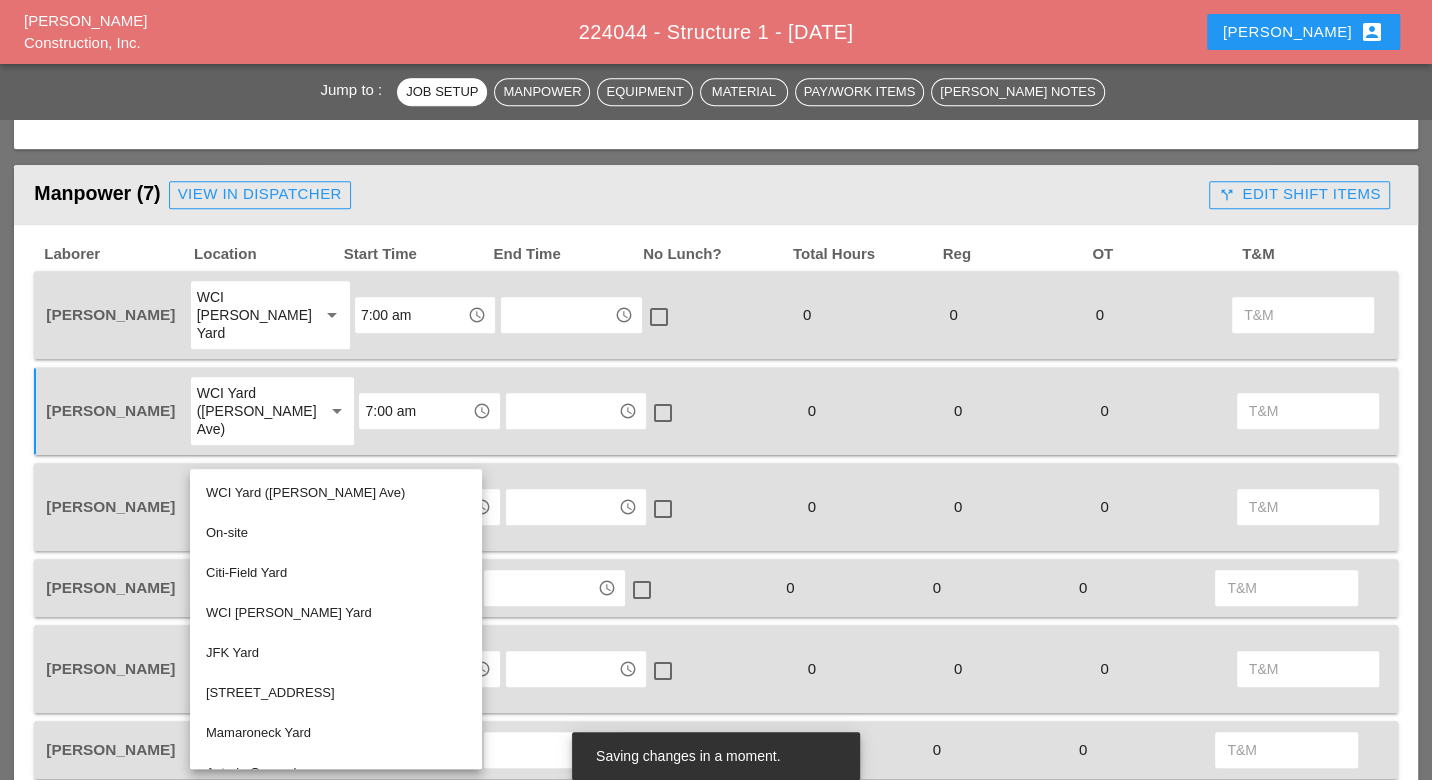click on "WCI [PERSON_NAME] Yard" at bounding box center (336, 613) 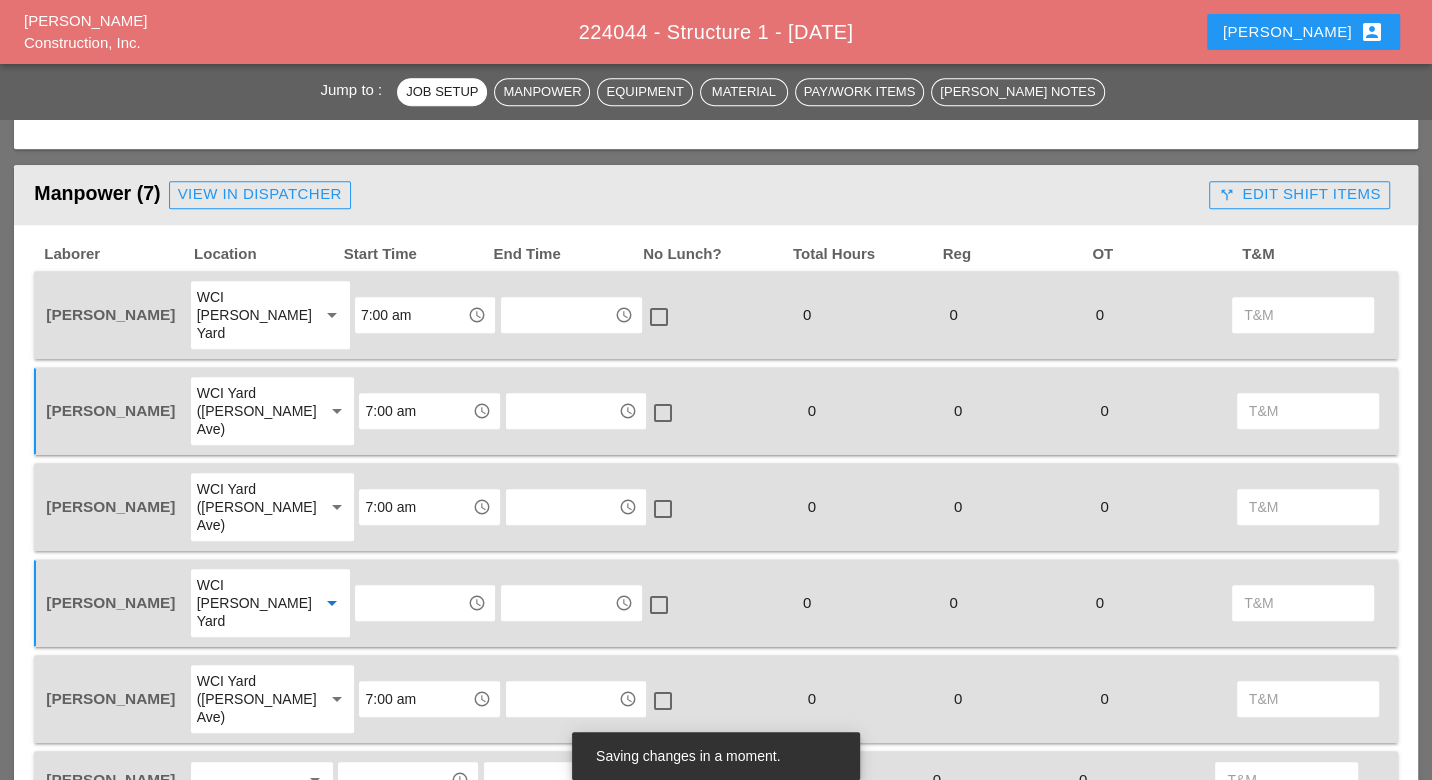 click at bounding box center [411, 603] 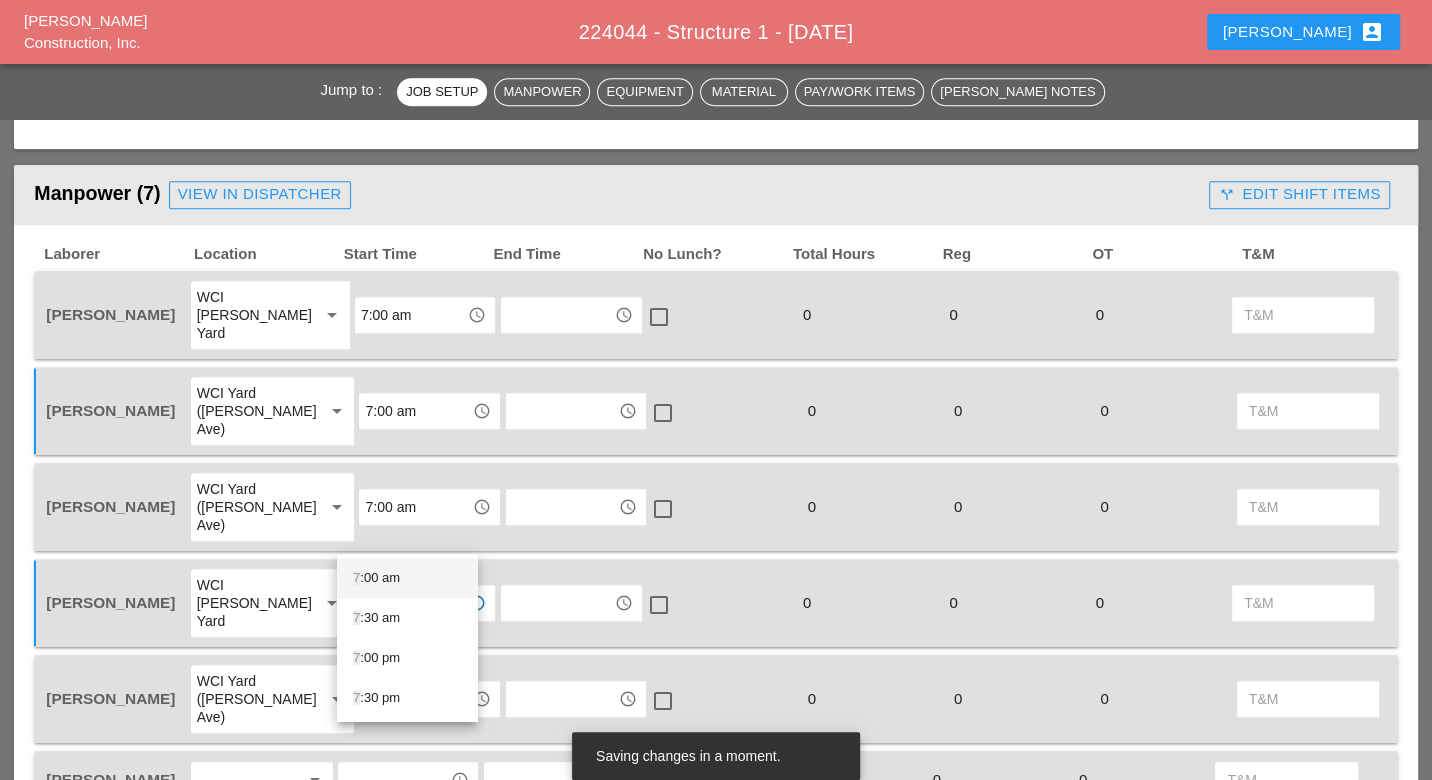 click on "7 :00 am" at bounding box center (407, 578) 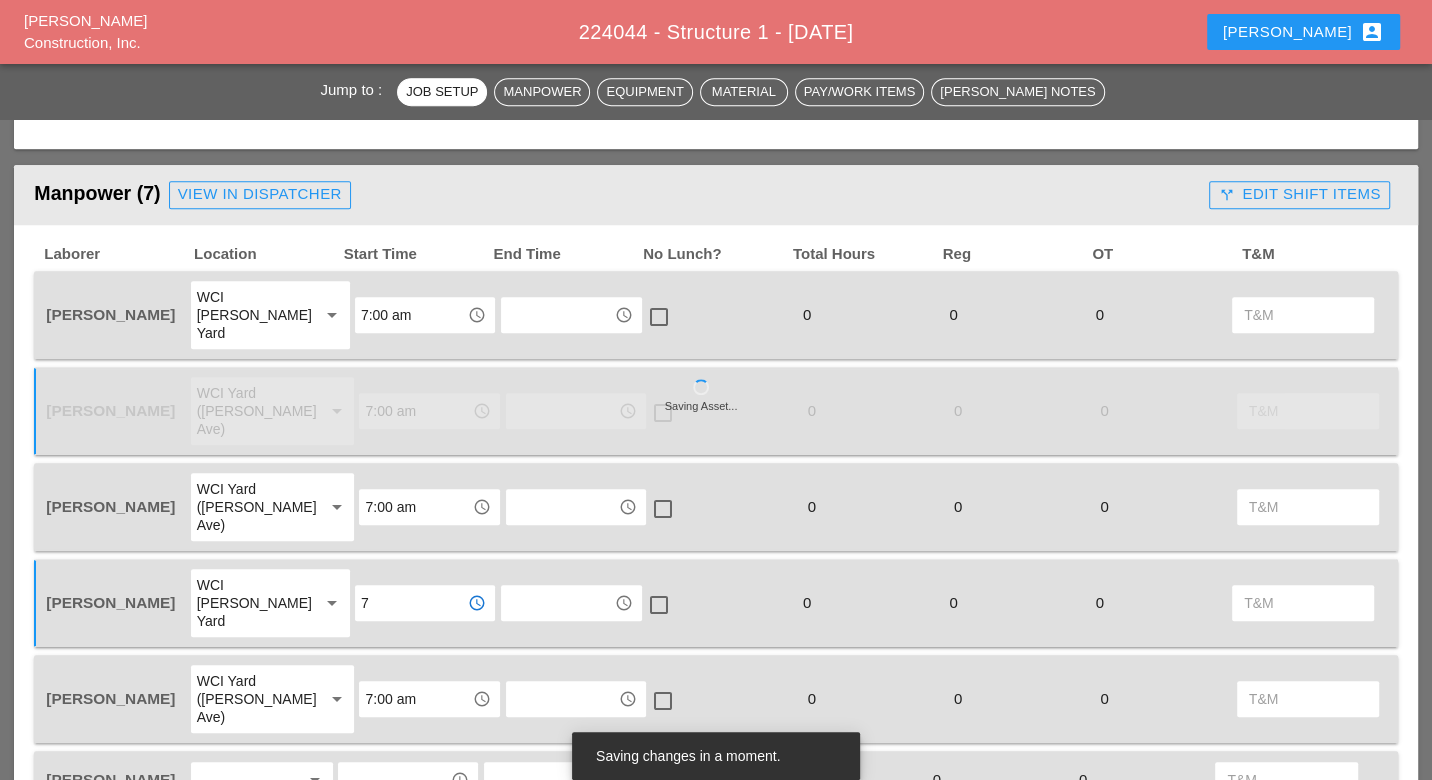 scroll, scrollTop: 1000, scrollLeft: 0, axis: vertical 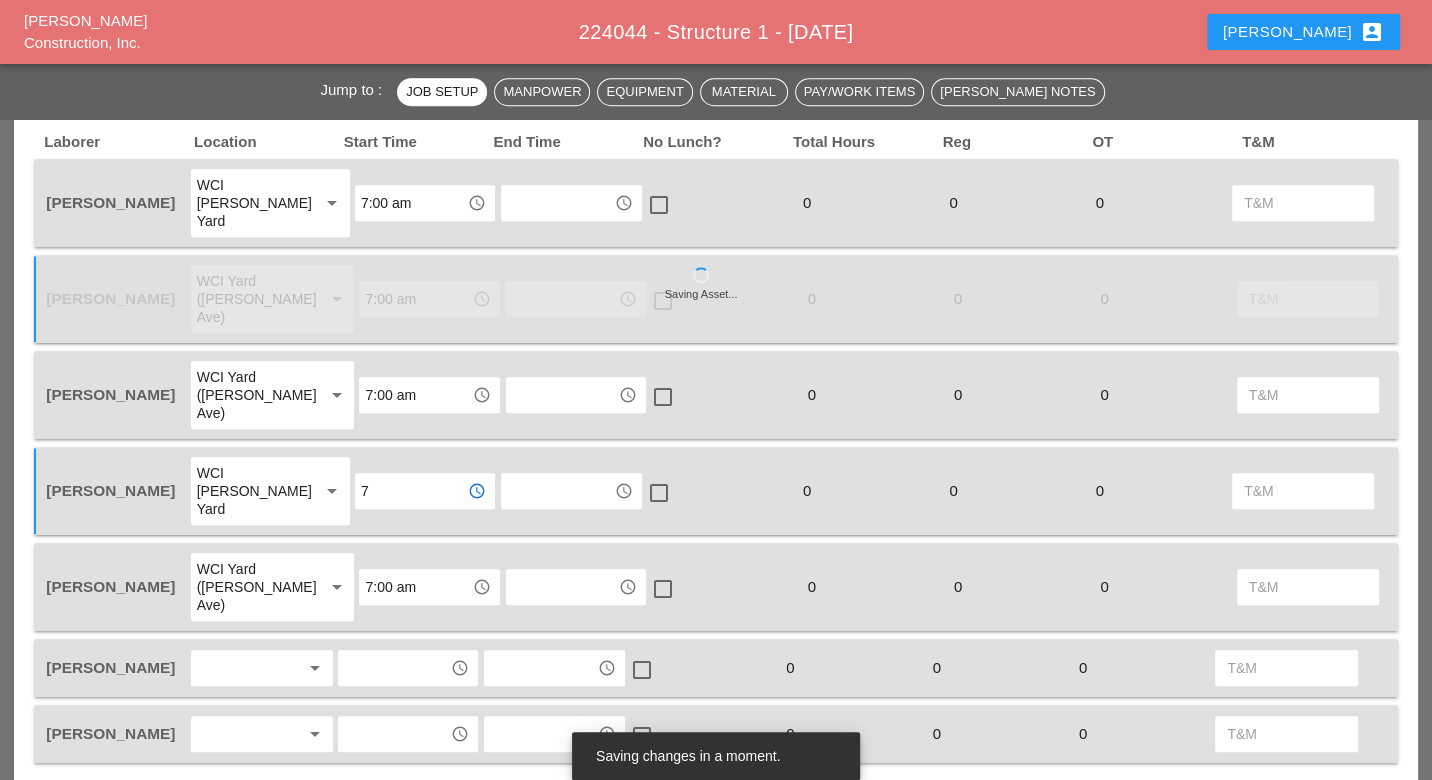 type on "7:00 am" 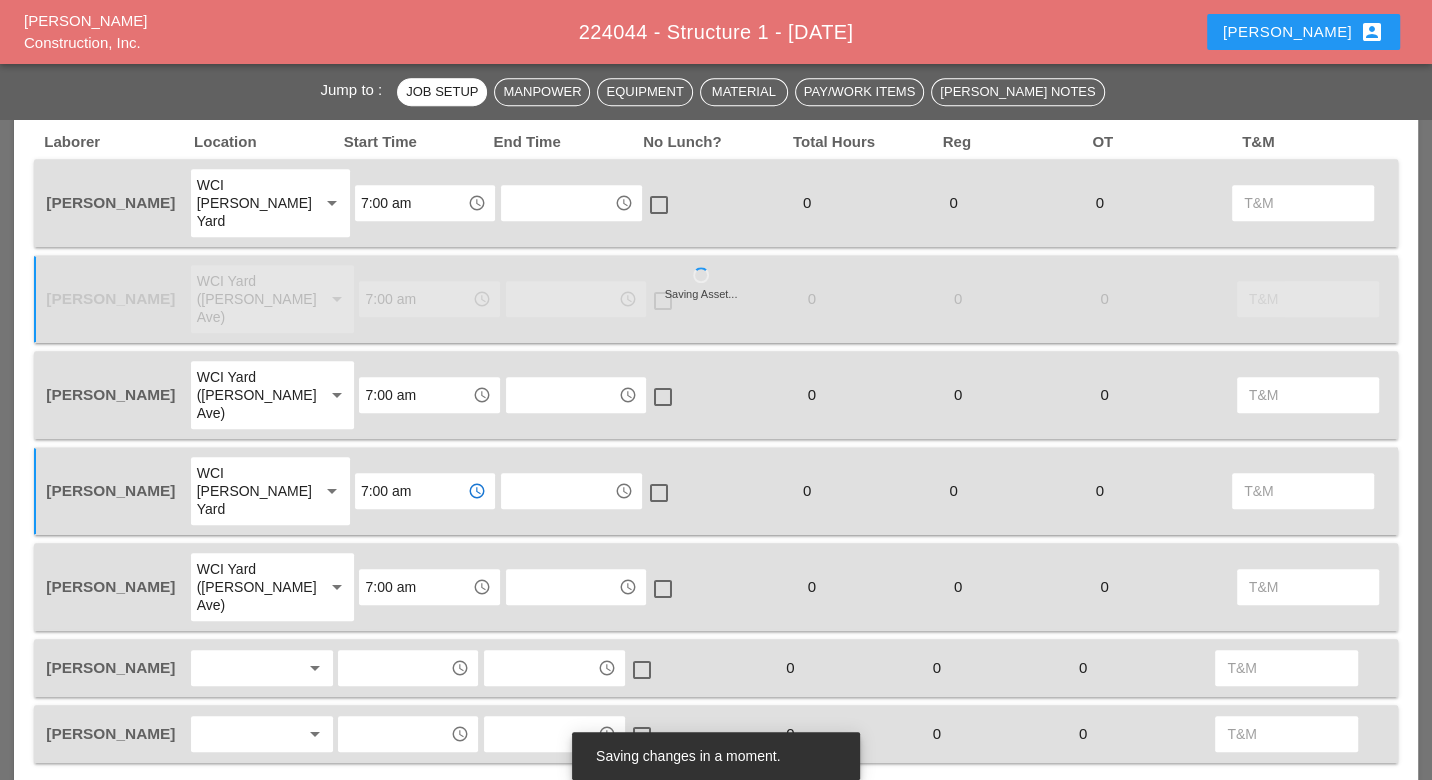 click at bounding box center [248, 668] 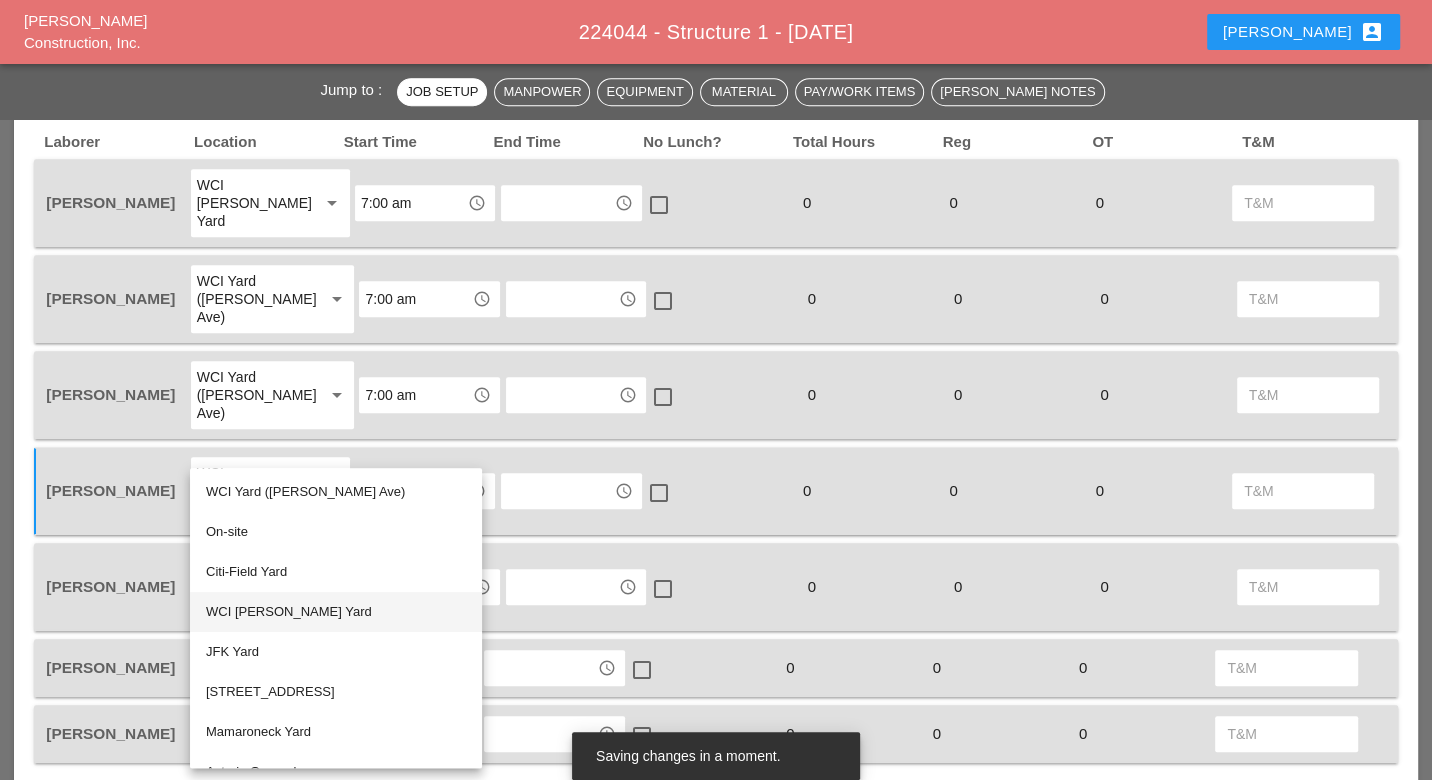 click on "WCI [PERSON_NAME] Yard" at bounding box center (336, 612) 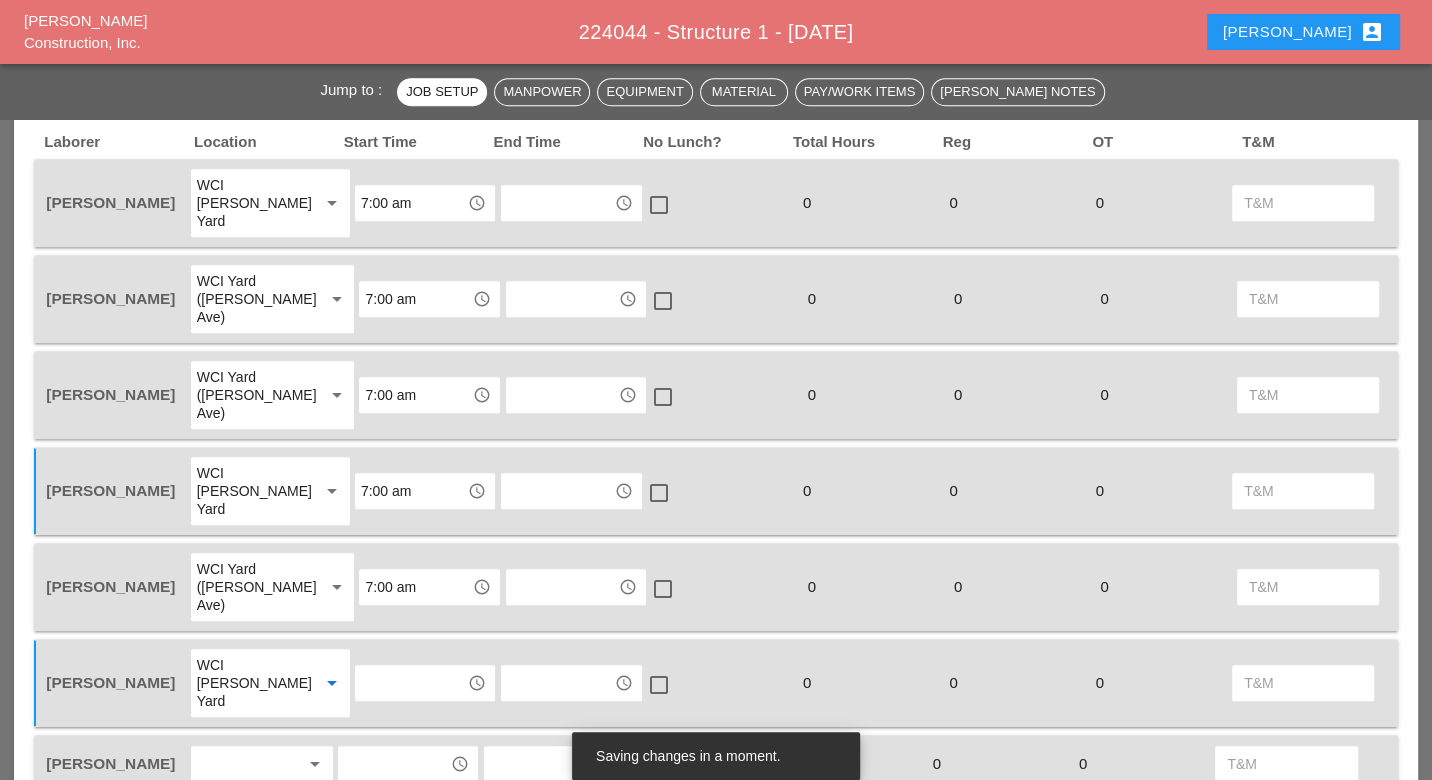 click at bounding box center (411, 683) 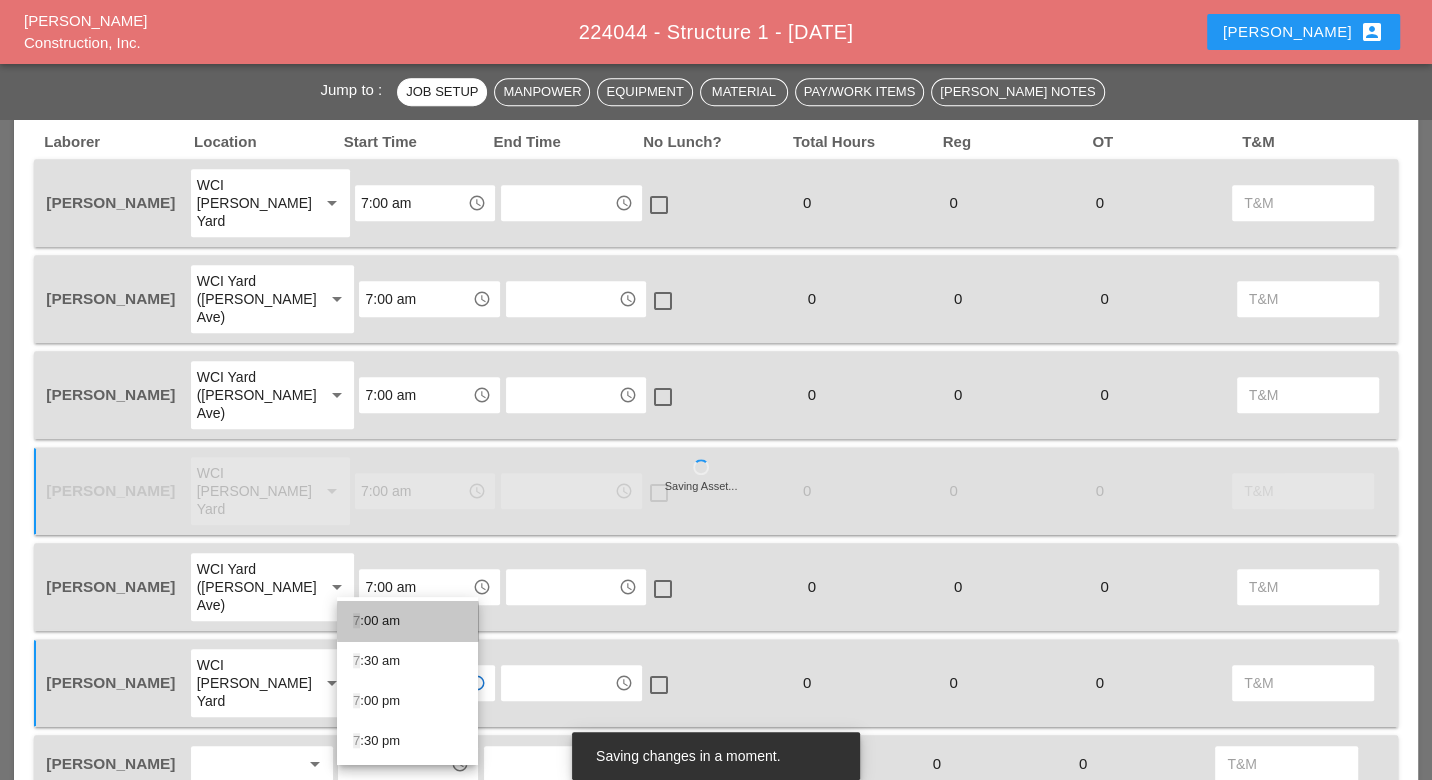 click on "7 :00 am" at bounding box center (407, 621) 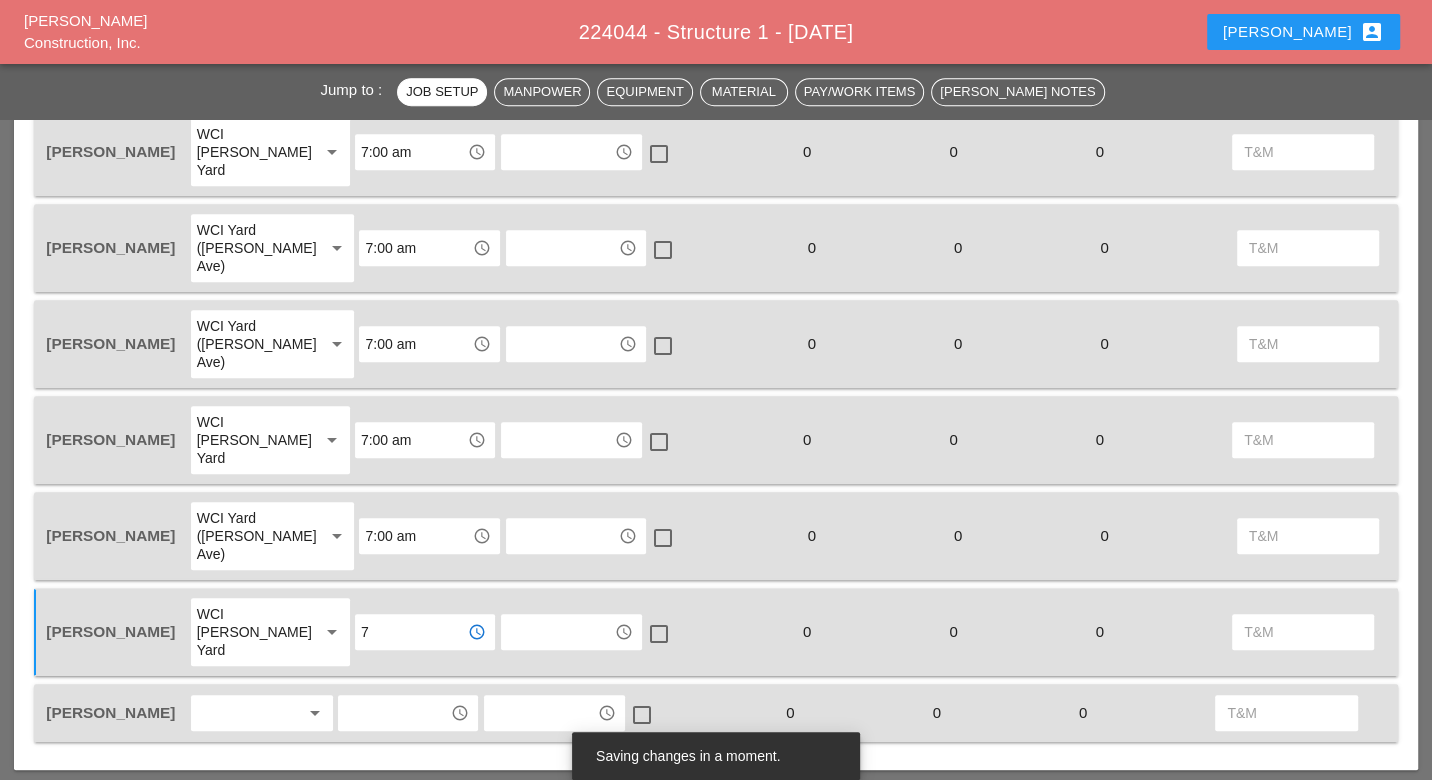 scroll, scrollTop: 1111, scrollLeft: 0, axis: vertical 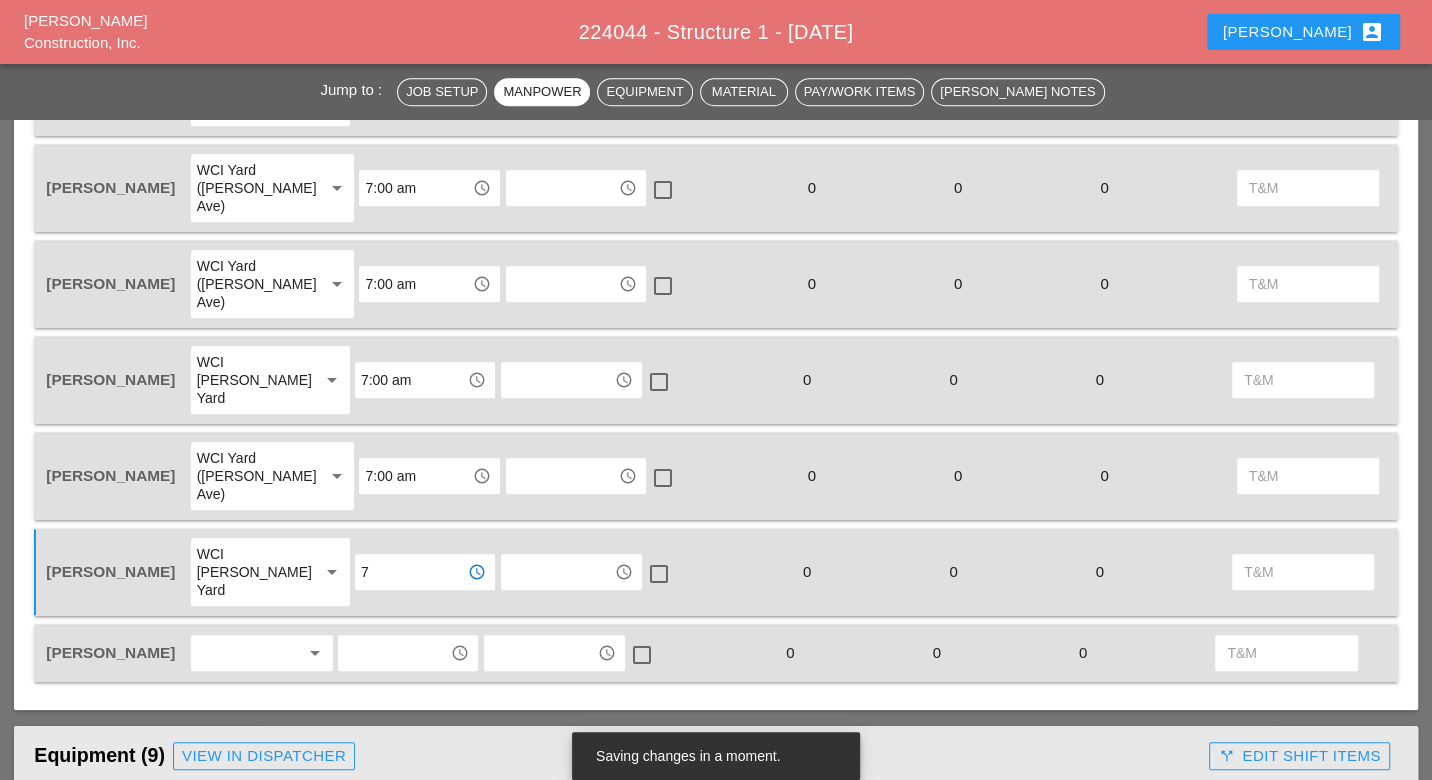 type on "7:00 am" 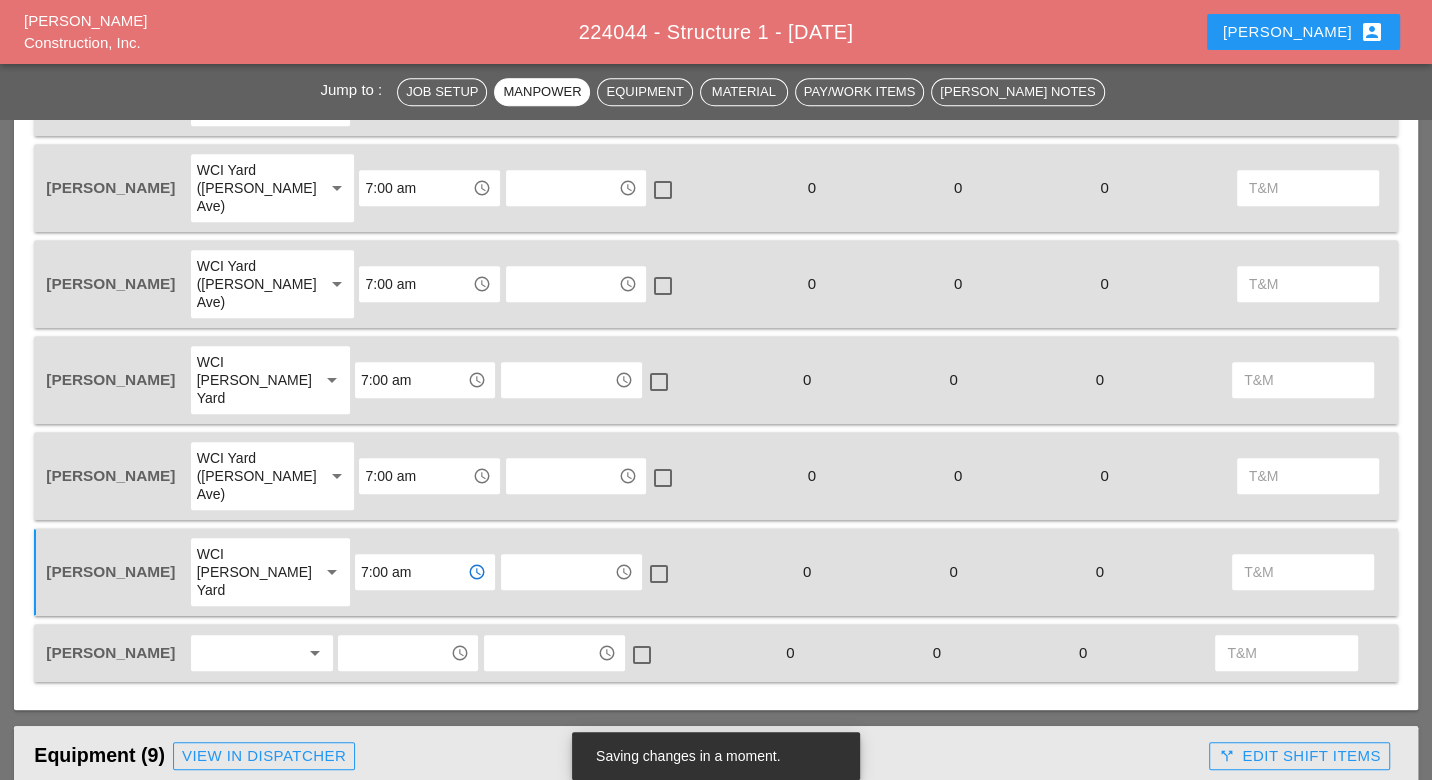 click at bounding box center (248, 653) 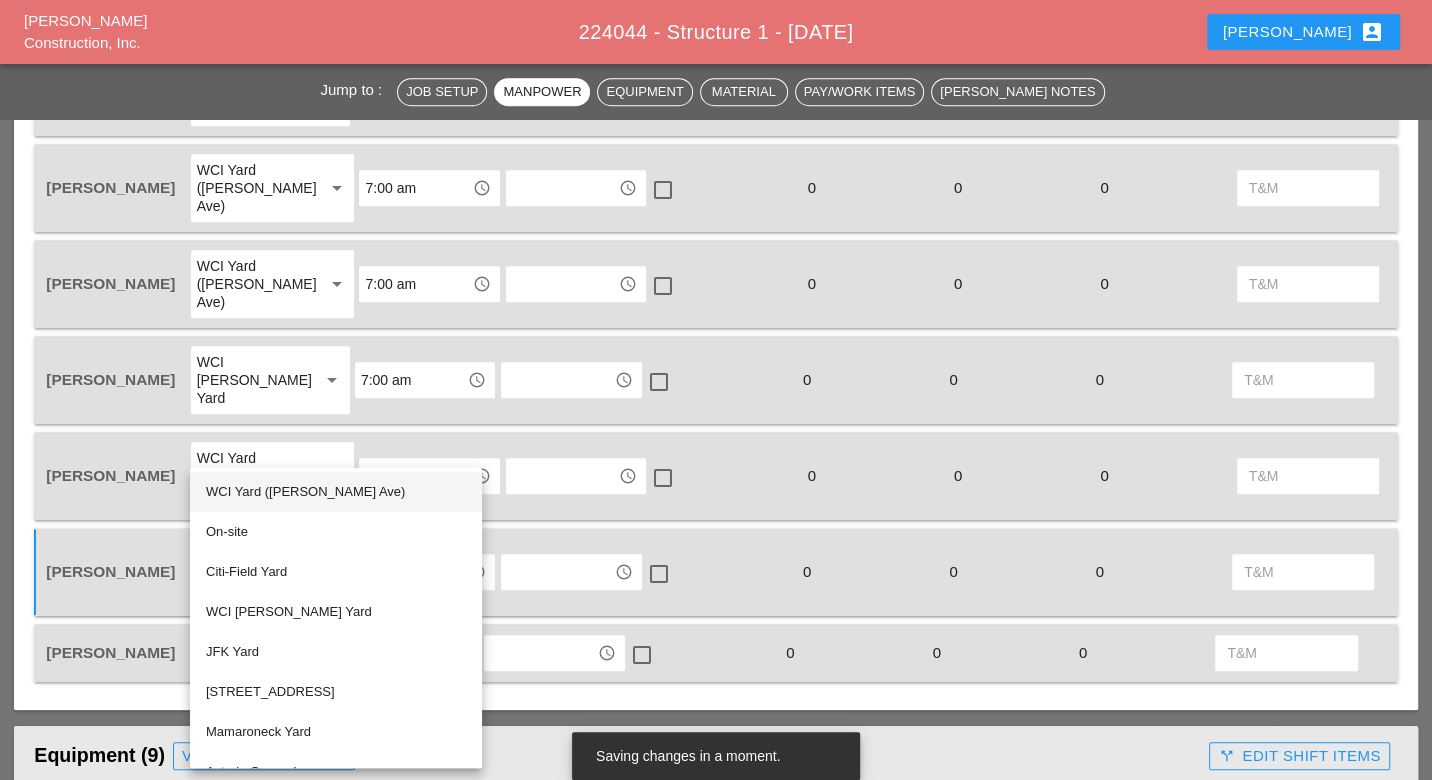 click on "WCI Yard ([PERSON_NAME] Ave)" at bounding box center (336, 492) 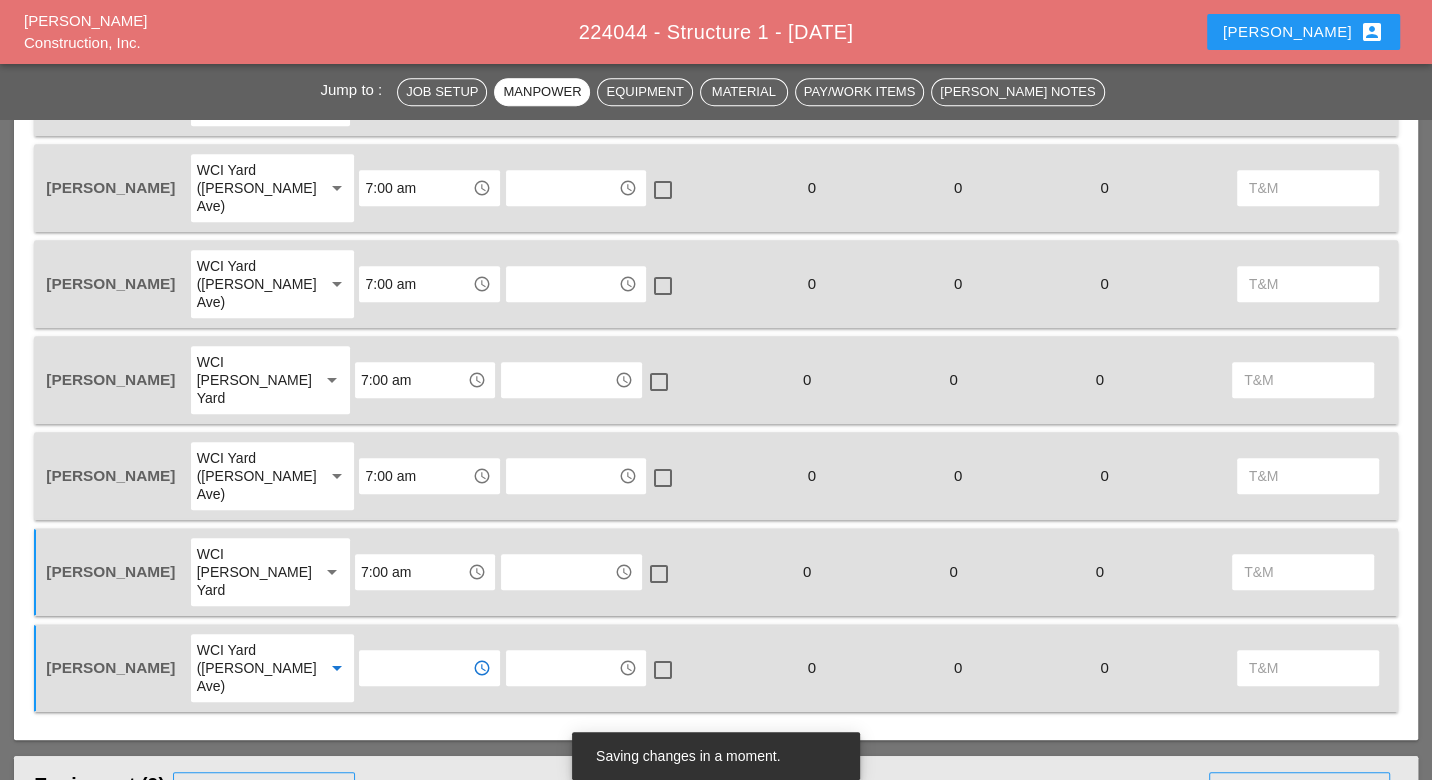 click at bounding box center [415, 668] 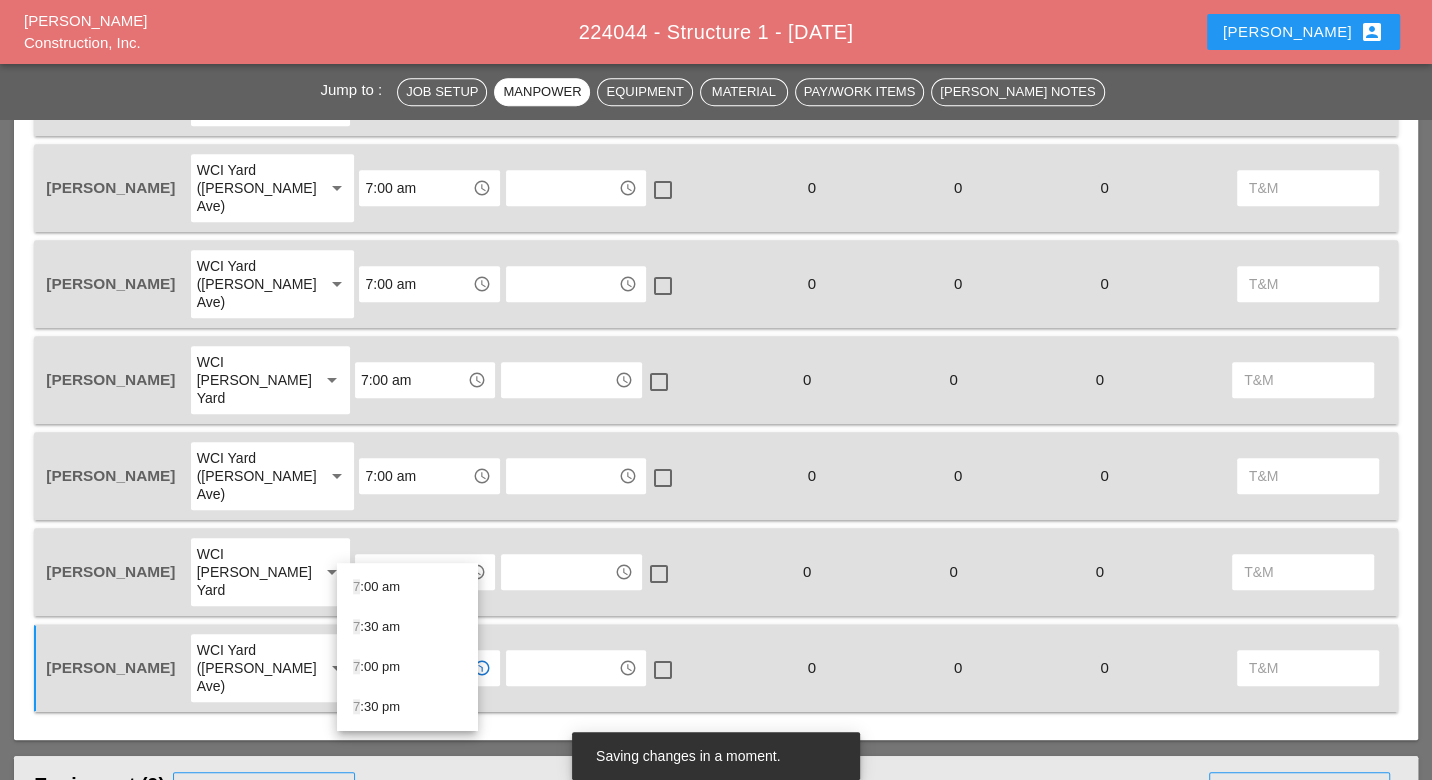 click on "7 :00 am" at bounding box center [407, 587] 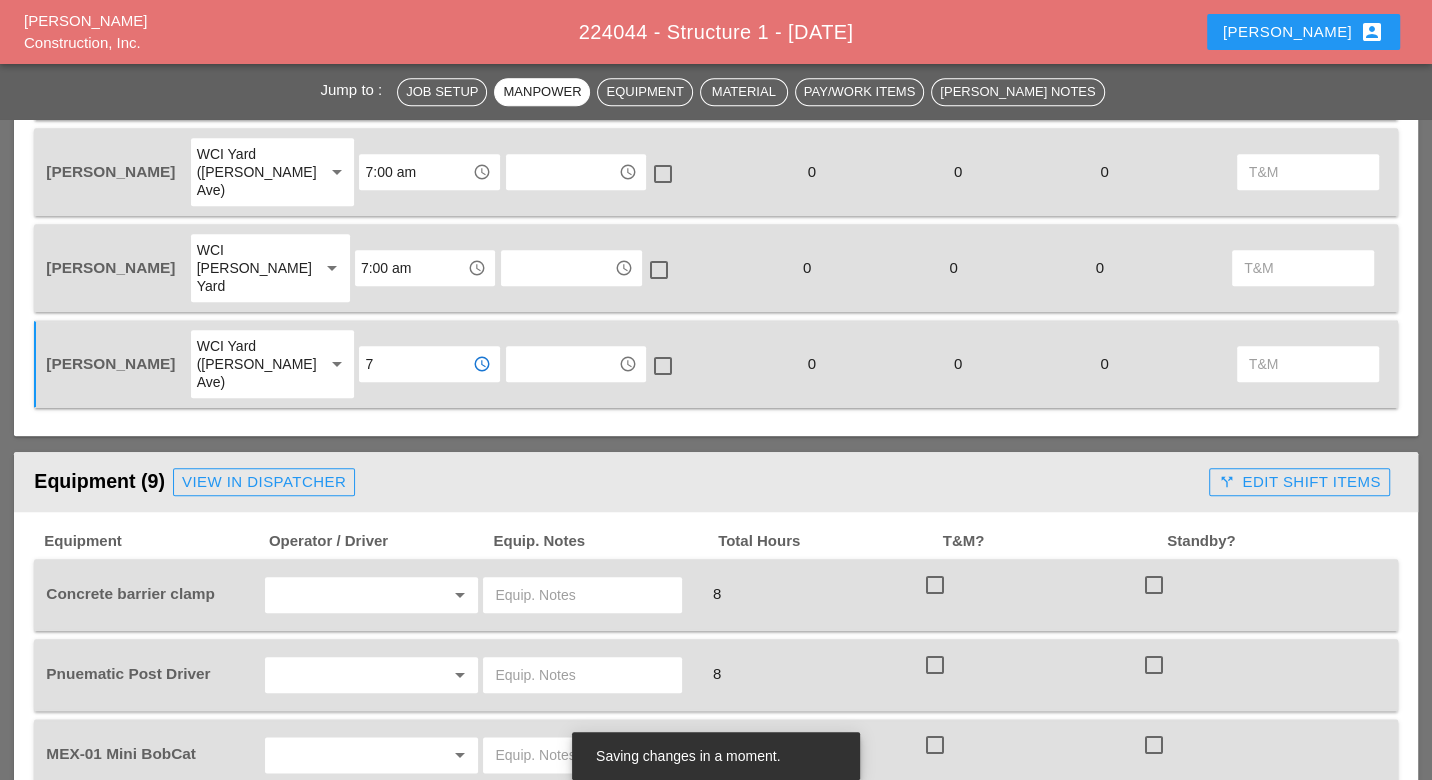 scroll, scrollTop: 1444, scrollLeft: 0, axis: vertical 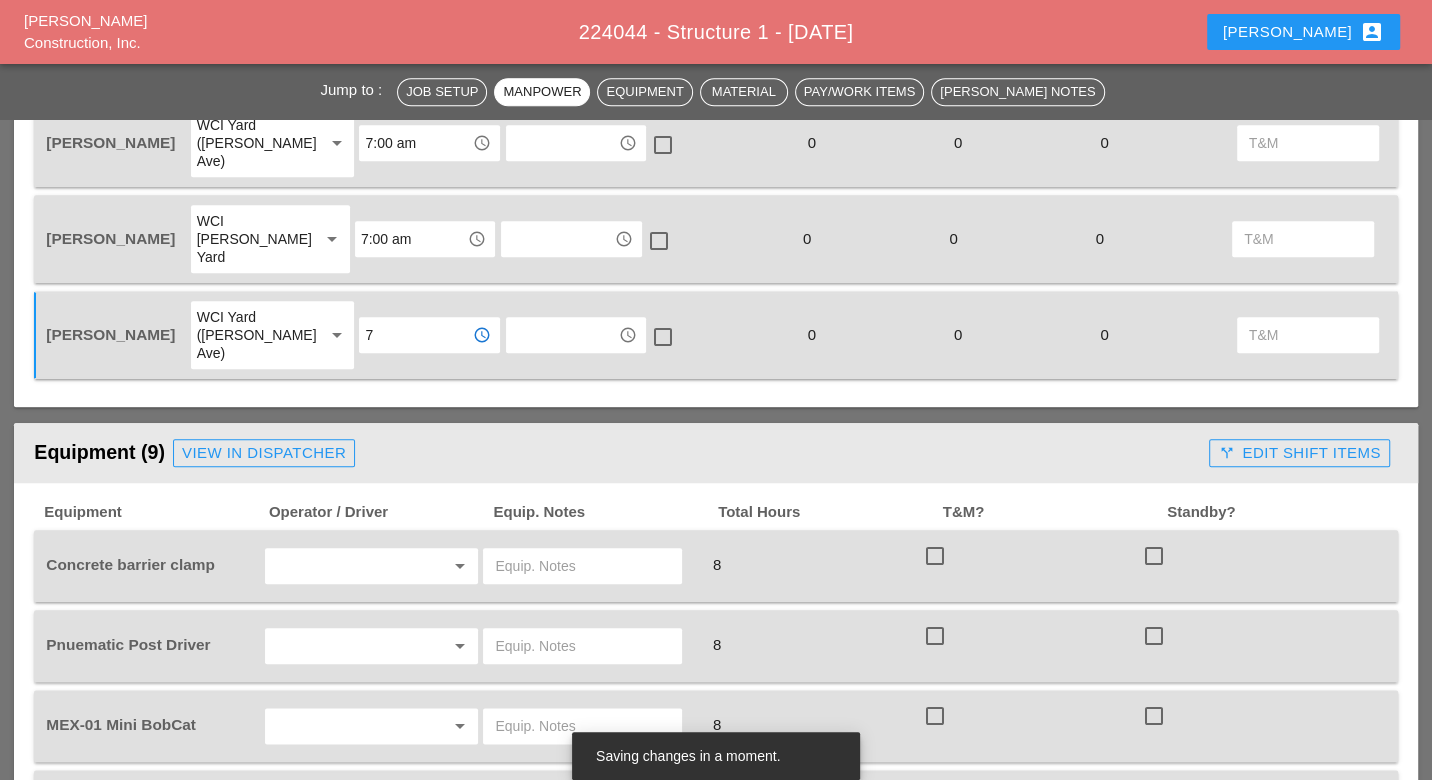 type on "7:00 am" 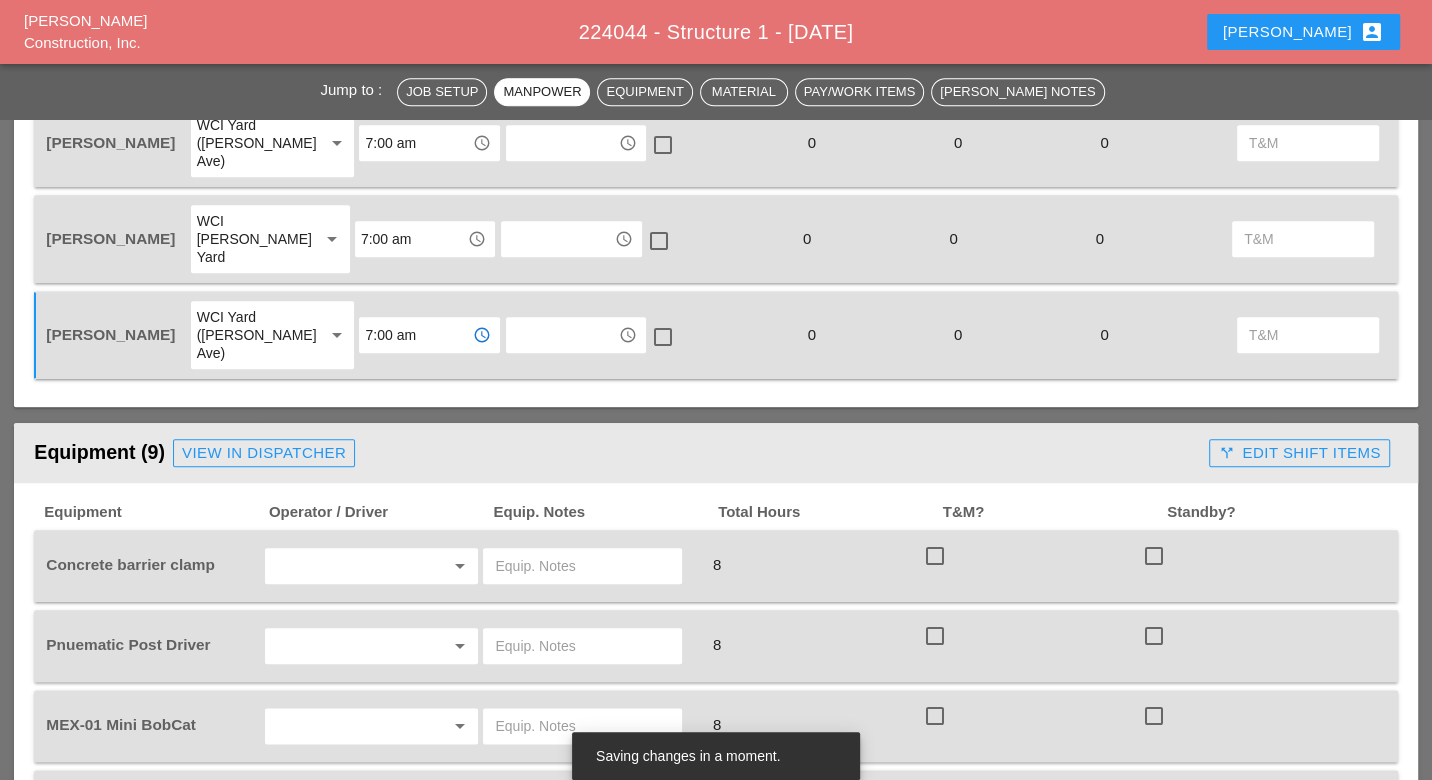 click at bounding box center (344, 566) 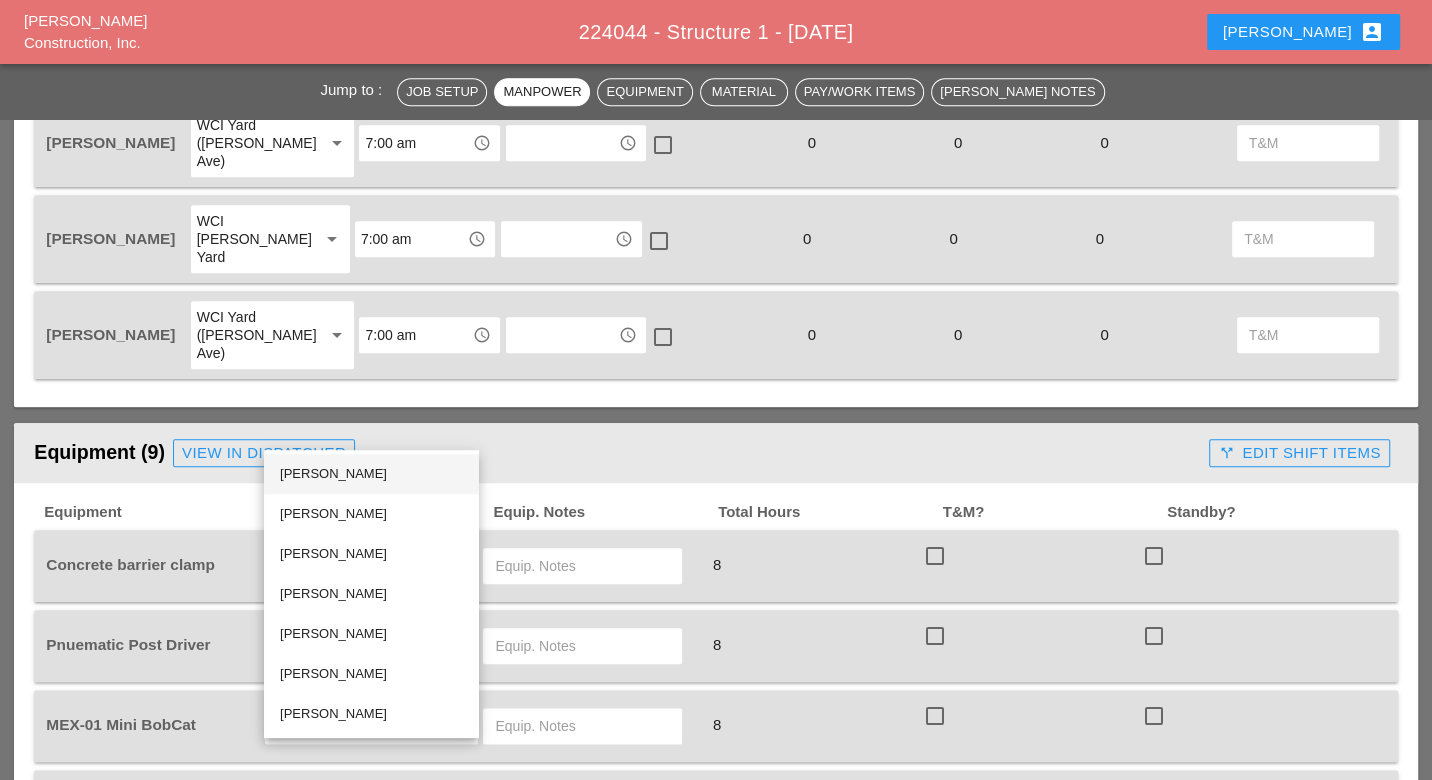 click on "[PERSON_NAME]" at bounding box center (371, 474) 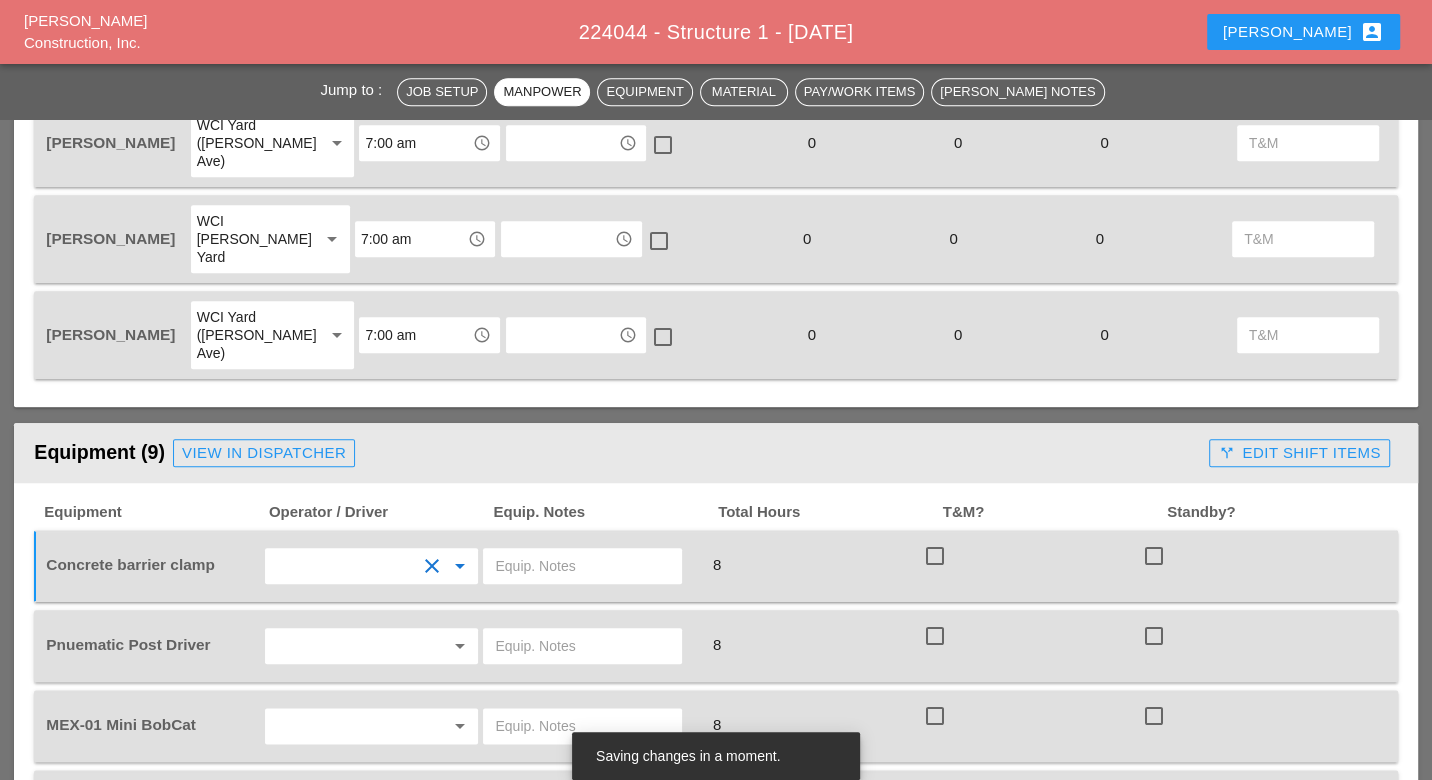 click at bounding box center [582, 566] 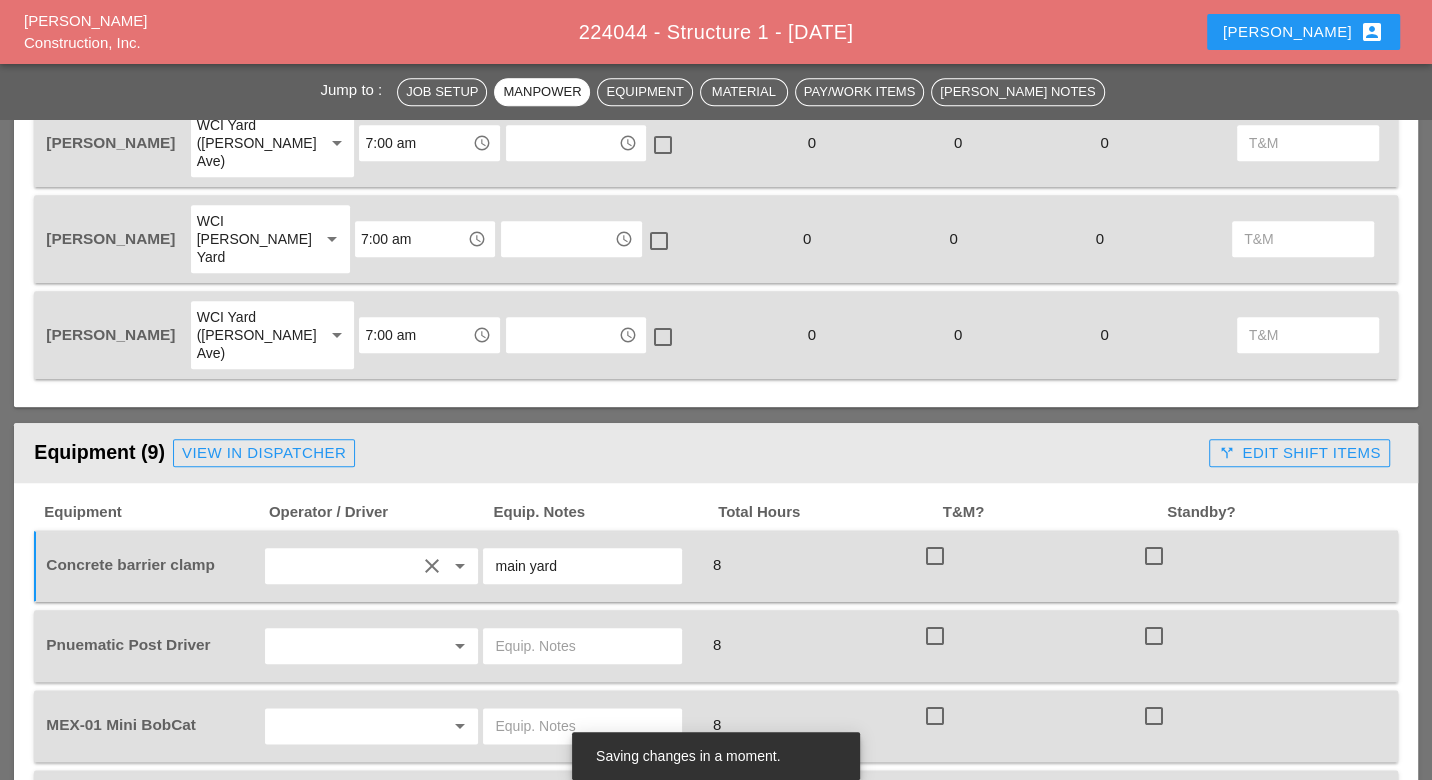 type on "main yard" 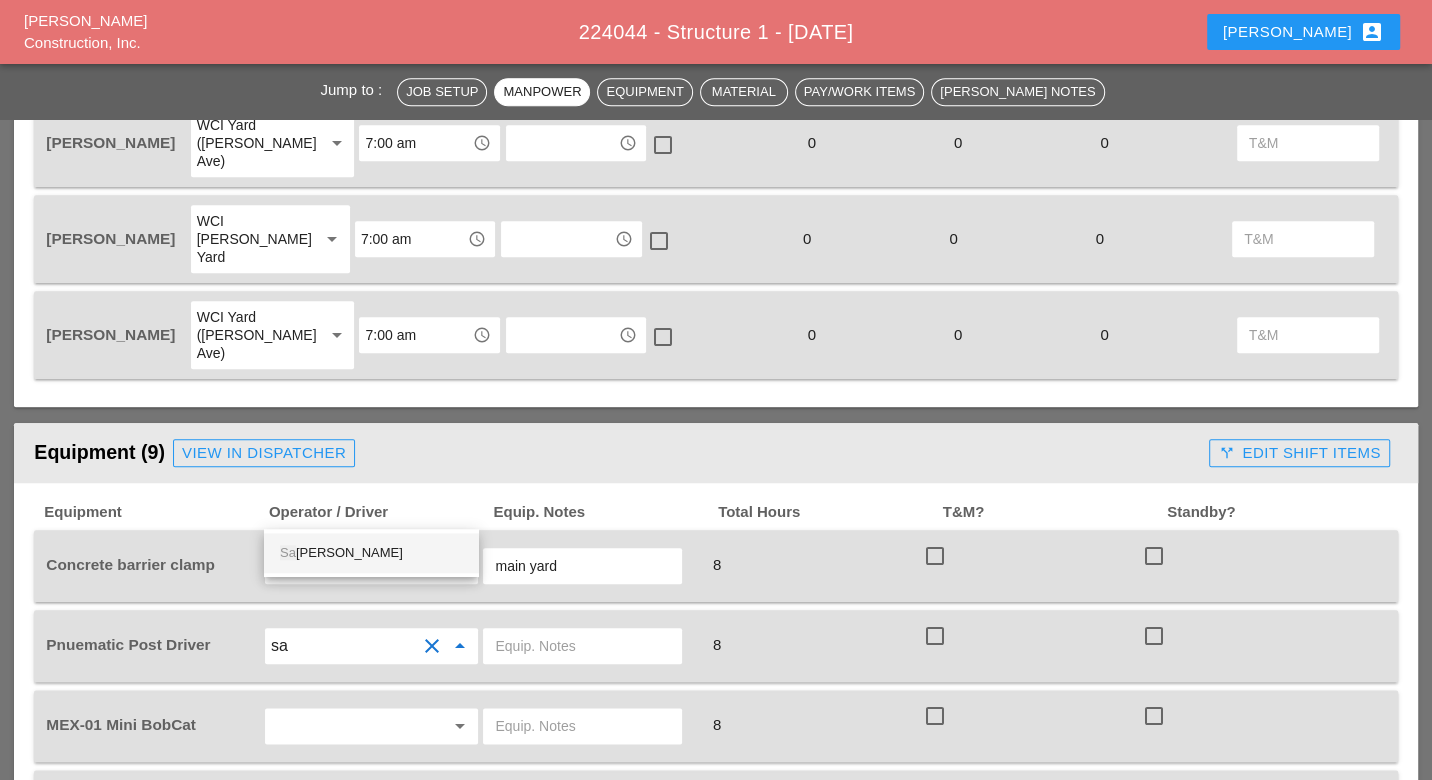 click on "Sa ntiago Suarez" at bounding box center (371, 553) 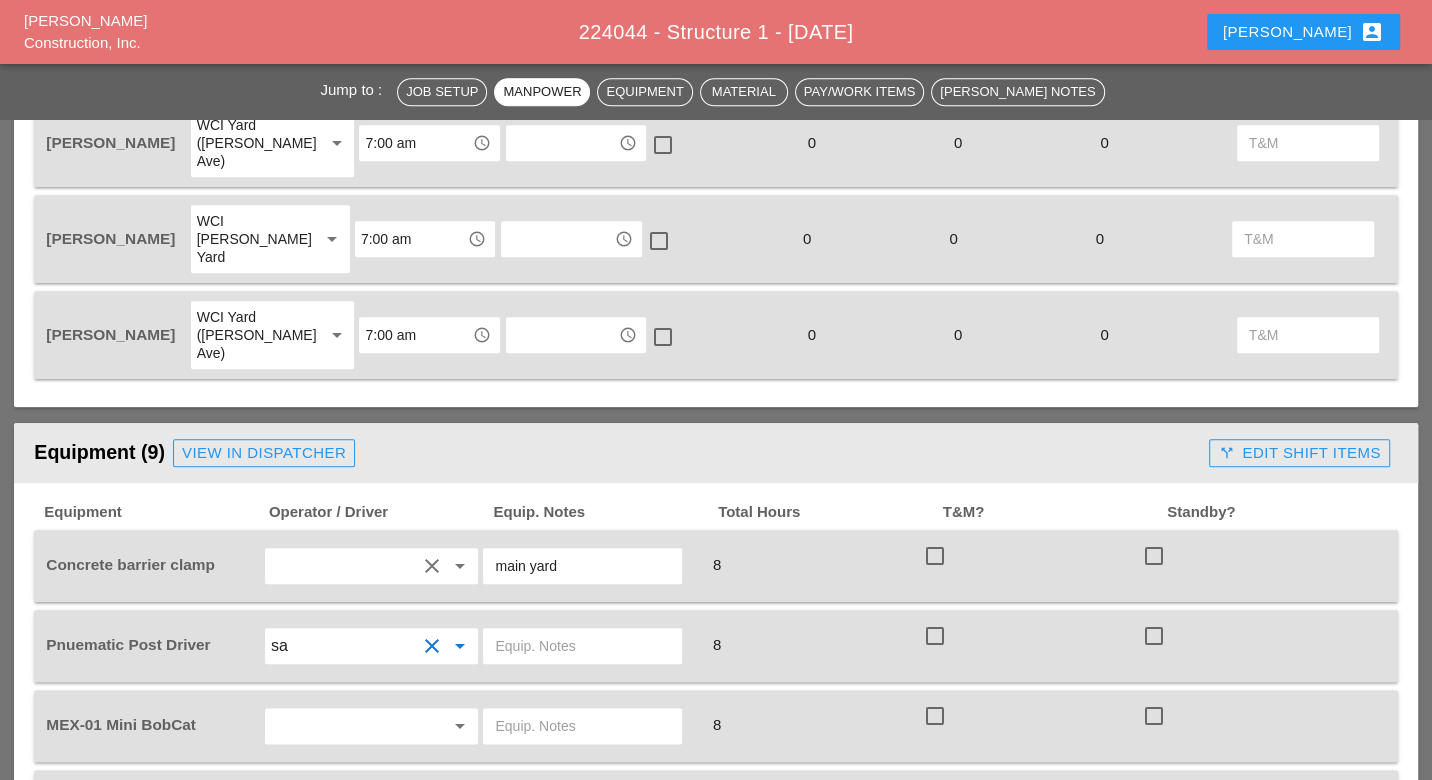 type on "[PERSON_NAME]" 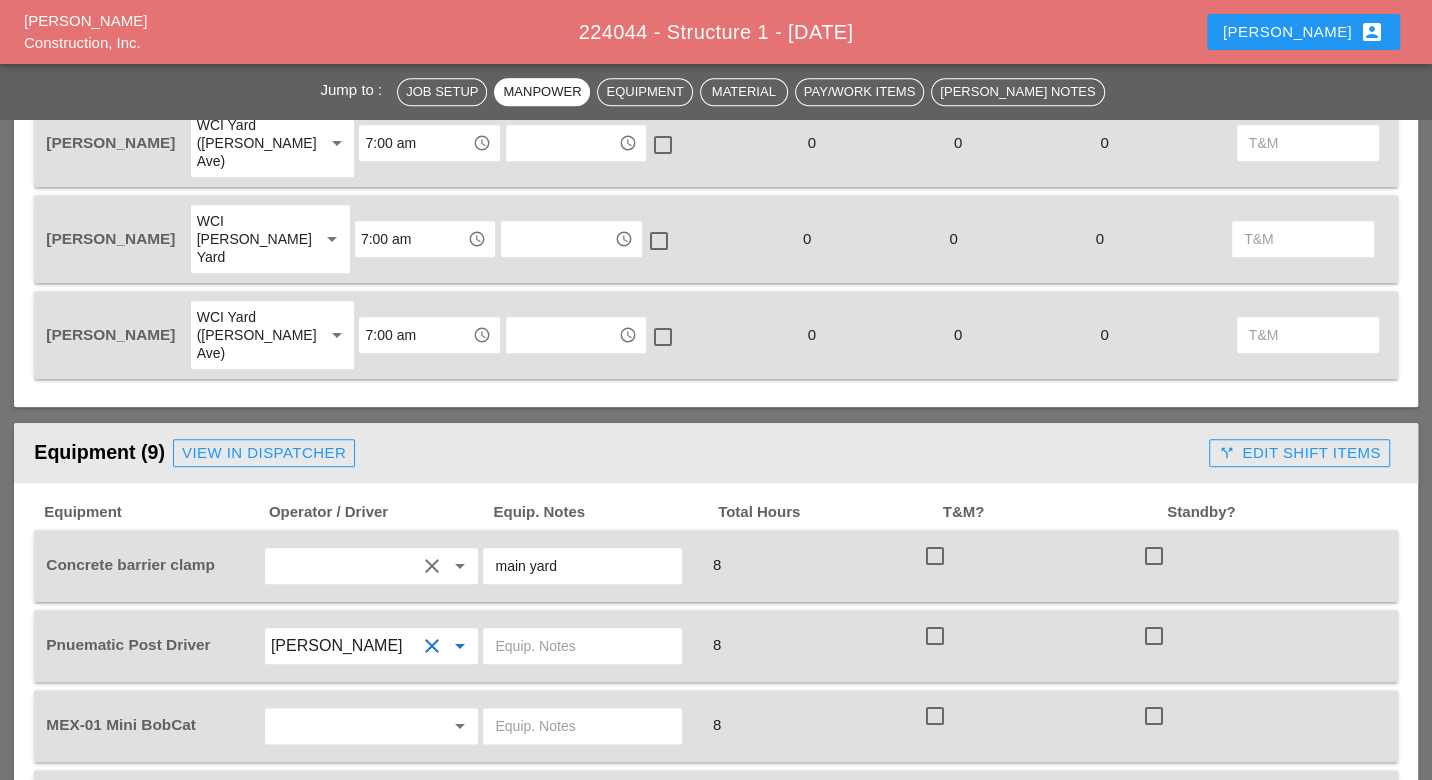 click at bounding box center [582, 646] 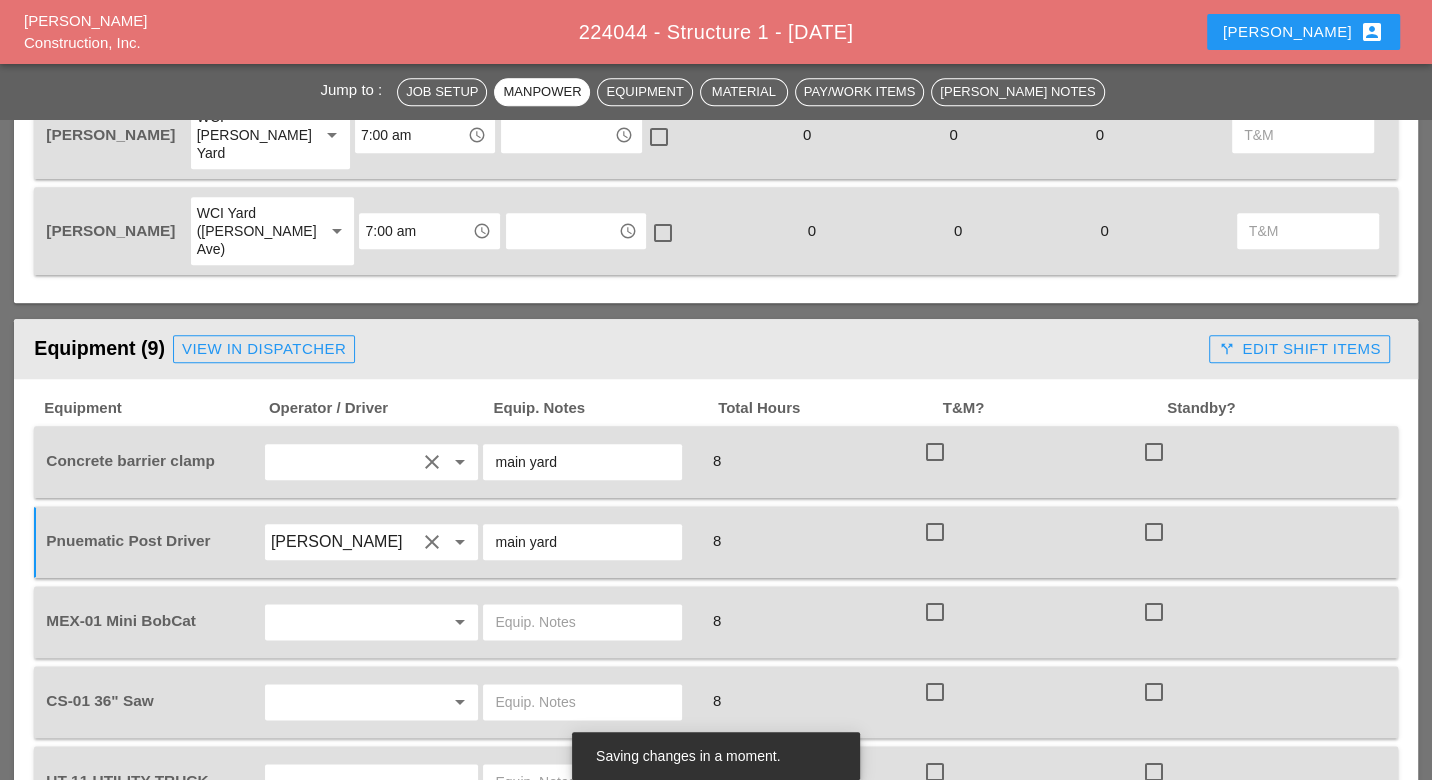 scroll, scrollTop: 1559, scrollLeft: 0, axis: vertical 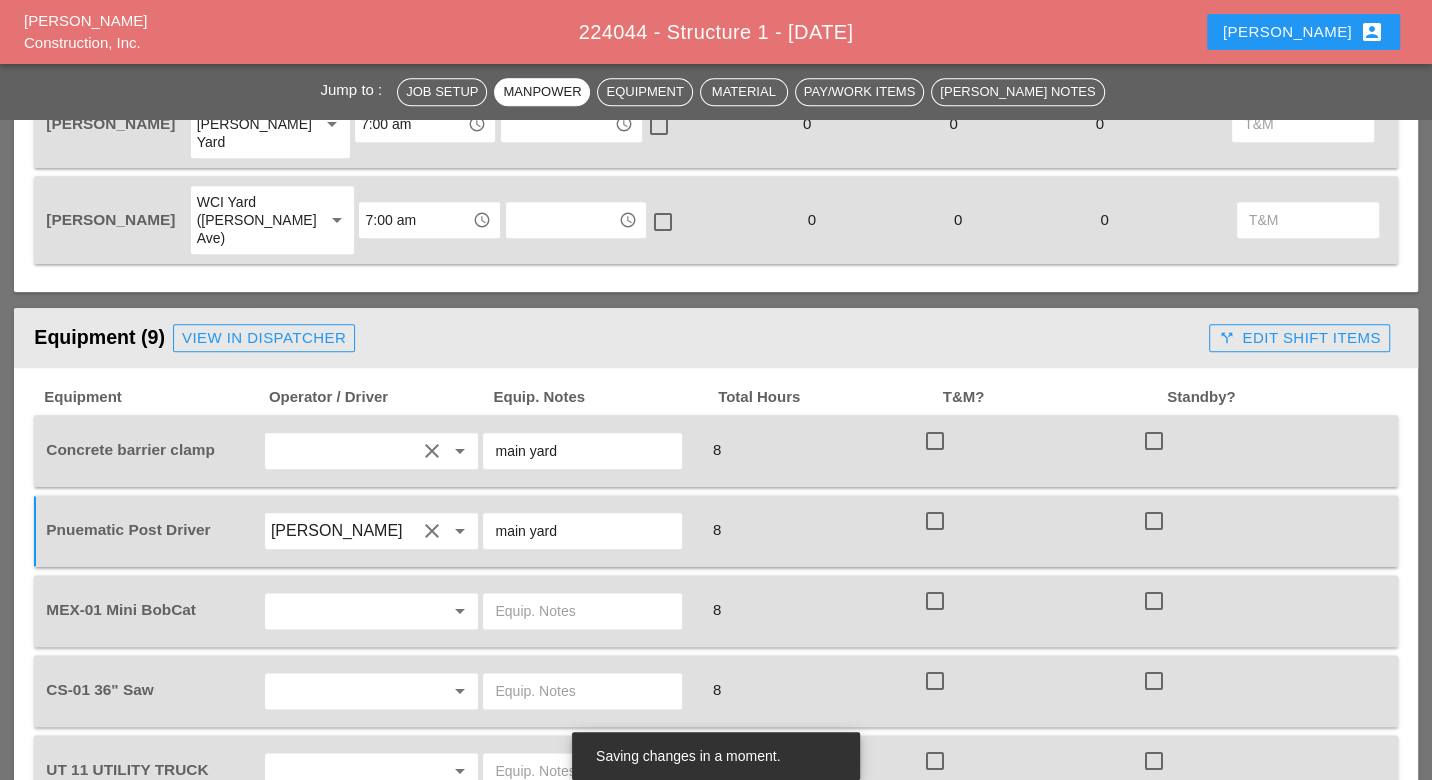 type on "main yard" 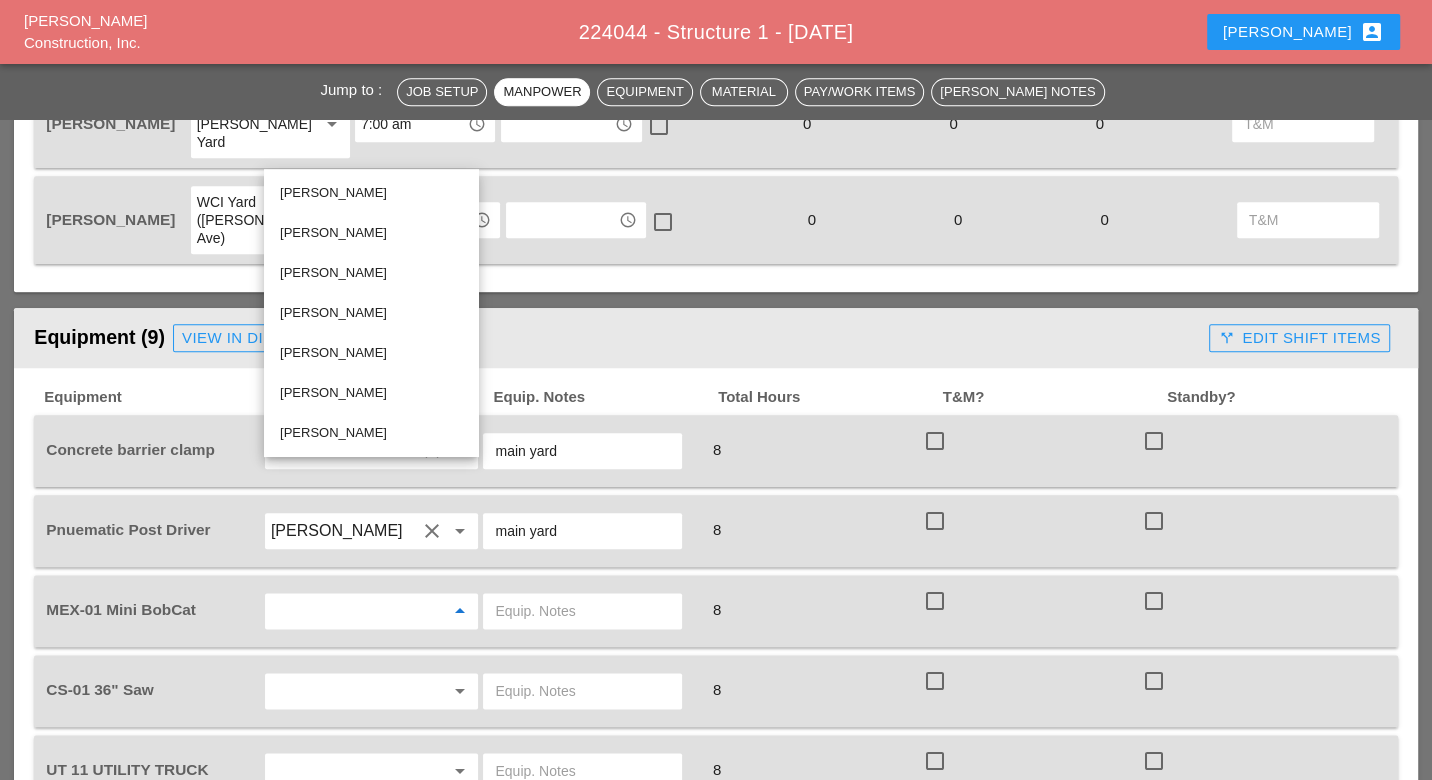 click at bounding box center (582, 611) 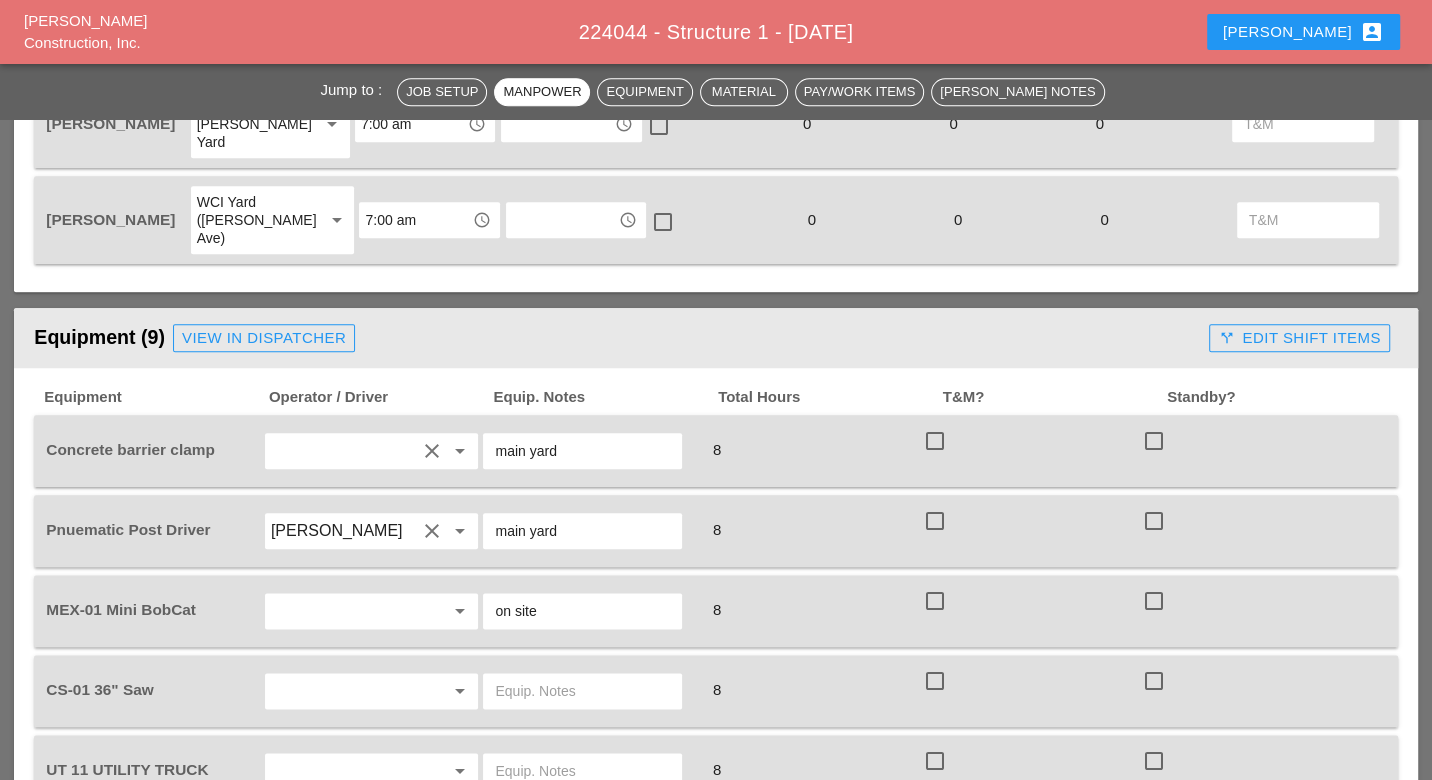 type on "on site" 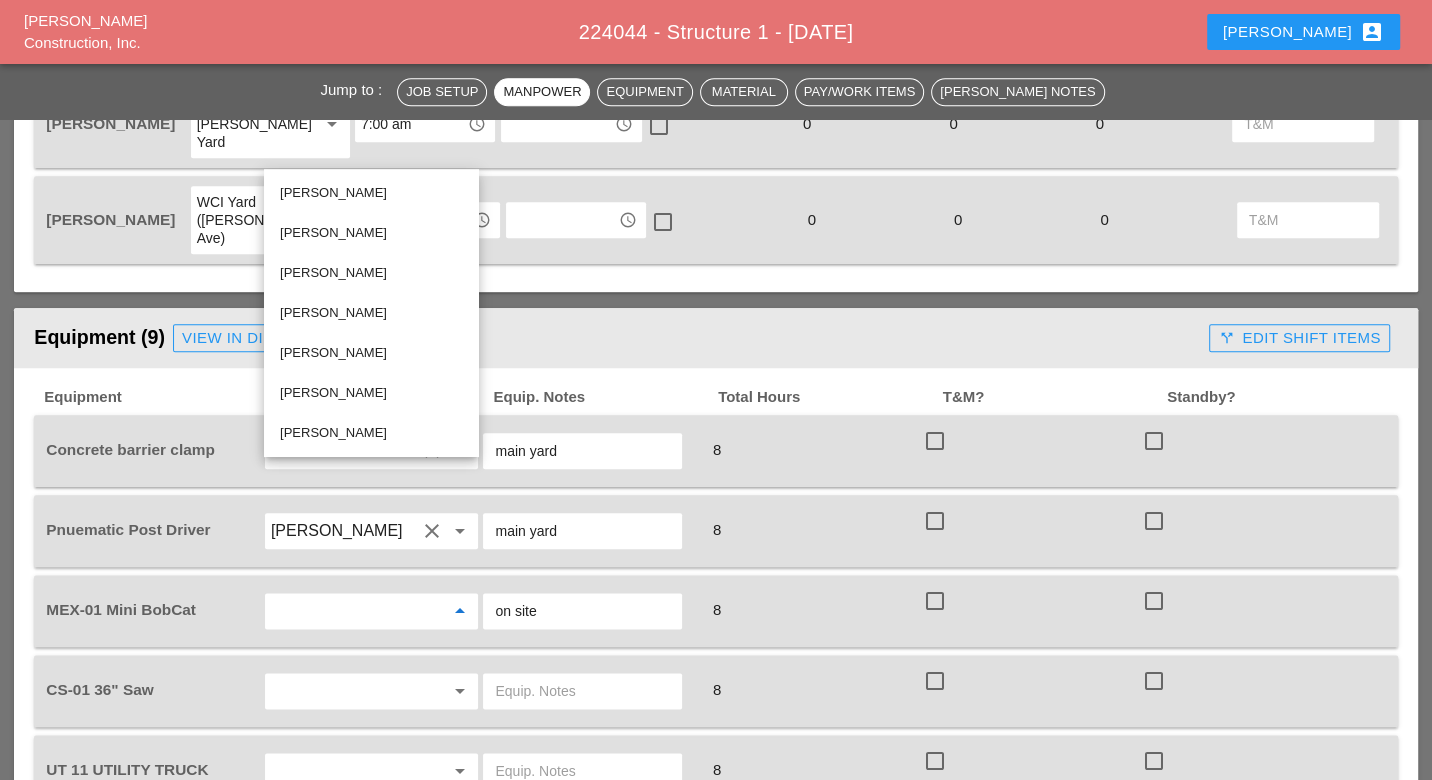 click at bounding box center (344, 691) 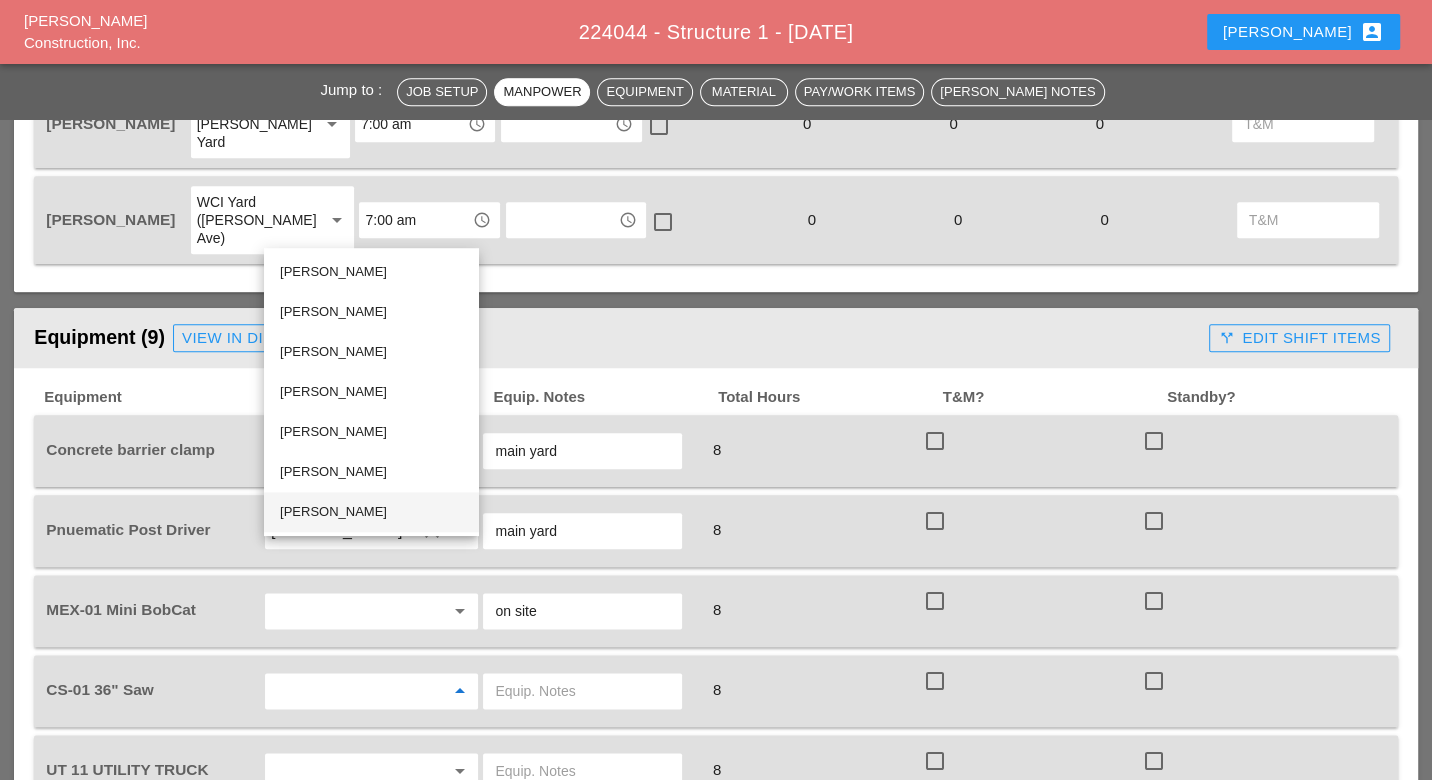 click on "[PERSON_NAME]" at bounding box center [371, 512] 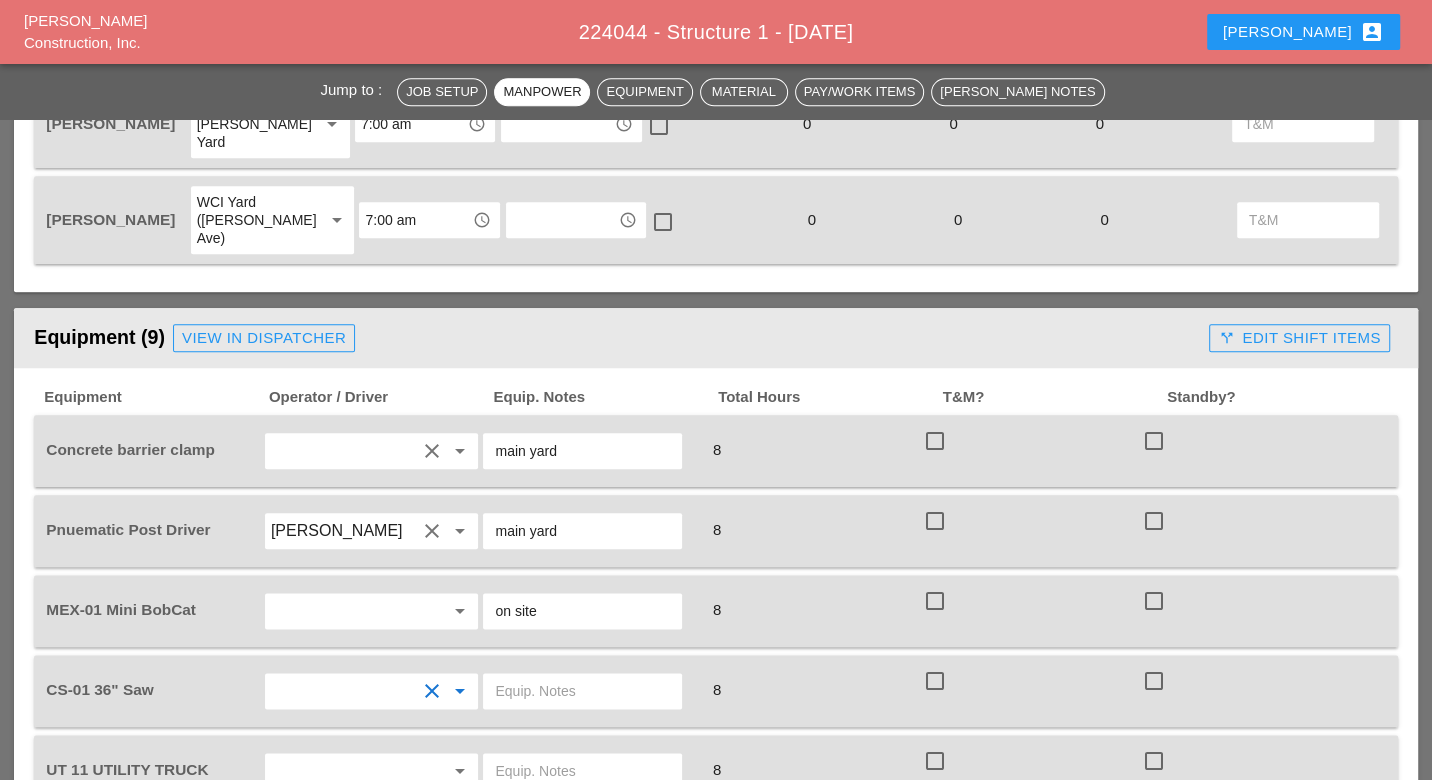 click at bounding box center [582, 691] 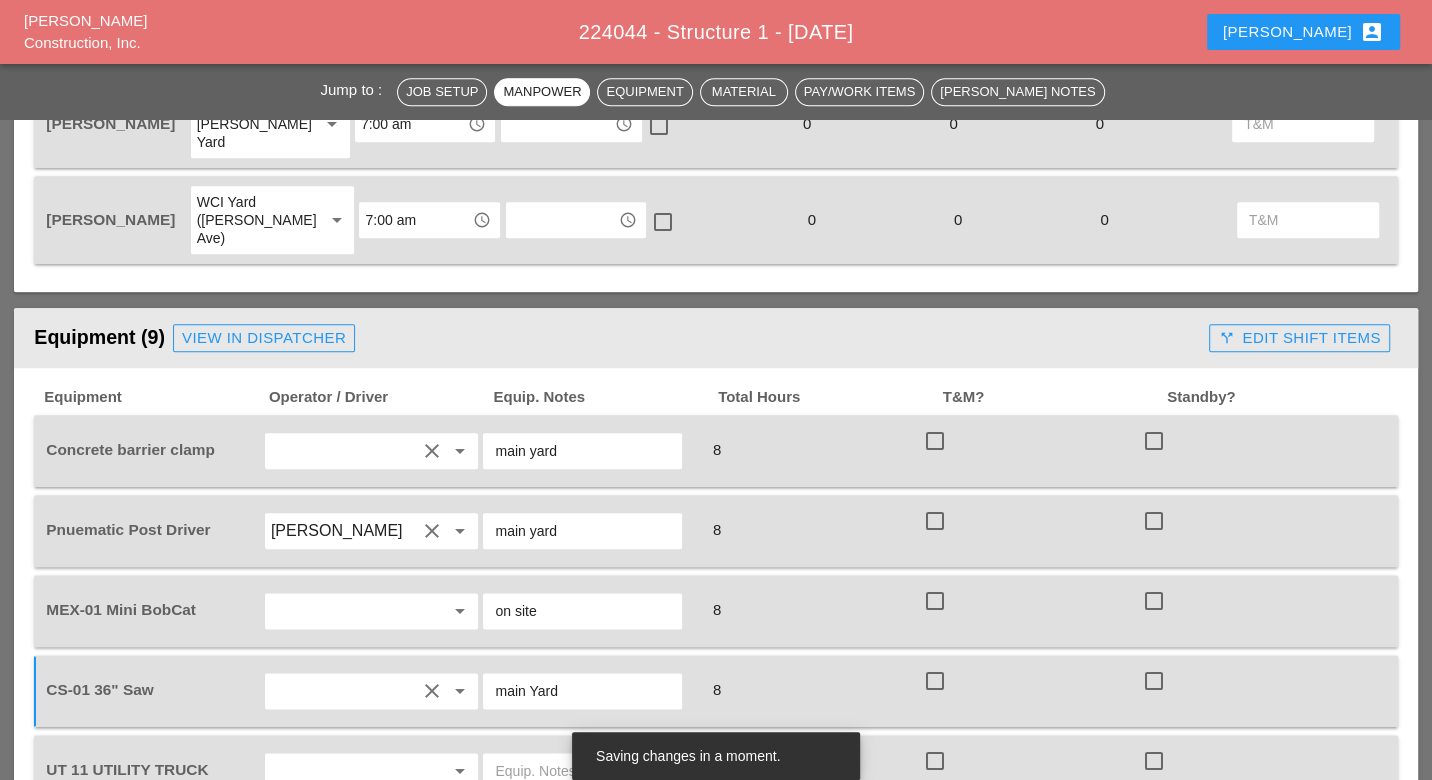 click at bounding box center (344, 691) 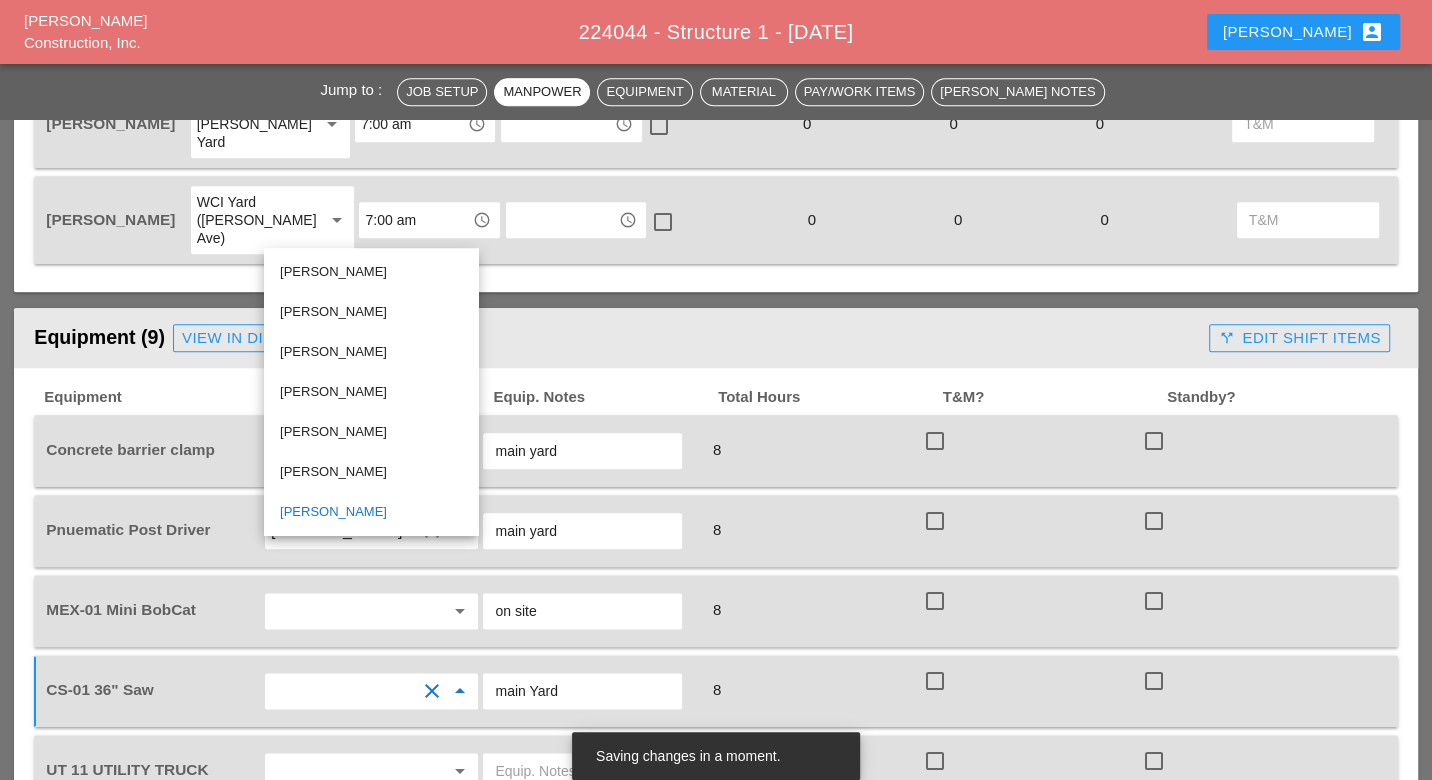 click on "main Yard" at bounding box center (582, 691) 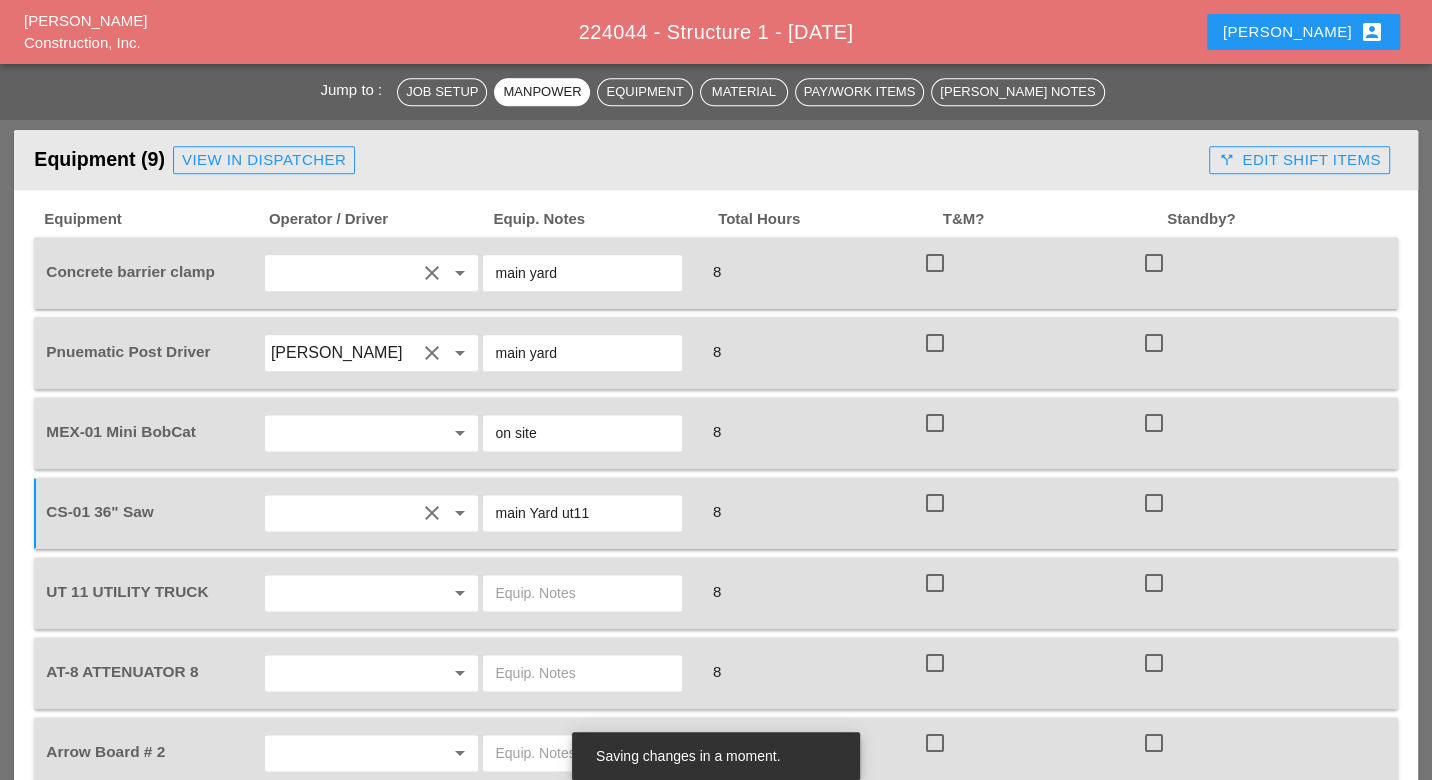 scroll, scrollTop: 1738, scrollLeft: 0, axis: vertical 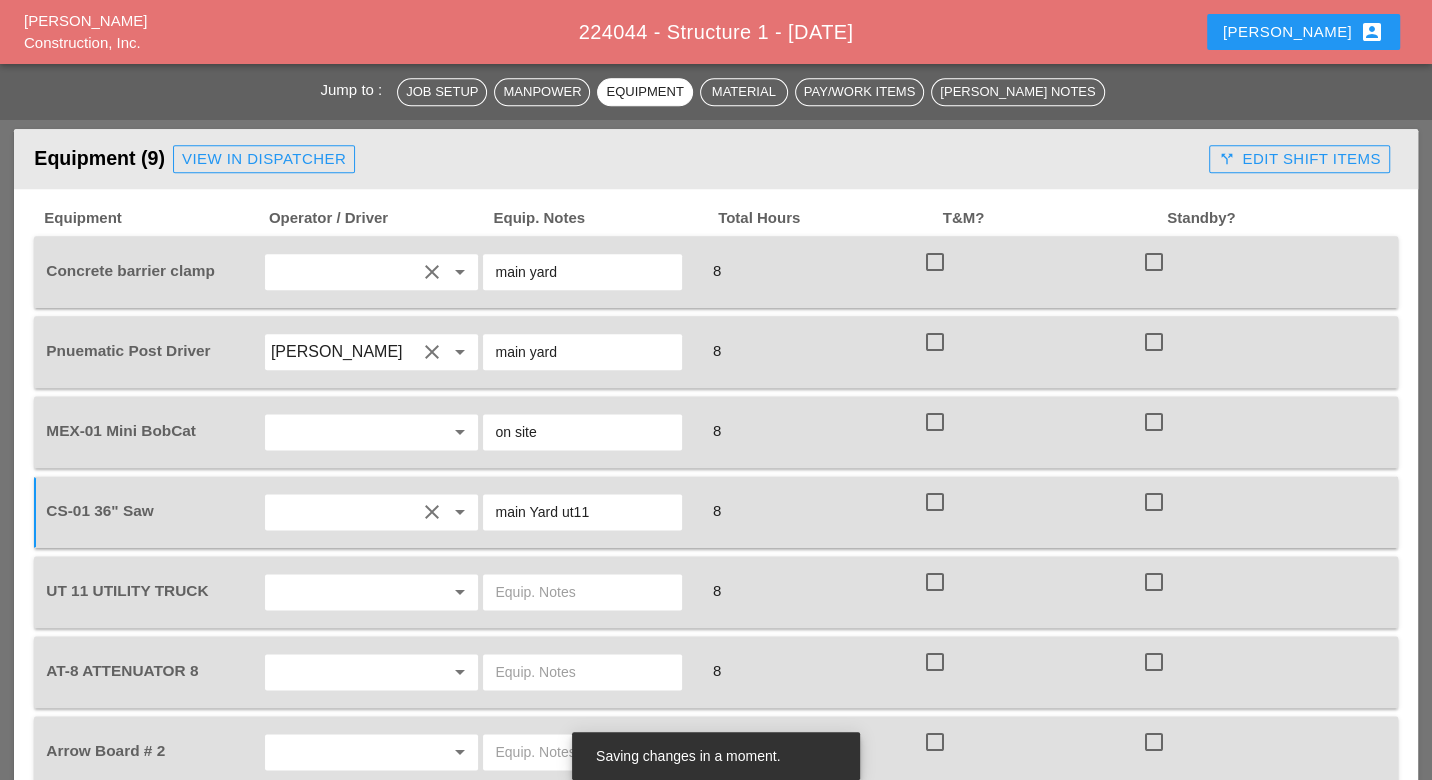 type on "main Yard ut11" 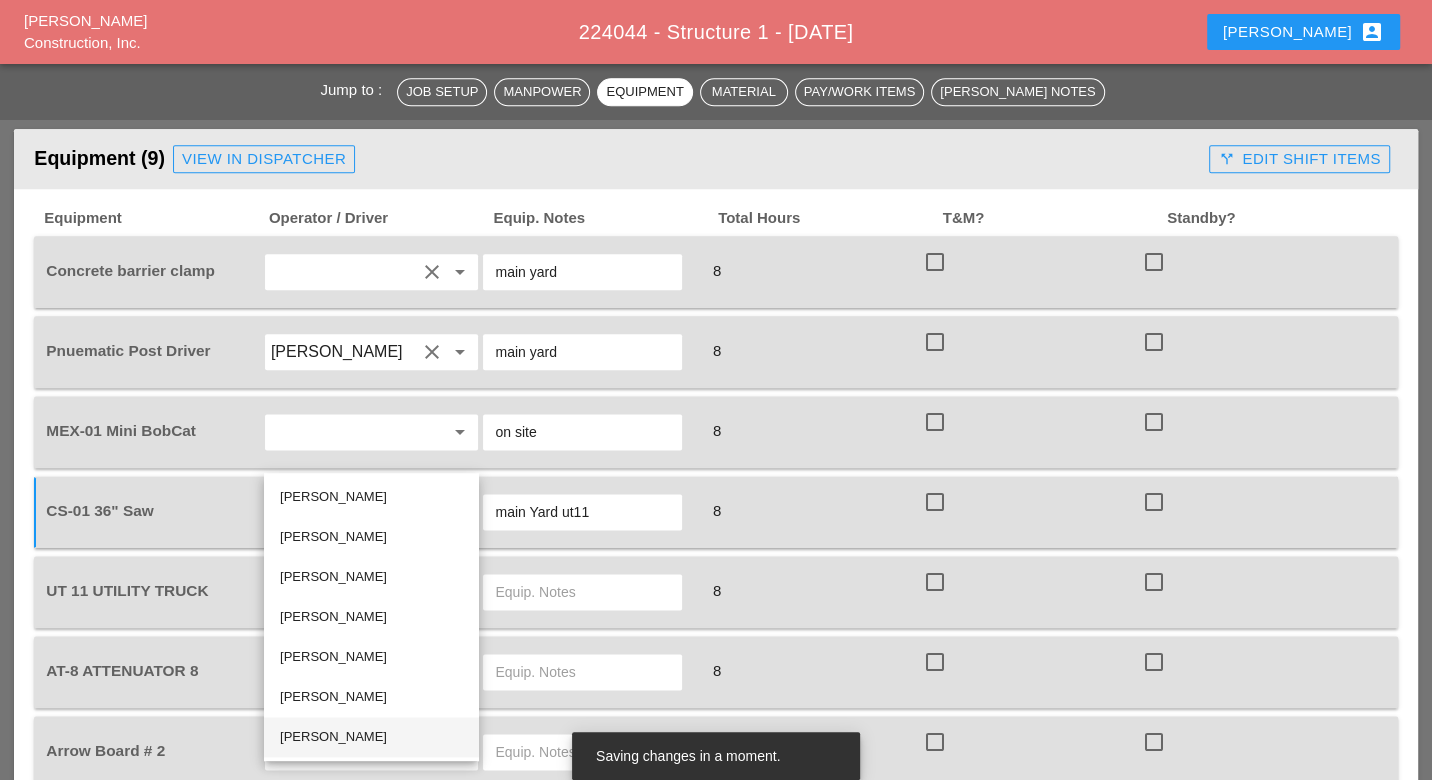 click on "[PERSON_NAME]" at bounding box center (371, 737) 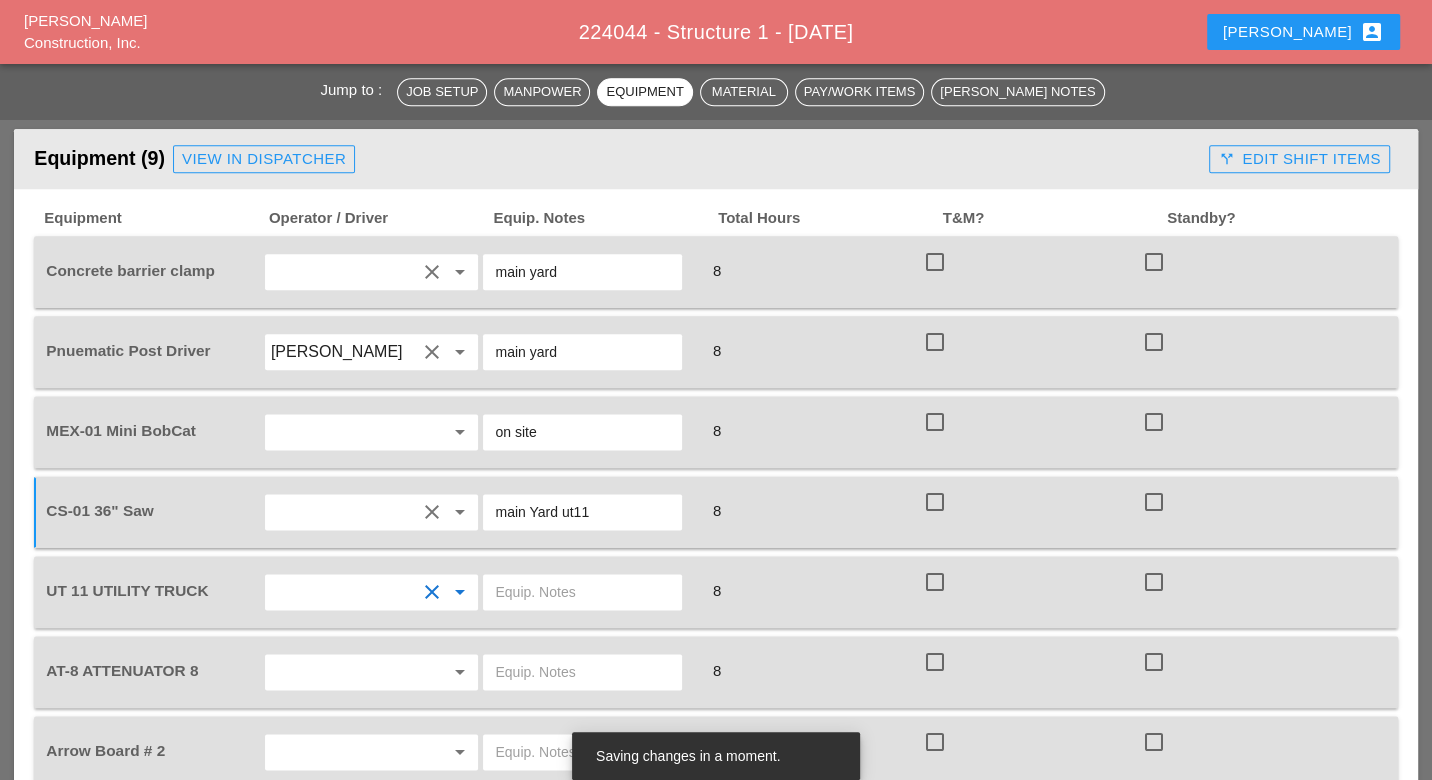click on "AT-8 ATTENUATOR 8 arrow_drop_down 8  check_box_outline_blank check_box_outline_blank" at bounding box center (715, 672) 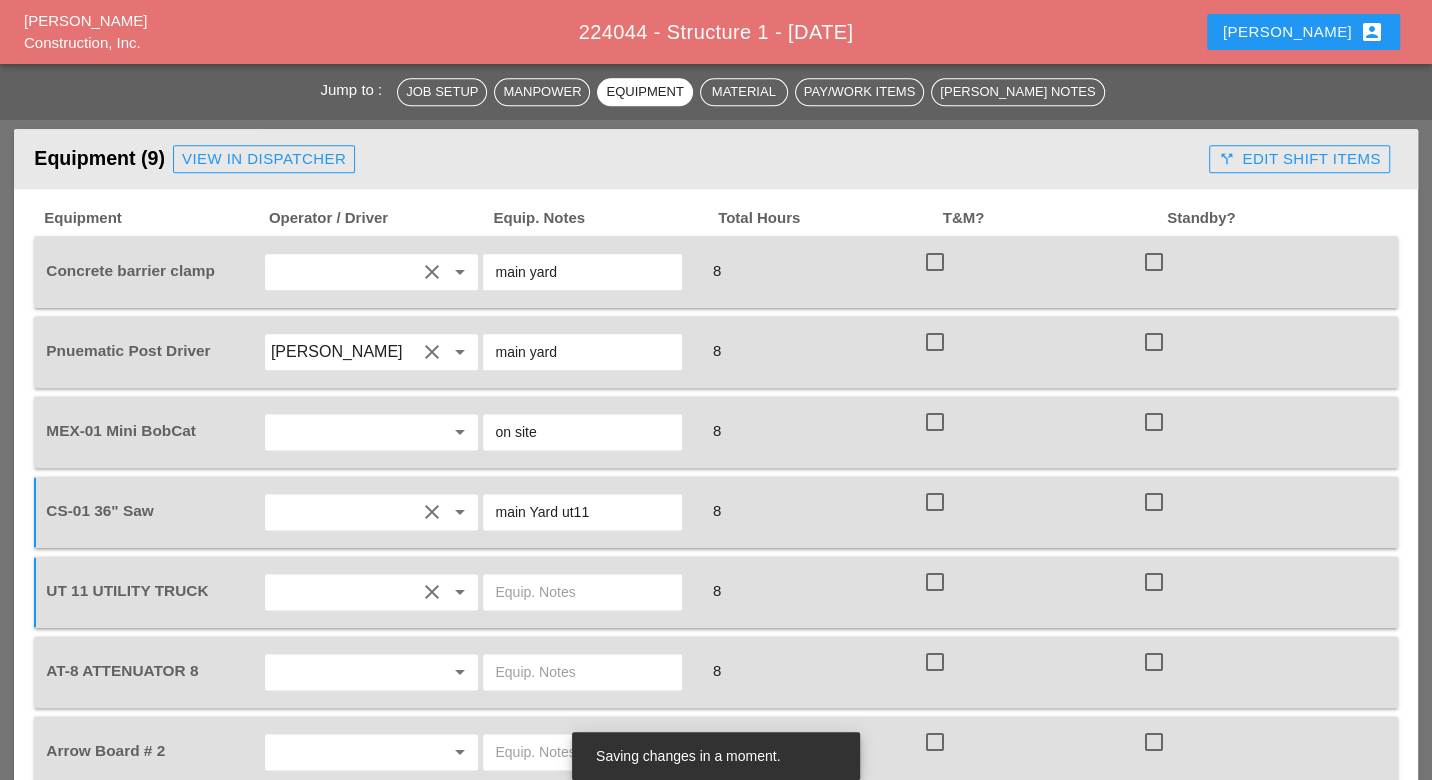 click at bounding box center [582, 592] 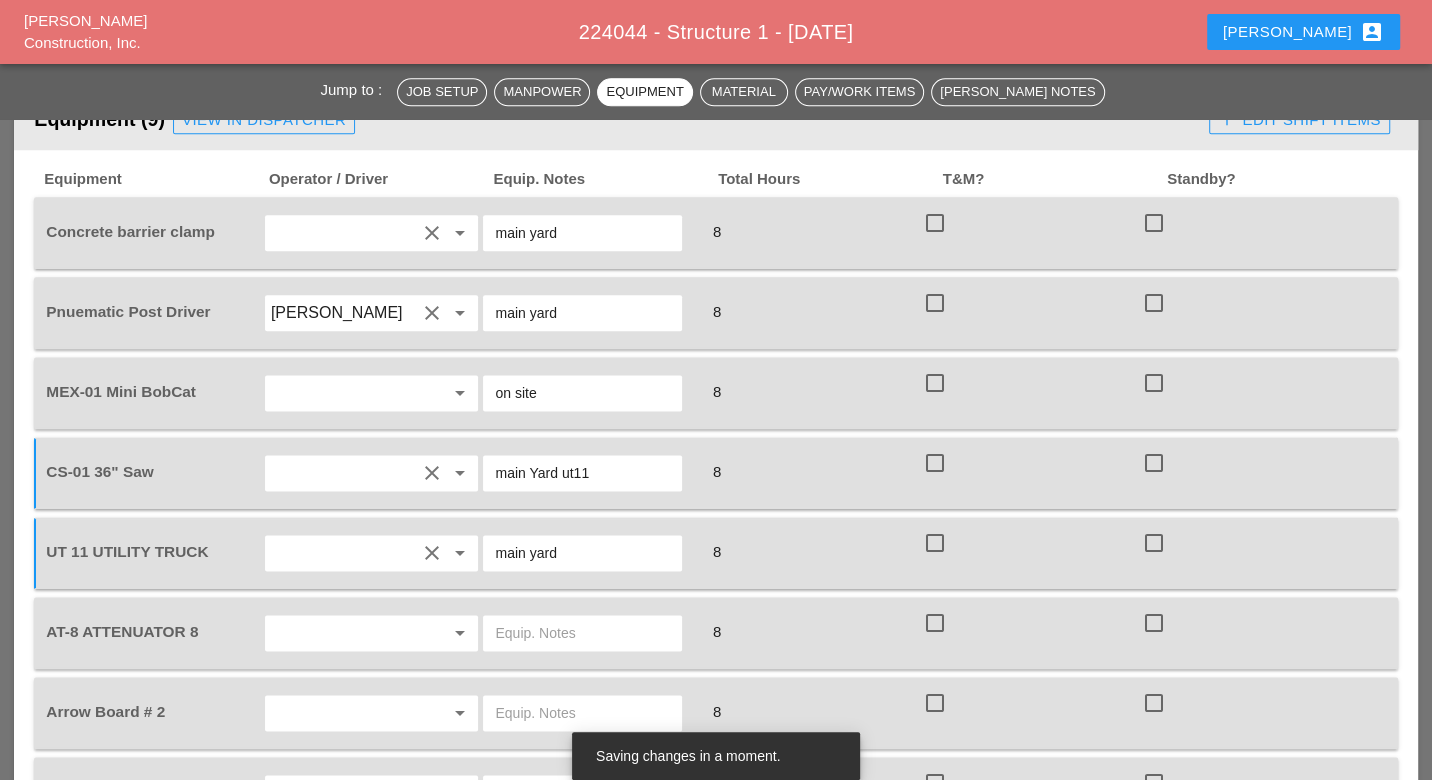 scroll, scrollTop: 1797, scrollLeft: 0, axis: vertical 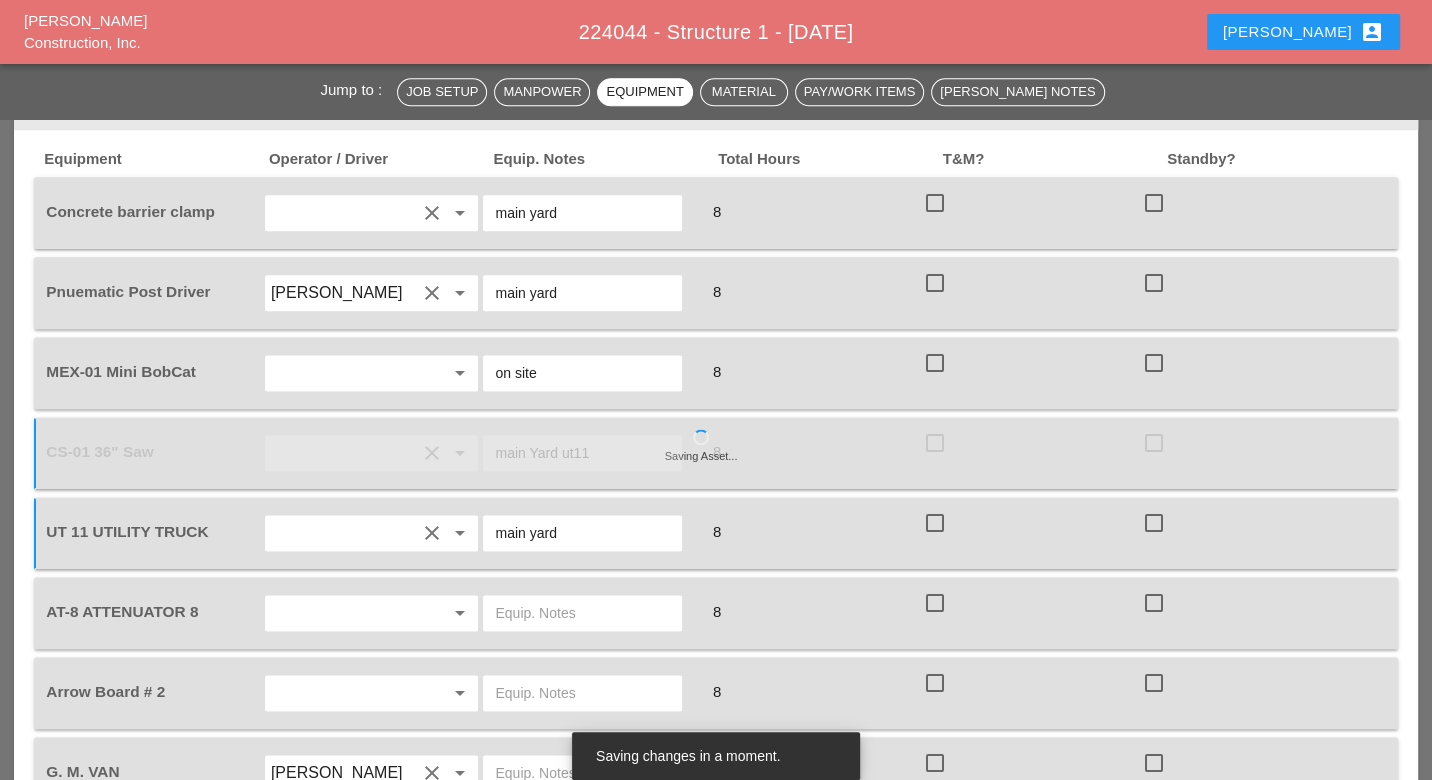 type on "main yard" 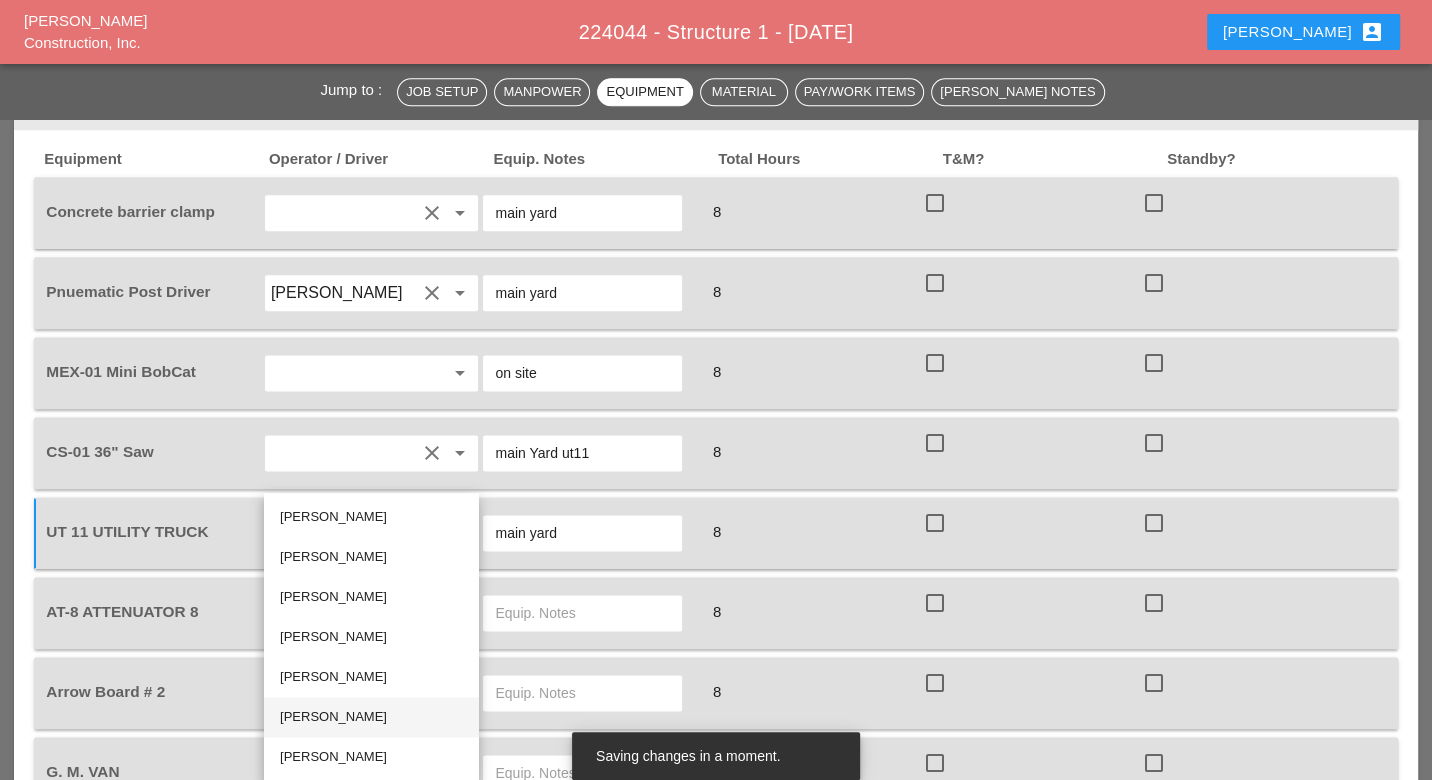 click on "[PERSON_NAME]" at bounding box center [371, 717] 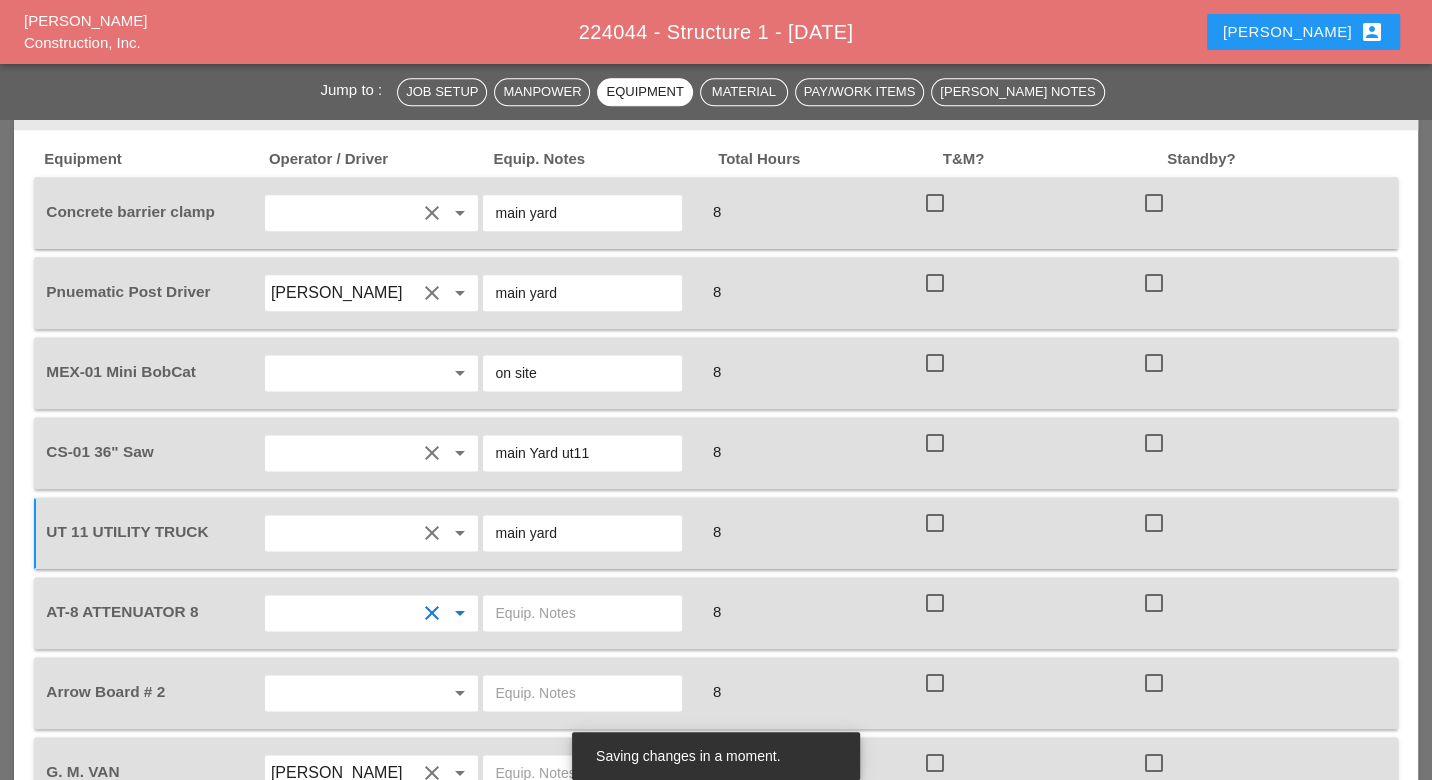 click at bounding box center [582, 613] 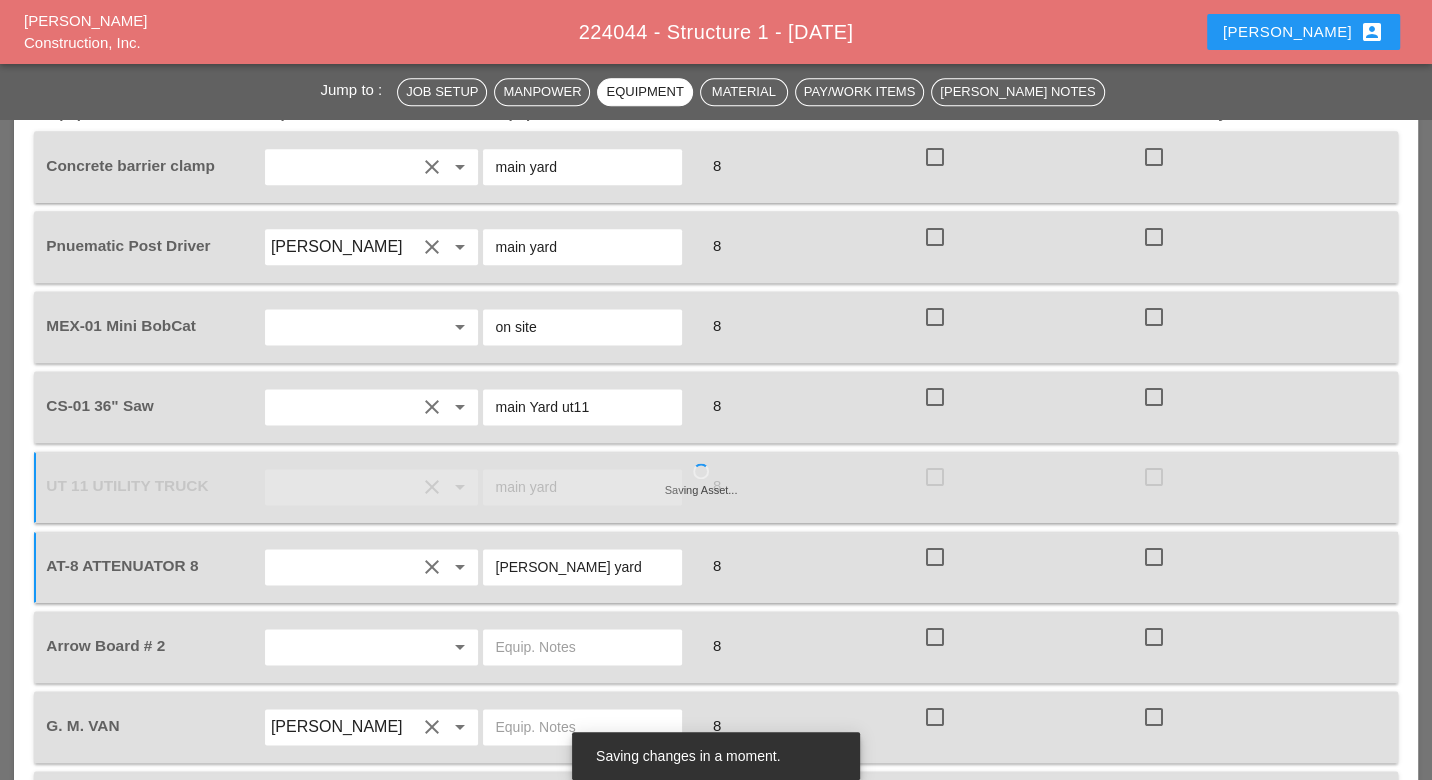 scroll, scrollTop: 1851, scrollLeft: 0, axis: vertical 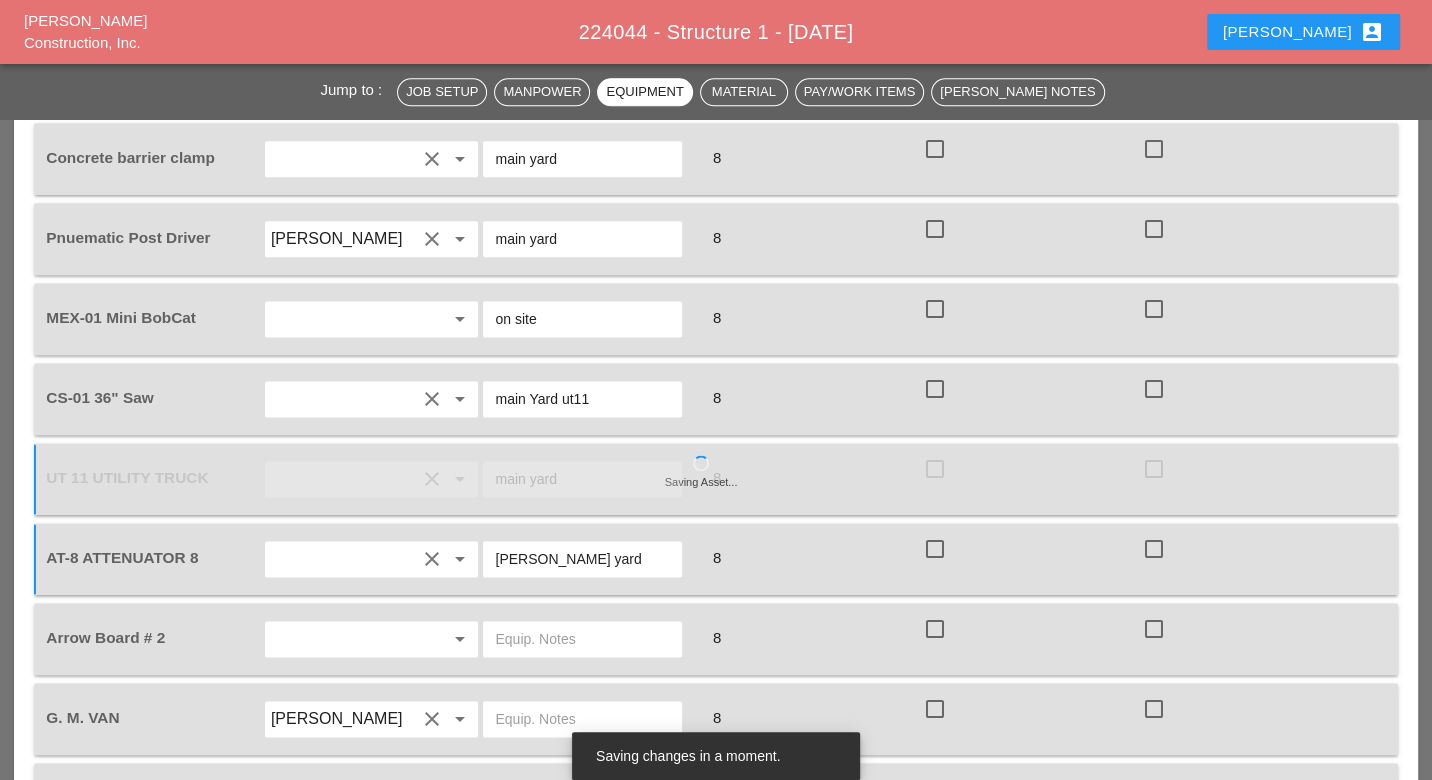type on "[PERSON_NAME] yard" 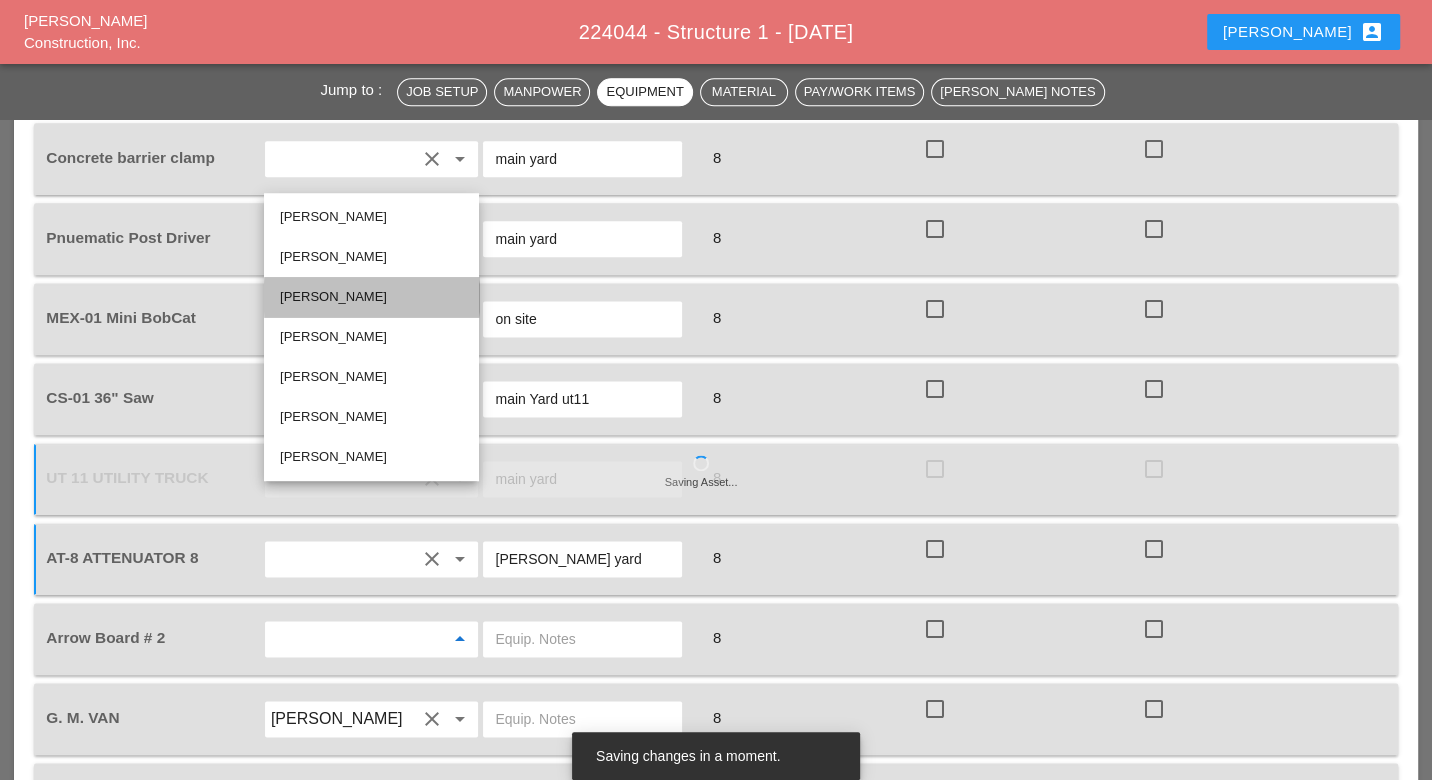 click on "[PERSON_NAME]" at bounding box center (371, 297) 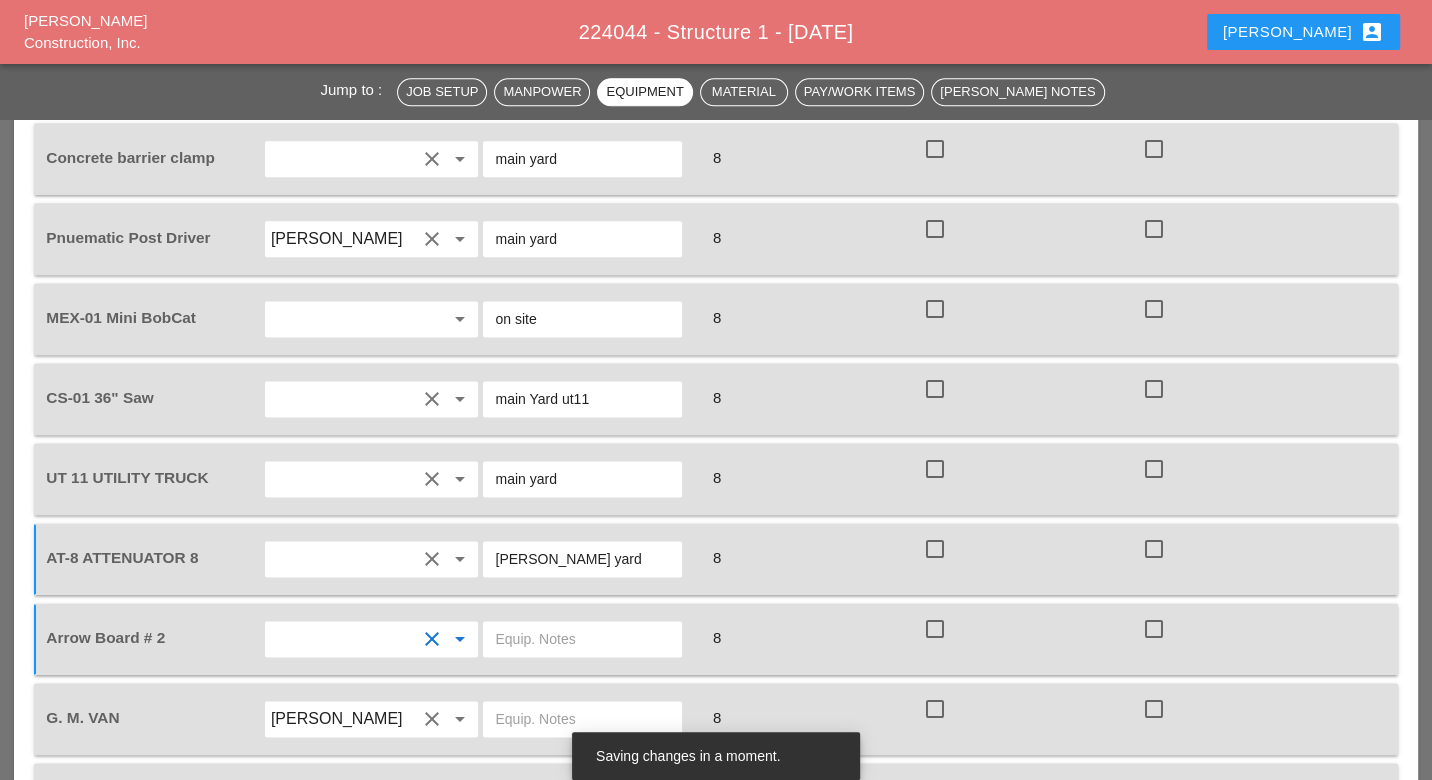 click at bounding box center [582, 639] 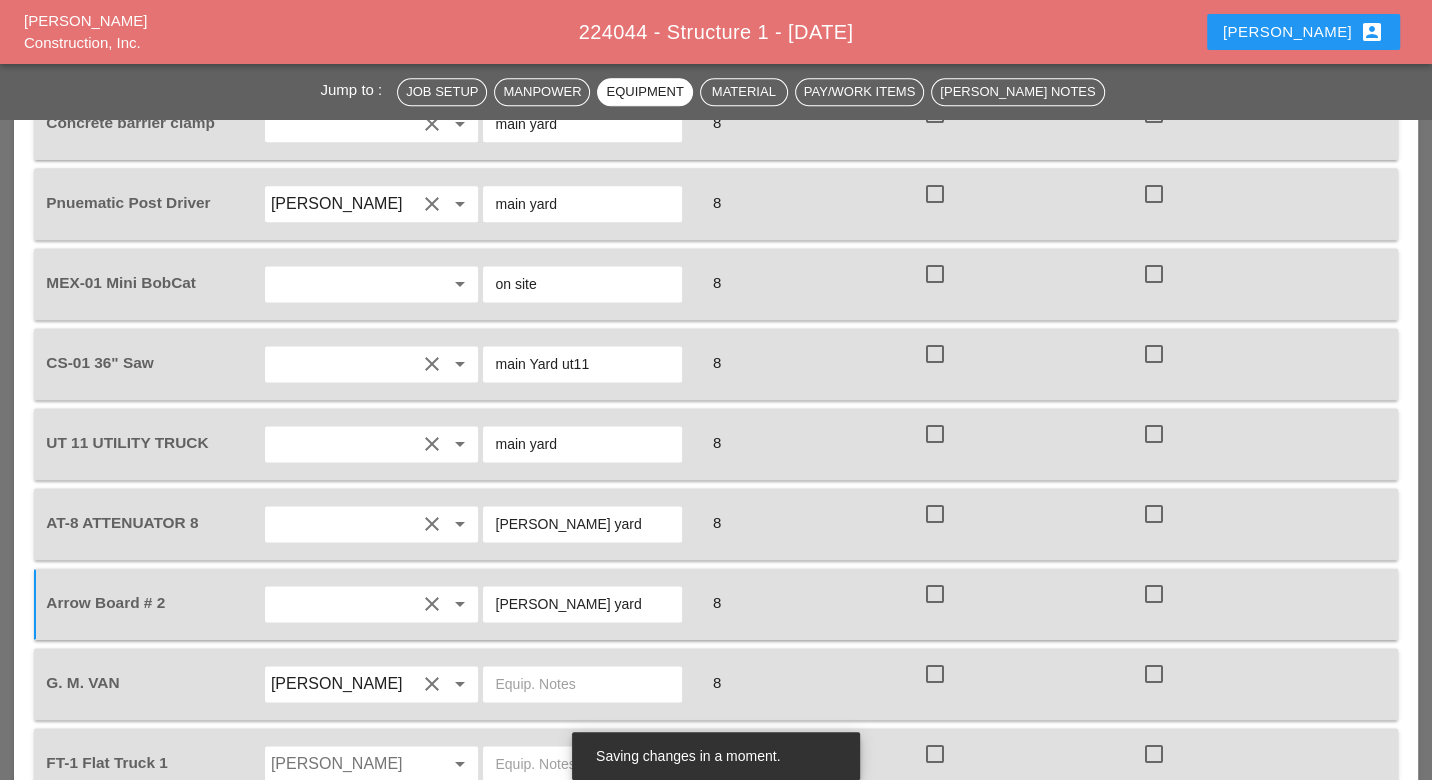 scroll, scrollTop: 1925, scrollLeft: 0, axis: vertical 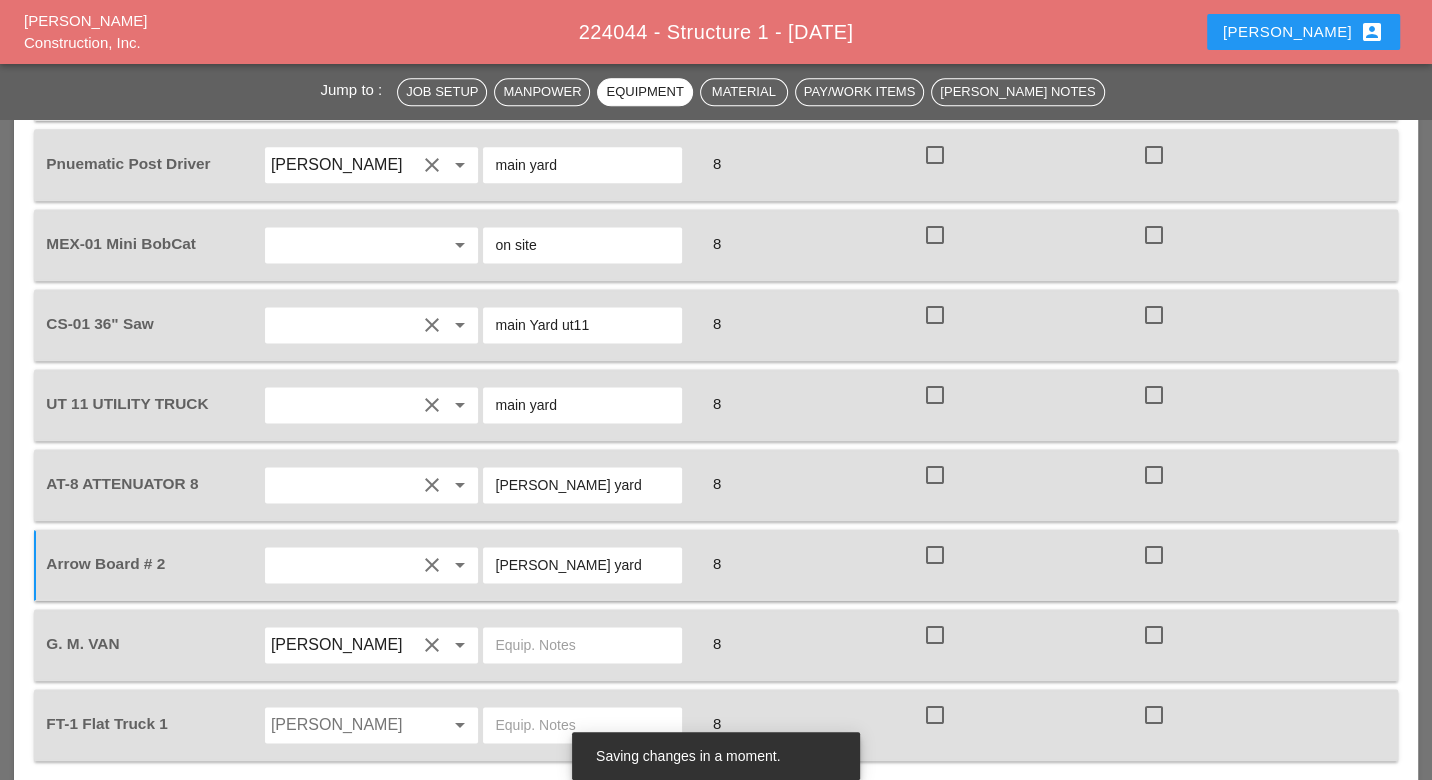 type on "[PERSON_NAME] yard" 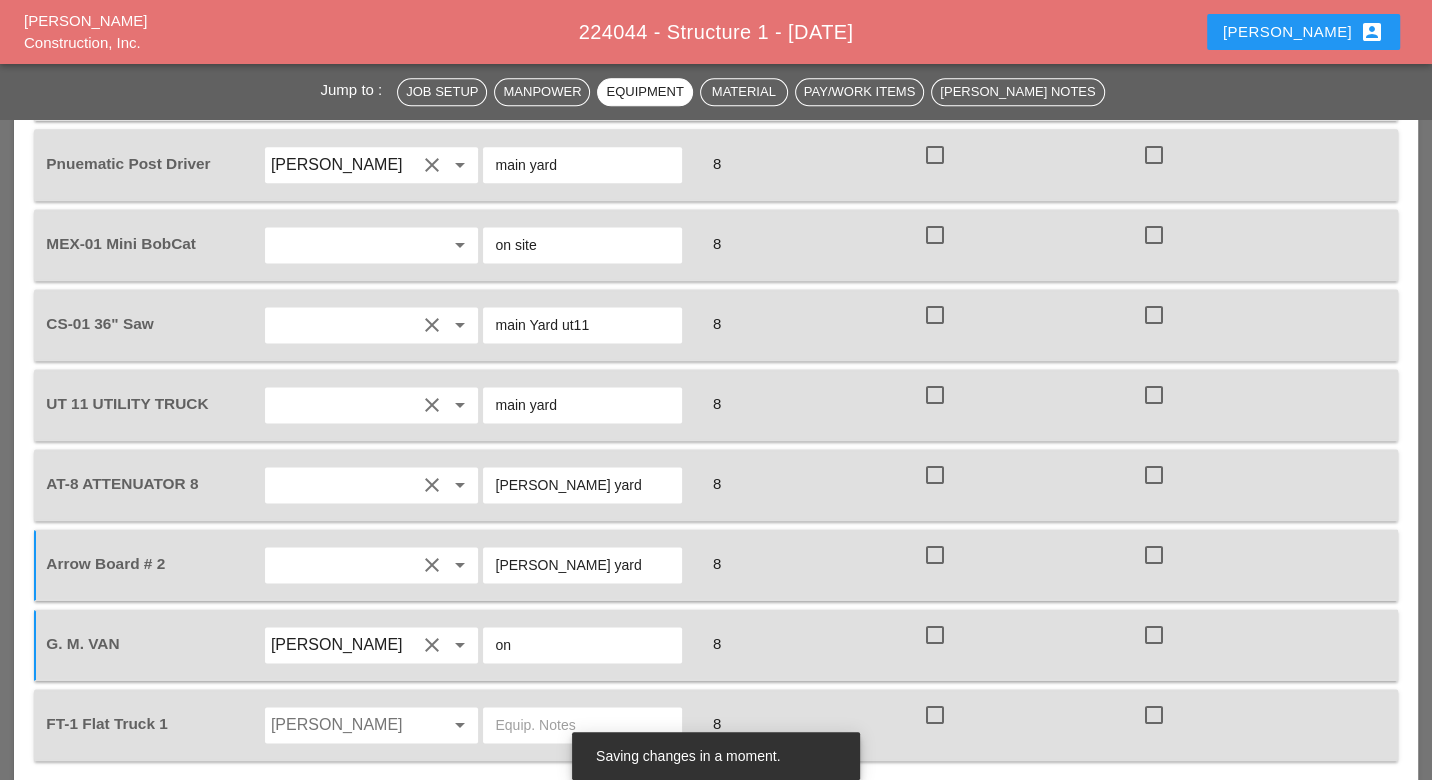 type on "o" 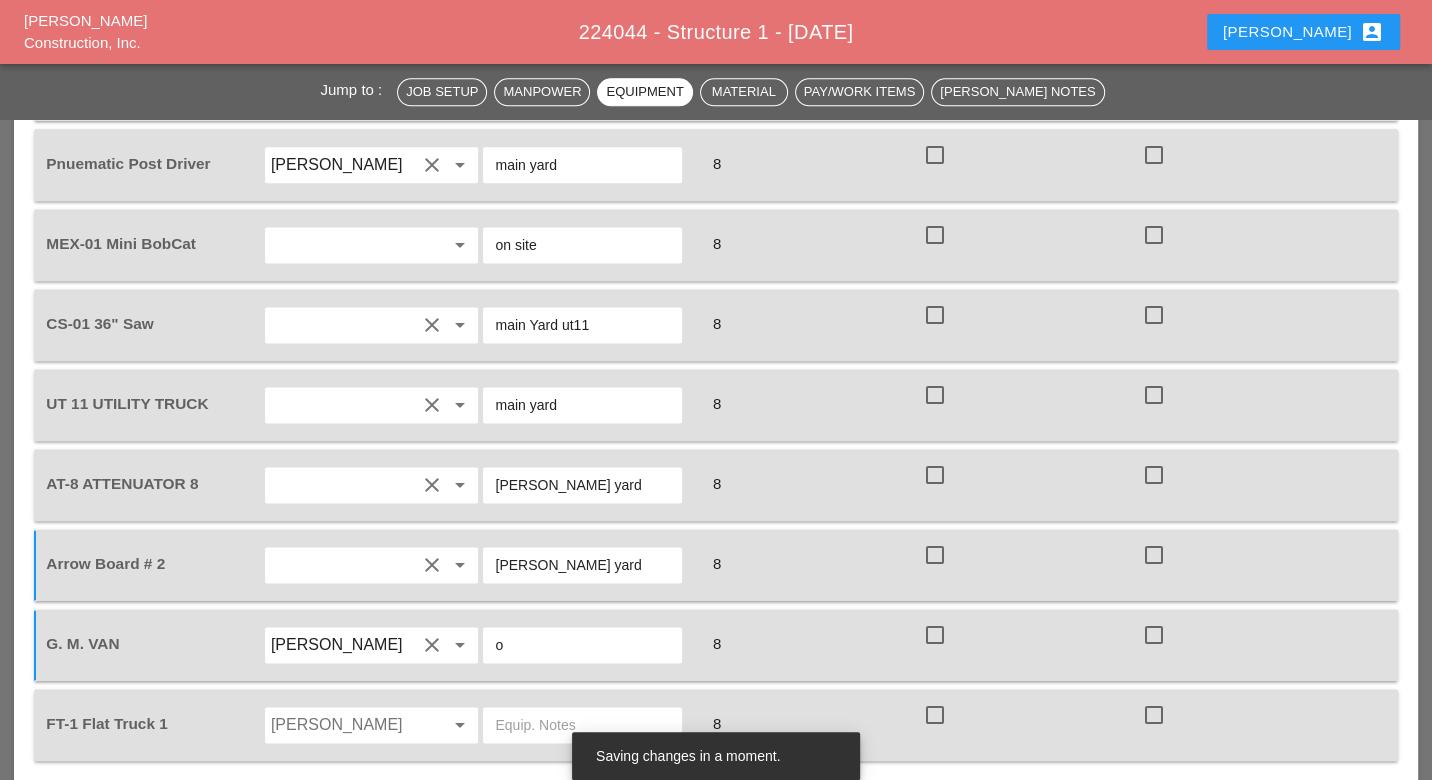 type 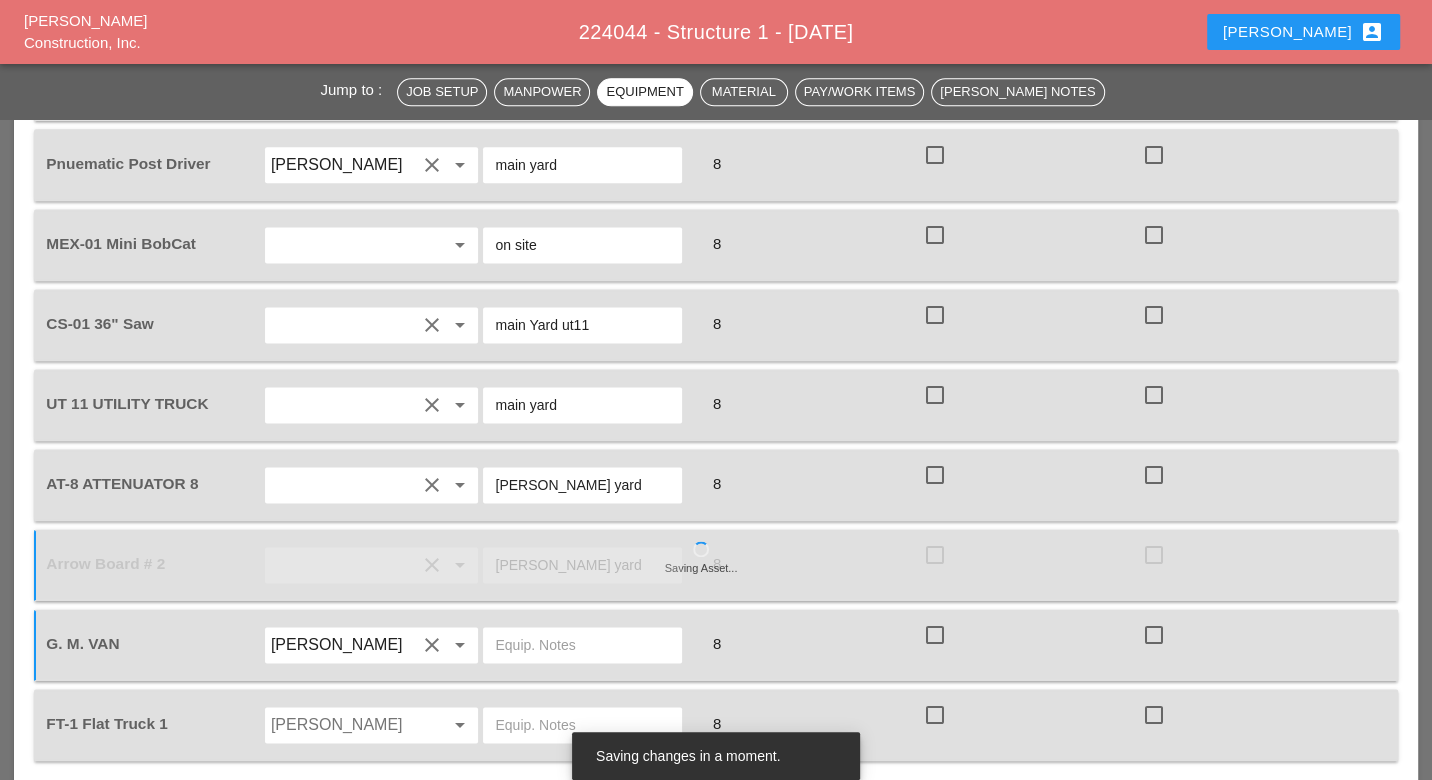 click at bounding box center [344, 725] 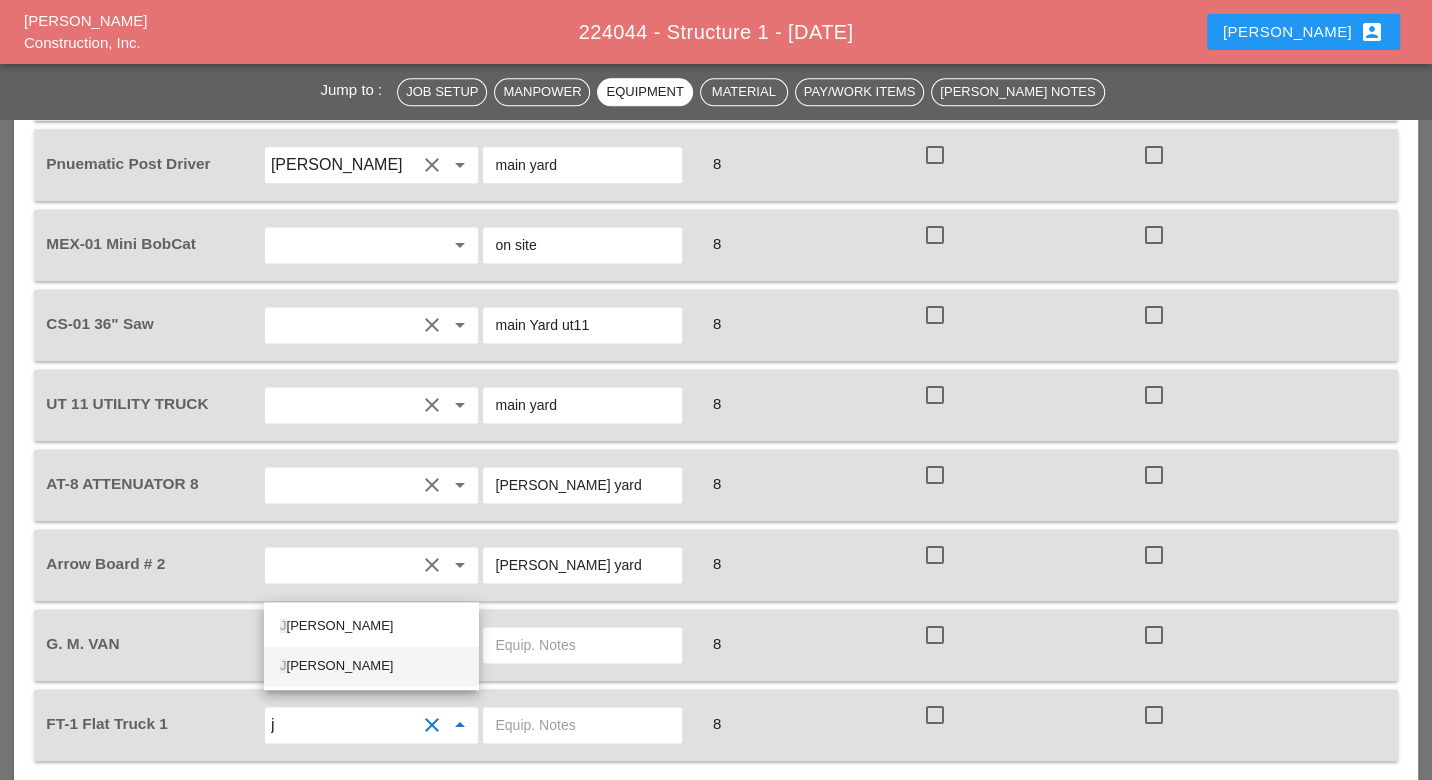 click on "J essica Godoy" at bounding box center (371, 666) 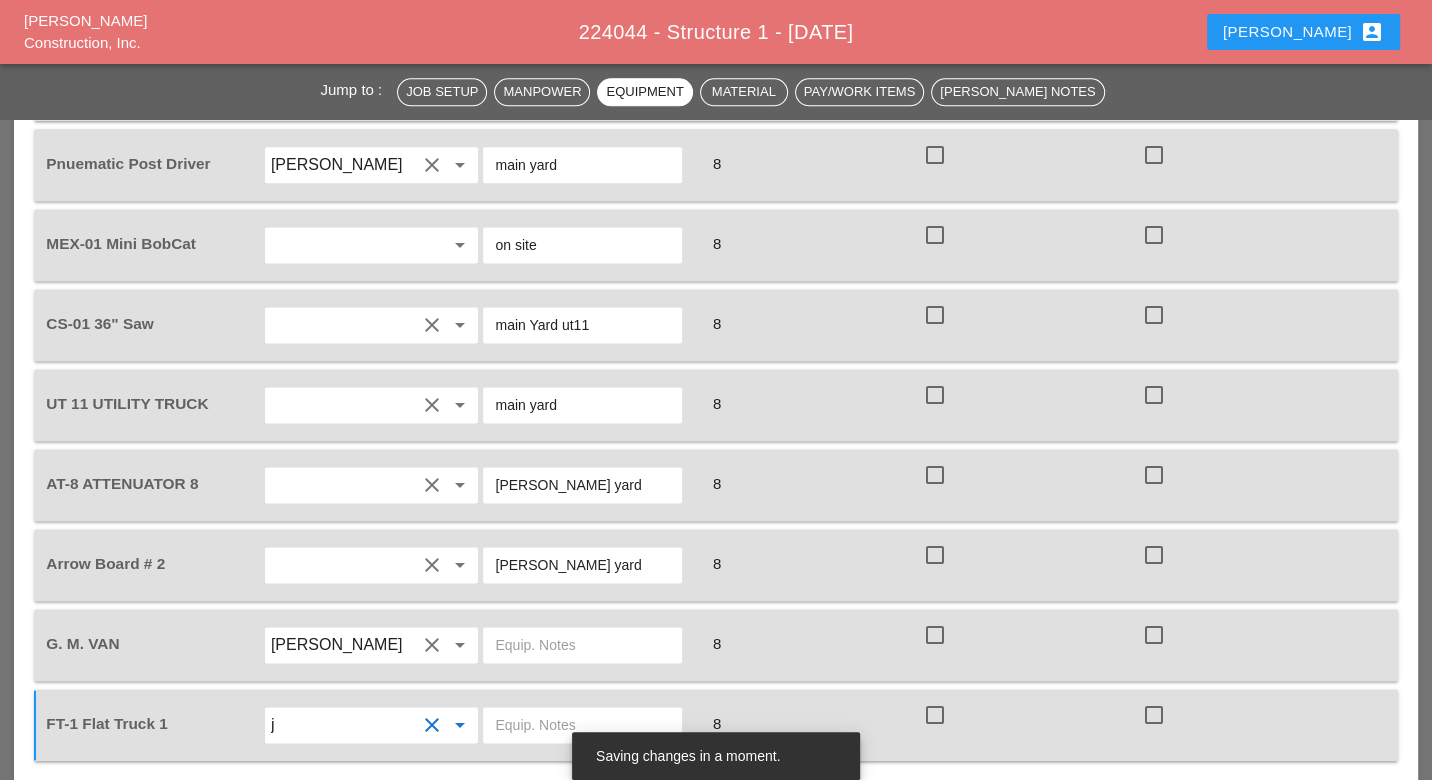 type on "[PERSON_NAME]" 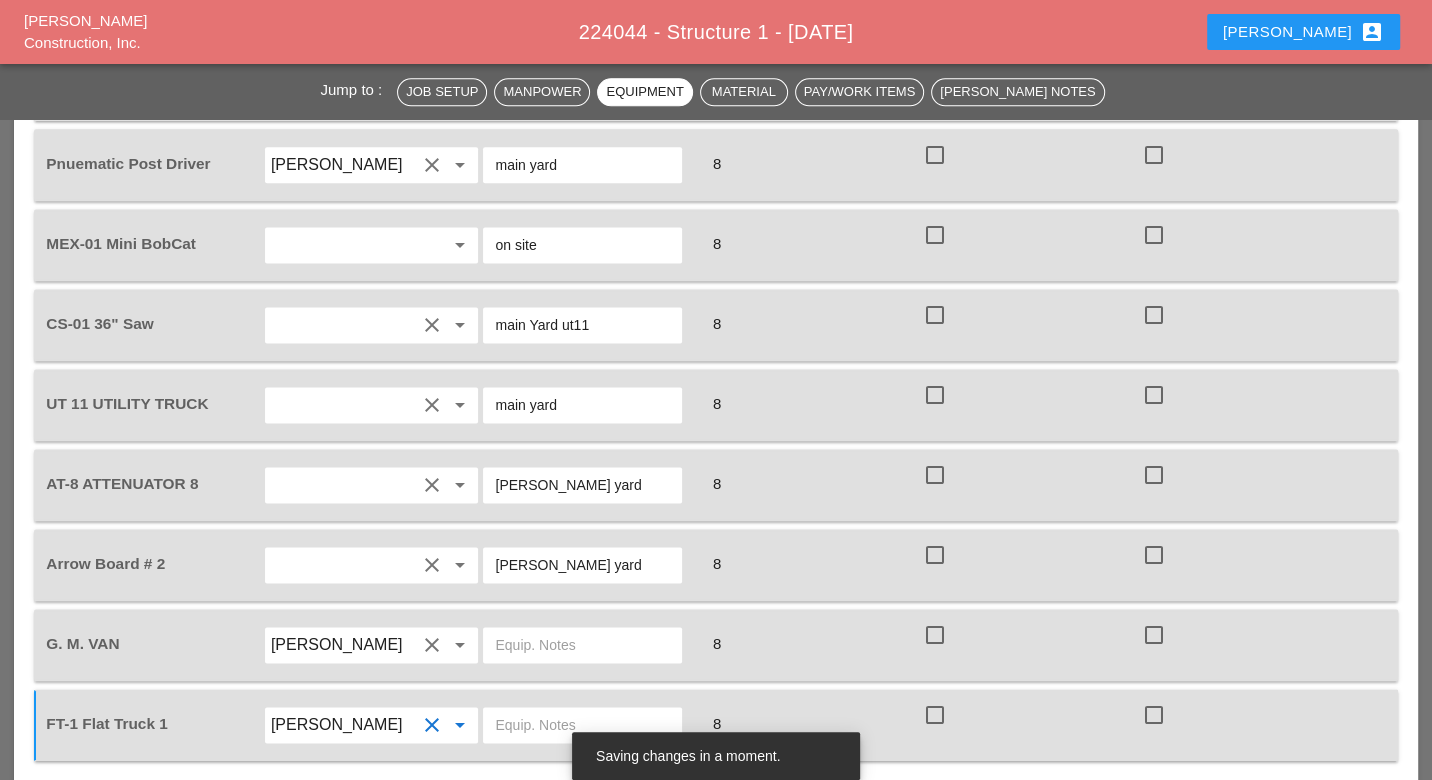 click at bounding box center (582, 725) 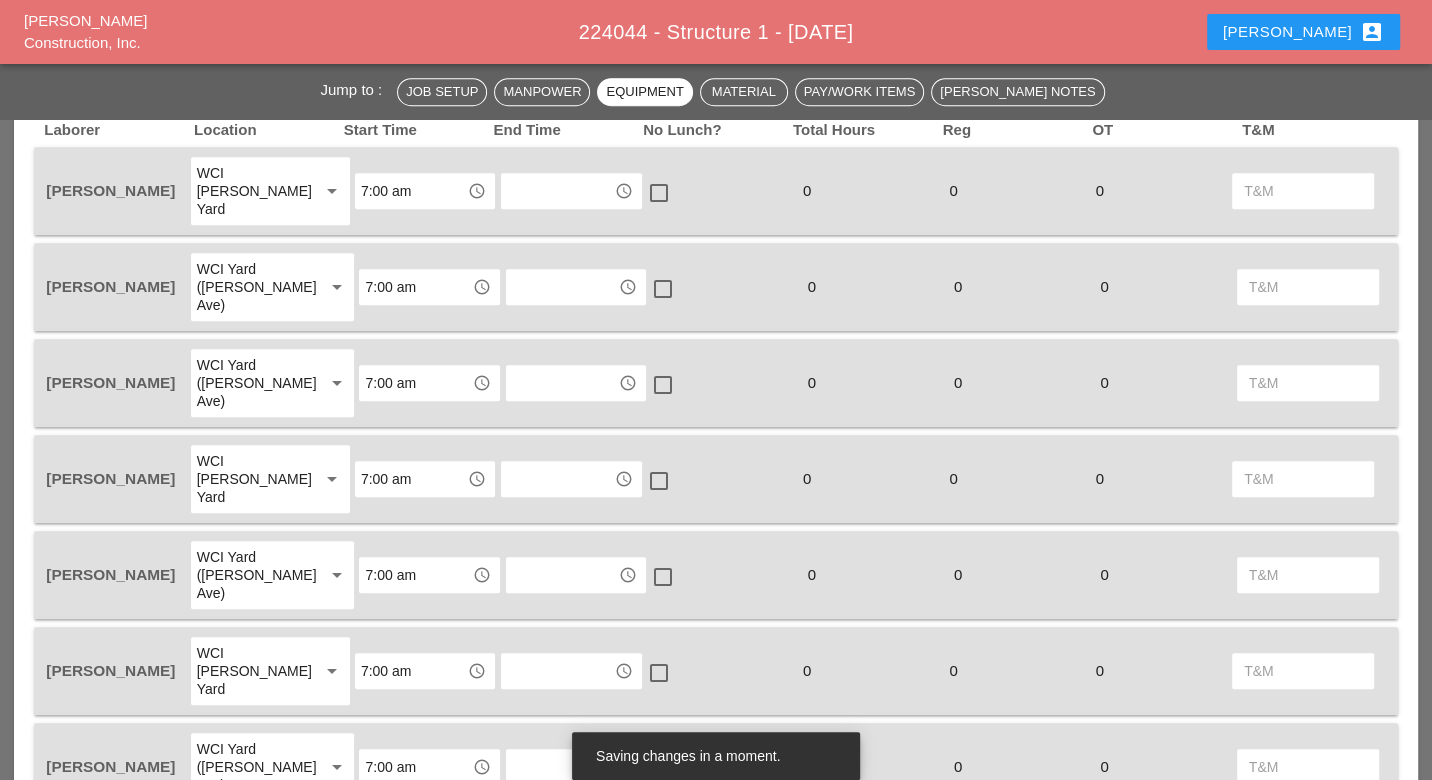 scroll, scrollTop: 1009, scrollLeft: 0, axis: vertical 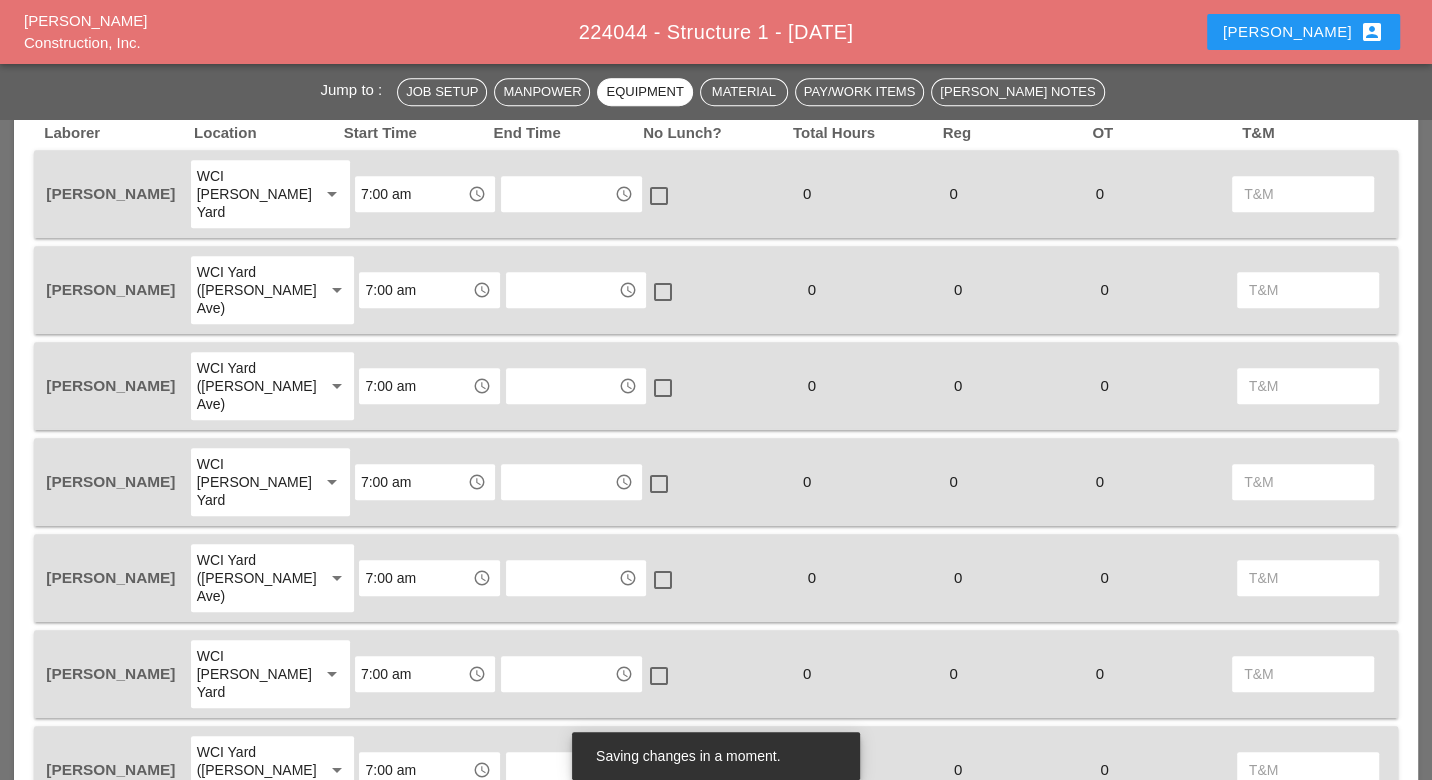 type on "main yard" 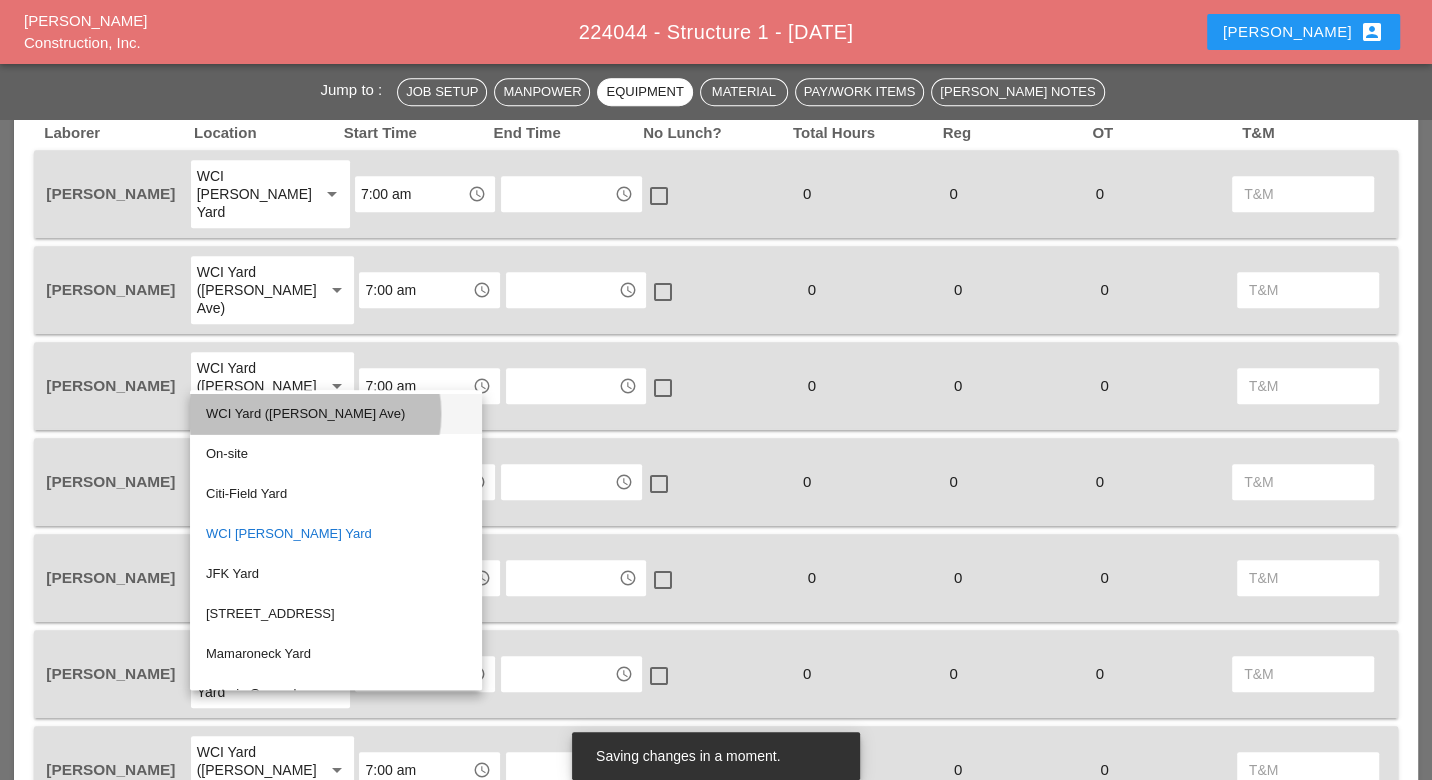 click on "WCI Yard ([PERSON_NAME] Ave)" at bounding box center (336, 414) 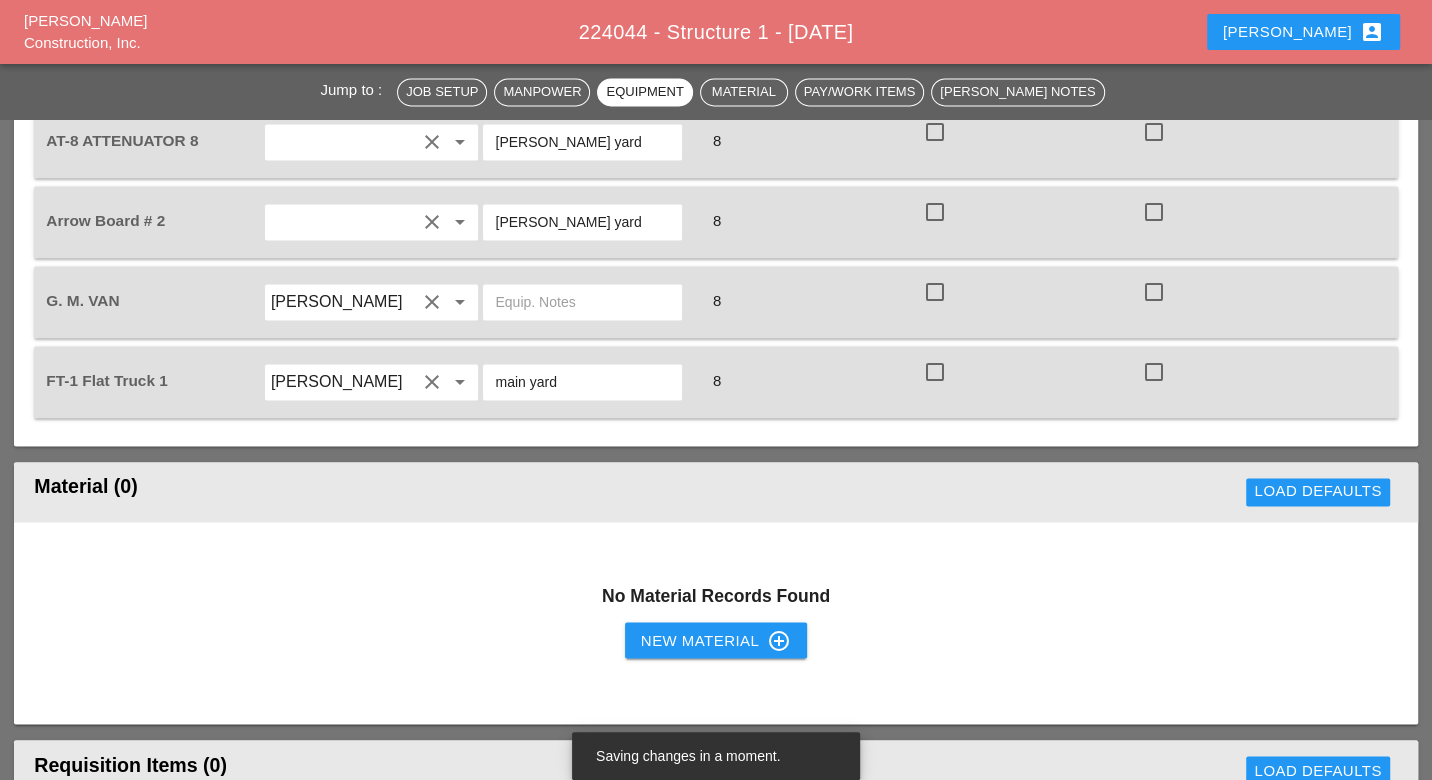 scroll, scrollTop: 2342, scrollLeft: 0, axis: vertical 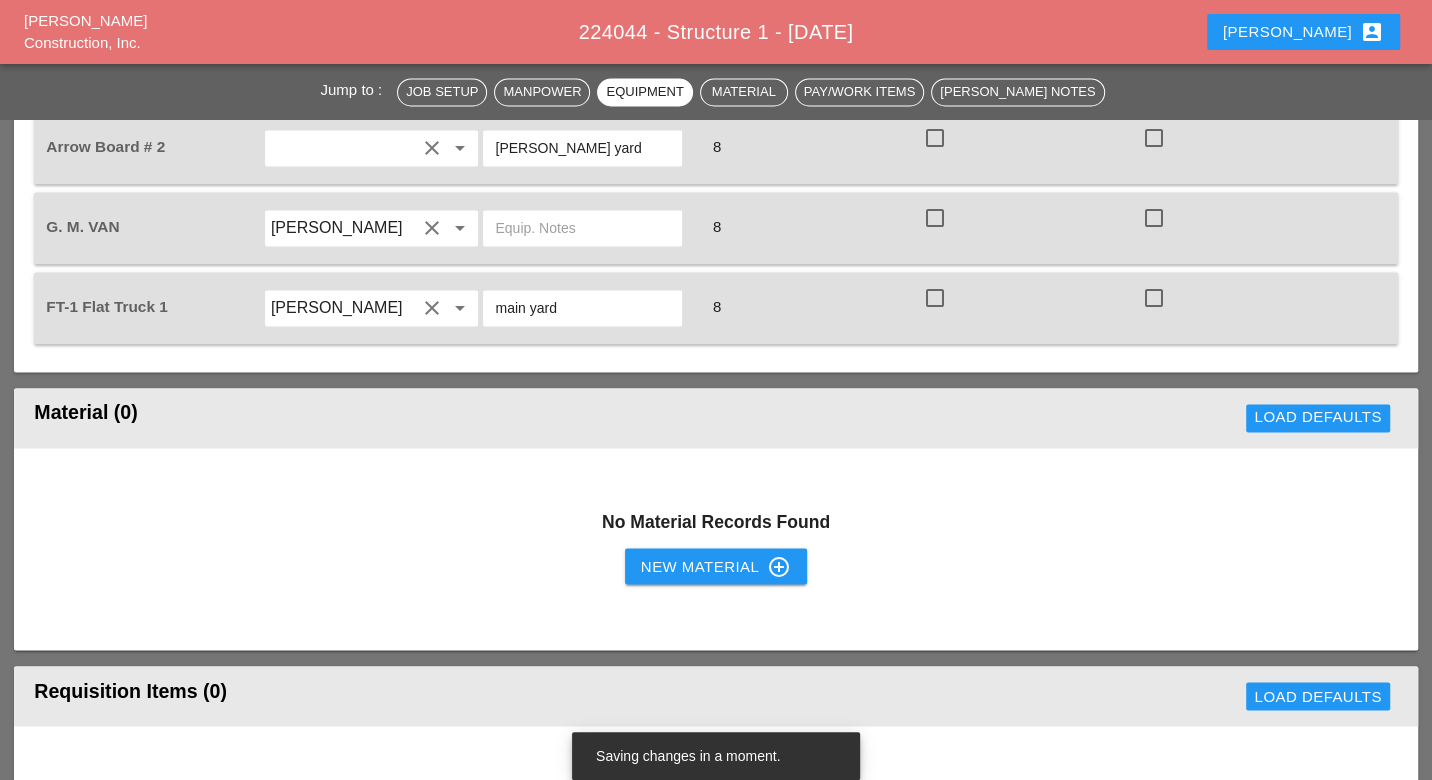 click on "New Material control_point" at bounding box center [716, 566] 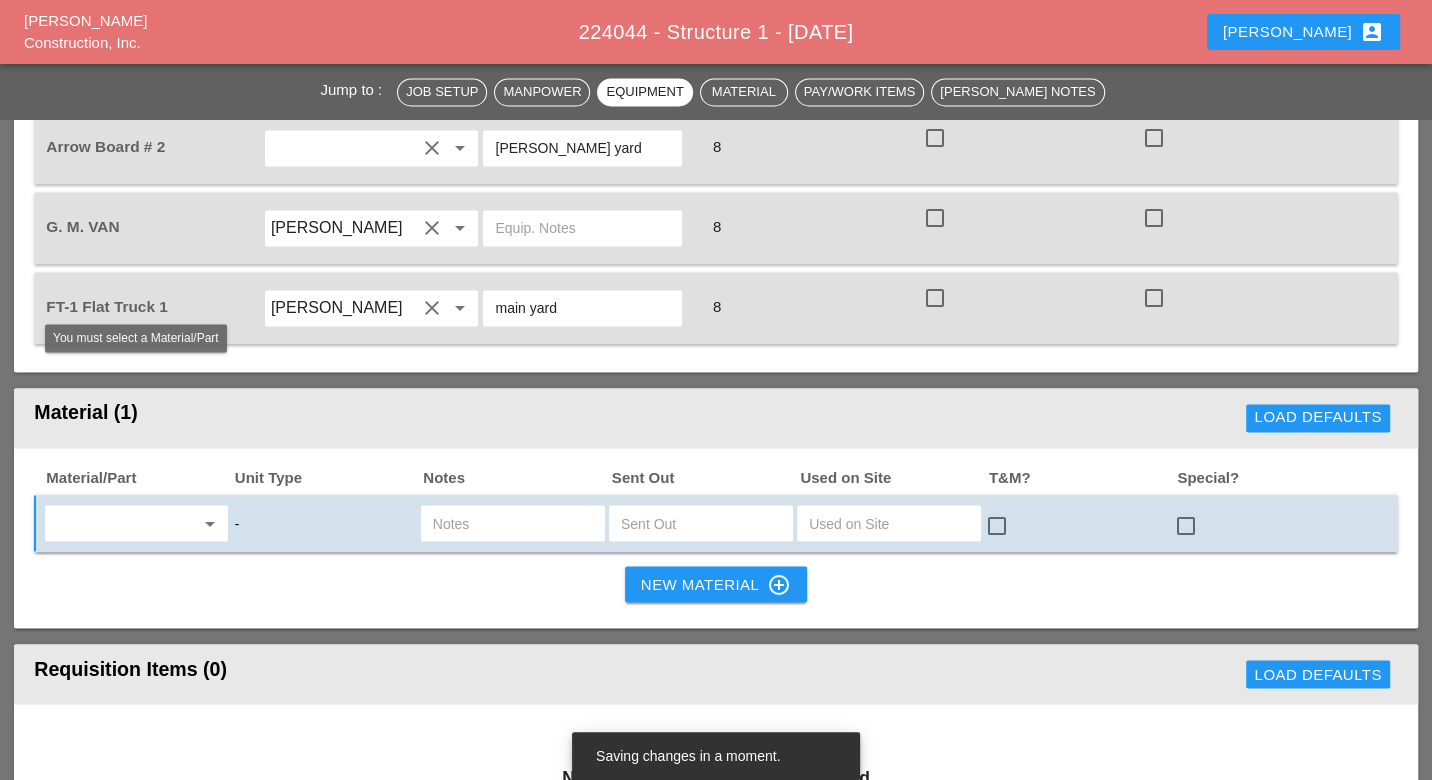 click at bounding box center (122, 523) 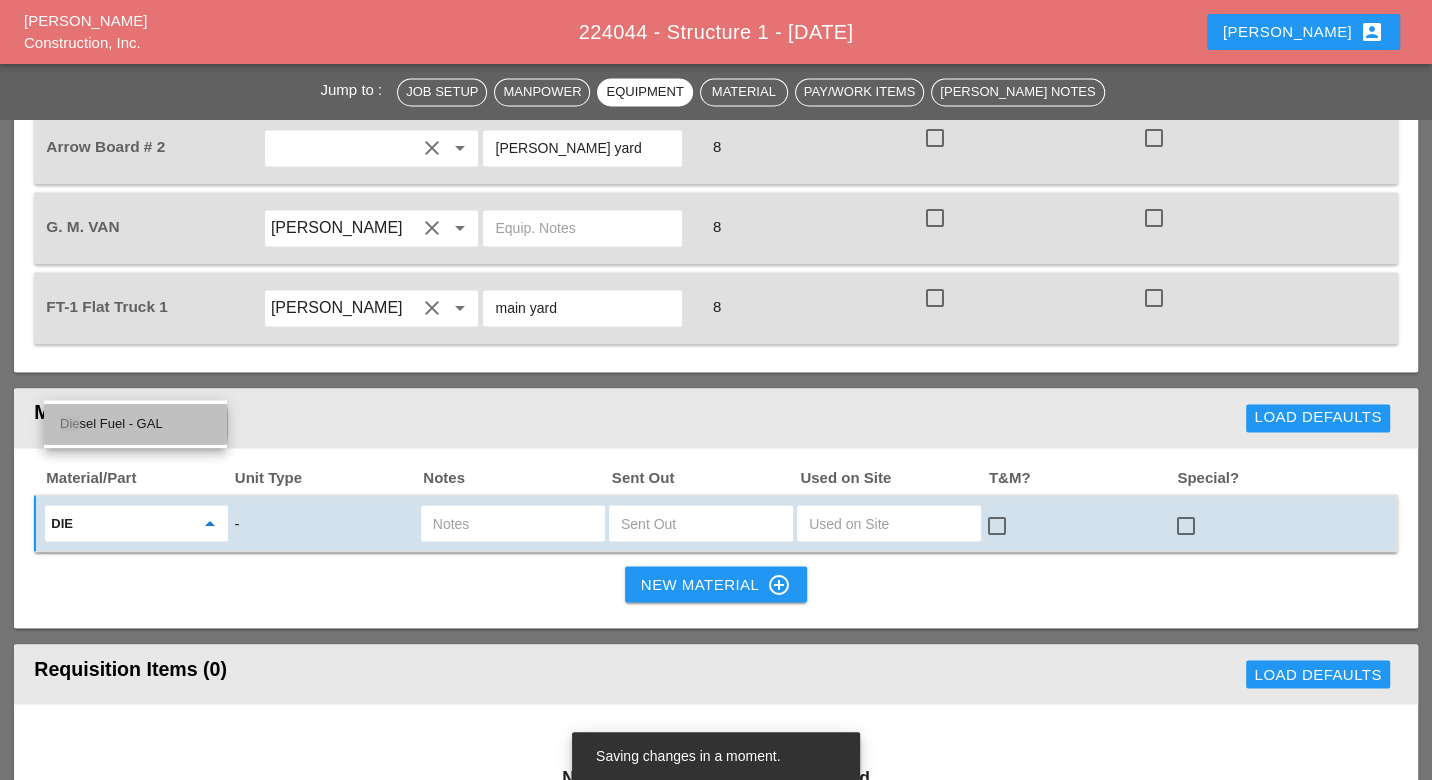 drag, startPoint x: 125, startPoint y: 414, endPoint x: 176, endPoint y: 412, distance: 51.0392 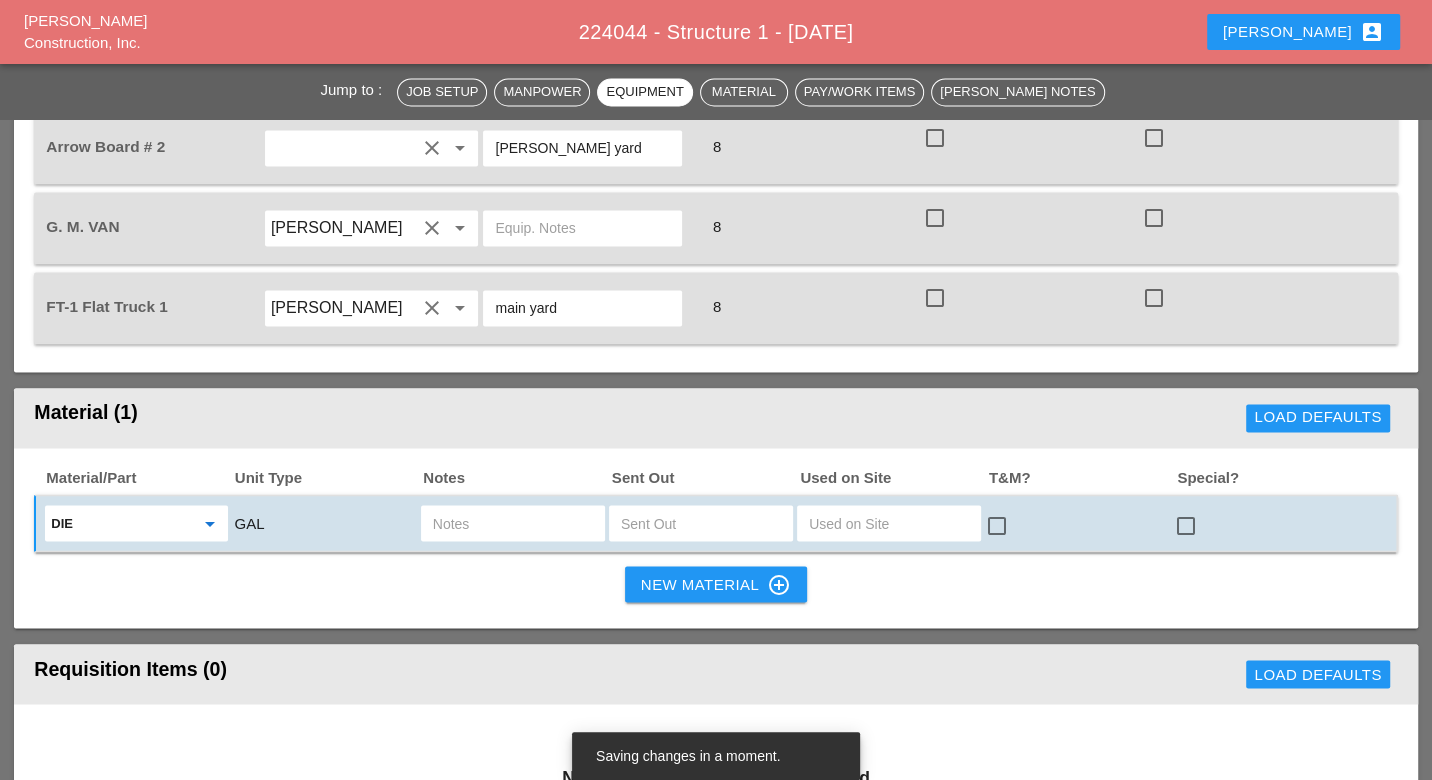 type on "Diesel Fuel - GAL" 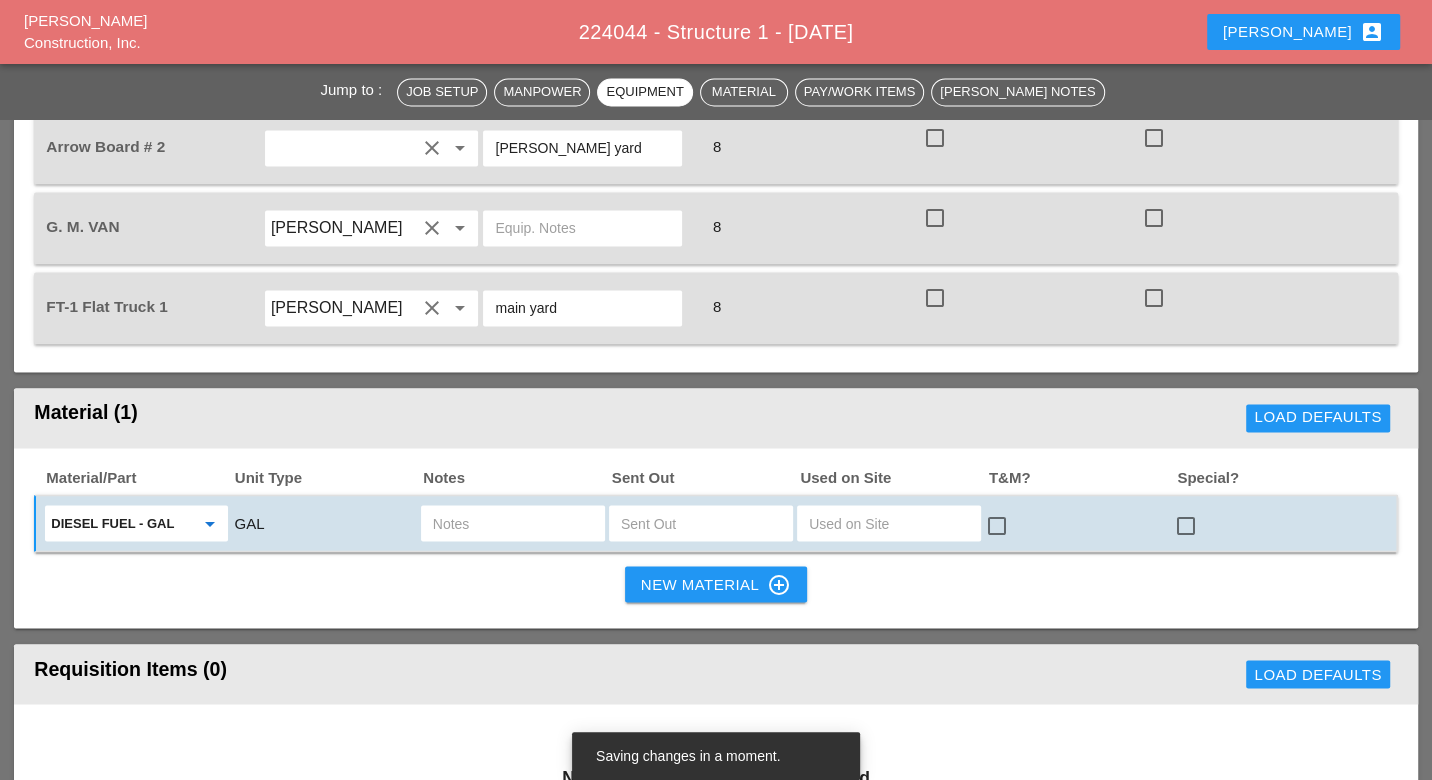 click at bounding box center [701, 523] 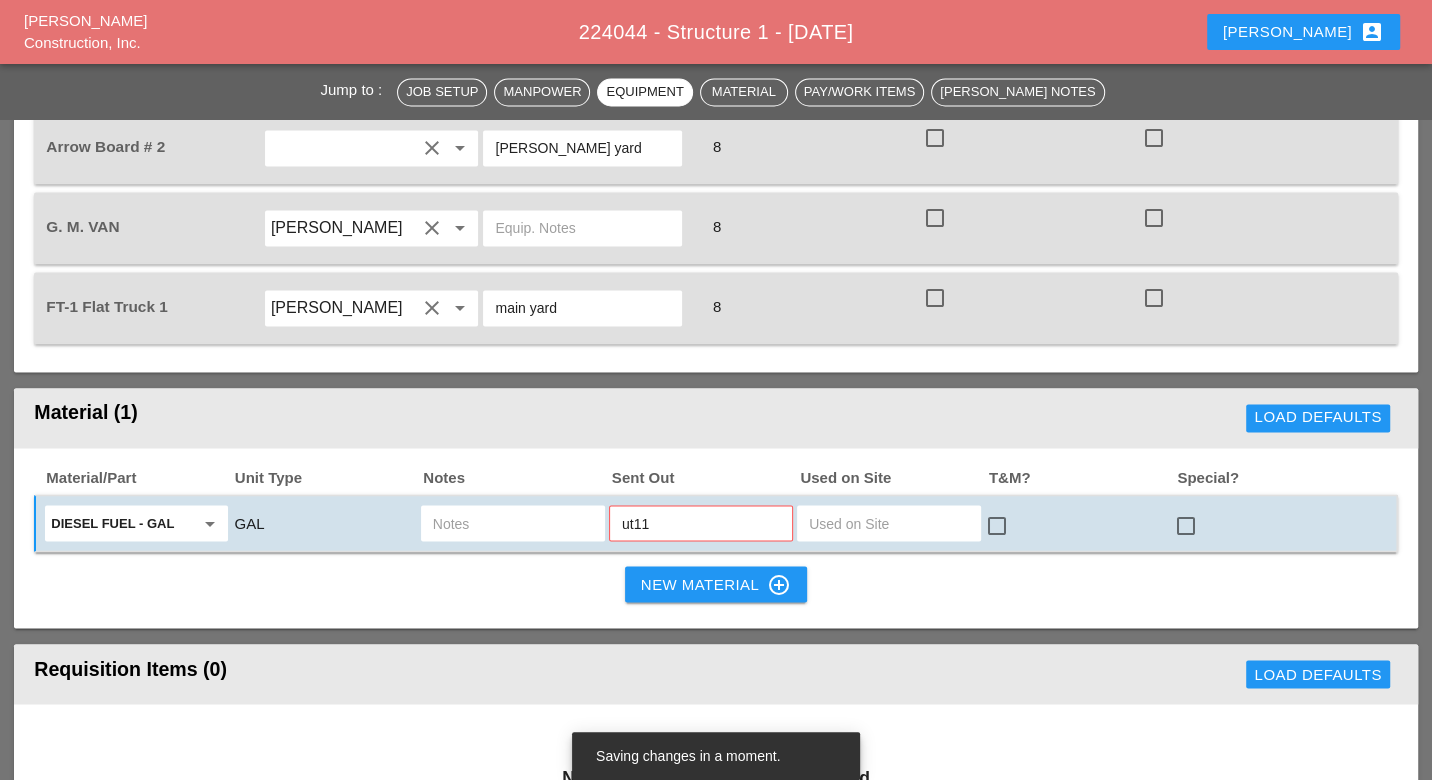 drag, startPoint x: 647, startPoint y: 372, endPoint x: 612, endPoint y: 369, distance: 35.128338 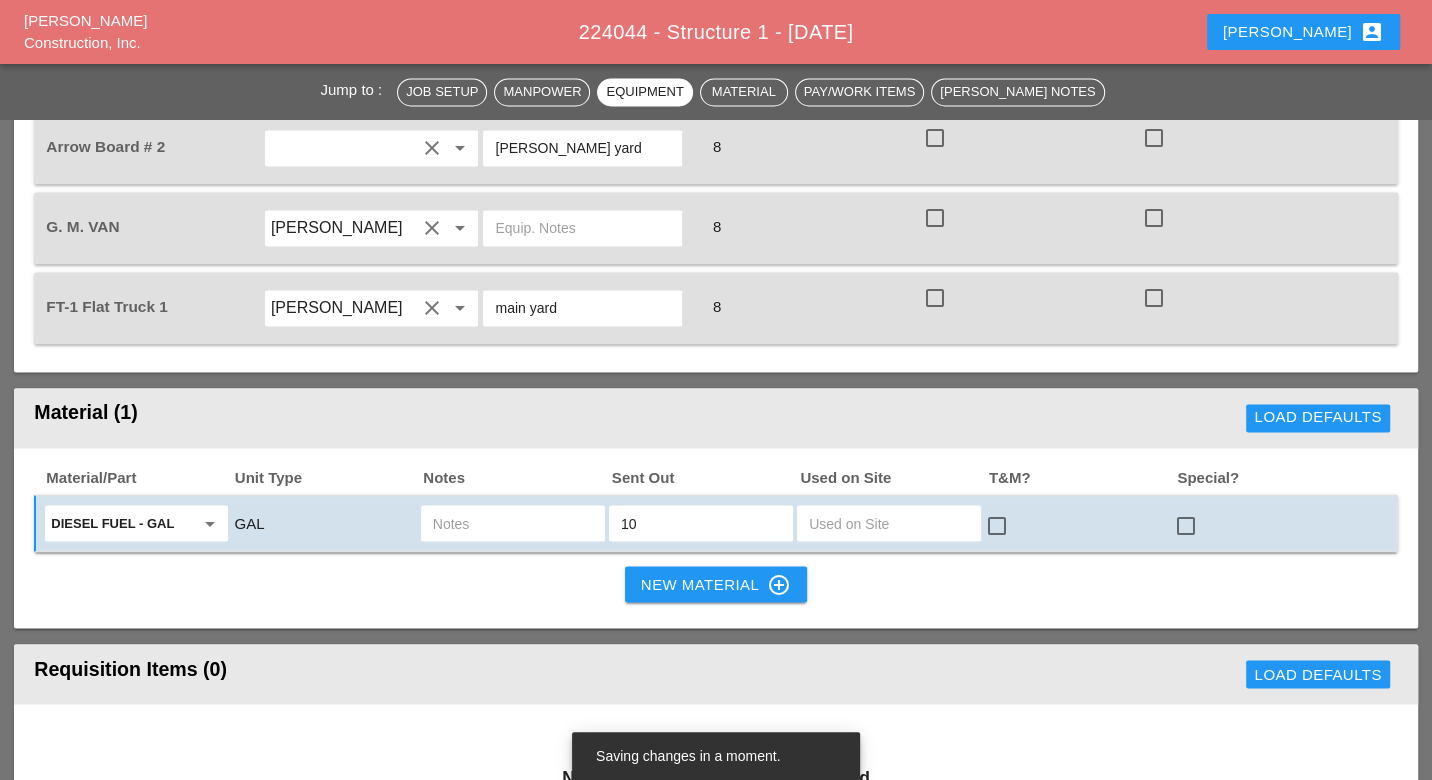 type on "10" 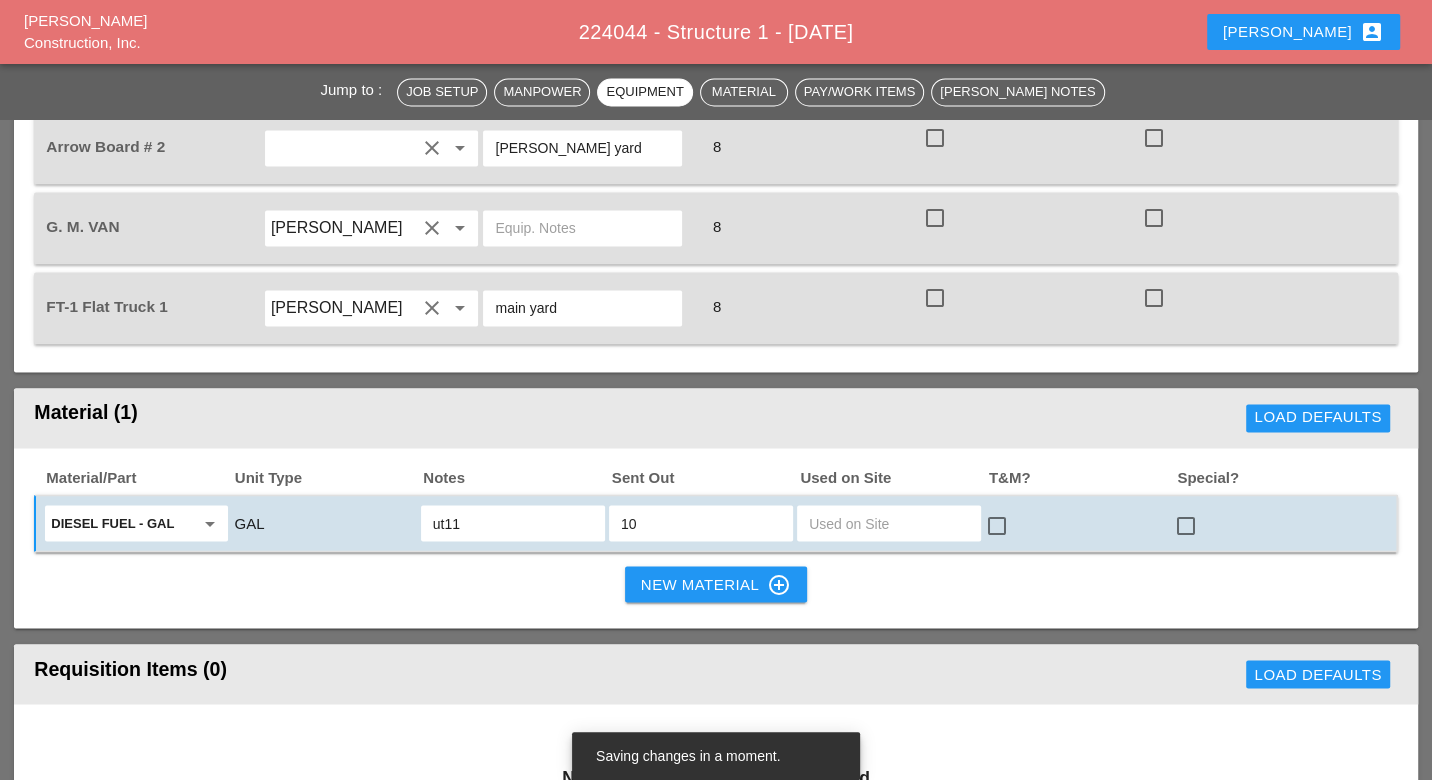 type on "ut11" 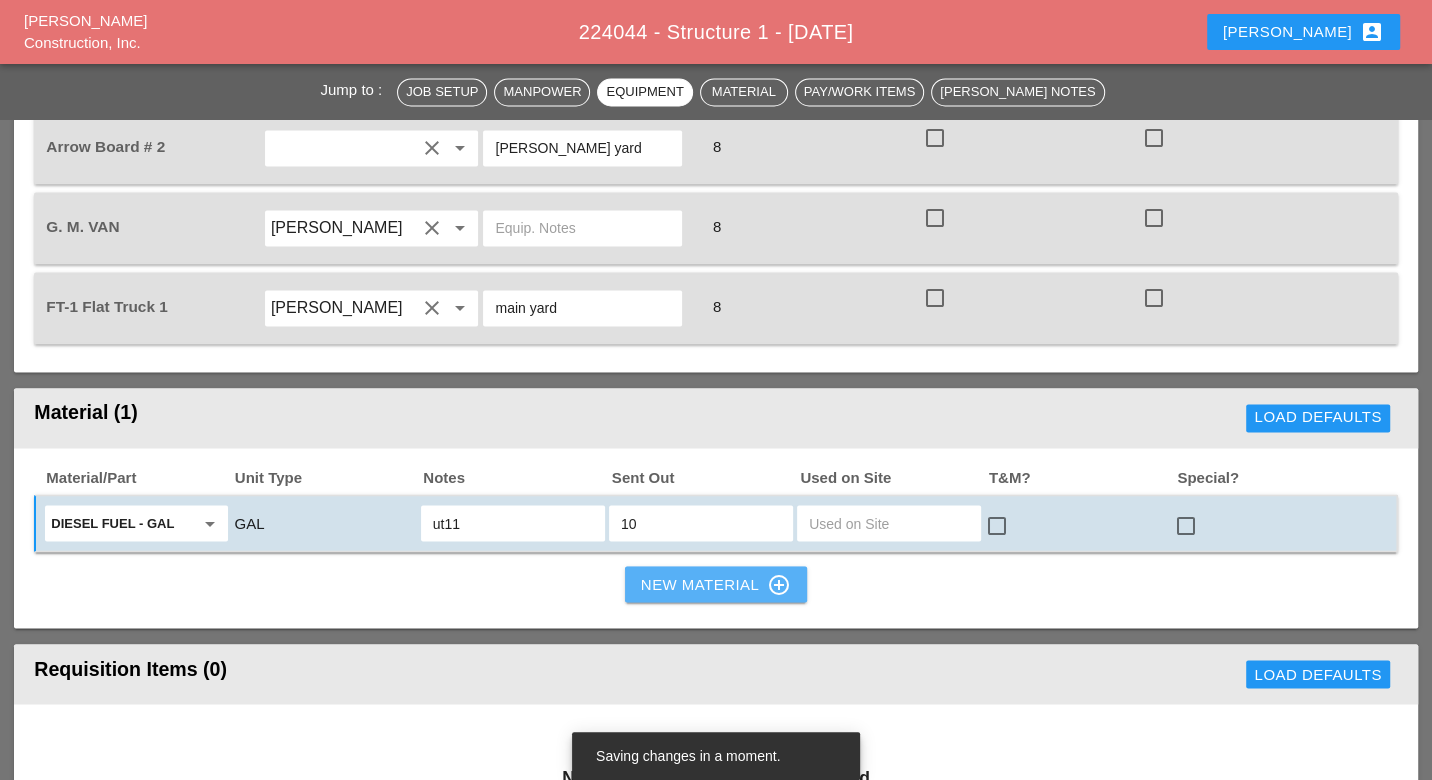 click on "New Material control_point" at bounding box center (716, 584) 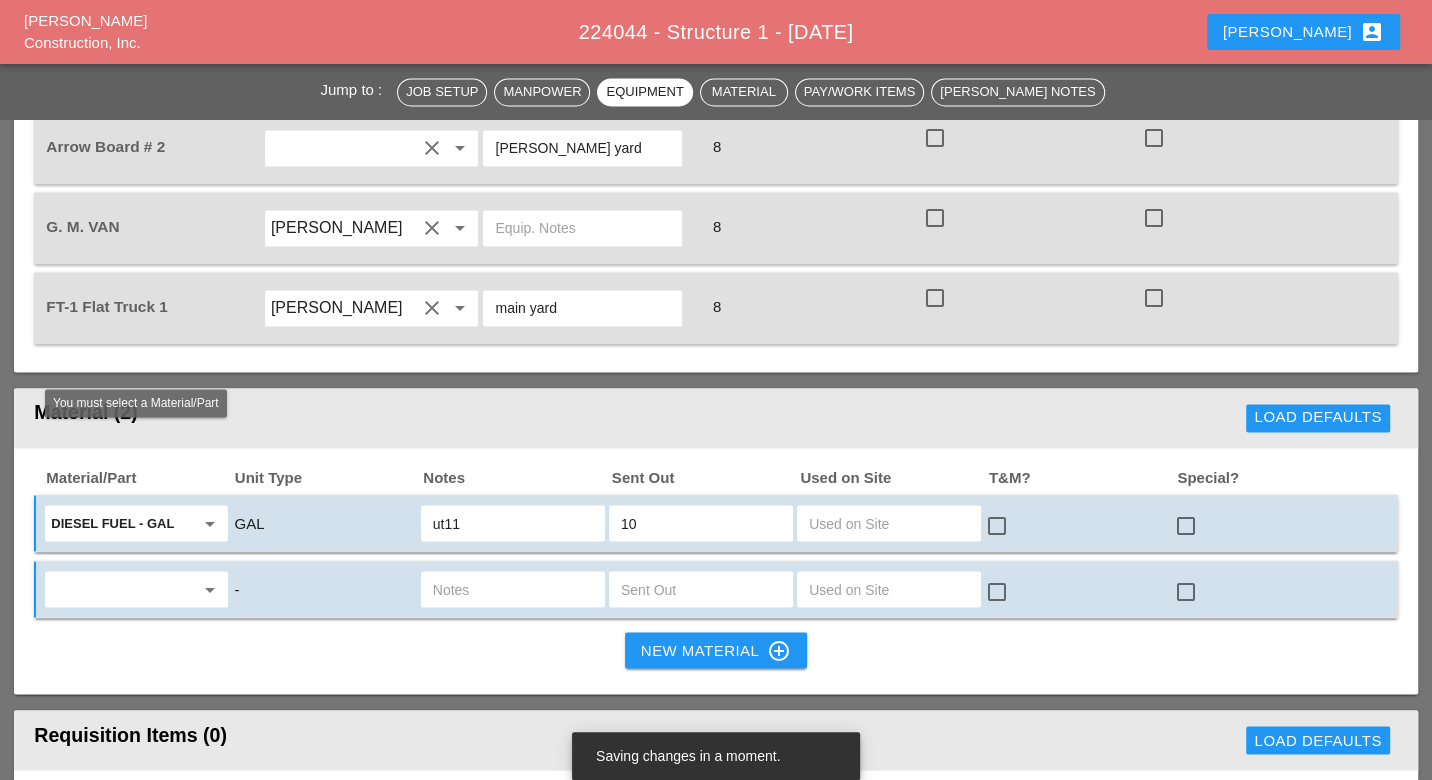 click at bounding box center [122, 589] 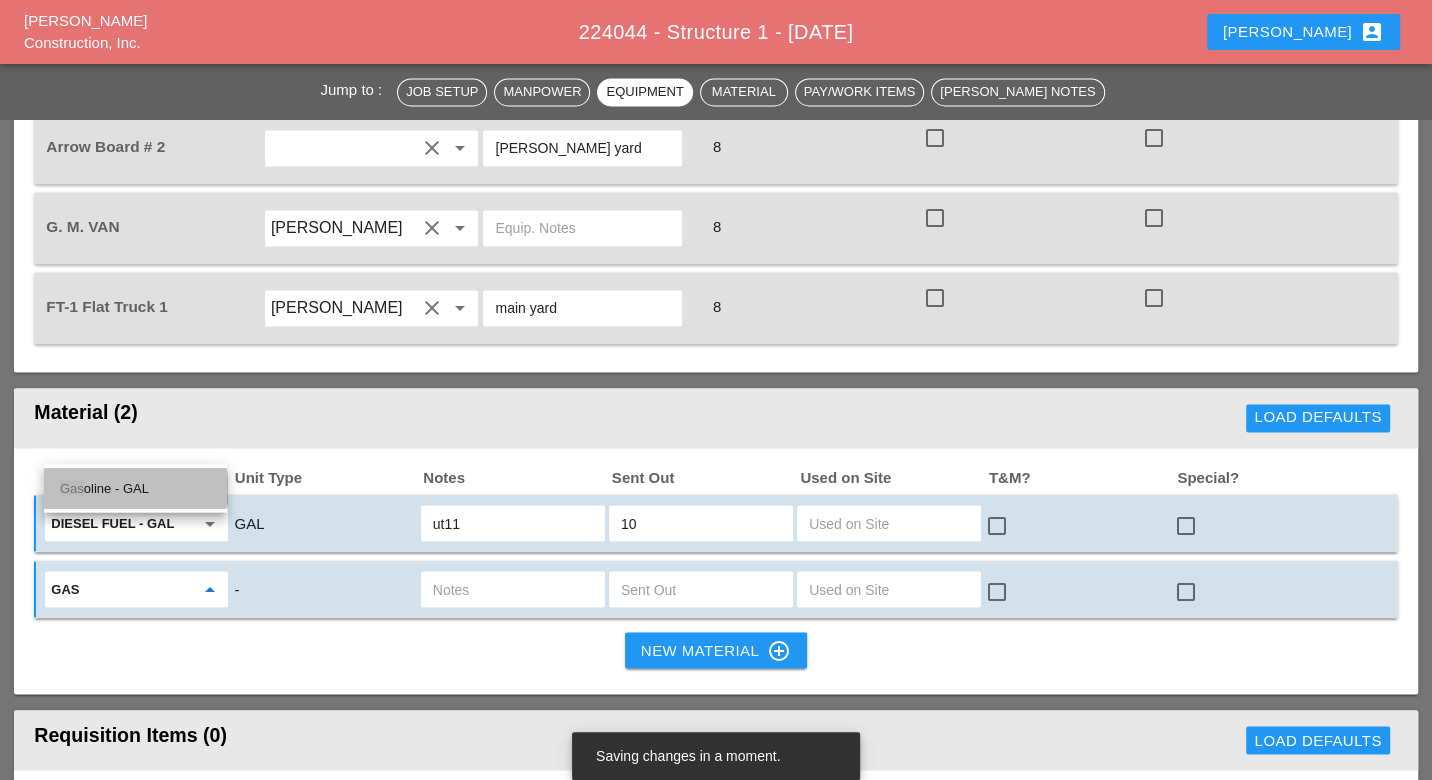click on "Gas oline - GAL" at bounding box center (135, 488) 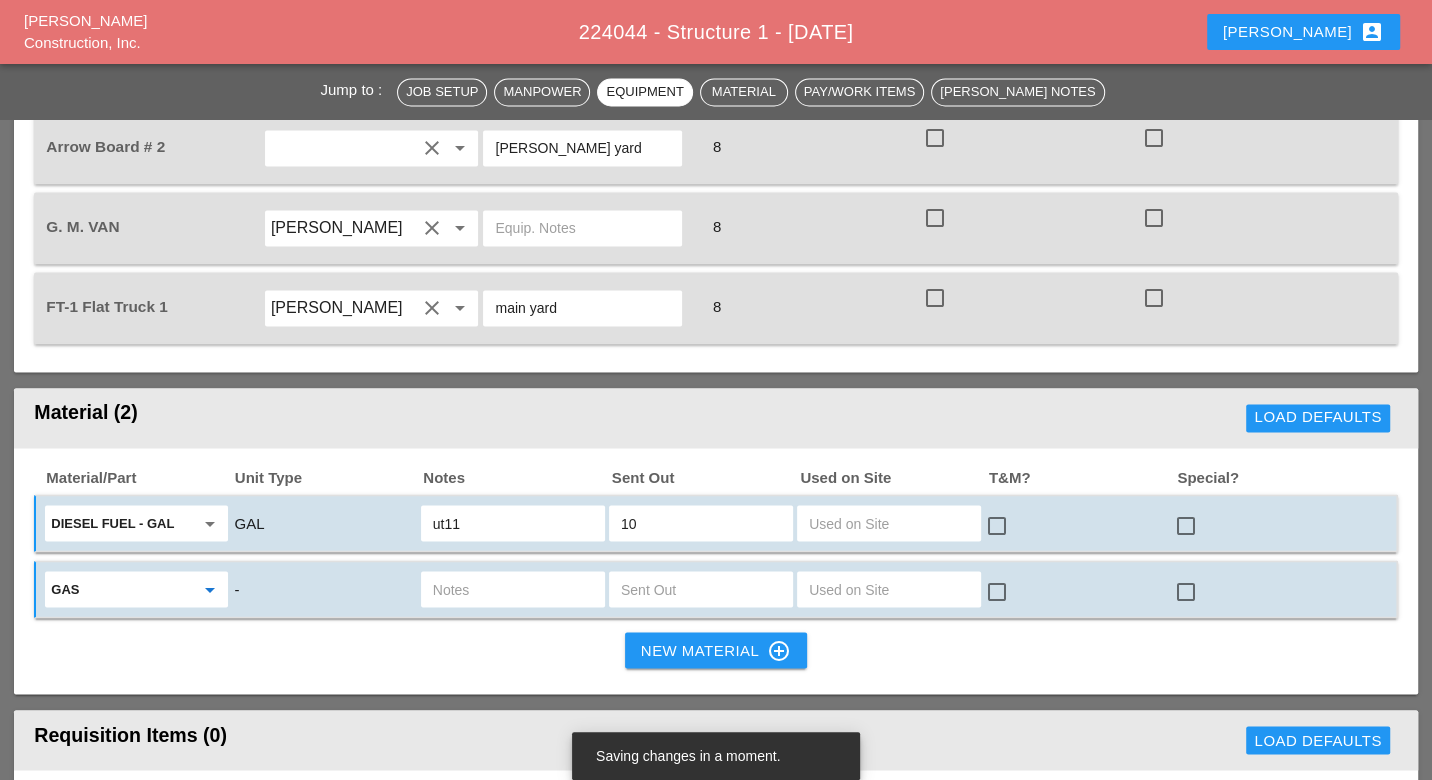 type on "Gasoline - GAL" 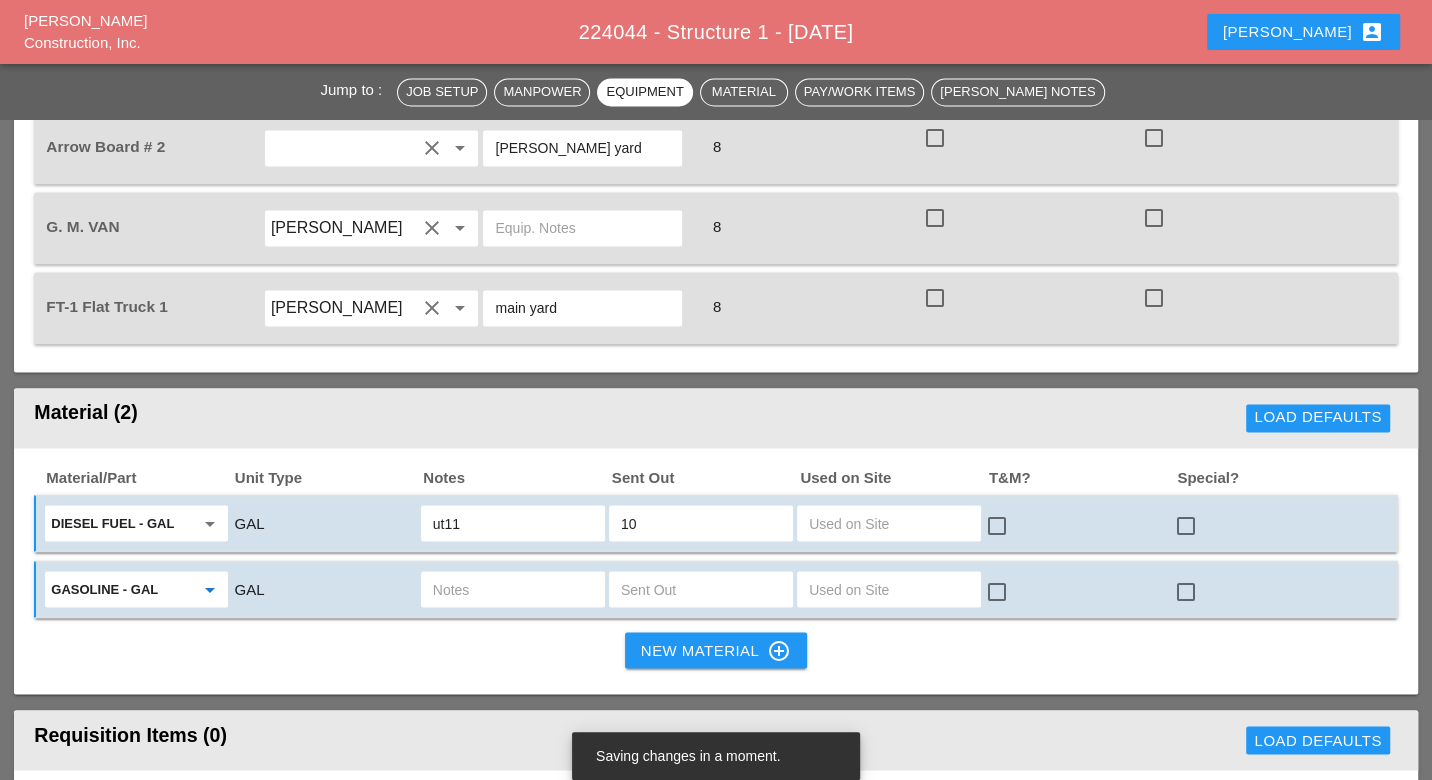 click at bounding box center (513, 589) 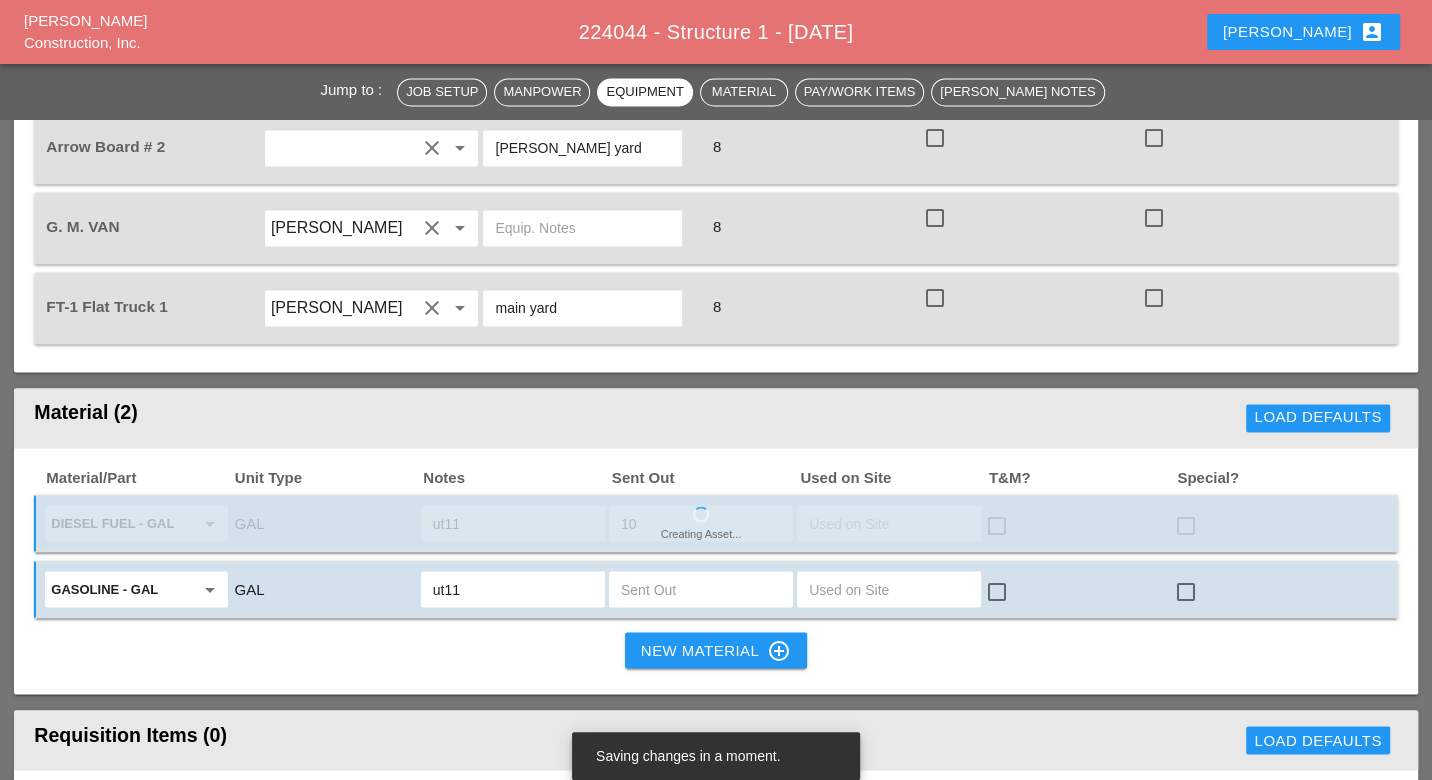 type on "ut11" 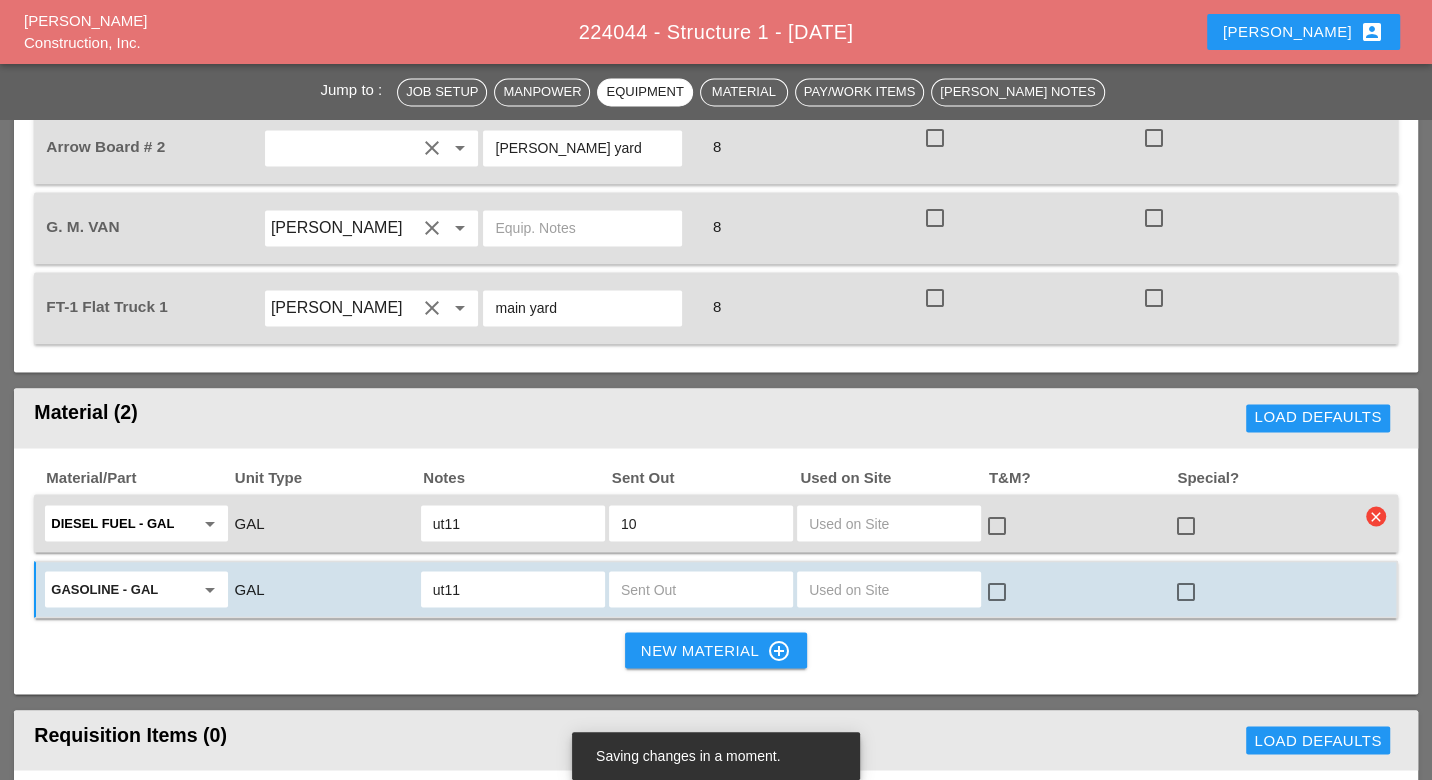 type on "5" 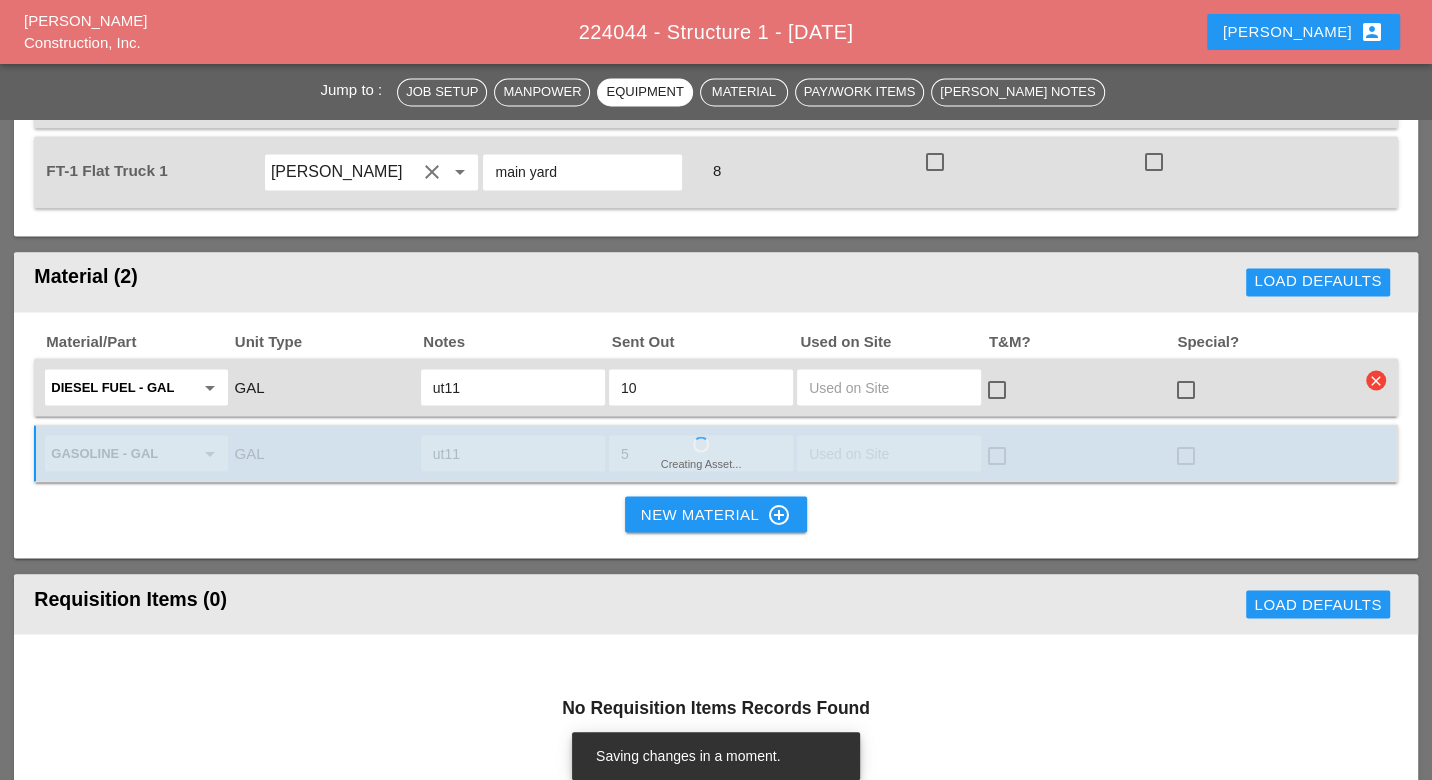 scroll, scrollTop: 2453, scrollLeft: 0, axis: vertical 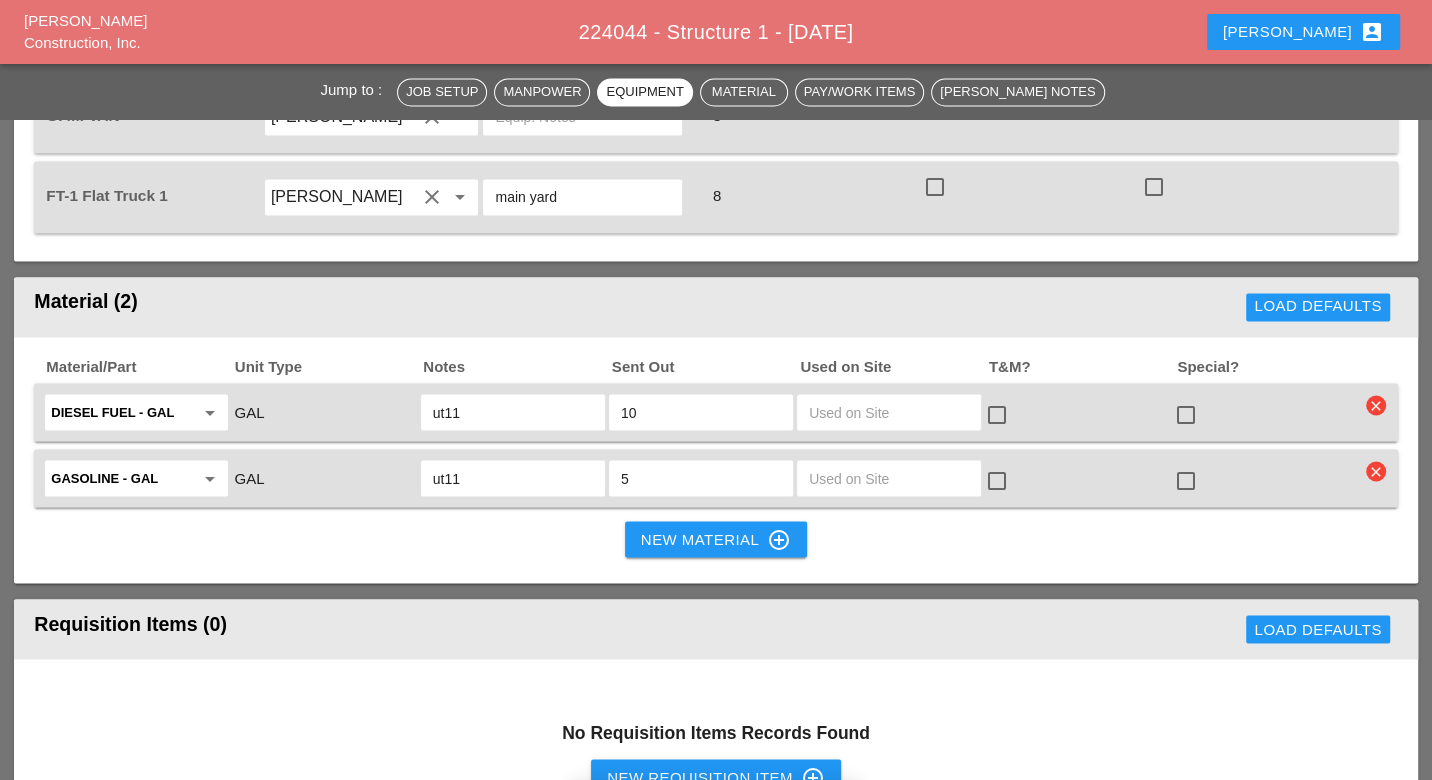 click on "New Requisition Item control_point" at bounding box center [716, 777] 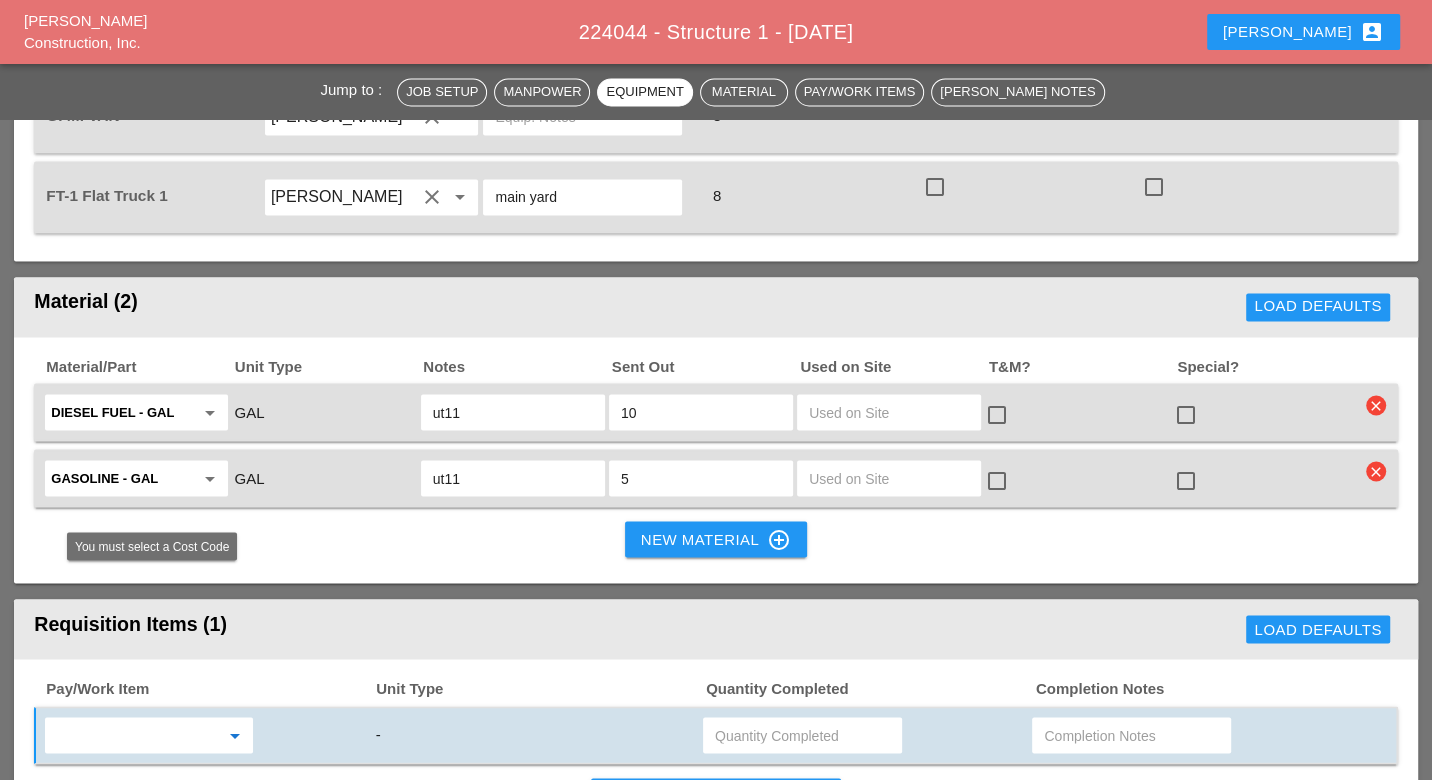 click at bounding box center [135, 735] 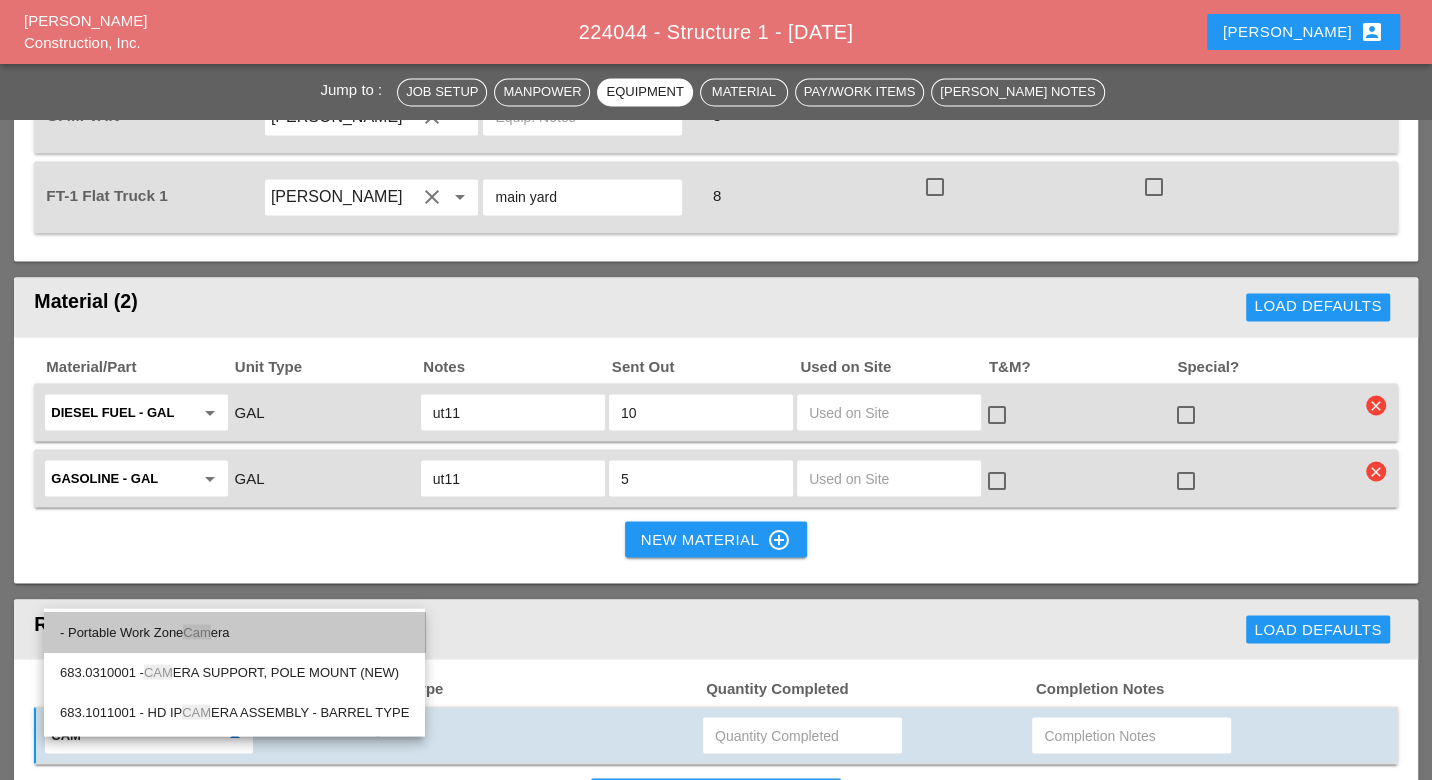 drag, startPoint x: 187, startPoint y: 621, endPoint x: 376, endPoint y: 597, distance: 190.51772 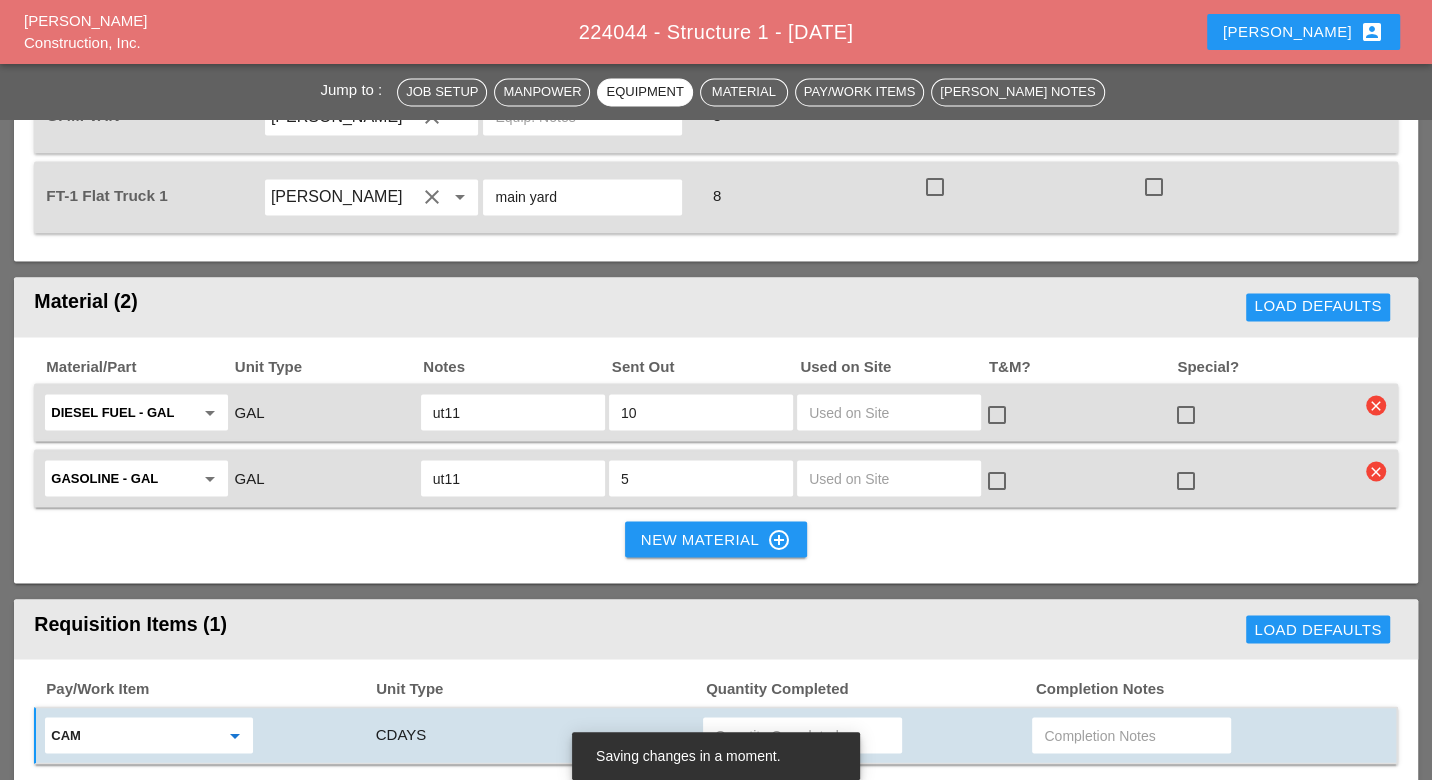 type on "- Portable Work Zone Camera" 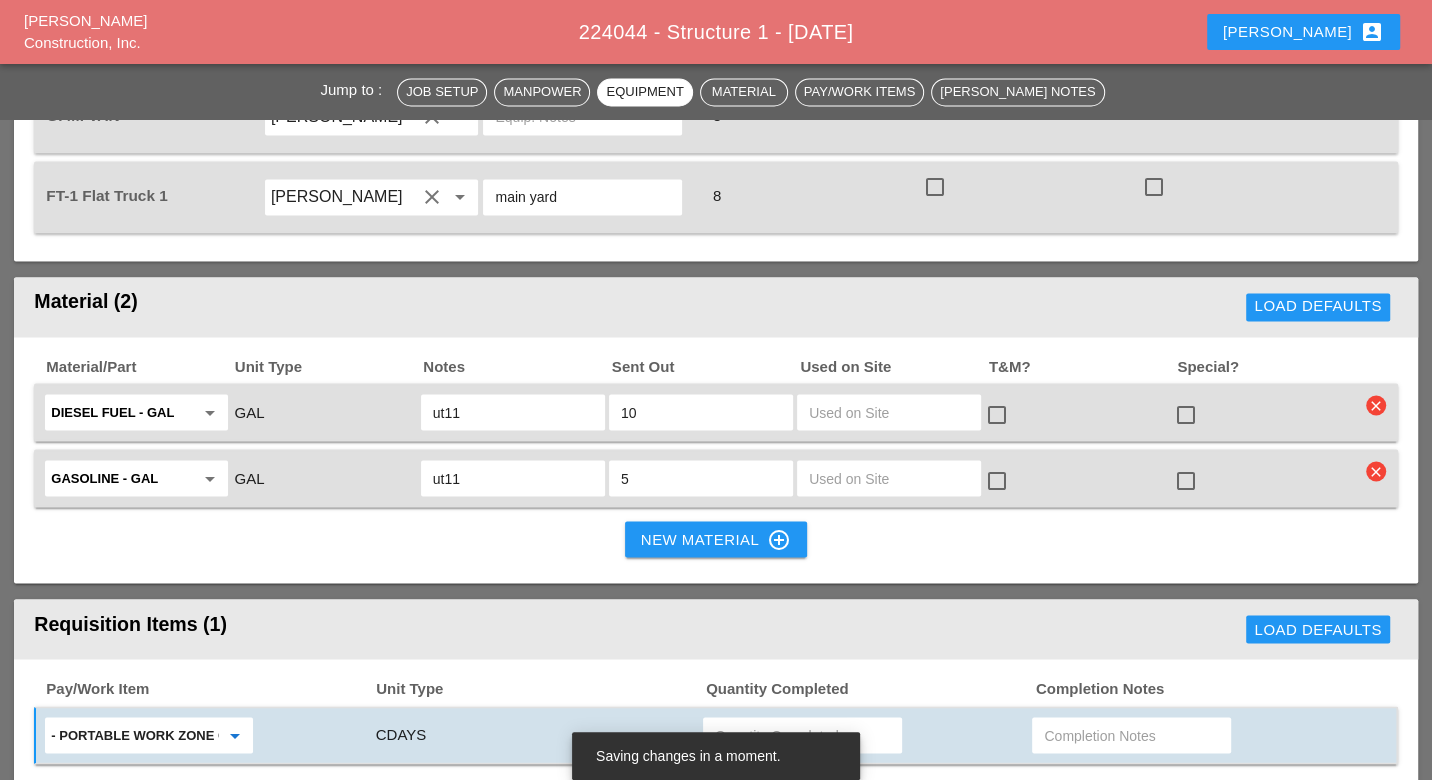 click at bounding box center [802, 735] 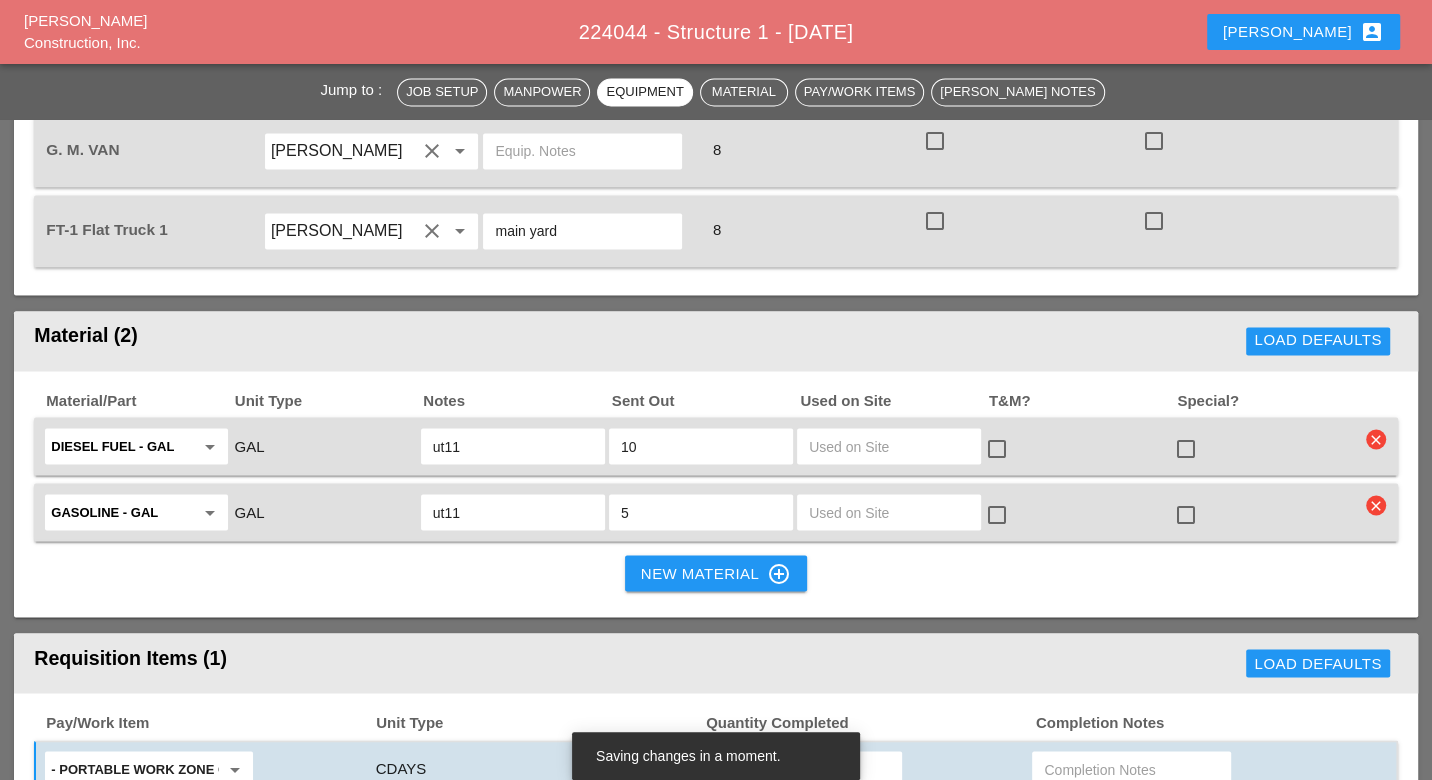 scroll, scrollTop: 2342, scrollLeft: 0, axis: vertical 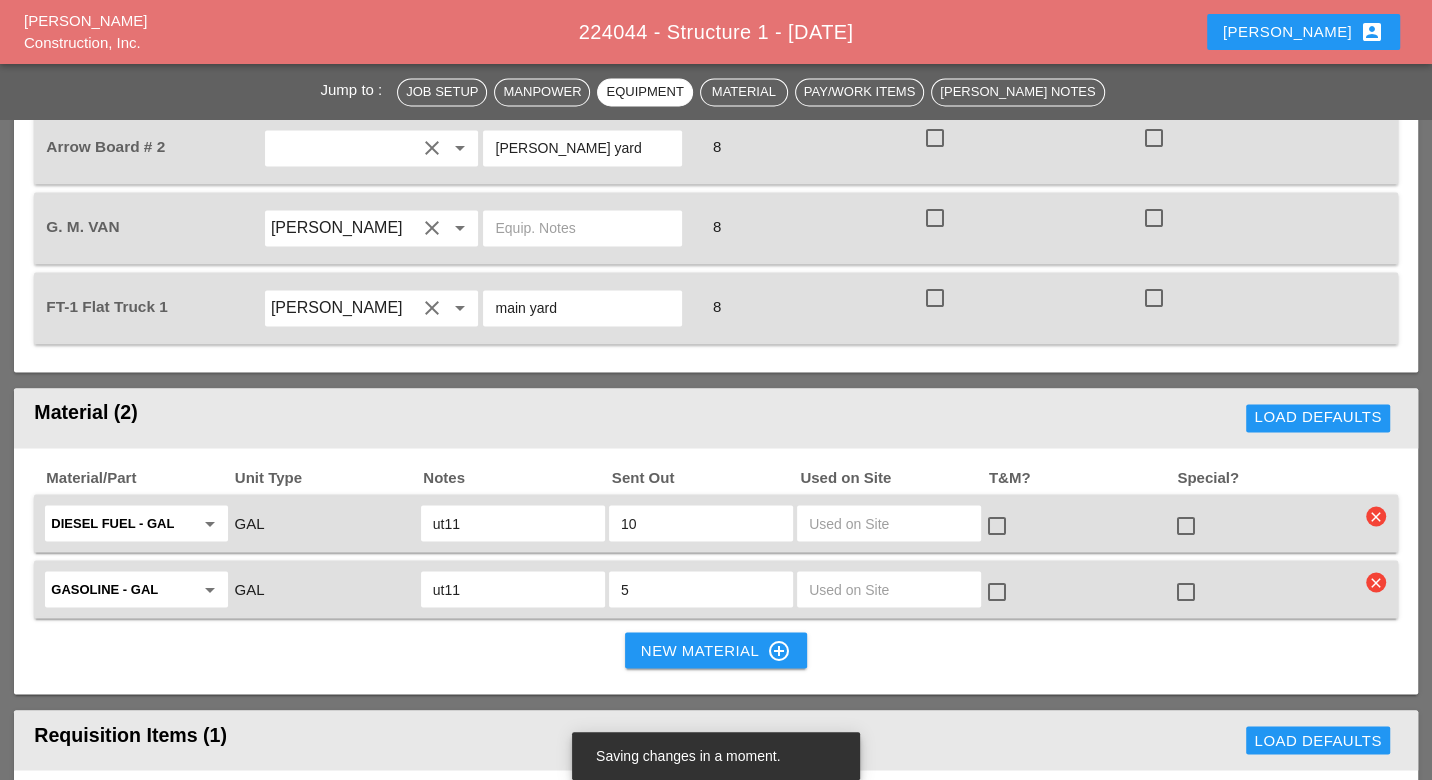 type on "2" 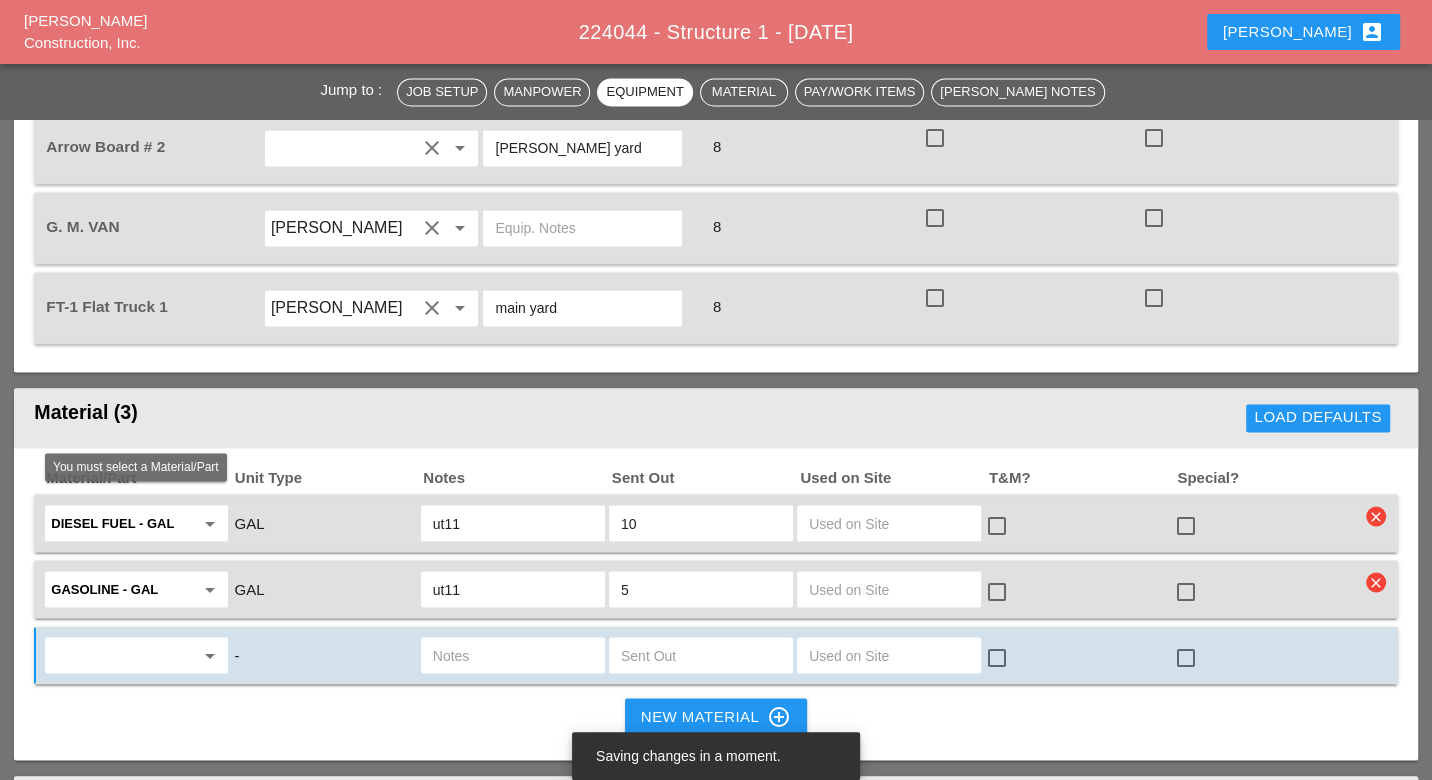 click at bounding box center [122, 655] 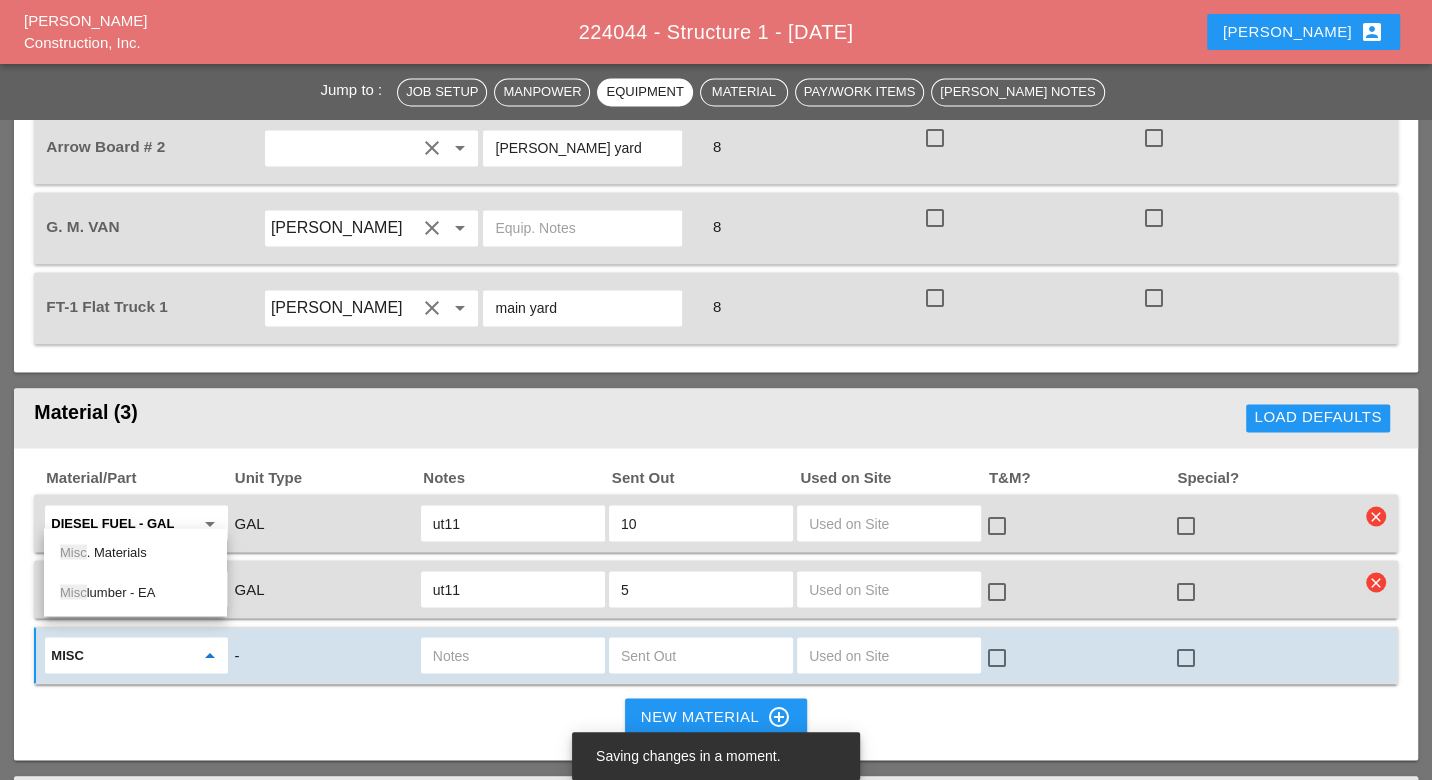 drag, startPoint x: 117, startPoint y: 547, endPoint x: 174, endPoint y: 544, distance: 57.07889 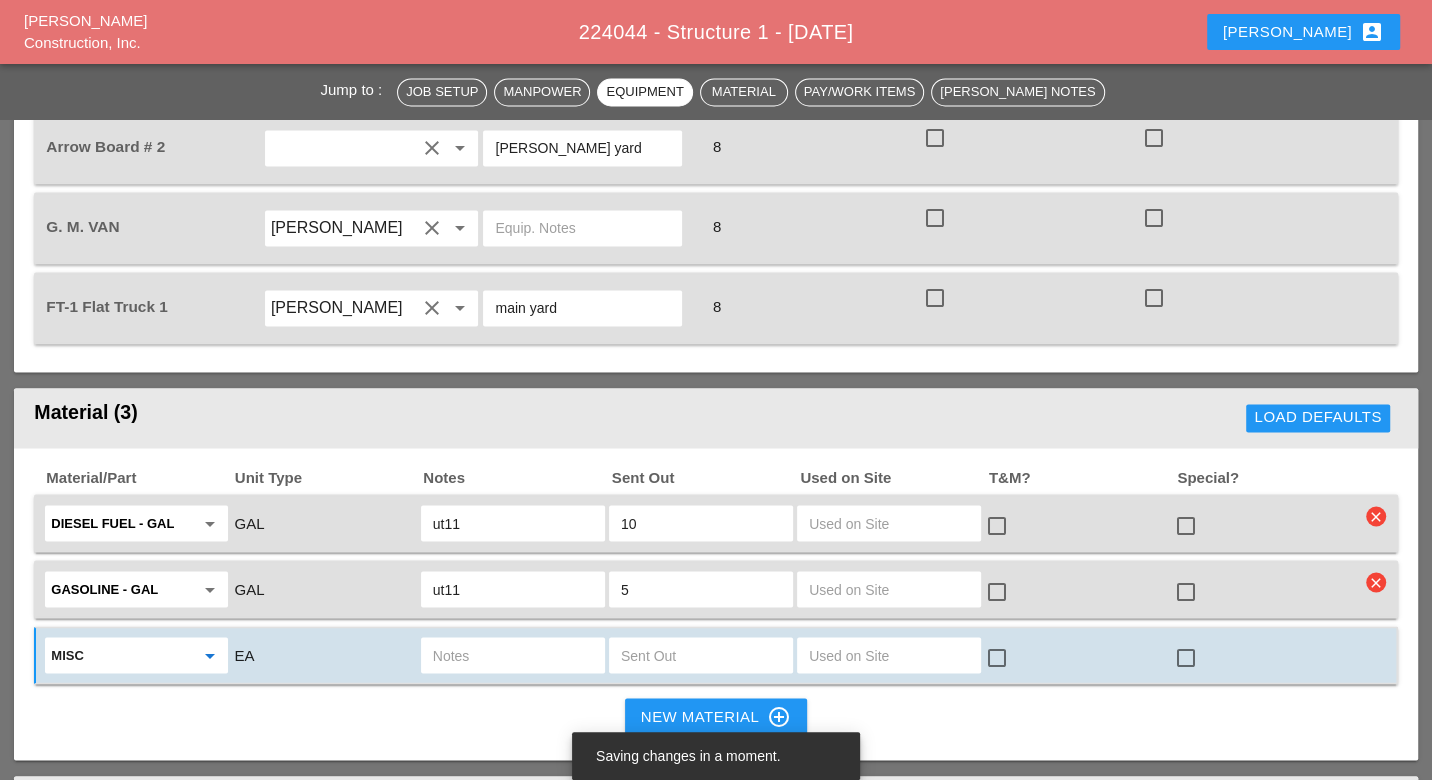 type on "Misc. Materials" 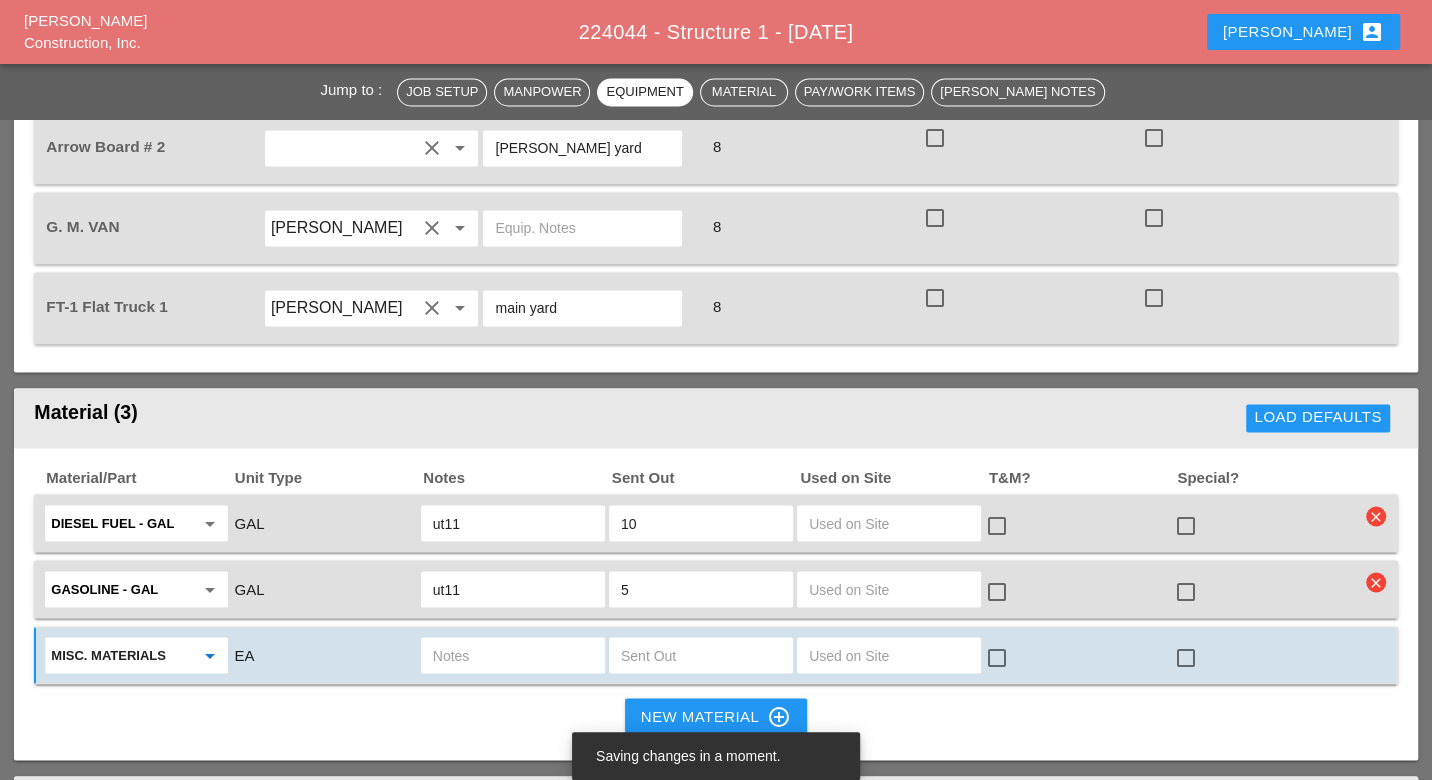 click at bounding box center [513, 655] 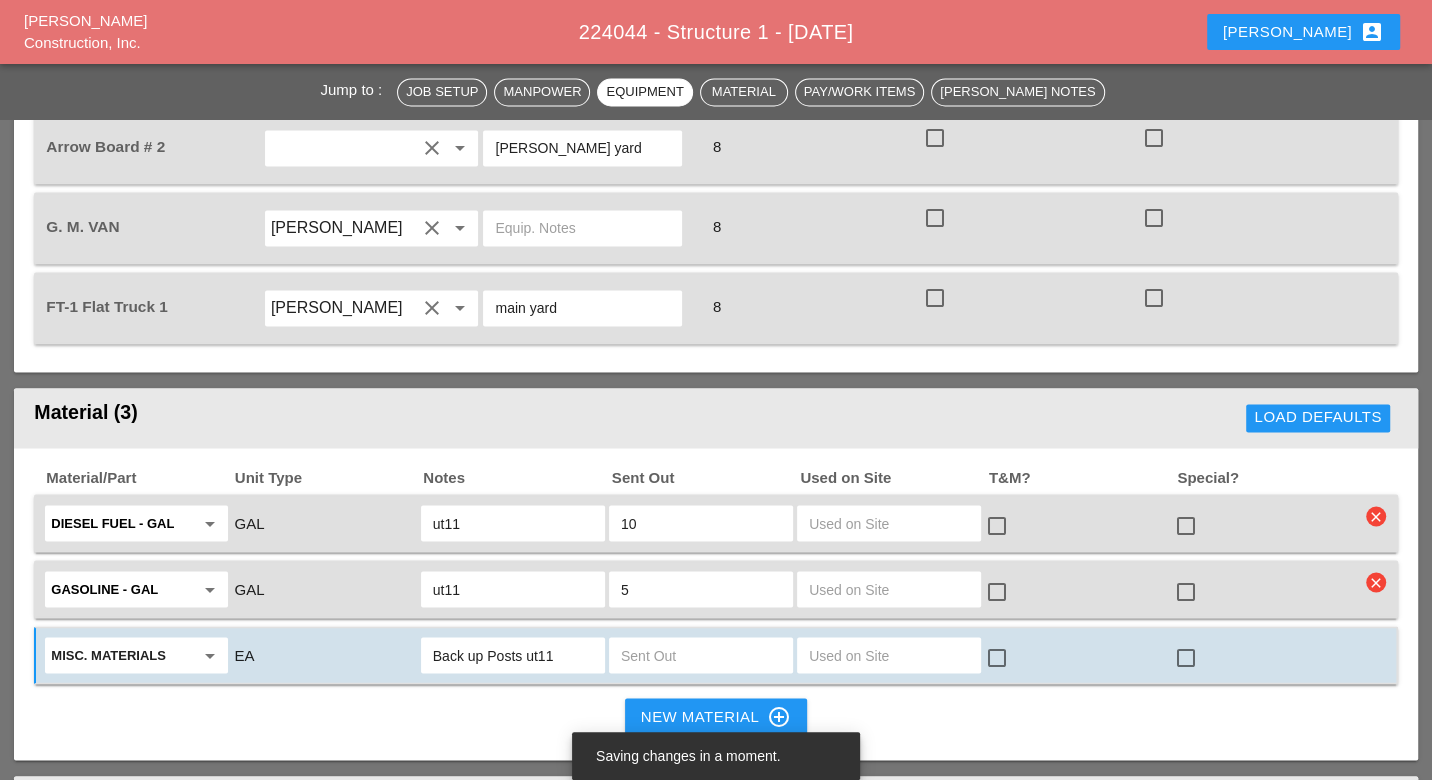 type on "Back up Posts ut11" 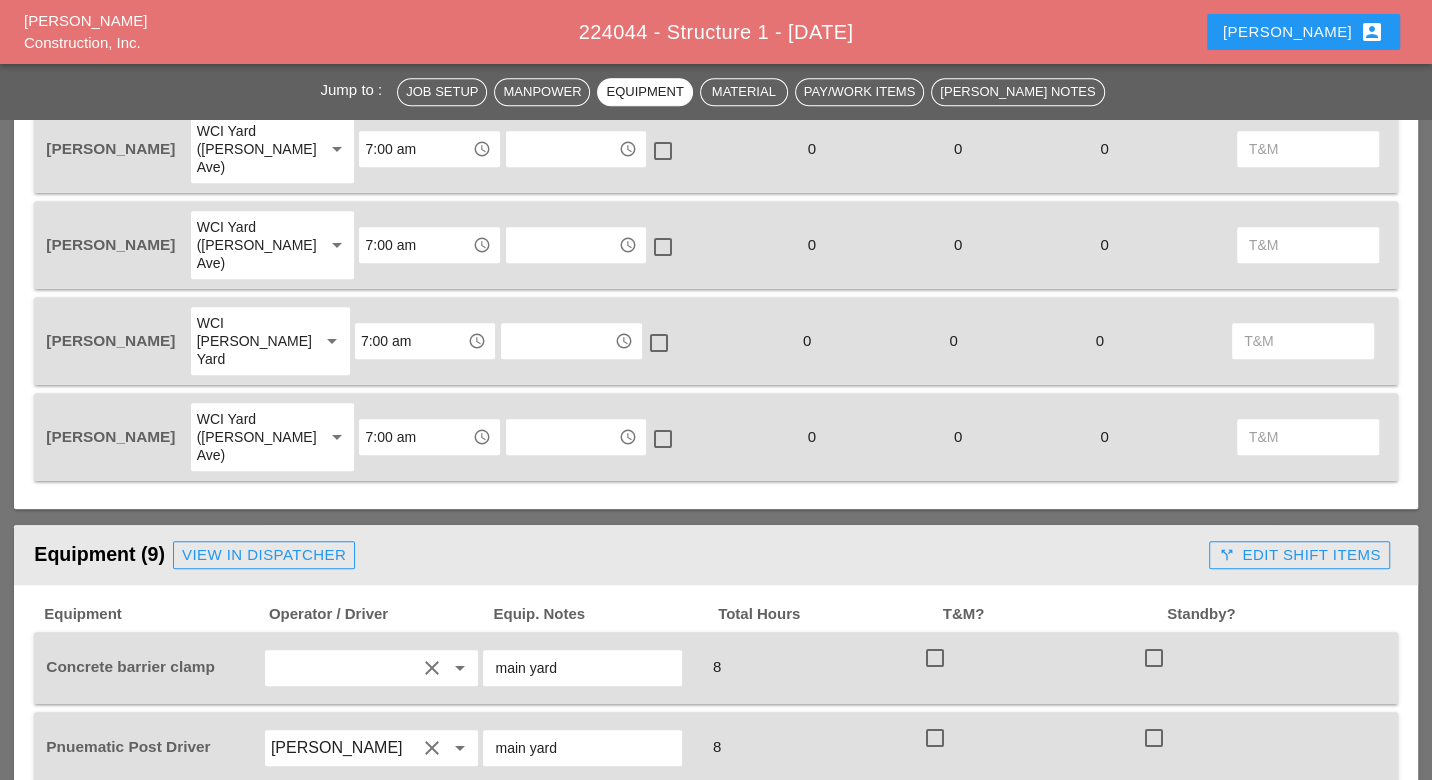 scroll, scrollTop: 1231, scrollLeft: 0, axis: vertical 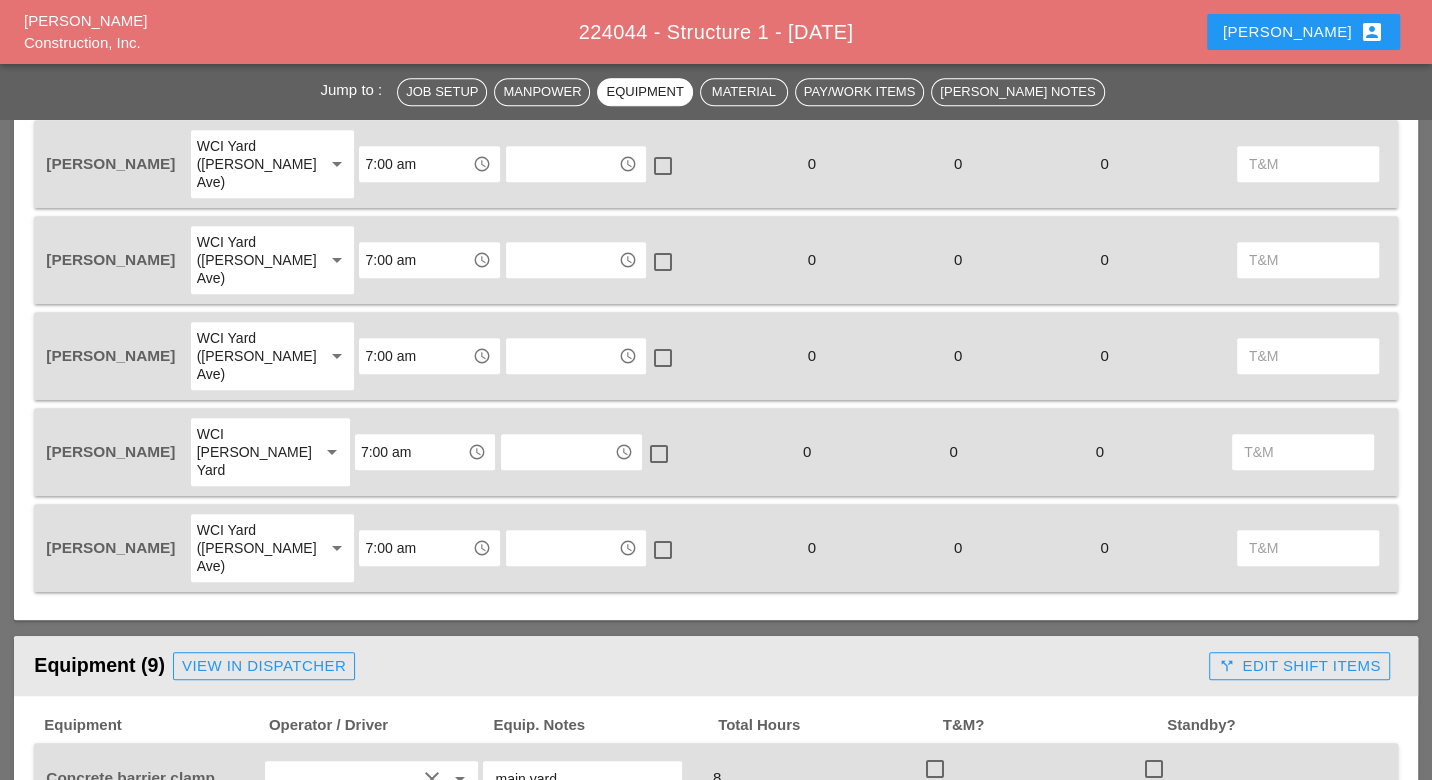 drag, startPoint x: 320, startPoint y: 529, endPoint x: 330, endPoint y: 536, distance: 12.206555 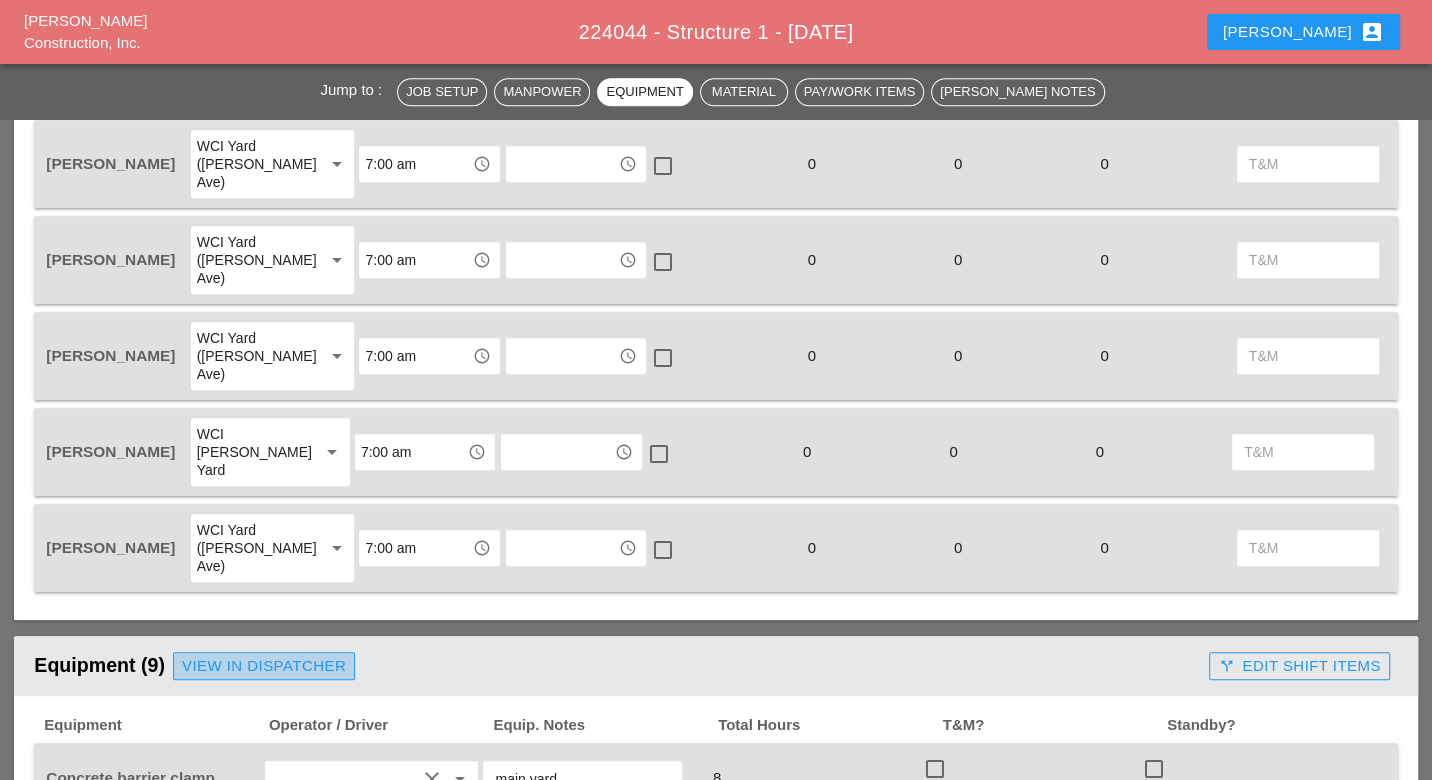 scroll, scrollTop: 0, scrollLeft: 0, axis: both 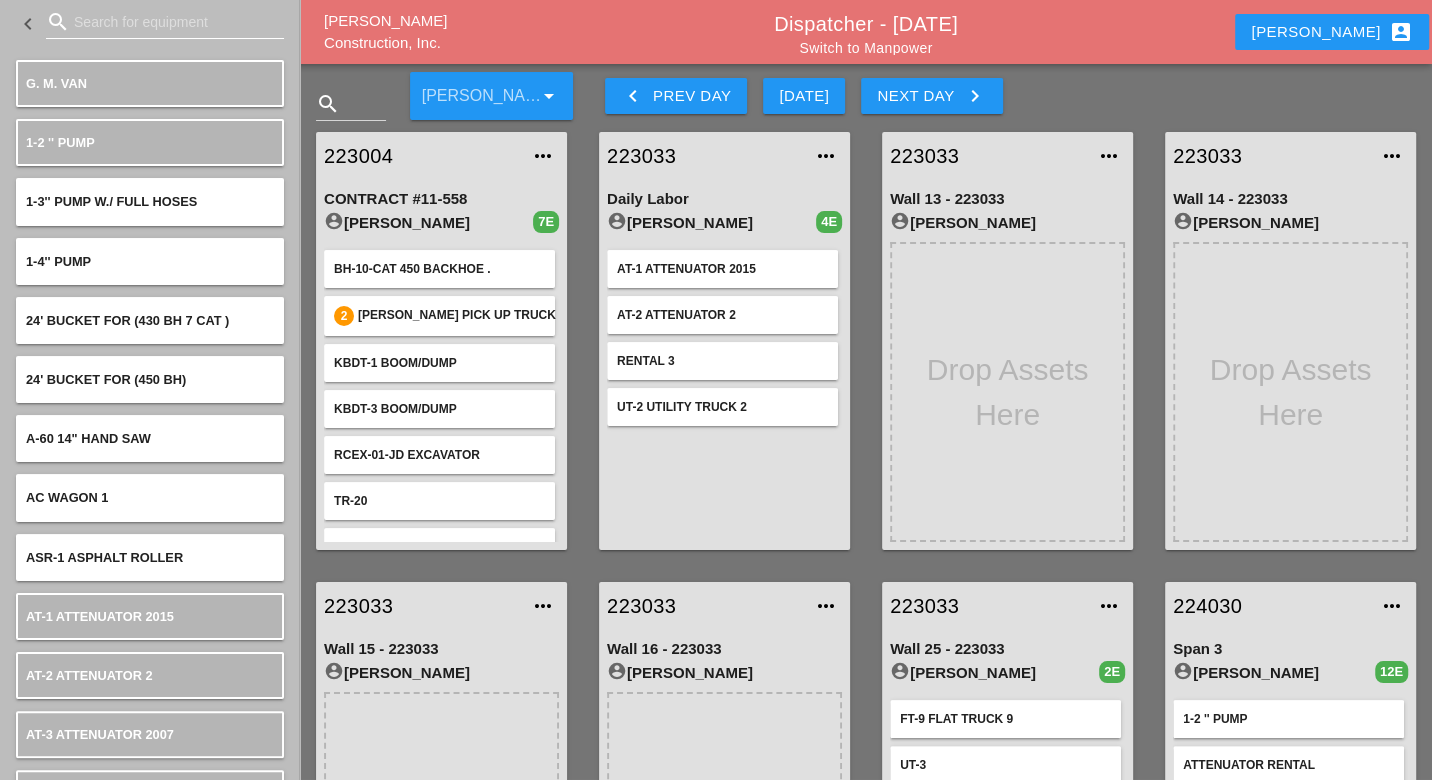 click at bounding box center (165, 22) 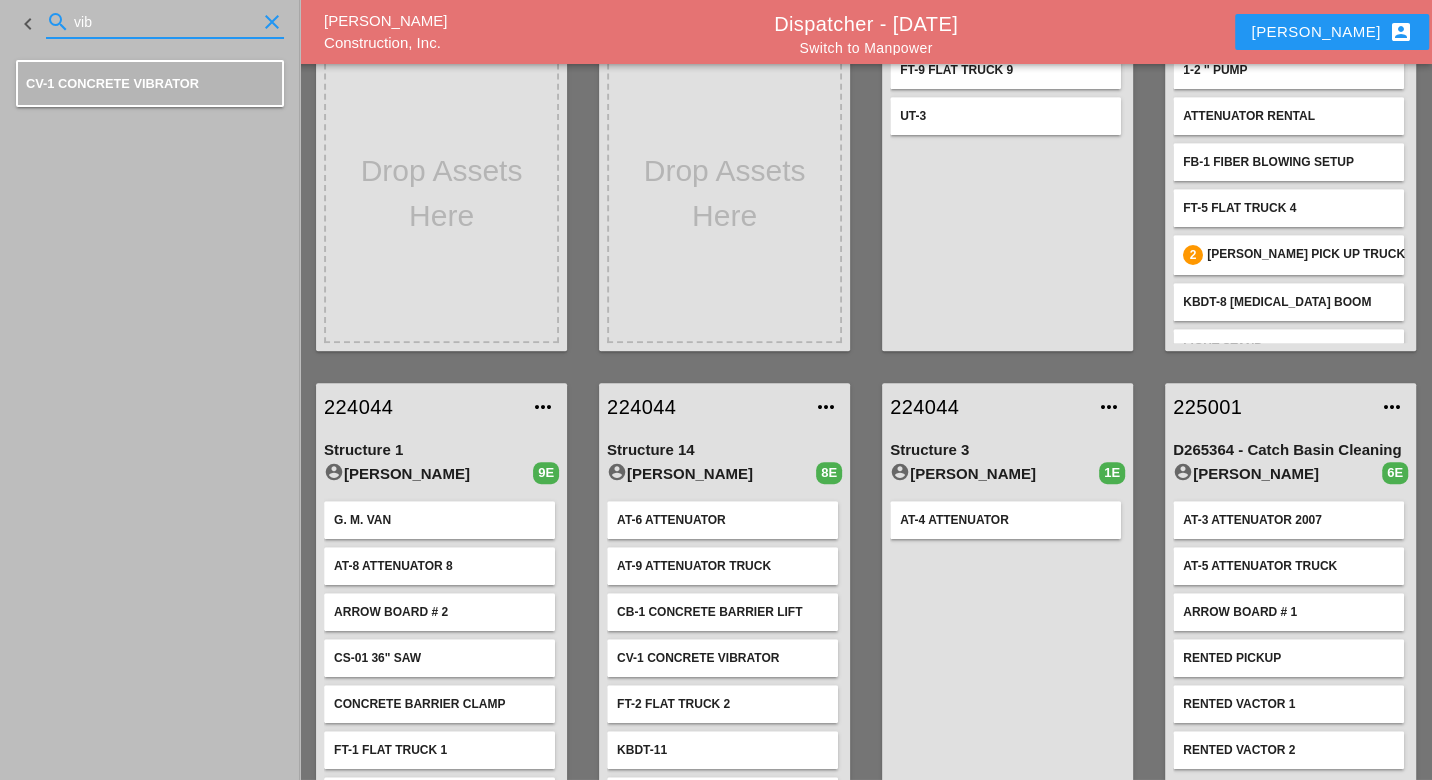 scroll, scrollTop: 666, scrollLeft: 0, axis: vertical 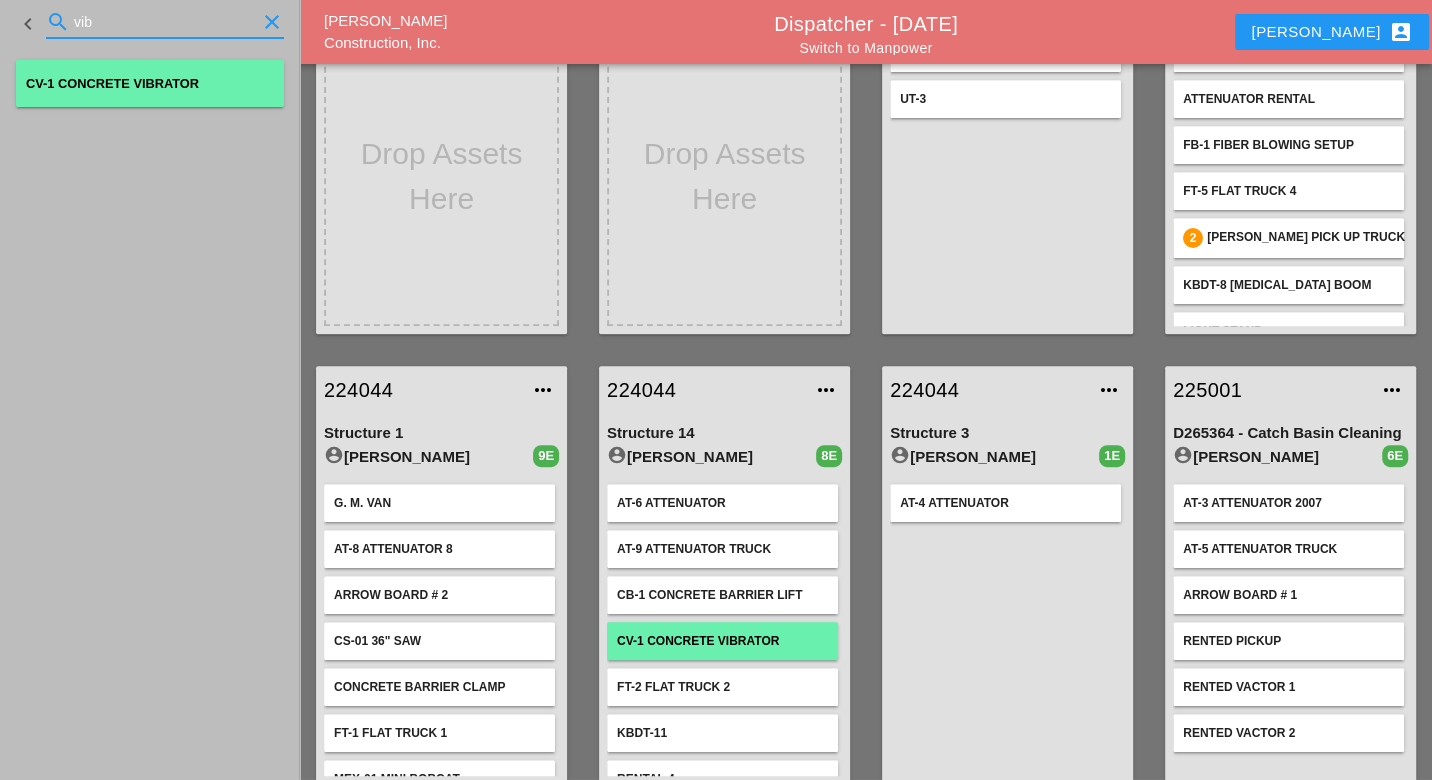 type on "vib" 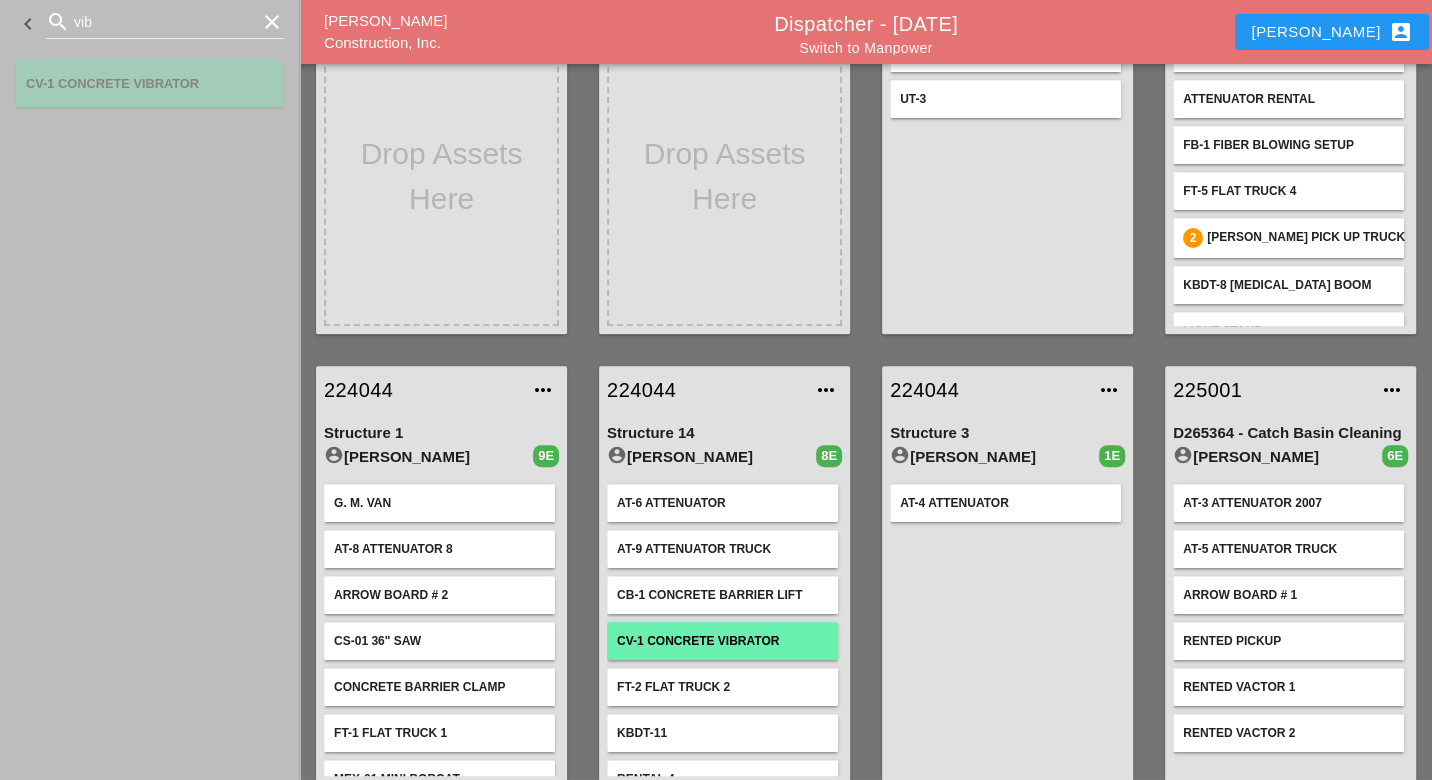 type 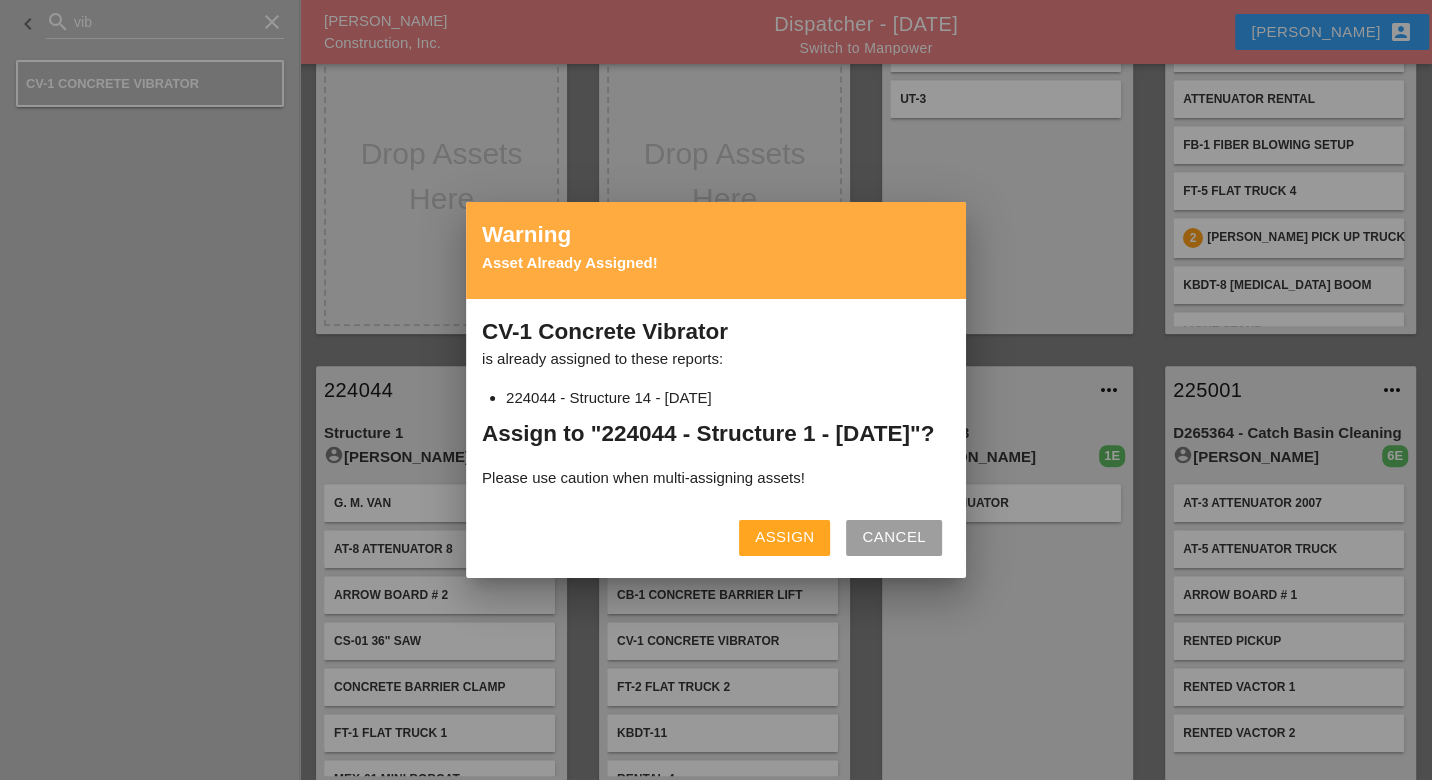 click on "Assign" at bounding box center (784, 537) 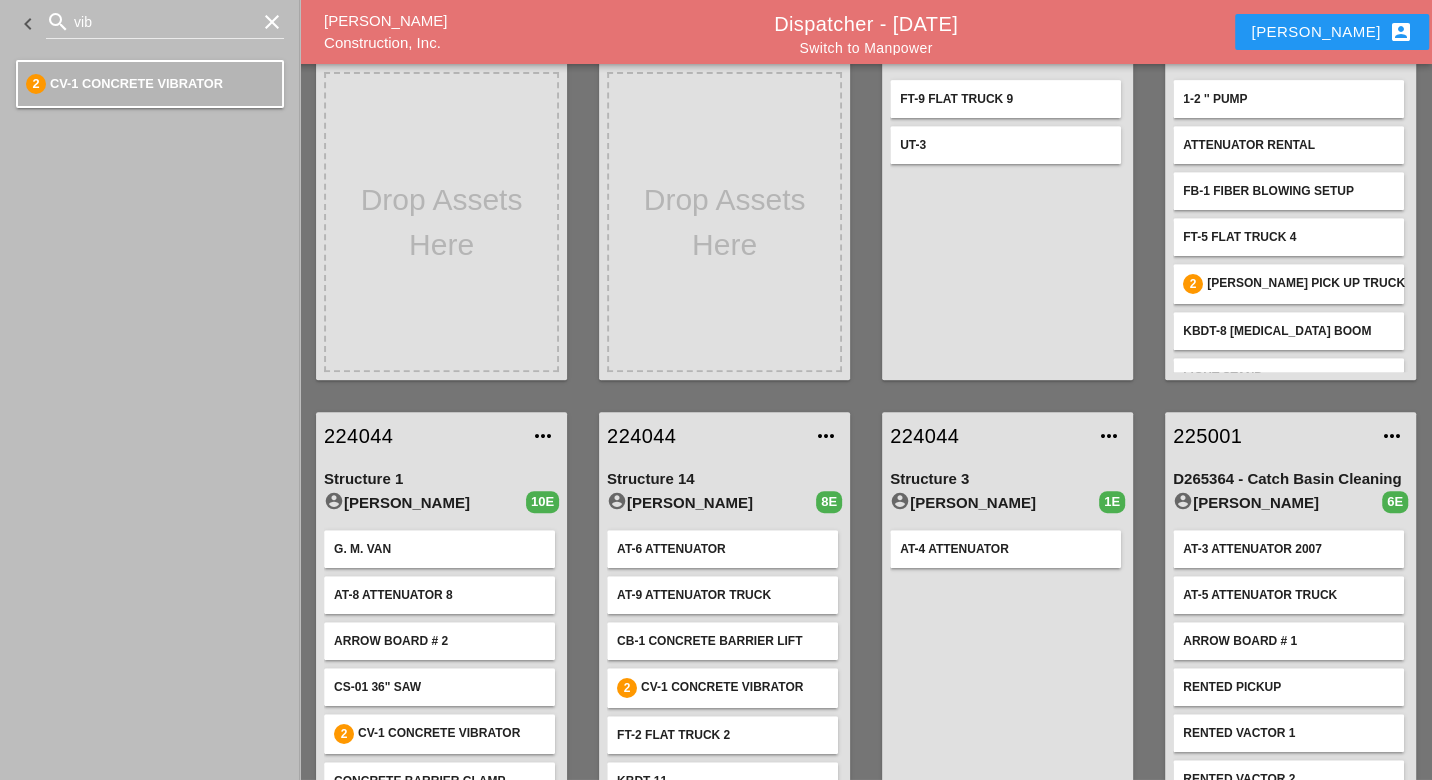 scroll, scrollTop: 777, scrollLeft: 0, axis: vertical 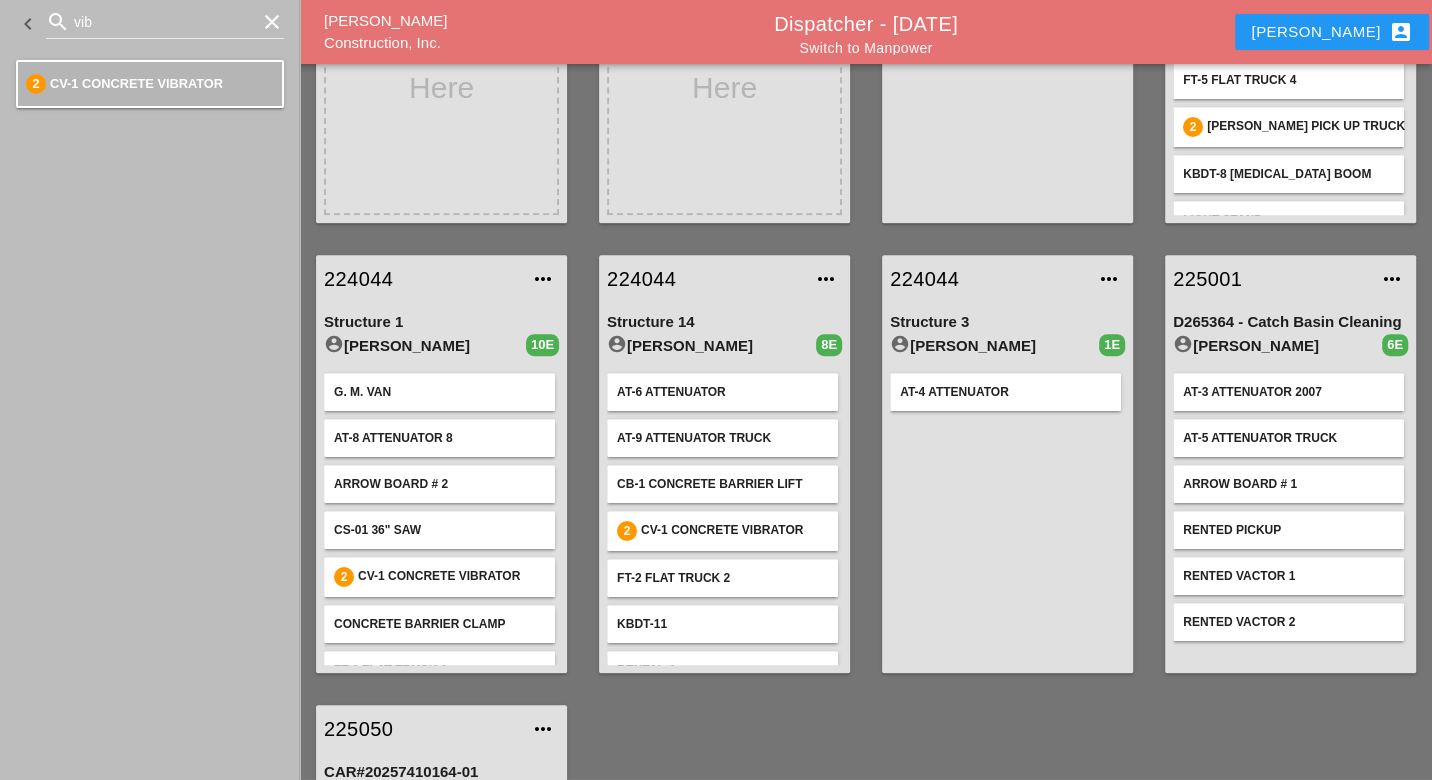 click on "Luca account_box" at bounding box center (1331, 32) 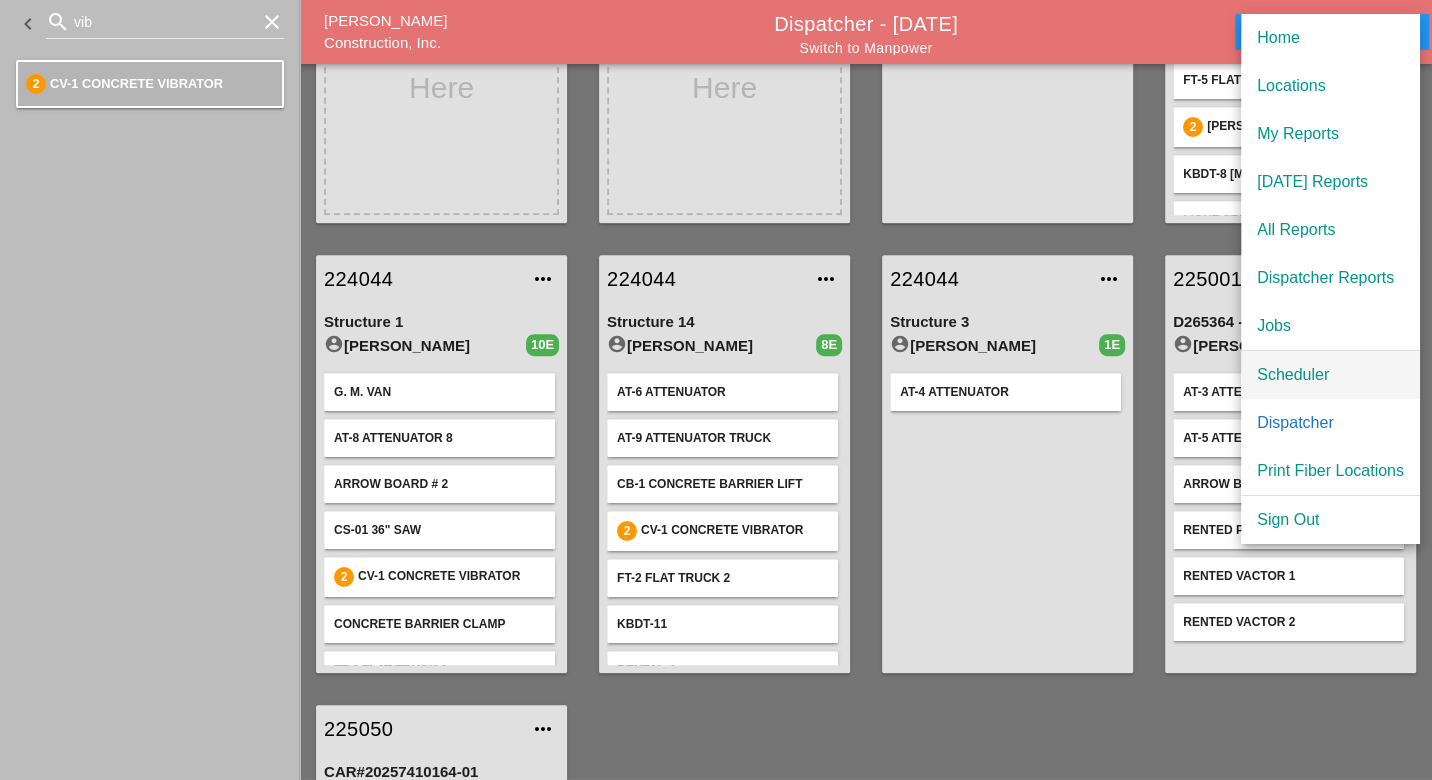 click on "Scheduler" at bounding box center (1330, 375) 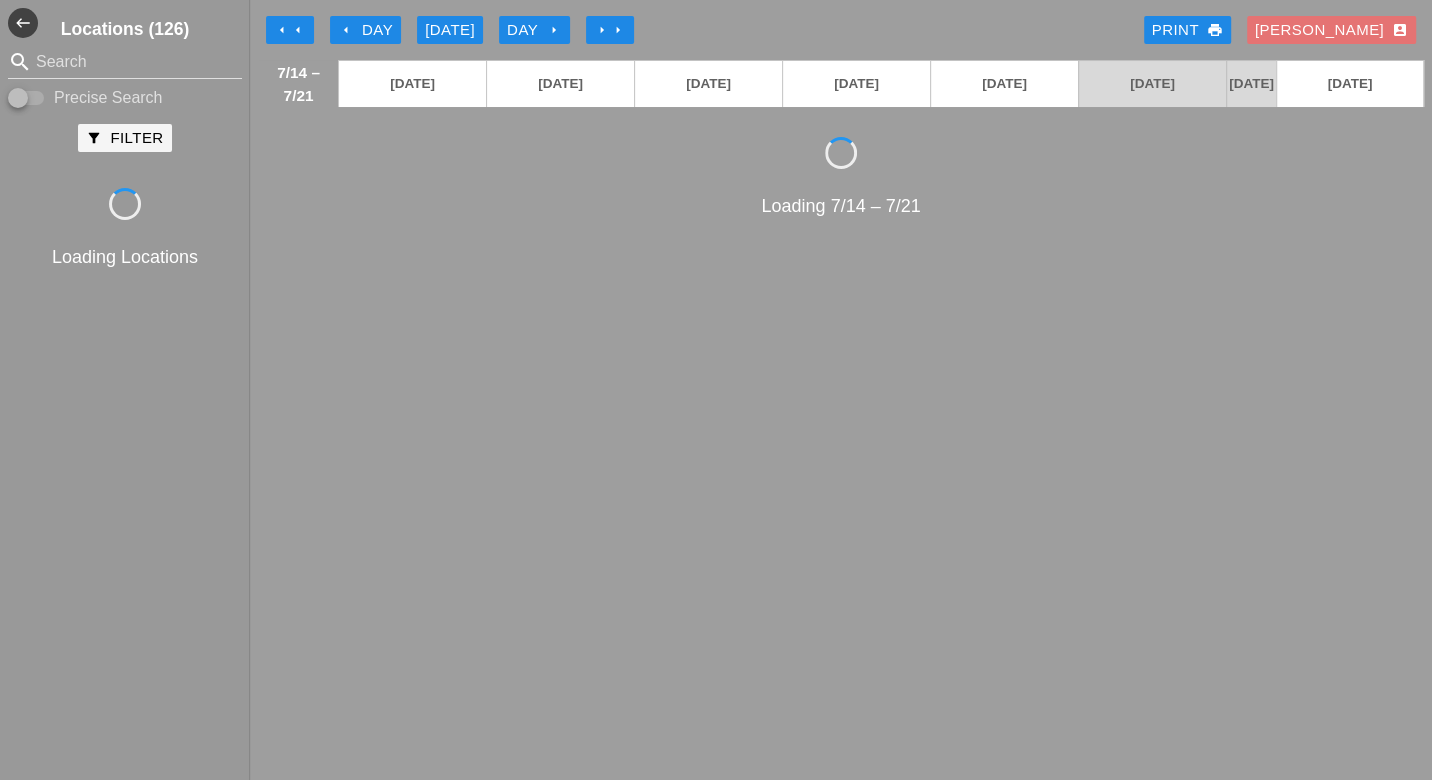 scroll, scrollTop: 0, scrollLeft: 0, axis: both 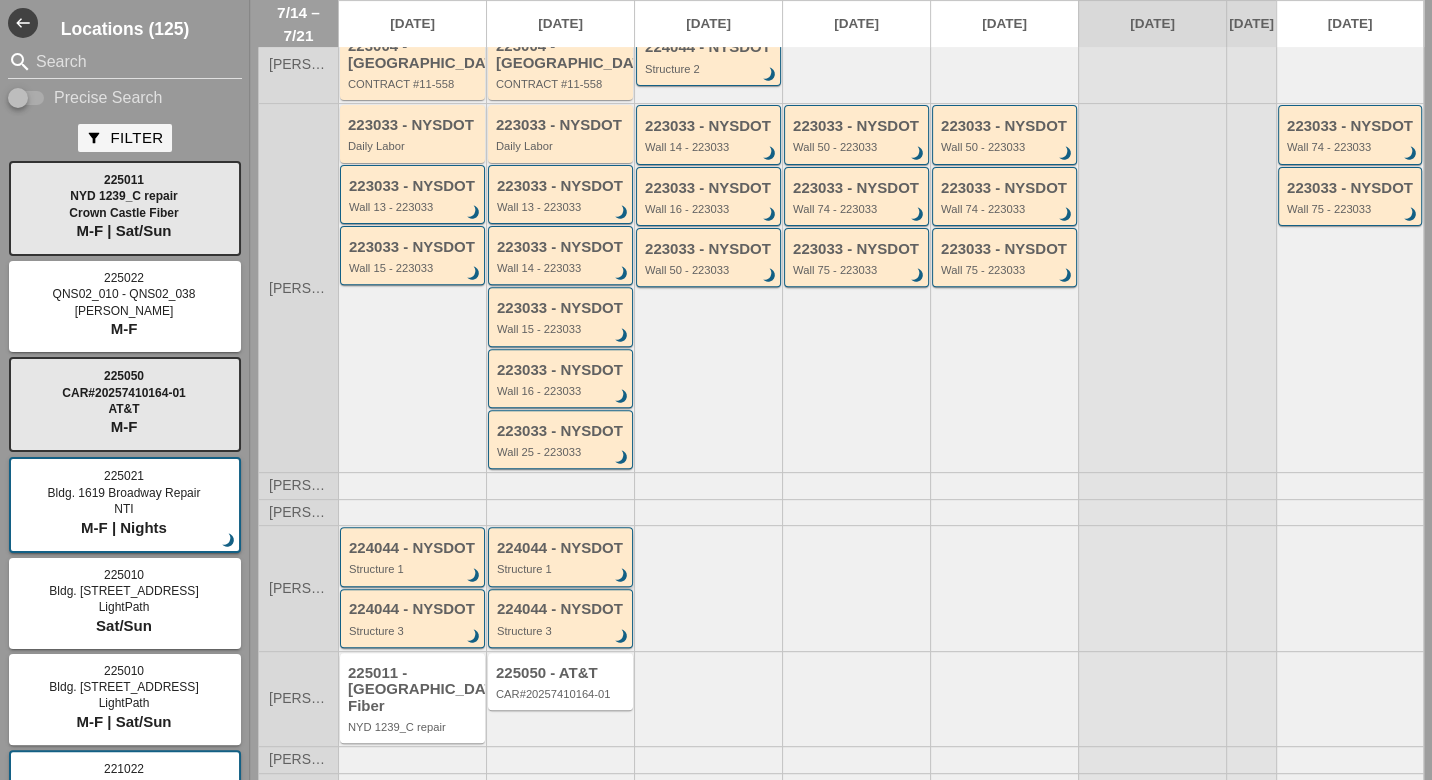 type 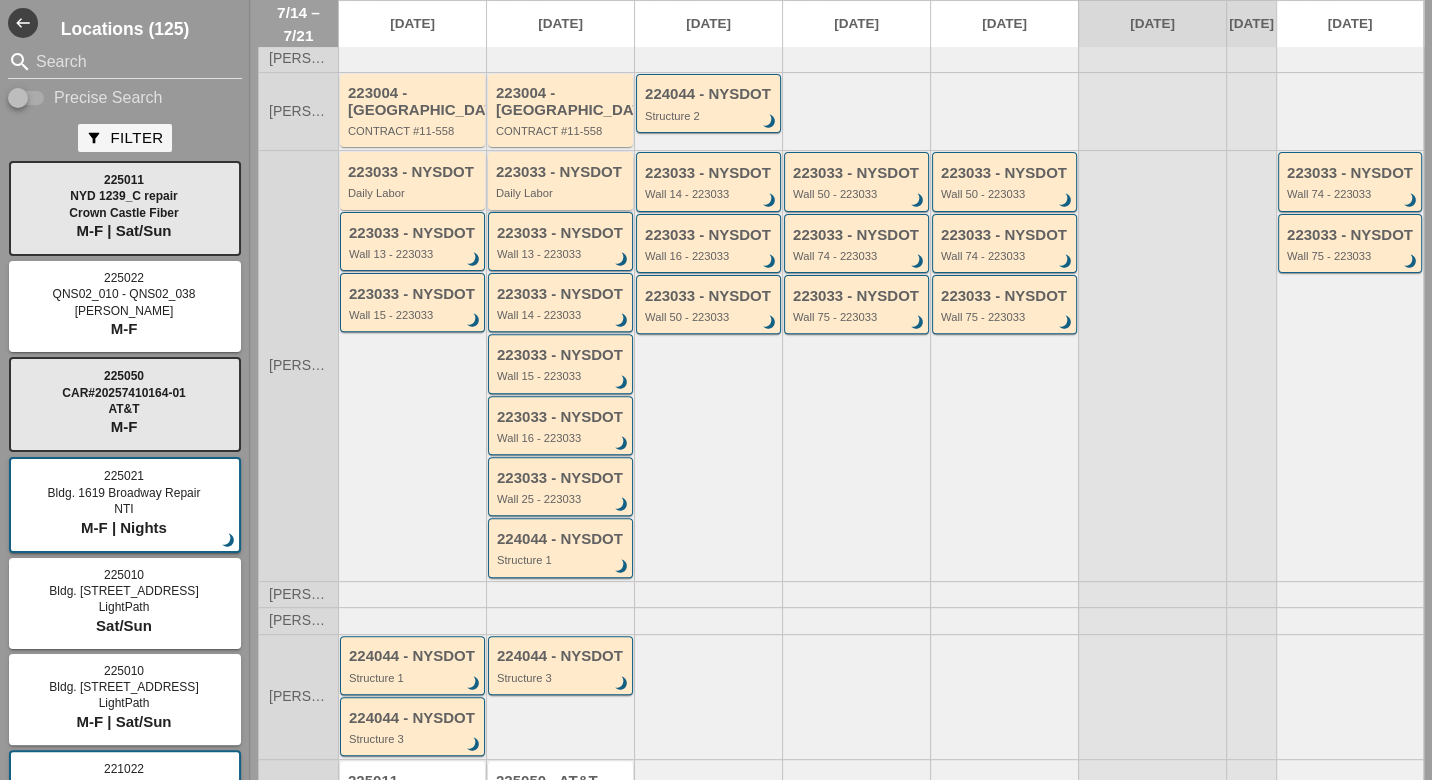 scroll, scrollTop: 444, scrollLeft: 0, axis: vertical 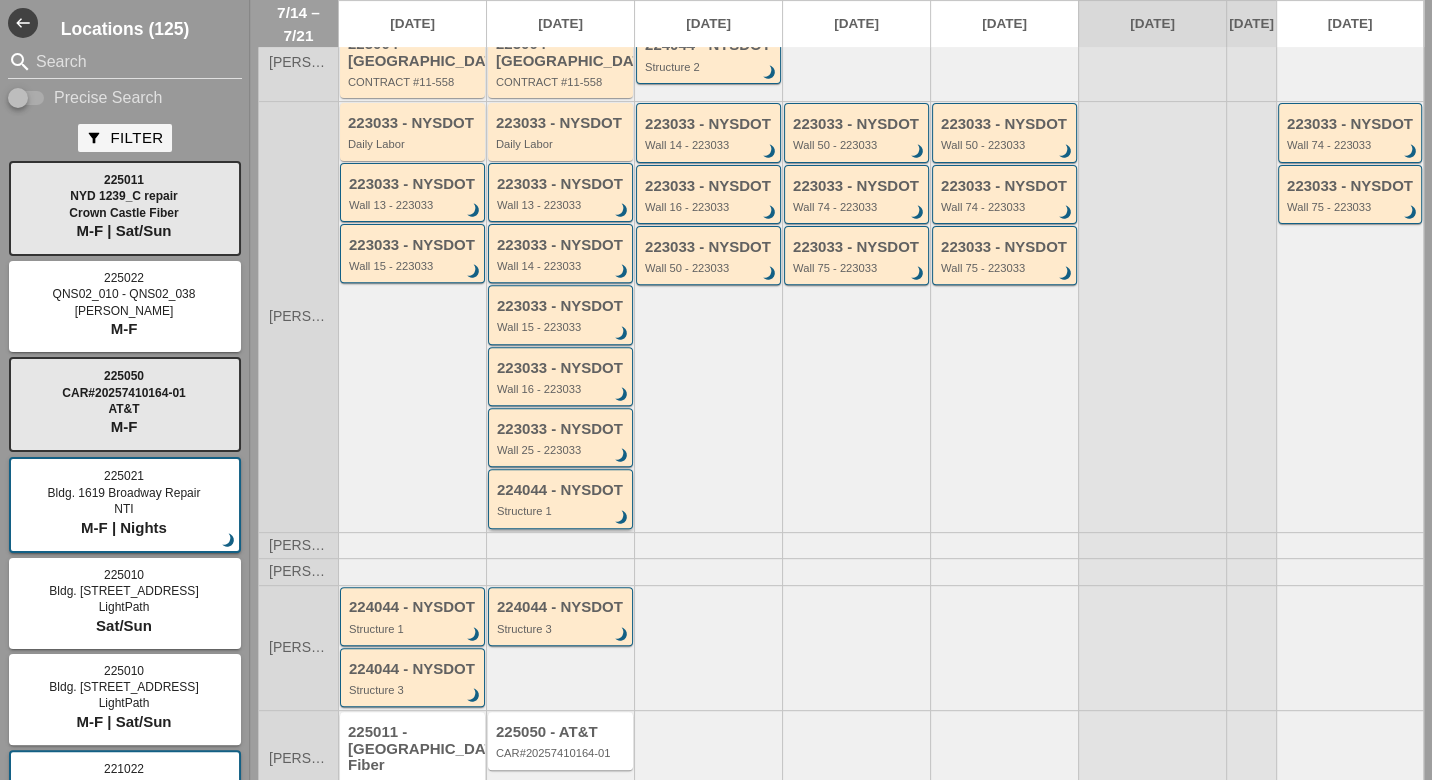 click on "224044 - NYSDOT  Structure 1 brightness_3" at bounding box center (562, 500) 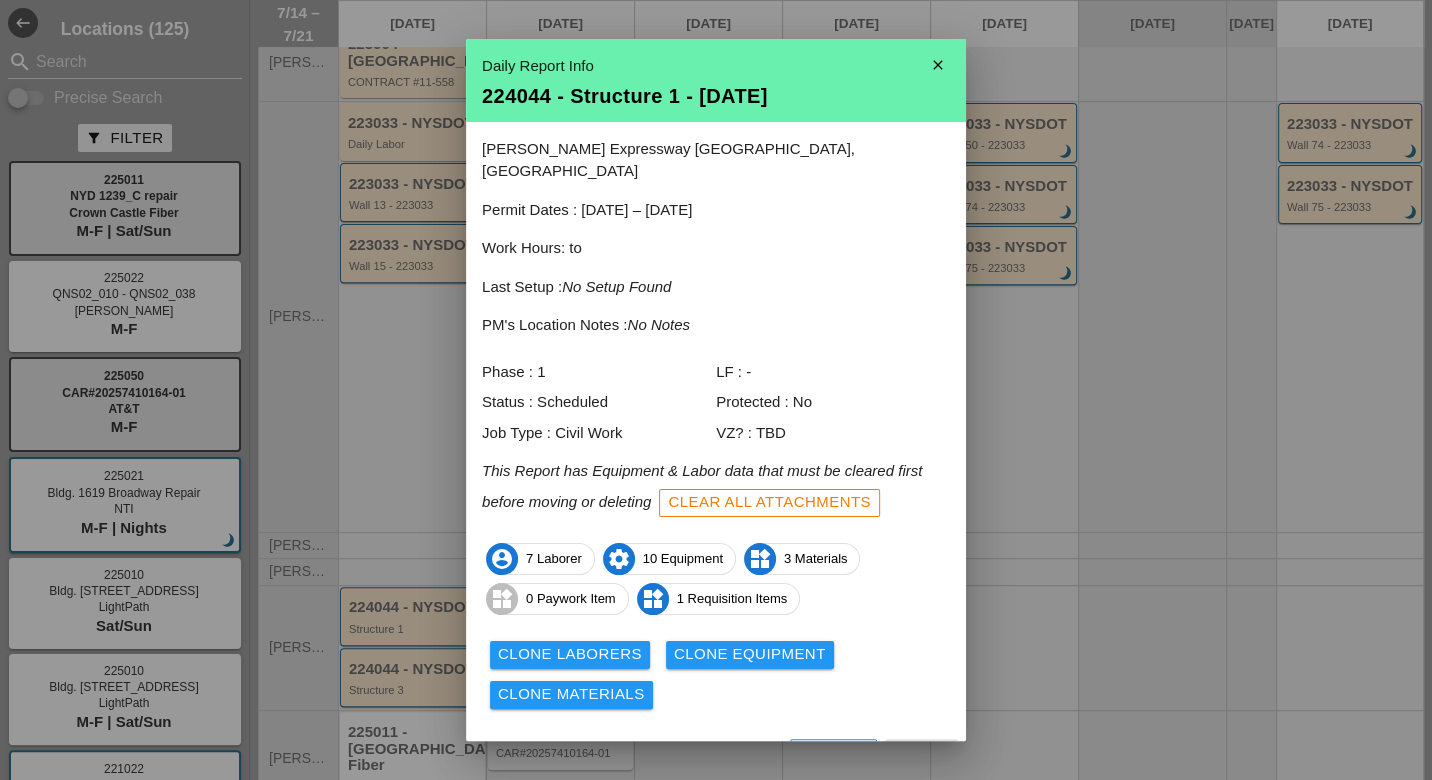 click on "View" at bounding box center [660, 756] 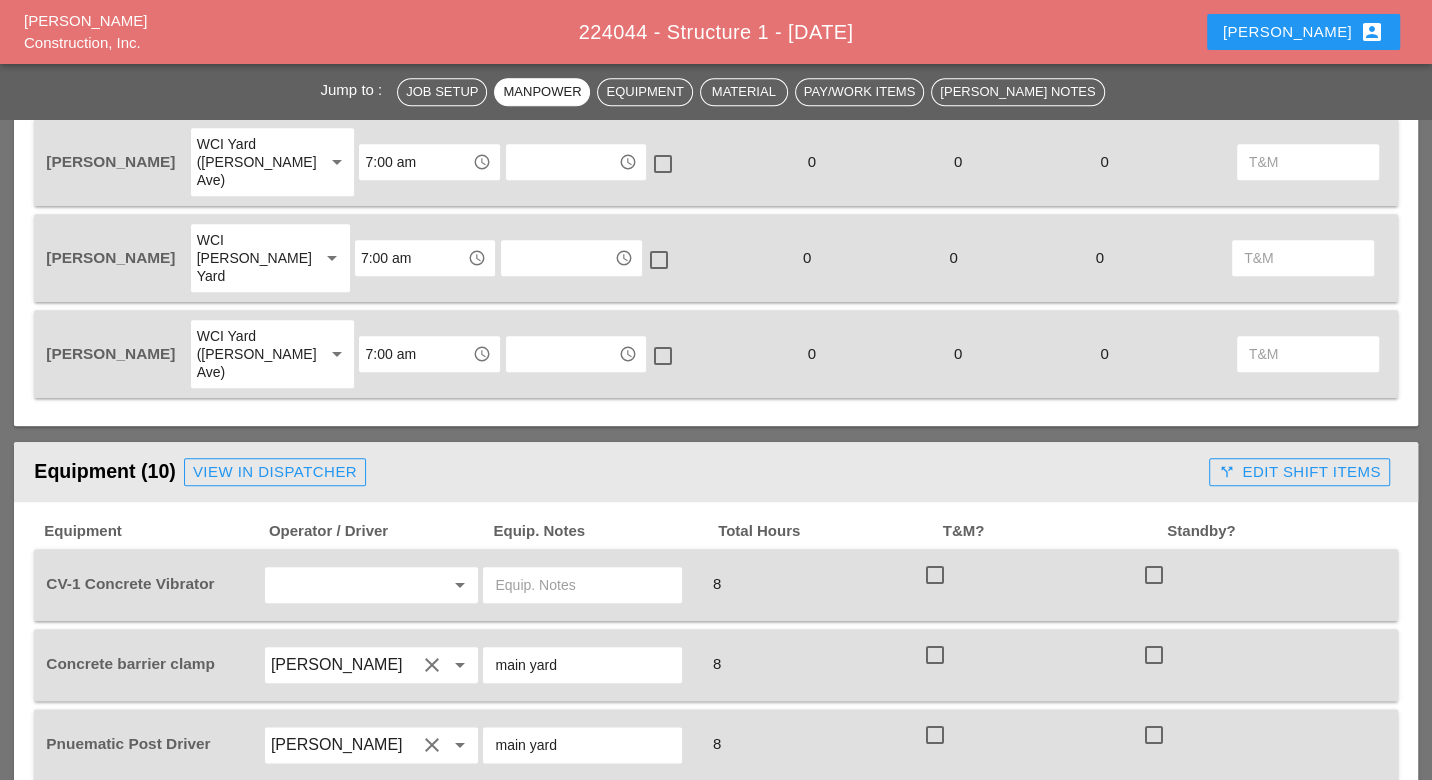 scroll, scrollTop: 1444, scrollLeft: 0, axis: vertical 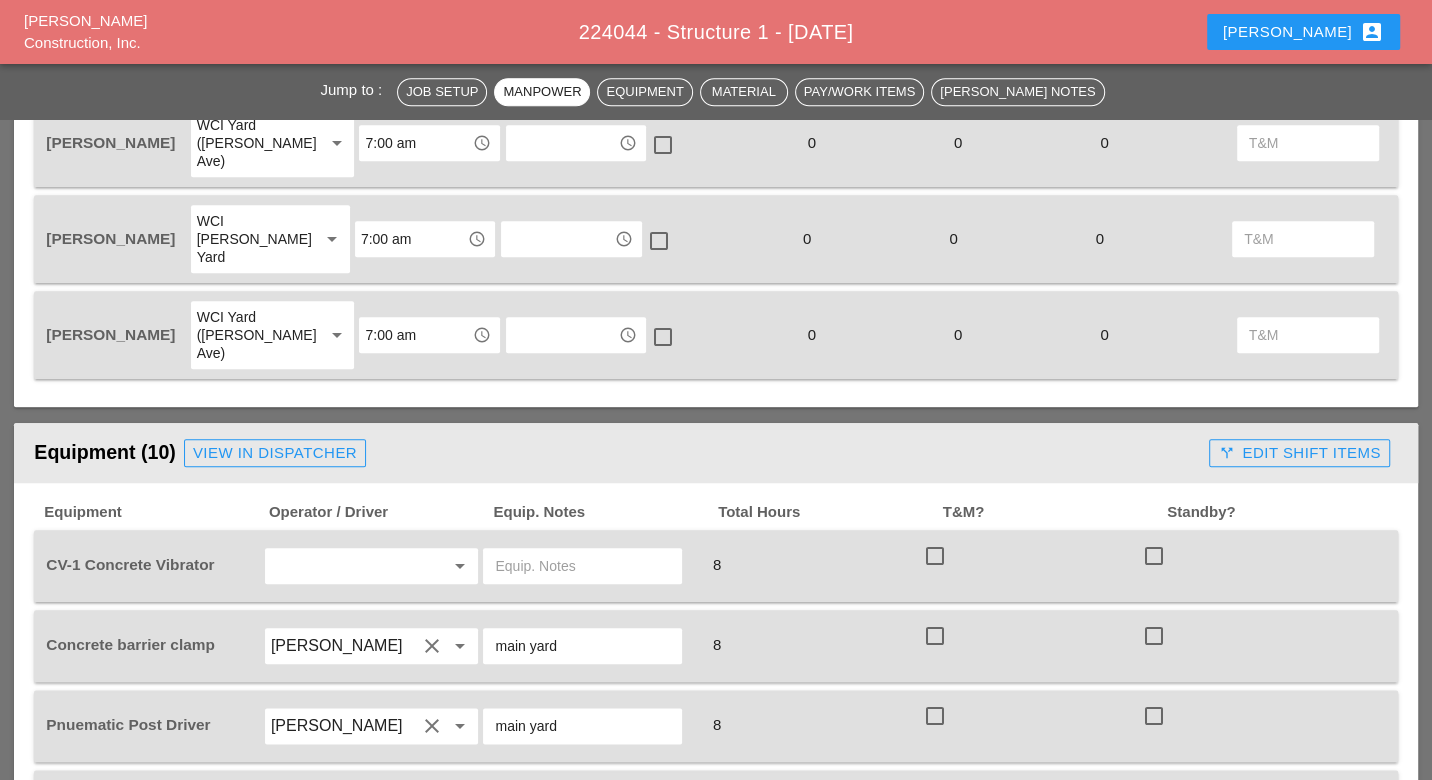 click at bounding box center (344, 566) 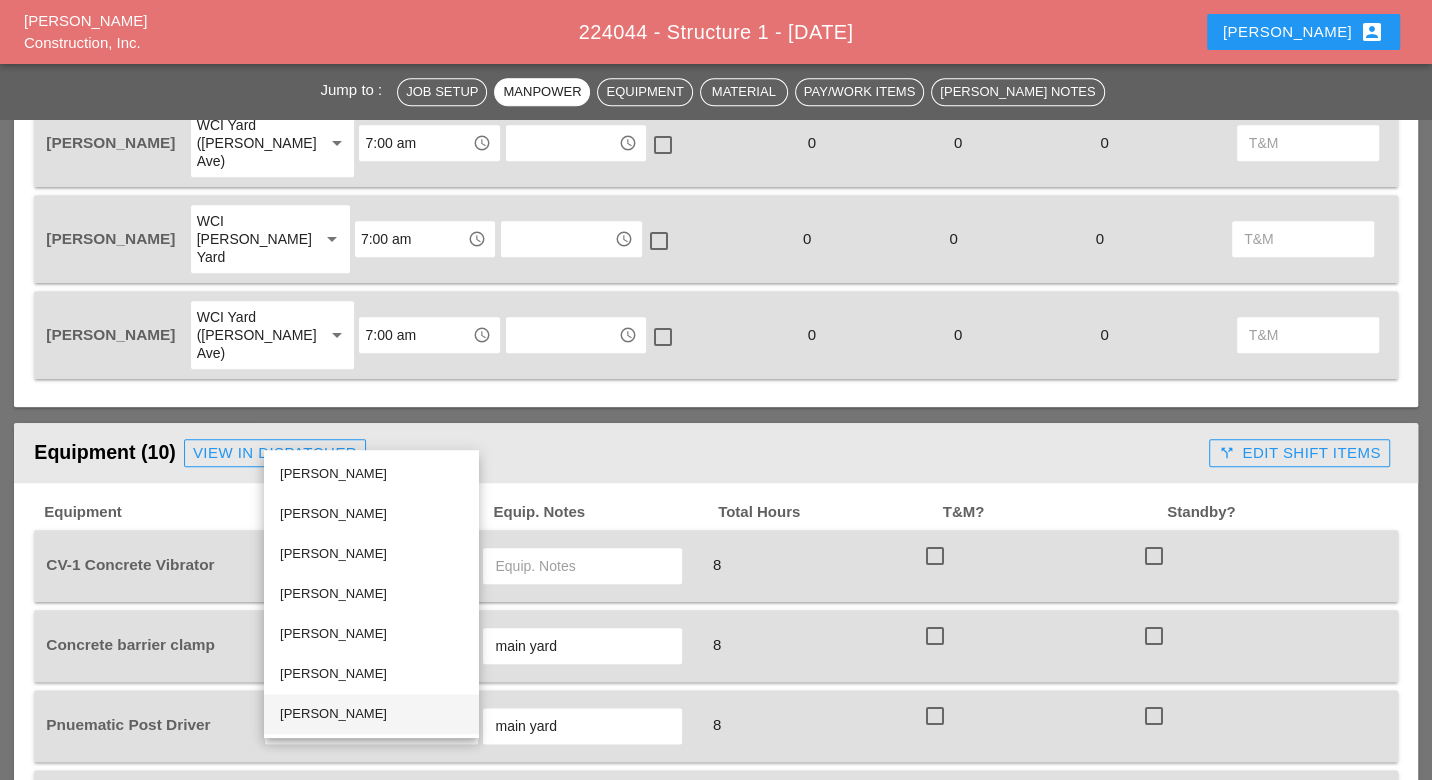 click on "[PERSON_NAME]" at bounding box center (371, 714) 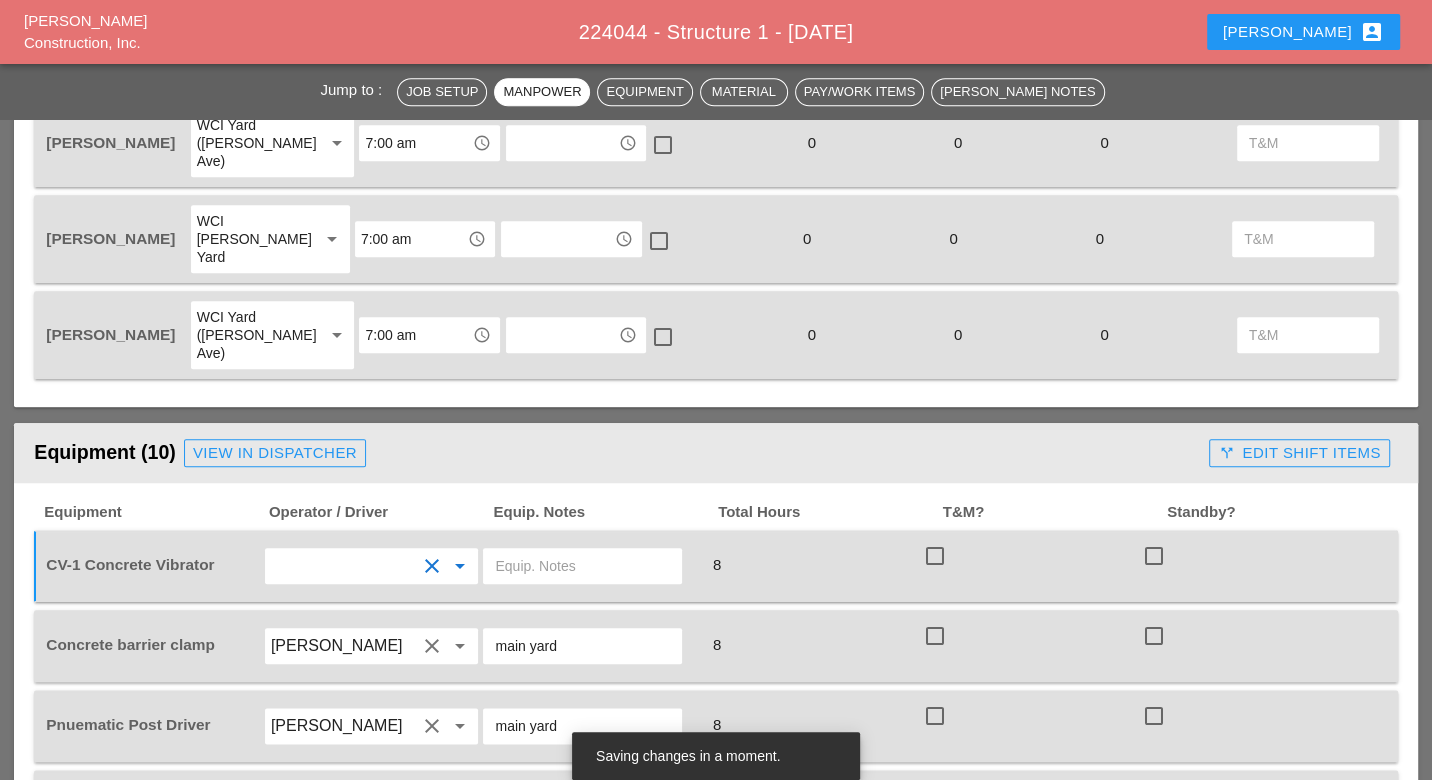 click at bounding box center (582, 566) 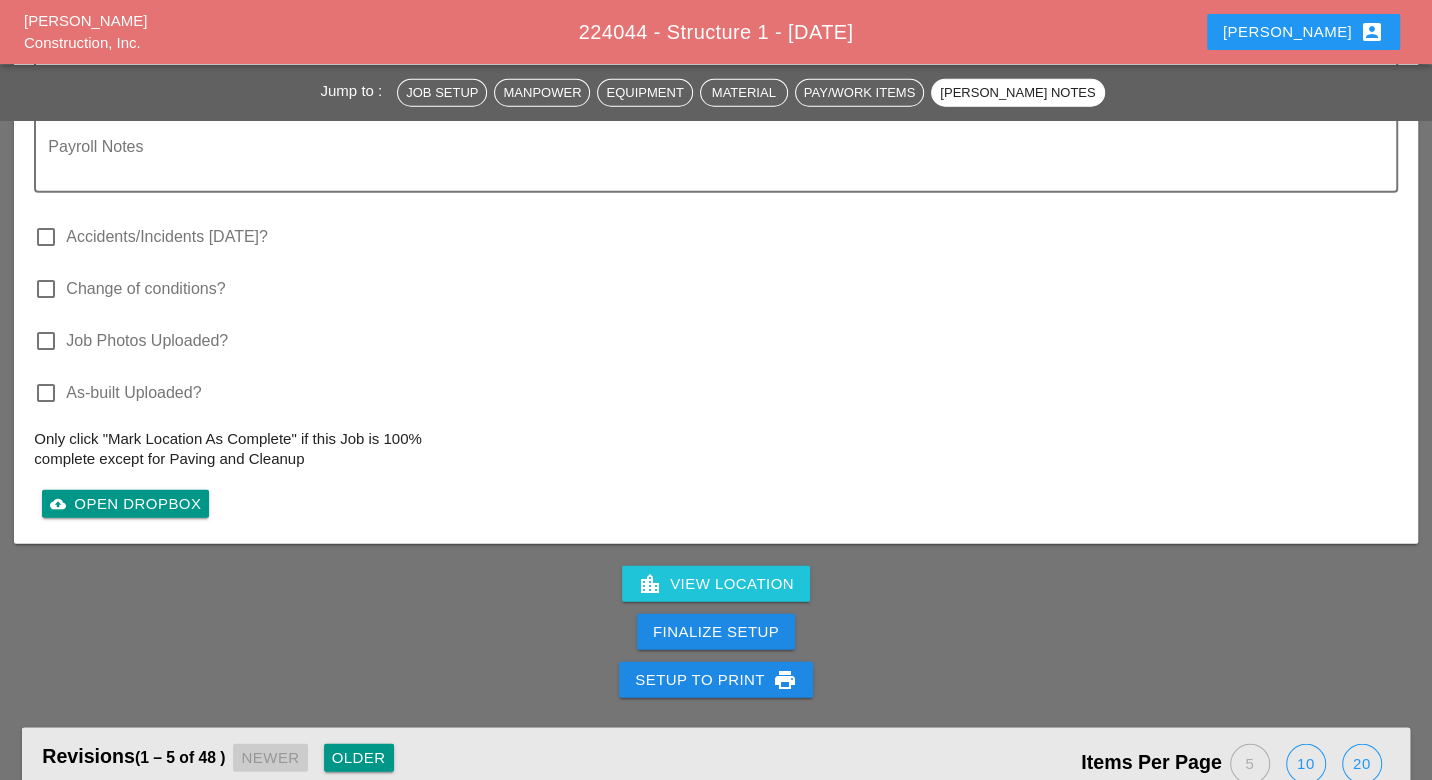 scroll, scrollTop: 3444, scrollLeft: 0, axis: vertical 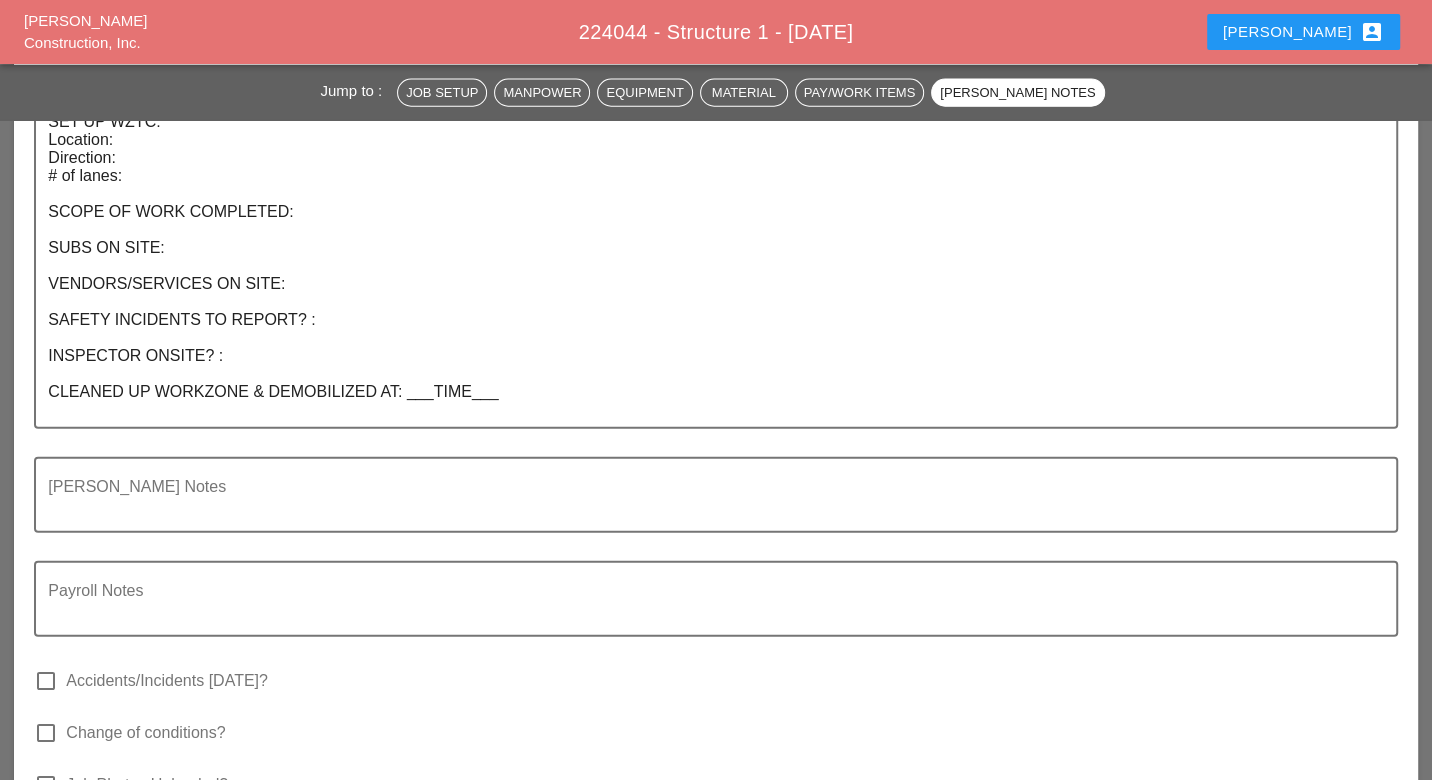 type on "main yard" 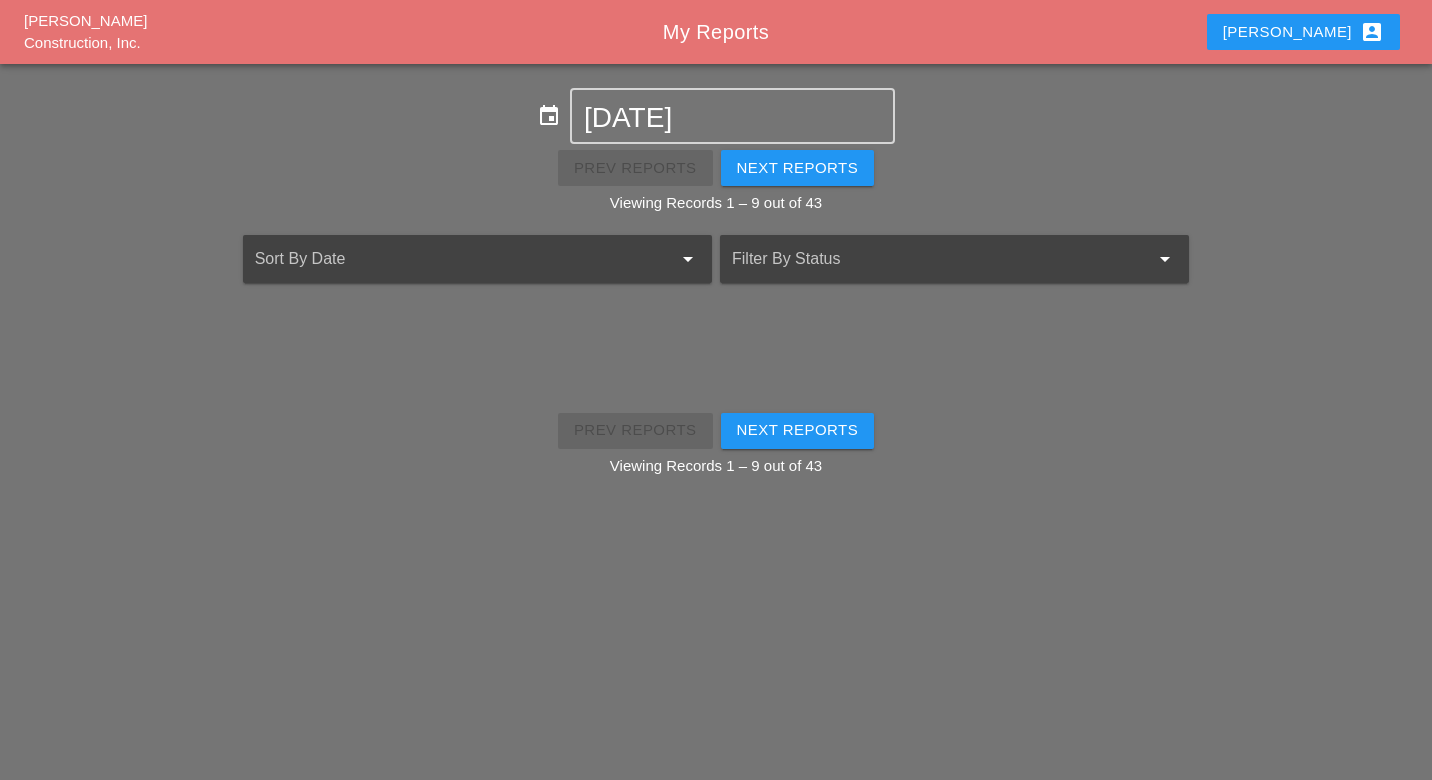 scroll, scrollTop: 0, scrollLeft: 0, axis: both 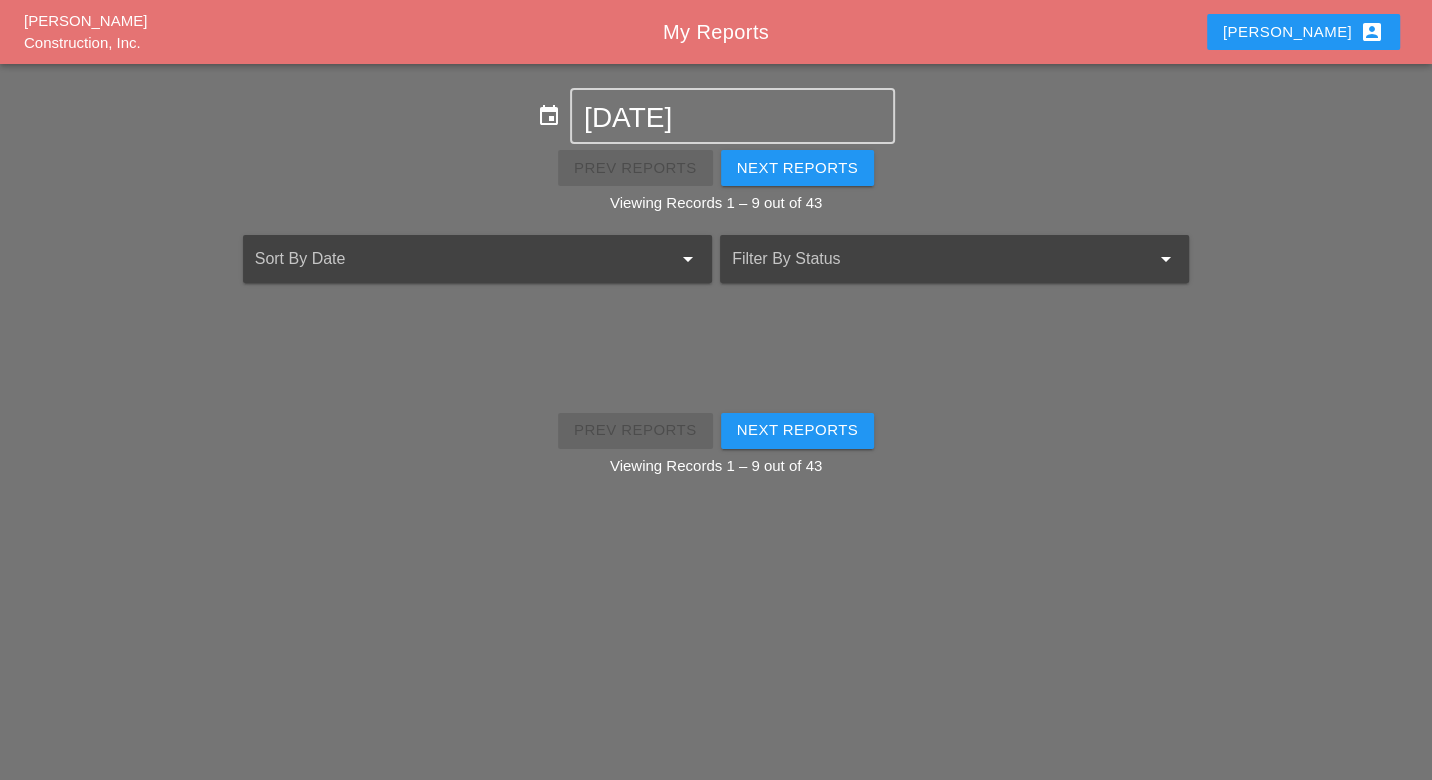 click on "Luca account_box" at bounding box center (1303, 32) 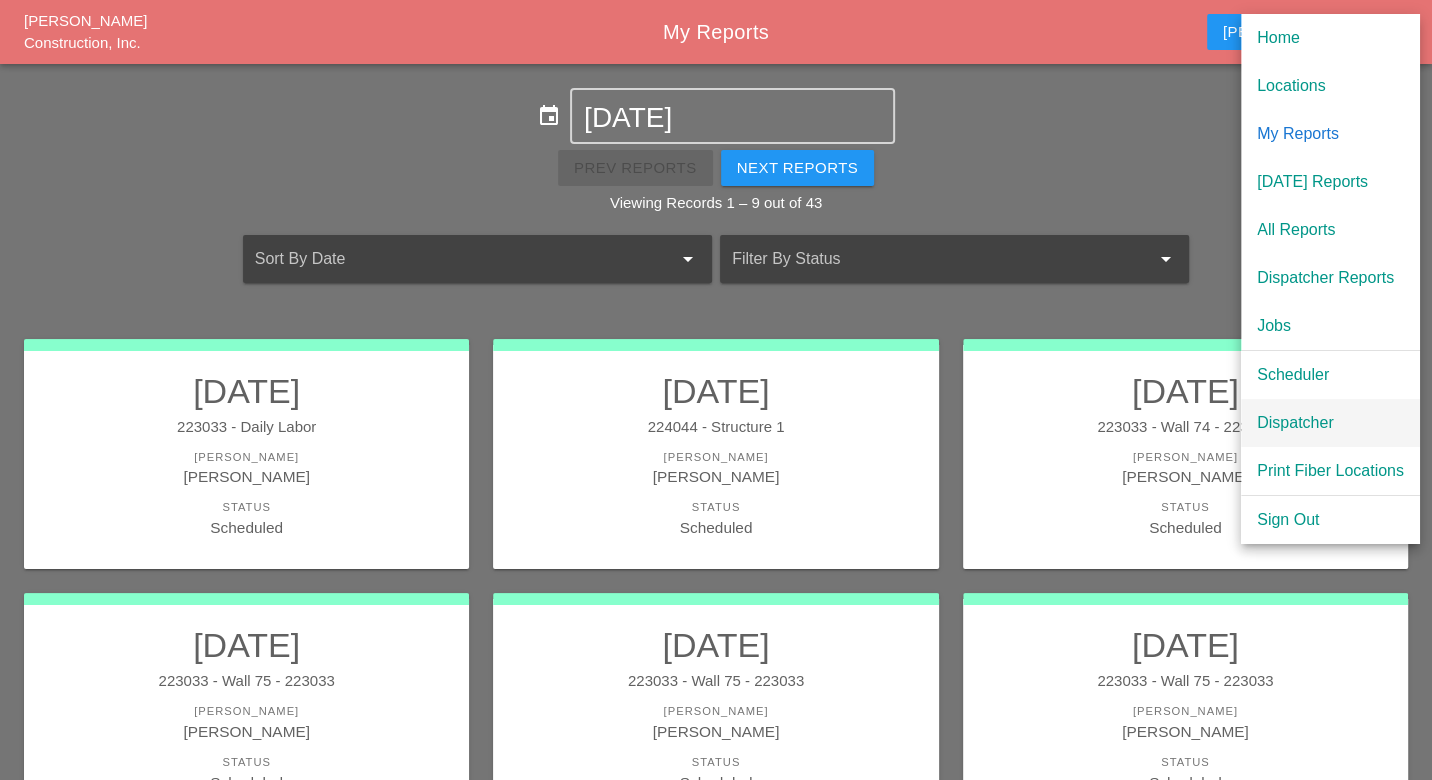 click on "Dispatcher" at bounding box center (1330, 423) 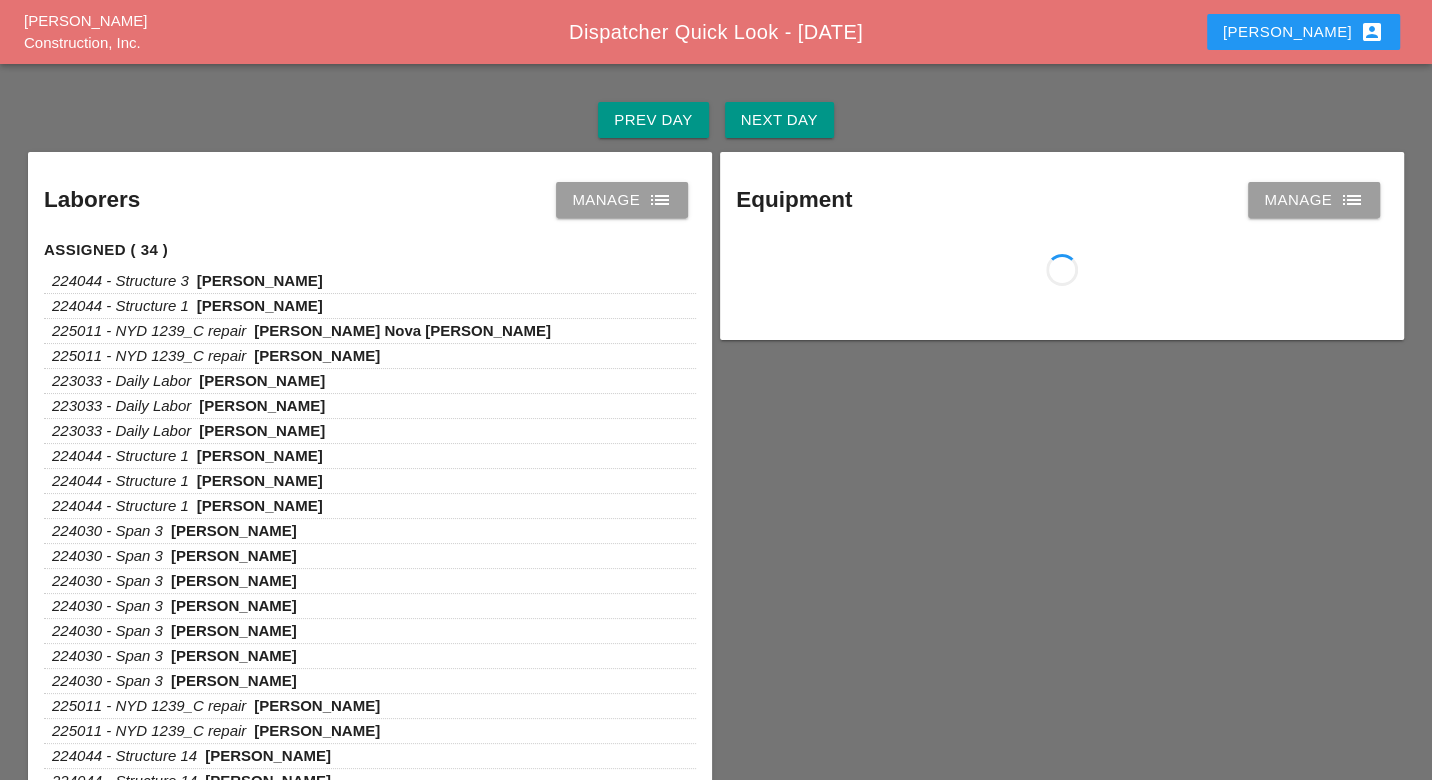 click on "Luca account_box" at bounding box center [1303, 32] 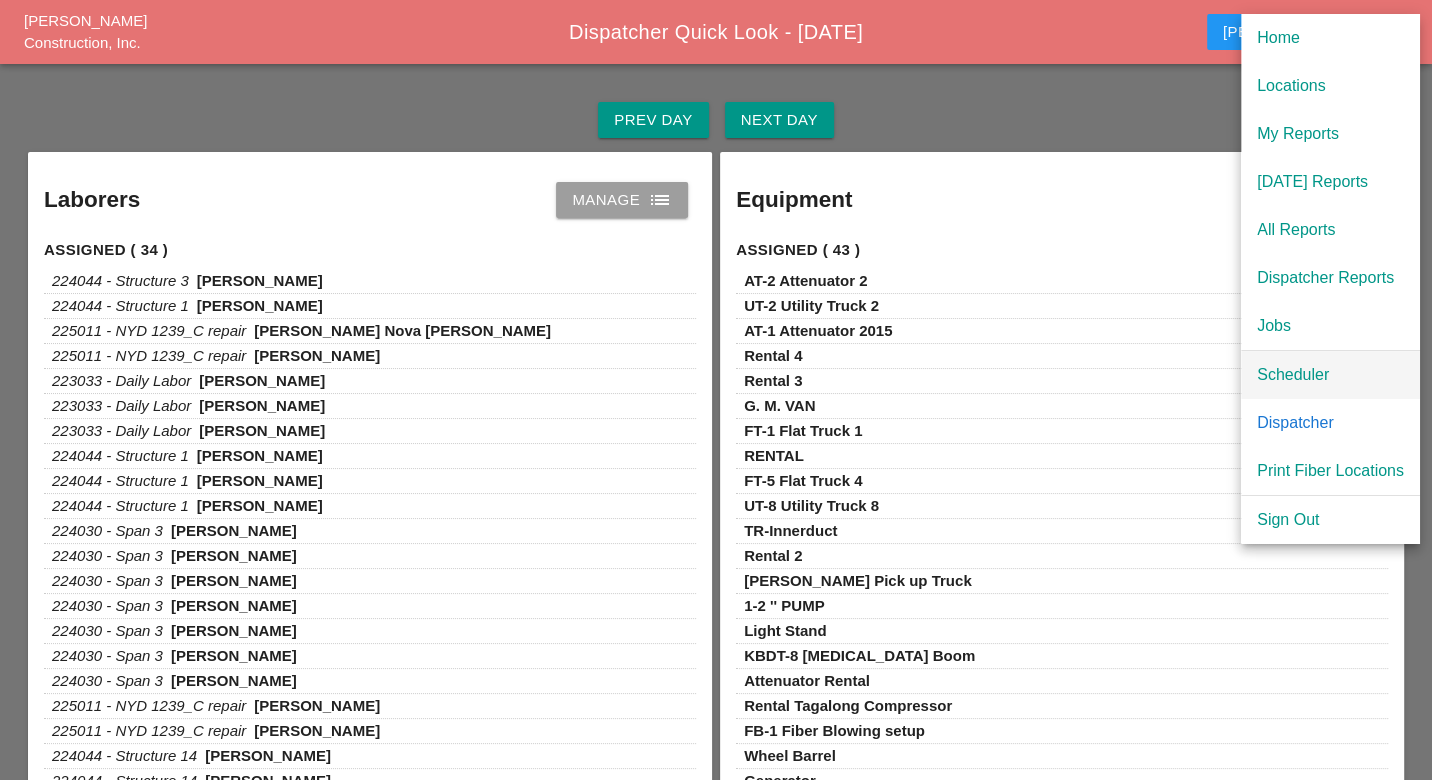 click on "Scheduler" at bounding box center (1330, 375) 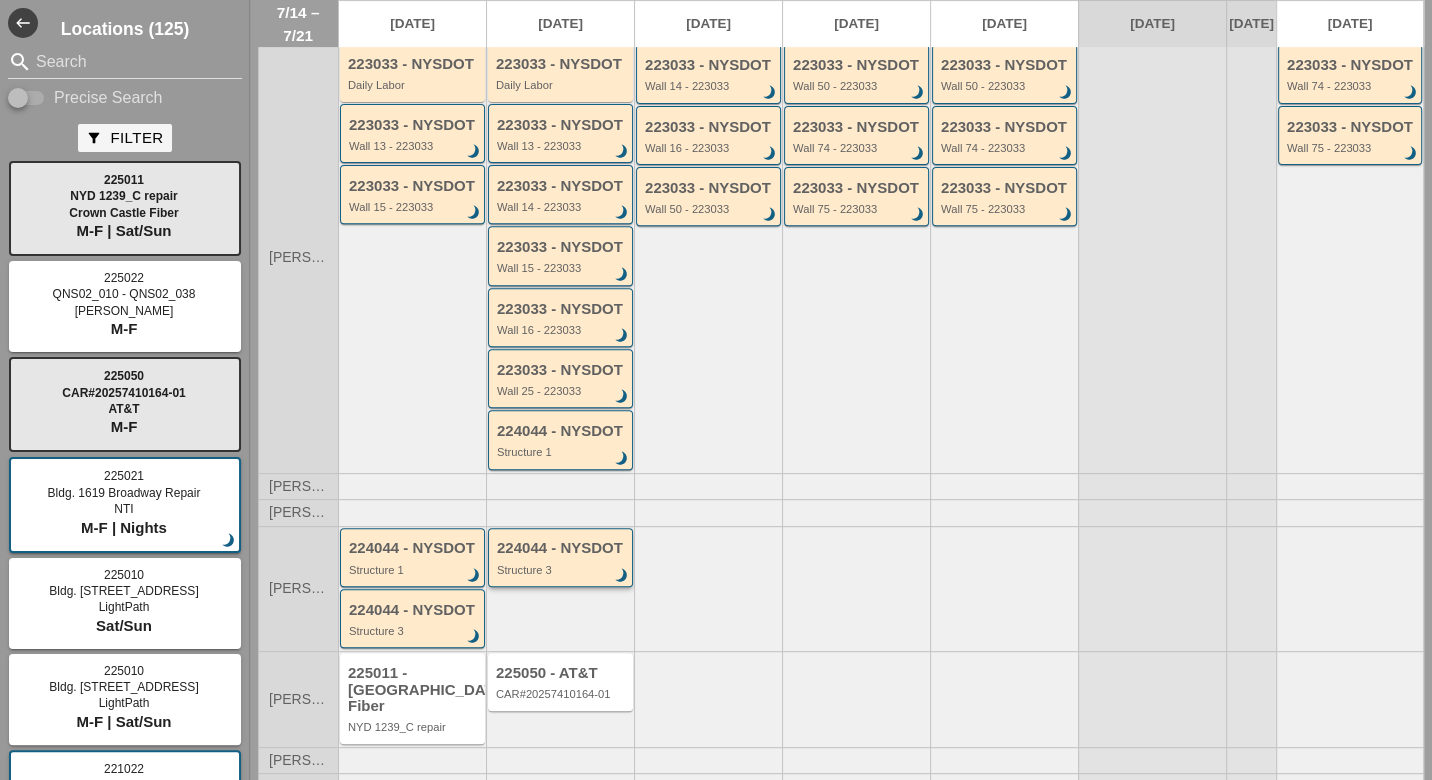 scroll, scrollTop: 392, scrollLeft: 0, axis: vertical 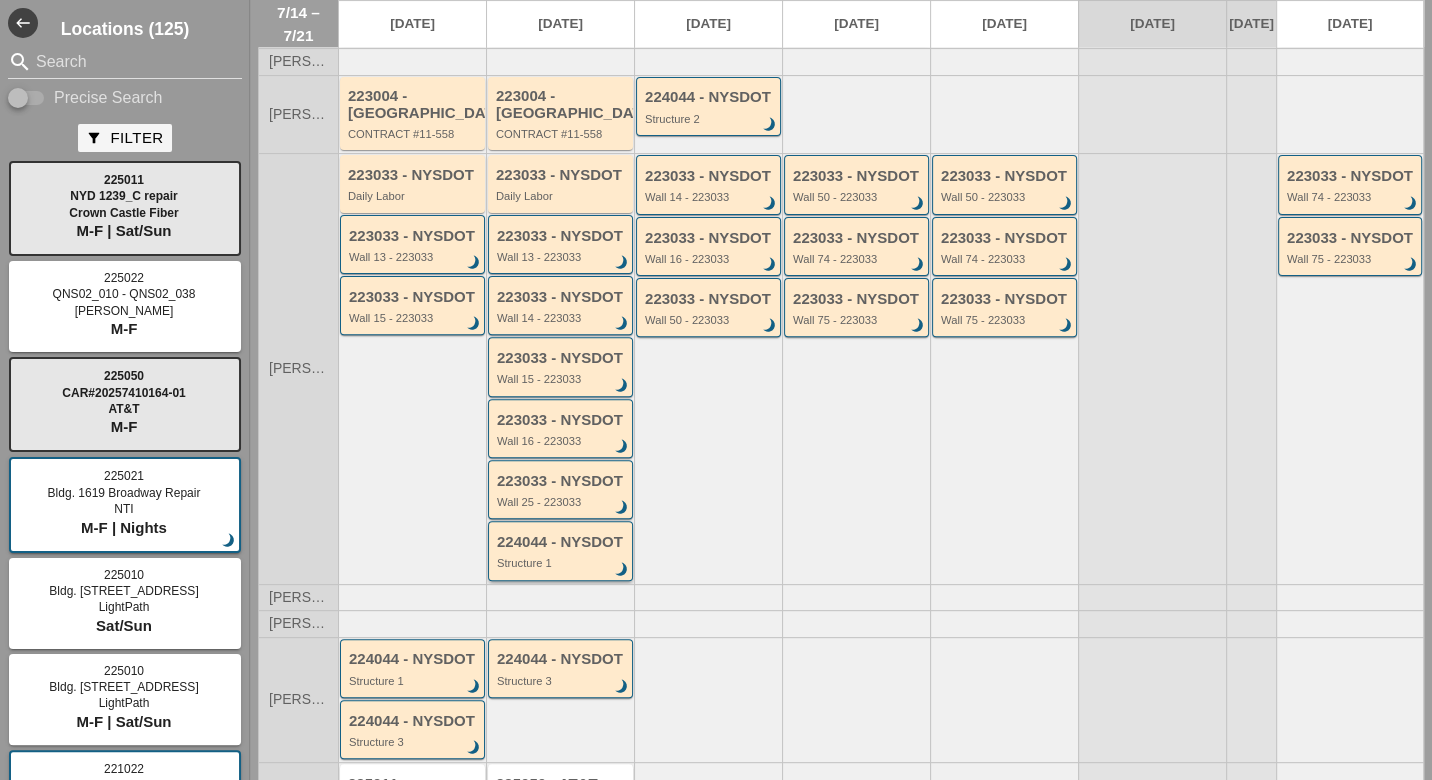 click on "224044 - NYSDOT  Structure 1 brightness_3" at bounding box center [562, 552] 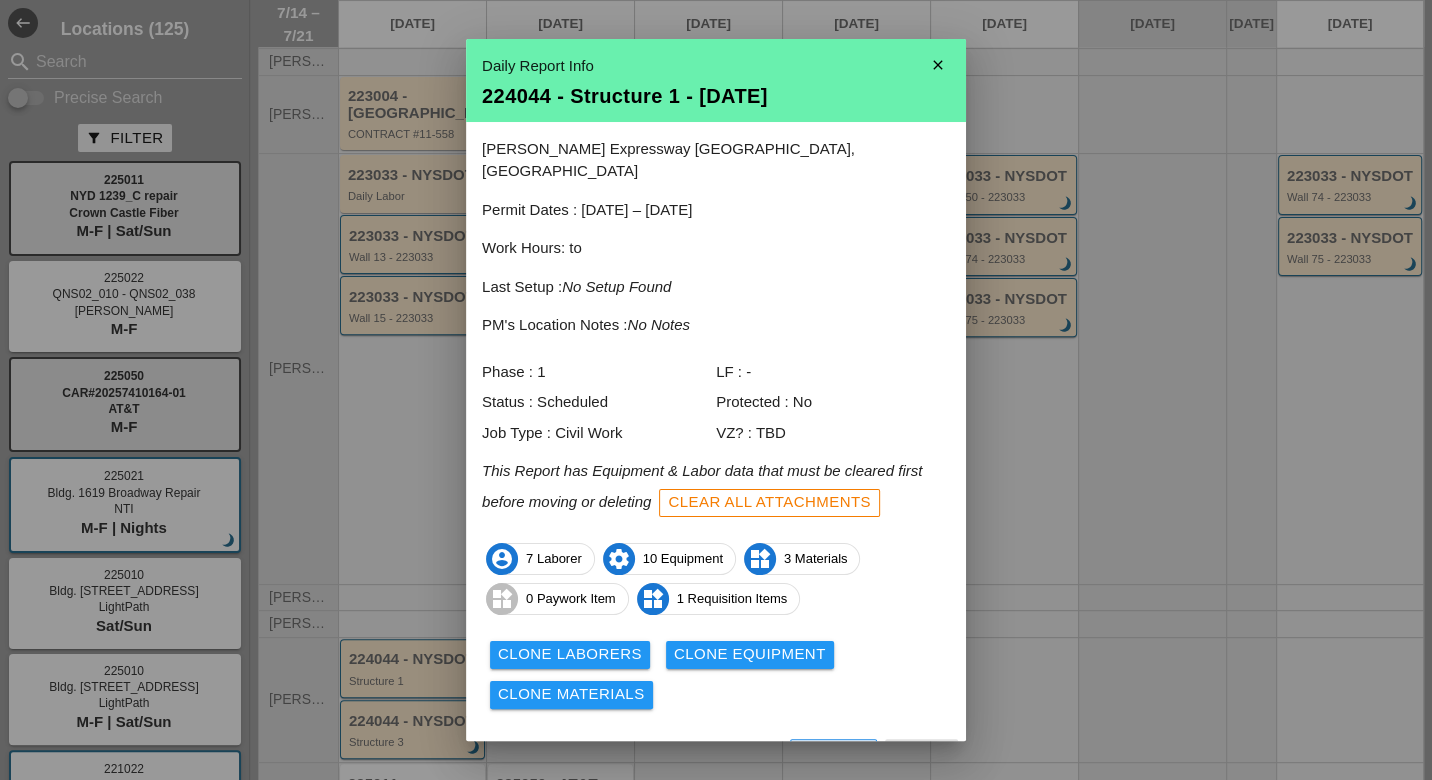 scroll, scrollTop: 17, scrollLeft: 0, axis: vertical 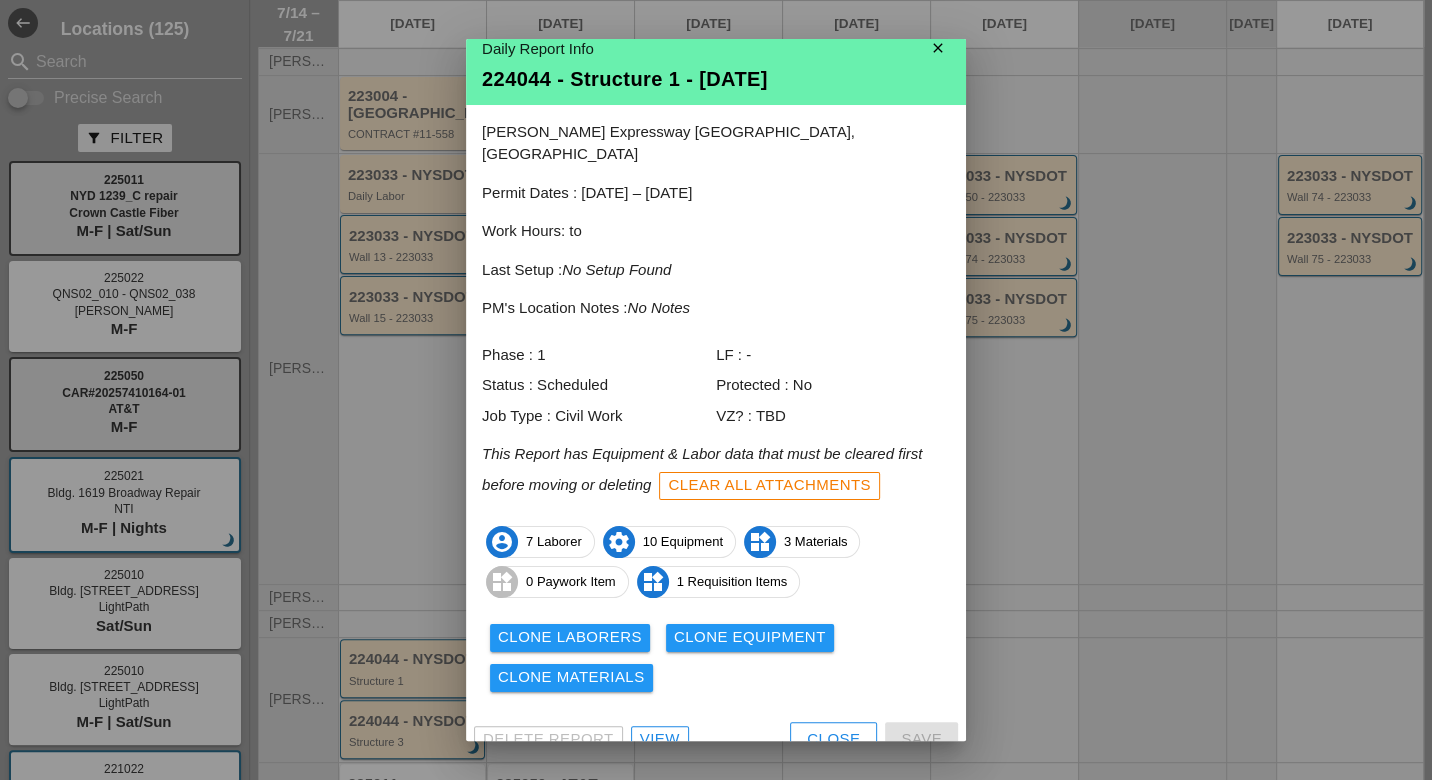 click on "Close" at bounding box center (833, 739) 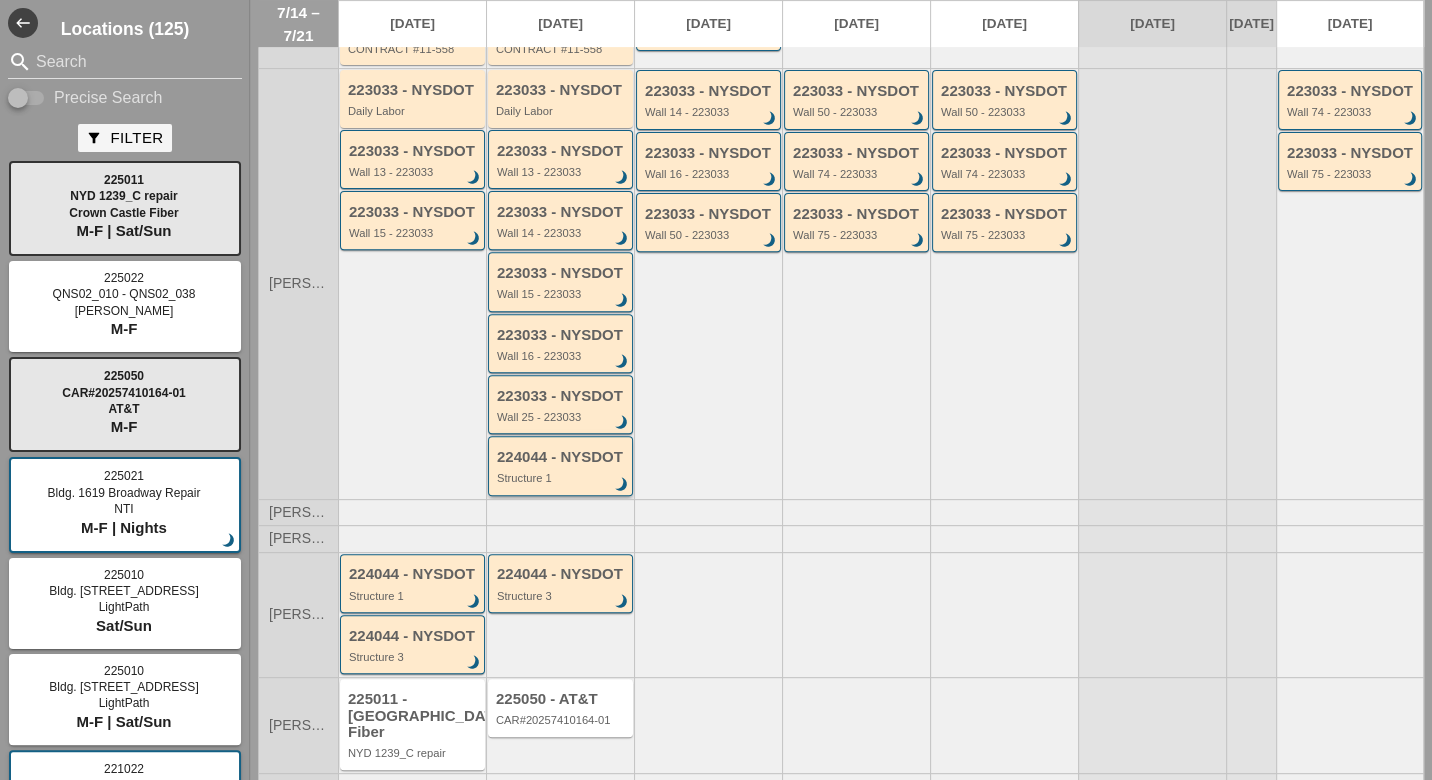 scroll, scrollTop: 503, scrollLeft: 0, axis: vertical 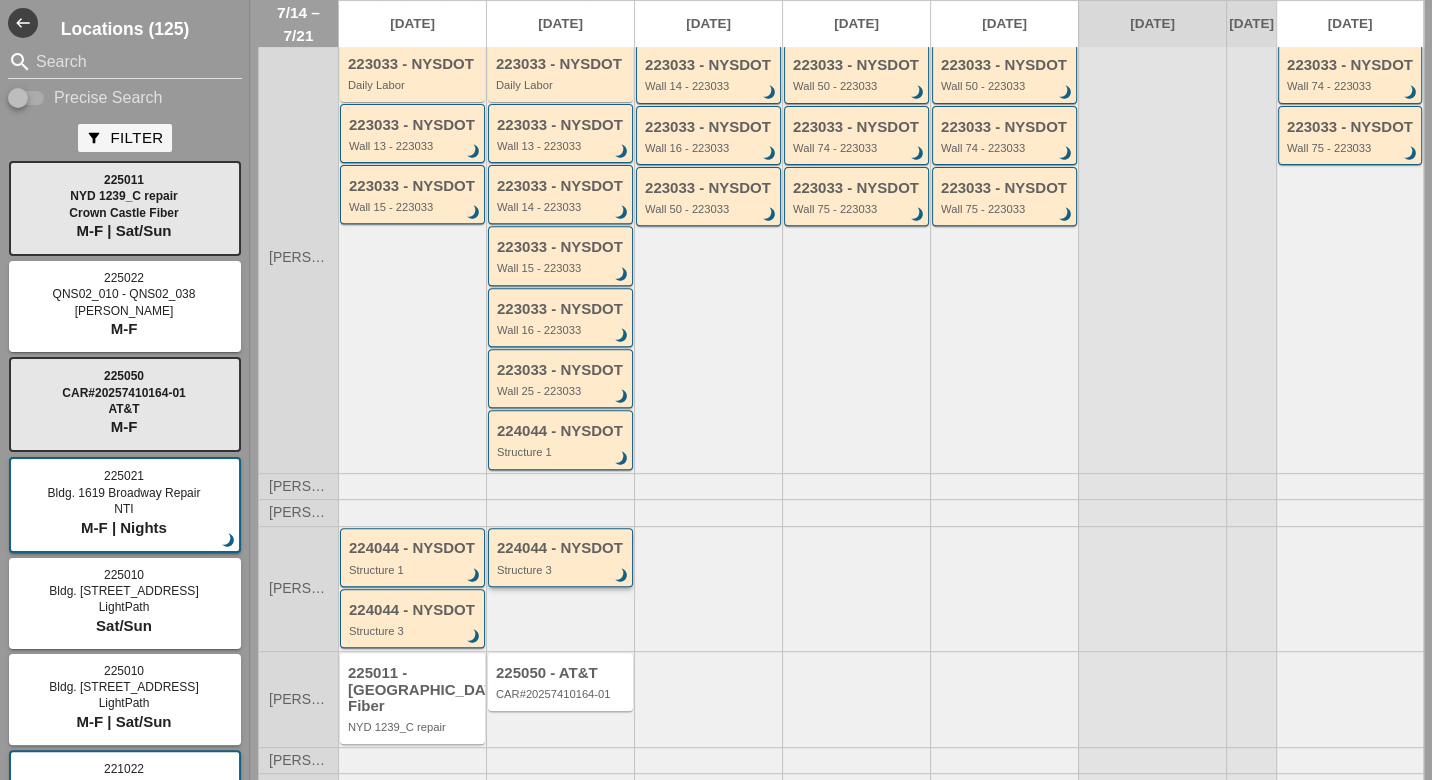 click on "224044 - NYSDOT  Structure 3 brightness_3" at bounding box center [562, 558] 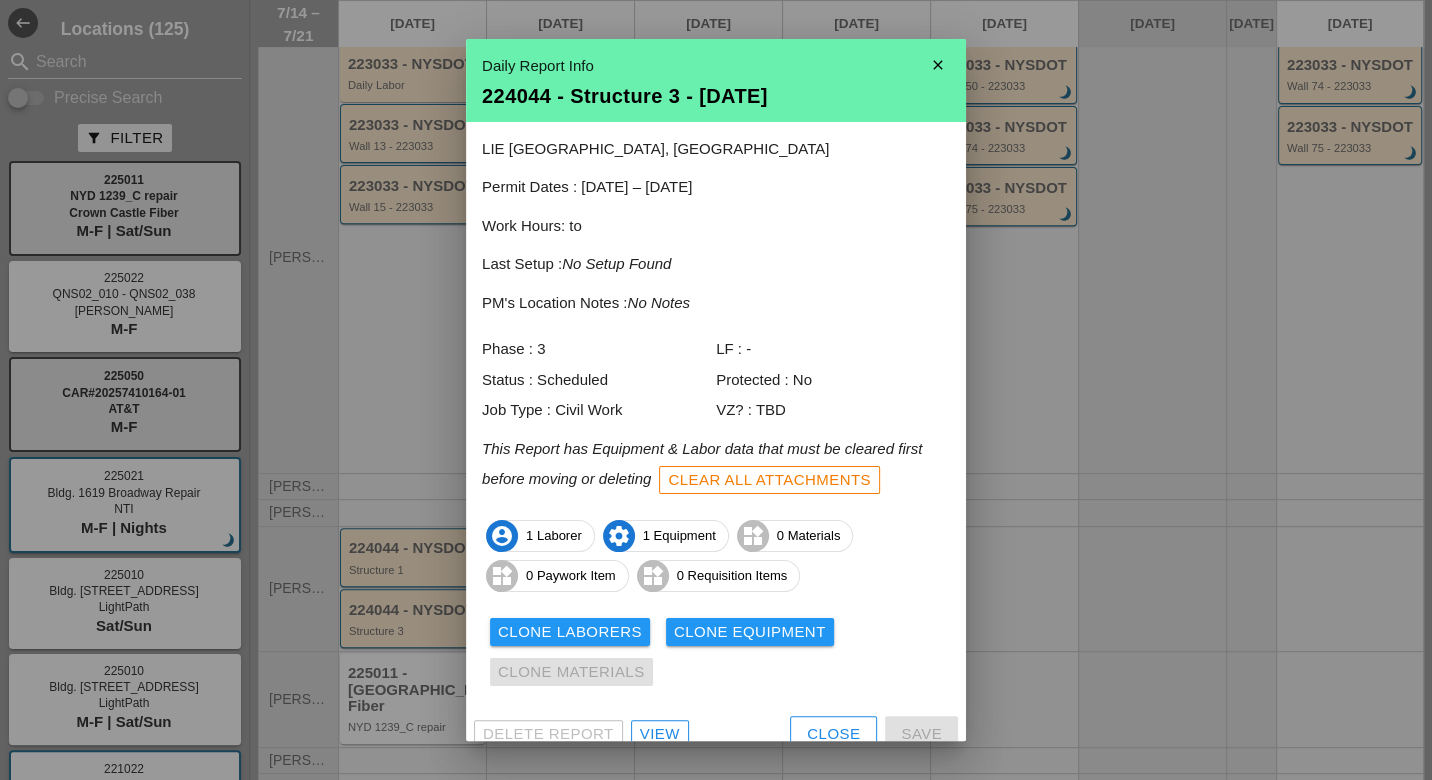 scroll, scrollTop: 17, scrollLeft: 0, axis: vertical 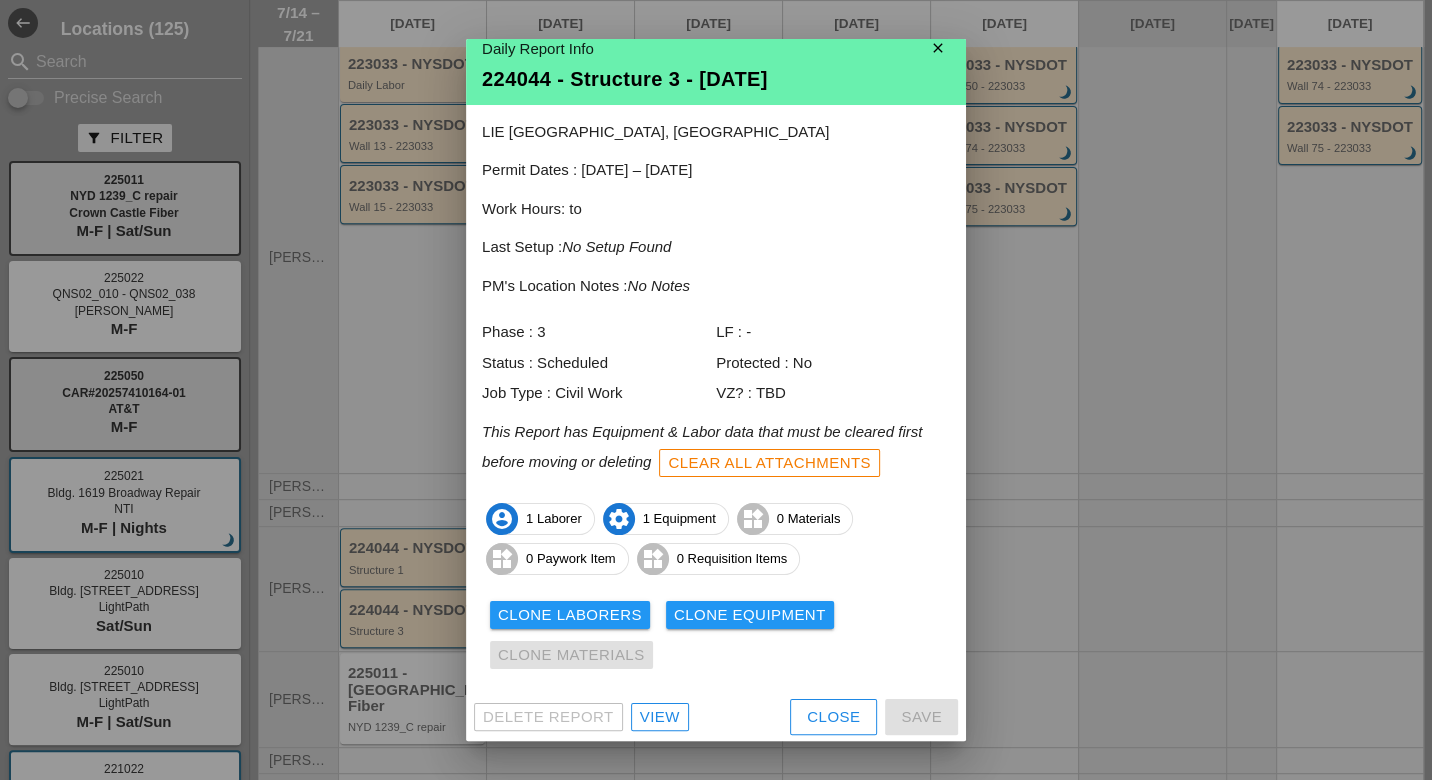 click on "View" at bounding box center [660, 717] 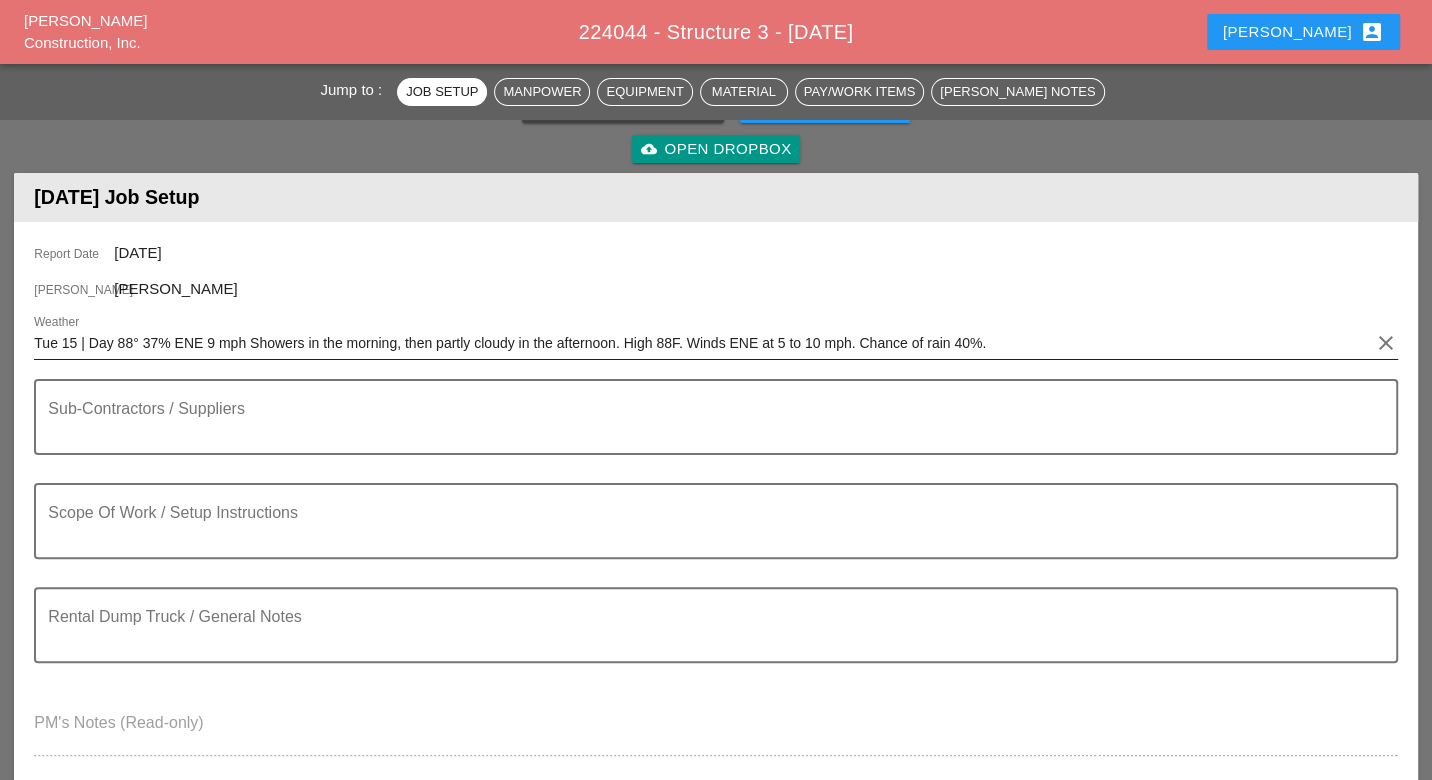 scroll, scrollTop: 222, scrollLeft: 0, axis: vertical 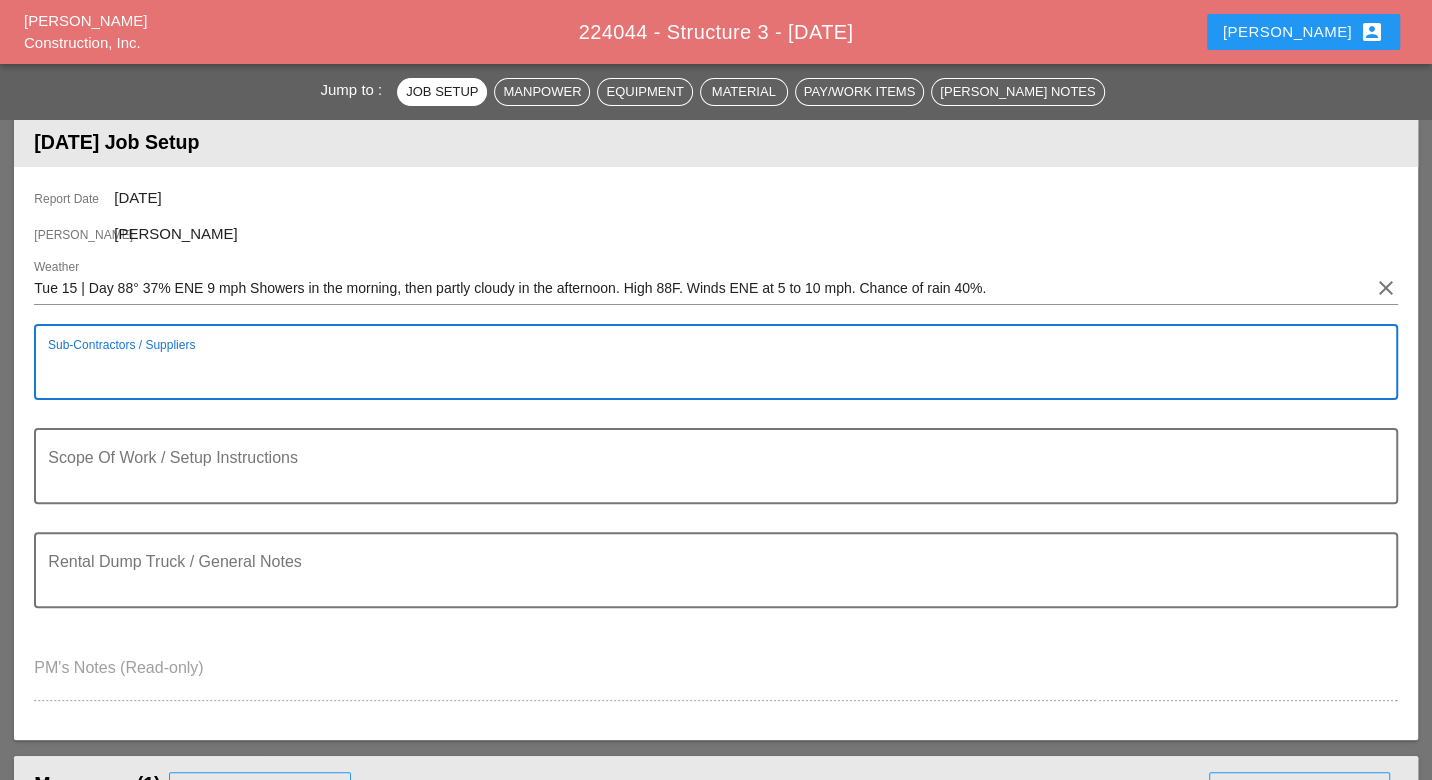 click at bounding box center [707, 374] 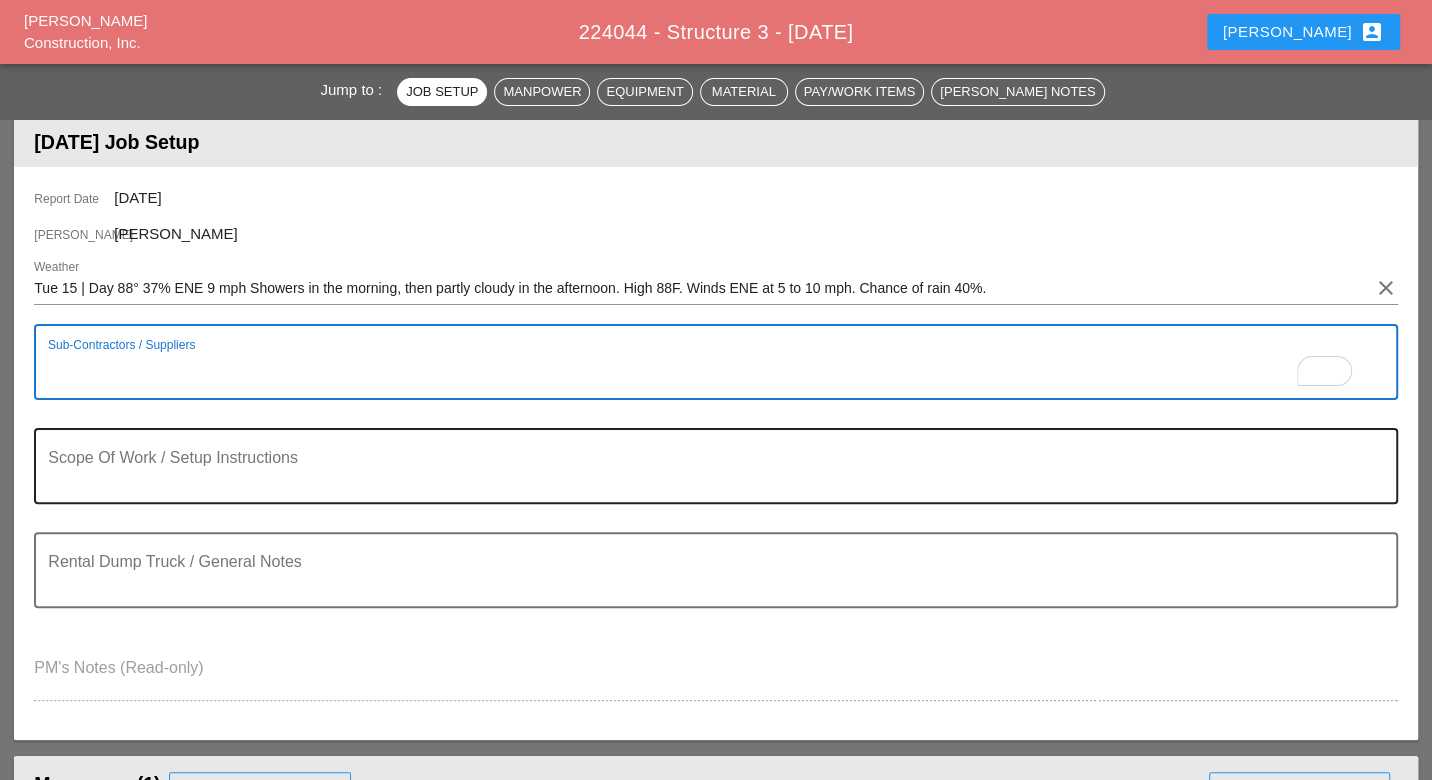 click at bounding box center (707, 478) 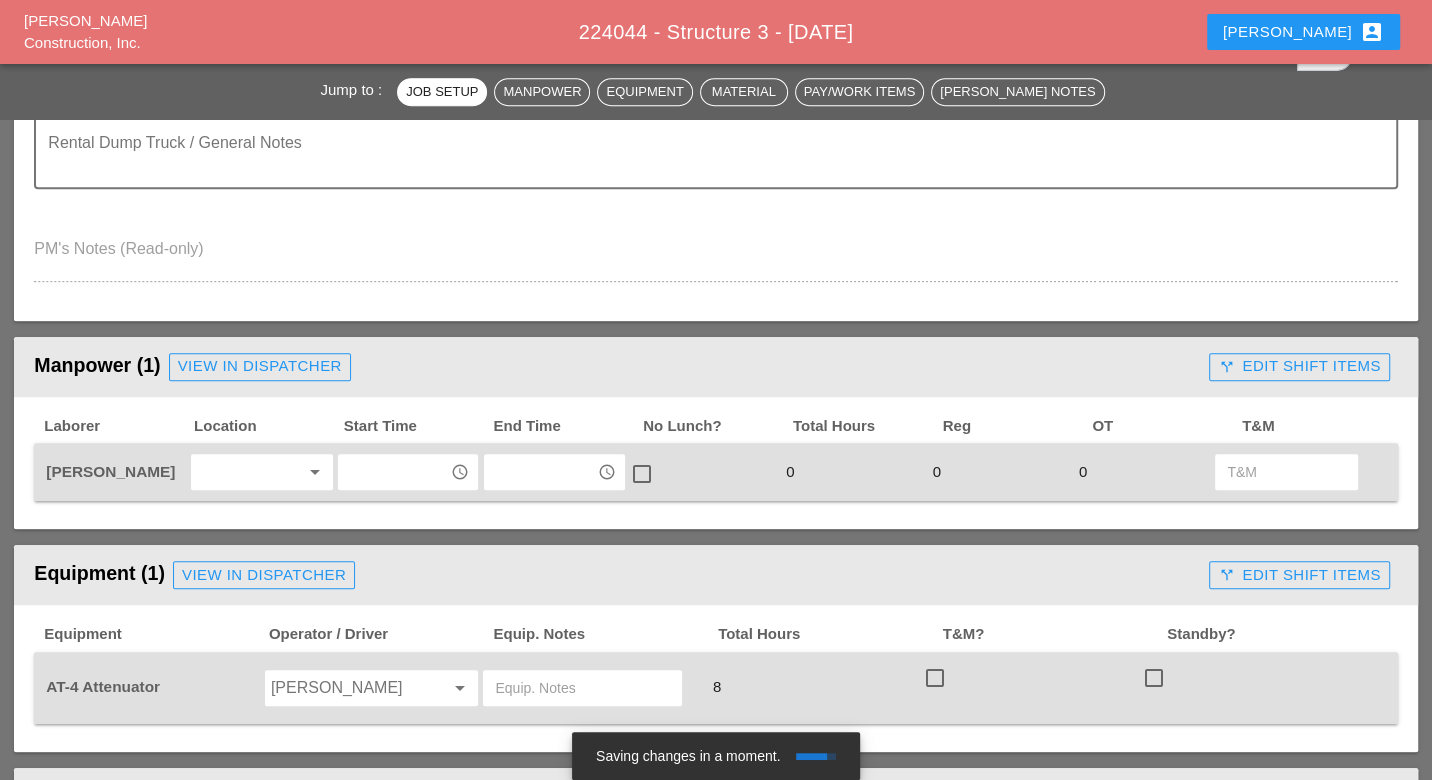 scroll, scrollTop: 666, scrollLeft: 0, axis: vertical 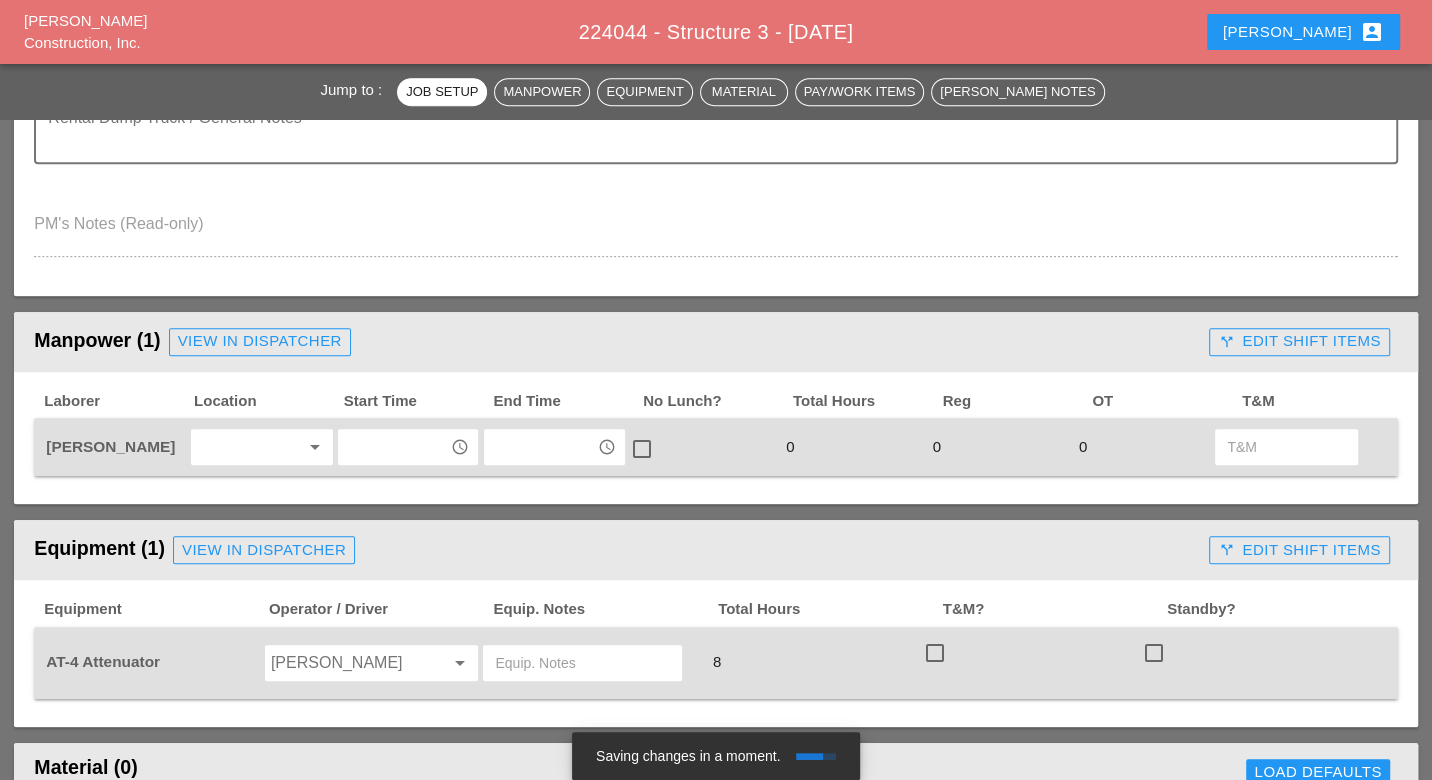 type on "WZTC for the Painters operation" 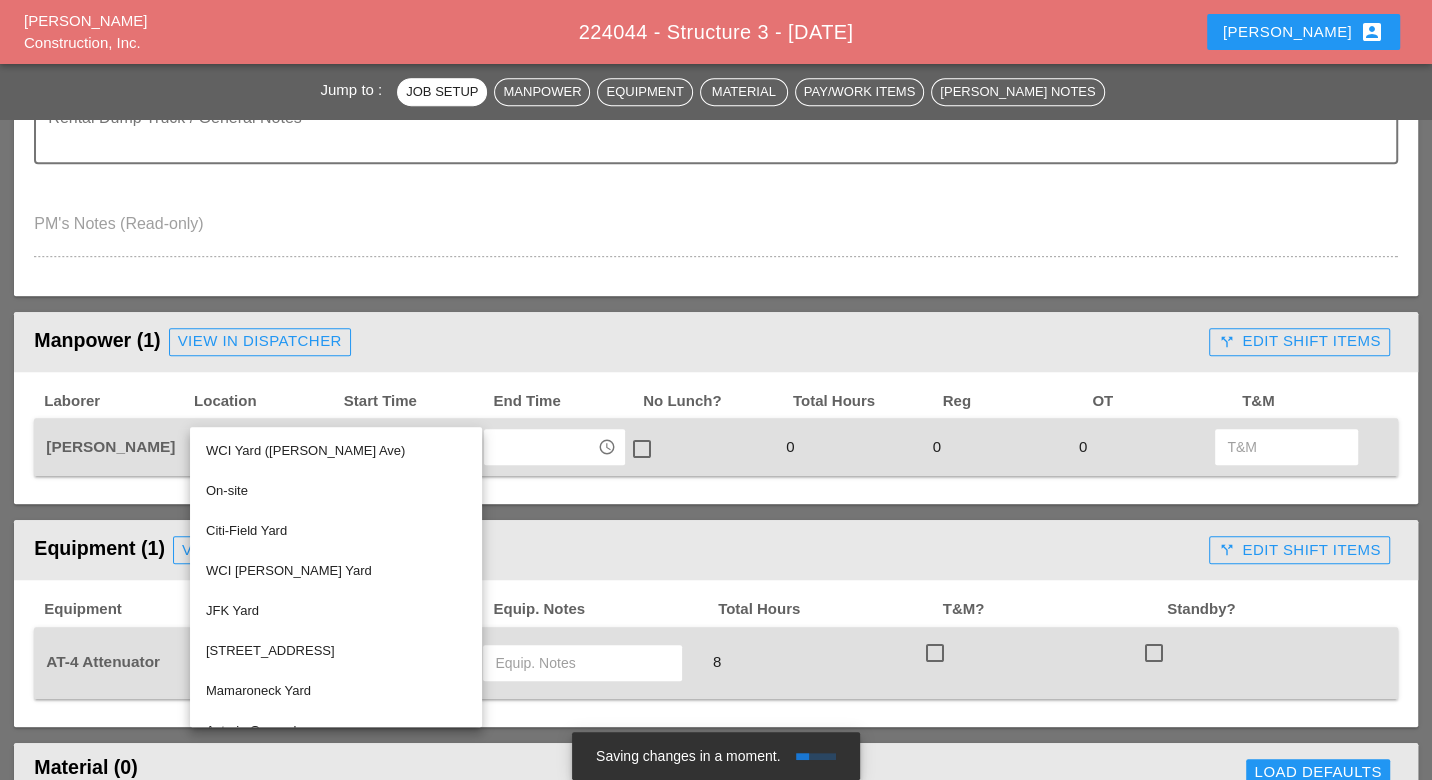 click on "WCI [PERSON_NAME] Yard" at bounding box center (336, 571) 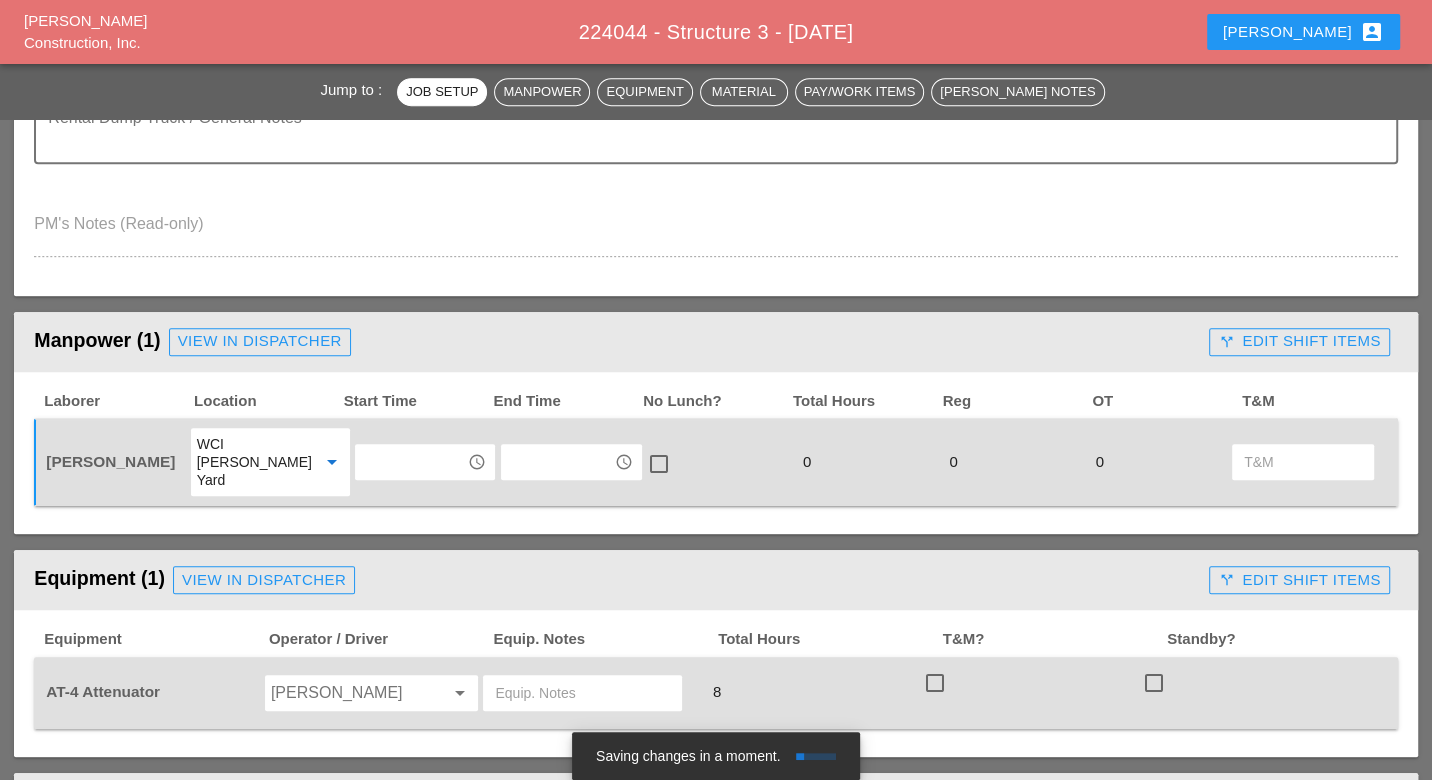 click at bounding box center [411, 462] 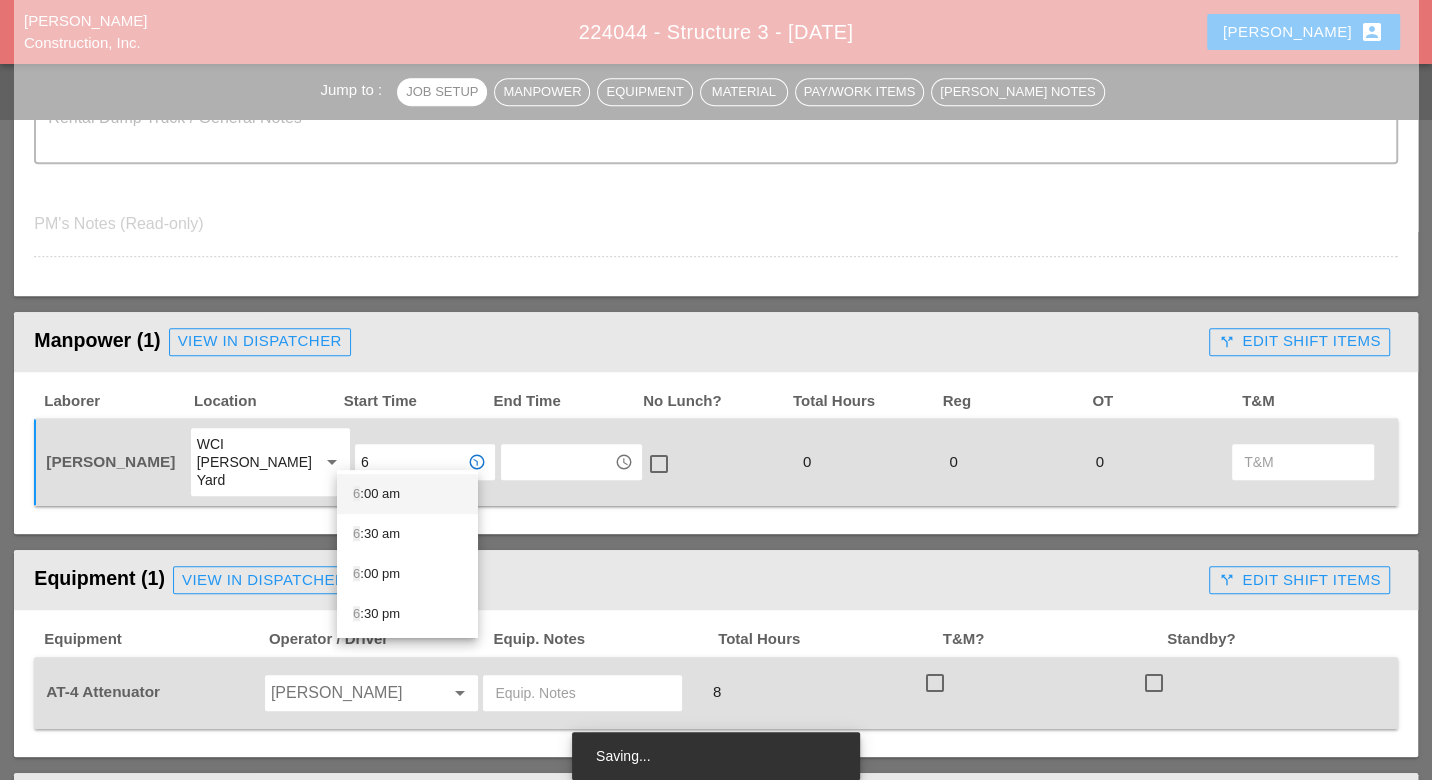 click on "6 :00 am" at bounding box center [407, 494] 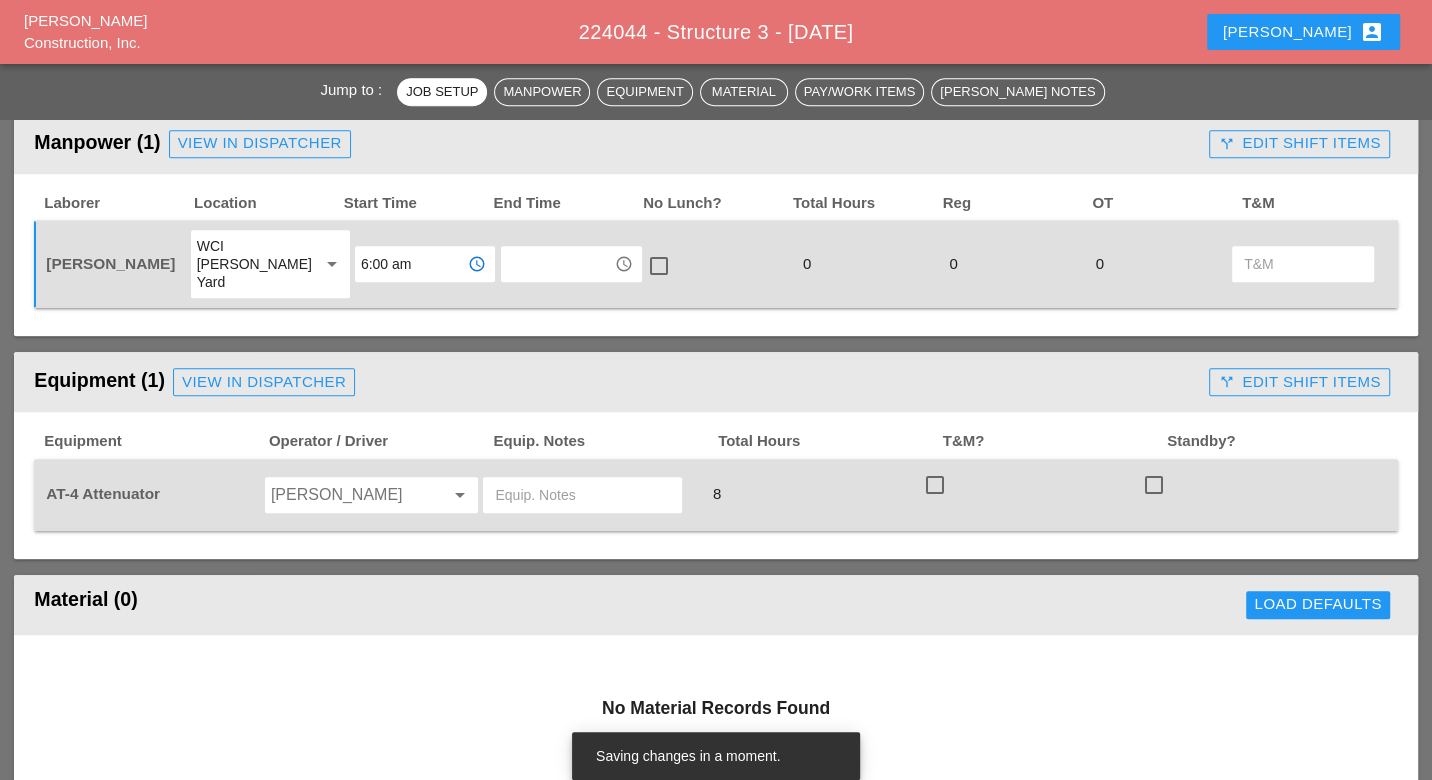 scroll, scrollTop: 888, scrollLeft: 0, axis: vertical 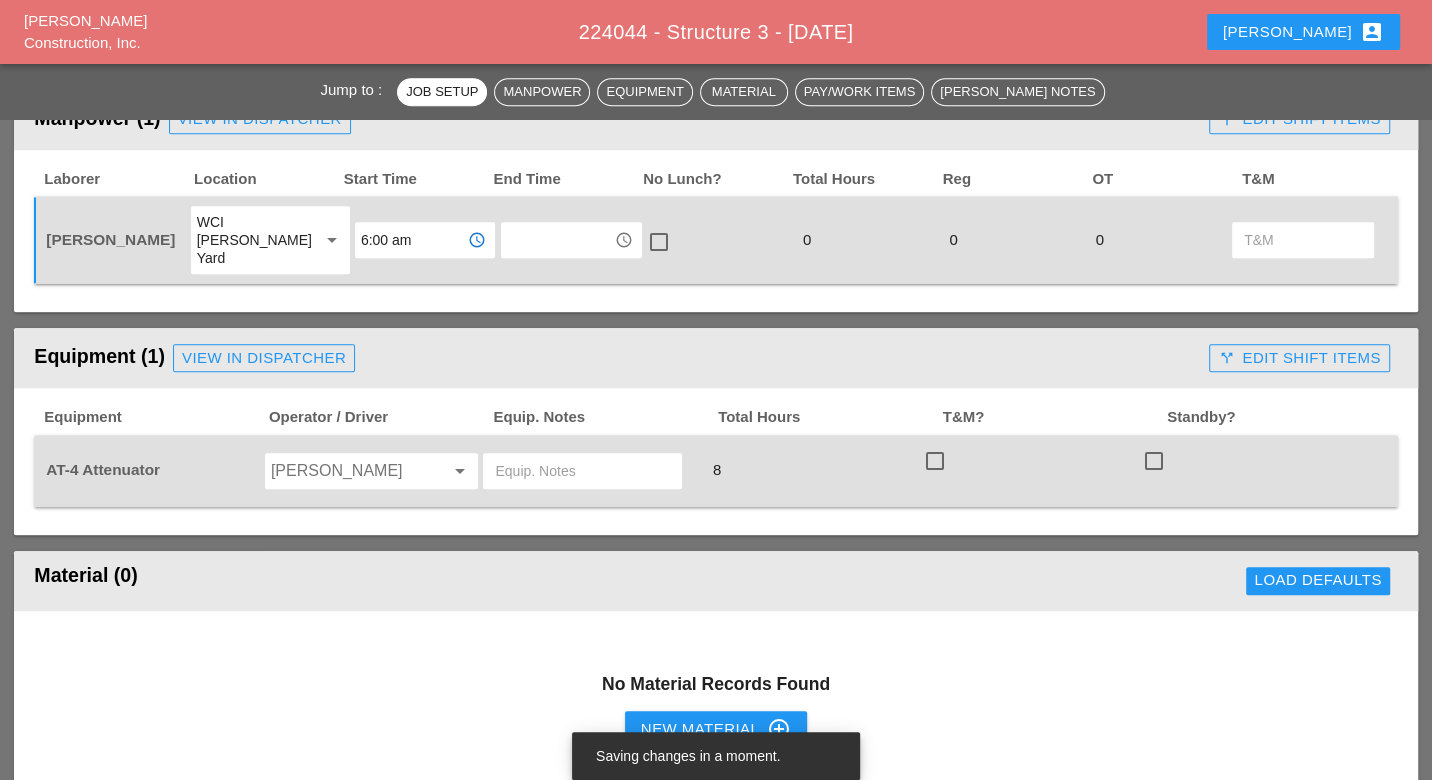 type on "6:00 am" 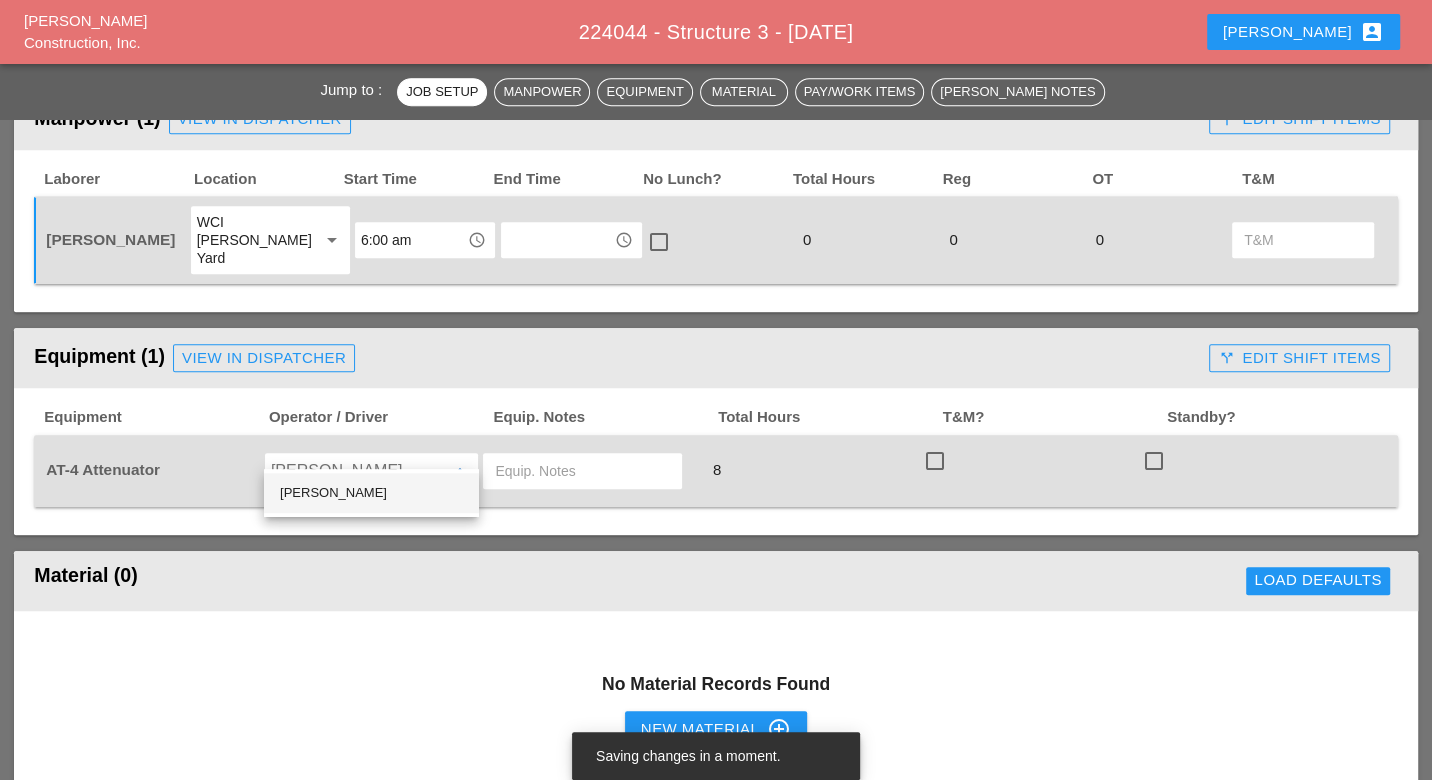 click on "[PERSON_NAME]" at bounding box center (371, 493) 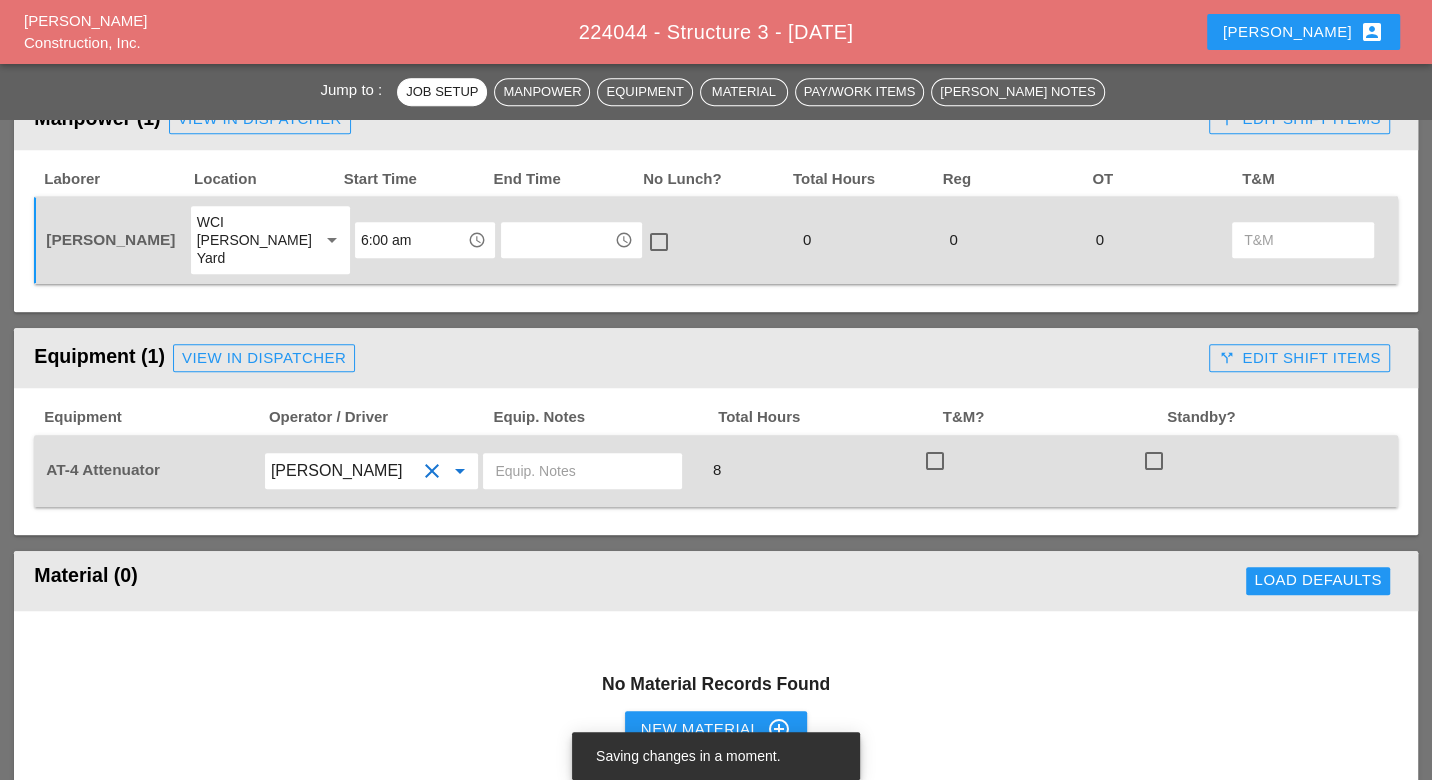 click at bounding box center (582, 471) 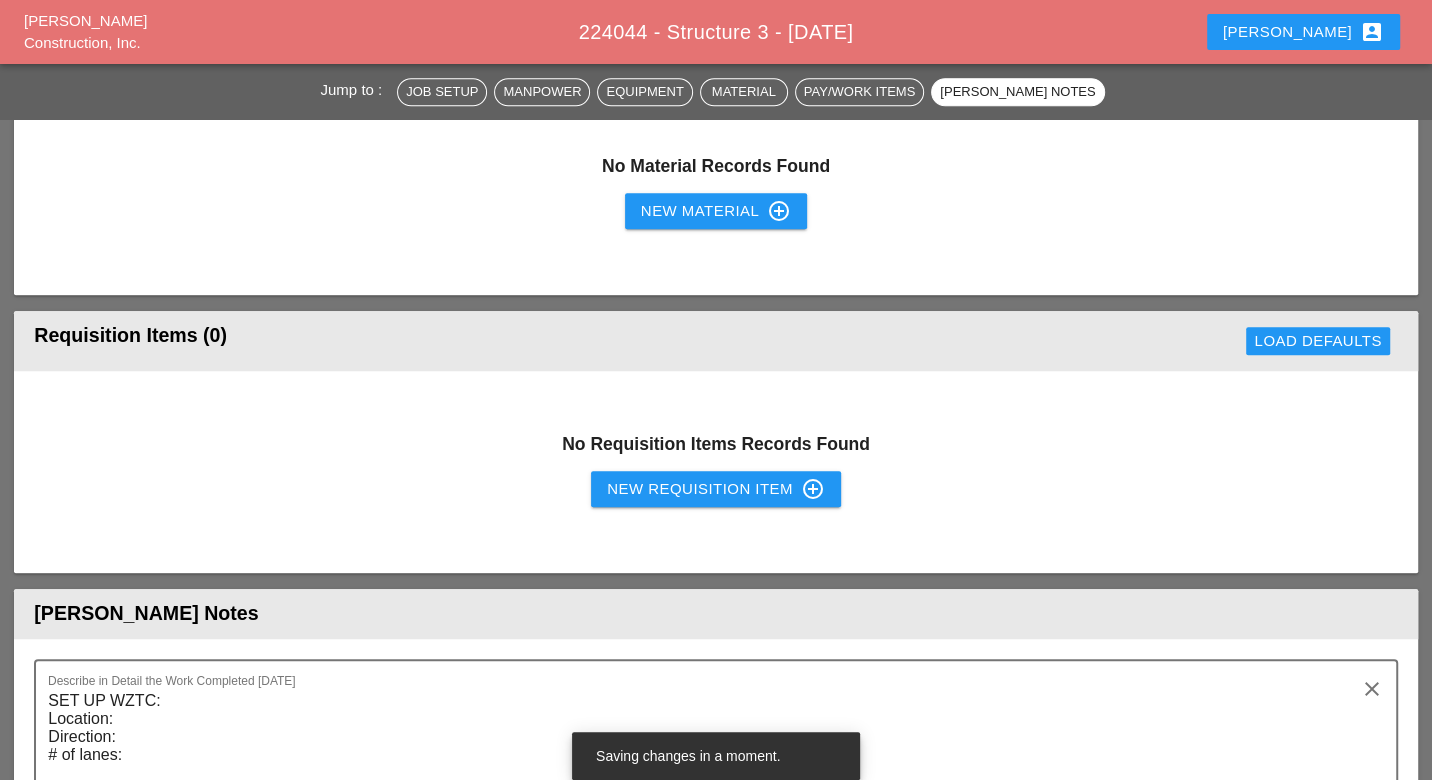 scroll, scrollTop: 1222, scrollLeft: 0, axis: vertical 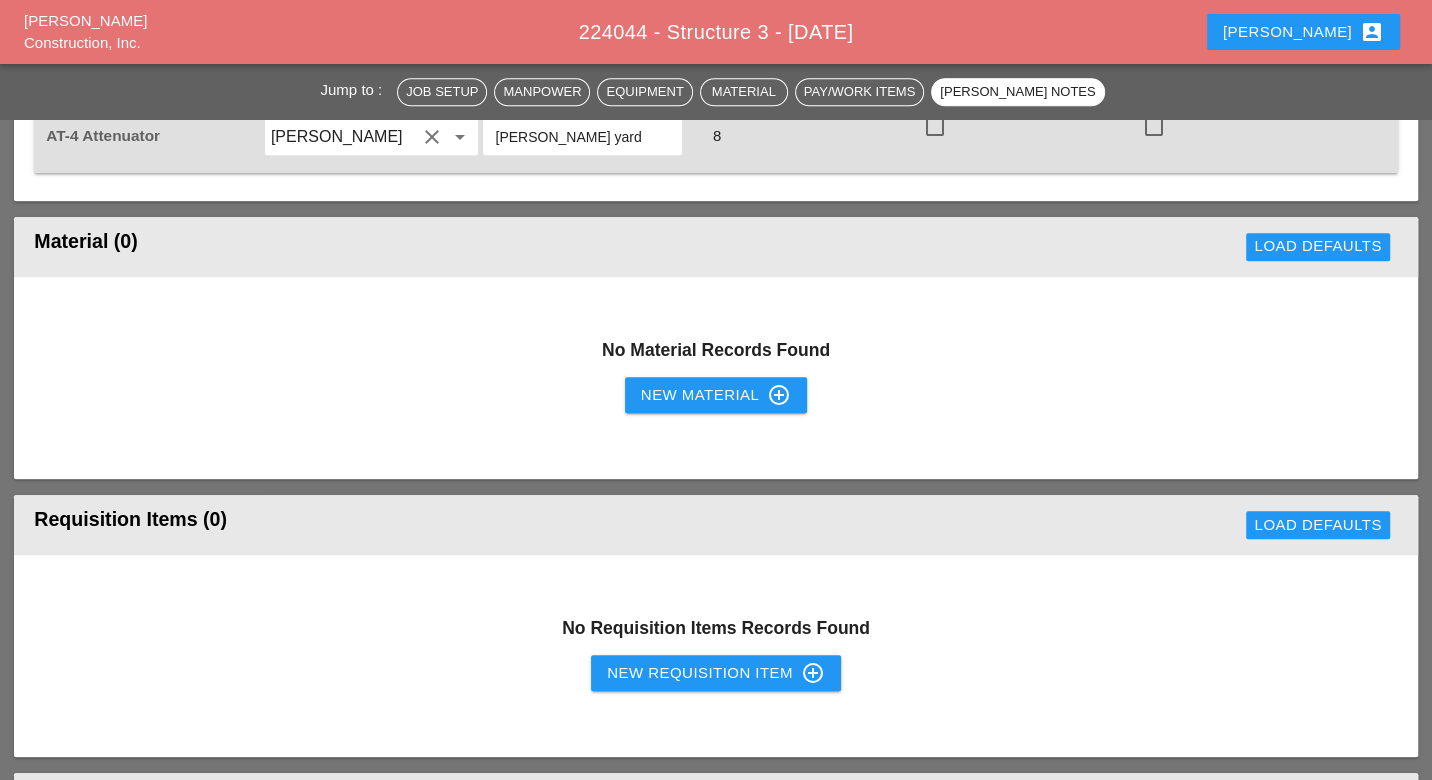 type on "[PERSON_NAME] yard" 